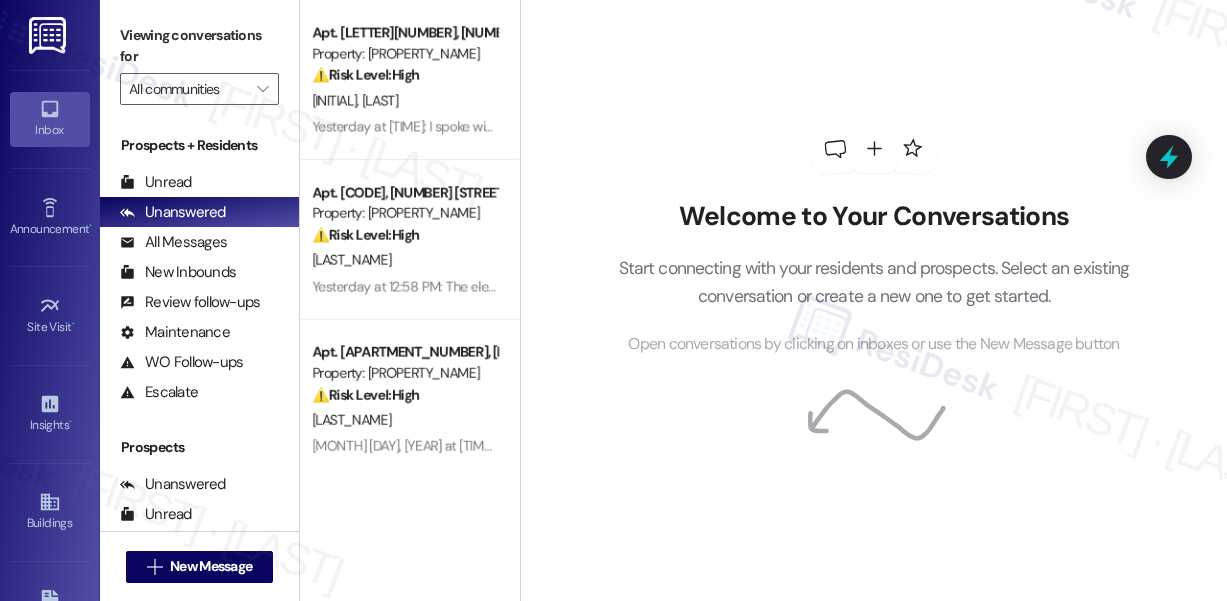 scroll, scrollTop: 0, scrollLeft: 0, axis: both 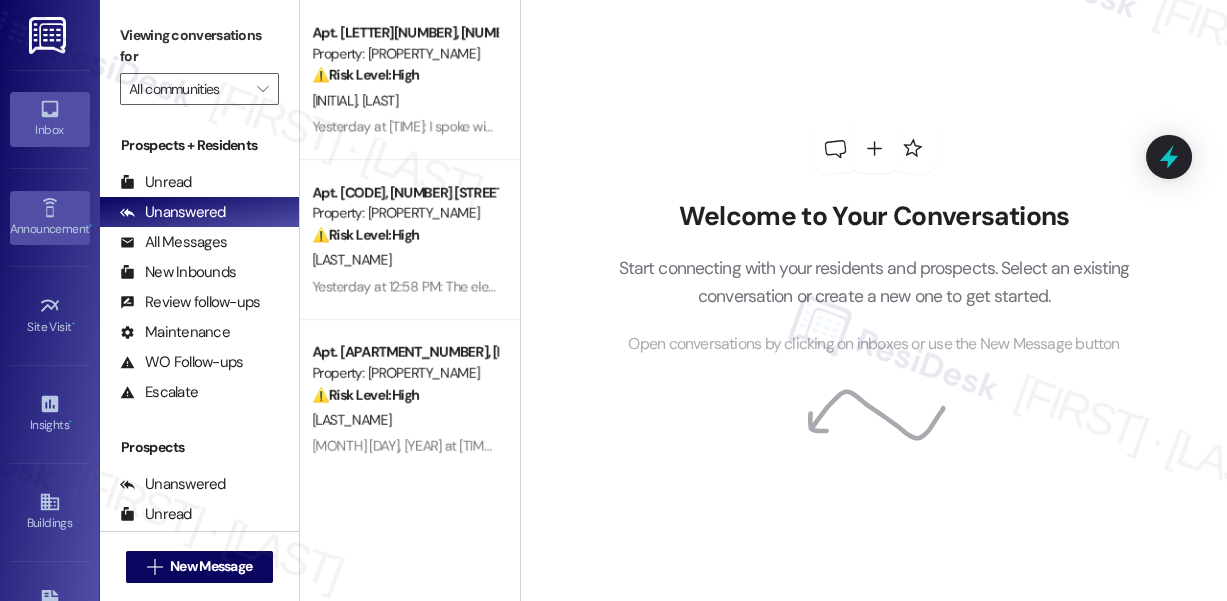 click on "Announcement   •" at bounding box center [50, 229] 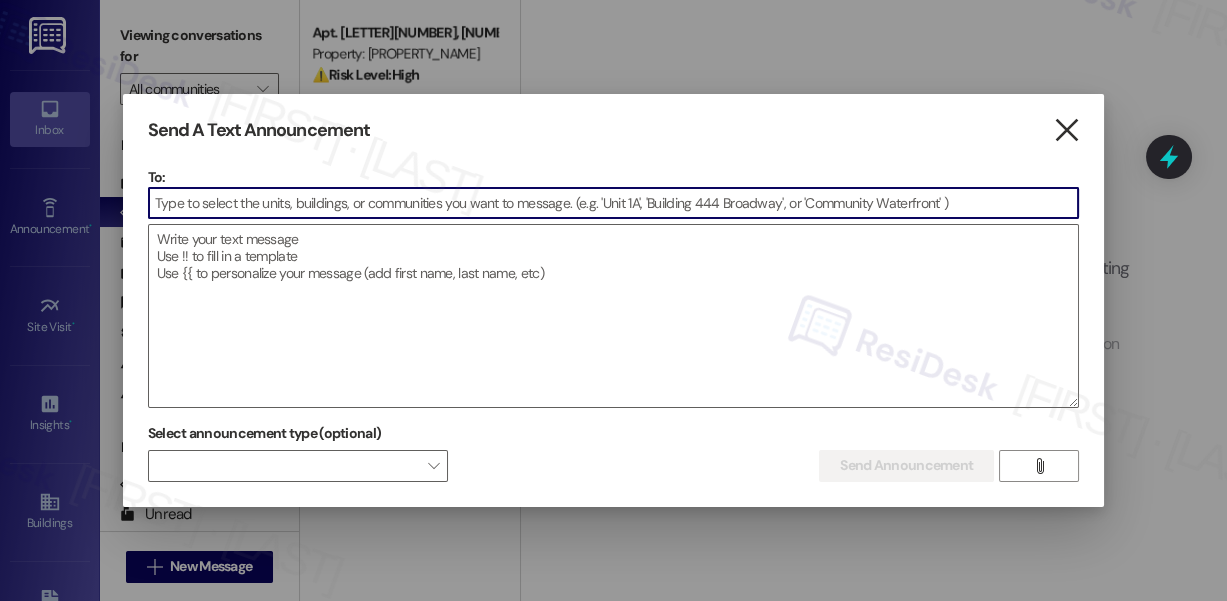 click on "" at bounding box center (1066, 130) 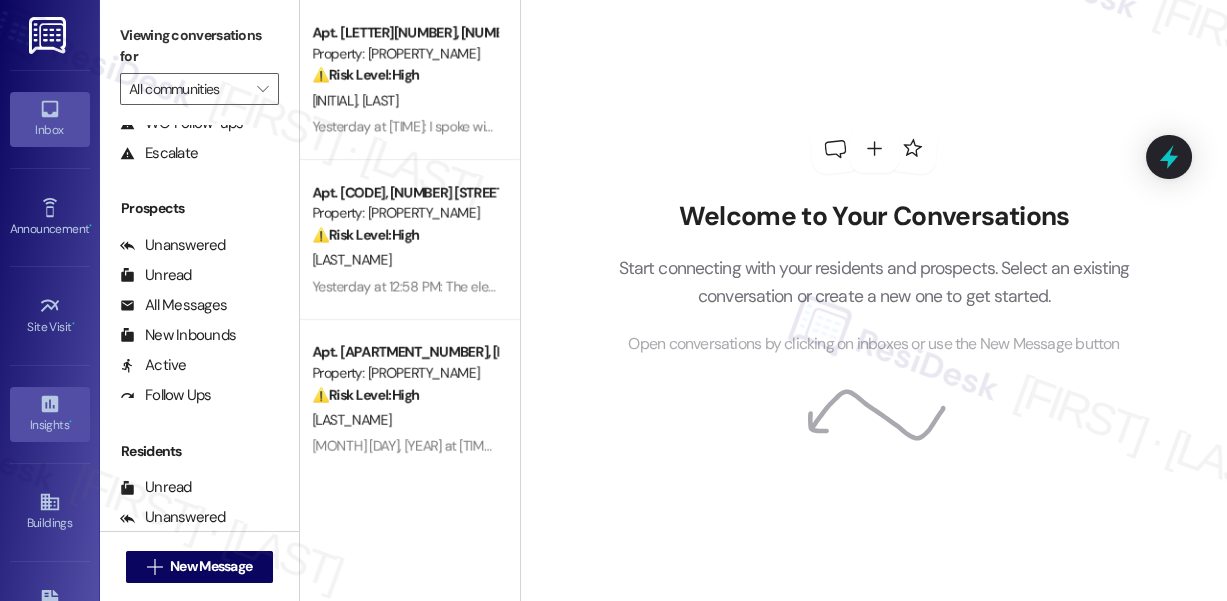 scroll, scrollTop: 272, scrollLeft: 0, axis: vertical 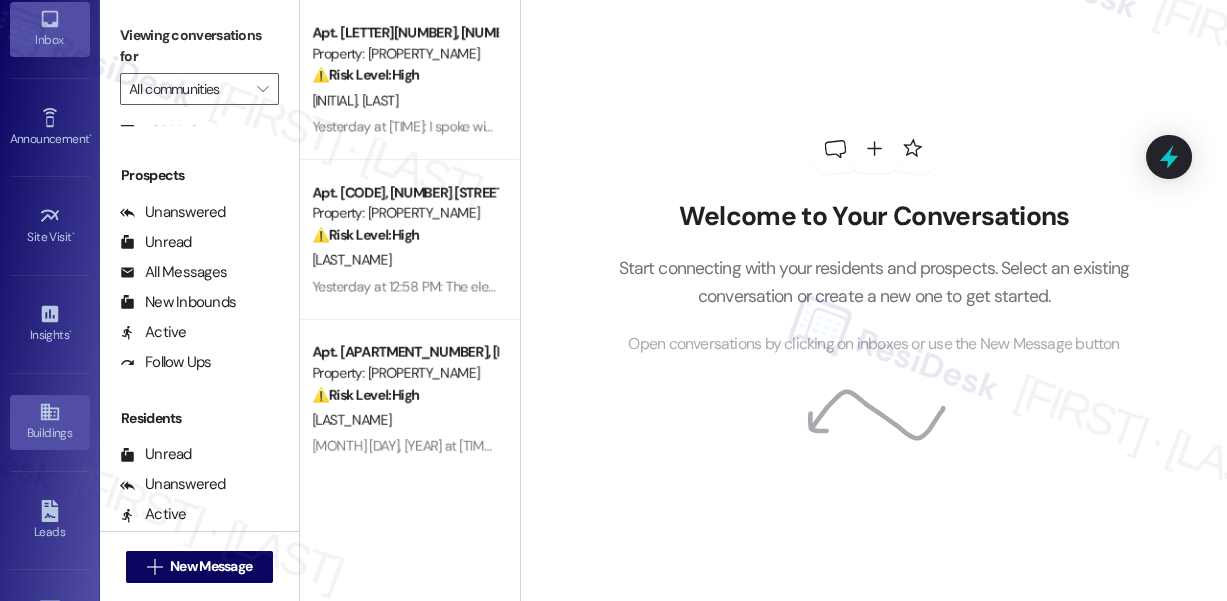 click 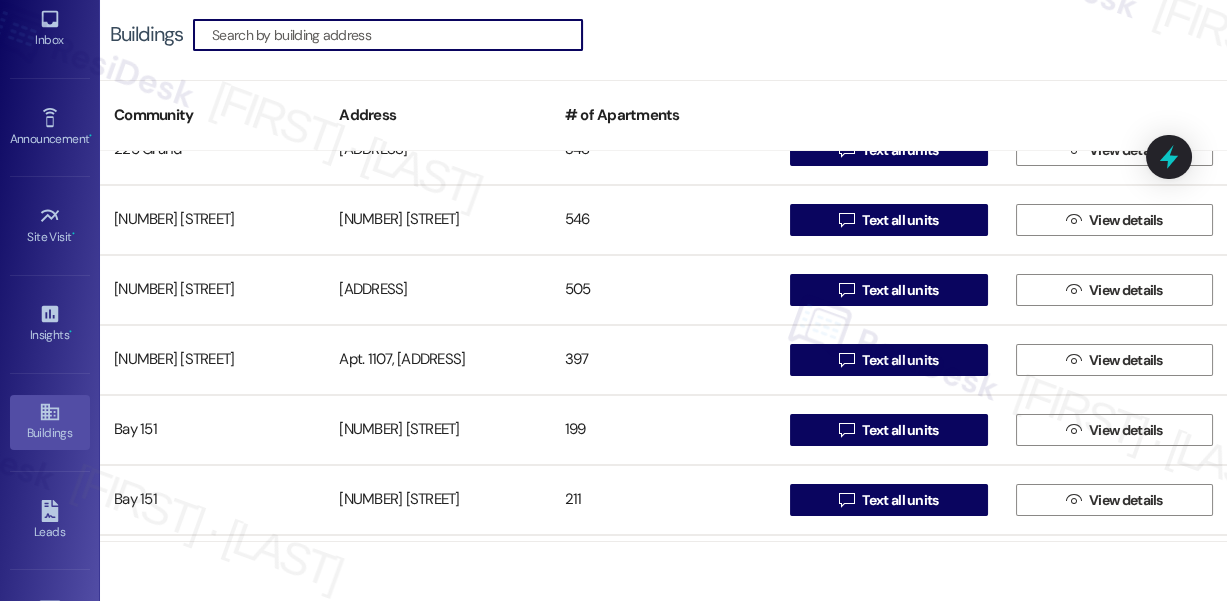 scroll, scrollTop: 272, scrollLeft: 0, axis: vertical 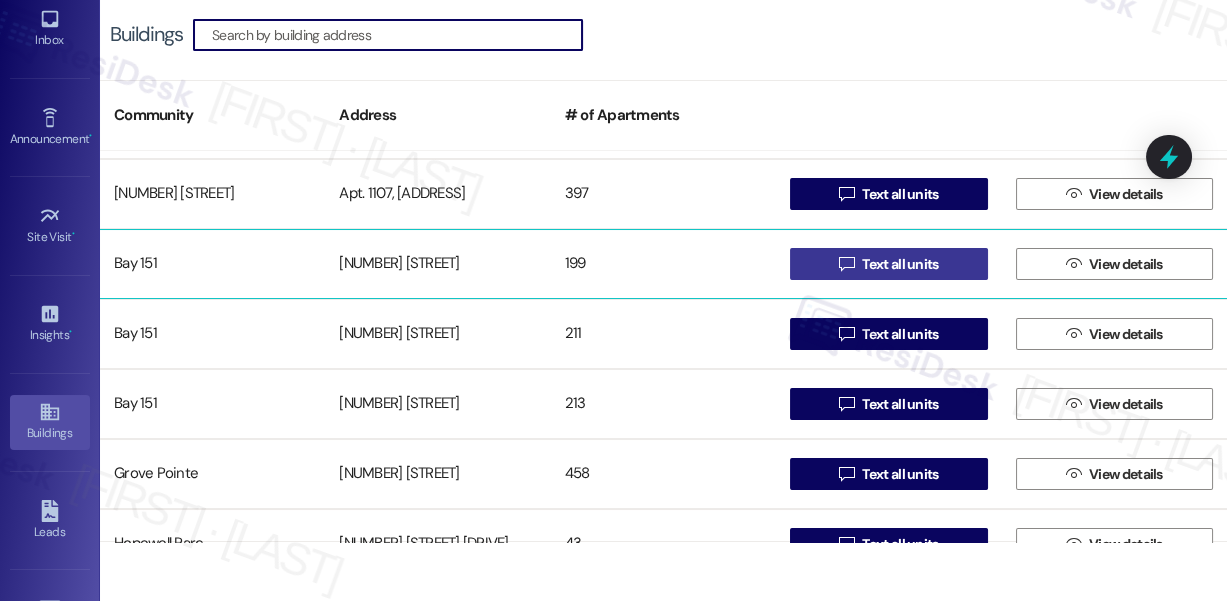 click on "Text all units" at bounding box center (900, 264) 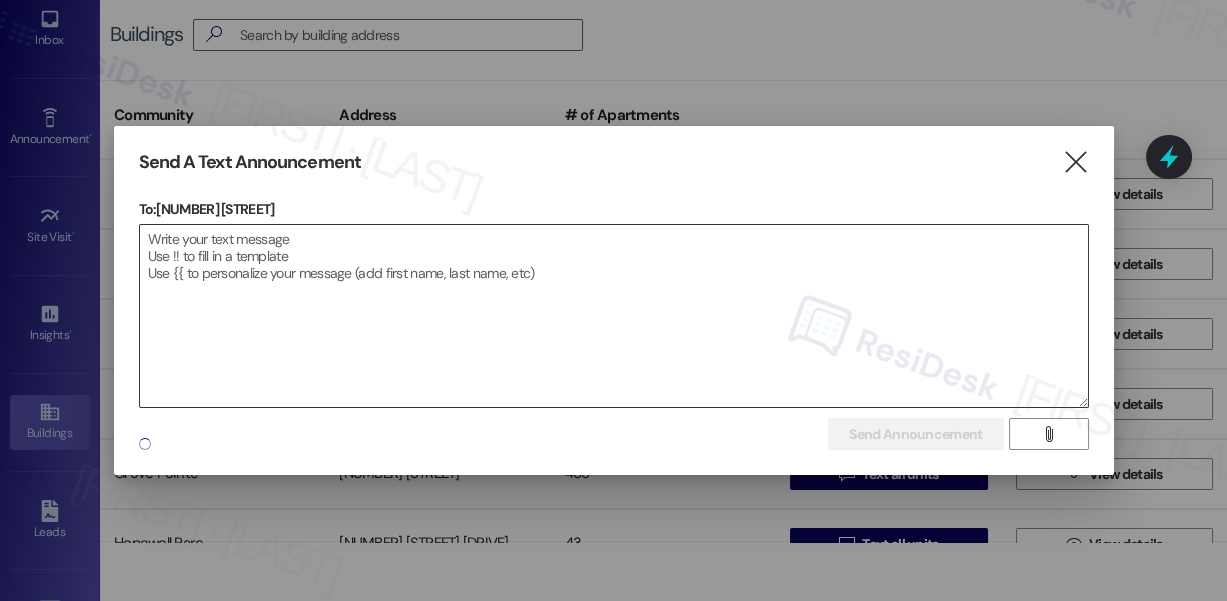 click at bounding box center [614, 316] 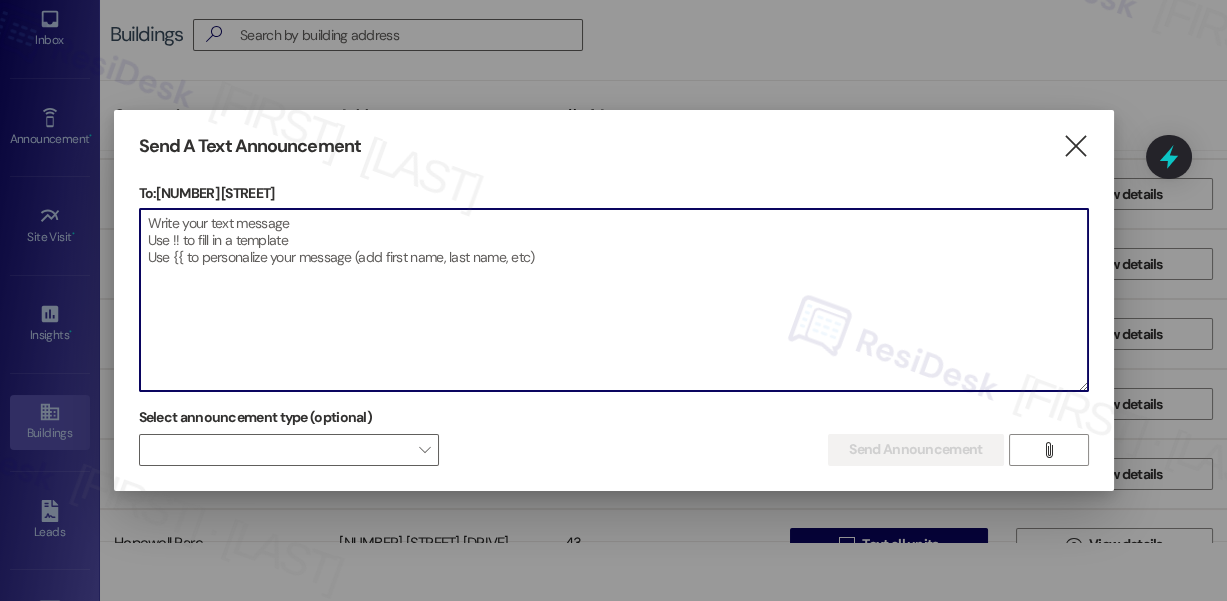 paste on "Hi {{first_name}}!
The leasing office will be closed on Wed 8/6 and will reopen Thurs 8/7. Feel free to email us with any questions — we’ll get back to you when we are back in the office!
– Bay151 Leasing Team" 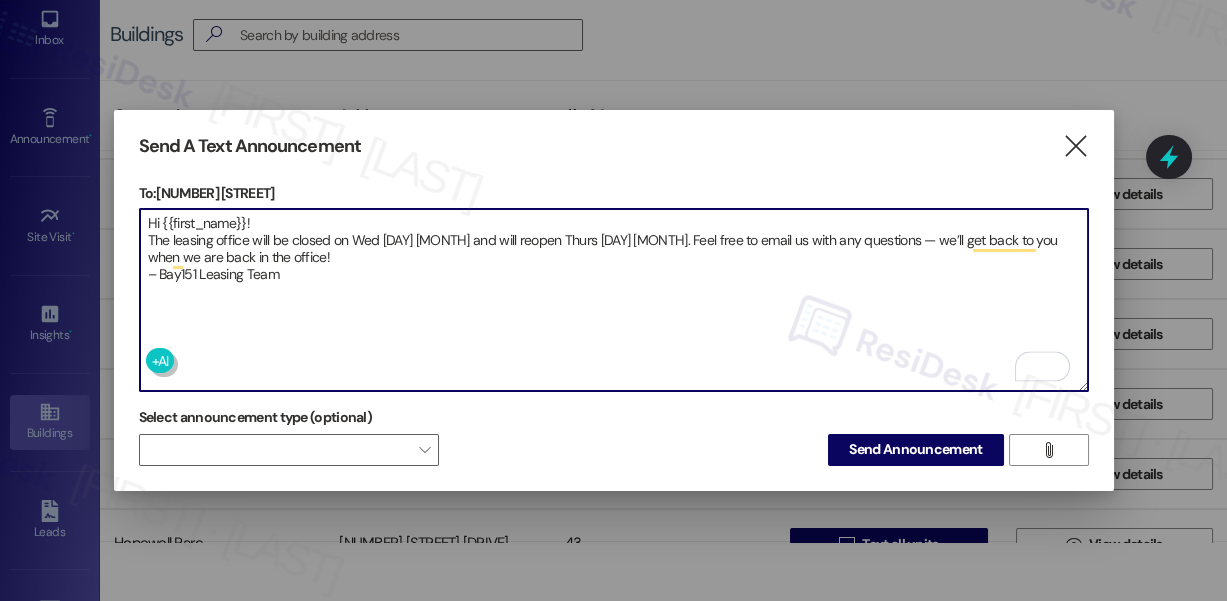 click on "Hi {{first_name}}!
The leasing office will be closed on Wed 8/6 and will reopen Thurs 8/7. Feel free to email us with any questions — we’ll get back to you when we are back in the office!
– Bay151 Leasing Team" at bounding box center [614, 300] 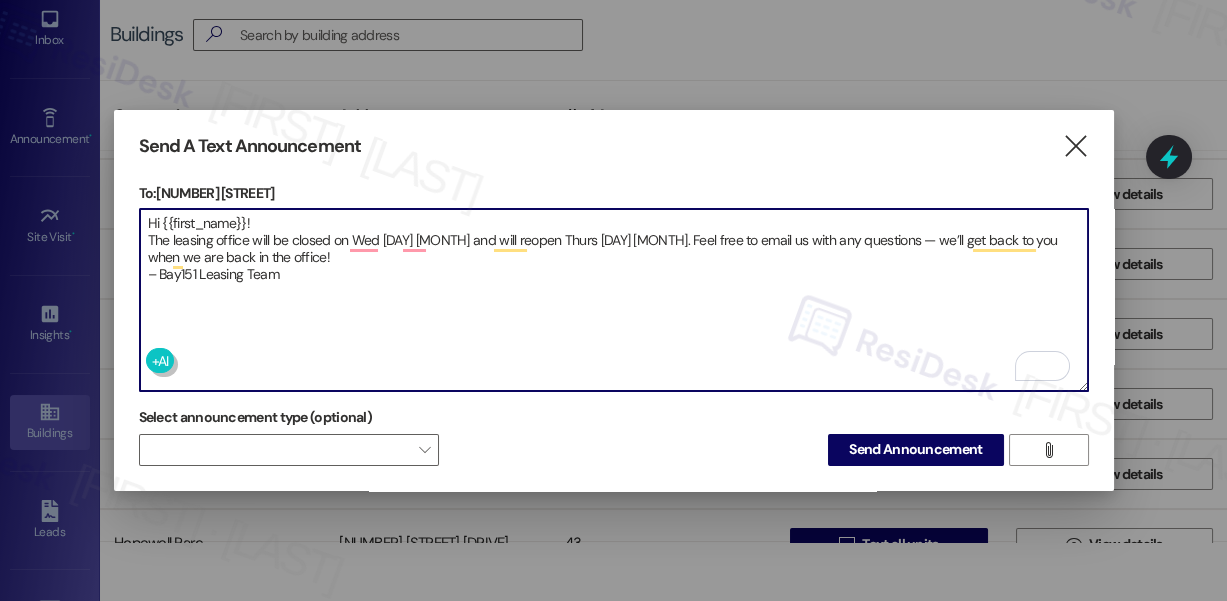 click on "Hi {{first_name}}!
The leasing office will be closed on Wed 8/6 and will reopen Thurs 8/7. Feel free to email us with any questions — we’ll get back to you when we are back in the office!
– Bay151 Leasing Team" at bounding box center (614, 300) 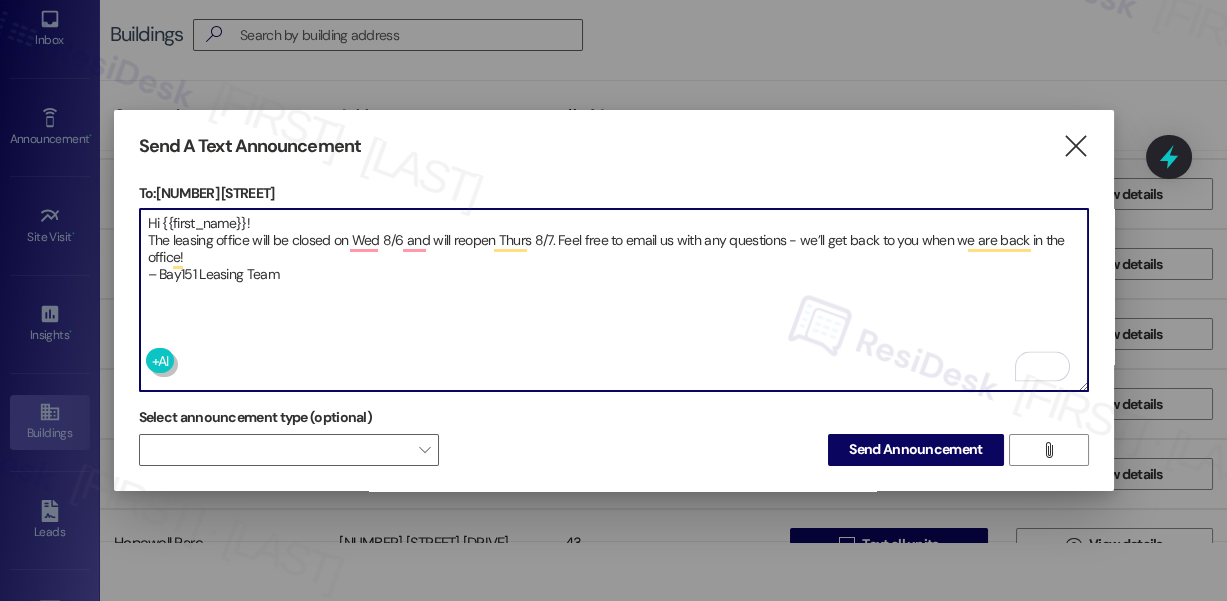 click on "Hi {{first_name}}!
The leasing office will be closed on Wed 8/6 and will reopen Thurs 8/7. Feel free to email us with any questions - we’ll get back to you when we are back in the office!
– Bay151 Leasing Team" at bounding box center [614, 300] 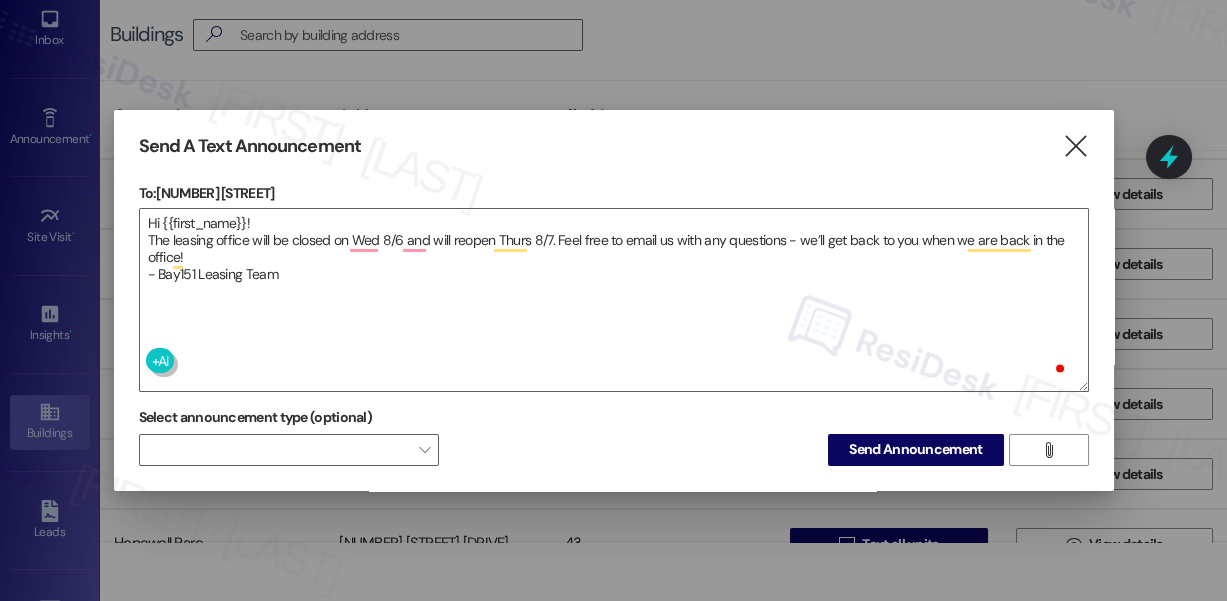 click on "Send A Text Announcement  To:  151 Center Street  Drop image file here Hi {{first_name}}!
The leasing office will be closed on Wed 8/6 and will reopen Thurs 8/7. Feel free to email us with any questions - we’ll get back to you when we are back in the office!
- Bay151 Leasing Team Select announcement type (optional)    Send Announcement " at bounding box center (614, 300) 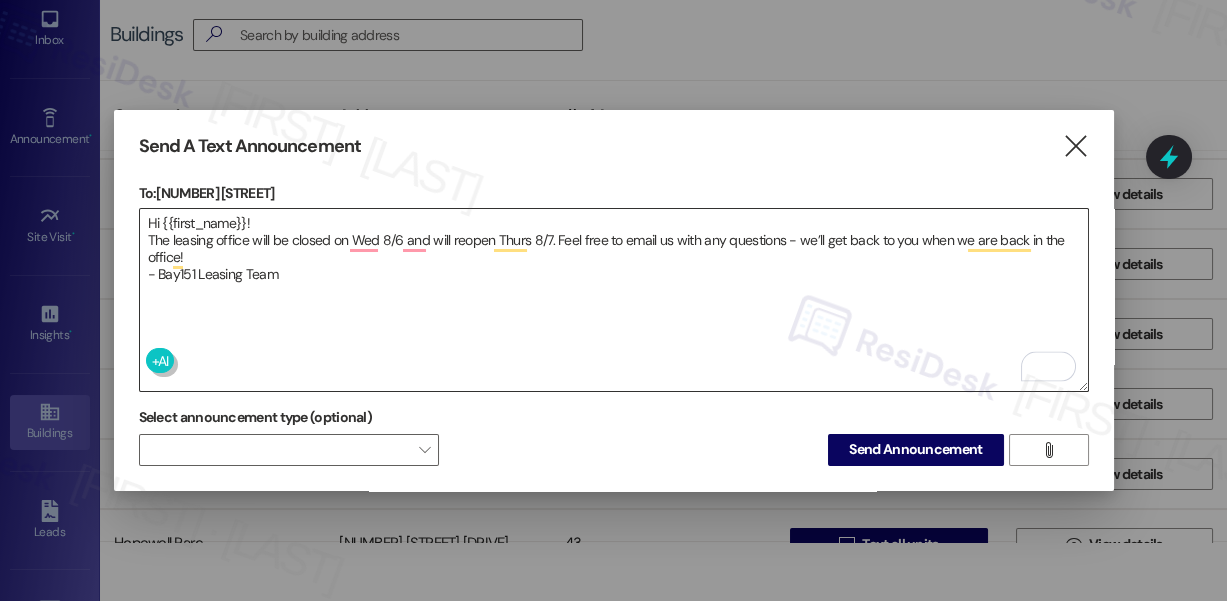 click on "Hi {{first_name}}!
The leasing office will be closed on Wed 8/6 and will reopen Thurs 8/7. Feel free to email us with any questions - we’ll get back to you when we are back in the office!
- Bay151 Leasing Team" at bounding box center (614, 300) 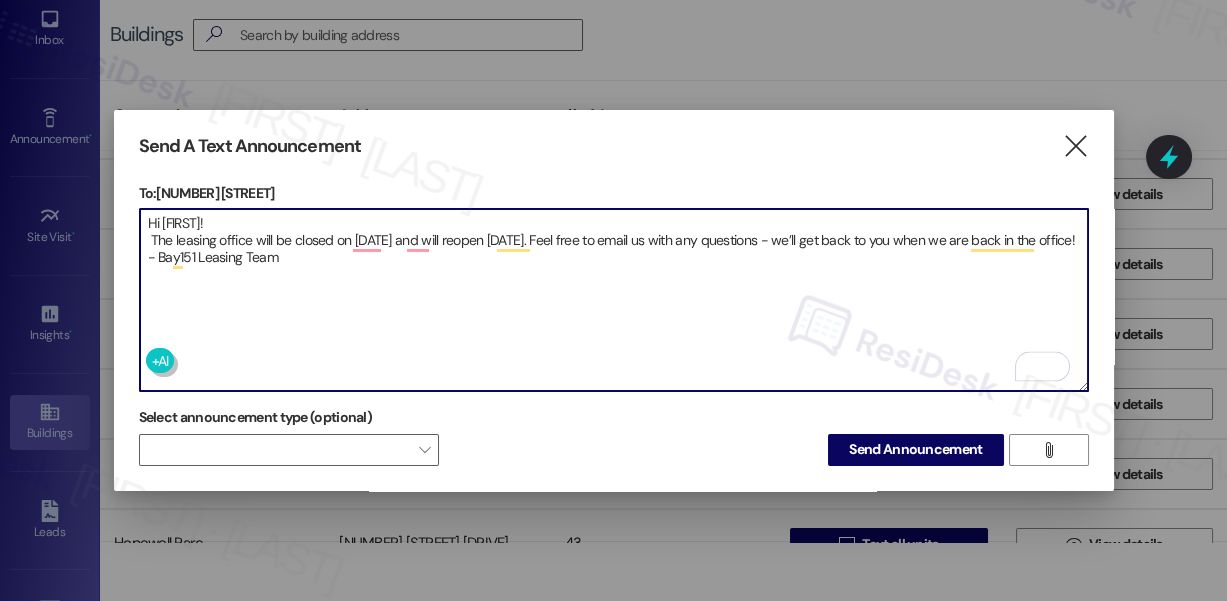 drag, startPoint x: 146, startPoint y: 261, endPoint x: 194, endPoint y: 262, distance: 48.010414 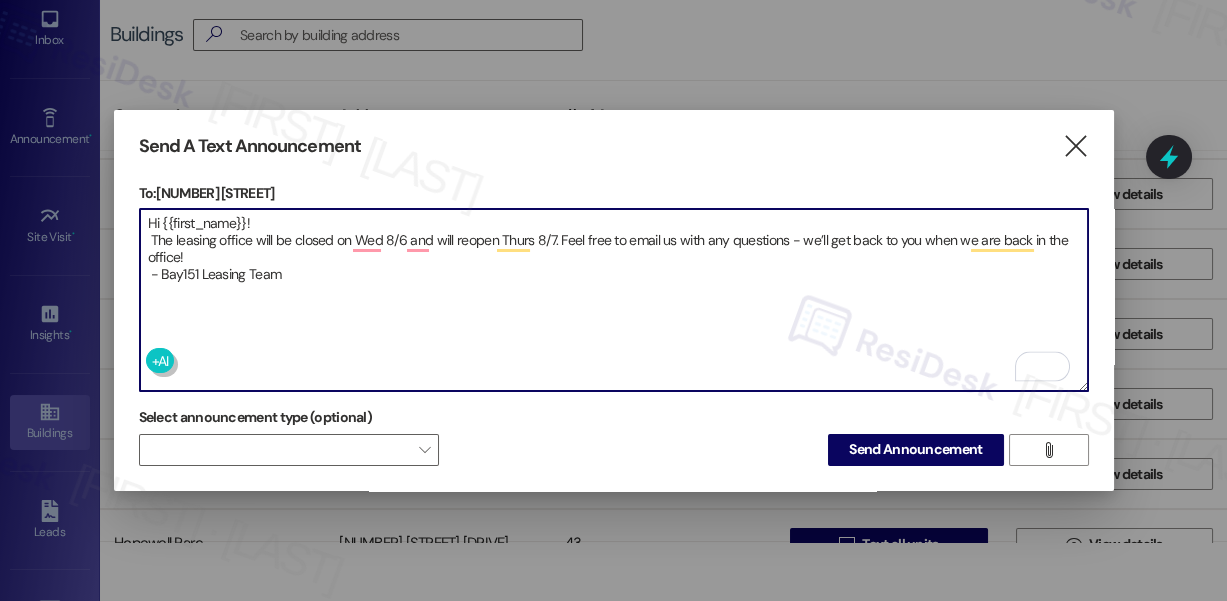 click on "Hi {{first_name}}!
The leasing office will be closed on Wed 8/6 and will reopen Thurs 8/7. Feel free to email us with any questions - we’ll get back to you when we are back in the office!
- Bay151 Leasing Team" at bounding box center [614, 300] 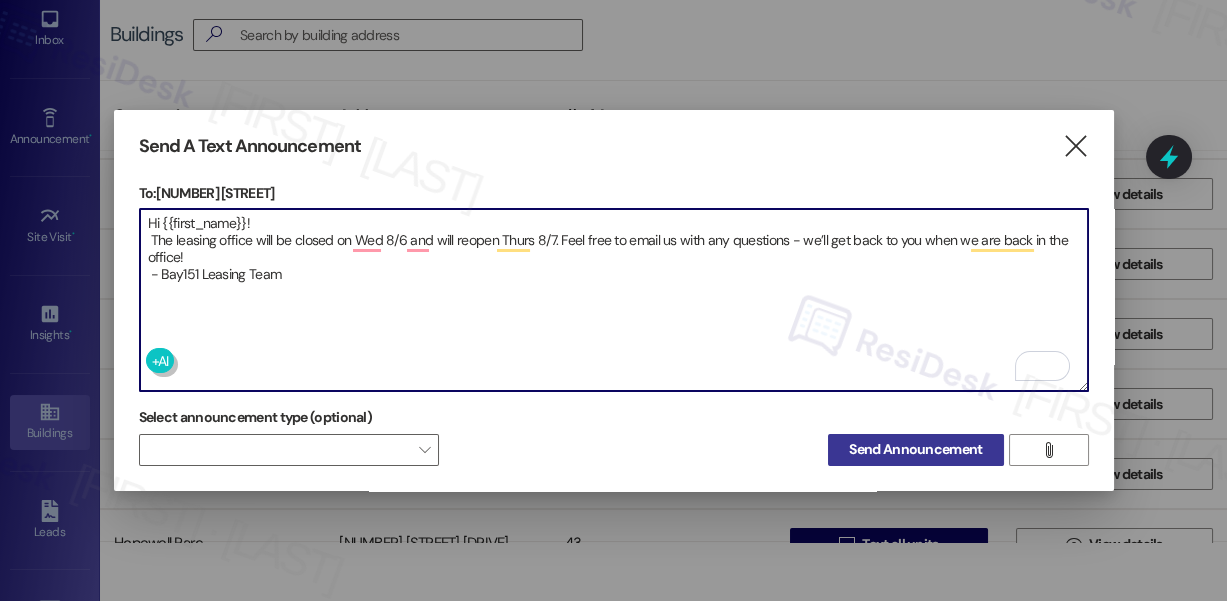type on "Hi {{first_name}}!
The leasing office will be closed on Wed 8/6 and will reopen Thurs 8/7. Feel free to email us with any questions - we’ll get back to you when we are back in the office!
- Bay151 Leasing Team" 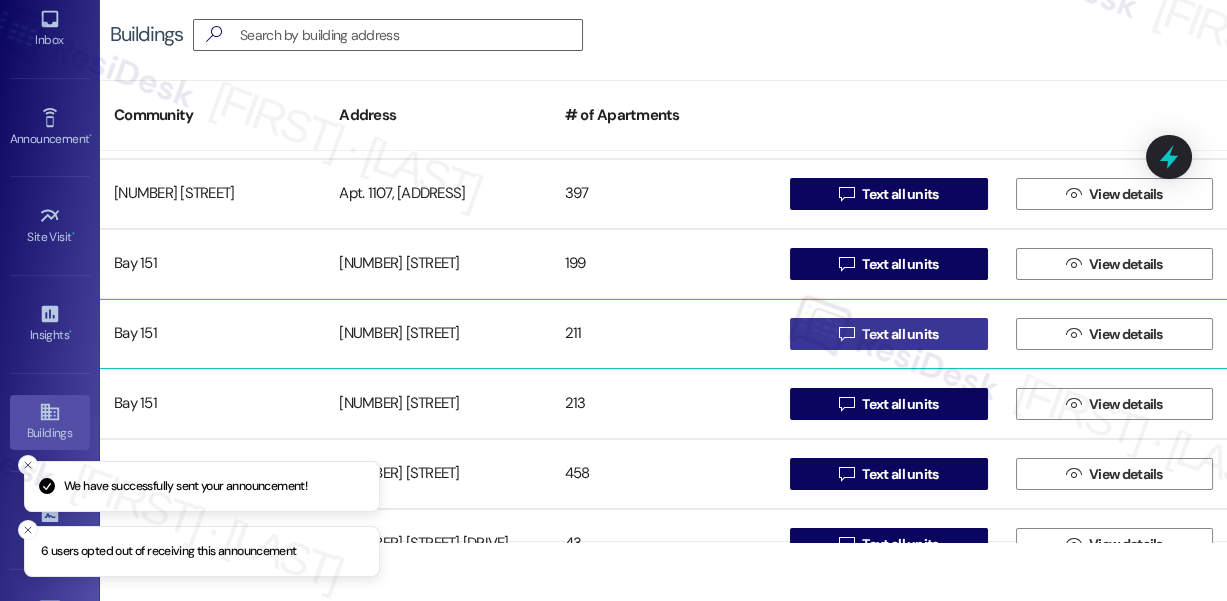click on "Text all units" at bounding box center [900, 334] 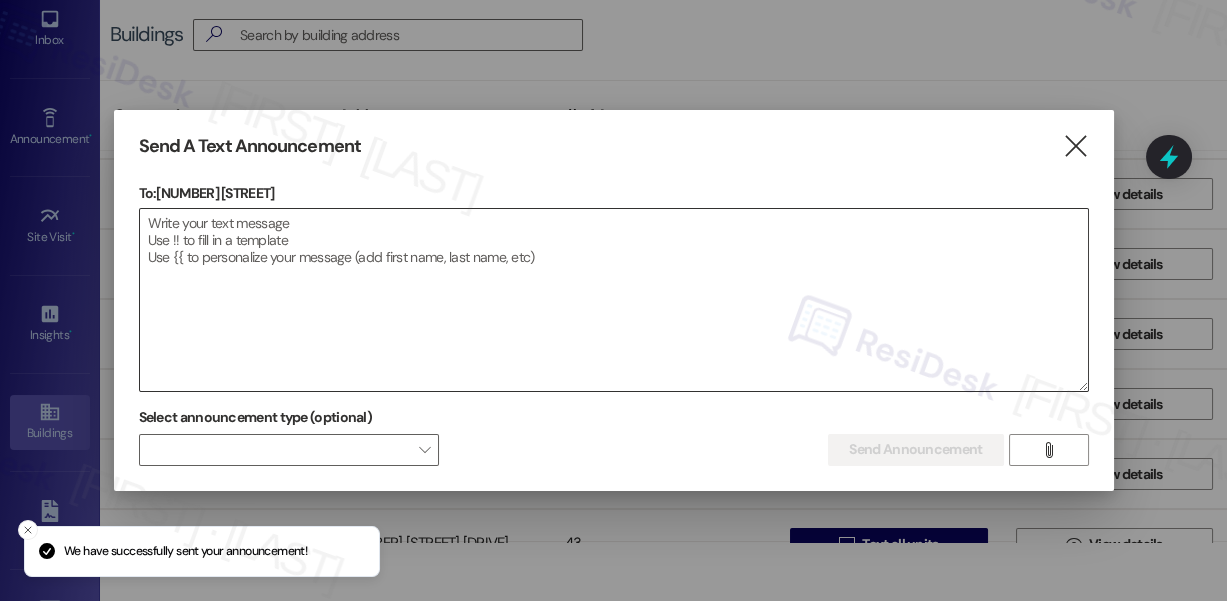 click at bounding box center [614, 300] 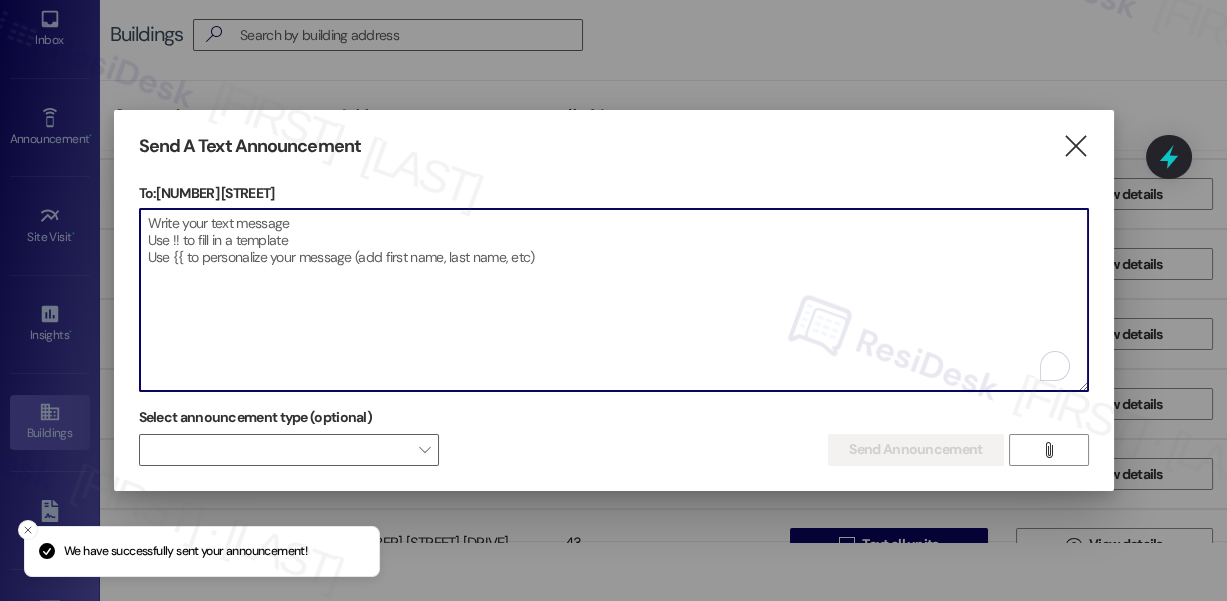 paste on "Hi {{first_name}}!
The leasing office will be closed on Wed 8/6 and will reopen Thurs 8/7. Feel free to email us with any questions - we’ll get back to you when we are back in the office!
- Bay151 Leasing Team" 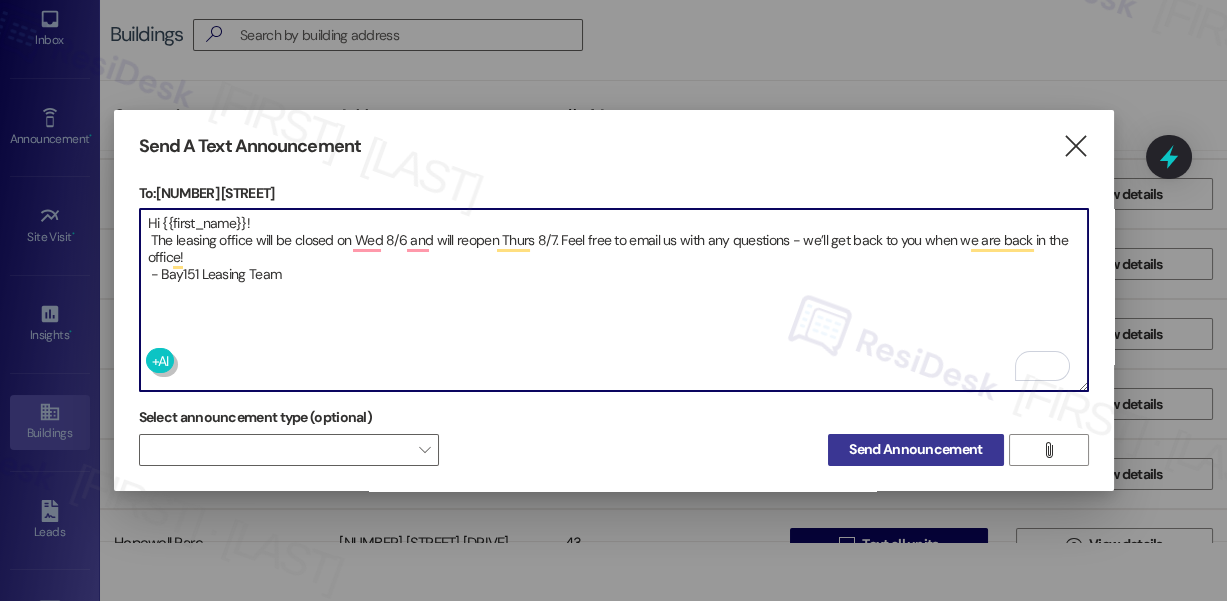 type on "Hi {{first_name}}!
The leasing office will be closed on Wed 8/6 and will reopen Thurs 8/7. Feel free to email us with any questions - we’ll get back to you when we are back in the office!
- Bay151 Leasing Team" 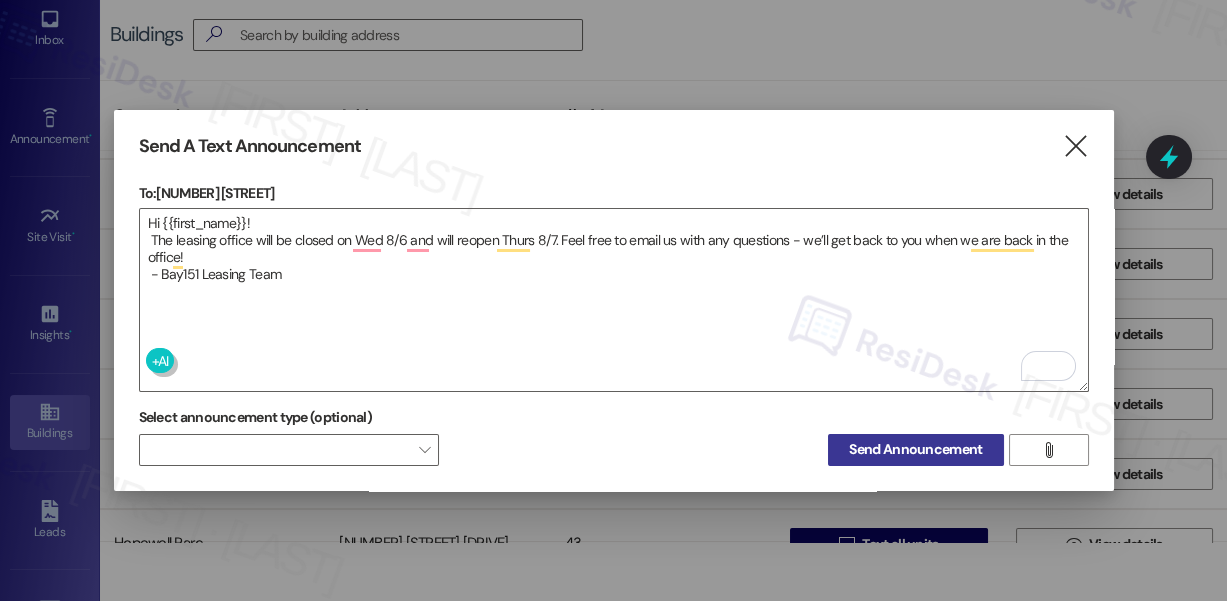 click on "Send Announcement" at bounding box center (915, 449) 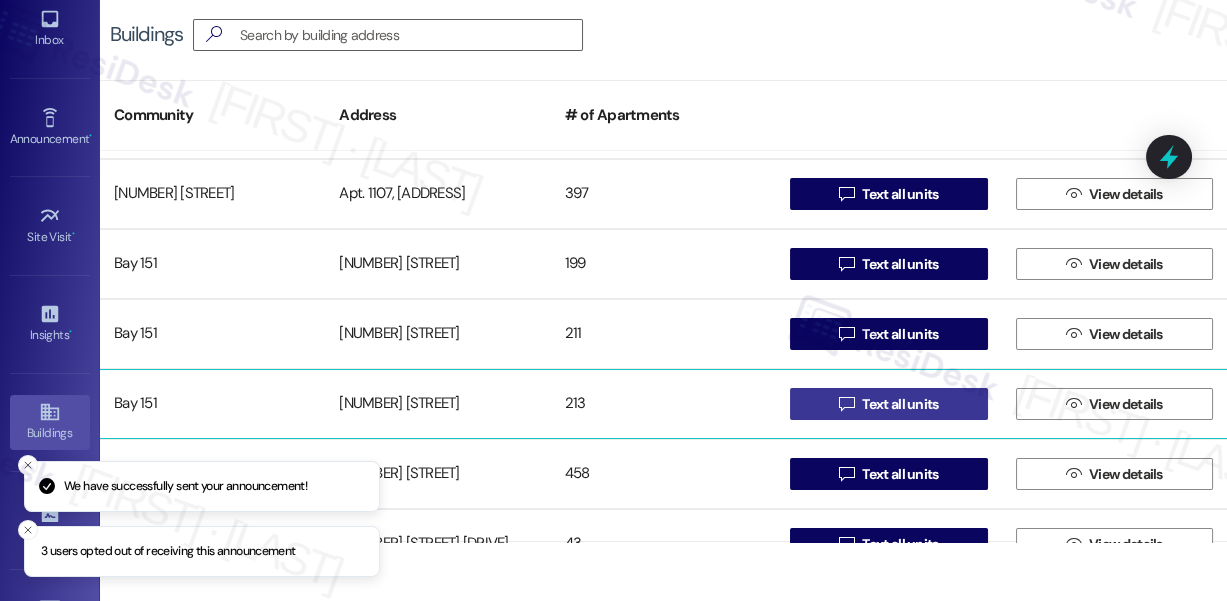 click on "" at bounding box center (846, 404) 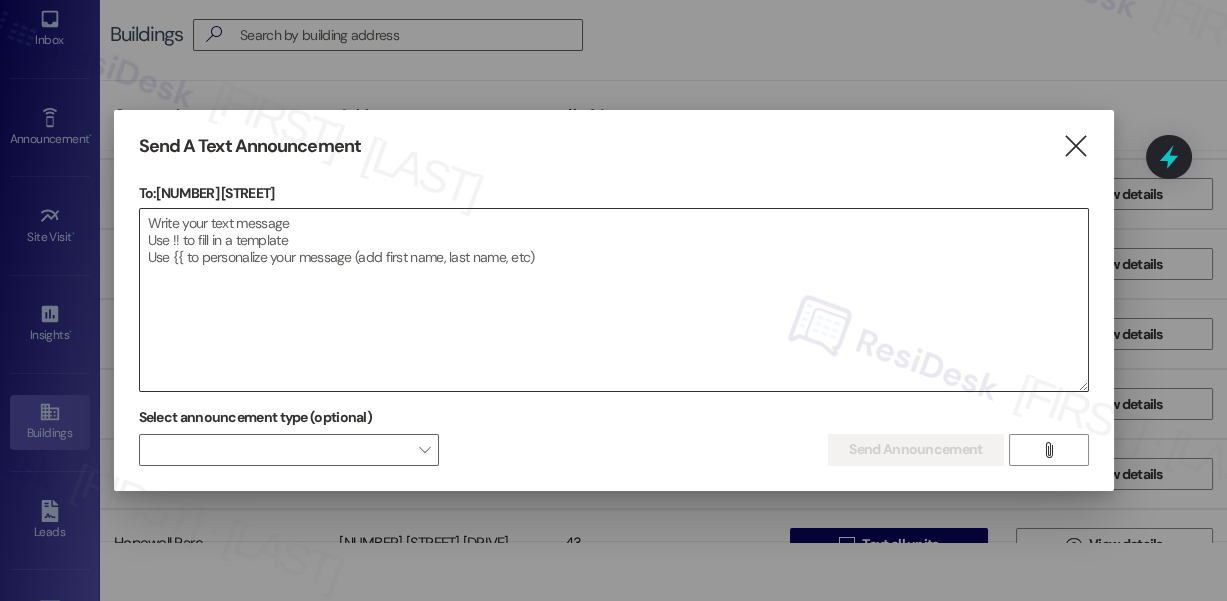 click at bounding box center (614, 300) 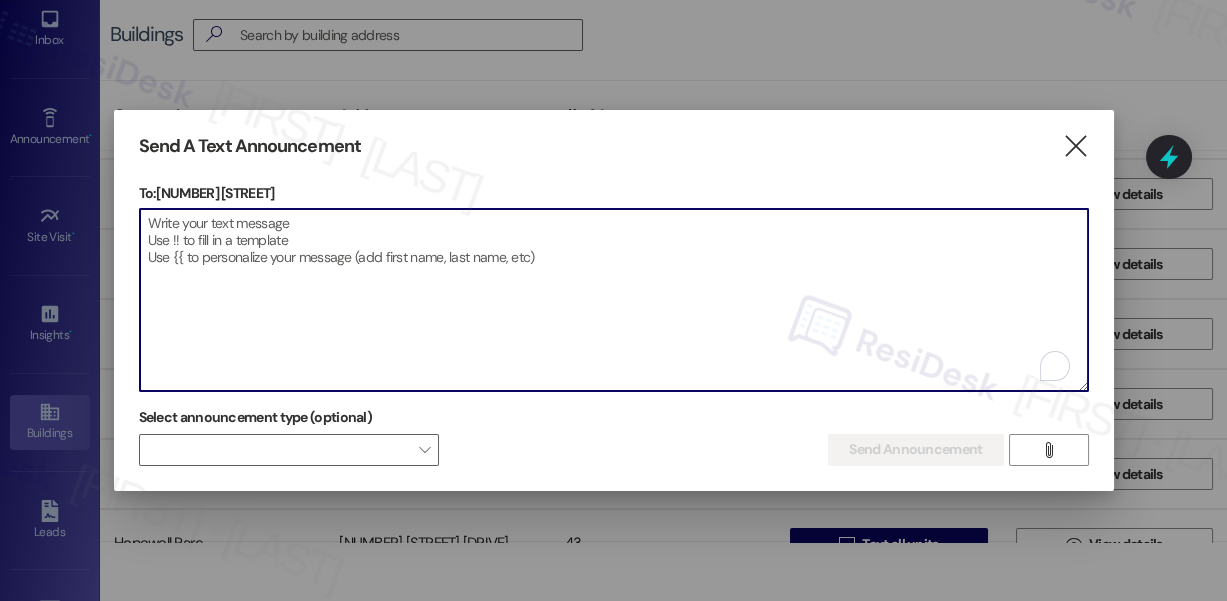 paste on "Hi {{first_name}}!
The leasing office will be closed on Wed 8/6 and will reopen Thurs 8/7. Feel free to email us with any questions - we’ll get back to you when we are back in the office!
- Bay151 Leasing Team" 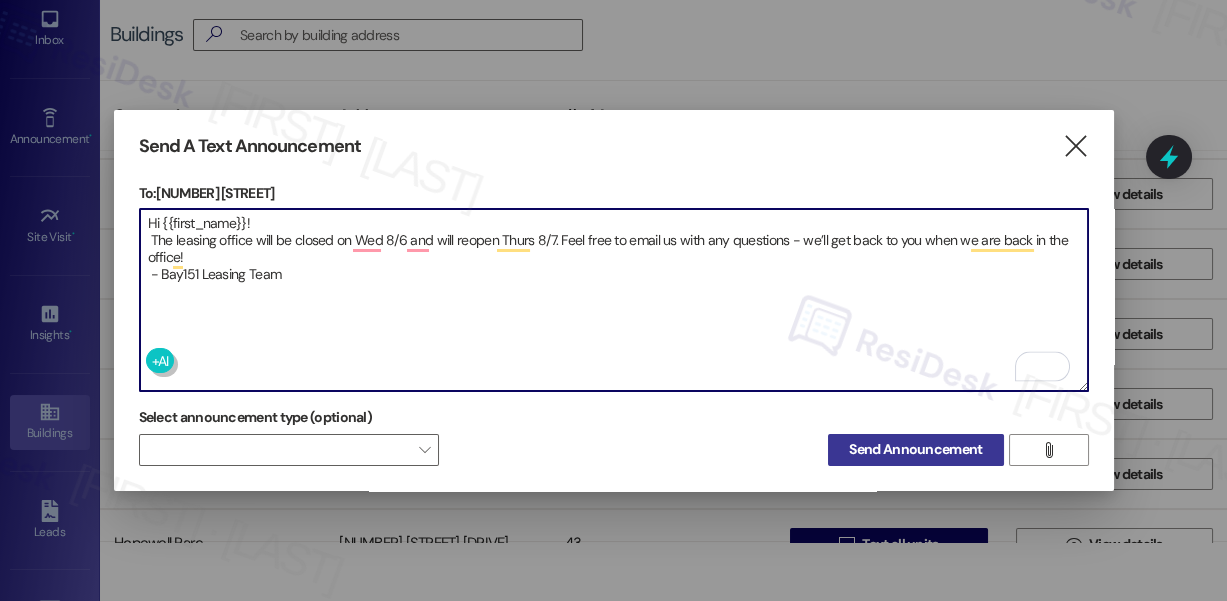 type on "Hi {{first_name}}!
The leasing office will be closed on Wed 8/6 and will reopen Thurs 8/7. Feel free to email us with any questions - we’ll get back to you when we are back in the office!
- Bay151 Leasing Team" 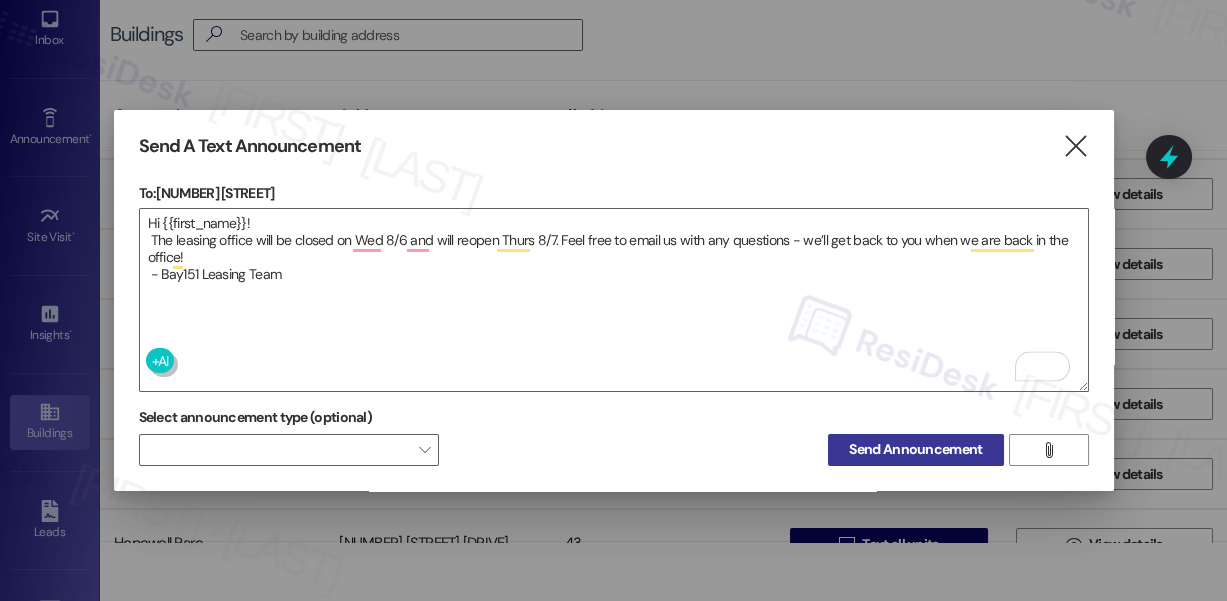 click on "Send Announcement" at bounding box center (915, 449) 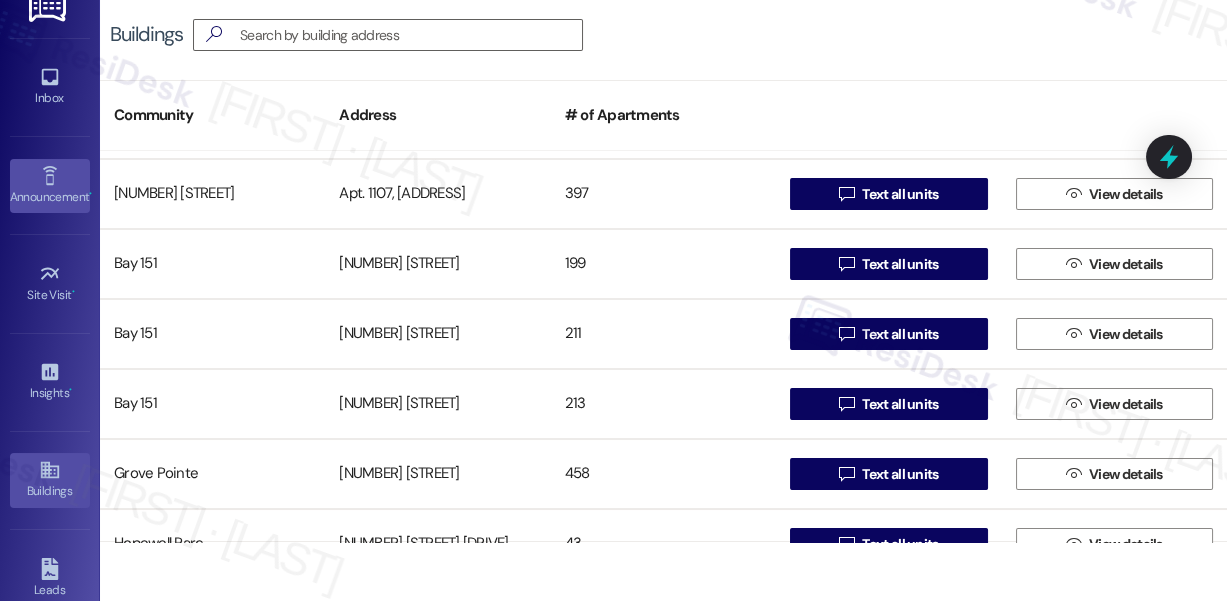 scroll, scrollTop: 0, scrollLeft: 0, axis: both 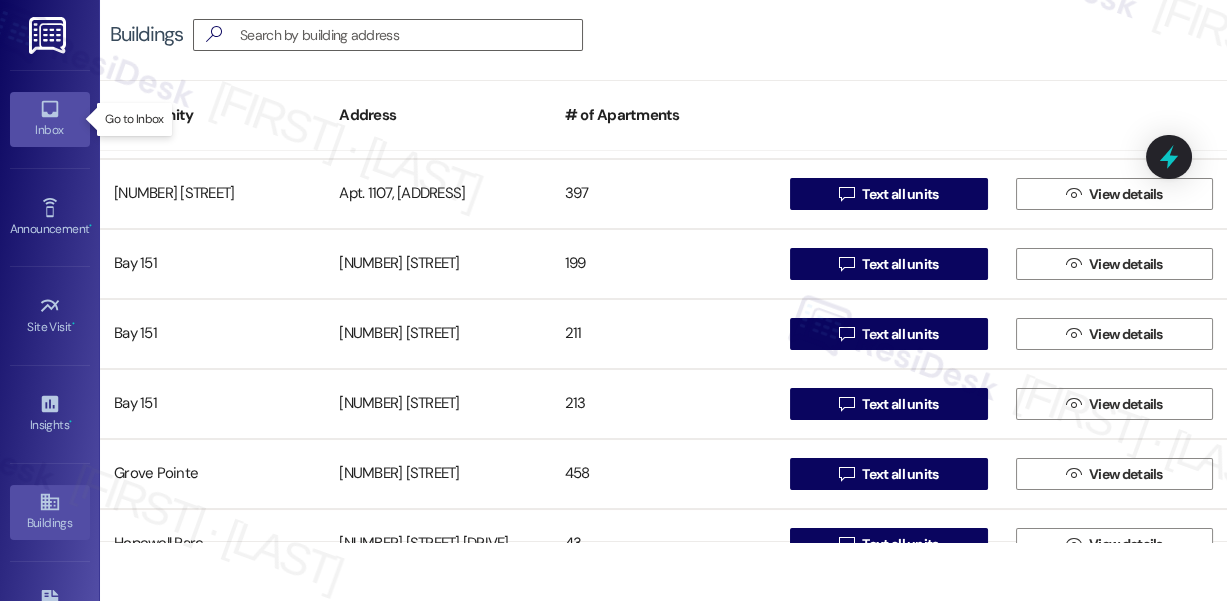 click on "Inbox" at bounding box center [50, 130] 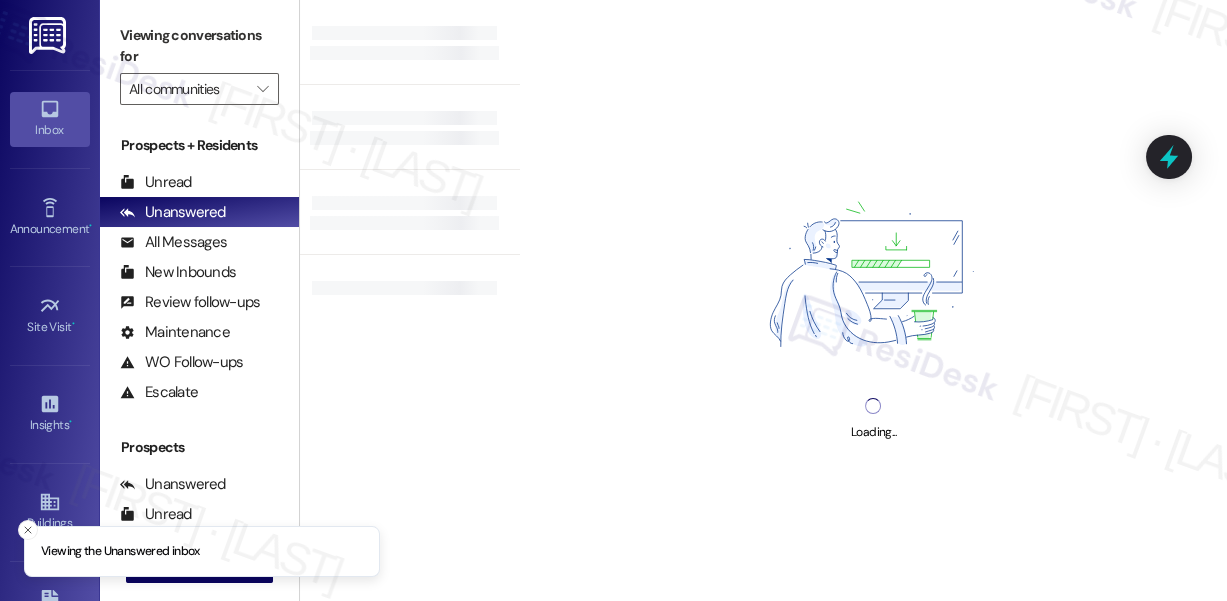 scroll, scrollTop: 408, scrollLeft: 0, axis: vertical 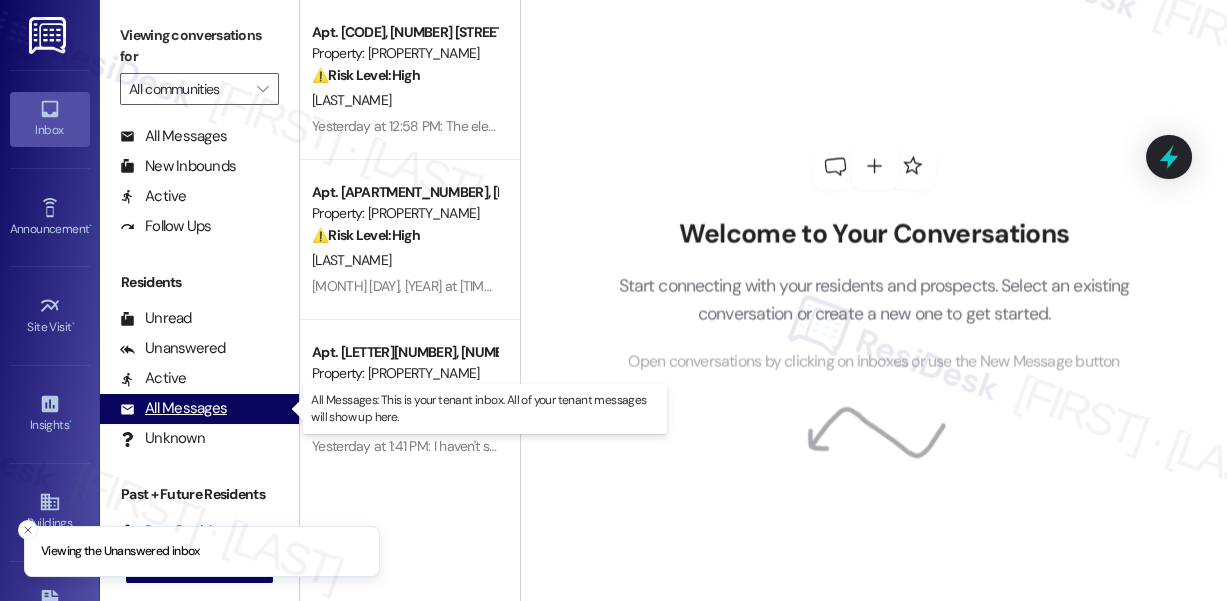 click on "All Messages (undefined)" at bounding box center [199, 409] 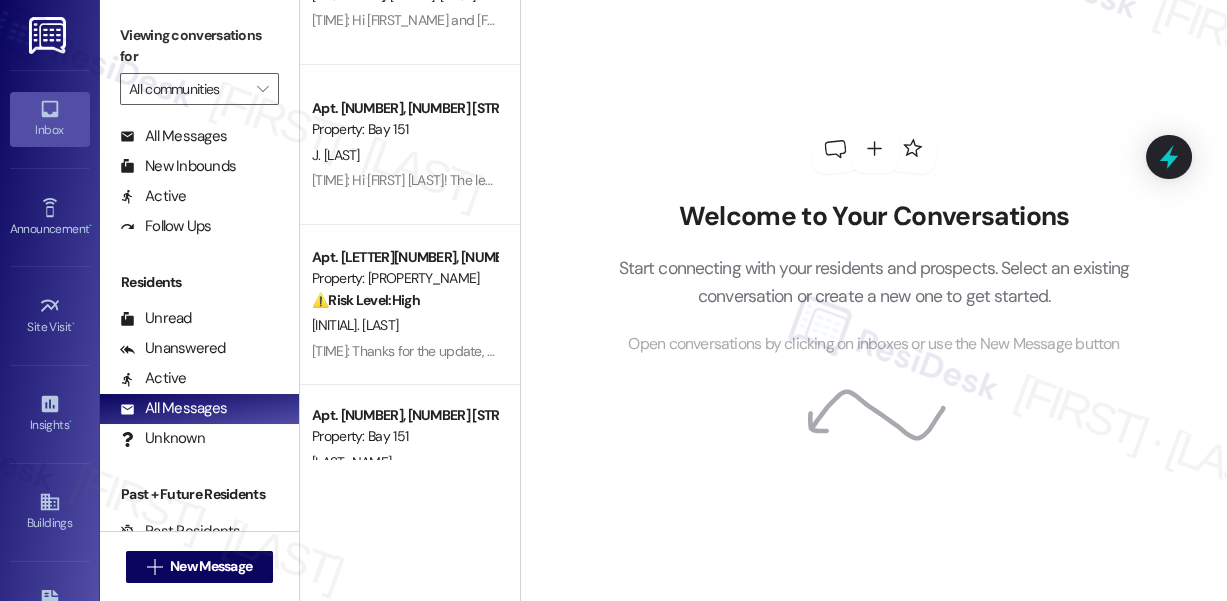 scroll, scrollTop: 545, scrollLeft: 0, axis: vertical 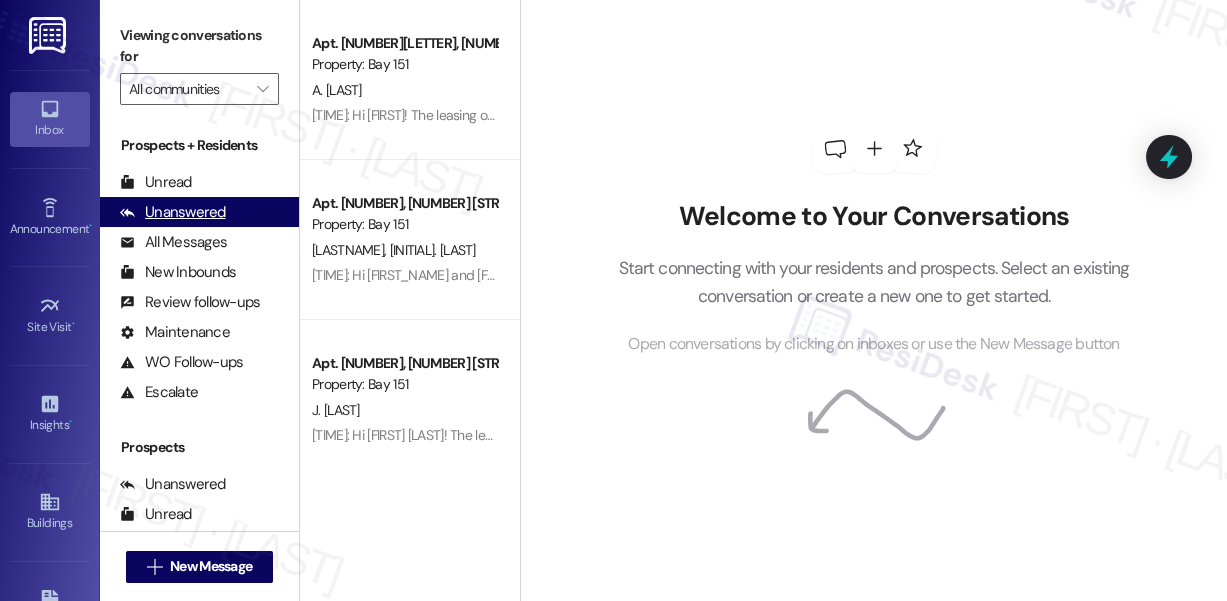 click on "Unanswered" at bounding box center [173, 212] 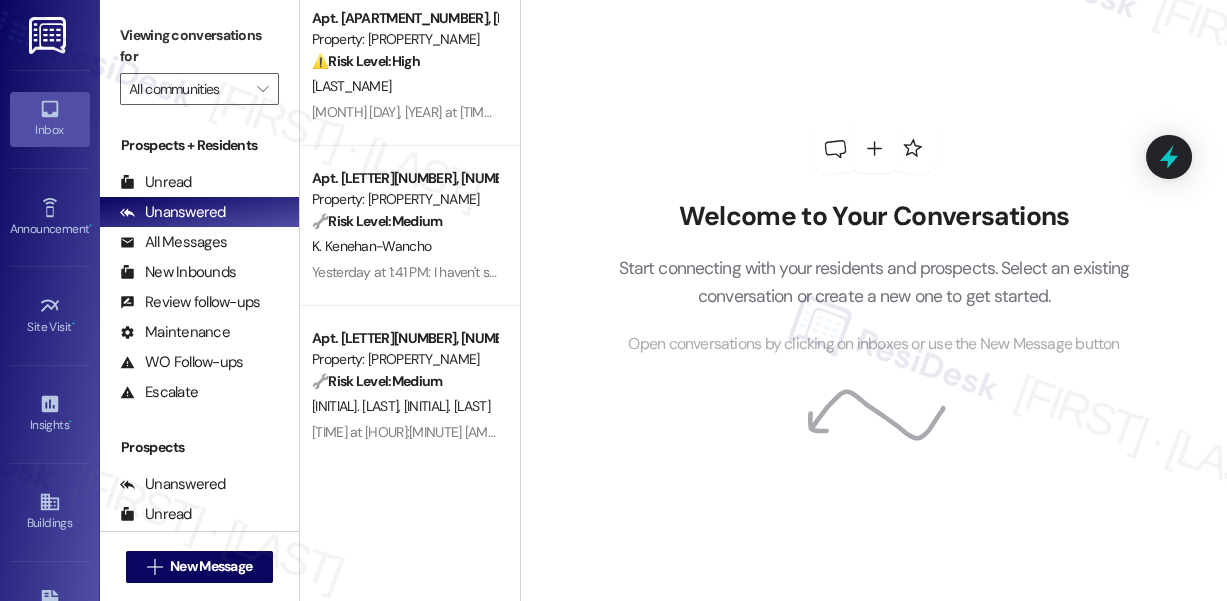scroll, scrollTop: 363, scrollLeft: 0, axis: vertical 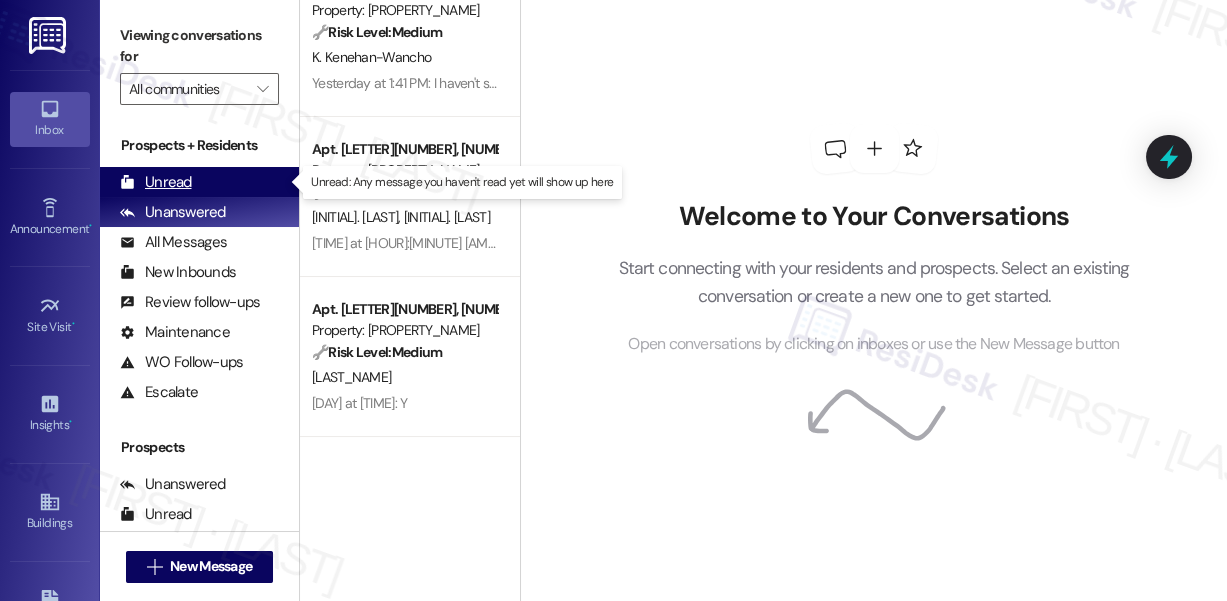 click on "Unread (0)" at bounding box center (199, 182) 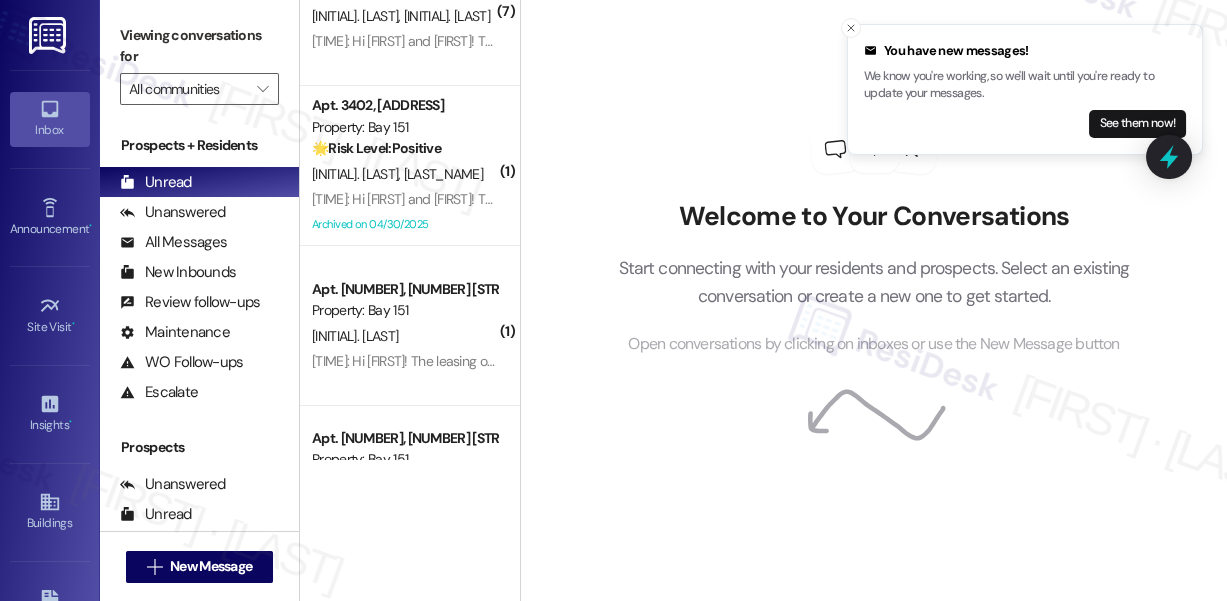scroll, scrollTop: 0, scrollLeft: 0, axis: both 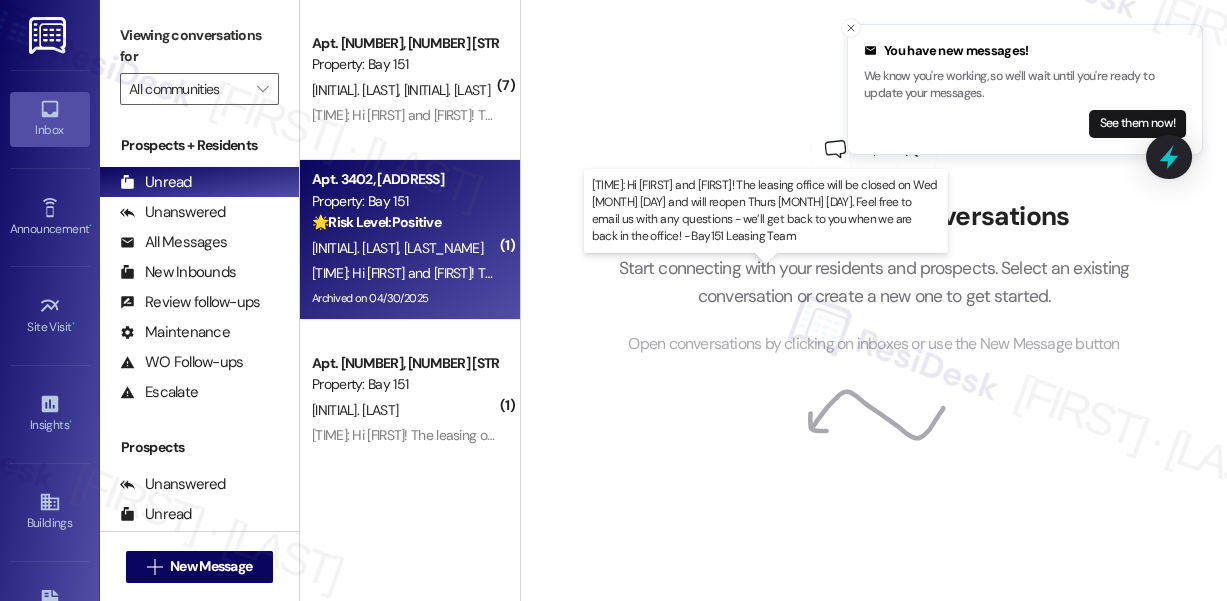click on "12:15 PM: Hi Edgar and Yosmery!
The leasing office will be closed on Wed 8/6 and will reopen Thurs 8/7. Feel free to email us with any questions - we’ll get back to you when we are back in the office!
- Bay151 Leasing Team 12:15 PM: Hi Edgar and Yosmery!
The leasing office will be closed on Wed 8/6 and will reopen Thurs 8/7. Feel free to email us with any questions - we’ll get back to you when we are back in the office!
- Bay151 Leasing Team" at bounding box center [1007, 273] 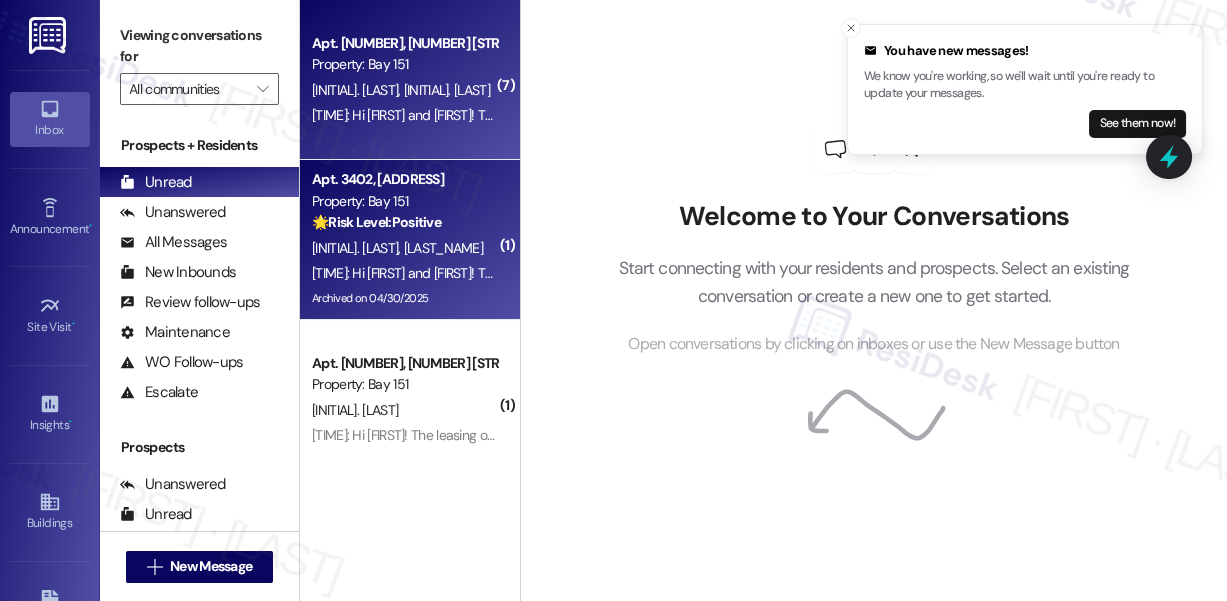 click on "Property: Bay 151" at bounding box center [404, 64] 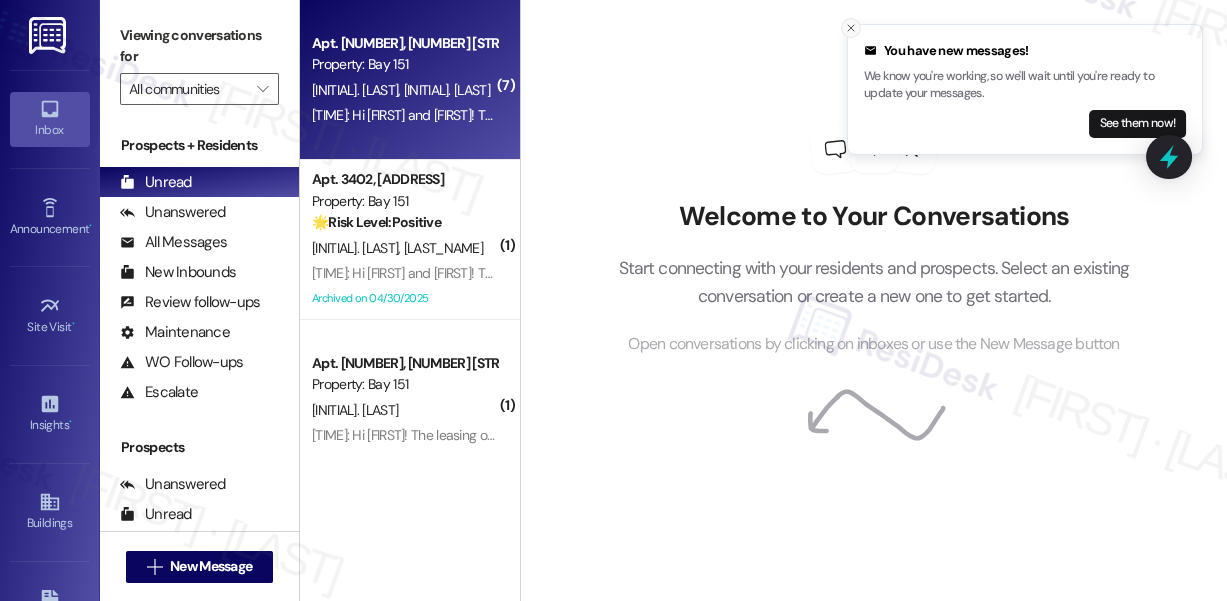 click 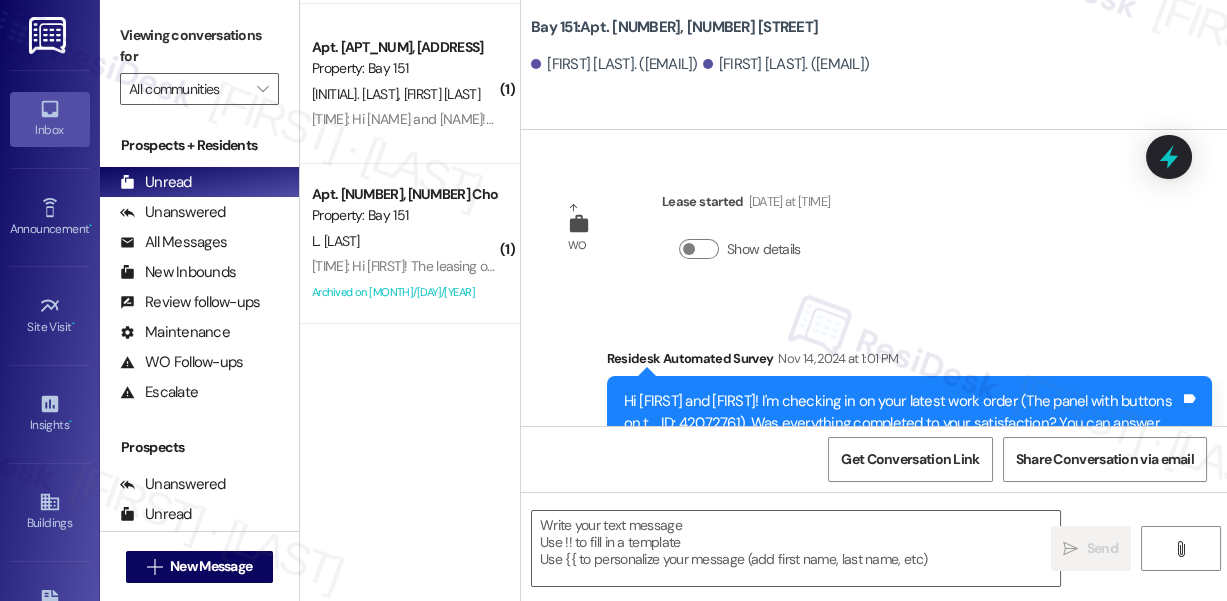 scroll, scrollTop: 90, scrollLeft: 0, axis: vertical 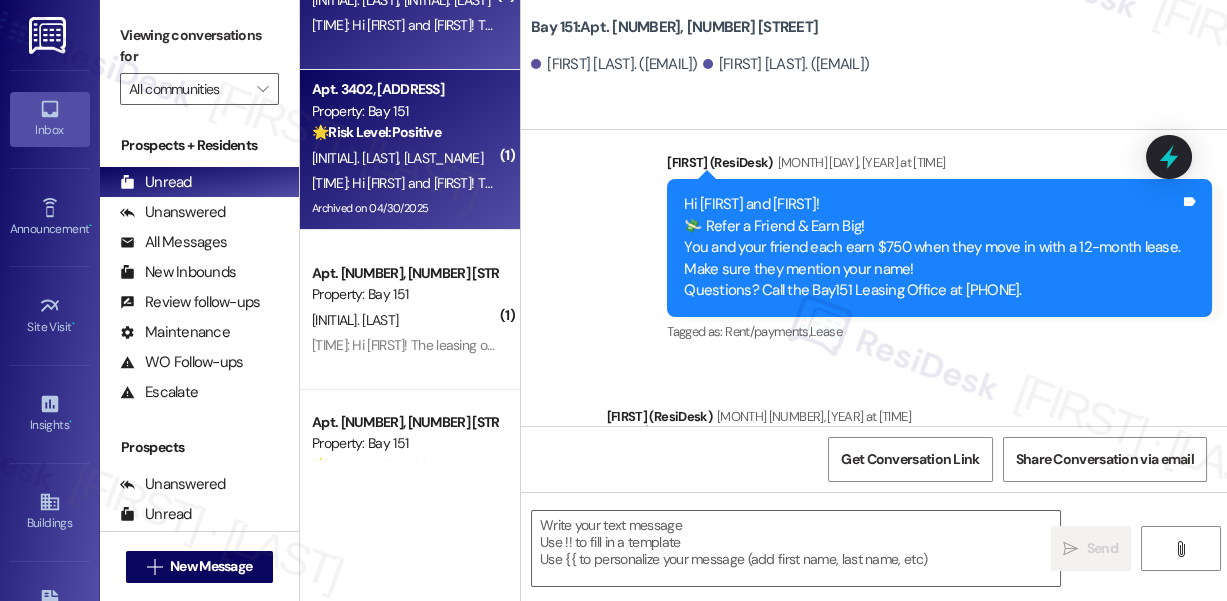 click on "Y. Valerio-Brito" at bounding box center [443, 158] 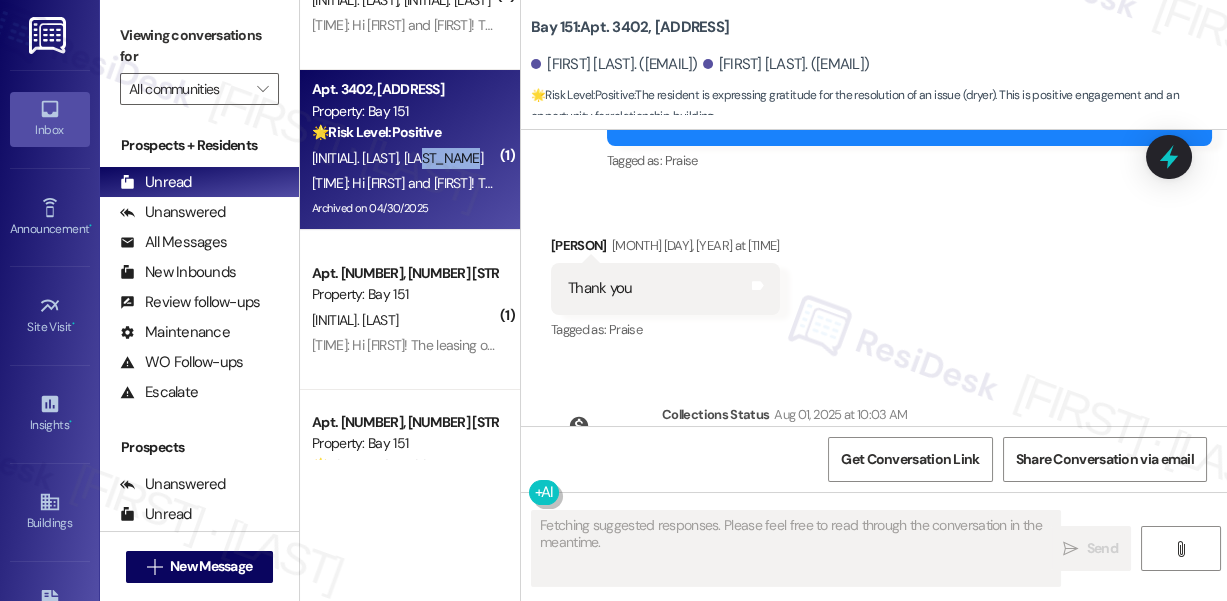scroll, scrollTop: 44728, scrollLeft: 0, axis: vertical 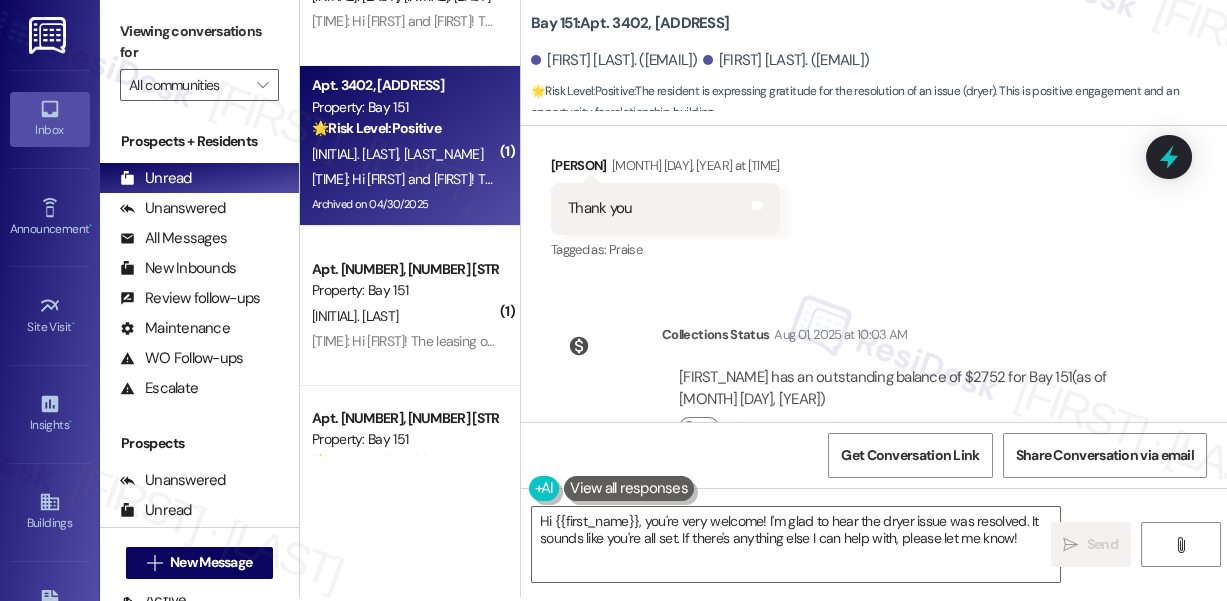 click on "Thank you" at bounding box center [600, 208] 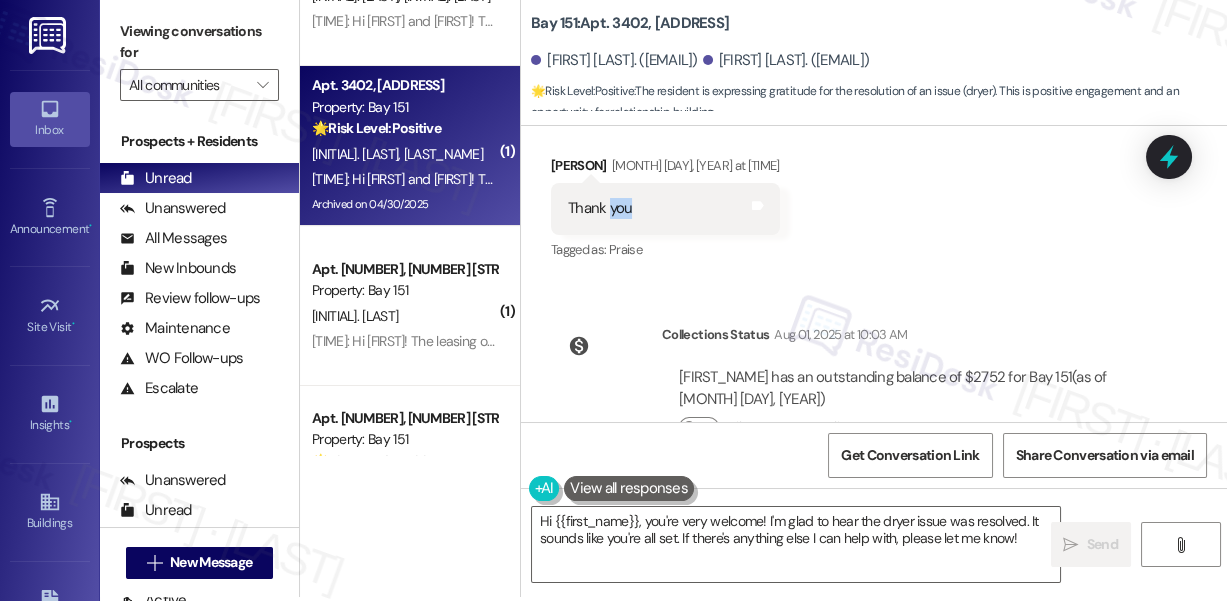 click on "Thank you" at bounding box center [600, 208] 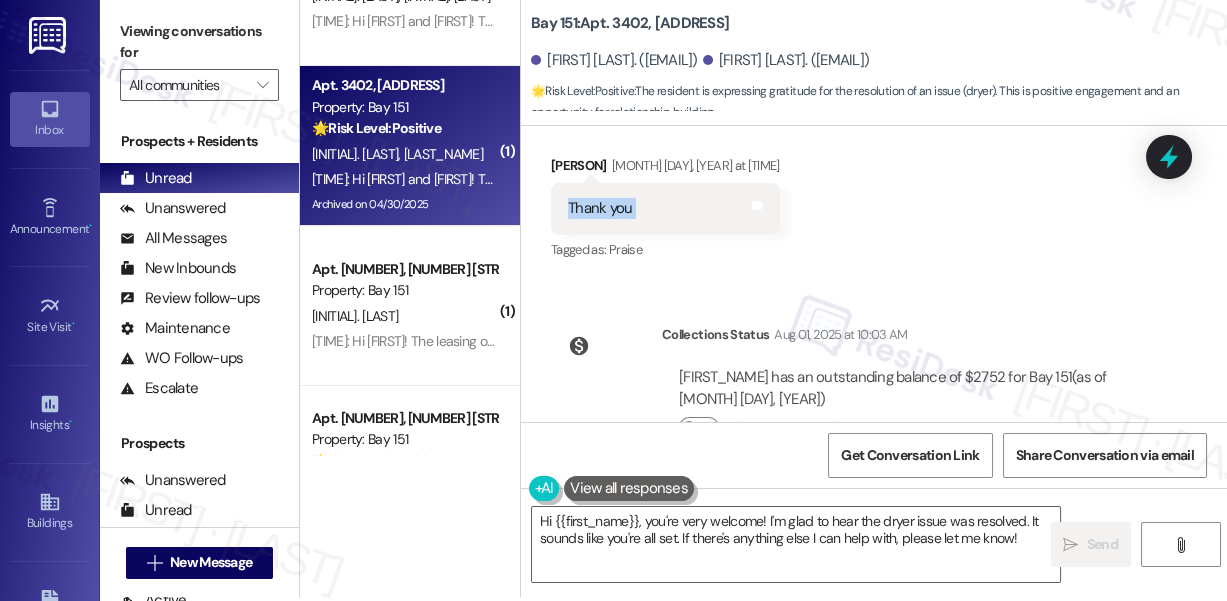 click on "Thank you" at bounding box center [600, 208] 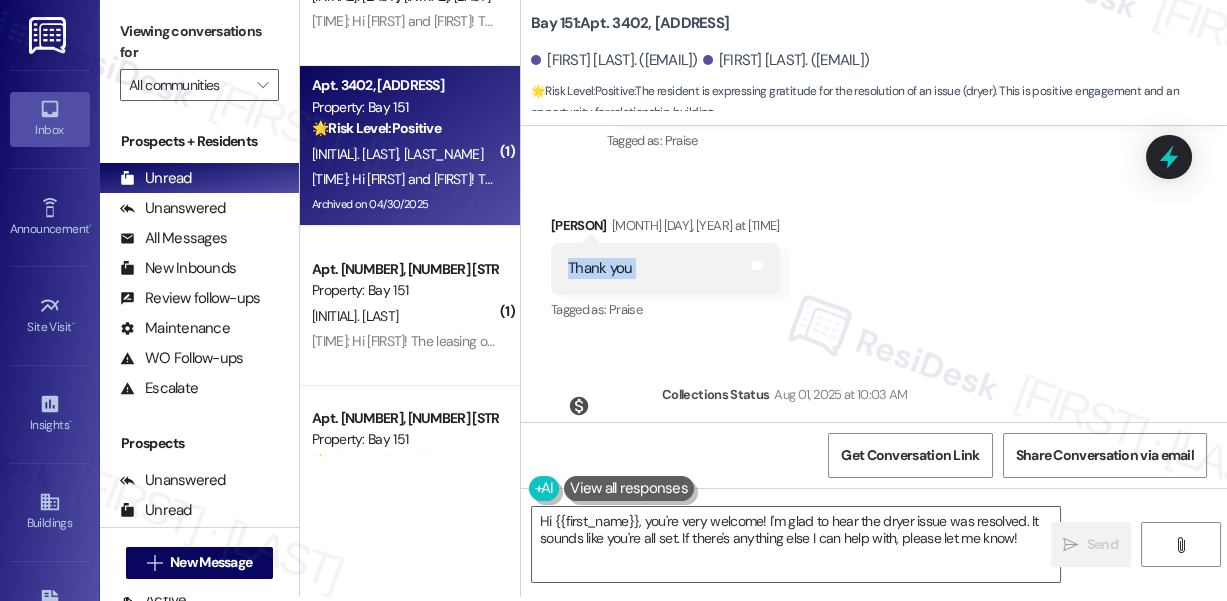 scroll, scrollTop: 44183, scrollLeft: 0, axis: vertical 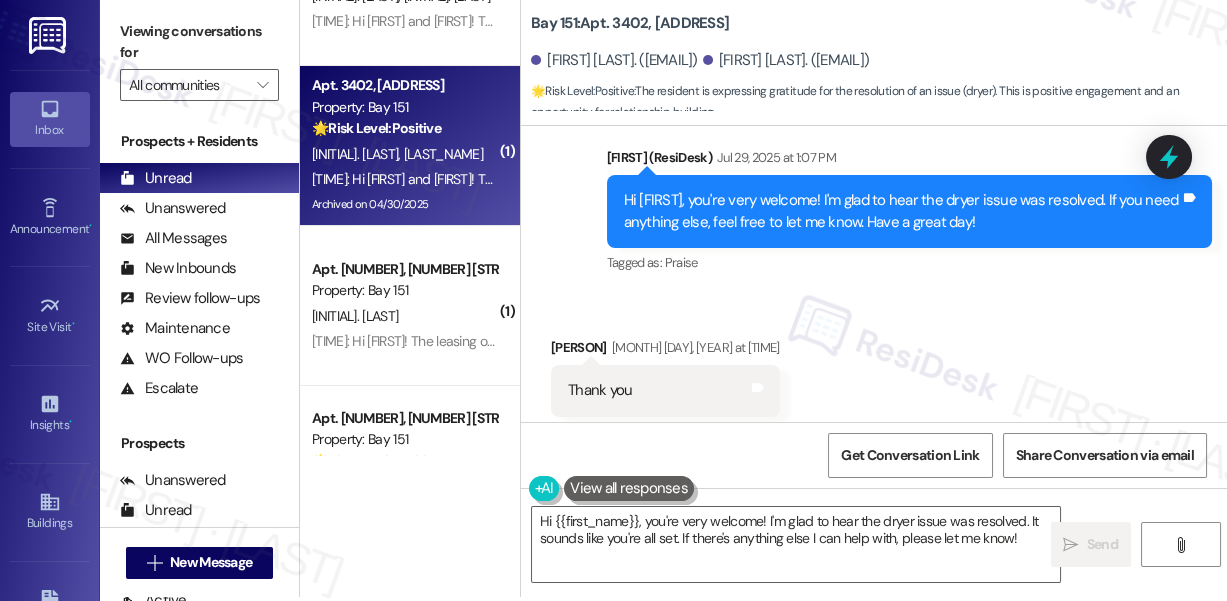click on "Hi Yosmery, you're very welcome! I'm glad to hear the dryer issue was resolved. If you need anything else, feel free to let me know. Have a great day!" at bounding box center (902, 211) 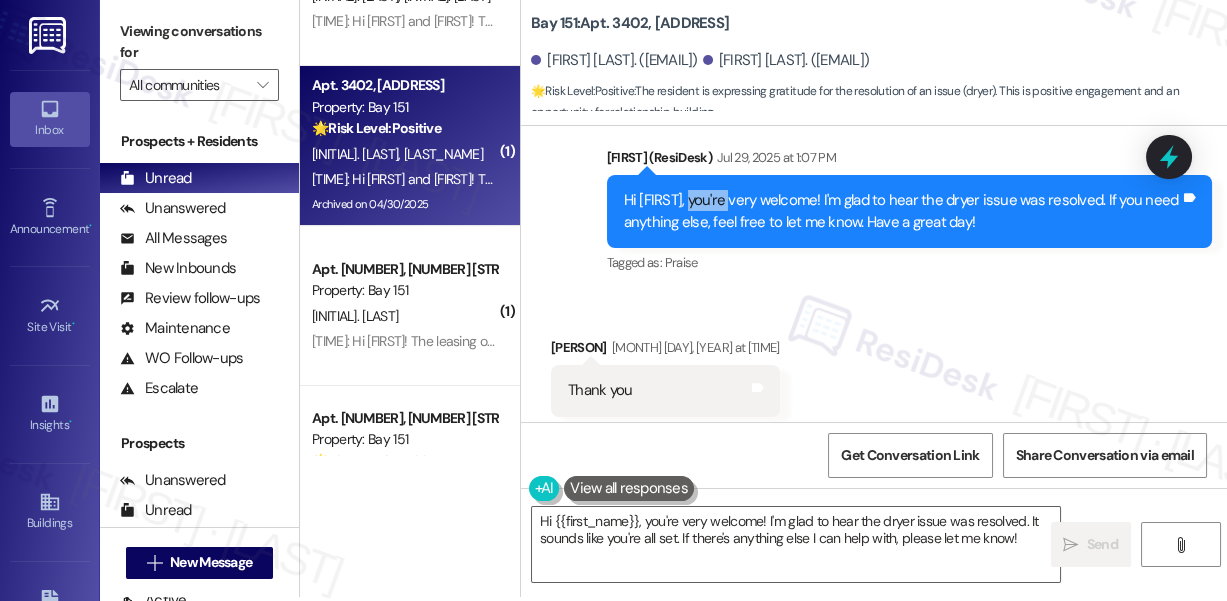 click on "Hi Yosmery, you're very welcome! I'm glad to hear the dryer issue was resolved. If you need anything else, feel free to let me know. Have a great day!" at bounding box center [902, 211] 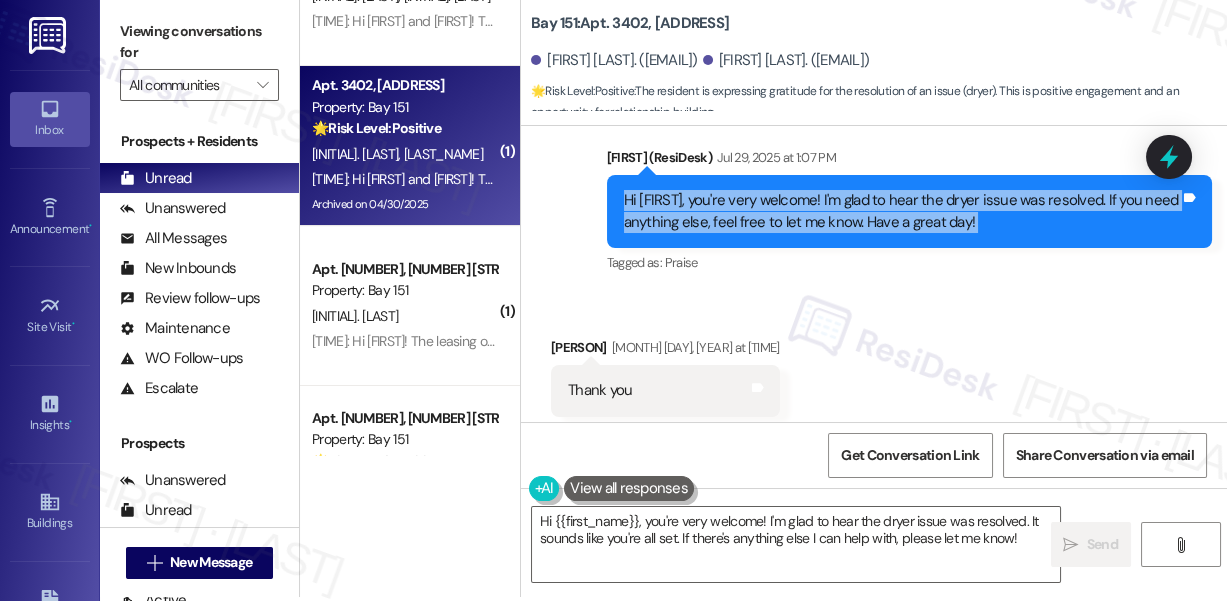 click on "Hi Yosmery, you're very welcome! I'm glad to hear the dryer issue was resolved. If you need anything else, feel free to let me know. Have a great day!" at bounding box center (902, 211) 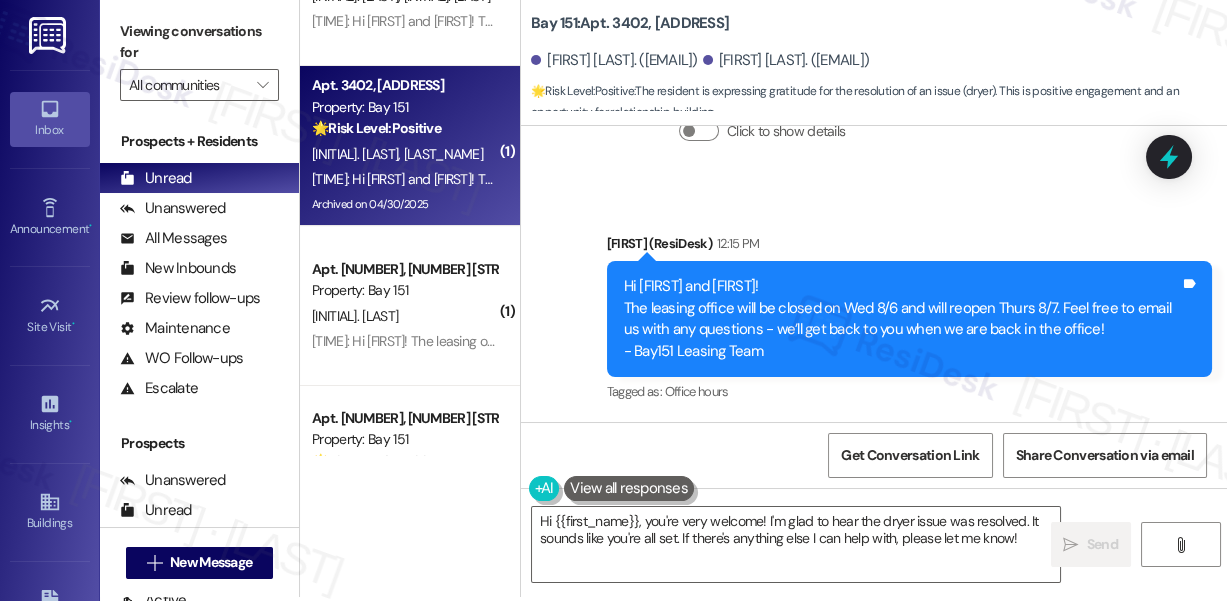 scroll, scrollTop: 44728, scrollLeft: 0, axis: vertical 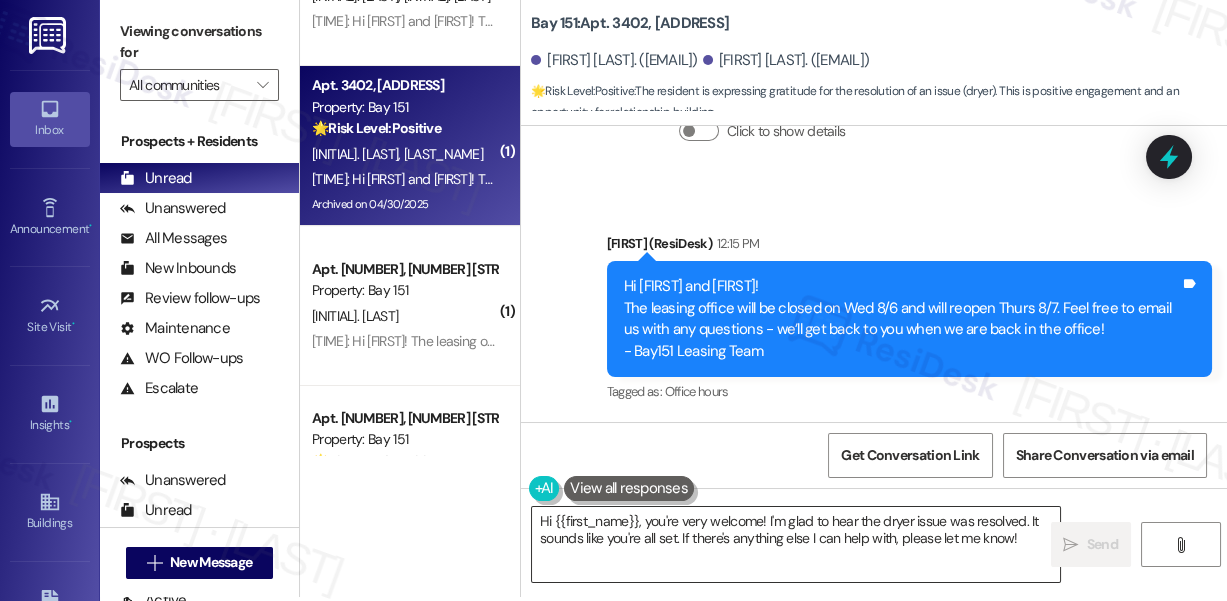 click on "Hi {{first_name}}, you're very welcome! I'm glad to hear the dryer issue was resolved. It sounds like you're all set. If there's anything else I can help with, please let me know!" at bounding box center (796, 544) 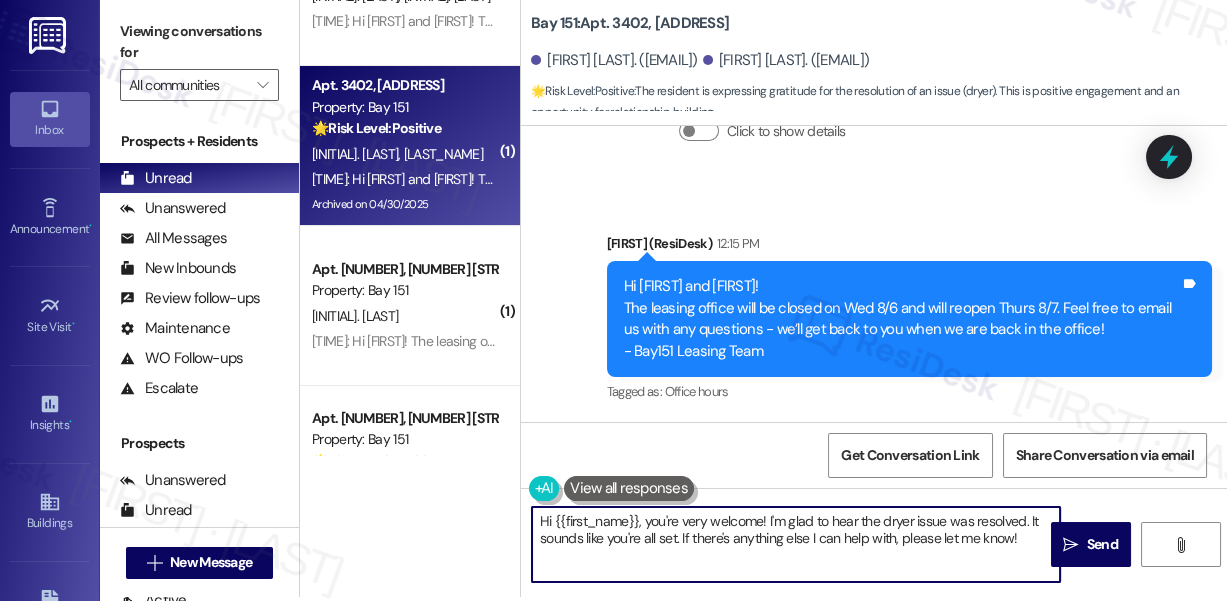click on "Hi {{first_name}}, you're very welcome! I'm glad to hear the dryer issue was resolved. It sounds like you're all set. If there's anything else I can help with, please let me know!" at bounding box center [796, 544] 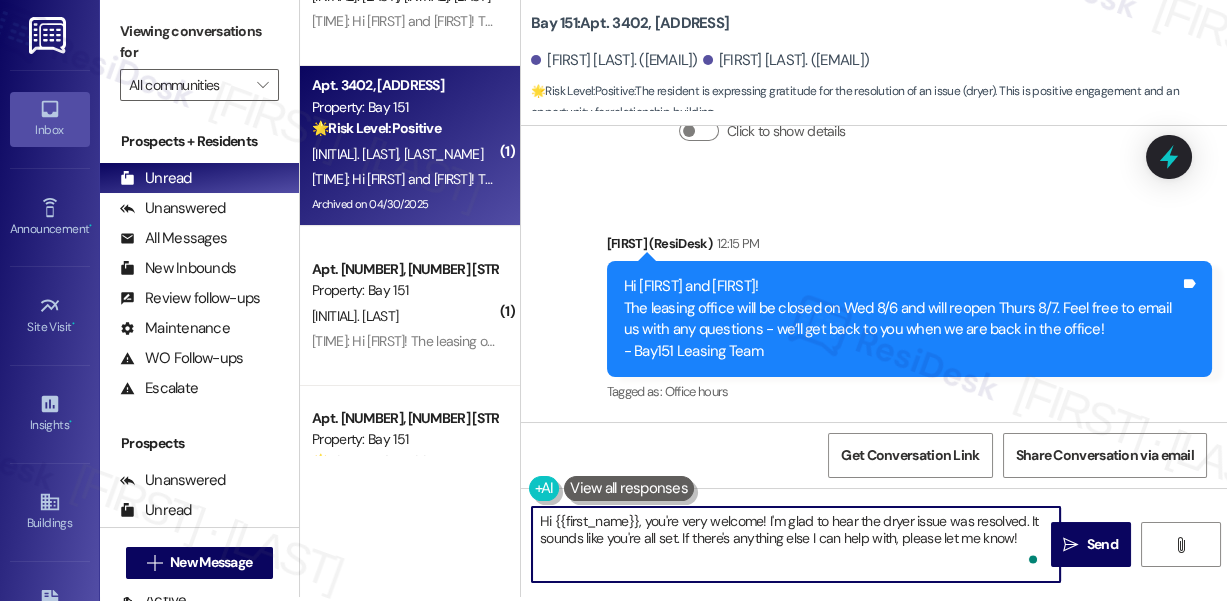 click on "Hi {{first_name}}, you're very welcome! I'm glad to hear the dryer issue was resolved. It sounds like you're all set. If there's anything else I can help with, please let me know!" at bounding box center (796, 544) 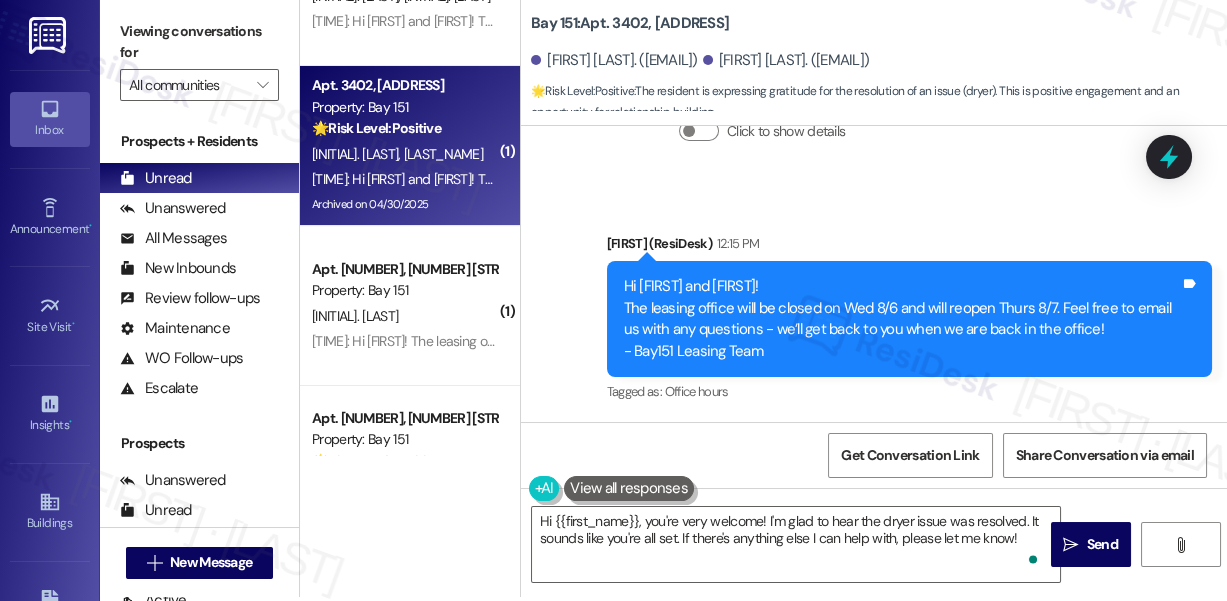 click on "Yosmery Valerio-Brito. (ecancinos@hotmail.com)" at bounding box center [786, 60] 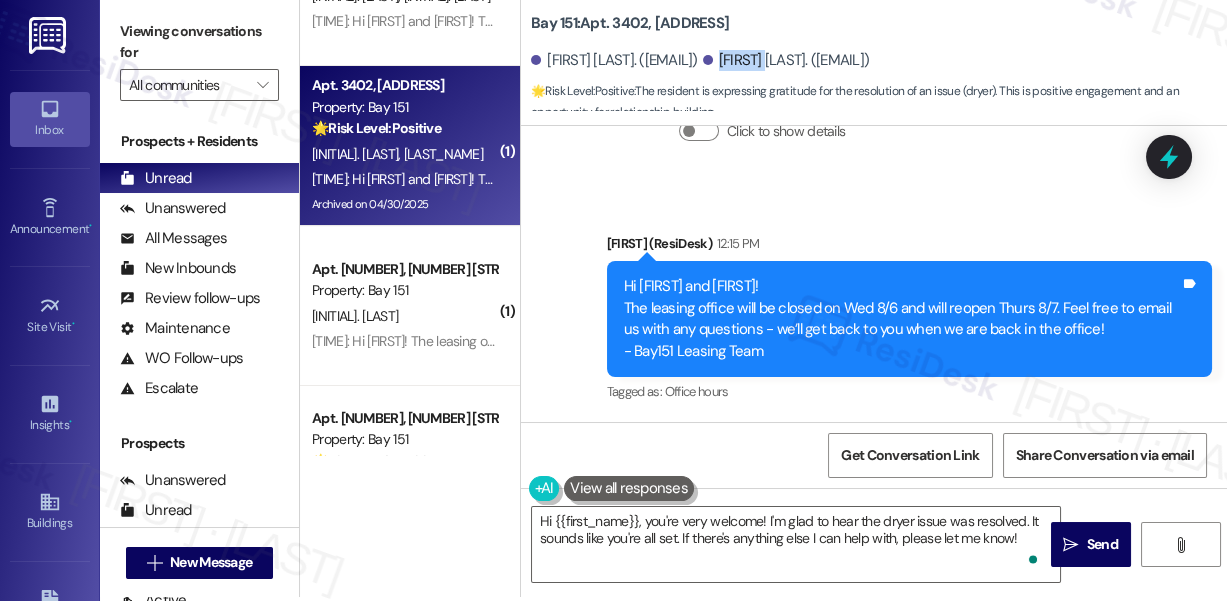 click on "Yosmery Valerio-Brito. (ecancinos@hotmail.com)" at bounding box center [786, 60] 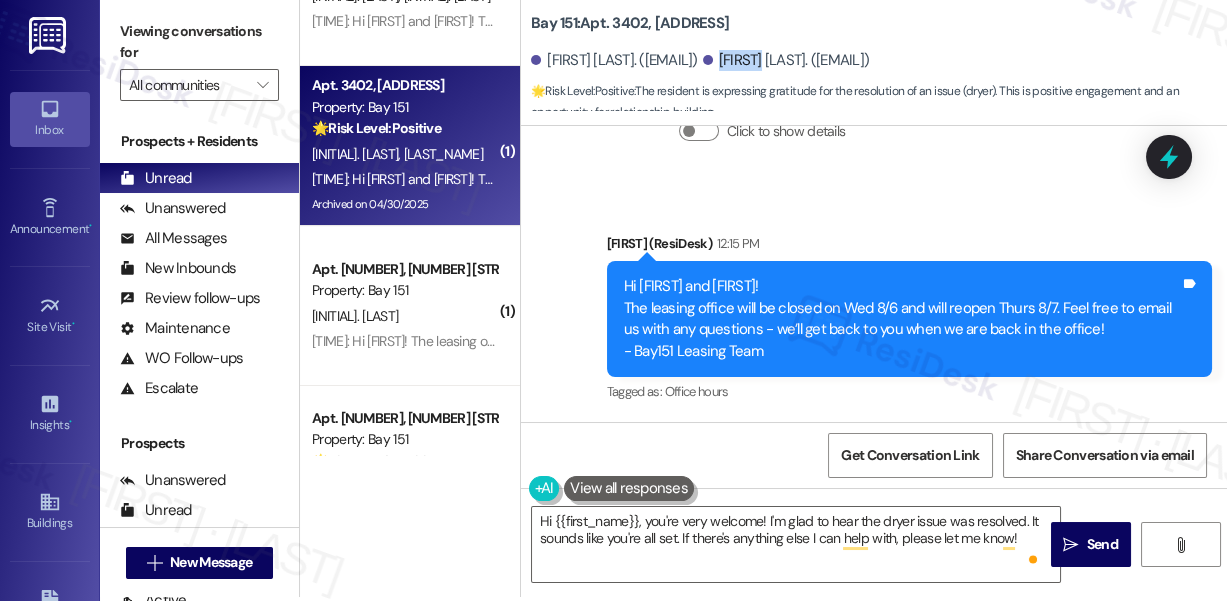 copy on "Yosmery" 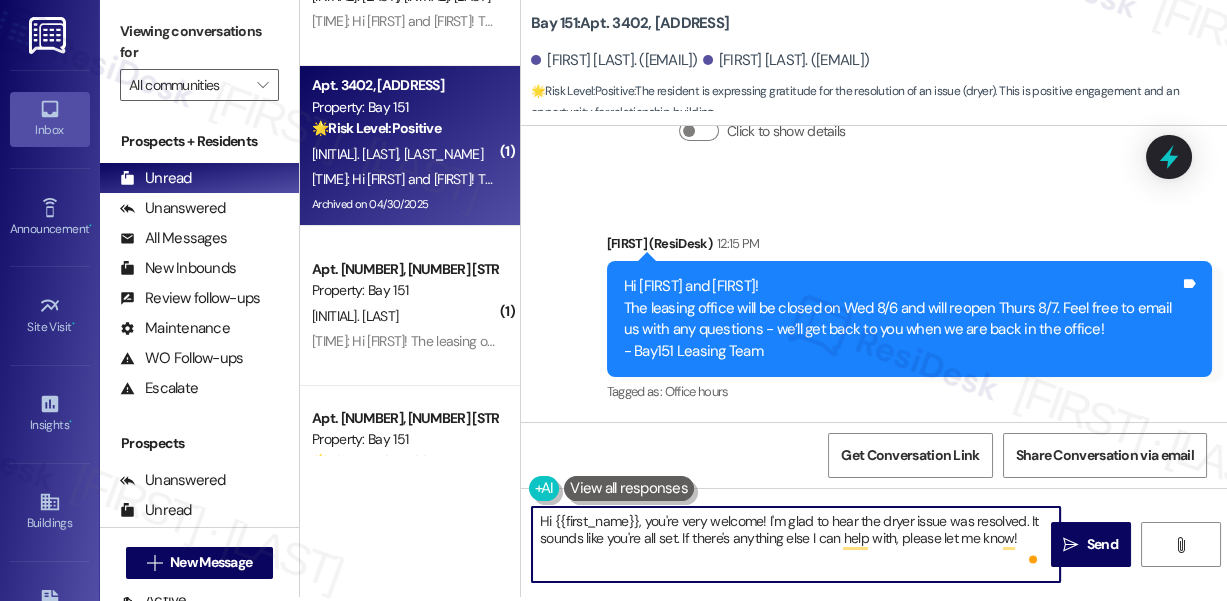 click on "Hi {{first_name}}, you're very welcome! I'm glad to hear the dryer issue was resolved. It sounds like you're all set. If there's anything else I can help with, please let me know!" at bounding box center [796, 544] 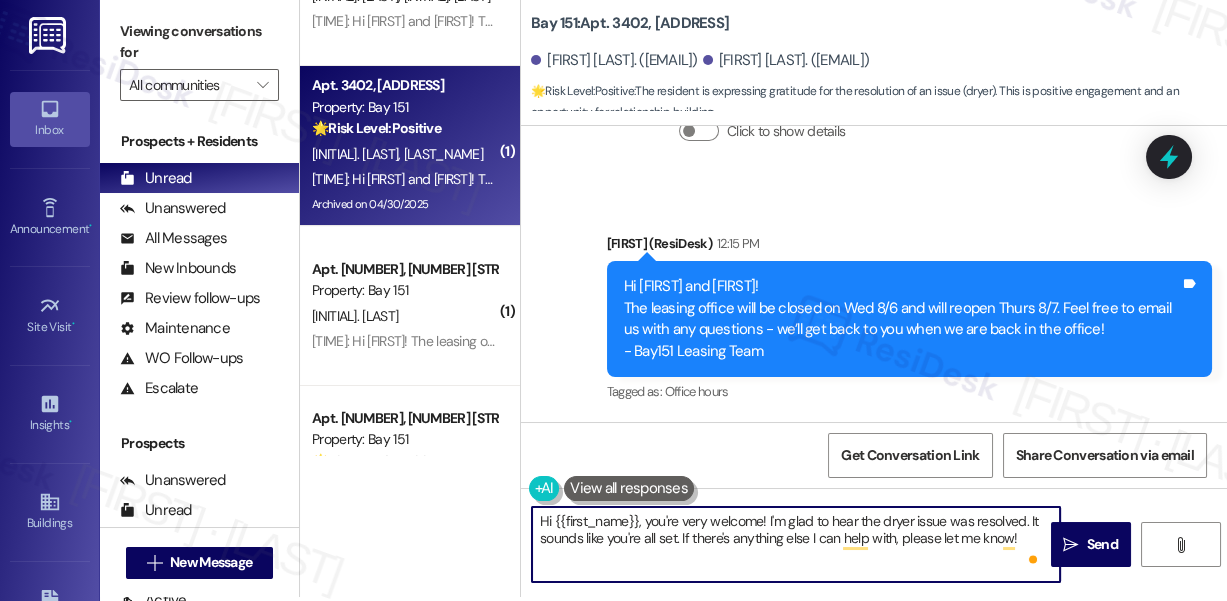 drag, startPoint x: 552, startPoint y: 519, endPoint x: 636, endPoint y: 510, distance: 84.48077 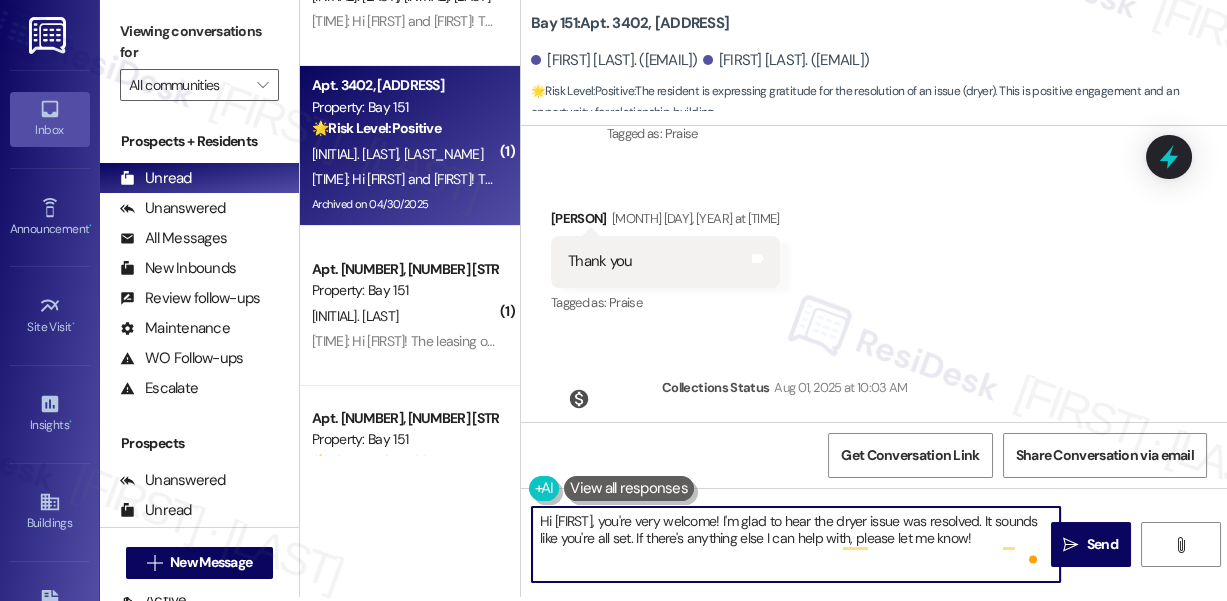 scroll, scrollTop: 44183, scrollLeft: 0, axis: vertical 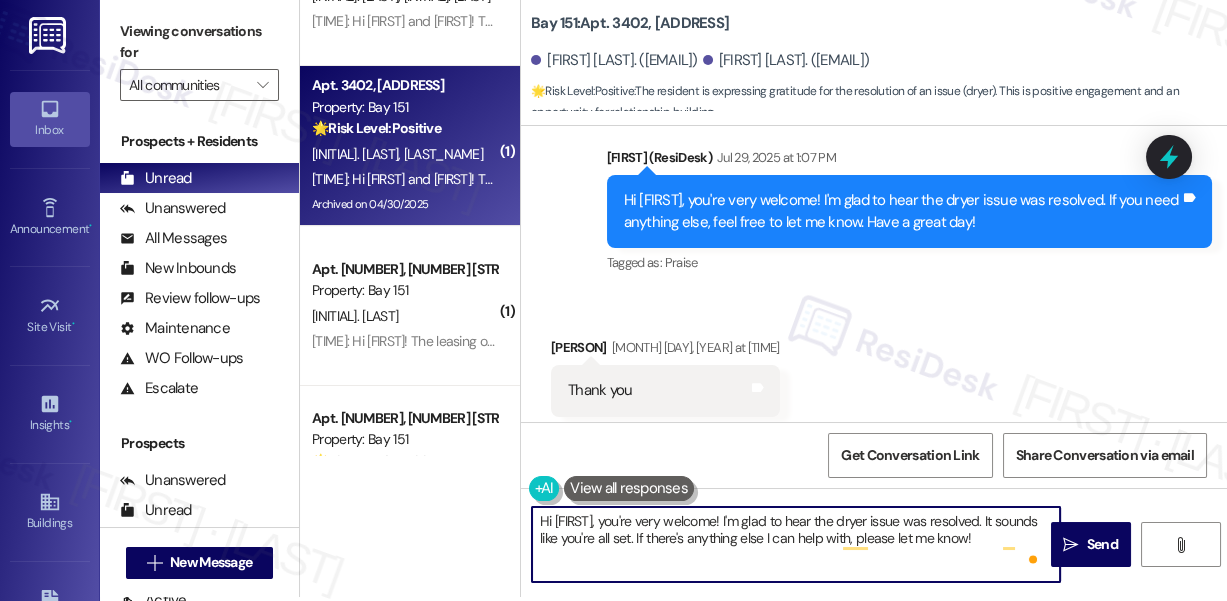 type on "Hi Yosmery, you're very welcome! I'm glad to hear the dryer issue was resolved. It sounds like you're all set. If there's anything else I can help with, please let me know!" 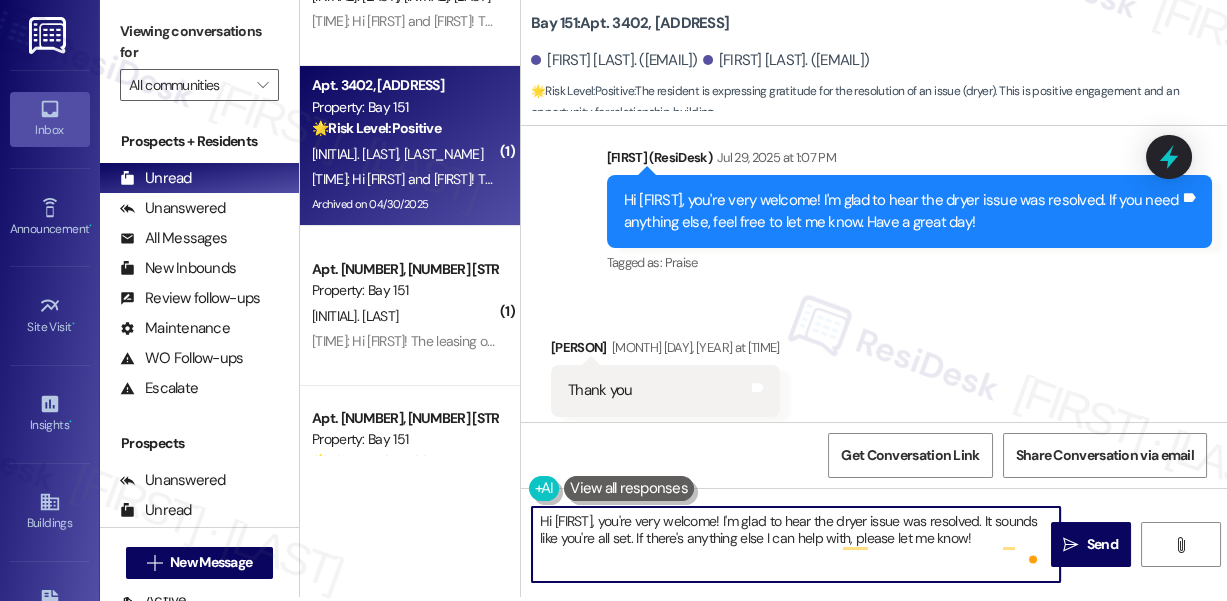 scroll, scrollTop: 44728, scrollLeft: 0, axis: vertical 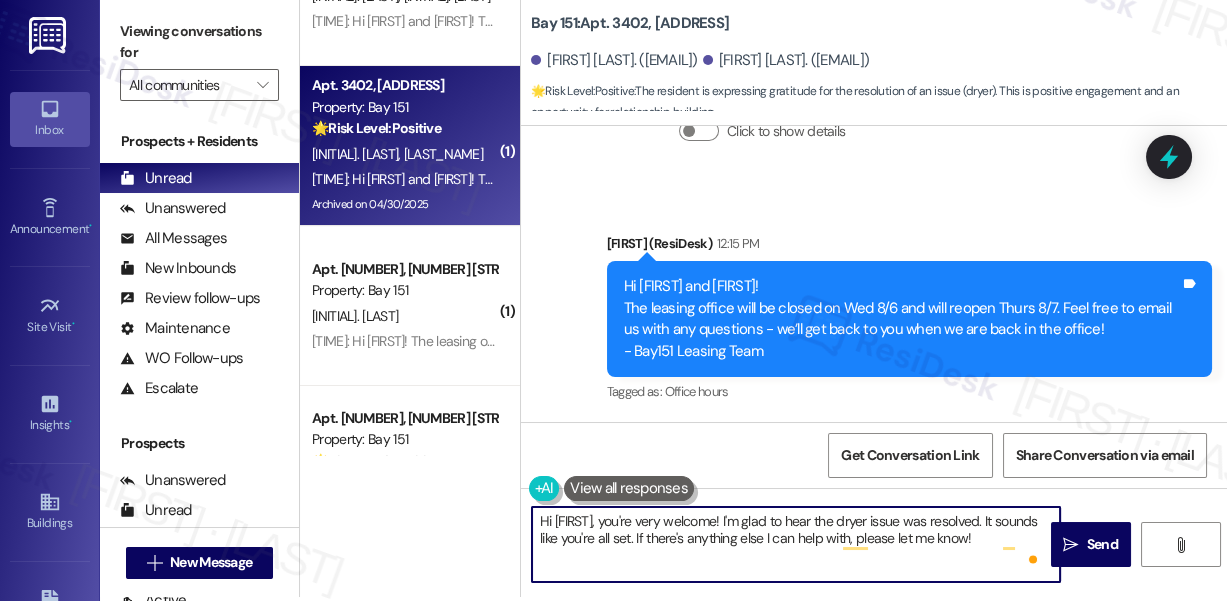 click on "Hi Edgar and Yosmery!
The leasing office will be closed on Wed 8/6 and will reopen Thurs 8/7. Feel free to email us with any questions - we’ll get back to you when we are back in the office!
- Bay151 Leasing Team" at bounding box center [902, 319] 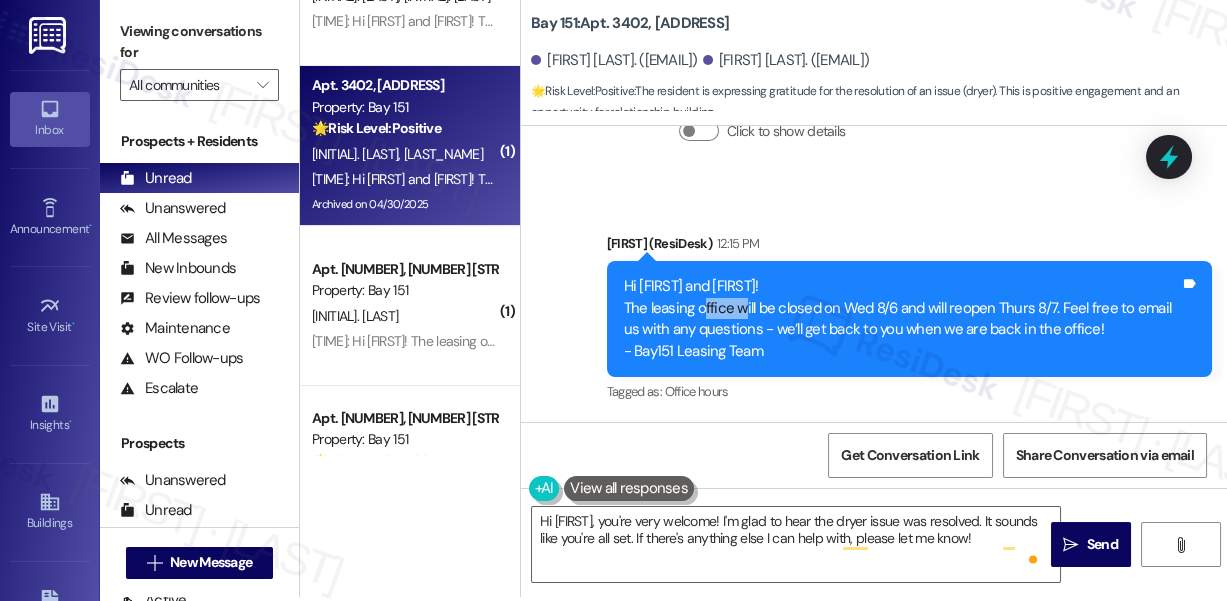 click on "Hi Edgar and Yosmery!
The leasing office will be closed on Wed 8/6 and will reopen Thurs 8/7. Feel free to email us with any questions - we’ll get back to you when we are back in the office!
- Bay151 Leasing Team" at bounding box center (902, 319) 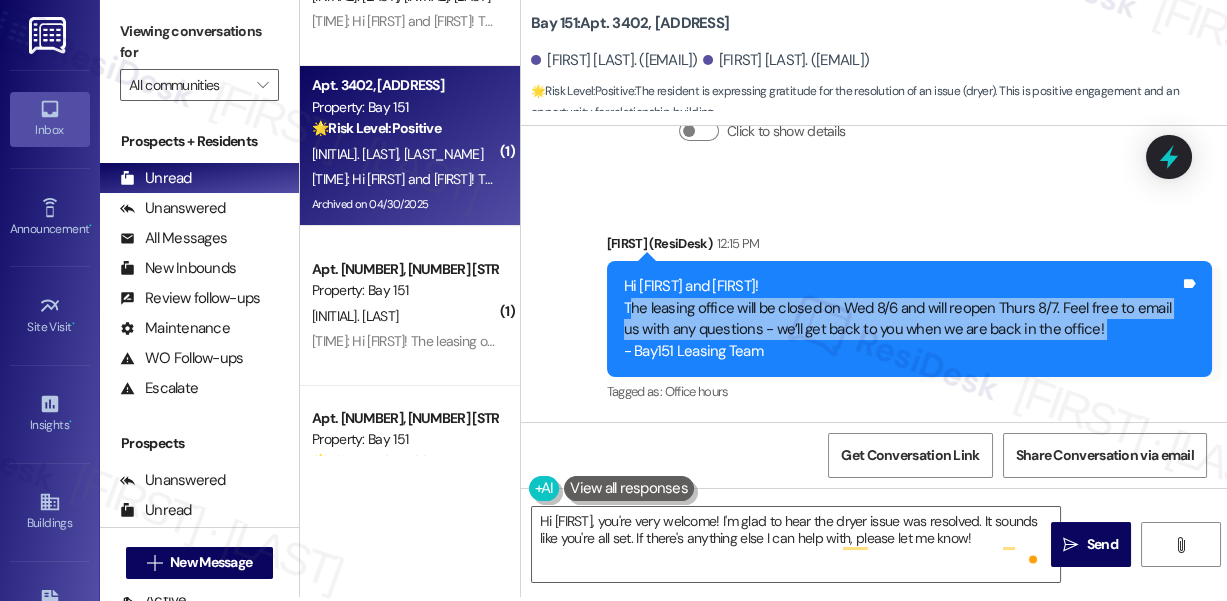click on "Hi Edgar and Yosmery!
The leasing office will be closed on Wed 8/6 and will reopen Thurs 8/7. Feel free to email us with any questions - we’ll get back to you when we are back in the office!
- Bay151 Leasing Team" at bounding box center (902, 319) 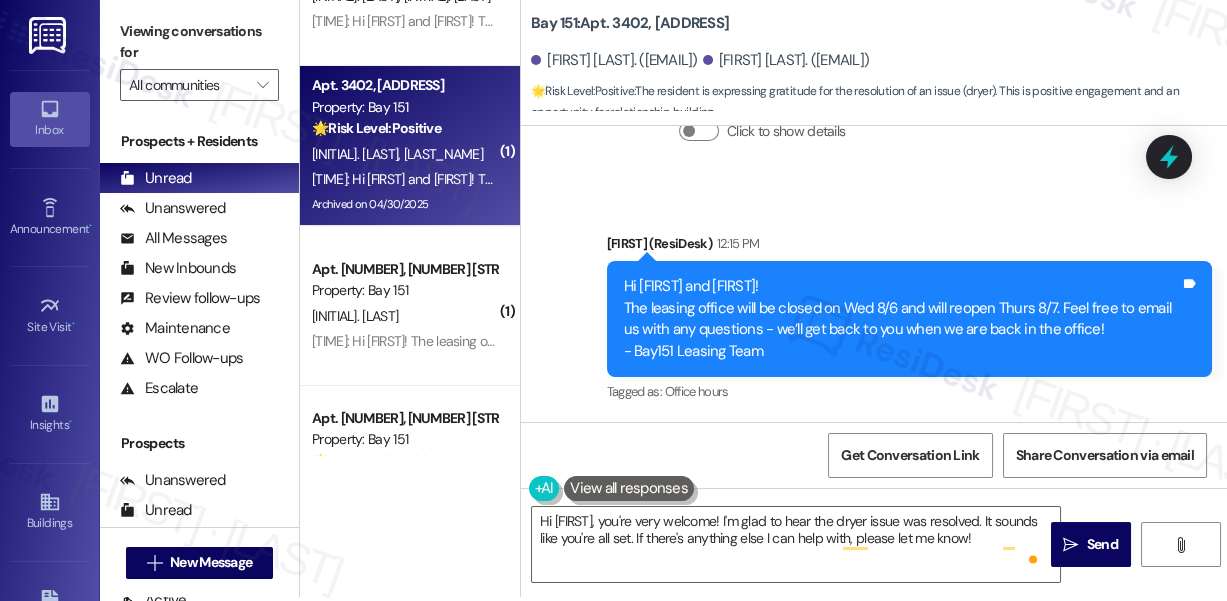 click on "Hi Edgar and Yosmery!
The leasing office will be closed on Wed 8/6 and will reopen Thurs 8/7. Feel free to email us with any questions - we’ll get back to you when we are back in the office!
- Bay151 Leasing Team" at bounding box center [902, 319] 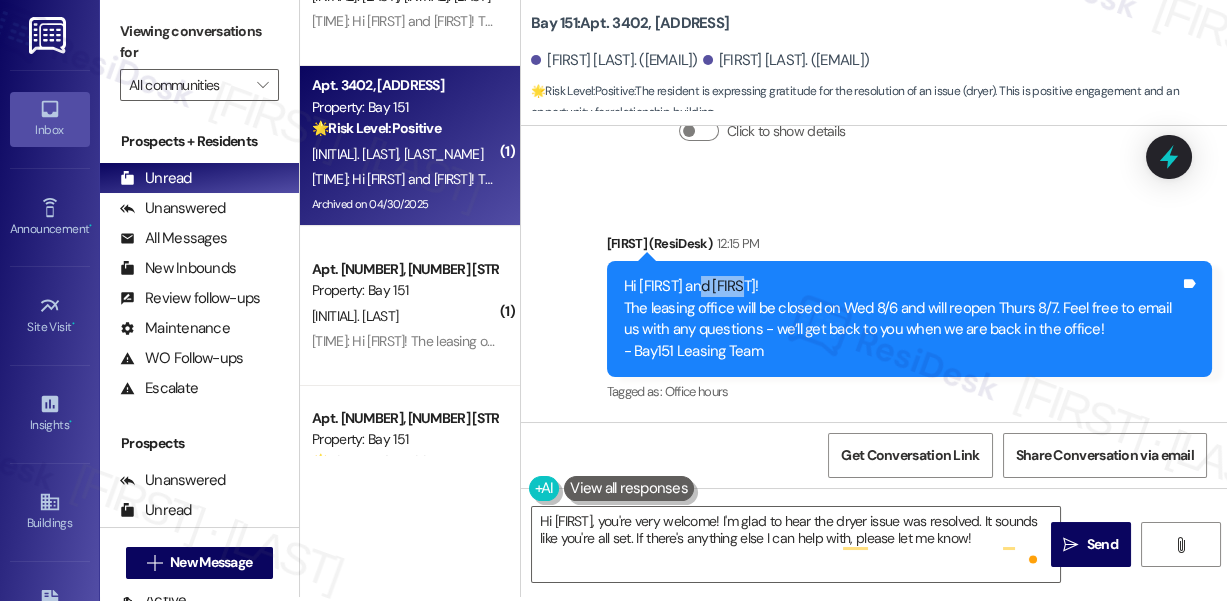 click on "Hi Edgar and Yosmery!
The leasing office will be closed on Wed 8/6 and will reopen Thurs 8/7. Feel free to email us with any questions - we’ll get back to you when we are back in the office!
- Bay151 Leasing Team" at bounding box center [902, 319] 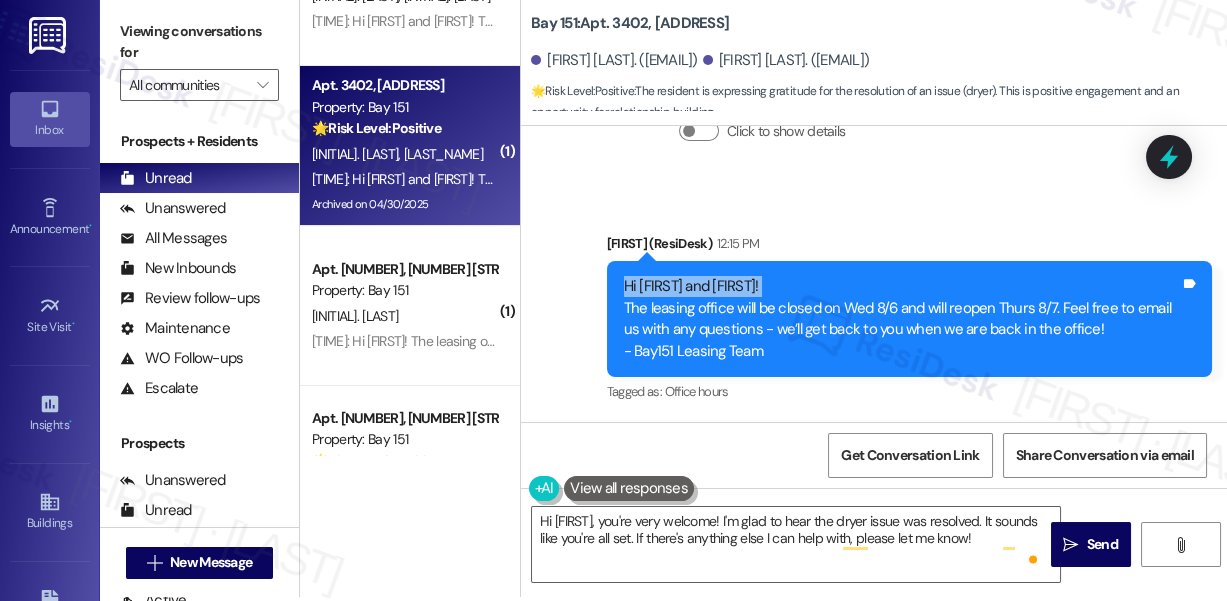 click on "Hi Edgar and Yosmery!
The leasing office will be closed on Wed 8/6 and will reopen Thurs 8/7. Feel free to email us with any questions - we’ll get back to you when we are back in the office!
- Bay151 Leasing Team" at bounding box center (902, 319) 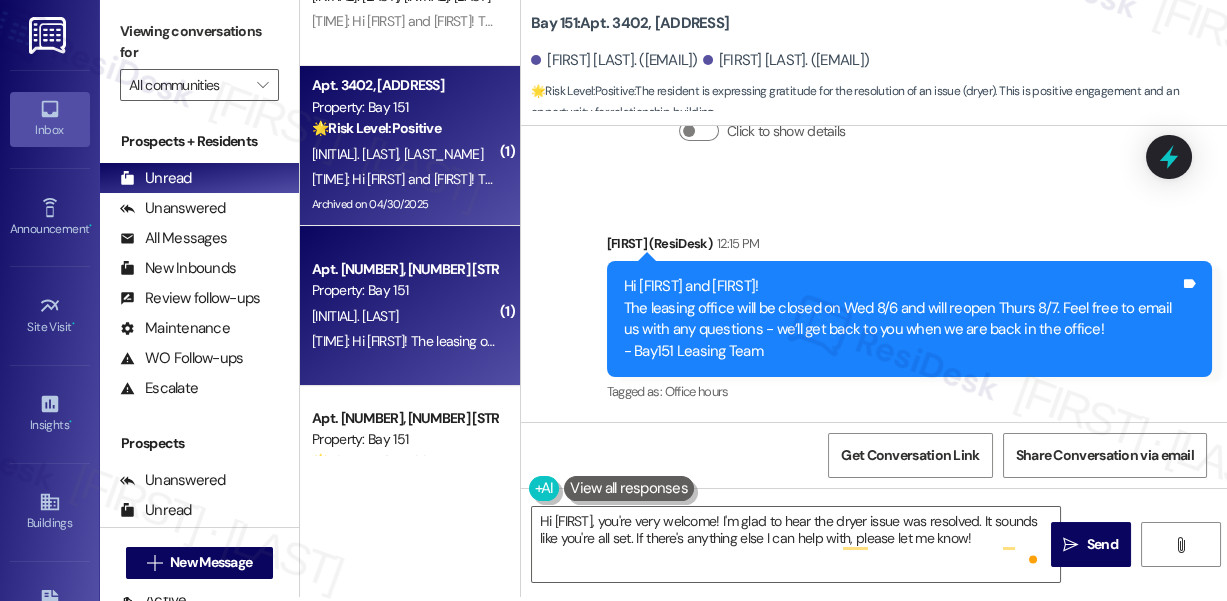 click on "Apt. 2404, 275 Chosin Few Way" at bounding box center (404, 269) 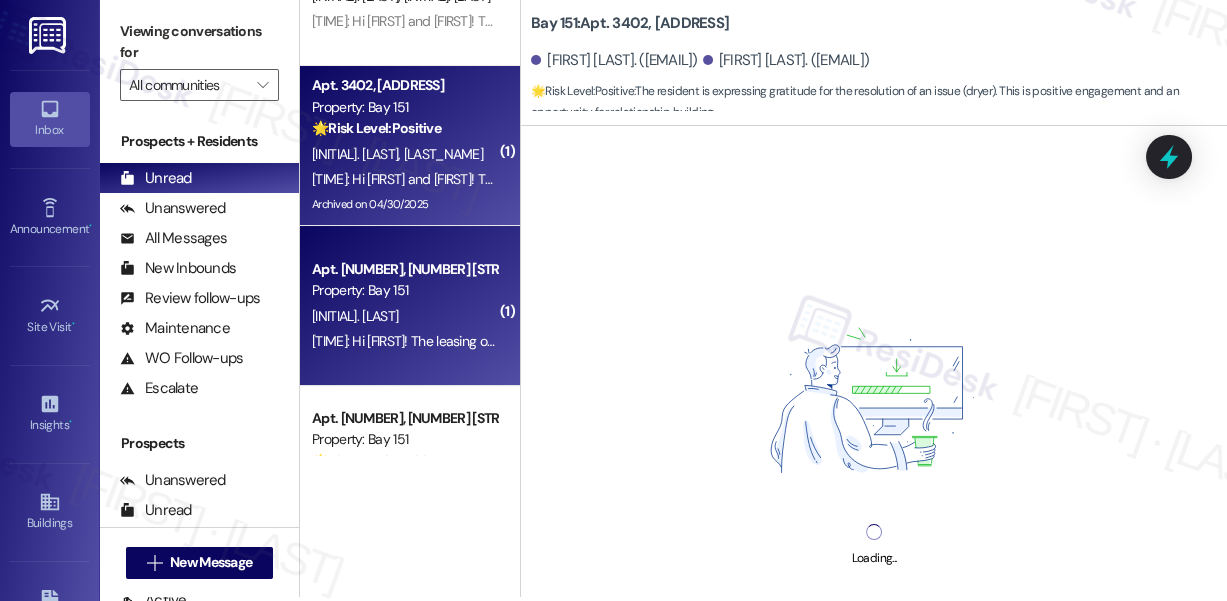 click on "Archived on 04/30/2025" at bounding box center (404, 204) 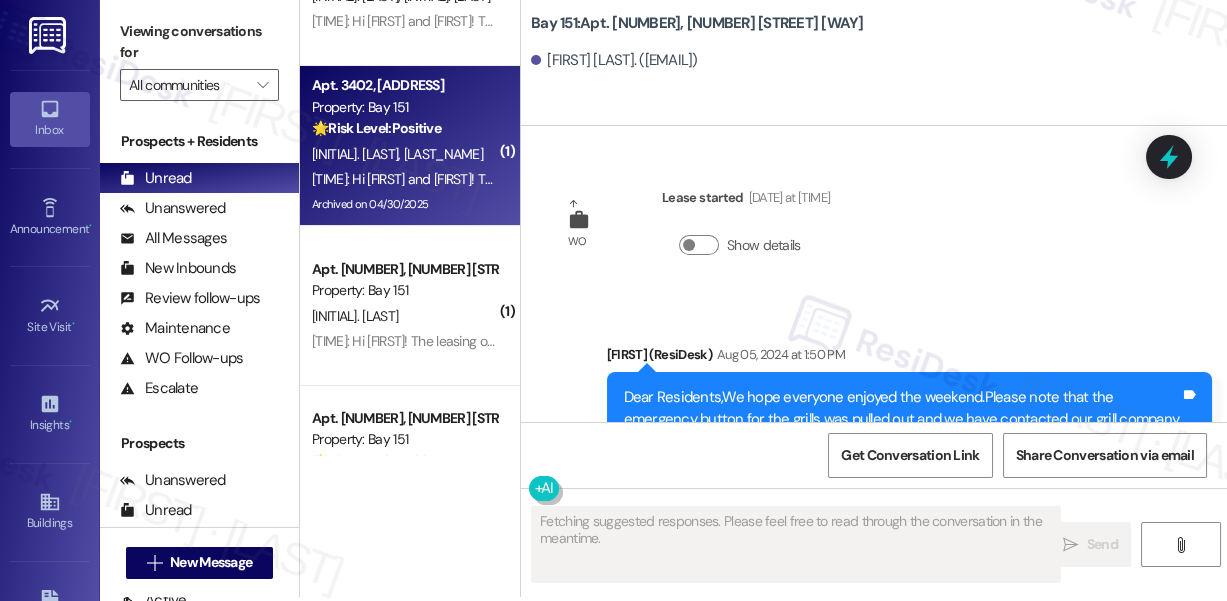 scroll, scrollTop: 44418, scrollLeft: 0, axis: vertical 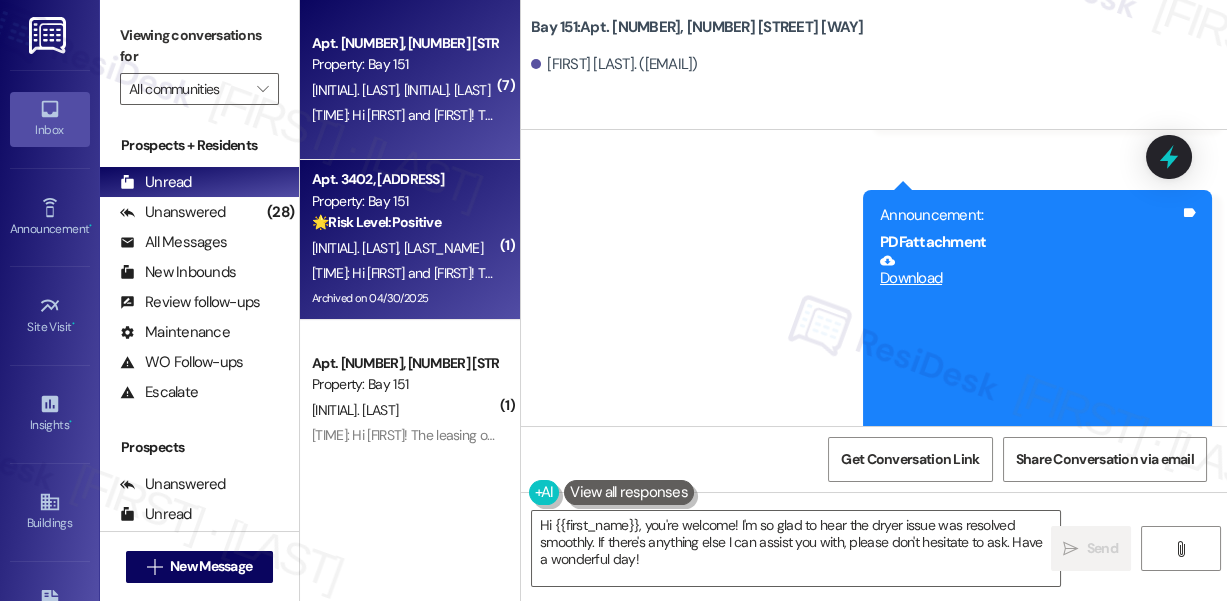 click on "Apt. 2403, 275 Chosin Few Way Property: Bay 151 B. Bucca D. Acain 12:15 PM: Hi Datchie and Benjamin!
The leasing office will be closed on Wed 8/6 and will reopen Thurs 8/7. Feel free to email us with any questions - we’ll get back to you when we are back in the office!
- Bay151 Leasing Team 12:15 PM: Hi Datchie and Benjamin!
The leasing office will be closed on Wed 8/6 and will reopen Thurs 8/7. Feel free to email us with any questions - we’ll get back to you when we are back in the office!
- Bay151 Leasing Team" at bounding box center (410, 80) 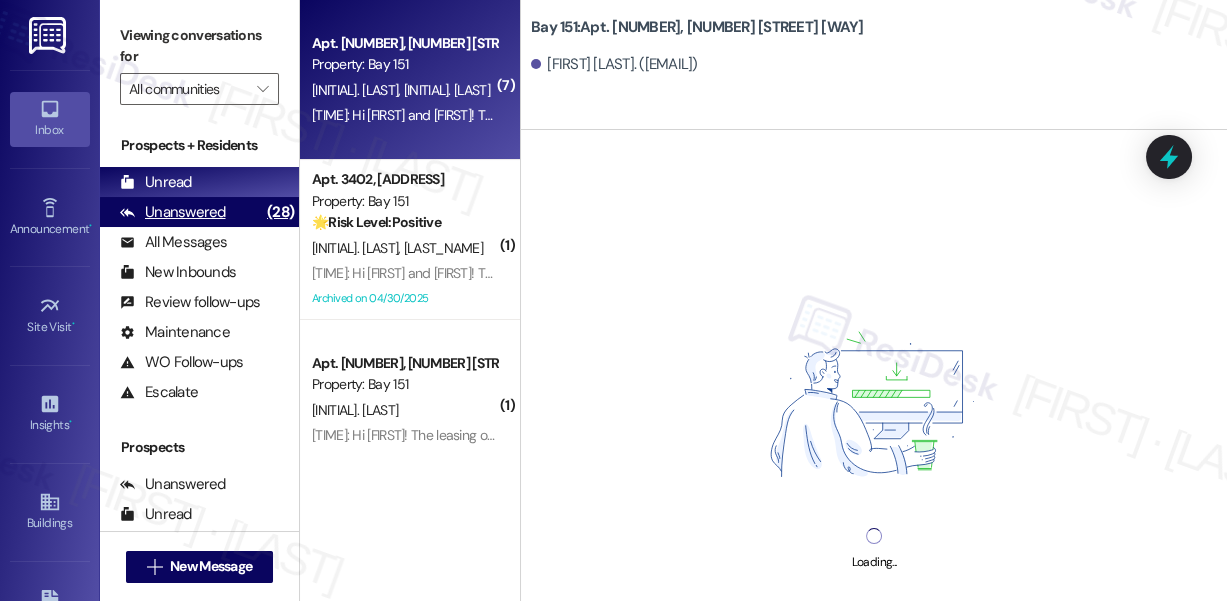 click on "Unanswered (28)" at bounding box center [199, 212] 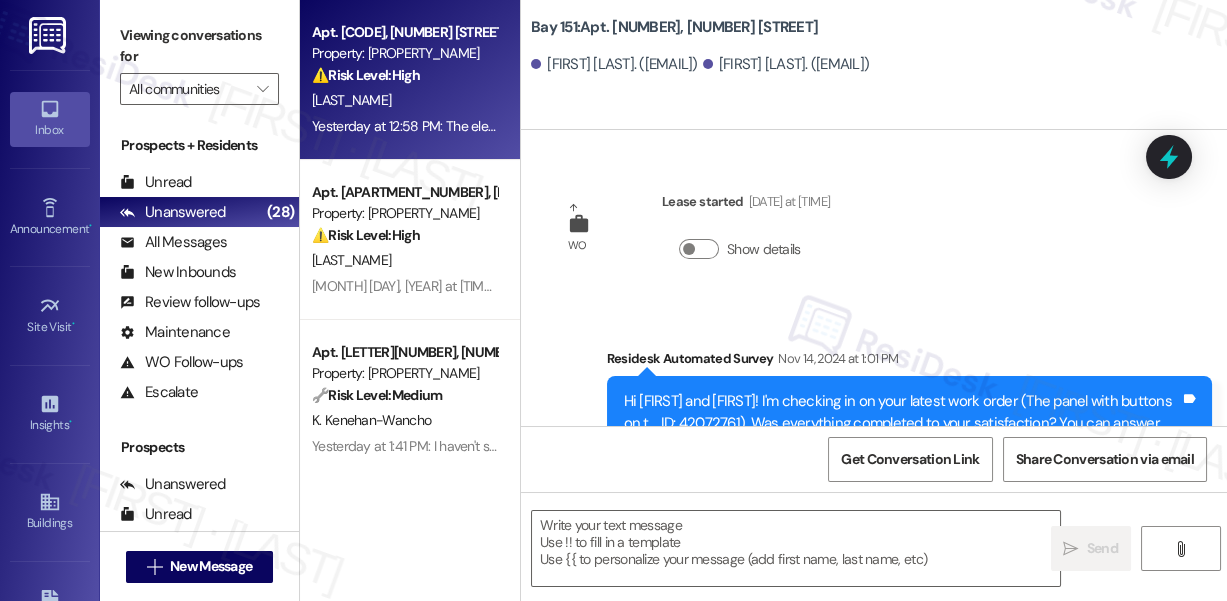 scroll, scrollTop: 21085, scrollLeft: 0, axis: vertical 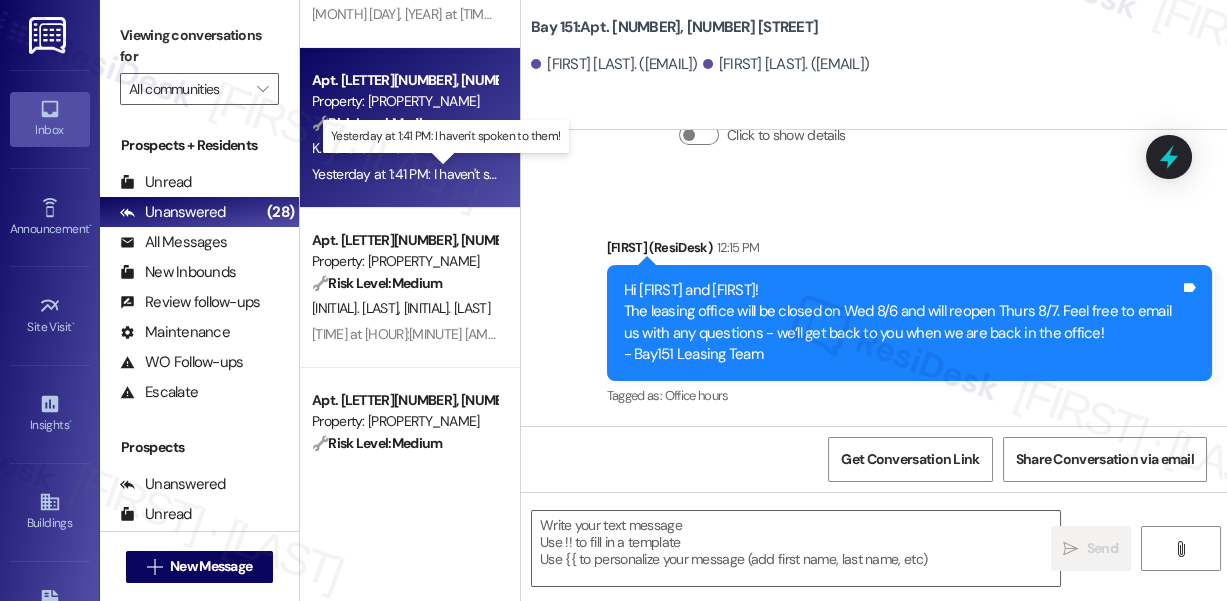 click on "Yesterday at 1:41 PM: I haven't spoken to them! Yesterday at 1:41 PM: I haven't spoken to them!" at bounding box center (444, 174) 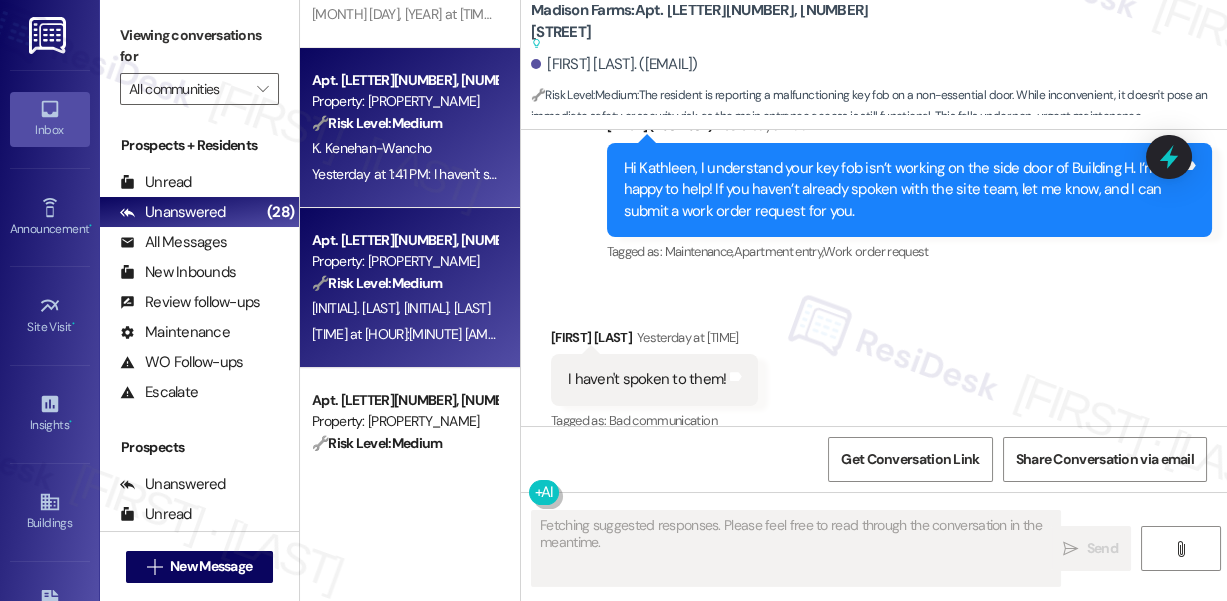 scroll, scrollTop: 5307, scrollLeft: 0, axis: vertical 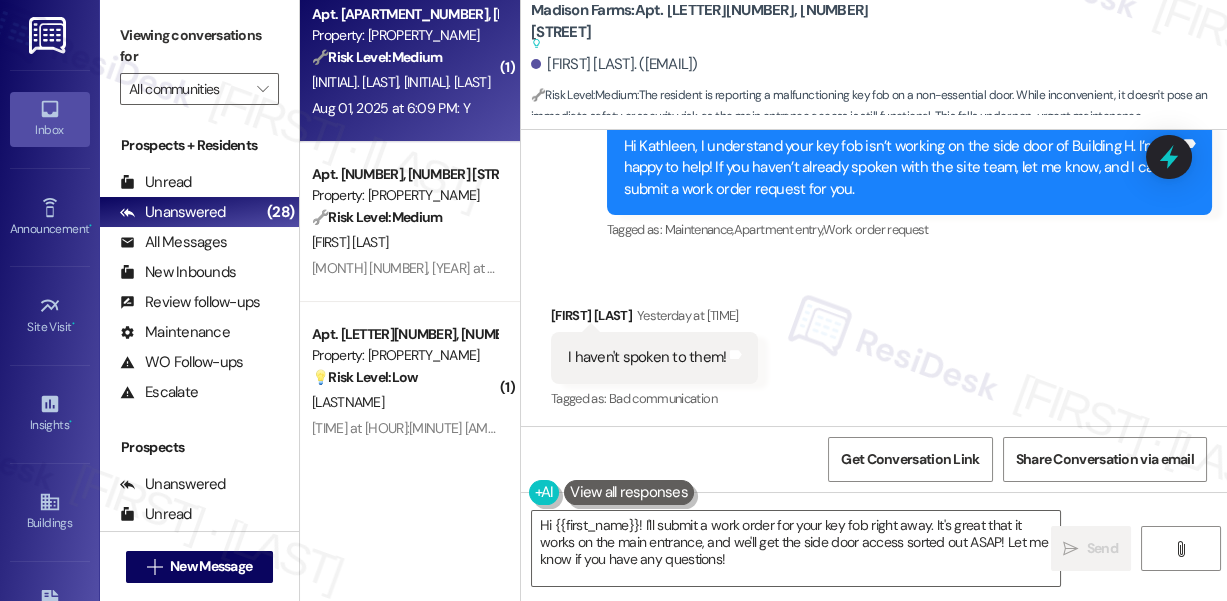 click on "Apt. O3279, 4883 Riley Road Property: Madison Farms 🔧  Risk Level:  Medium The resident responded 'Y' to a follow-up question about a completed work order. This indicates the issue was resolved to their satisfaction and no further action is needed. H. Wusinich B. Boyle Aug 01, 2025 at 6:09 PM: Y Aug 01, 2025 at 6:09 PM: Y" at bounding box center (410, 62) 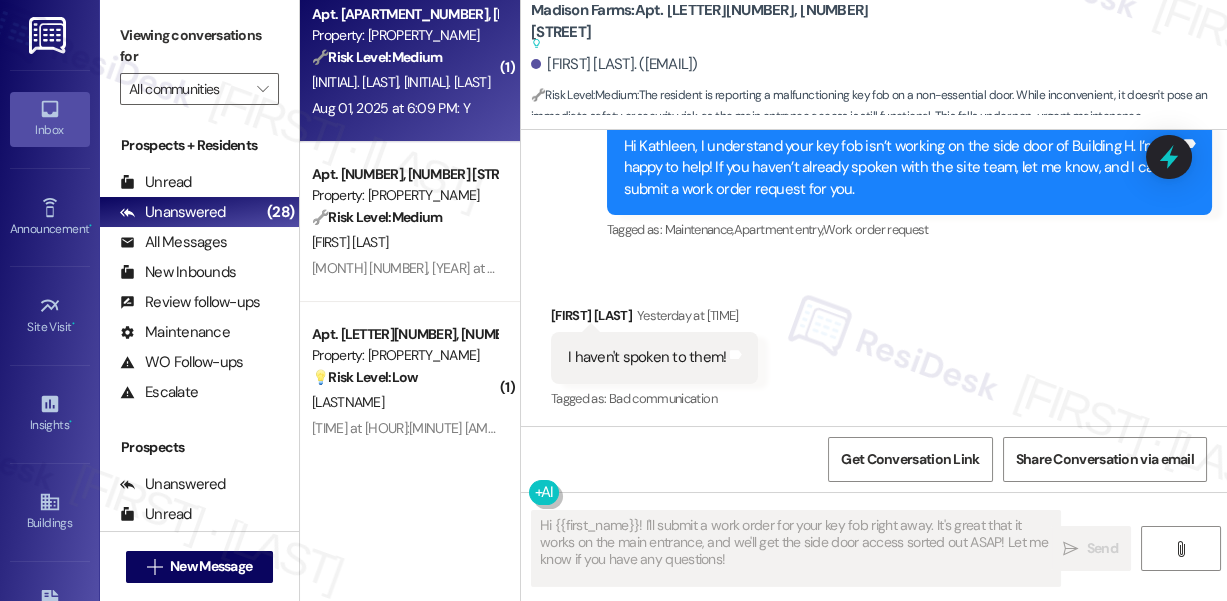 scroll, scrollTop: 1636, scrollLeft: 0, axis: vertical 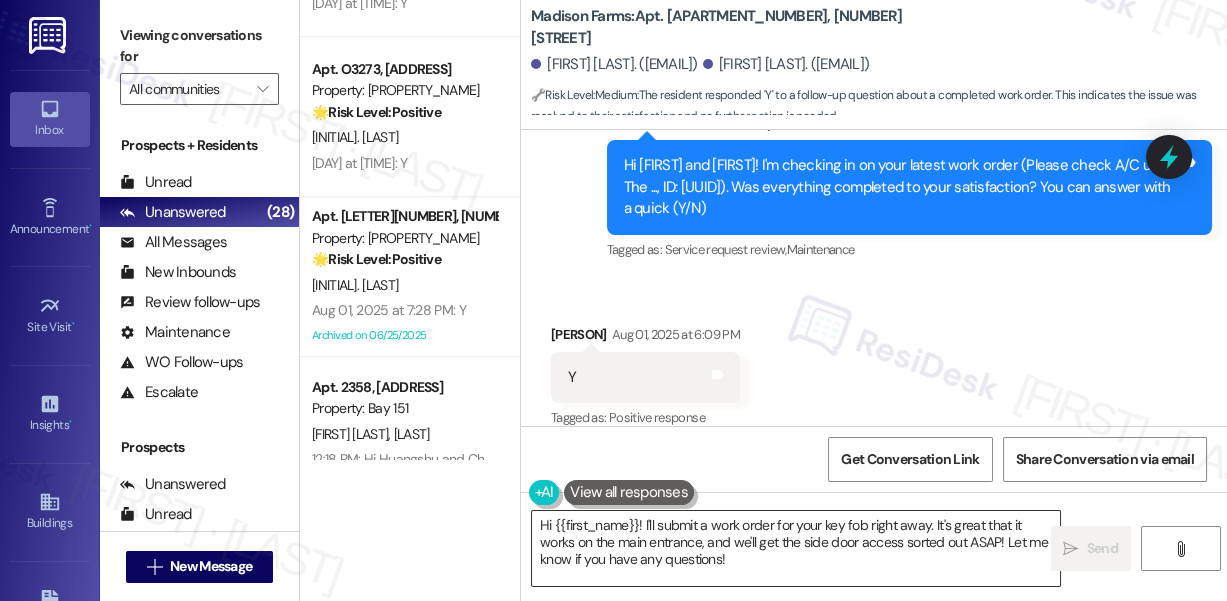 click on "Hi {{first_name}}! Thanks for confirming that work order 435dcbe6-90fd-403f-a4a1-5d568376a788 was completed to your satisfaction. Glad we could help!" at bounding box center (796, 548) 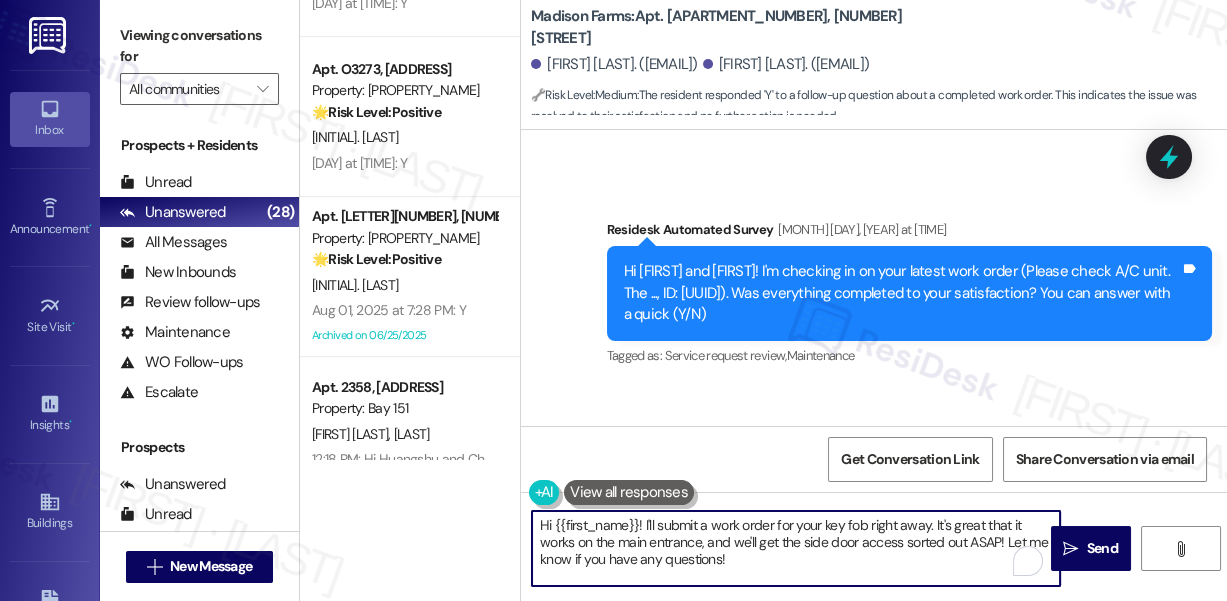 scroll, scrollTop: 1454, scrollLeft: 0, axis: vertical 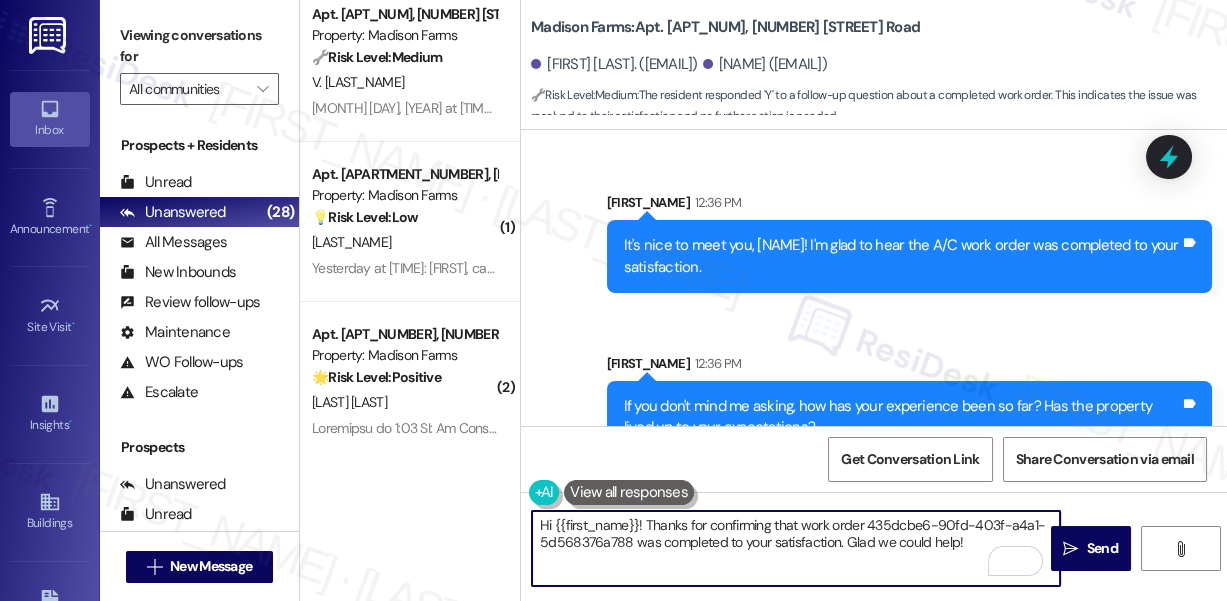 click on "If you don't mind me asking, how has your experience been so far? Has the property lived up to your expectations?" at bounding box center [902, 417] 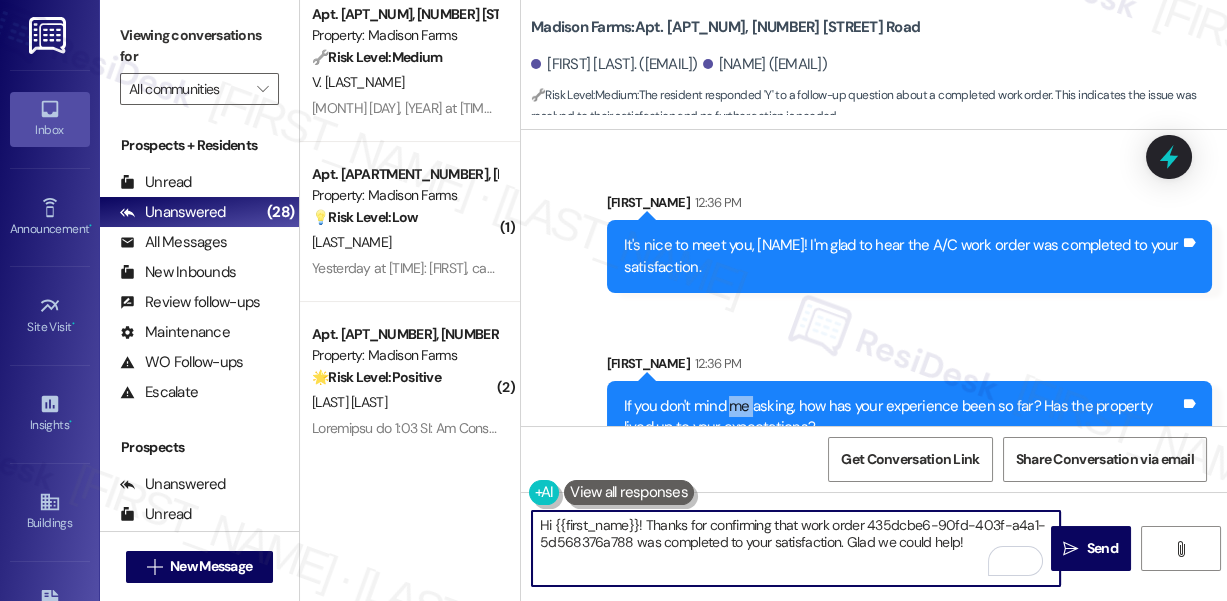 click on "If you don't mind me asking, how has your experience been so far? Has the property lived up to your expectations?" at bounding box center (902, 417) 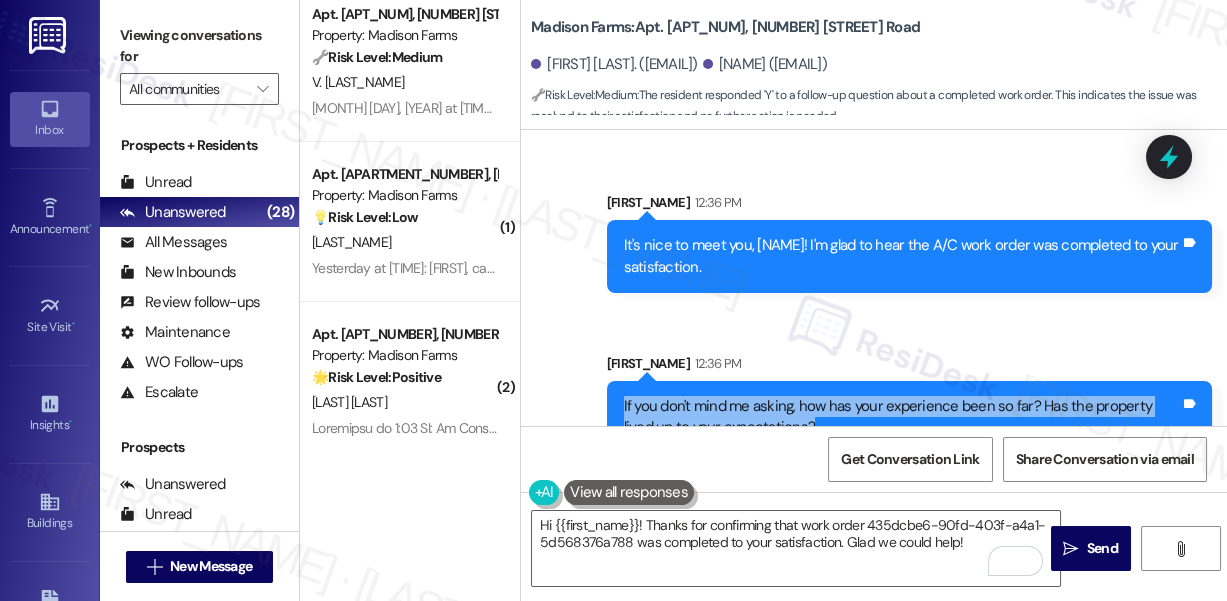 click on "If you don't mind me asking, how has your experience been so far? Has the property lived up to your expectations?" at bounding box center (902, 417) 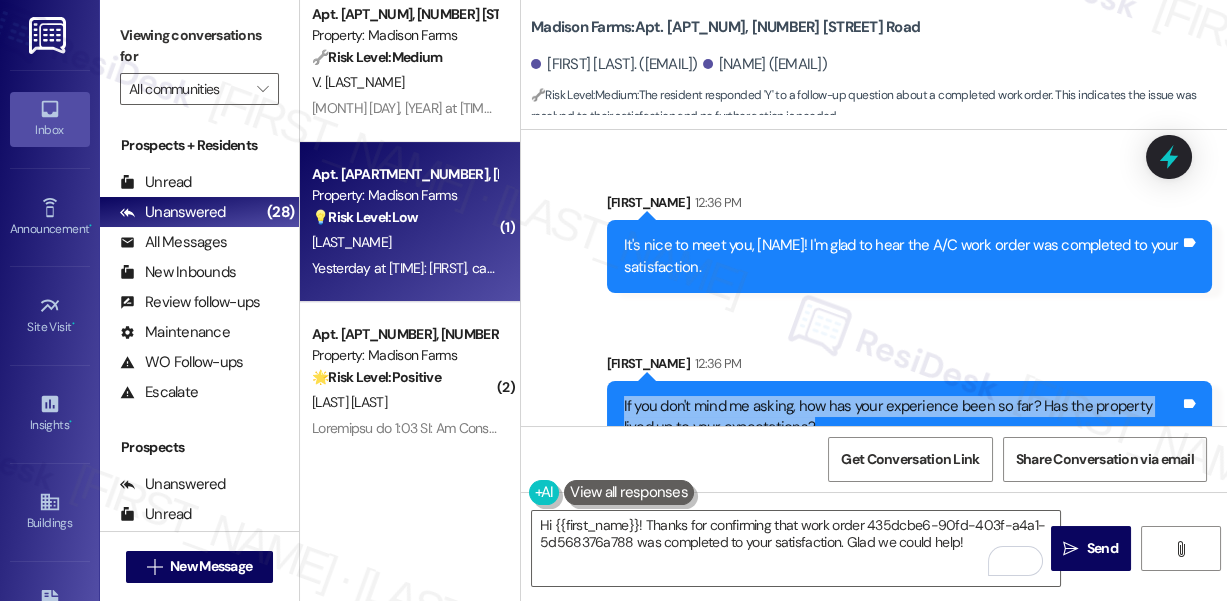 scroll, scrollTop: 1685, scrollLeft: 0, axis: vertical 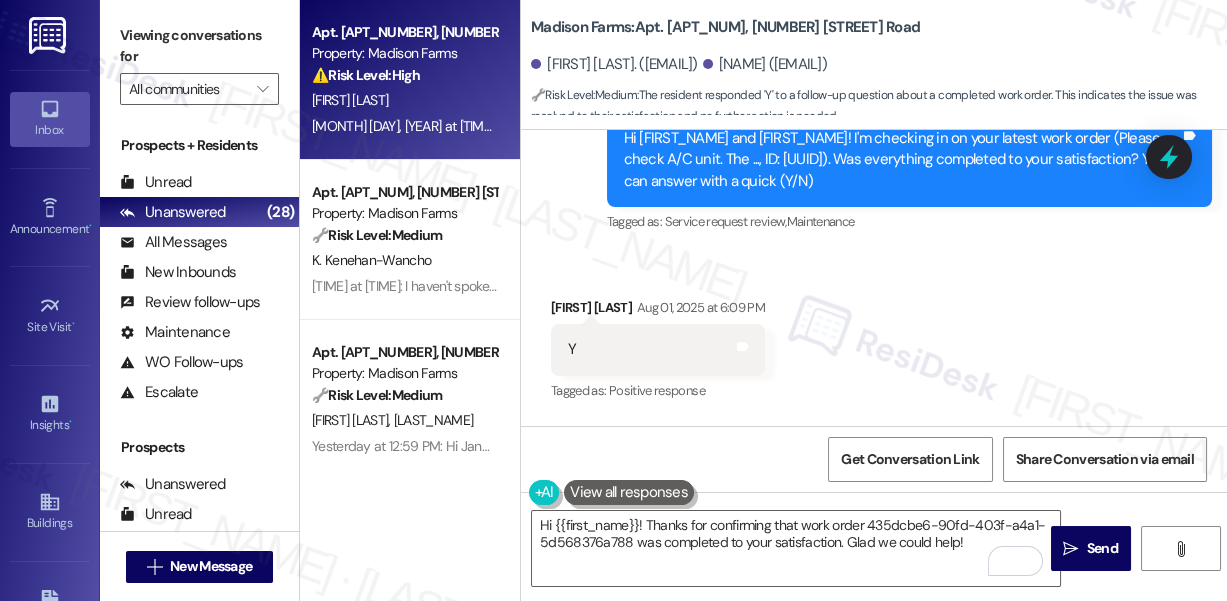 click on "Apt. D2361, 4883 Riley Road Property: Madison Farms ⚠️  Risk Level:  High The resident is inquiring about a missing rent payment sent via mail. This involves a financial concern and potential late fee implications, requiring investigation and resolution." at bounding box center (404, 54) 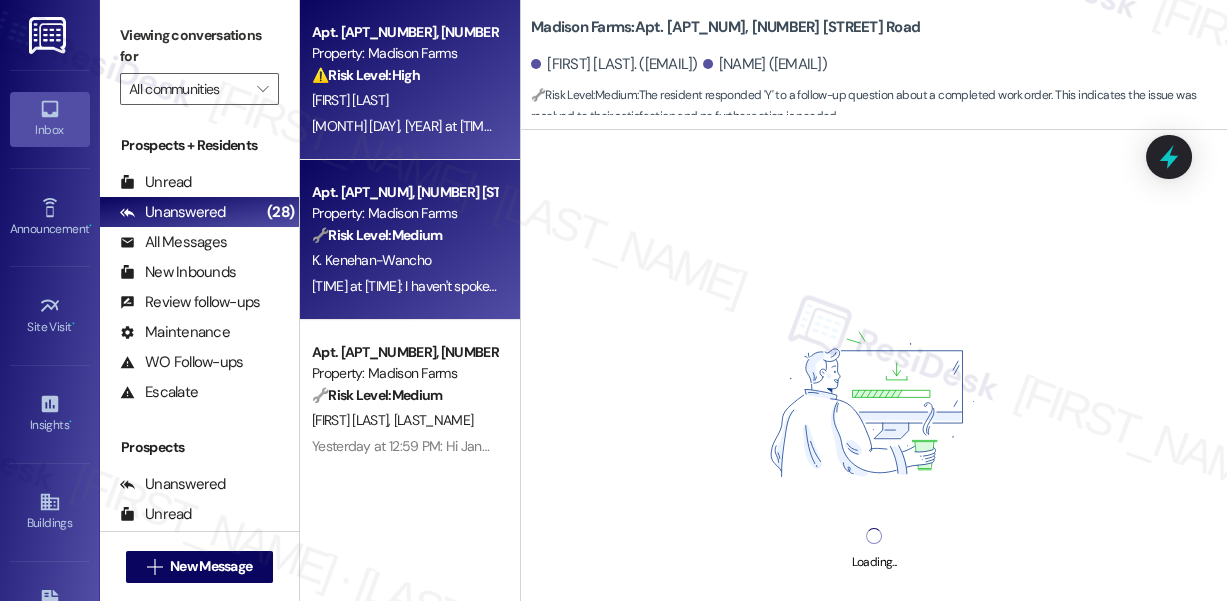 click on "🔧  Risk Level:  Medium" at bounding box center [377, 235] 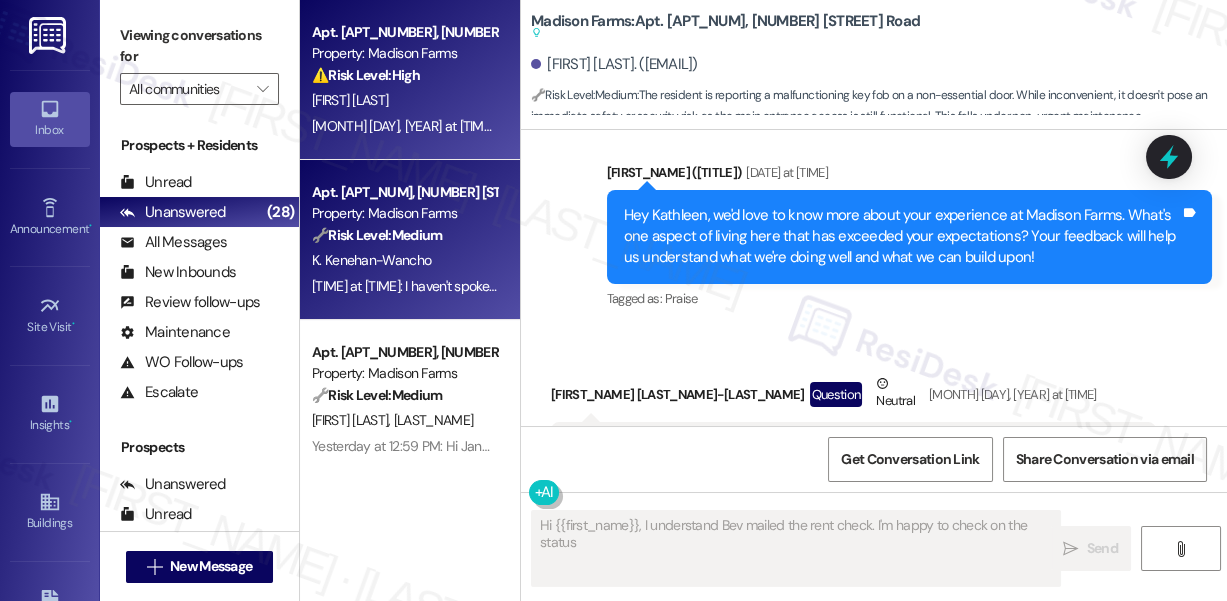 type on "Hi {{first_name}}, I understand Bev mailed the rent check. I'm happy to check on the status with" 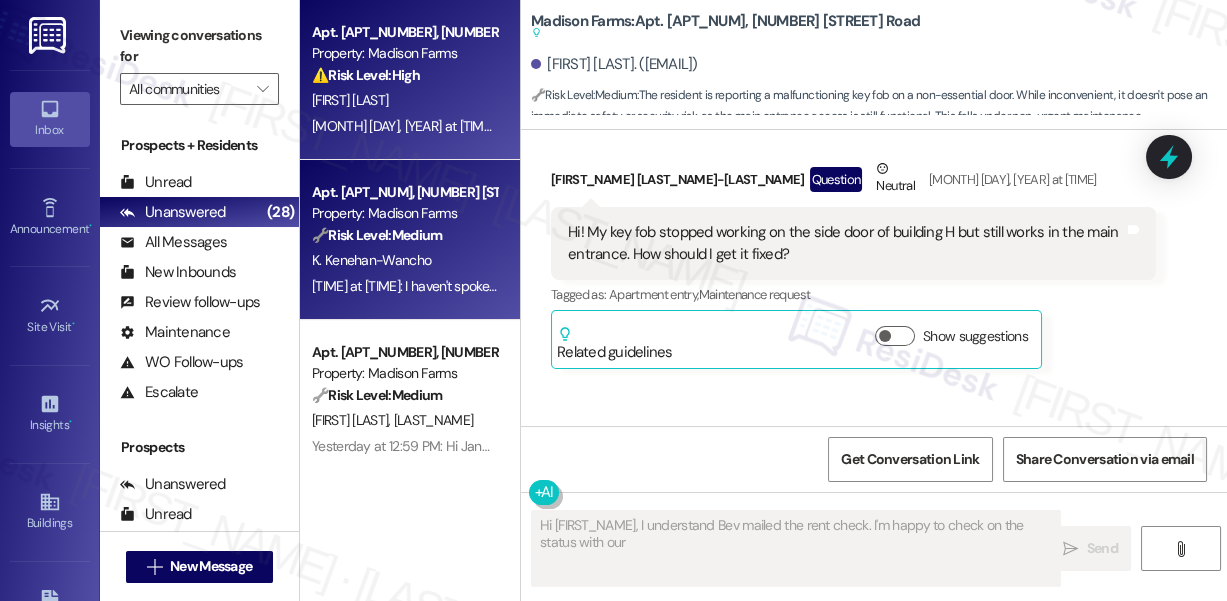 click on "Aug 01, 2025 at 1:41 PM: She send it by mail on july019 and this is the rent of August that she is inquiring about please  give Beverly a call instead of testing me, Aug 01, 2025 at 1:41 PM: She send it by mail on july019 and this is the rent of August that she is inquiring about please  give Beverly a call instead of testing me," at bounding box center [794, 126] 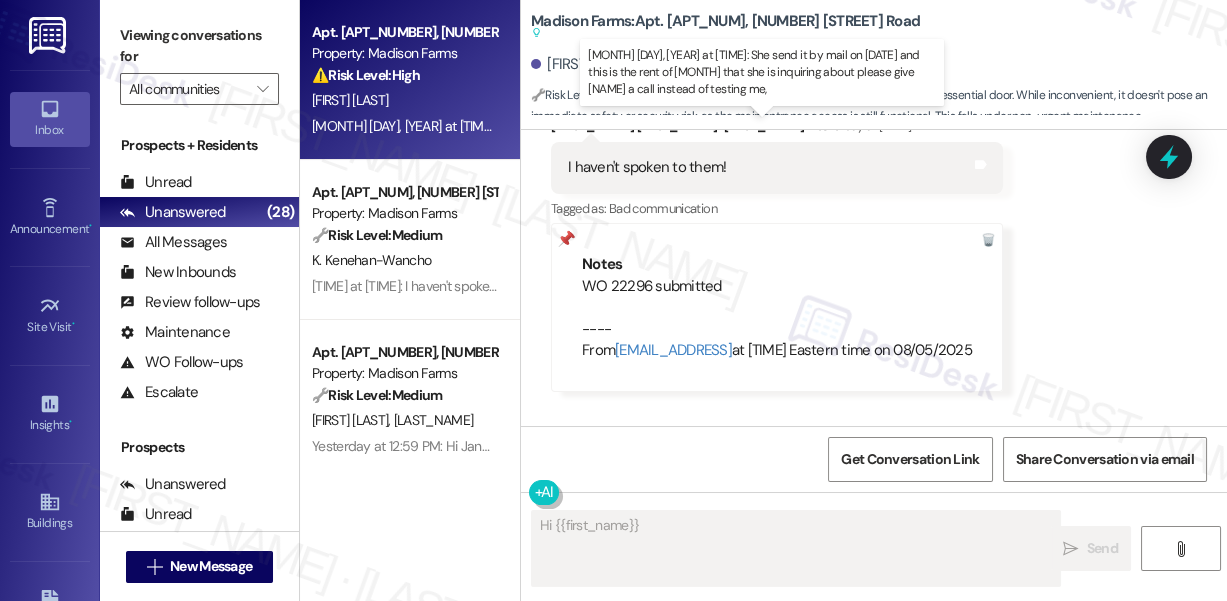 scroll, scrollTop: 970, scrollLeft: 0, axis: vertical 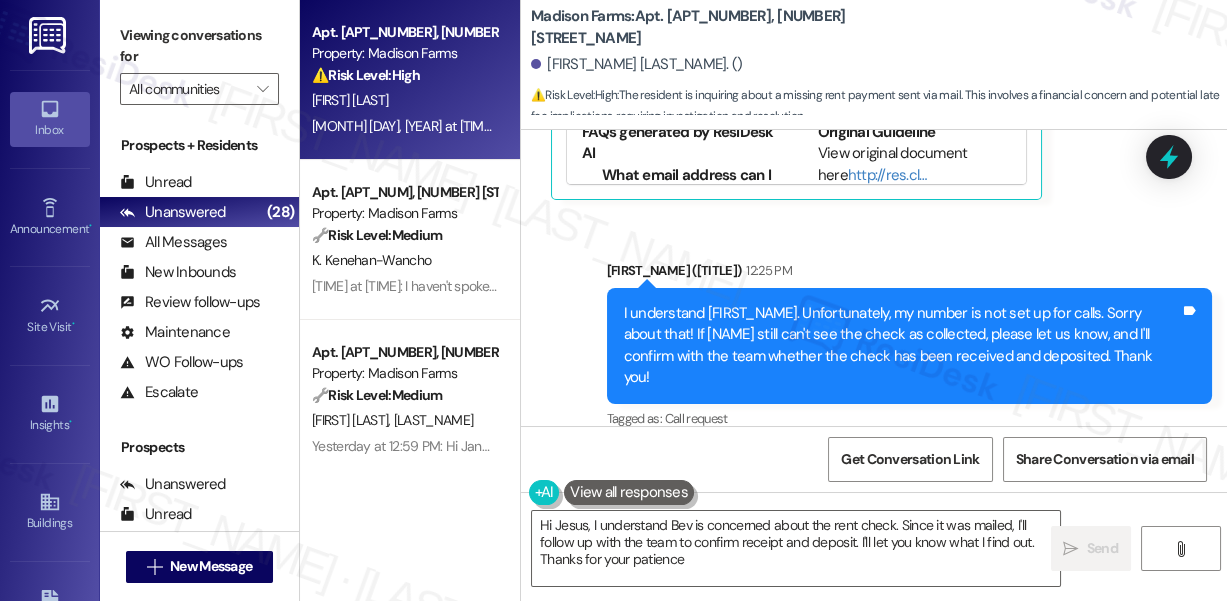 type on "Hi Jesus, I understand Bev is concerned about the rent check. Since it was mailed, I'll follow up with the team to confirm receipt and deposit. I'll let you know what I find out. Thanks for your patience!" 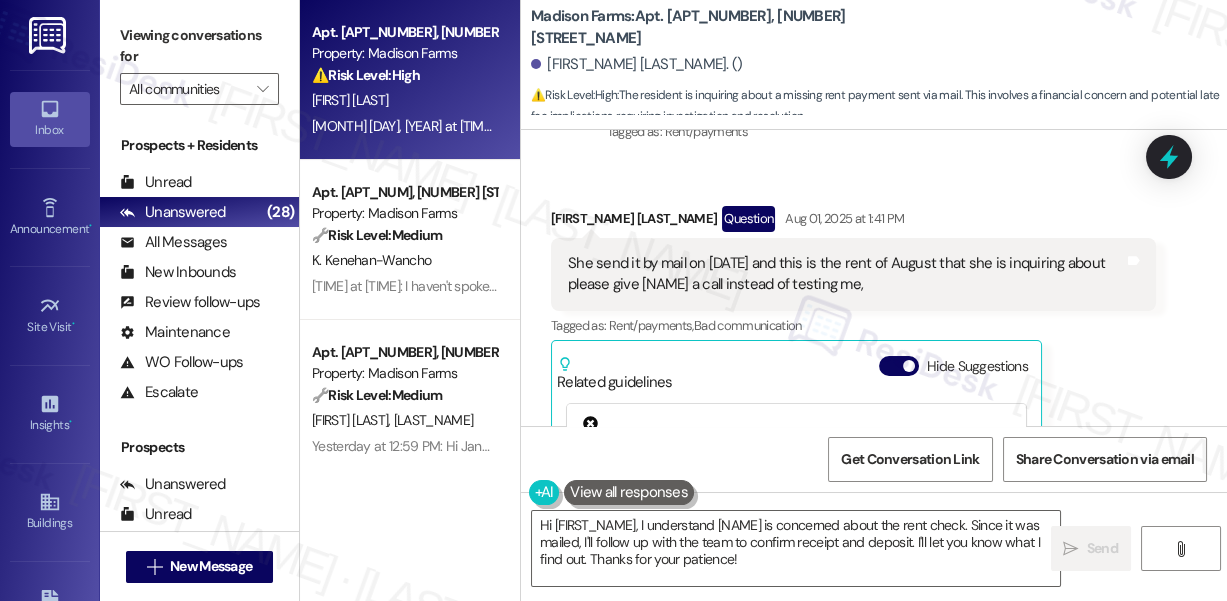 scroll, scrollTop: 516, scrollLeft: 0, axis: vertical 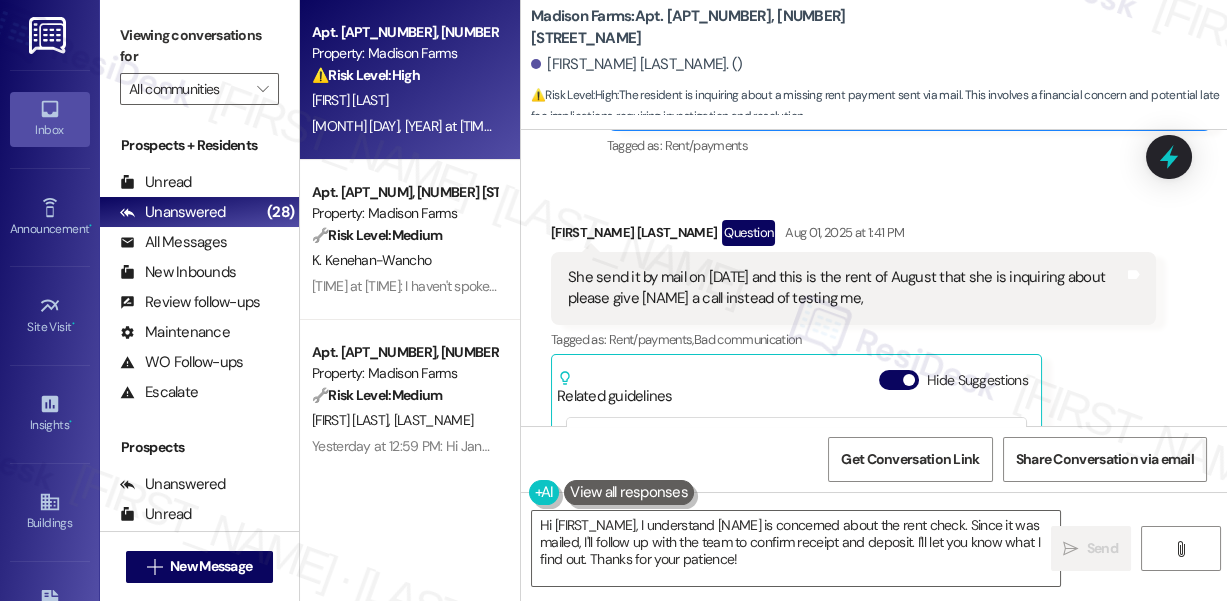 click on "She send it by mail on july019 and this is the rent of August that she is inquiring about please  give Beverly a call instead of testing me," at bounding box center [846, 288] 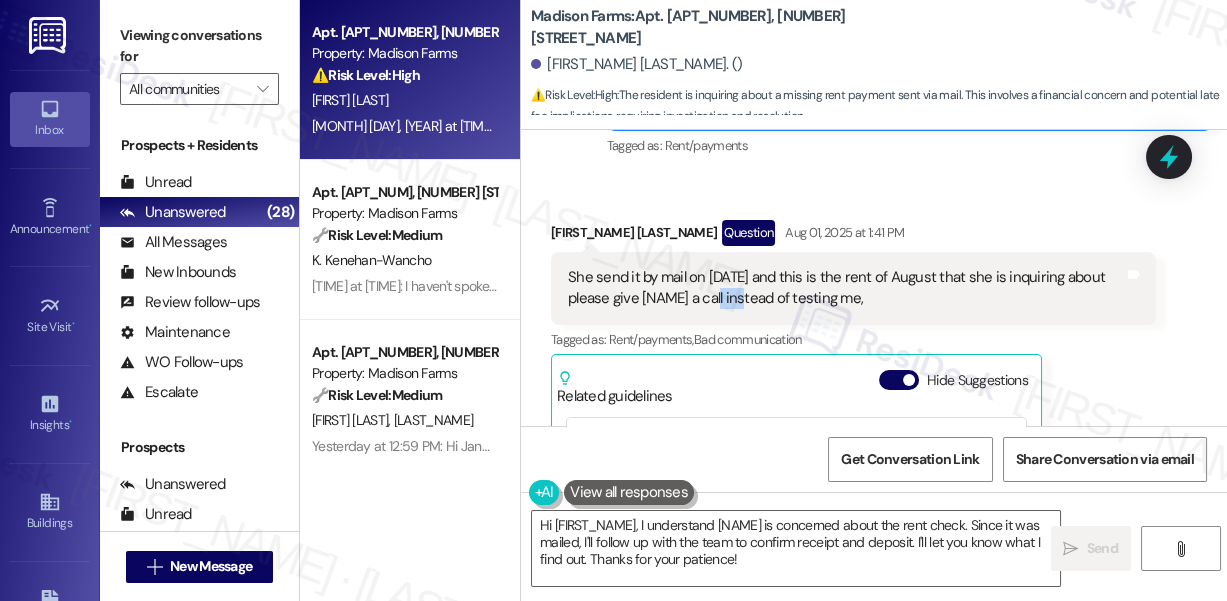 click on "She send it by mail on july019 and this is the rent of August that she is inquiring about please  give Beverly a call instead of testing me," at bounding box center (846, 288) 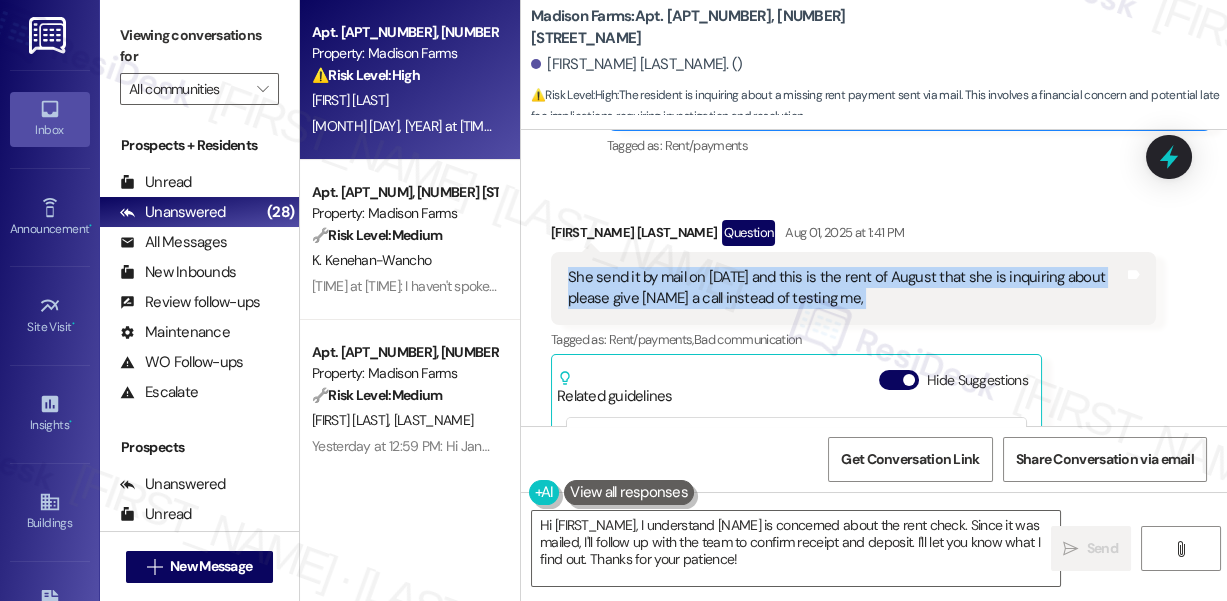 click on "She send it by mail on july019 and this is the rent of August that she is inquiring about please  give Beverly a call instead of testing me," at bounding box center (846, 288) 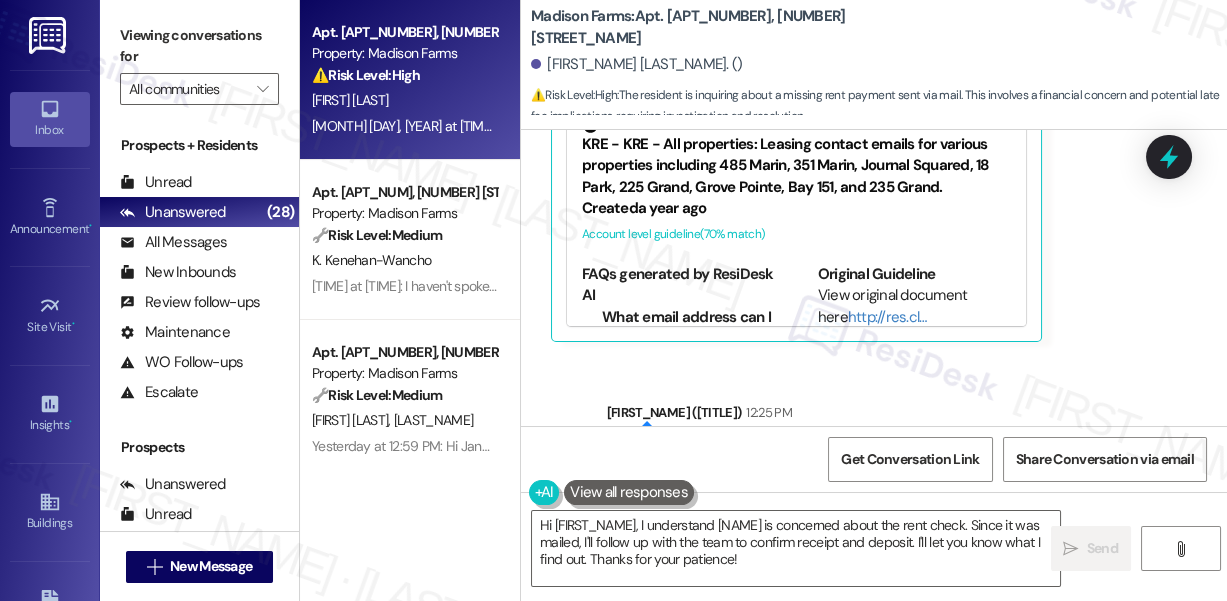 scroll, scrollTop: 970, scrollLeft: 0, axis: vertical 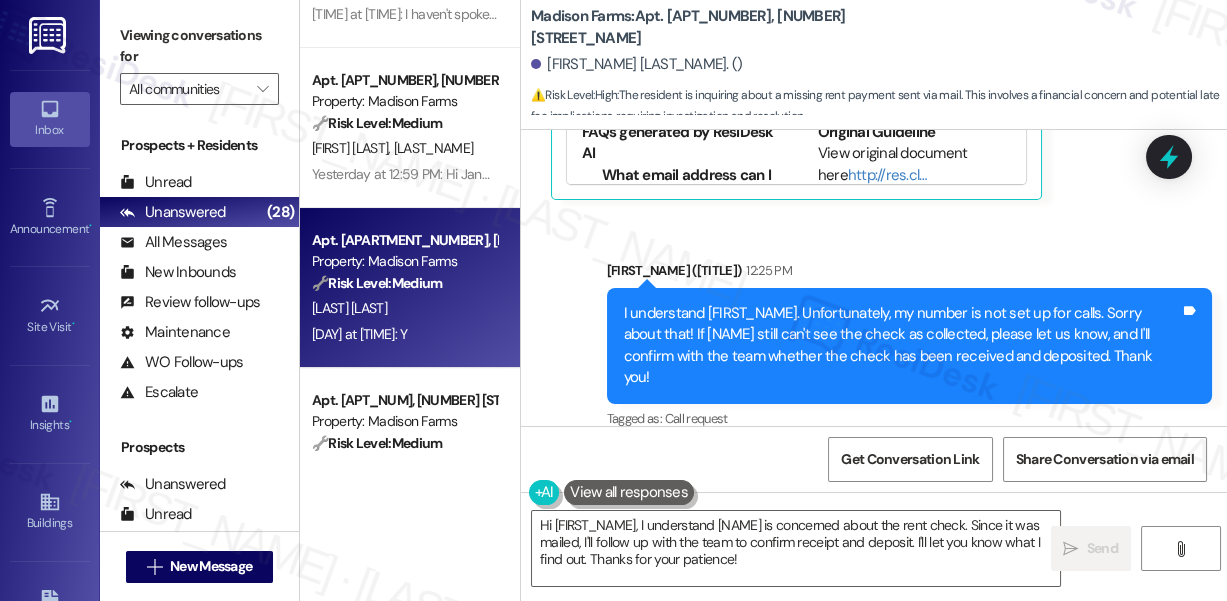 click on "Property: [PROPERTY_NAME]" at bounding box center (404, 261) 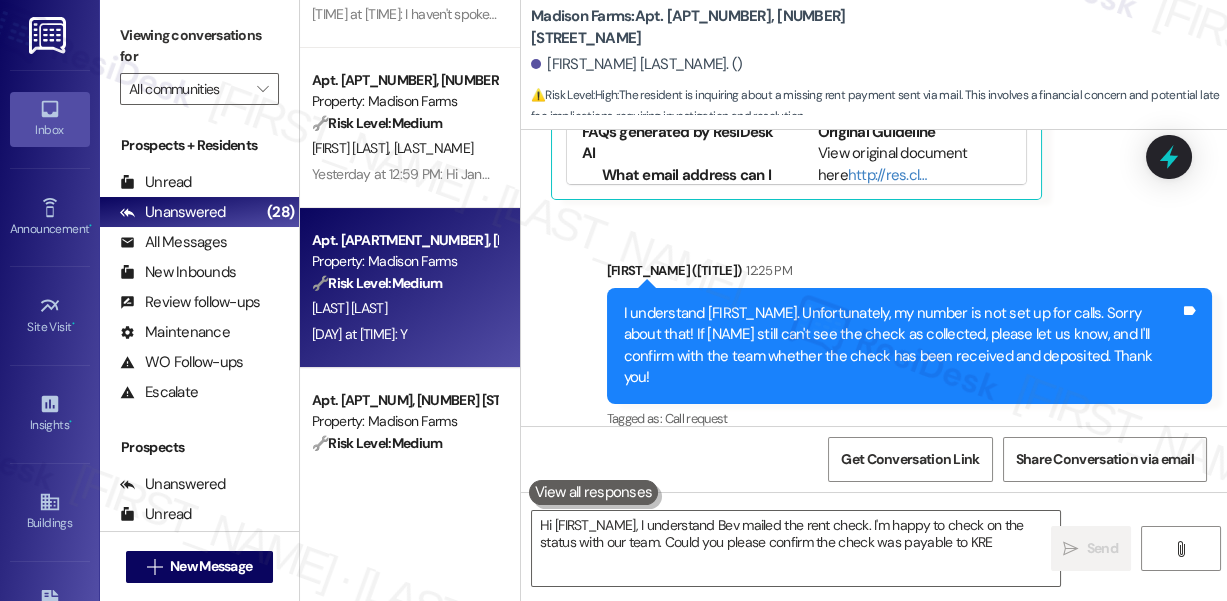 type on "Hi {{first_name}}, I understand Bev mailed the rent check. I'm happy to check on the status with our team. Could you please confirm the check was payable to KRE Bethlehem" 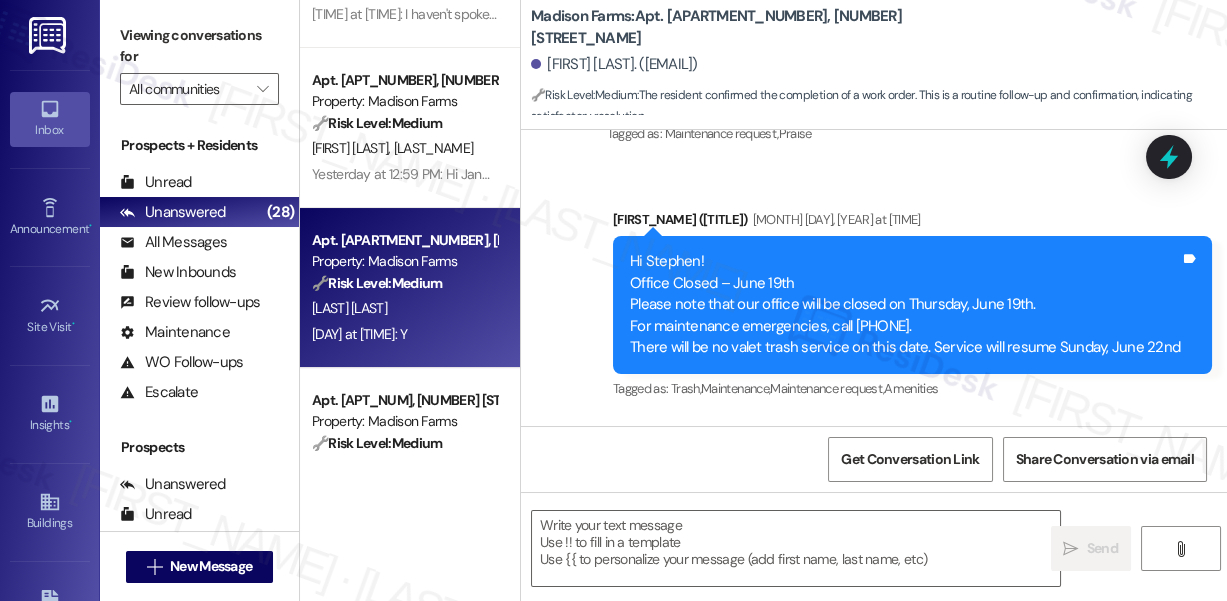 type on "Fetching suggested responses. Please feel free to read through the conversation in the meantime." 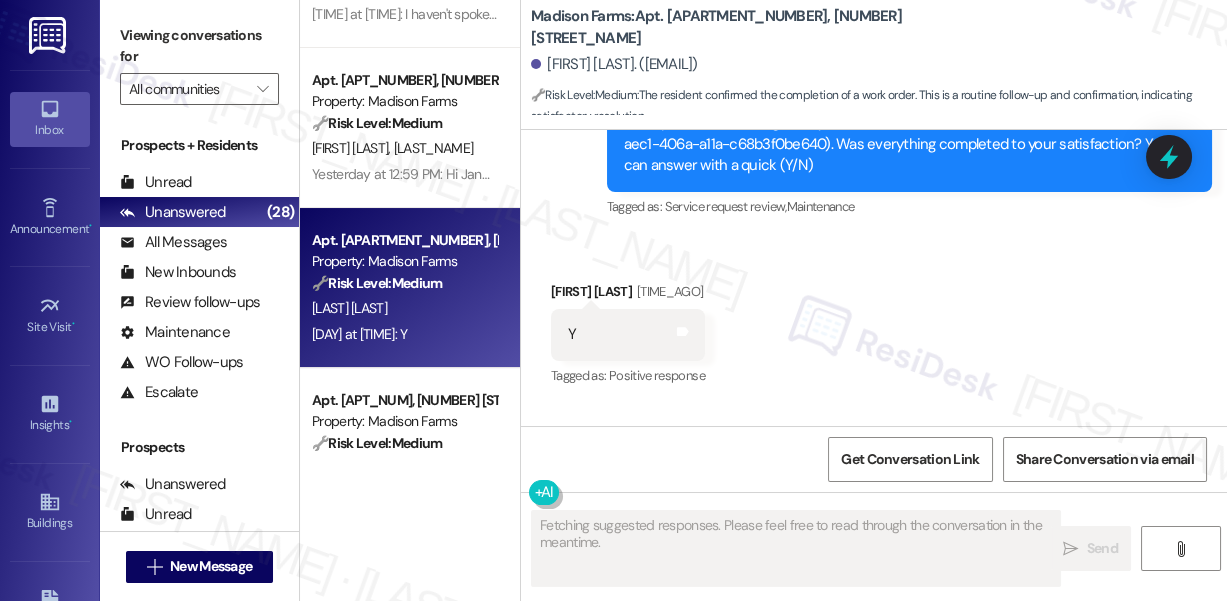 scroll, scrollTop: 2918, scrollLeft: 0, axis: vertical 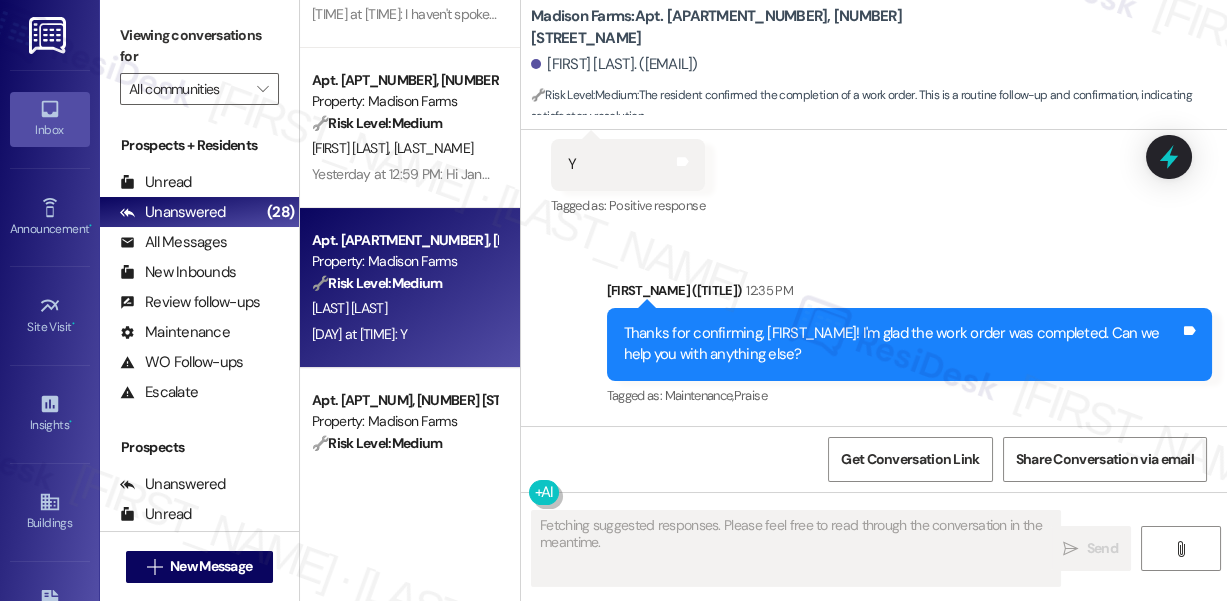 type 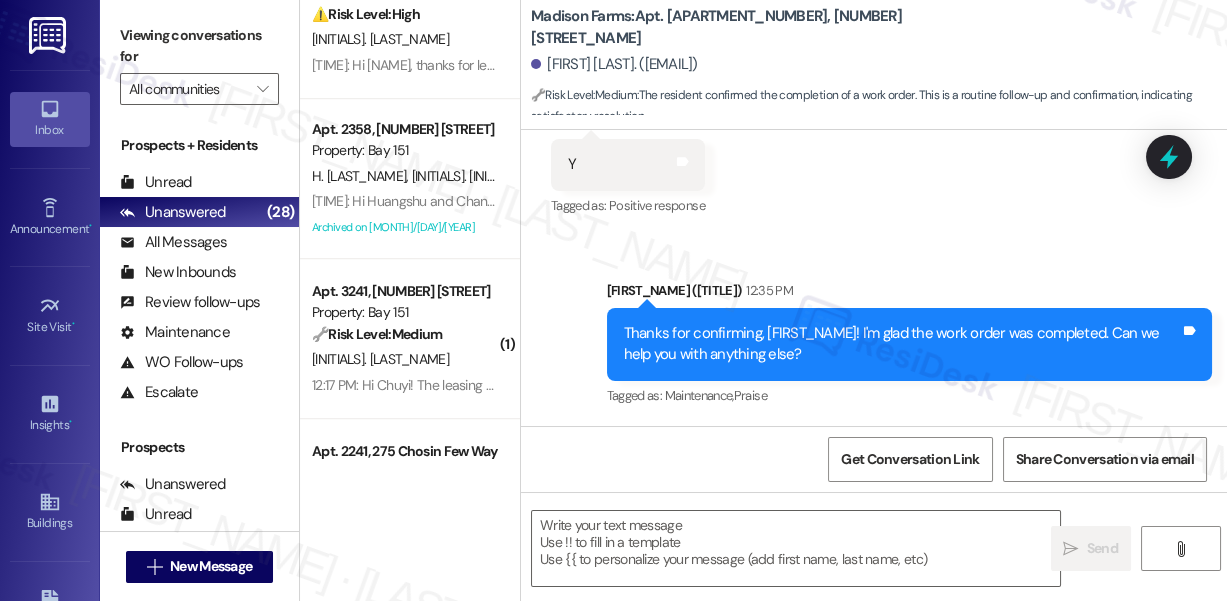 scroll, scrollTop: 2727, scrollLeft: 0, axis: vertical 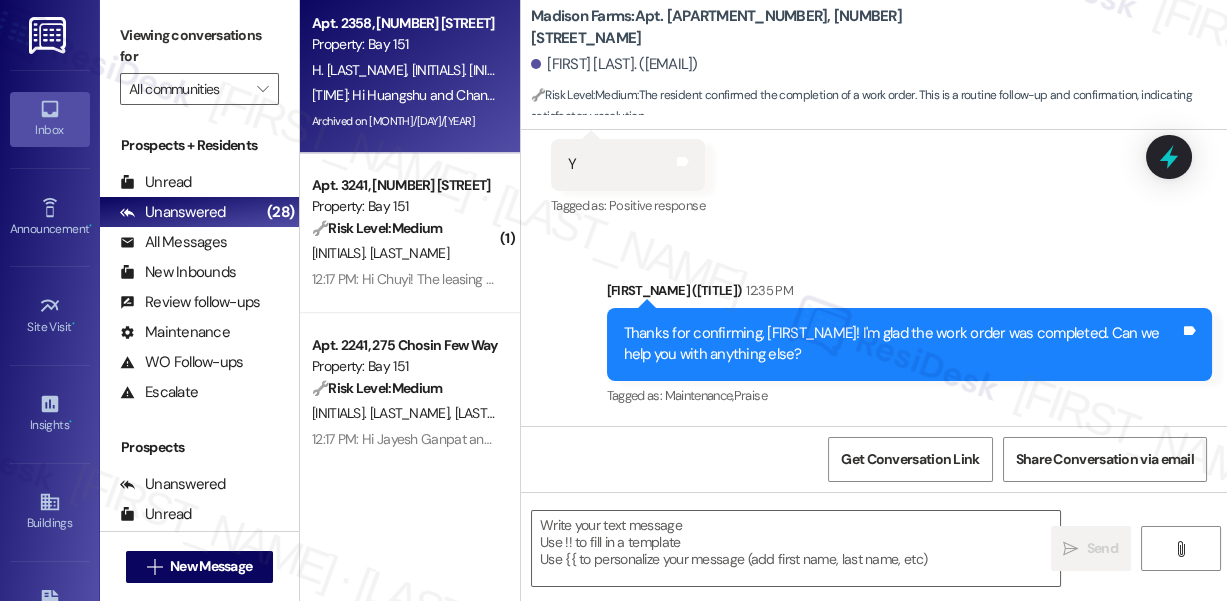 click on "Archived on 07/21/2025" at bounding box center [404, 121] 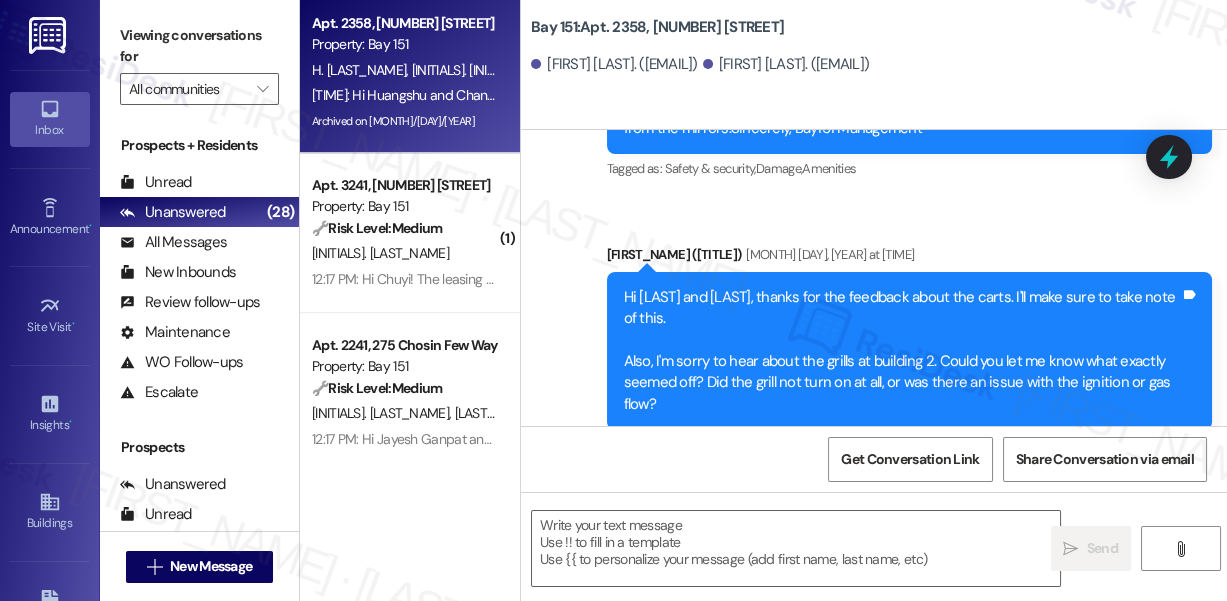 type on "Fetching suggested responses. Please feel free to read through the conversation in the meantime." 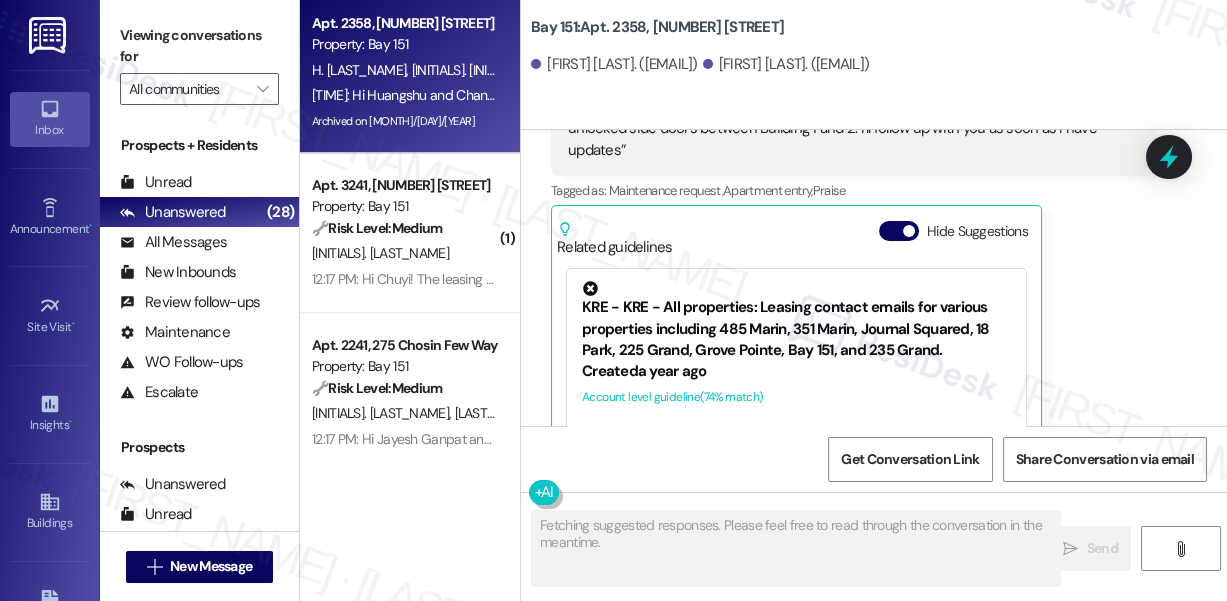 type 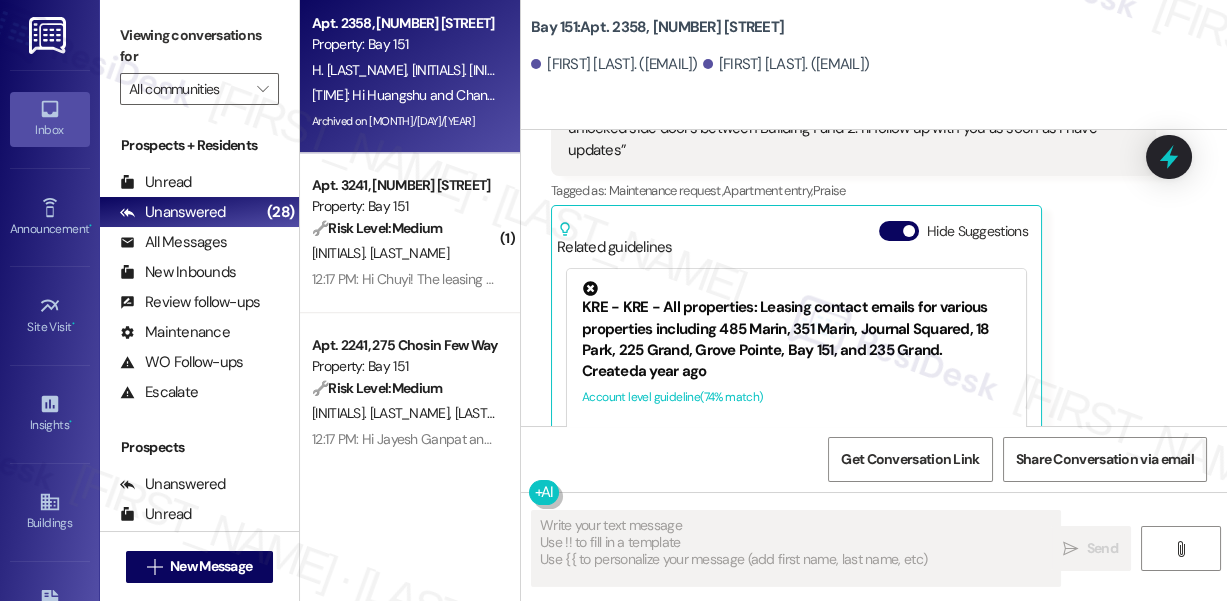 scroll, scrollTop: 3253, scrollLeft: 0, axis: vertical 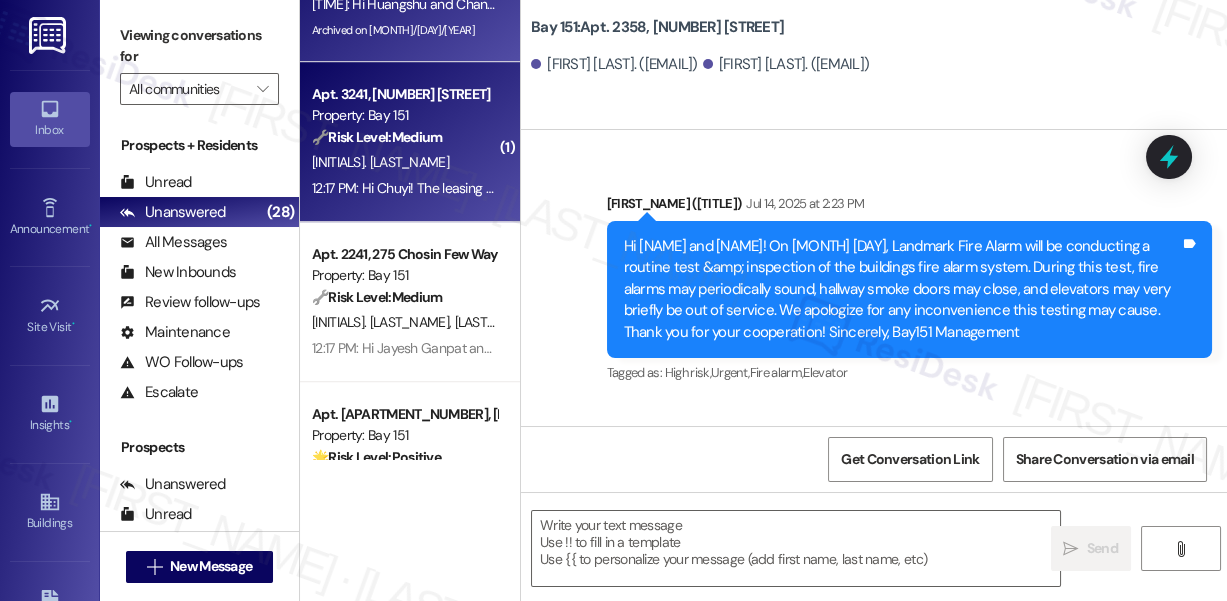 click on "[INITIALS] [LAST_NAME]" at bounding box center [404, 162] 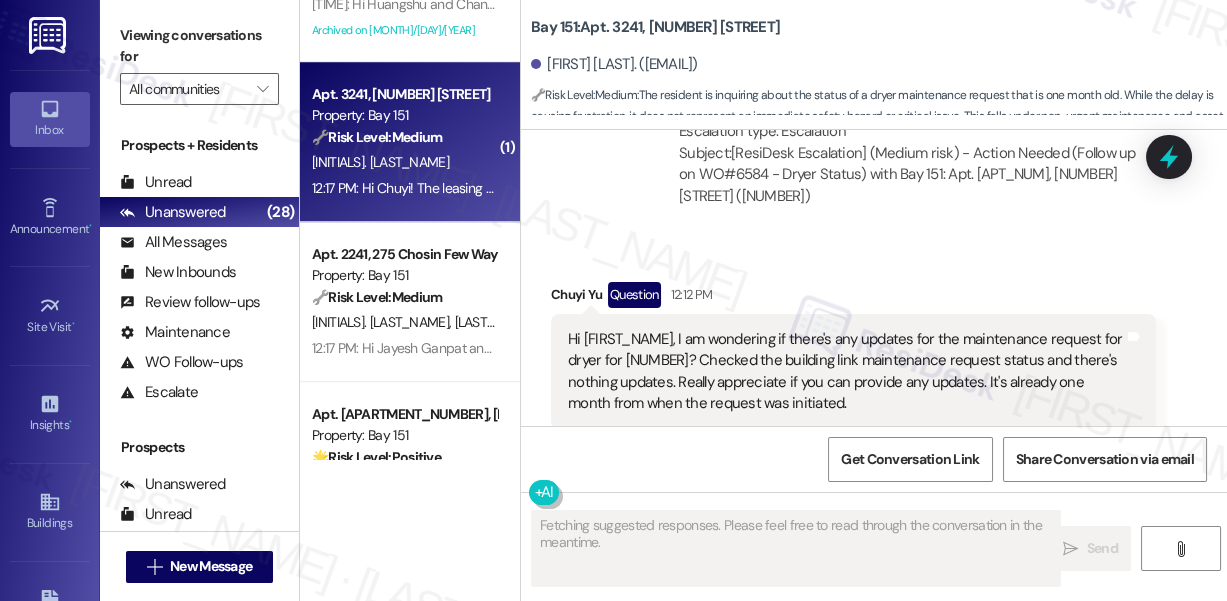 scroll, scrollTop: 24773, scrollLeft: 0, axis: vertical 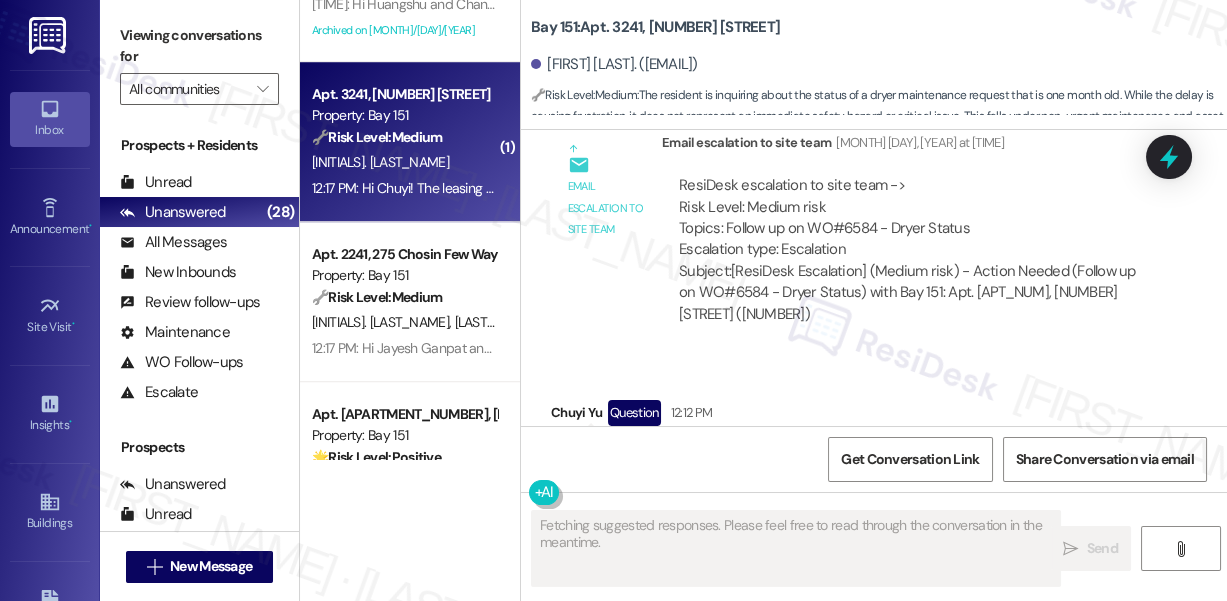 click on "Hi Jane, I am wondering if there's any updates for the maintenance request for dryer for 3241? Checked the building link maintenance request status and there's nothing updates. Really appreciate if you can provide any updates. It's already one month from when the request was initiated." at bounding box center (846, 490) 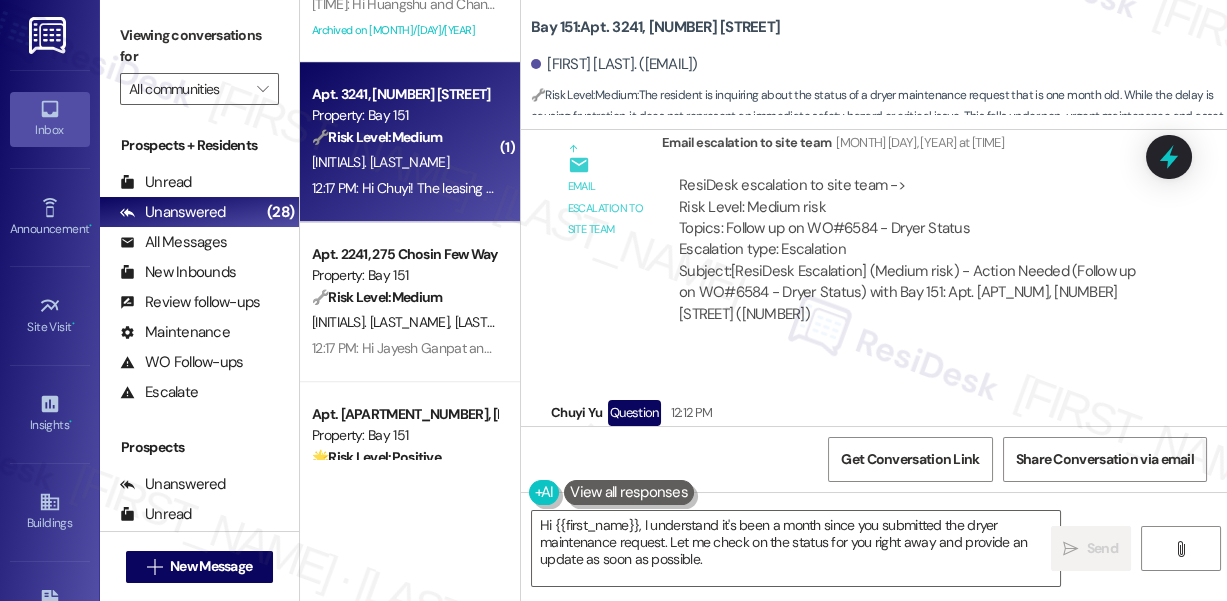 scroll, scrollTop: 24500, scrollLeft: 0, axis: vertical 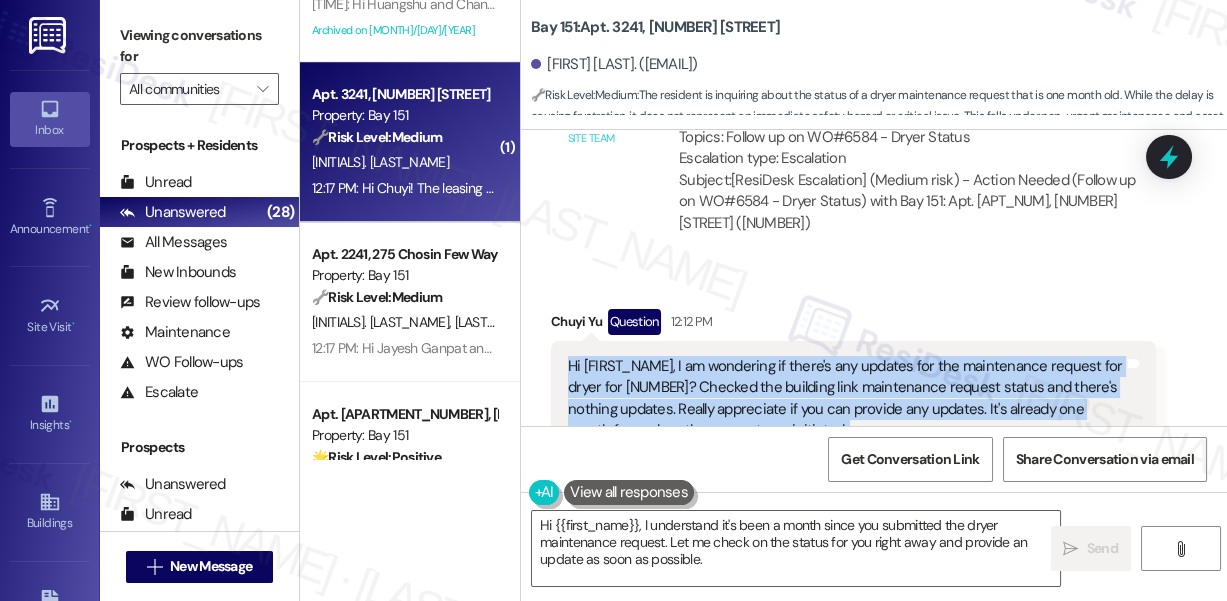 click on "Hi [NAME], I am wondering if there's any updates for the maintenance request for dryer for 3241? Checked the building link maintenance request status and there's nothing updates. Really appreciate if you can provide any updates. It's already one month from when the request was initiated." at bounding box center (846, 399) 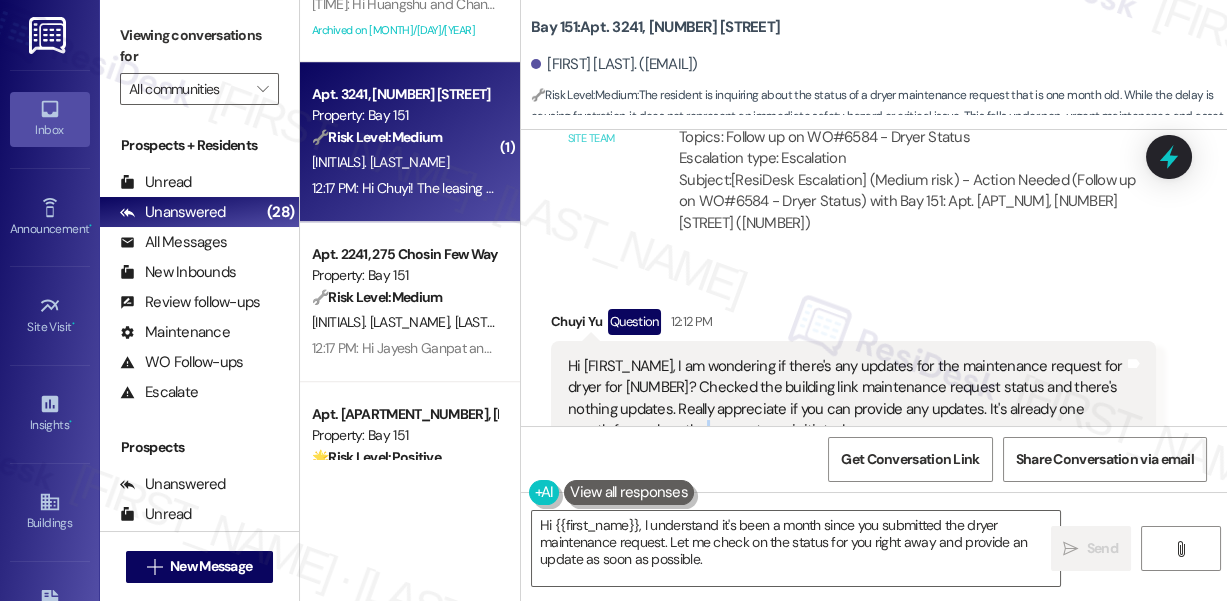 click on "Hi [NAME], I am wondering if there's any updates for the maintenance request for dryer for 3241? Checked the building link maintenance request status and there's nothing updates. Really appreciate if you can provide any updates. It's already one month from when the request was initiated." at bounding box center (846, 399) 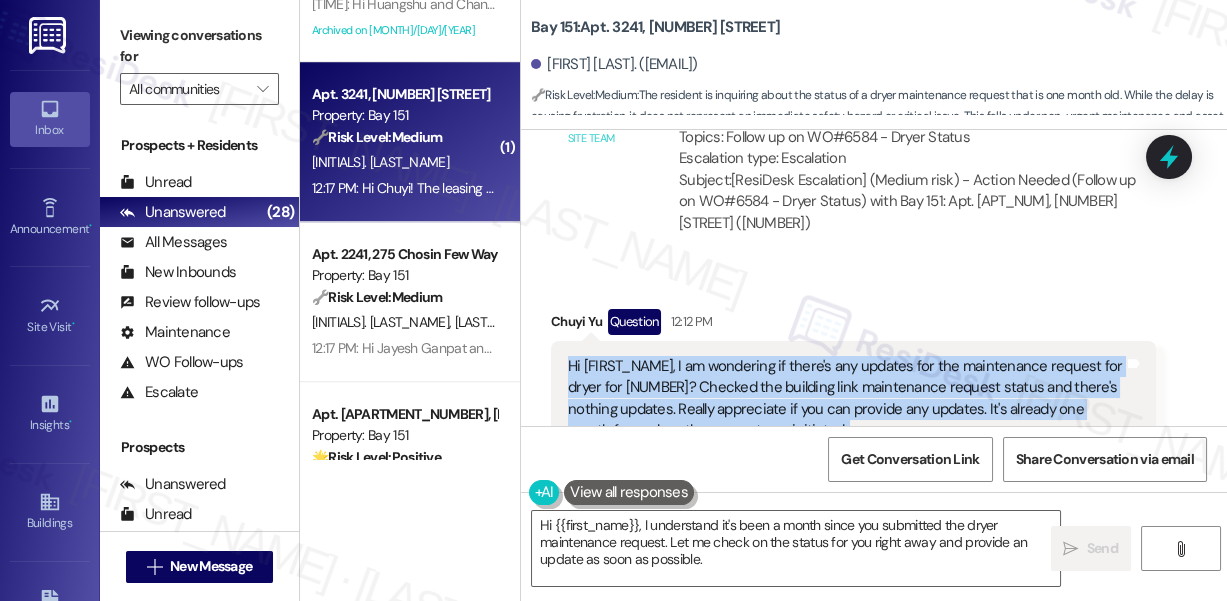 click on "Hi [NAME], I am wondering if there's any updates for the maintenance request for dryer for 3241? Checked the building link maintenance request status and there's nothing updates. Really appreciate if you can provide any updates. It's already one month from when the request was initiated." at bounding box center (846, 399) 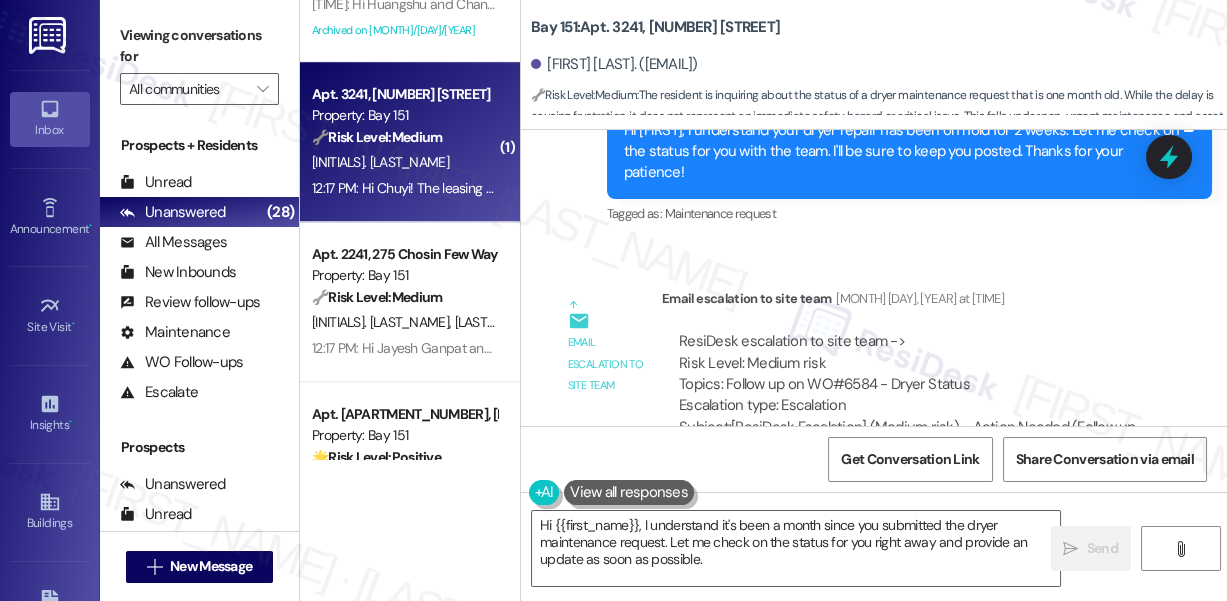 scroll, scrollTop: 24227, scrollLeft: 0, axis: vertical 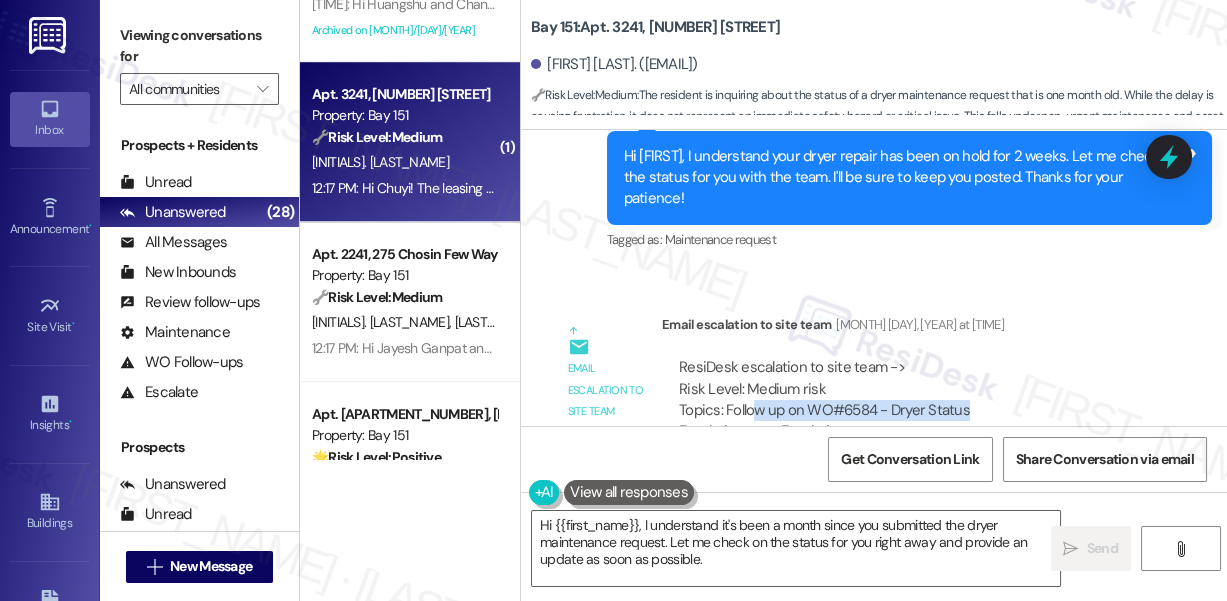 drag, startPoint x: 753, startPoint y: 312, endPoint x: 1026, endPoint y: 312, distance: 273 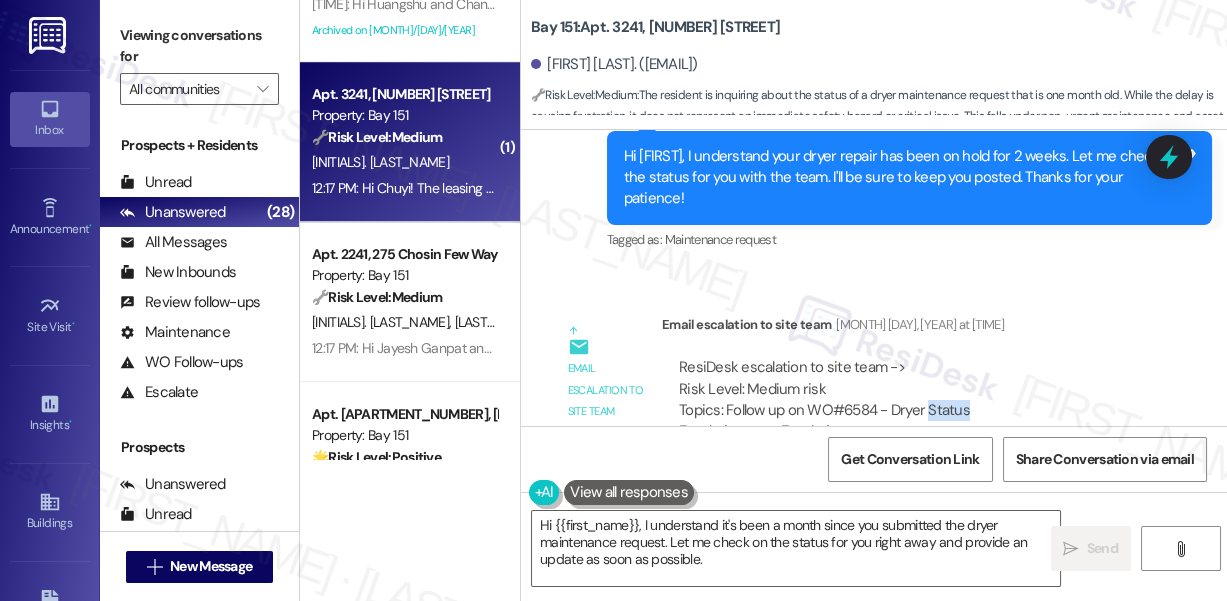 click on "ResiDesk escalation to site team ->
Risk Level: Medium risk
Topics: Follow up on WO#[NUMBER] - Dryer Status
Escalation type: Escalation" at bounding box center [909, 400] 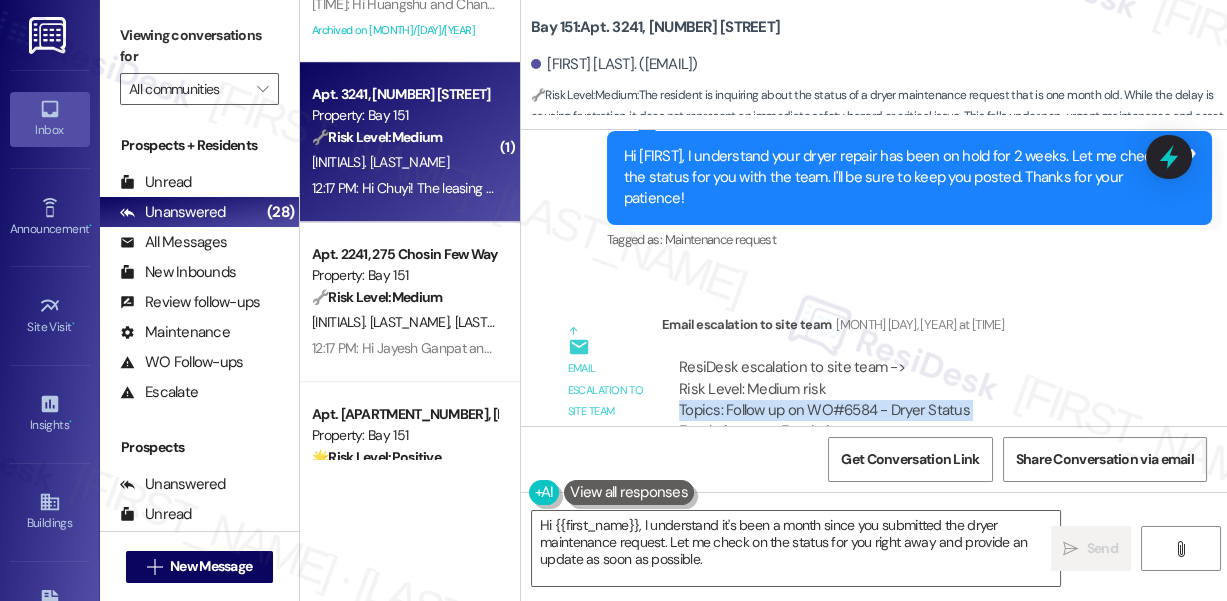 click on "ResiDesk escalation to site team ->
Risk Level: Medium risk
Topics: Follow up on WO#[NUMBER] - Dryer Status
Escalation type: Escalation" at bounding box center (909, 400) 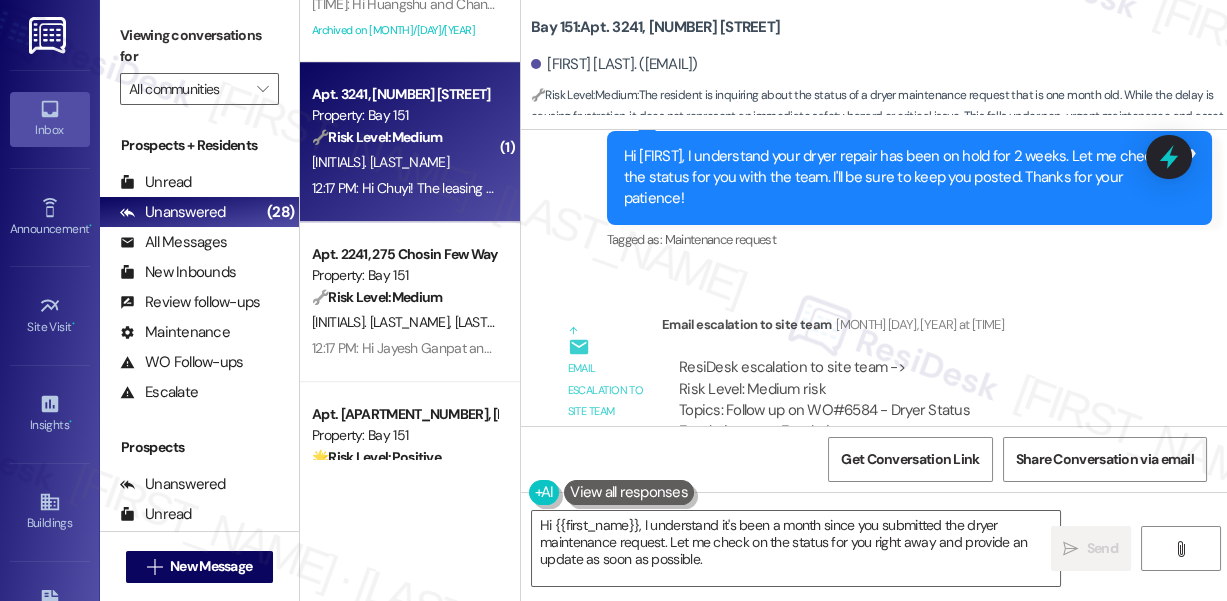 click on "Bay 151:  Apt. 3241, 225 Chosin Few Way" at bounding box center (655, 27) 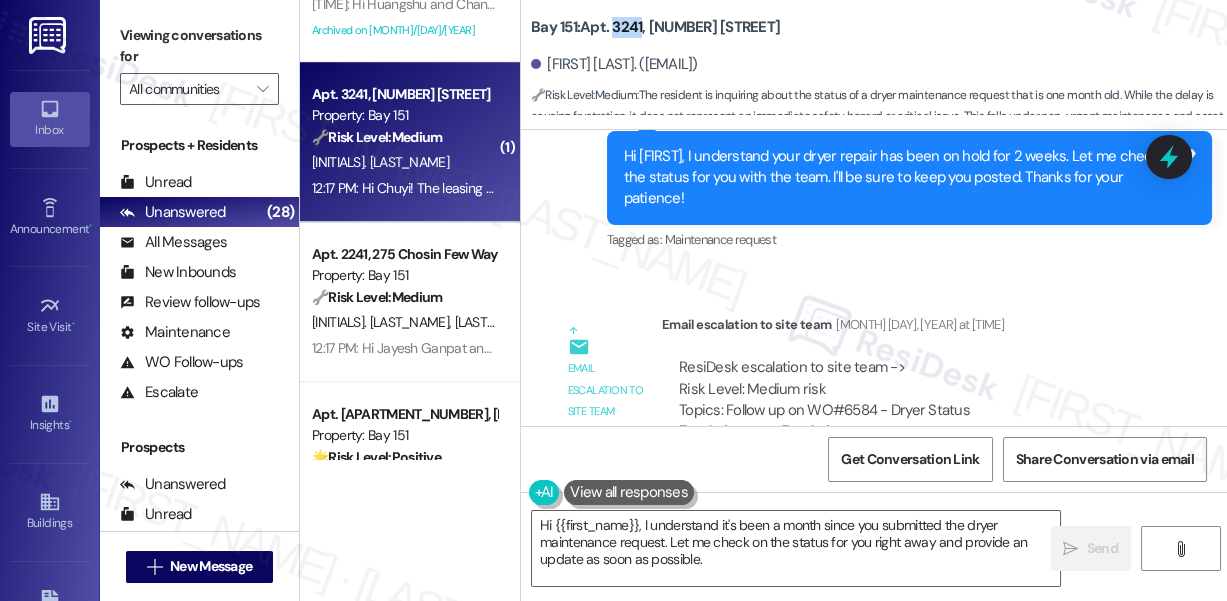 click on "Bay 151:  Apt. 3241, 225 Chosin Few Way" at bounding box center (655, 27) 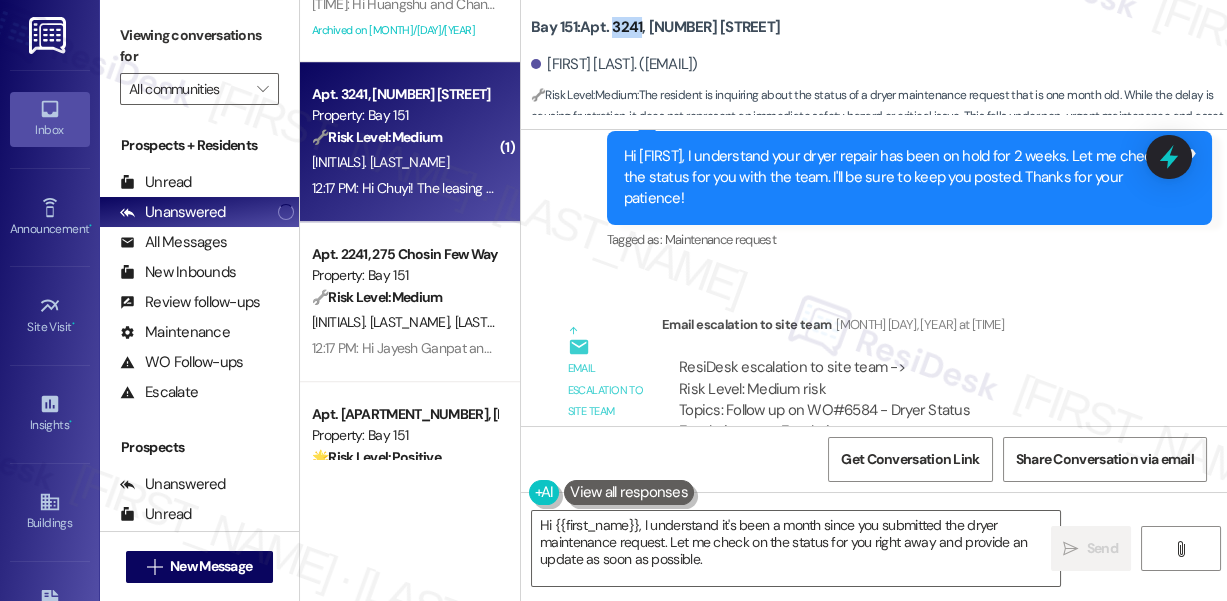 copy on "3241" 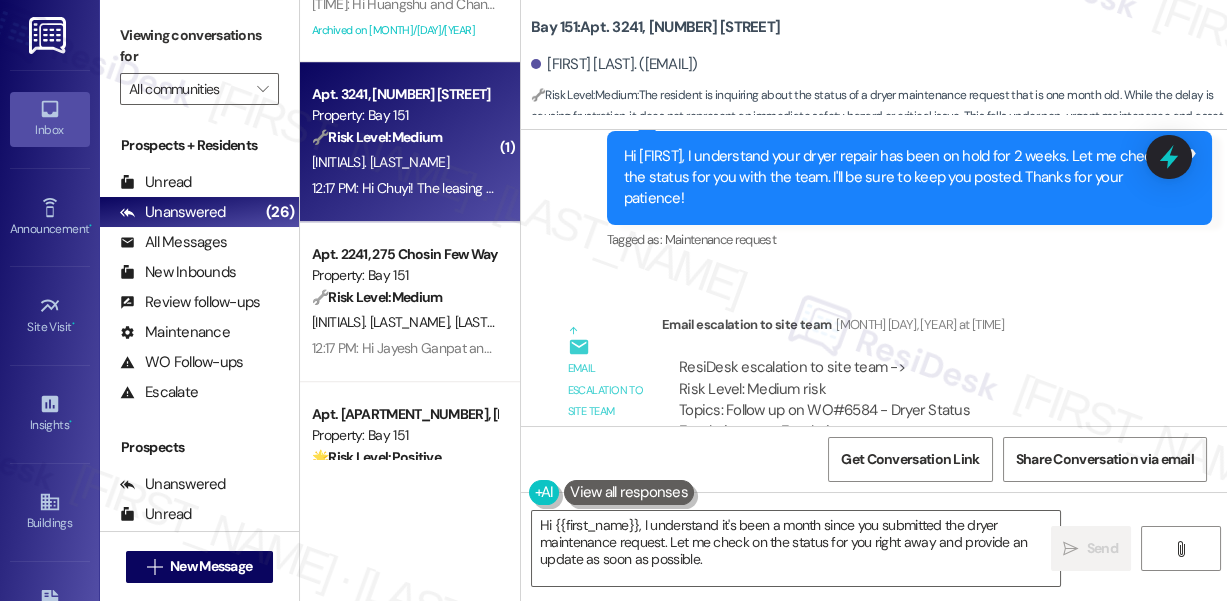 drag, startPoint x: 1226, startPoint y: 263, endPoint x: 127, endPoint y: 34, distance: 1122.605 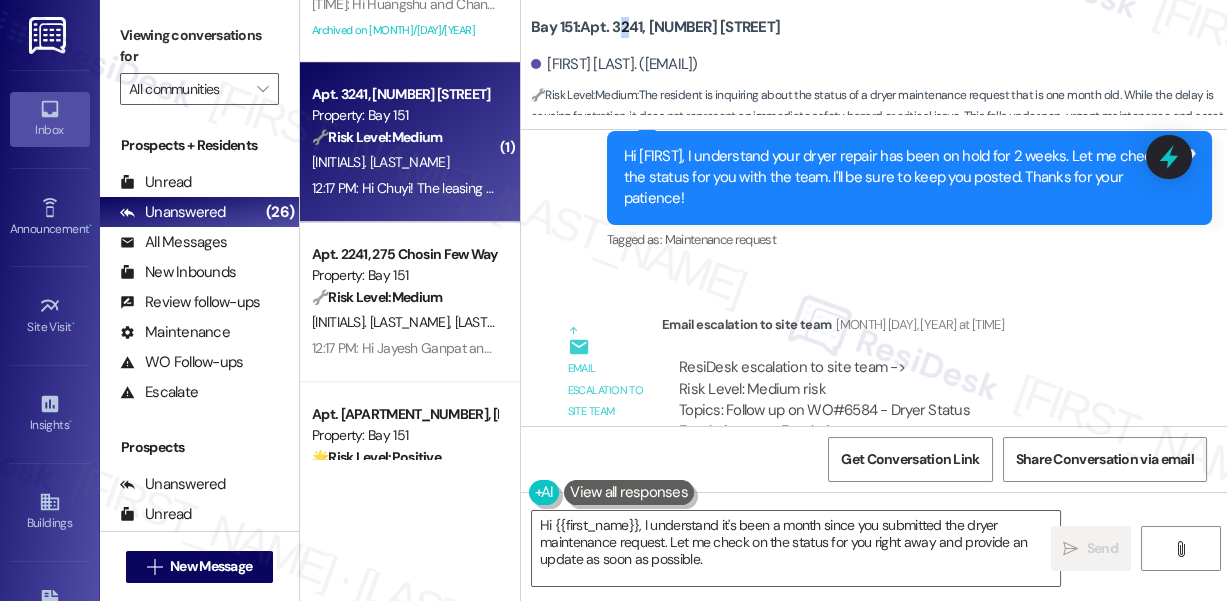 click on "Bay 151:  Apt. 3241, 225 Chosin Few Way" at bounding box center [655, 27] 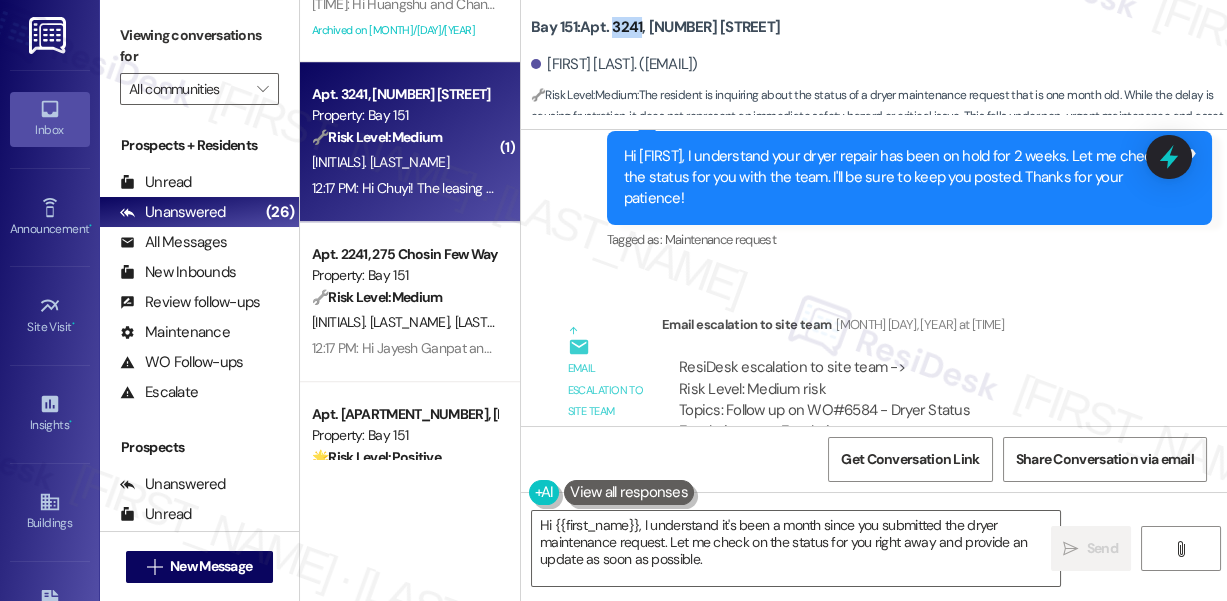 click on "Bay 151:  Apt. 3241, 225 Chosin Few Way" at bounding box center (655, 27) 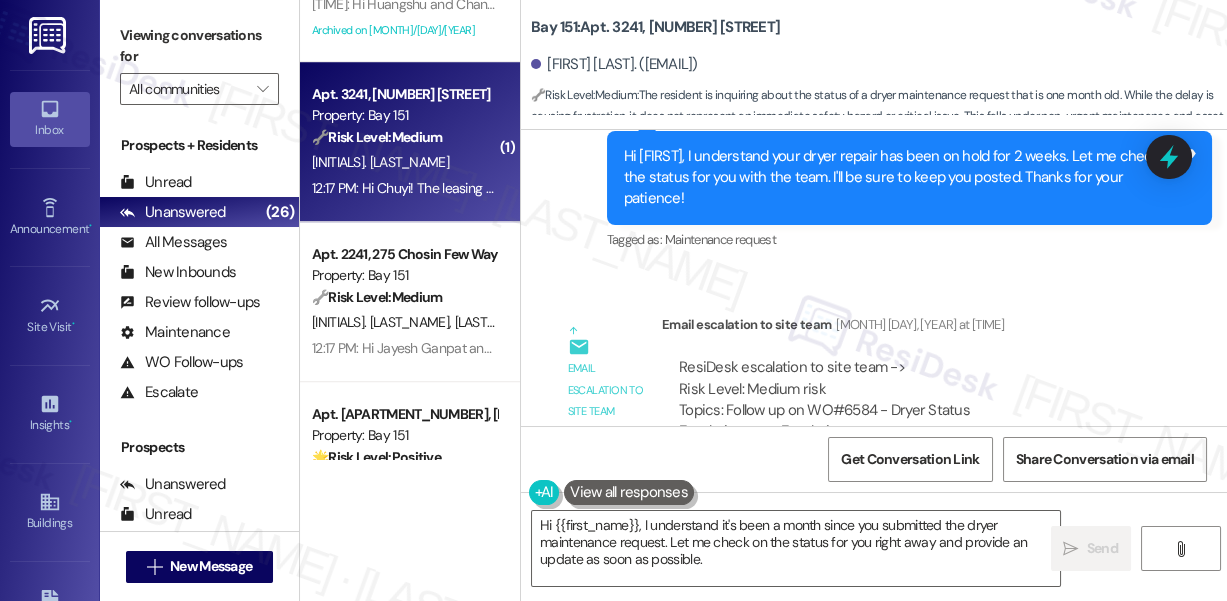 click on "Viewing conversations for All communities " at bounding box center (199, 62) 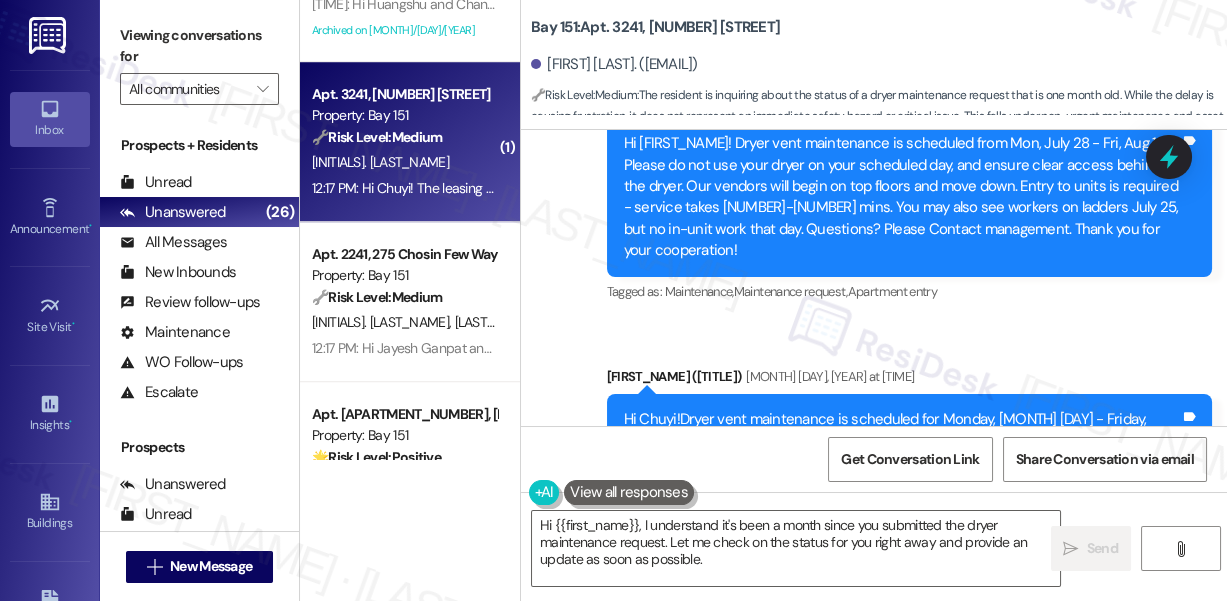 scroll, scrollTop: 23682, scrollLeft: 0, axis: vertical 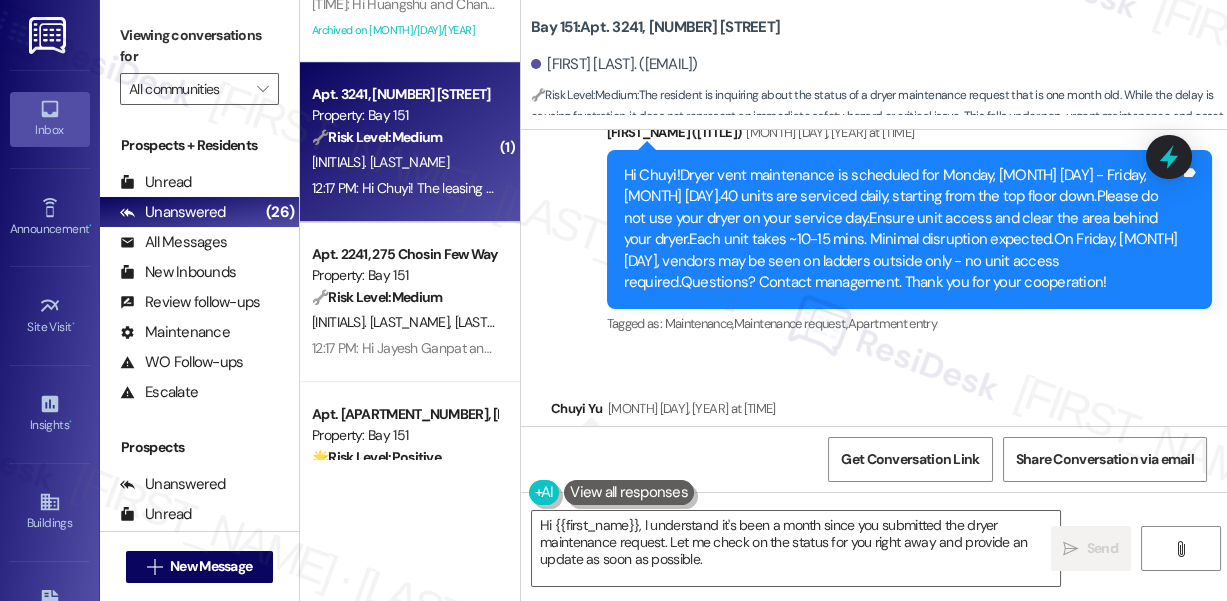 click on "Viewing conversations for All communities " at bounding box center [199, 62] 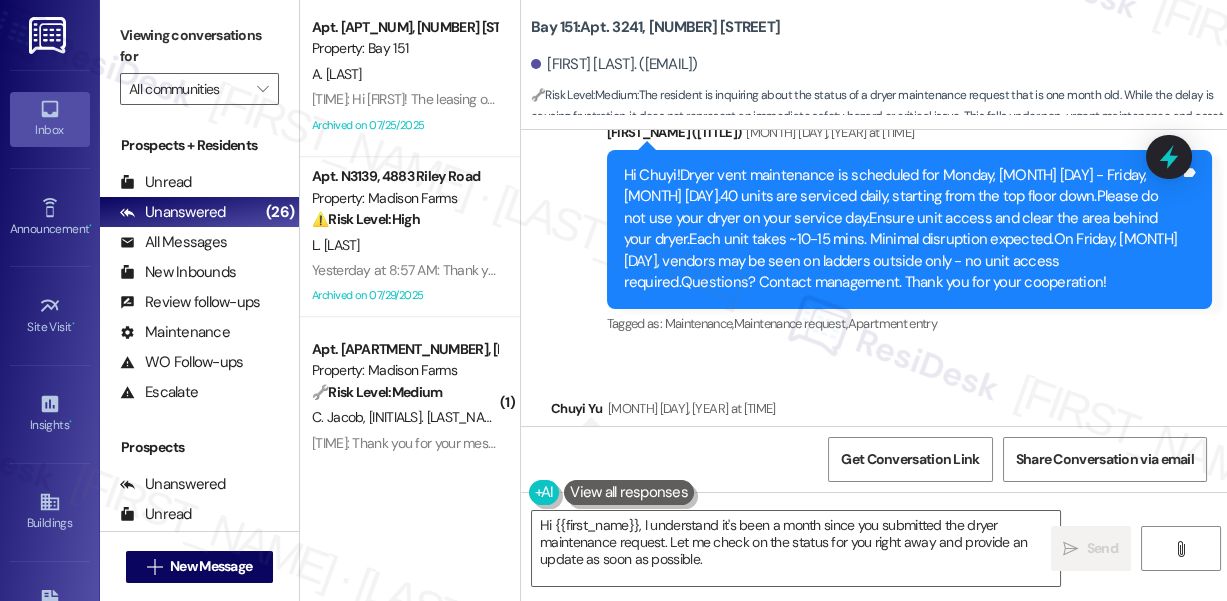 scroll, scrollTop: 3000, scrollLeft: 0, axis: vertical 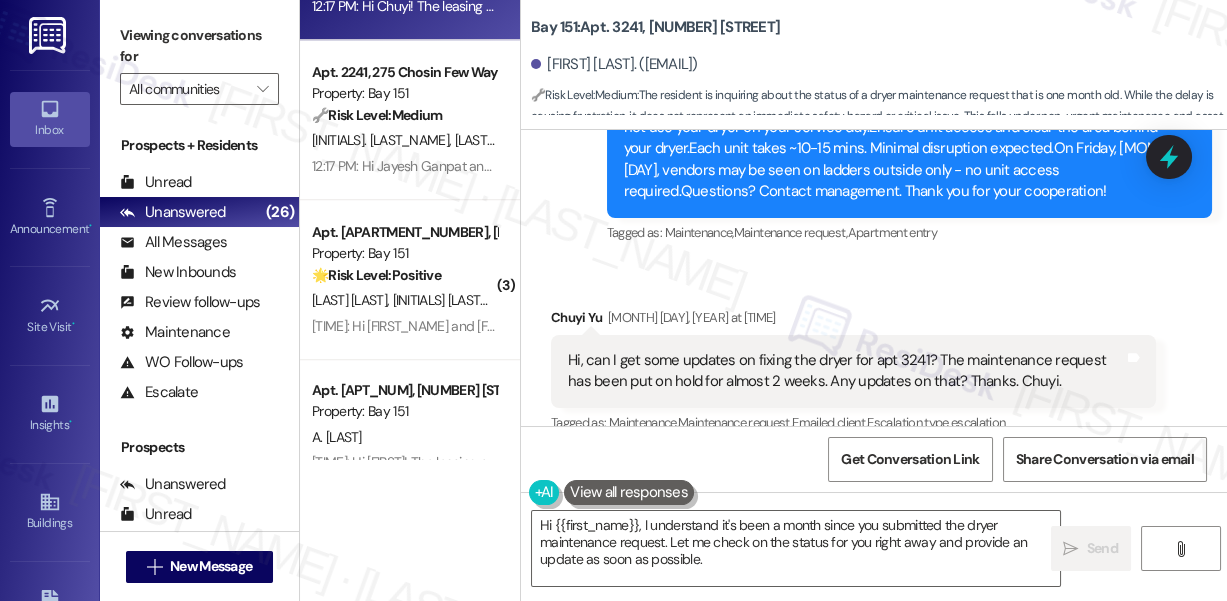 click on "Hi, can I get some updates on fixing the dryer for apt [APT_NUMBER]? The maintenance request has been put on hold for almost 2 weeks. Any updates on that? Thanks. [LAST]." at bounding box center [846, 371] 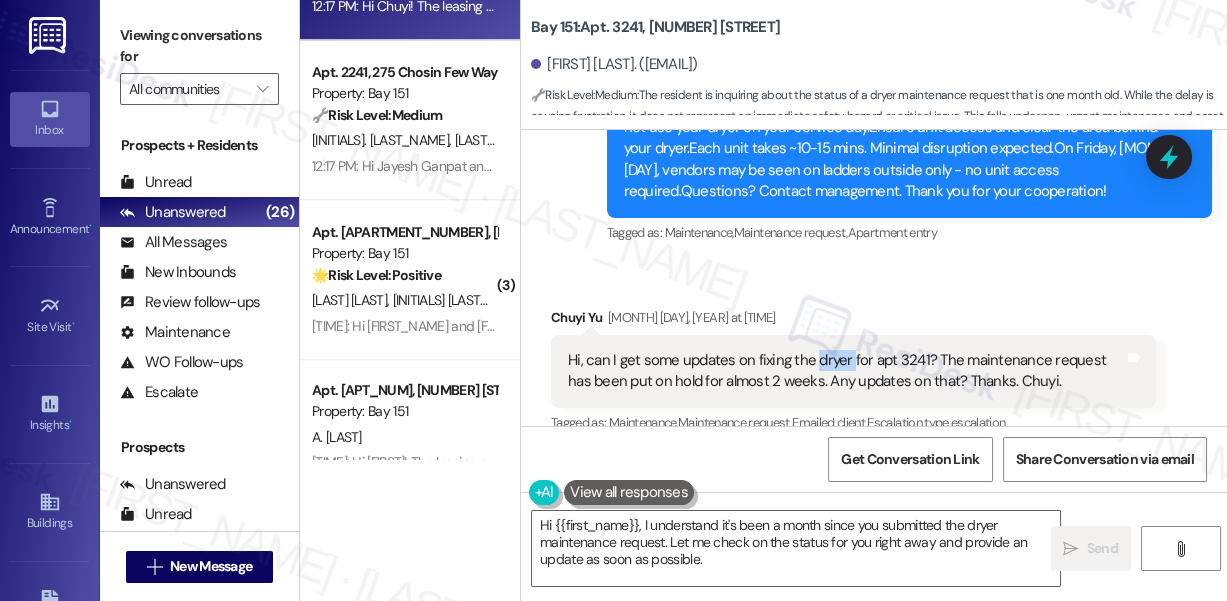 click on "Hi, can I get some updates on fixing the dryer for apt [APT_NUMBER]? The maintenance request has been put on hold for almost 2 weeks. Any updates on that? Thanks. [LAST]." at bounding box center [846, 371] 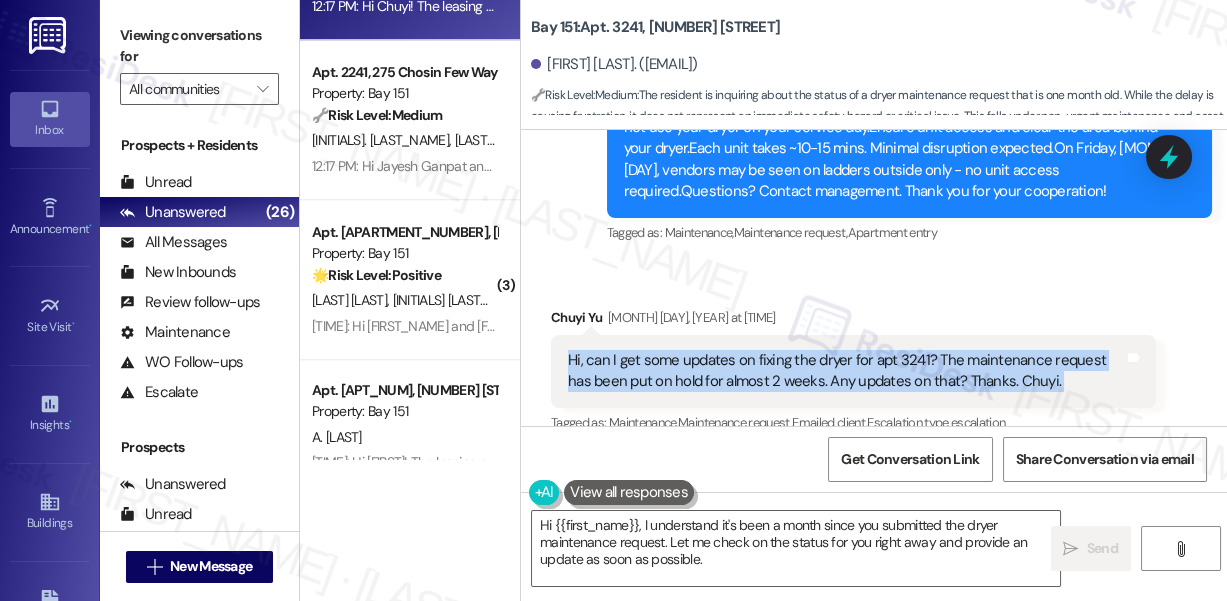 click on "Hi, can I get some updates on fixing the dryer for apt [APT_NUMBER]? The maintenance request has been put on hold for almost 2 weeks. Any updates on that? Thanks. [LAST]." at bounding box center [846, 371] 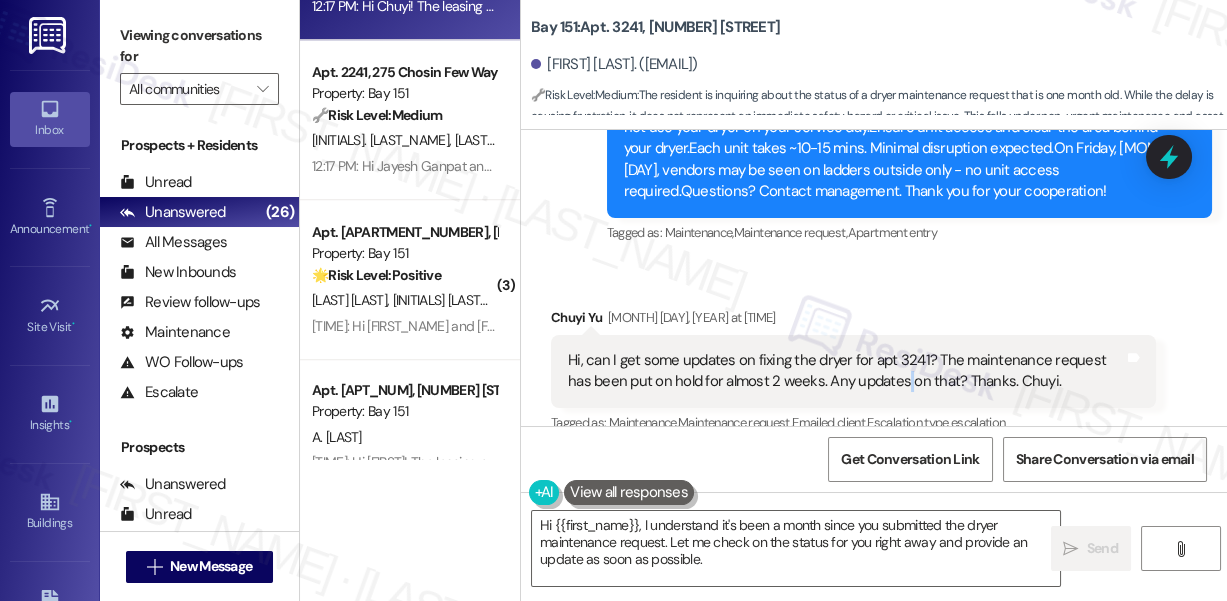click on "Hi, can I get some updates on fixing the dryer for apt [APT_NUMBER]? The maintenance request has been put on hold for almost 2 weeks. Any updates on that? Thanks. [LAST]." at bounding box center [846, 371] 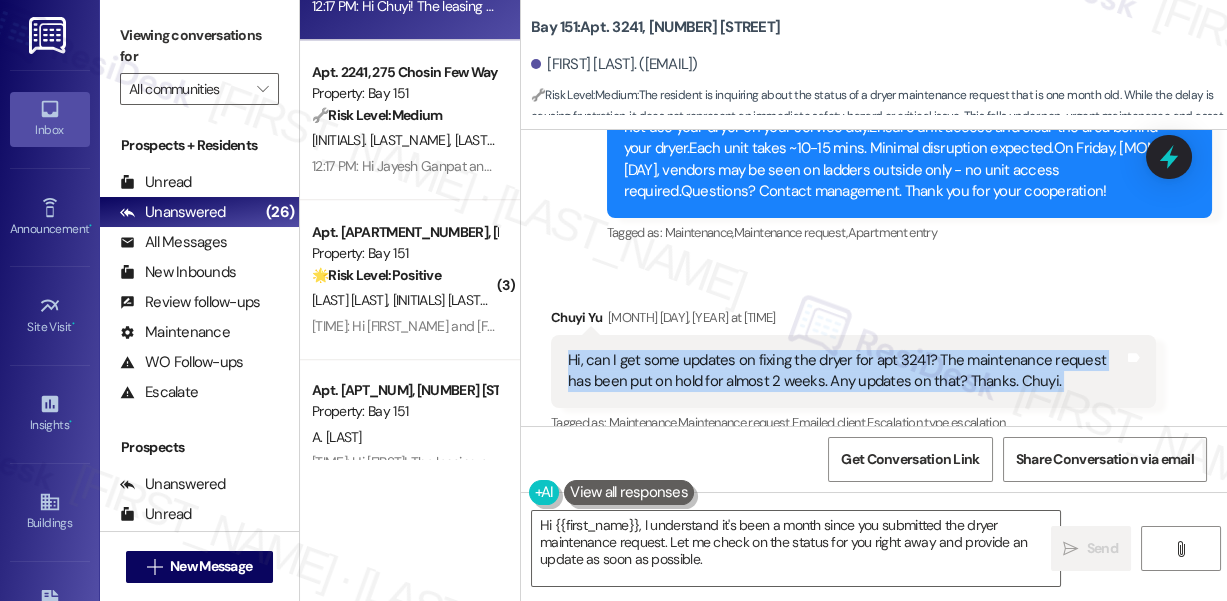 click on "Hi, can I get some updates on fixing the dryer for apt [APT_NUMBER]? The maintenance request has been put on hold for almost 2 weeks. Any updates on that? Thanks. [LAST]." at bounding box center (846, 371) 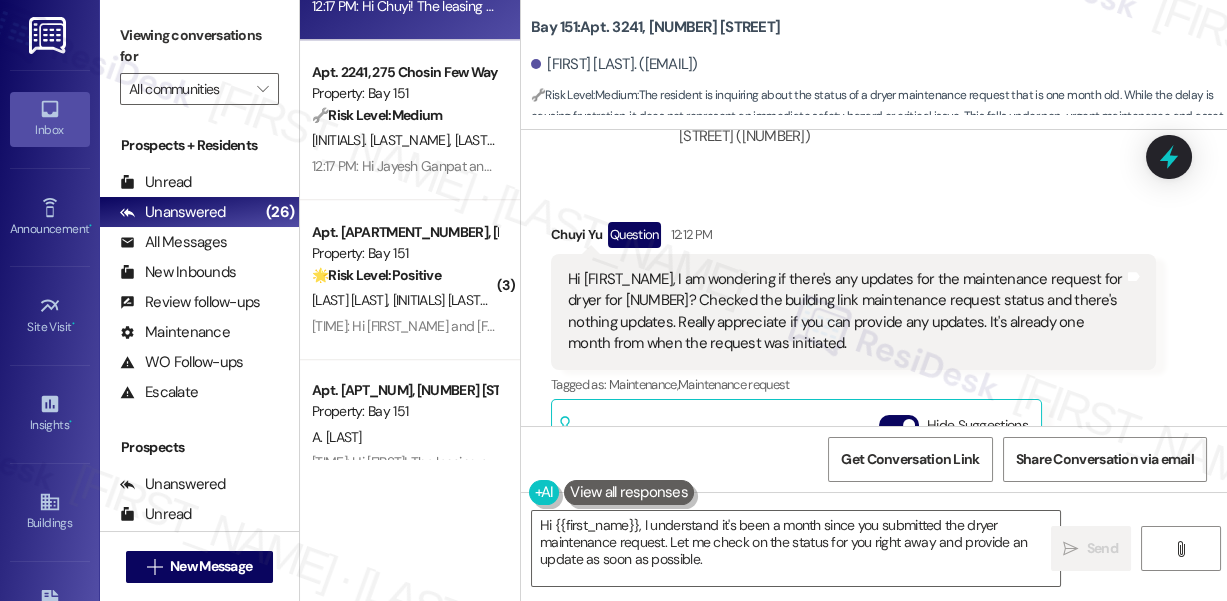 scroll, scrollTop: 24682, scrollLeft: 0, axis: vertical 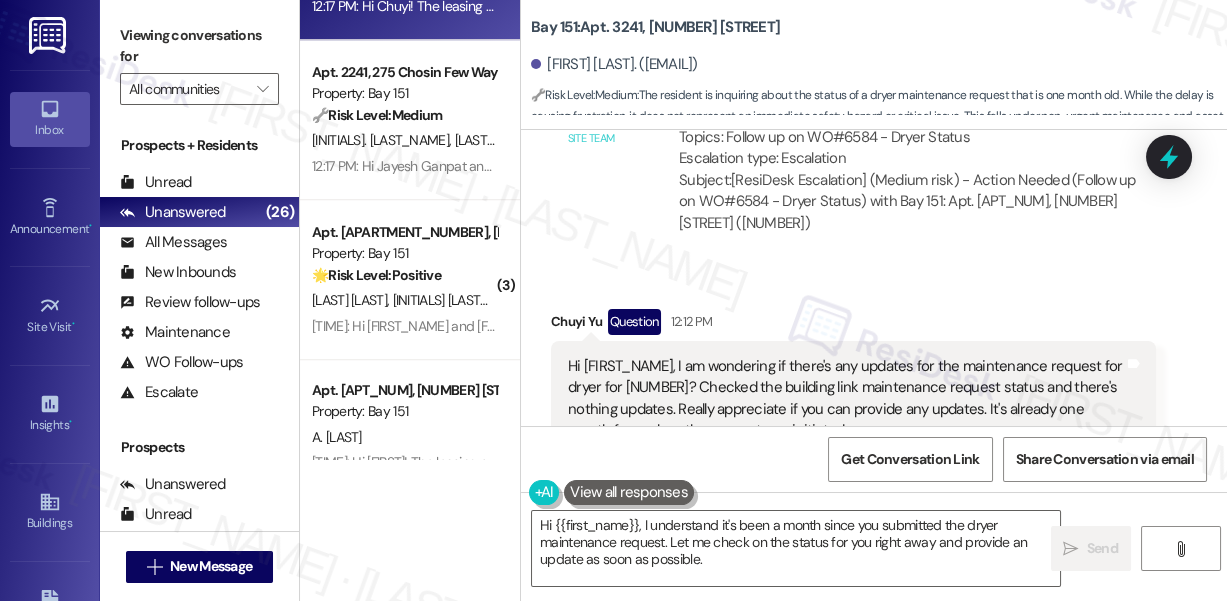 click on "Hi [NAME], I am wondering if there's any updates for the maintenance request for dryer for 3241? Checked the building link maintenance request status and there's nothing updates. Really appreciate if you can provide any updates. It's already one month from when the request was initiated." at bounding box center (846, 399) 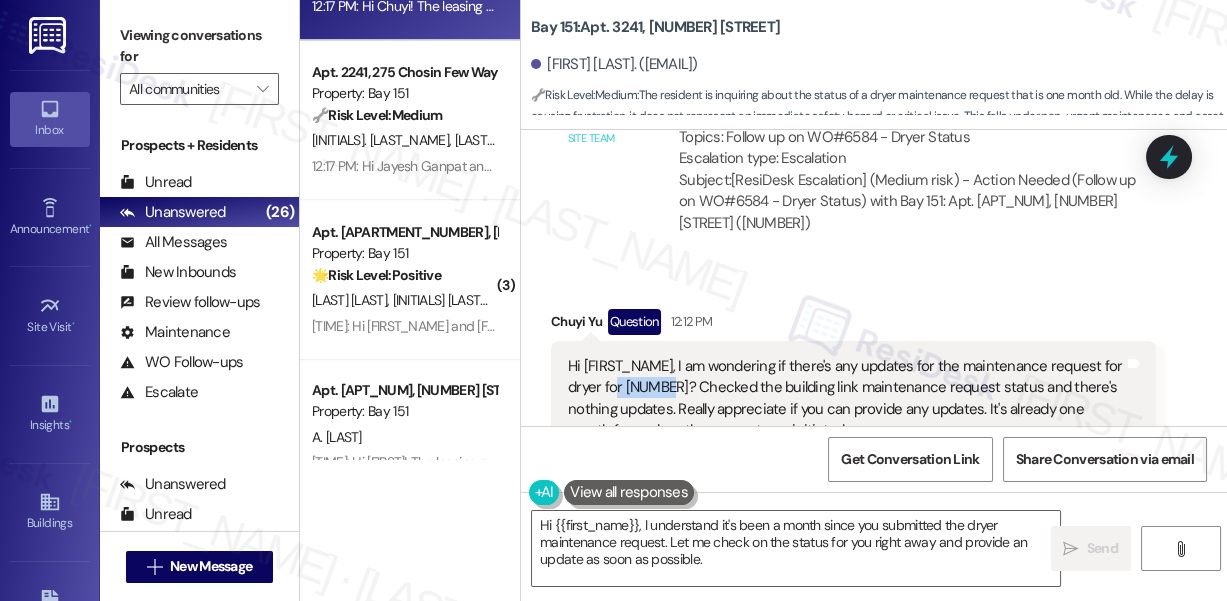 click on "Hi [NAME], I am wondering if there's any updates for the maintenance request for dryer for 3241? Checked the building link maintenance request status and there's nothing updates. Really appreciate if you can provide any updates. It's already one month from when the request was initiated." at bounding box center [846, 399] 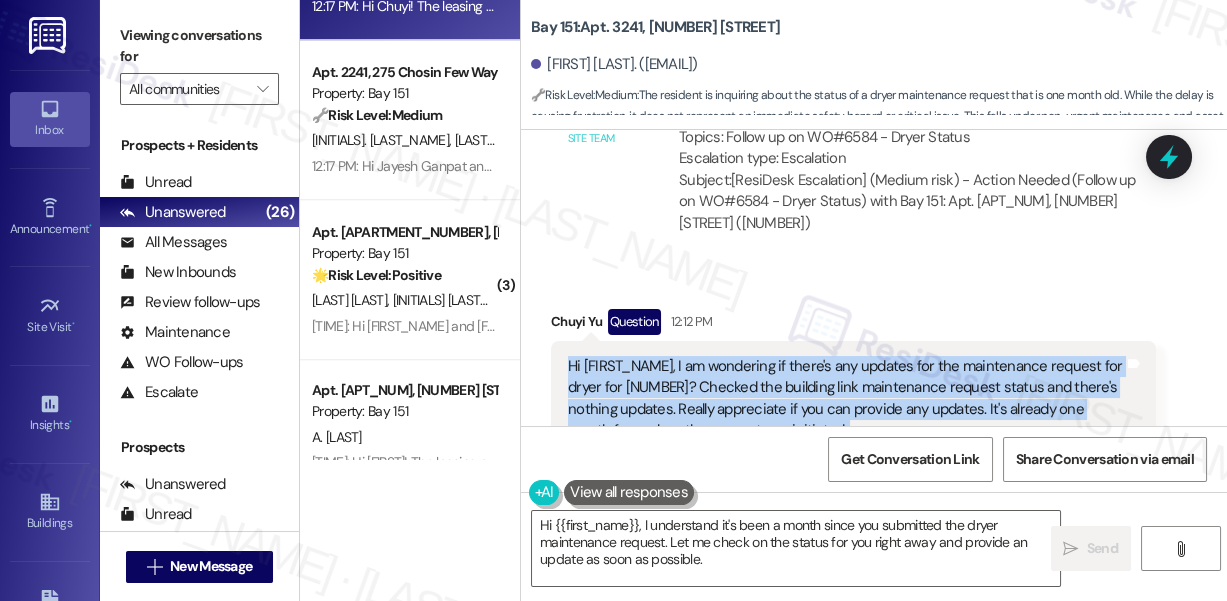 click on "Hi [NAME], I am wondering if there's any updates for the maintenance request for dryer for 3241? Checked the building link maintenance request status and there's nothing updates. Really appreciate if you can provide any updates. It's already one month from when the request was initiated." at bounding box center [846, 399] 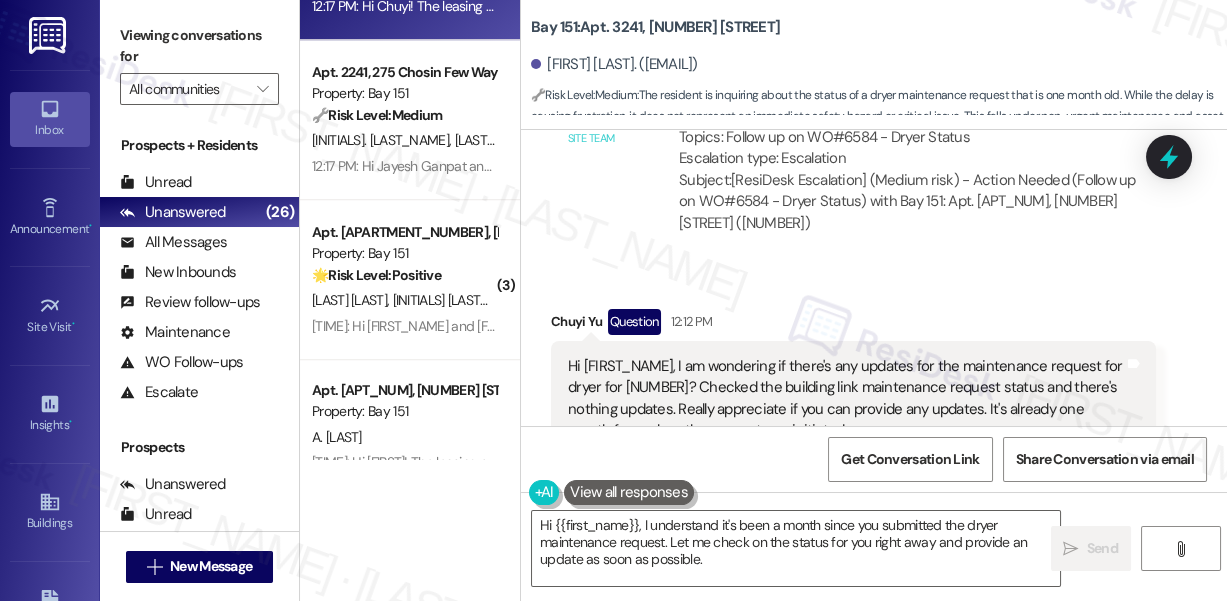 click on "Chuyi Yu Question 12:12 PM" at bounding box center [853, 325] 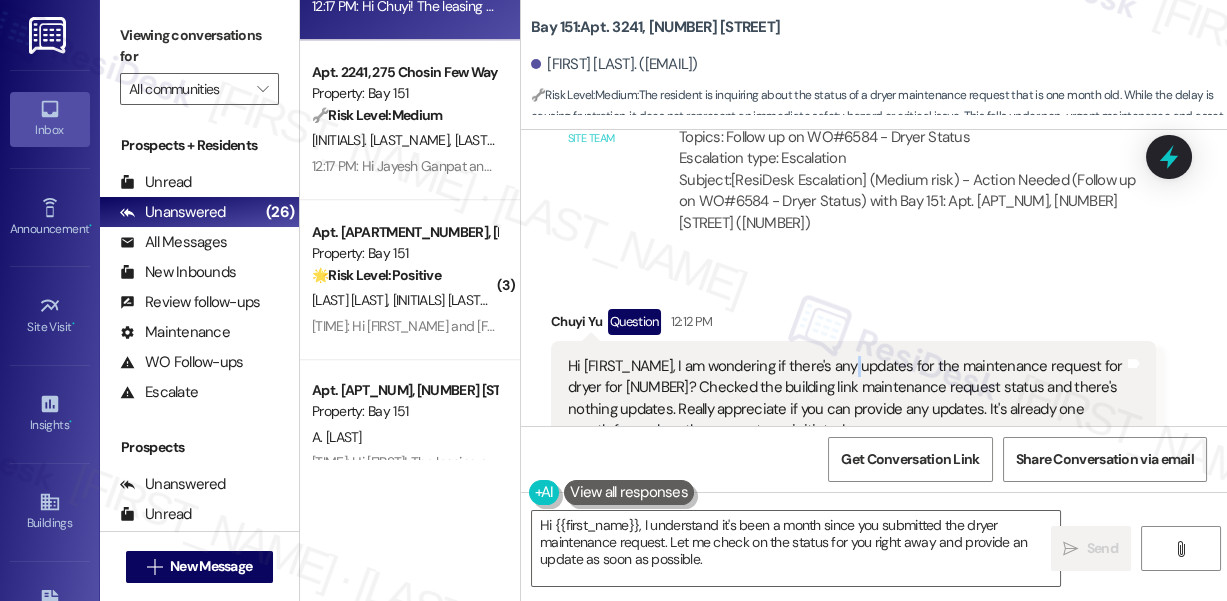 click on "Hi [NAME], I am wondering if there's any updates for the maintenance request for dryer for 3241? Checked the building link maintenance request status and there's nothing updates. Really appreciate if you can provide any updates. It's already one month from when the request was initiated." at bounding box center [846, 399] 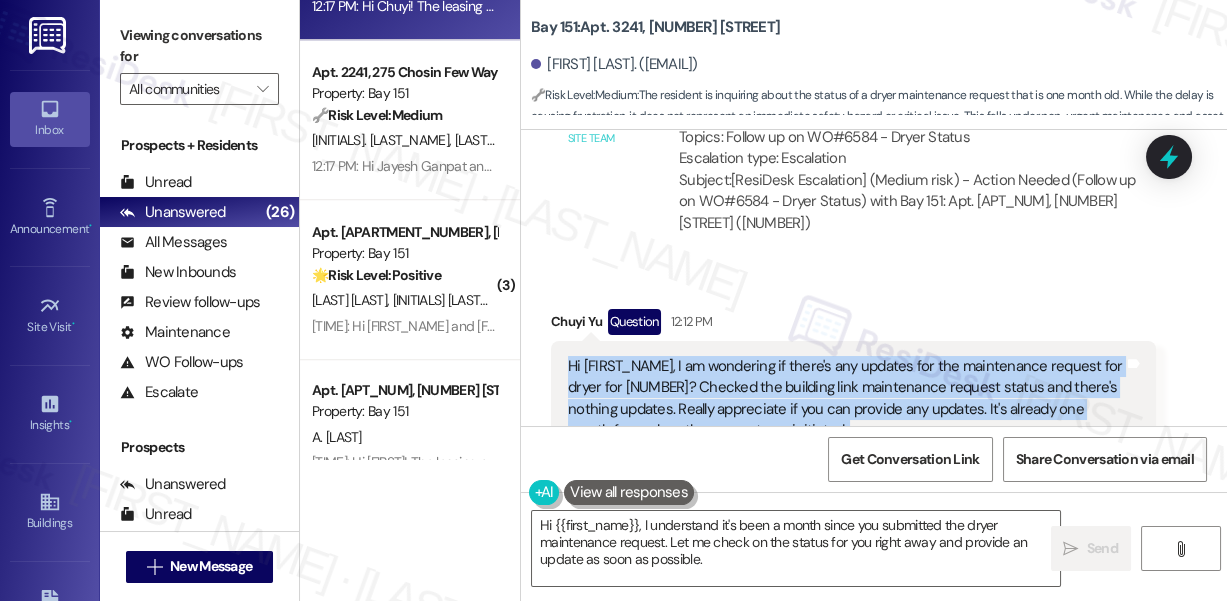 click on "Hi [NAME], I am wondering if there's any updates for the maintenance request for dryer for 3241? Checked the building link maintenance request status and there's nothing updates. Really appreciate if you can provide any updates. It's already one month from when the request was initiated." at bounding box center [846, 399] 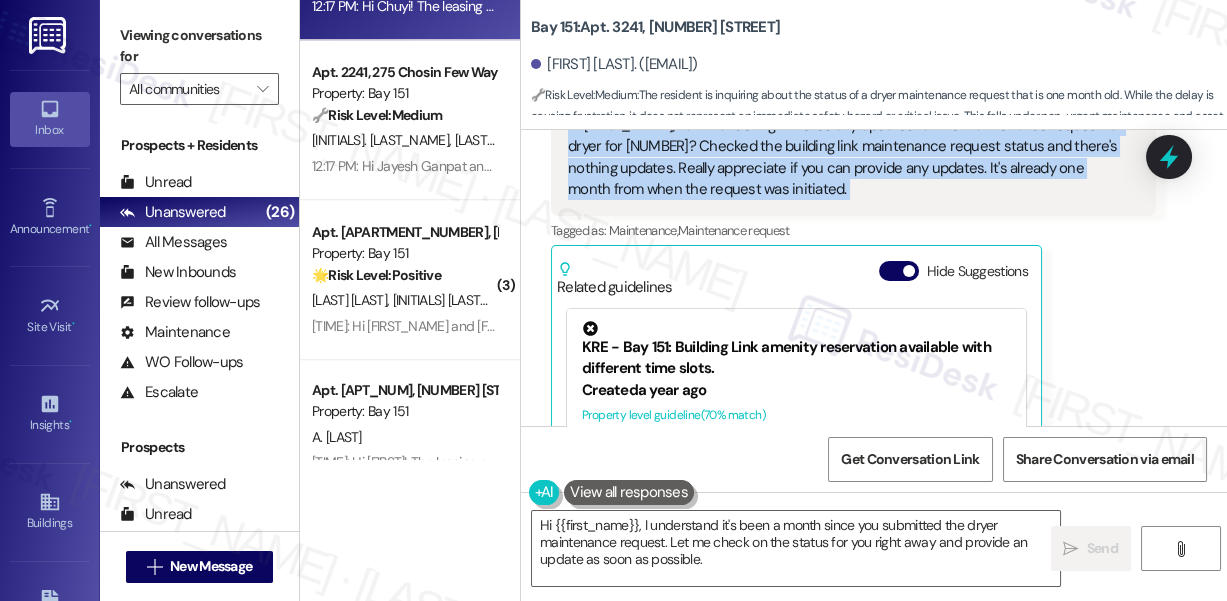 scroll, scrollTop: 24773, scrollLeft: 0, axis: vertical 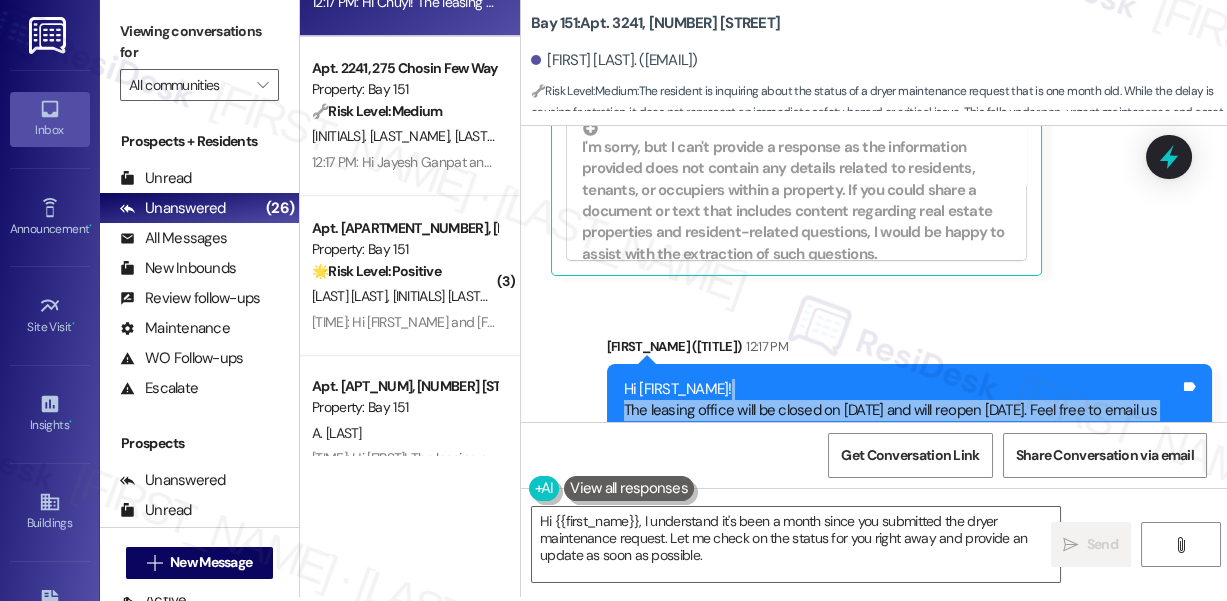 drag, startPoint x: 767, startPoint y: 309, endPoint x: 820, endPoint y: 325, distance: 55.362442 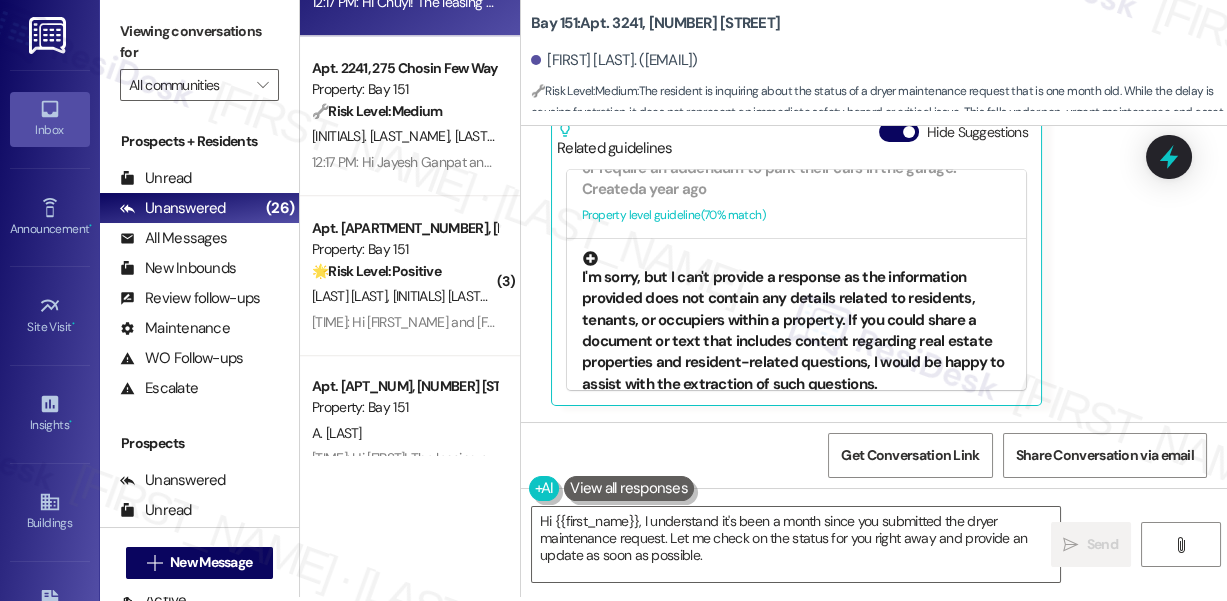 scroll, scrollTop: 24733, scrollLeft: 0, axis: vertical 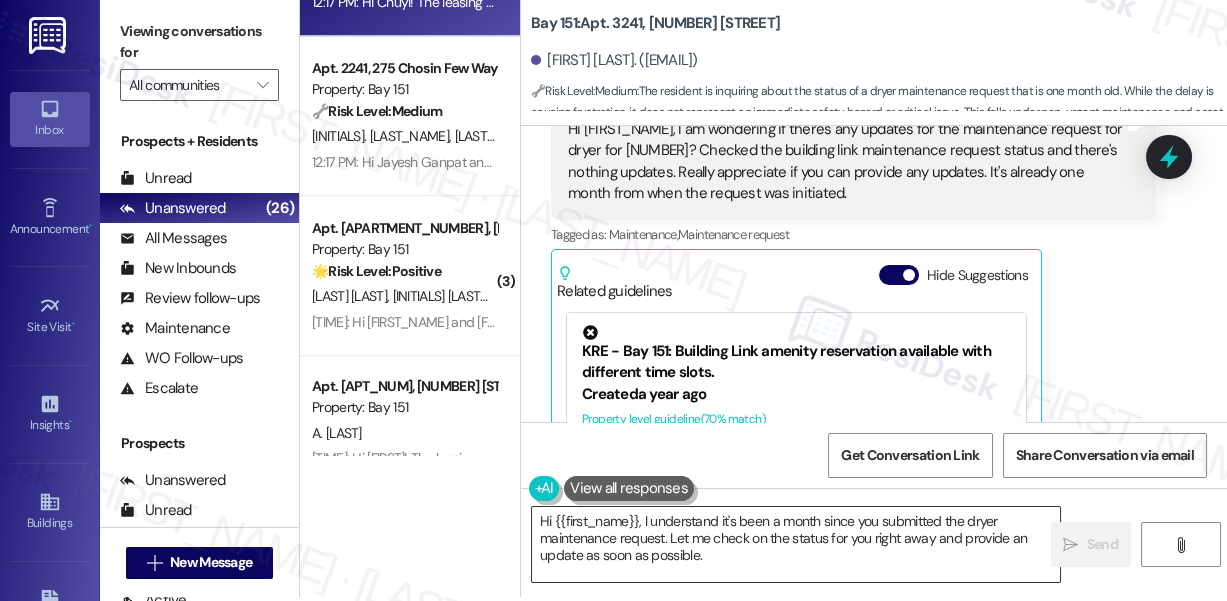 click on "Hi {{first_name}}, I understand it's been a month since you submitted the dryer maintenance request. Let me check on the status for you right away and provide an update as soon as possible." at bounding box center (796, 544) 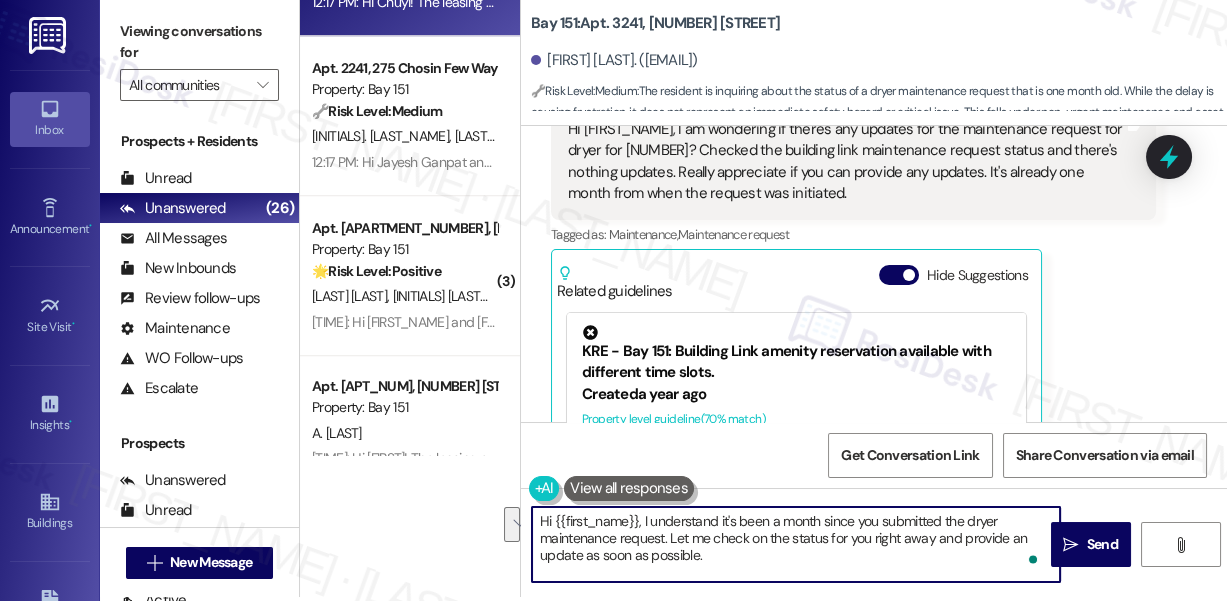 drag, startPoint x: 752, startPoint y: 556, endPoint x: 672, endPoint y: 540, distance: 81.58431 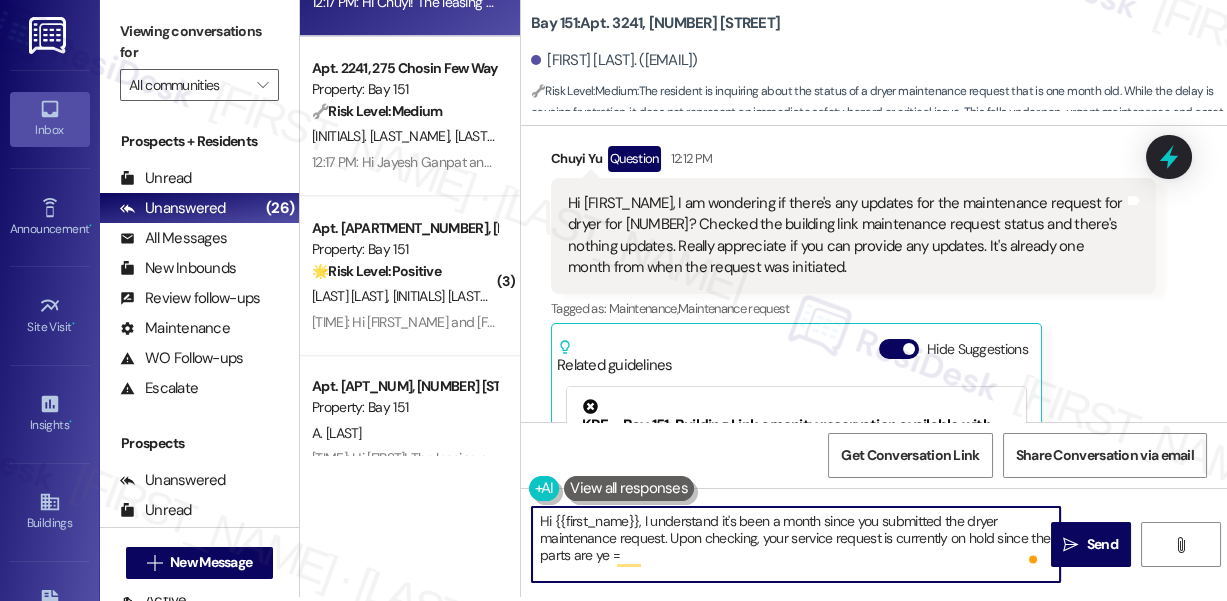 scroll, scrollTop: 24552, scrollLeft: 0, axis: vertical 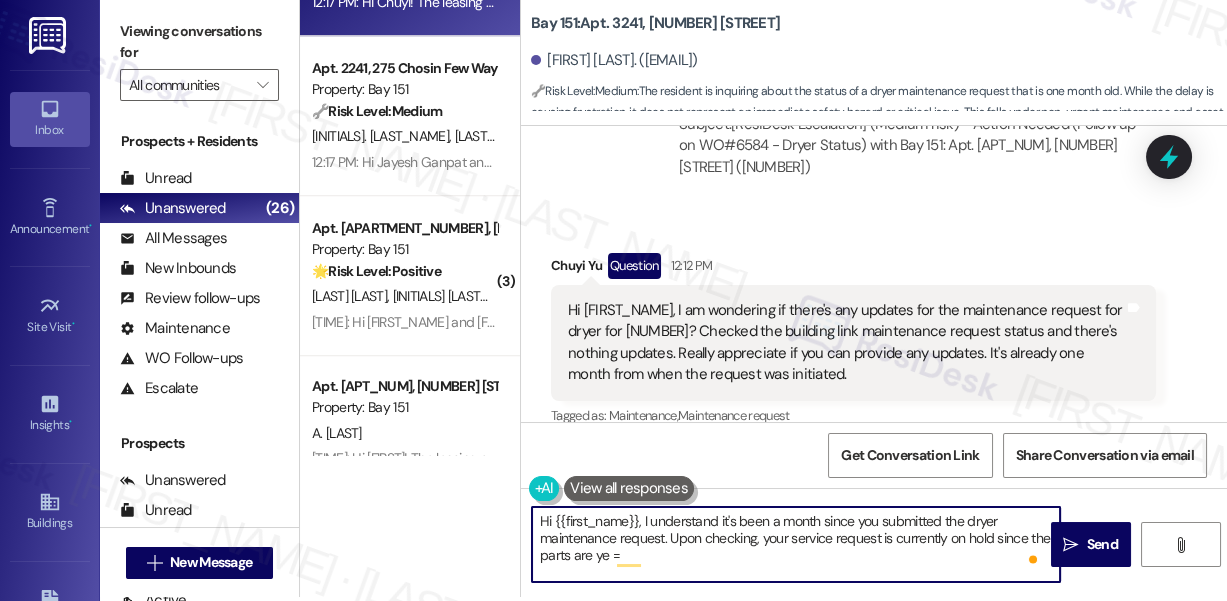 click on "Hi {{first_name}}, I understand it's been a month since you submitted the dryer maintenance request. Upon checking, your service request is currently on hold since the parts are ye =" at bounding box center [796, 544] 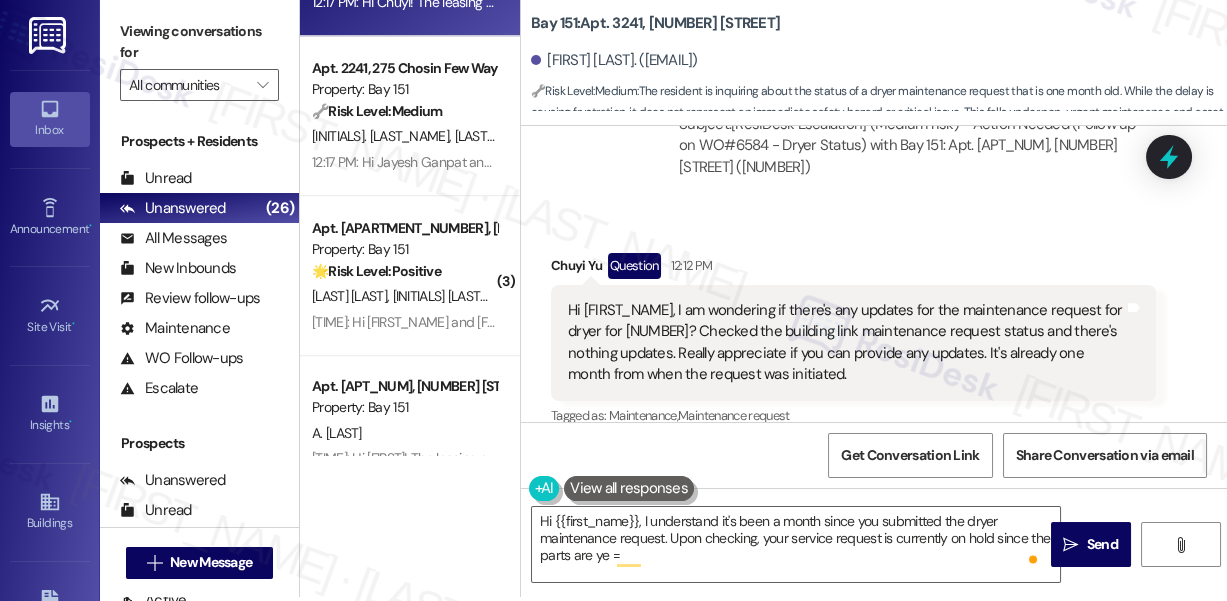 click on "Viewing conversations for" at bounding box center [199, 42] 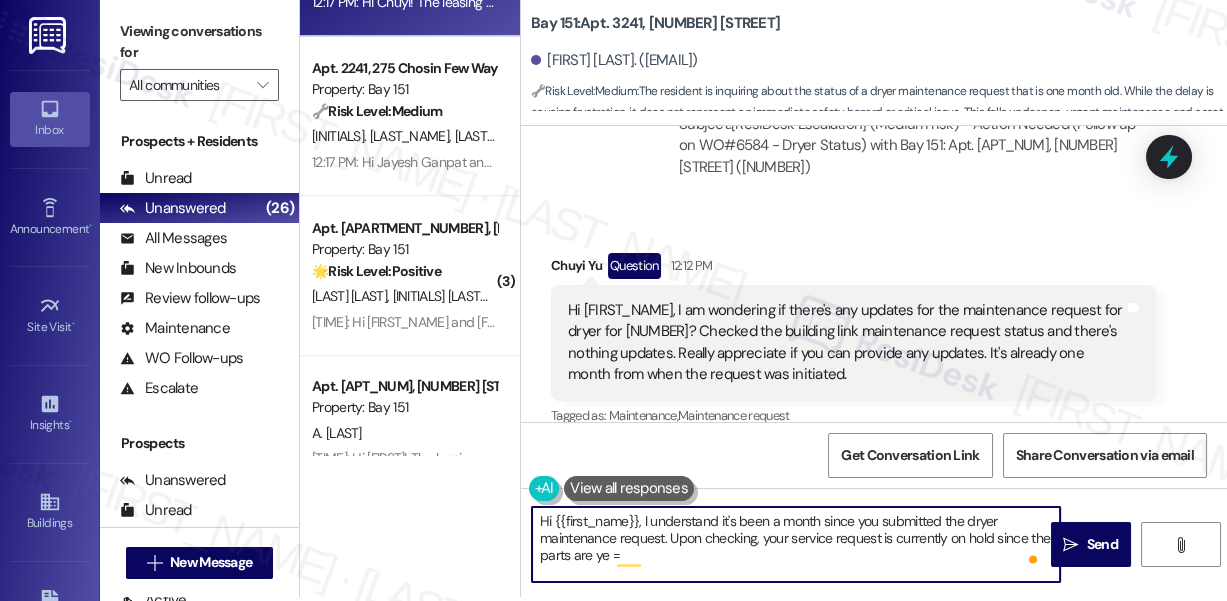 click on "Hi {{first_name}}, I understand it's been a month since you submitted the dryer maintenance request. Upon checking, your service request is currently on hold since the parts are ye =" at bounding box center (796, 544) 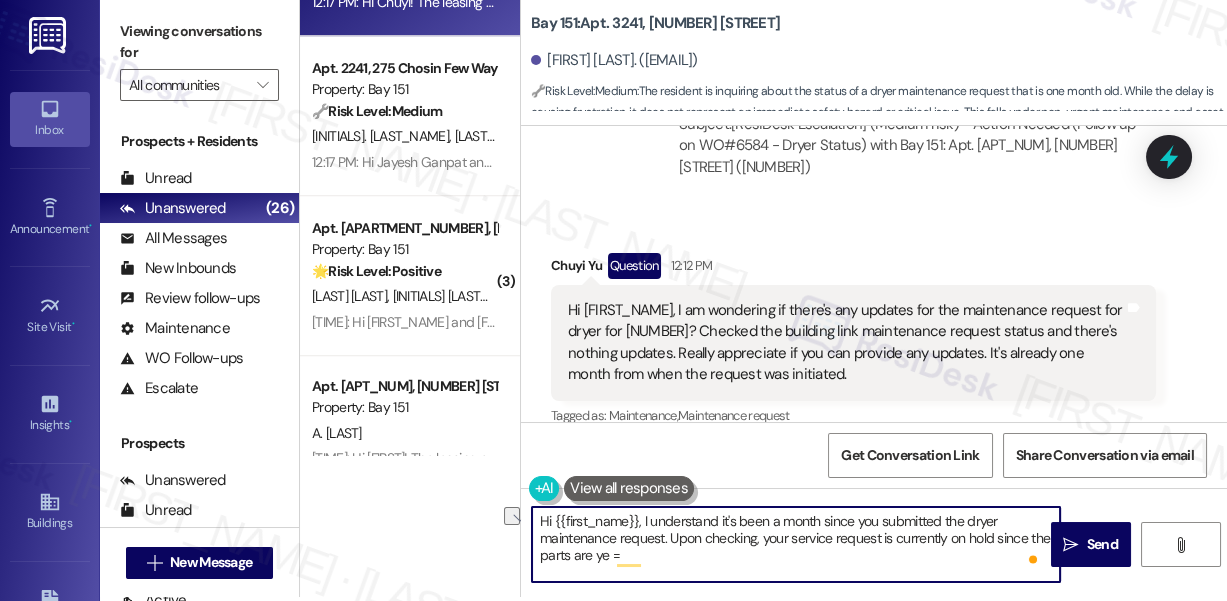 drag, startPoint x: 658, startPoint y: 562, endPoint x: 538, endPoint y: 560, distance: 120.01666 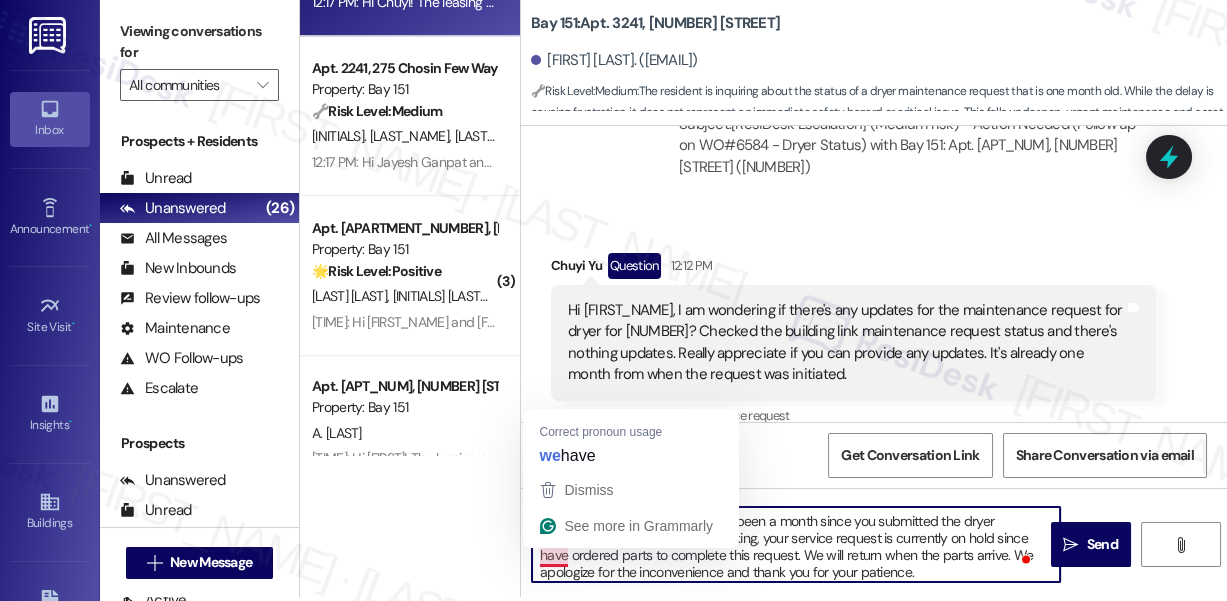 click on "Hi {{first_name}}, I understand it's been a month since you submitted the dryer maintenance request. Upon checking, your service request is currently on hold since have ordered parts to complete this request. We will return when the parts arrive. We apologize for the inconvenience and thank you for your patience." at bounding box center [796, 544] 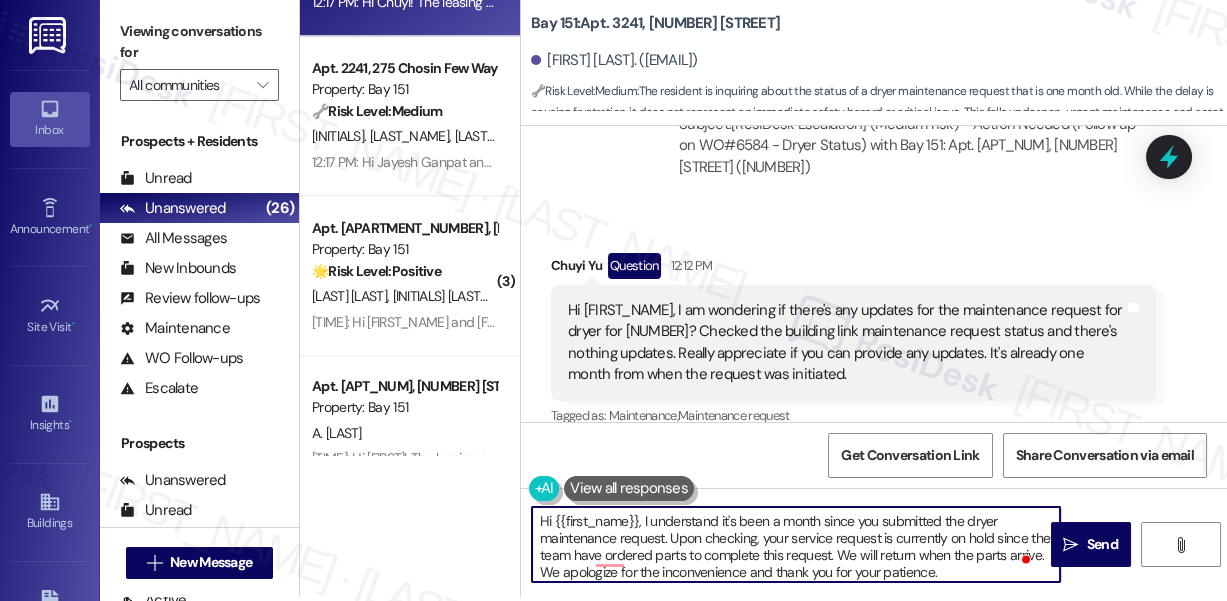click on "Hi {{first_name}}, I understand it's been a month since you submitted the dryer maintenance request. Upon checking, your service request is currently on hold since the team have ordered parts to complete this request. We will return when the parts arrive. We apologize for the inconvenience and thank you for your patience." at bounding box center (796, 544) 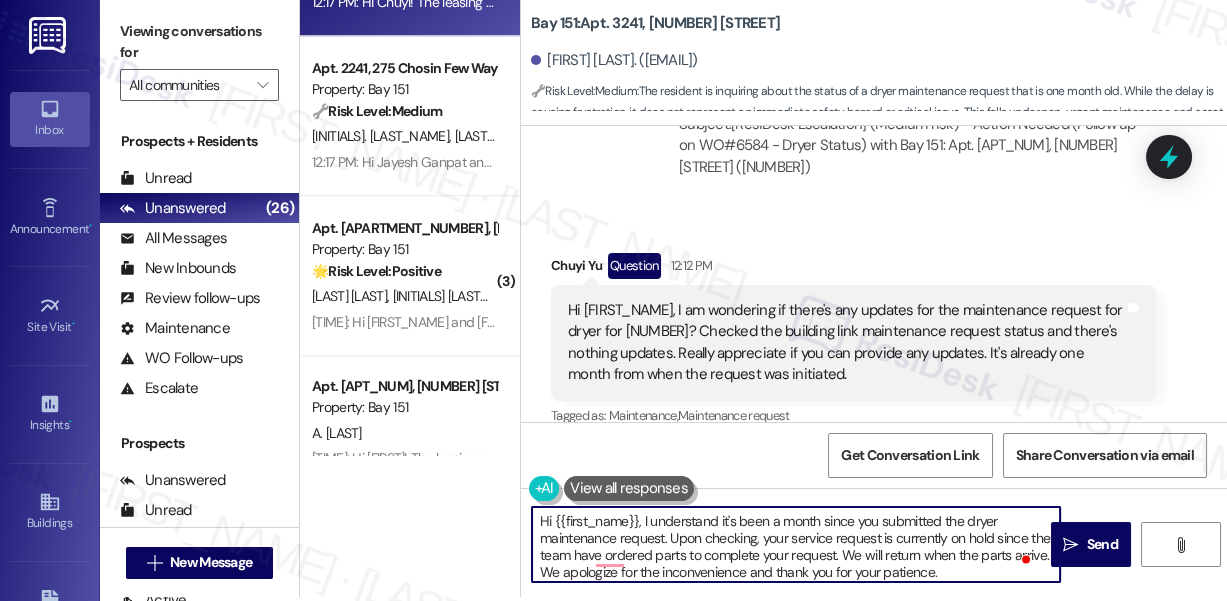 scroll, scrollTop: 4, scrollLeft: 0, axis: vertical 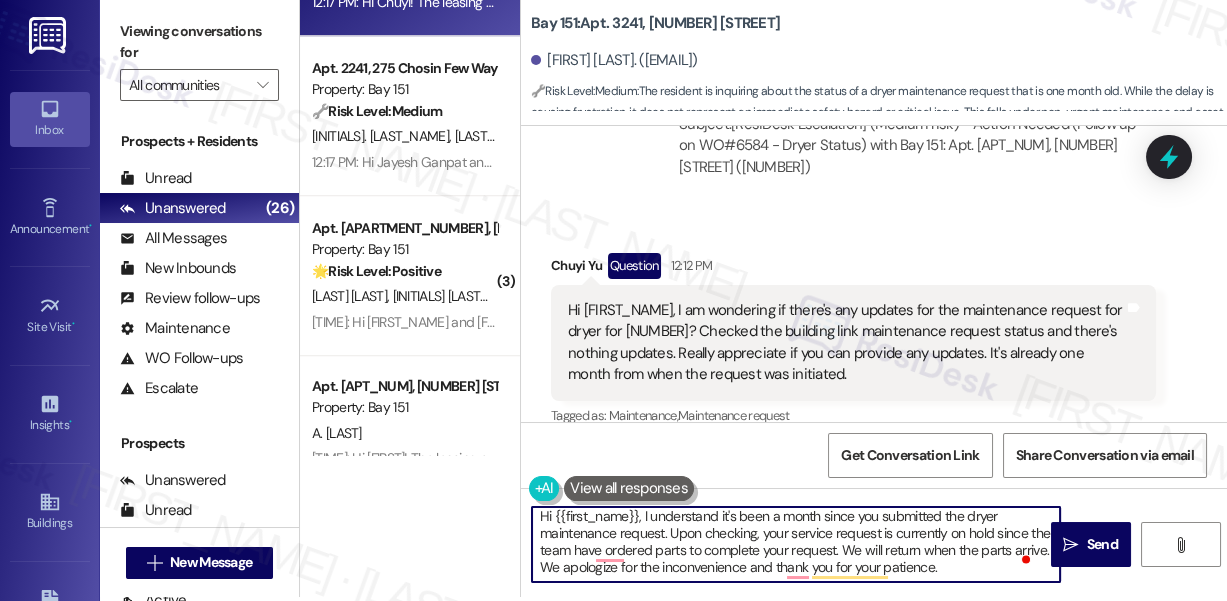 click on "Hi {{first_name}}, I understand it's been a month since you submitted the dryer maintenance request. Upon checking, your service request is currently on hold since the team have ordered parts to complete your request. We will return when the parts arrive. We apologize for the inconvenience and thank you for your patience." at bounding box center (796, 544) 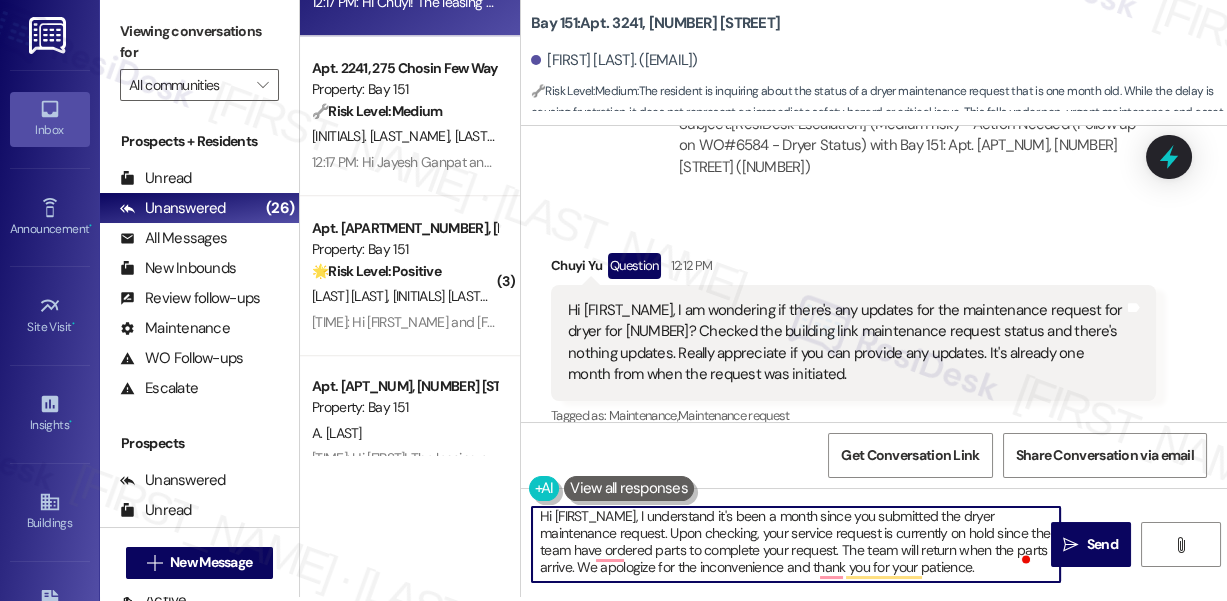 click on "Hi {{first_name}}, I understand it's been a month since you submitted the dryer maintenance request. Upon checking, your service request is currently on hold since the team have ordered parts to complete your request. The team will return when the parts arrive. We apologize for the inconvenience and thank you for your patience." at bounding box center (796, 544) 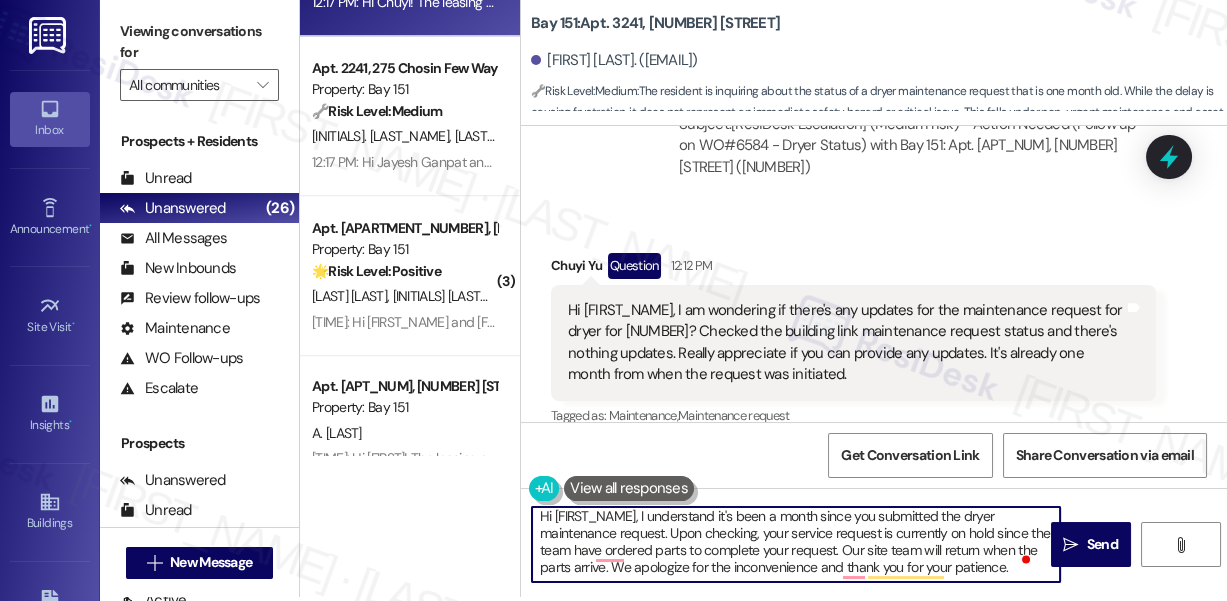 click on "Hi {{first_name}}, I understand it's been a month since you submitted the dryer maintenance request. Upon checking, your service request is currently on hold since the team have ordered parts to complete your request. Our site team will return when the parts arrive. We apologize for the inconvenience and thank you for your patience." at bounding box center (796, 544) 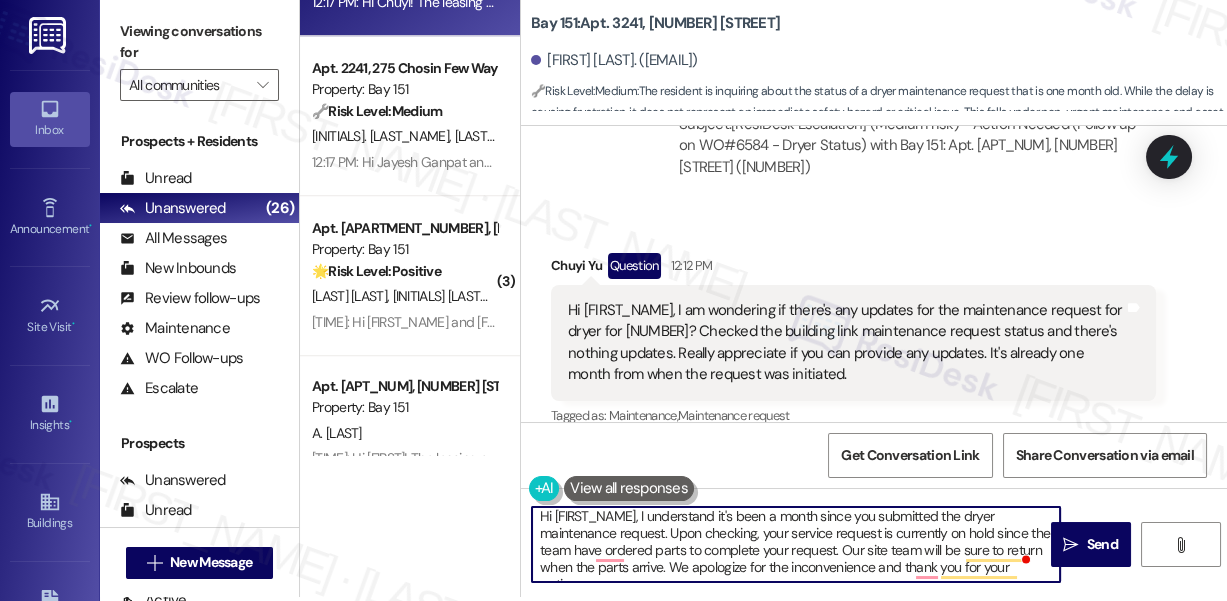 scroll, scrollTop: 17, scrollLeft: 0, axis: vertical 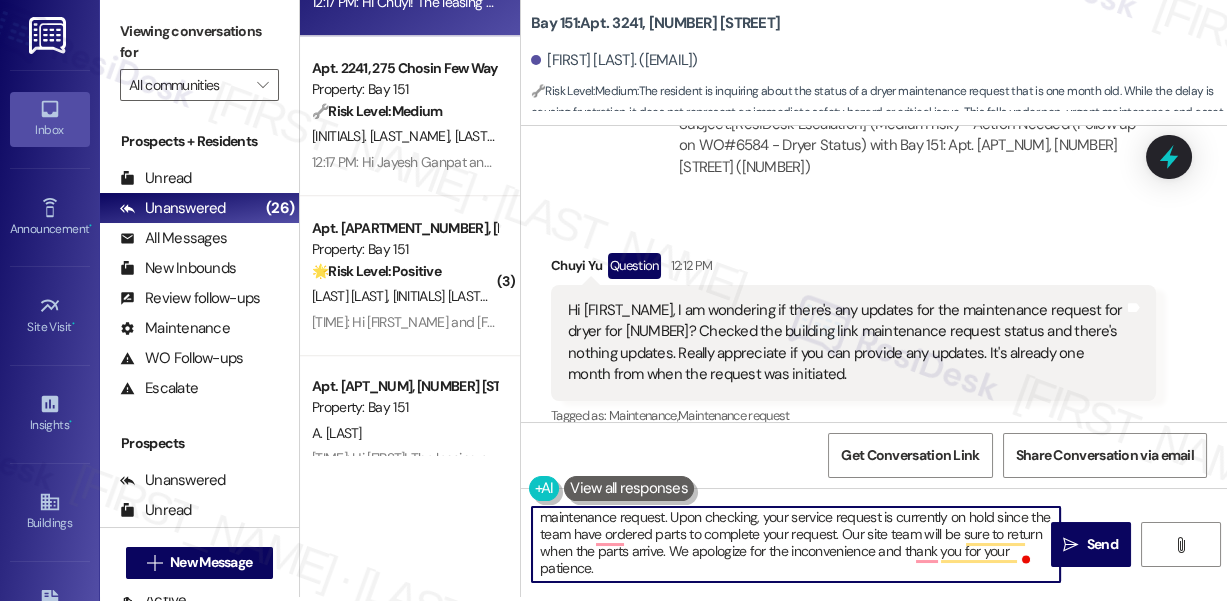 click on "Hi {{first_name}}, I understand it's been a month since you submitted the dryer maintenance request. Upon checking, your service request is currently on hold since the team have ordered parts to complete your request. Our site team will be sure to return when the parts arrive. We apologize for the inconvenience and thank you for your patience." at bounding box center (796, 544) 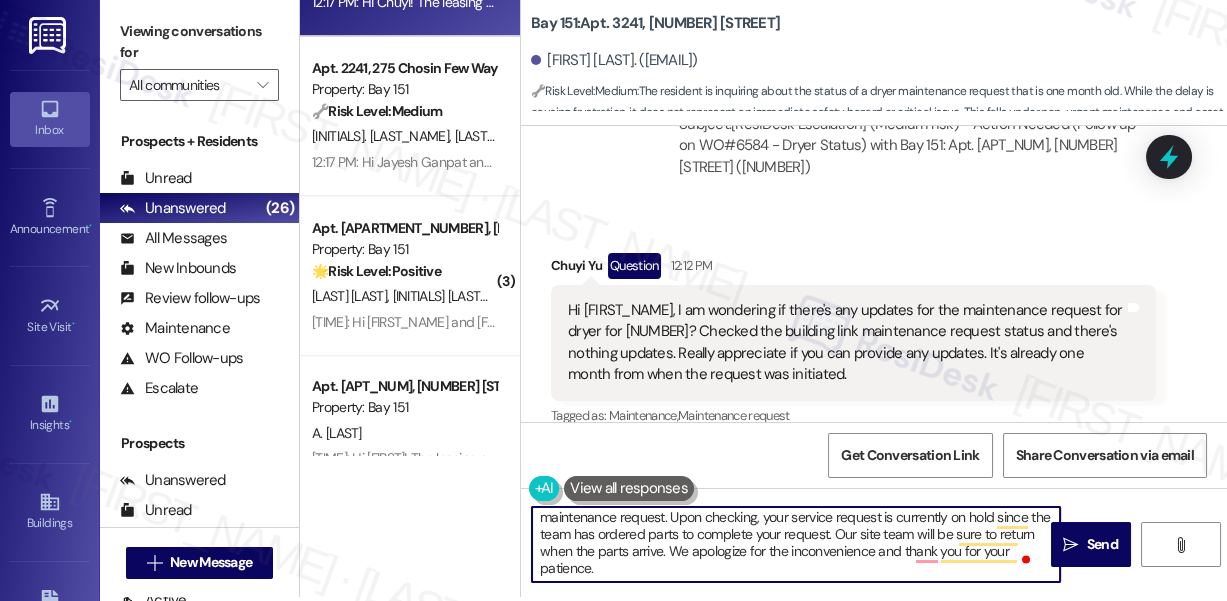 scroll, scrollTop: 3, scrollLeft: 0, axis: vertical 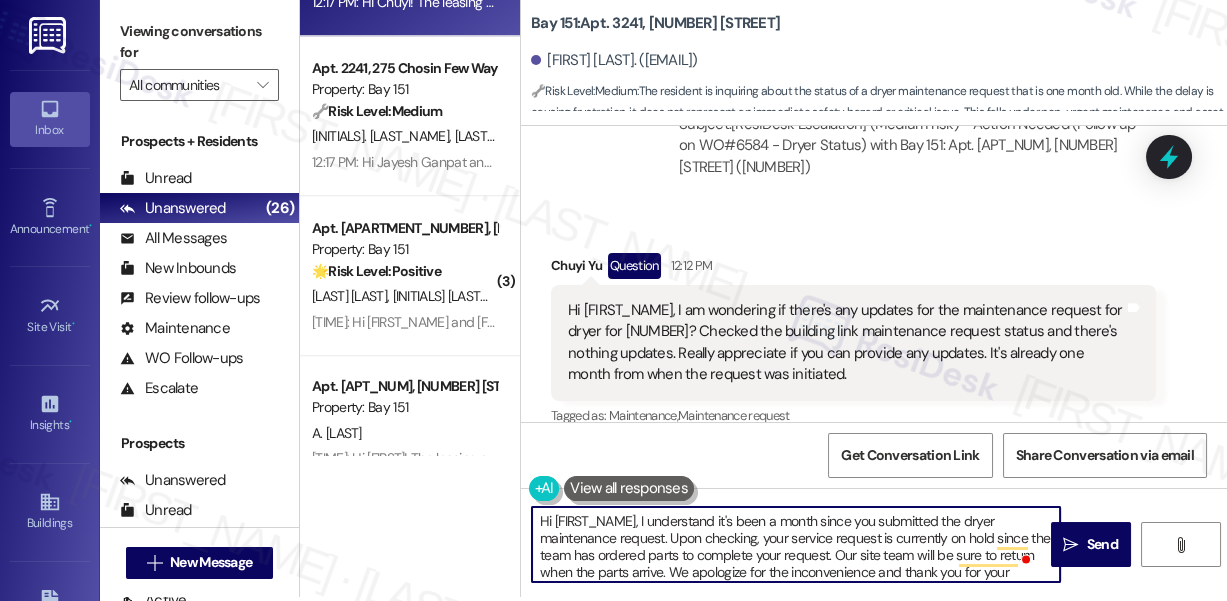 click on "Hi {{first_name}}, I understand it's been a month since you submitted the dryer maintenance request. Upon checking, your service request is currently on hold since the team has ordered parts to complete your request. Our site team will be sure to return when the parts arrive. We apologize for the inconvenience and thank you for your patience." at bounding box center [796, 544] 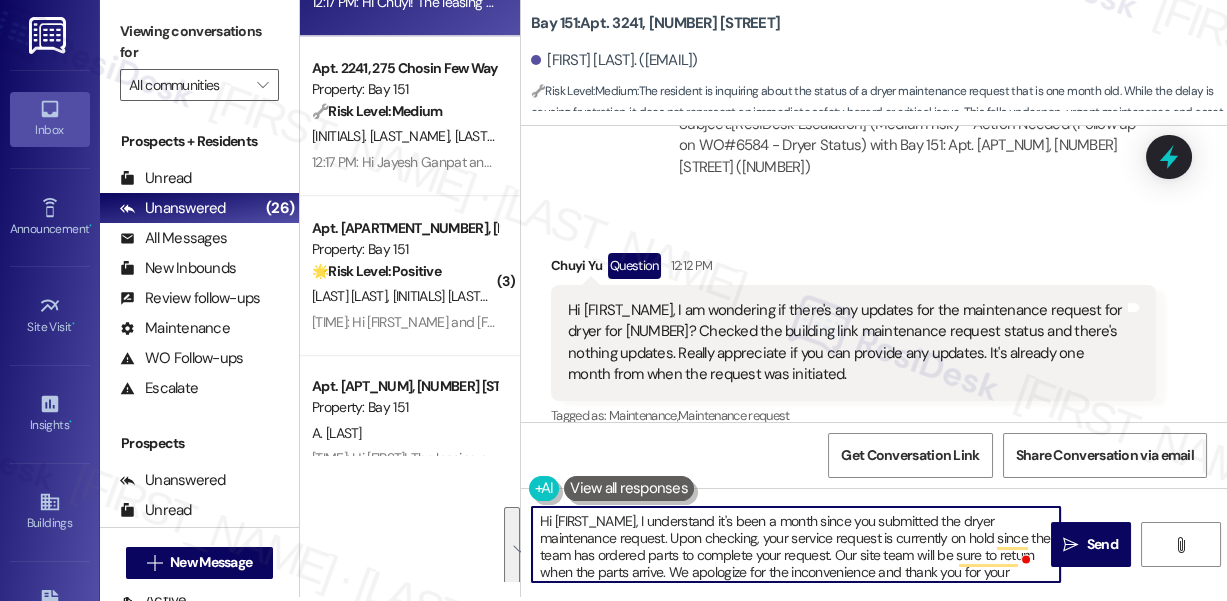 scroll, scrollTop: 17, scrollLeft: 0, axis: vertical 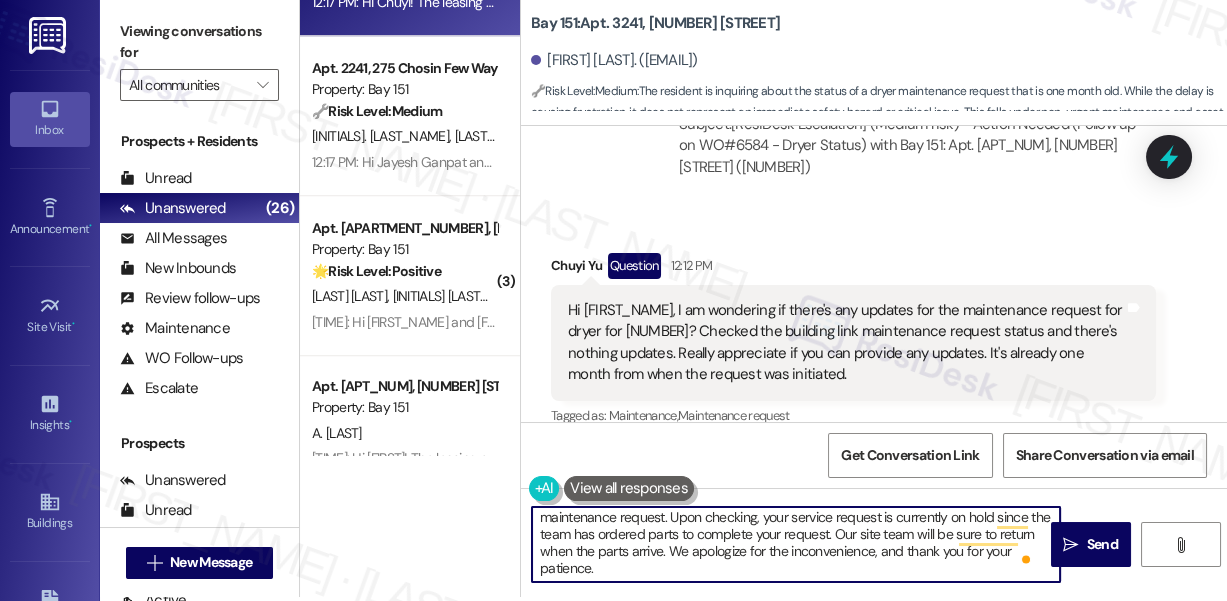 click on "Hi {{first_name}}, I understand it's been a month since you submitted the dryer maintenance request. Upon checking, your service request is currently on hold since the team has ordered parts to complete your request. Our site team will be sure to return when the parts arrive. We apologize for the inconvenience, and thank you for your patience." at bounding box center (796, 544) 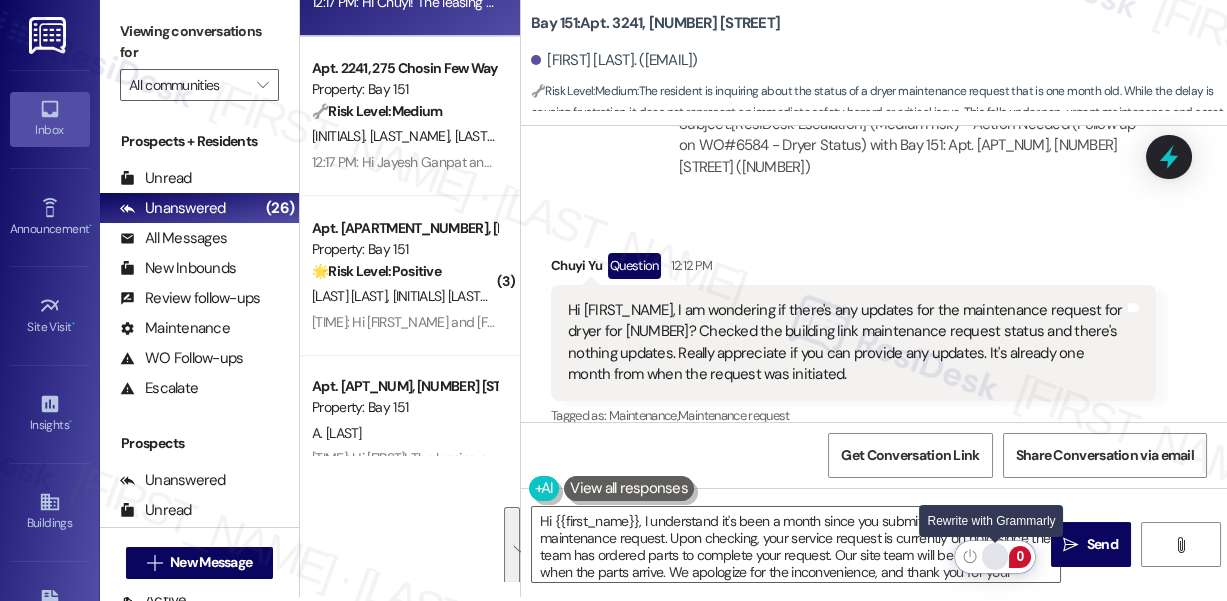 click 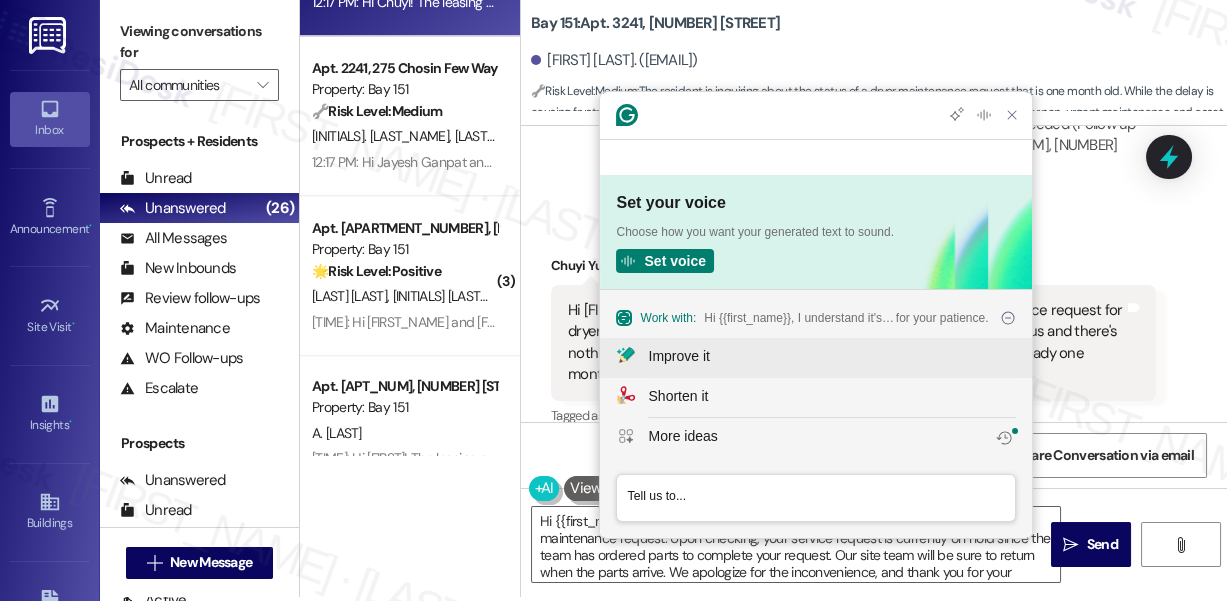 click on "Improve it" 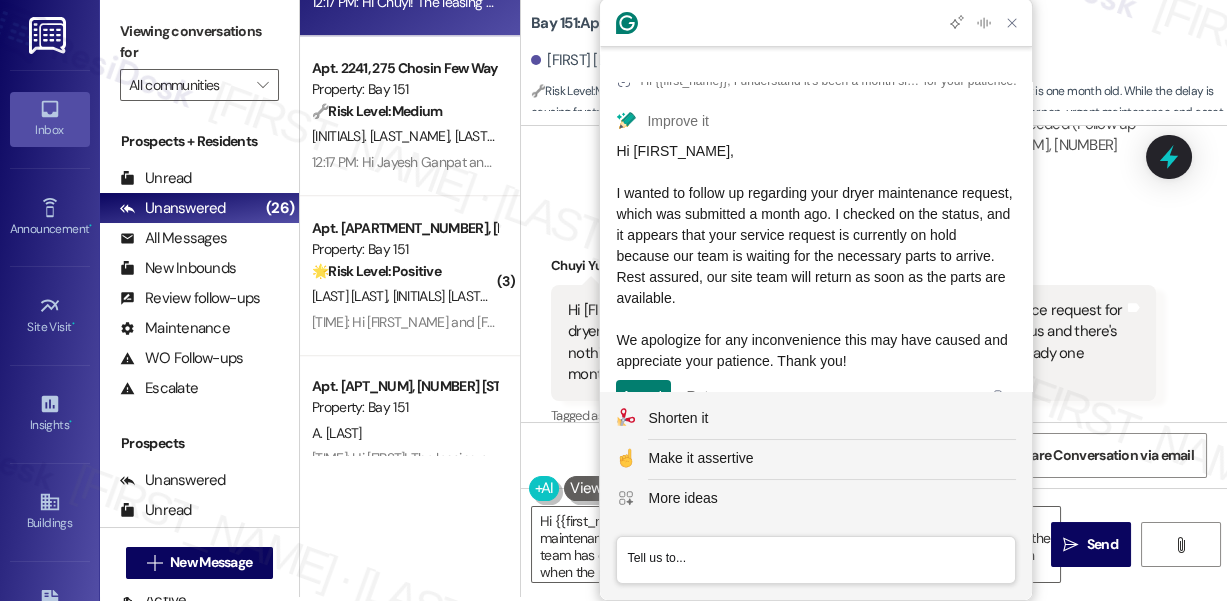 drag, startPoint x: 942, startPoint y: 337, endPoint x: 953, endPoint y: 330, distance: 13.038404 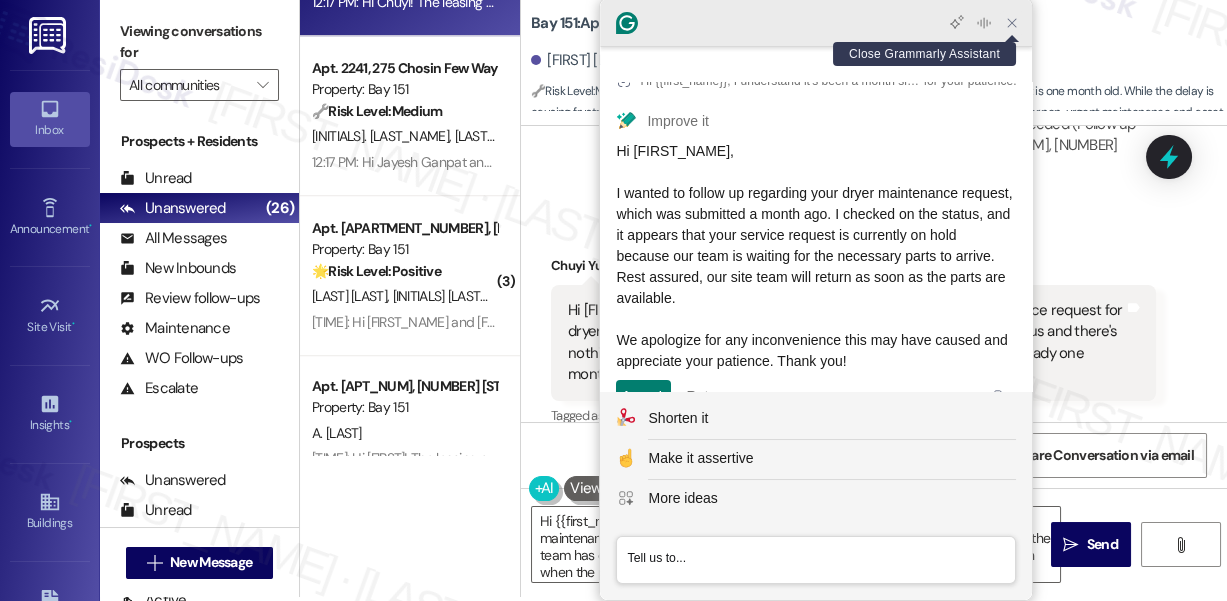 click 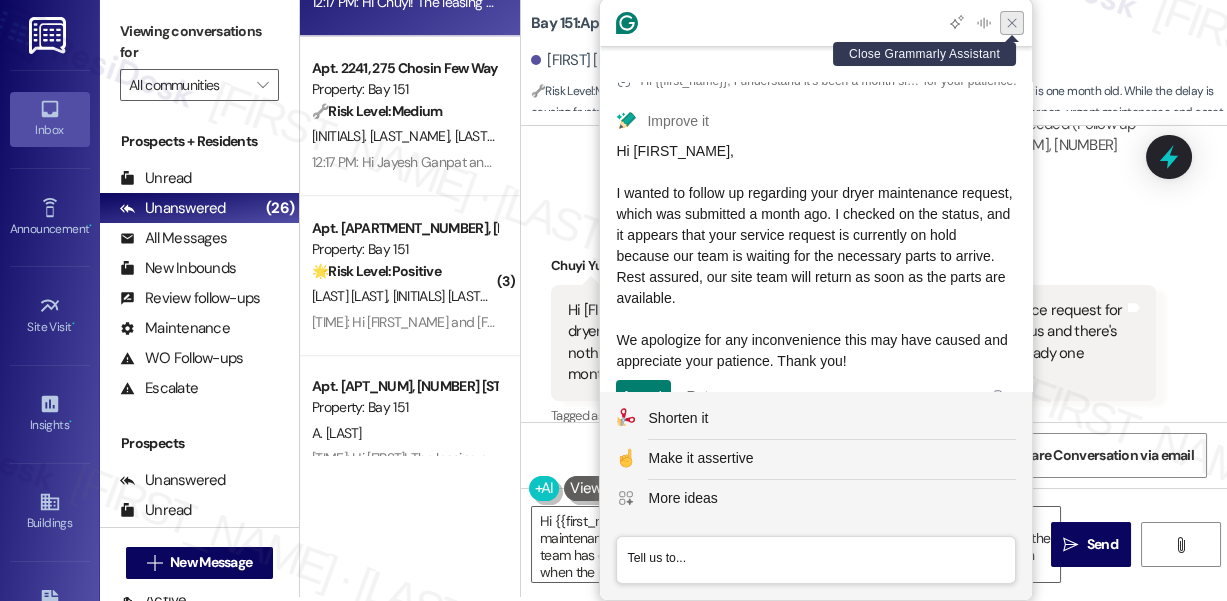 scroll, scrollTop: 0, scrollLeft: 0, axis: both 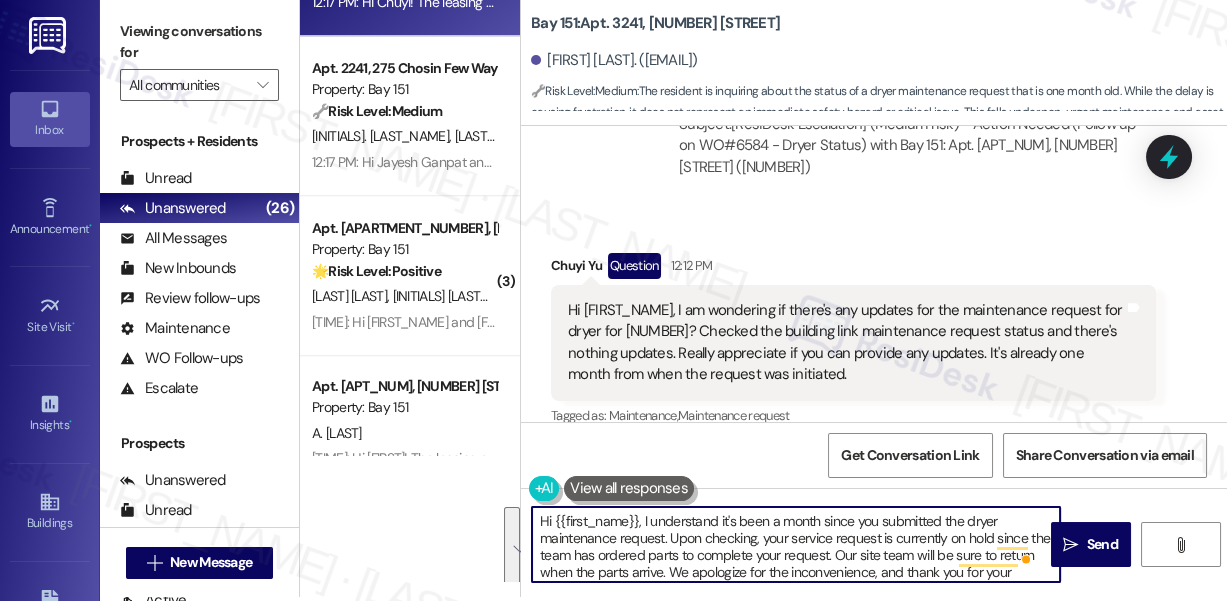 click on "Hi {{first_name}}, I understand it's been a month since you submitted the dryer maintenance request. Upon checking, your service request is currently on hold since the team has ordered parts to complete your request. Our site team will be sure to return when the parts arrive. We apologize for the inconvenience, and thank you for your patience." at bounding box center (796, 544) 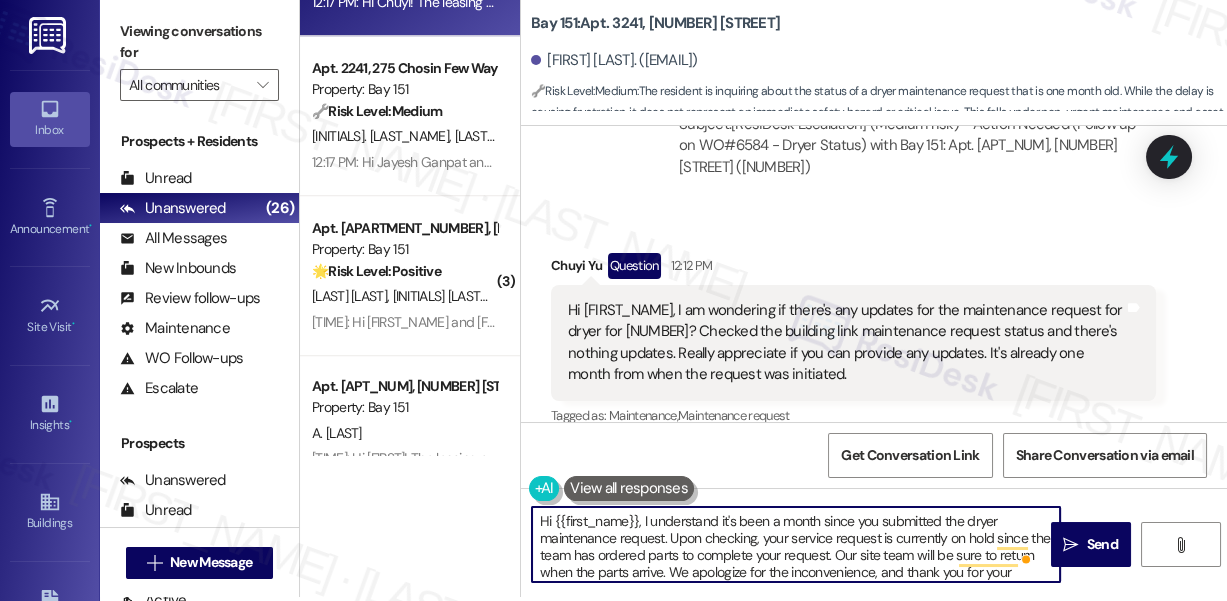 scroll, scrollTop: 21, scrollLeft: 0, axis: vertical 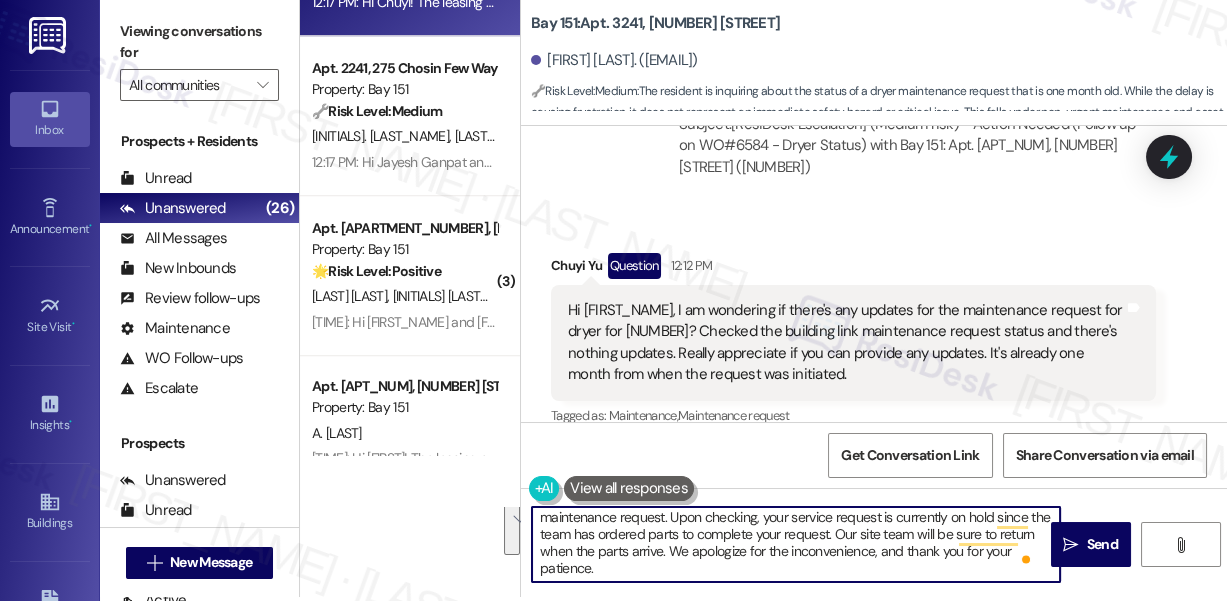 drag, startPoint x: 669, startPoint y: 538, endPoint x: 866, endPoint y: 606, distance: 208.40585 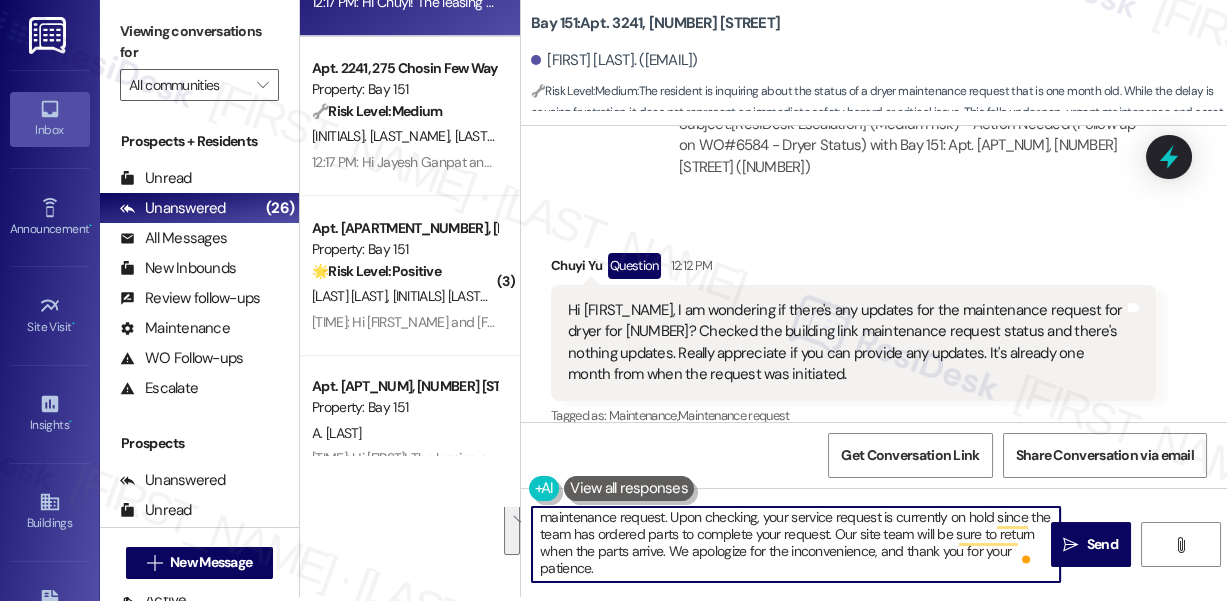 paste on "I checked on the status, and it appears that your service request is currently on hold because our team is waiting for the necessary parts to arrive. Rest assured, our site team will return as soon as the parts are available.
We apologize for any inconvenience this may have caused and appreciate your patience. Thank you!" 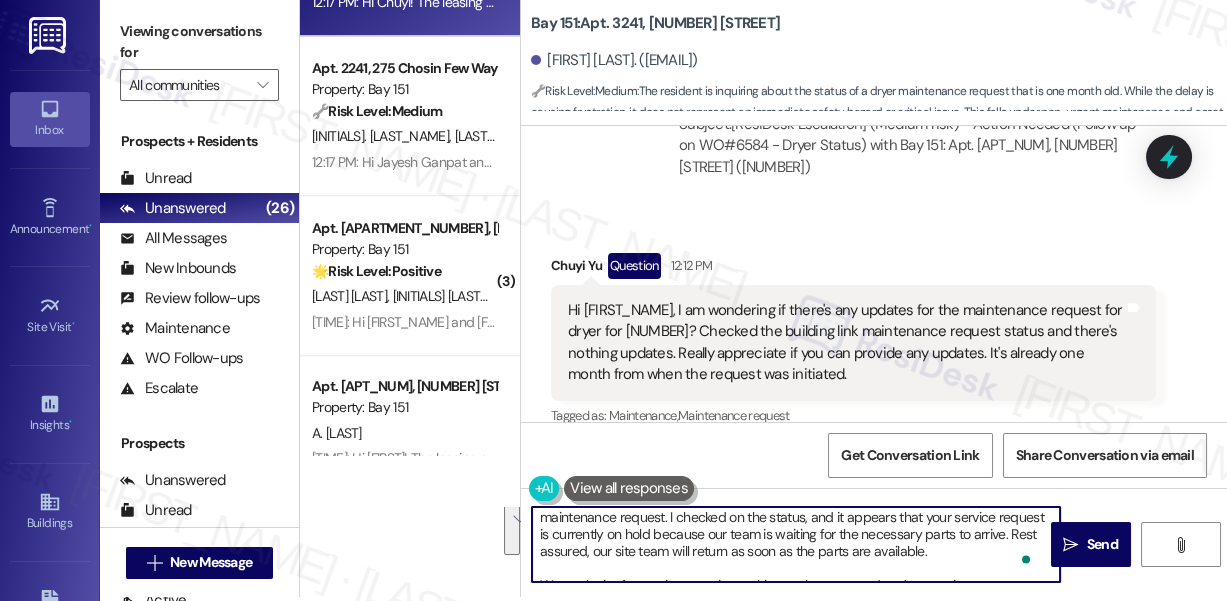 scroll, scrollTop: 50, scrollLeft: 0, axis: vertical 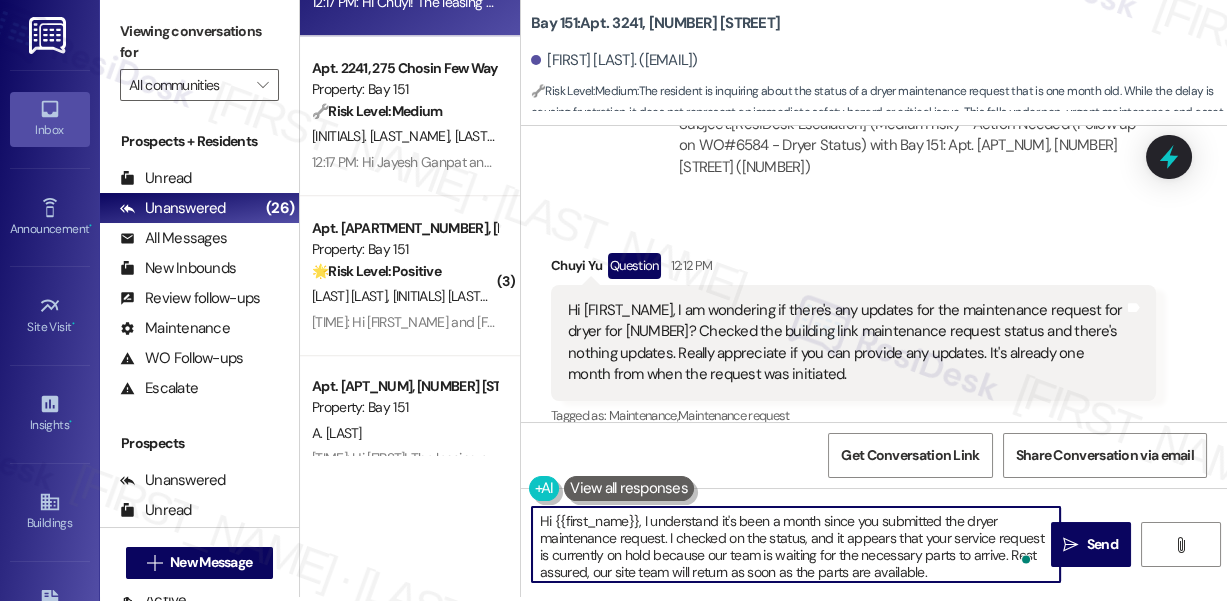 click on "Hi [FIRST_NAME], I understand it's been a month since you submitted the dryer maintenance request. I checked on the status, and it appears that your service request is currently on hold because our team is waiting for the necessary parts to arrive. Rest assured, our site team will return as soon as the parts are available.
We apologize for any inconvenience this may have caused and appreciate your patience. Thank you!" at bounding box center (796, 544) 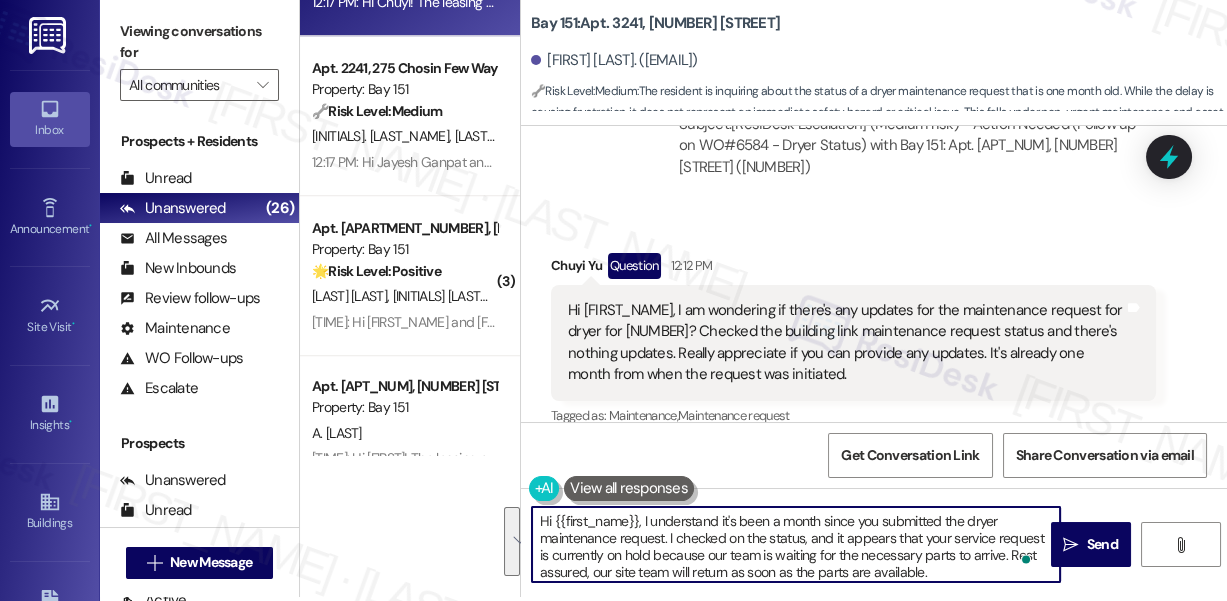 click on "Hi [FIRST_NAME], I understand it's been a month since you submitted the dryer maintenance request. I checked on the status, and it appears that your service request is currently on hold because our team is waiting for the necessary parts to arrive. Rest assured, our site team will return as soon as the parts are available.
We apologize for any inconvenience this may have caused and appreciate your patience. Thank you!" at bounding box center (796, 544) 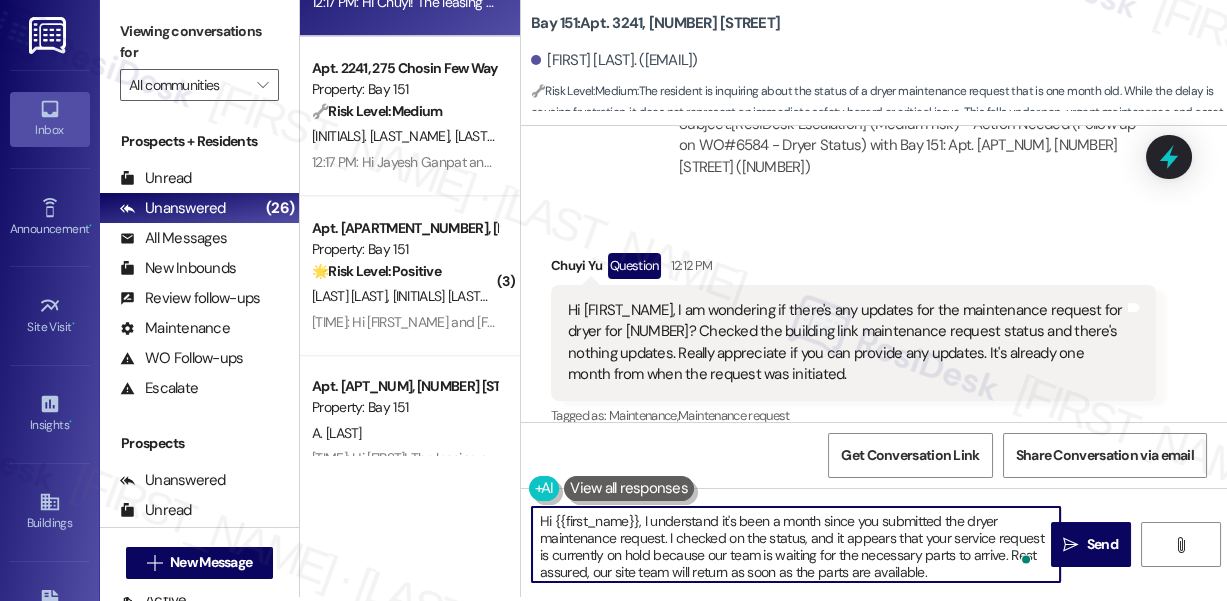 click on "Hi [FIRST_NAME], I understand it's been a month since you submitted the dryer maintenance request. I checked on the status, and it appears that your service request is currently on hold because our team is waiting for the necessary parts to arrive. Rest assured, our site team will return as soon as the parts are available.
We apologize for any inconvenience this may have caused and appreciate your patience. Thank you!" at bounding box center (796, 544) 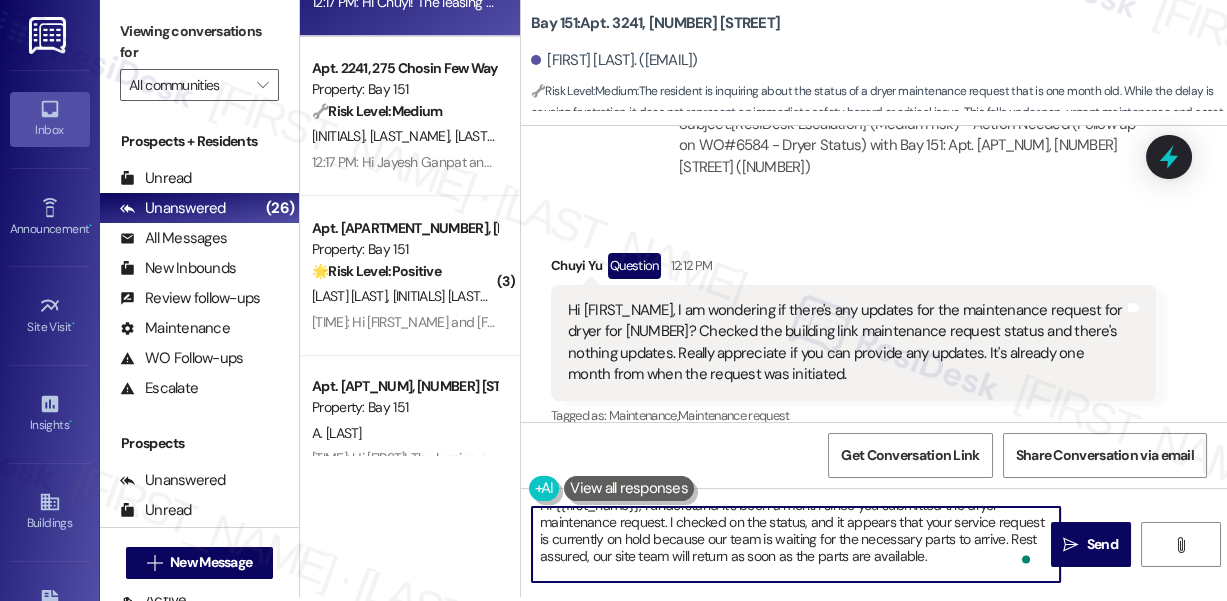 scroll, scrollTop: 34, scrollLeft: 0, axis: vertical 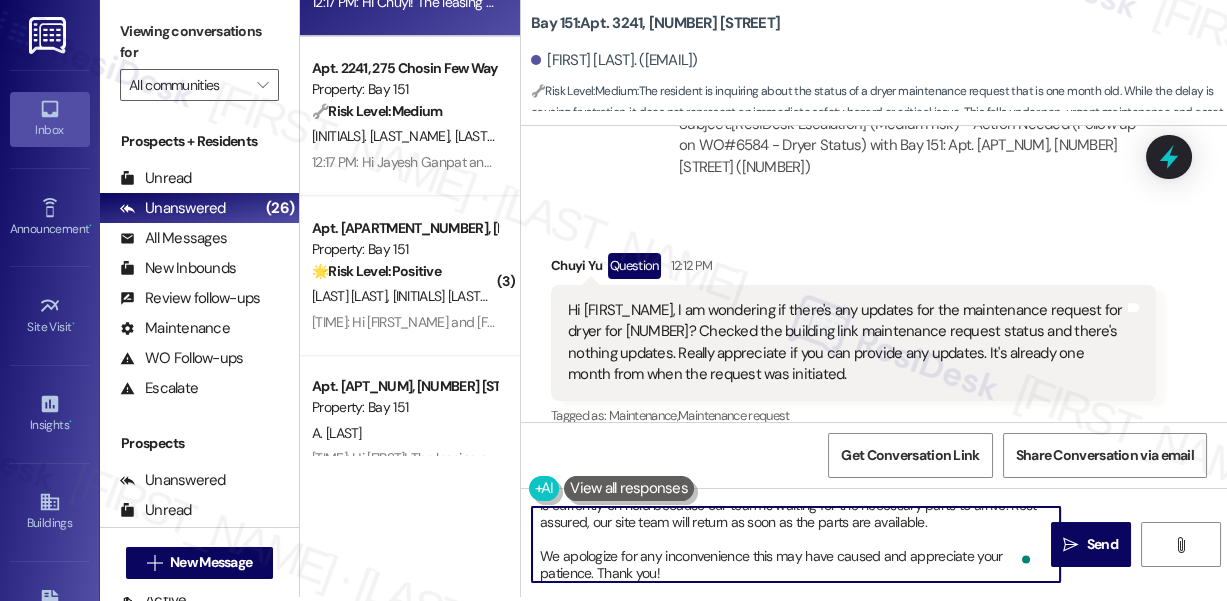 click on "Hi [FIRST_NAME], I understand it's been a month since you submitted the dryer maintenance request. I checked on the status, and it appears that your service request is currently on hold because our team is waiting for the necessary parts to arrive. Rest assured, our site team will return as soon as the parts are available.
We apologize for any inconvenience this may have caused and appreciate your patience. Thank you!" at bounding box center (796, 544) 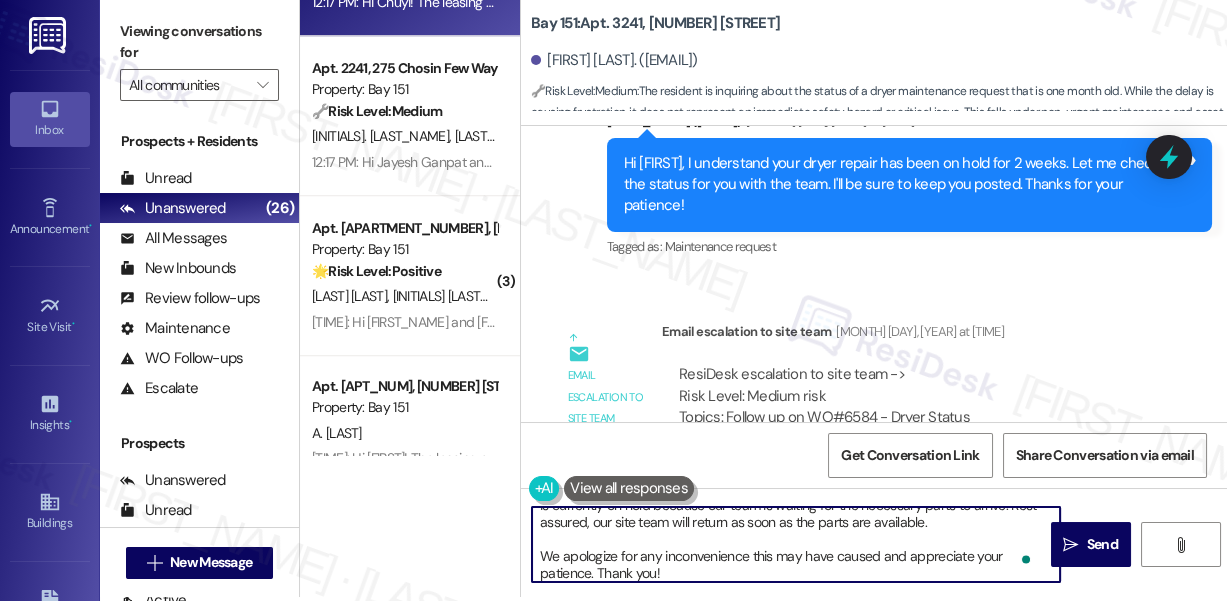 scroll, scrollTop: 24188, scrollLeft: 0, axis: vertical 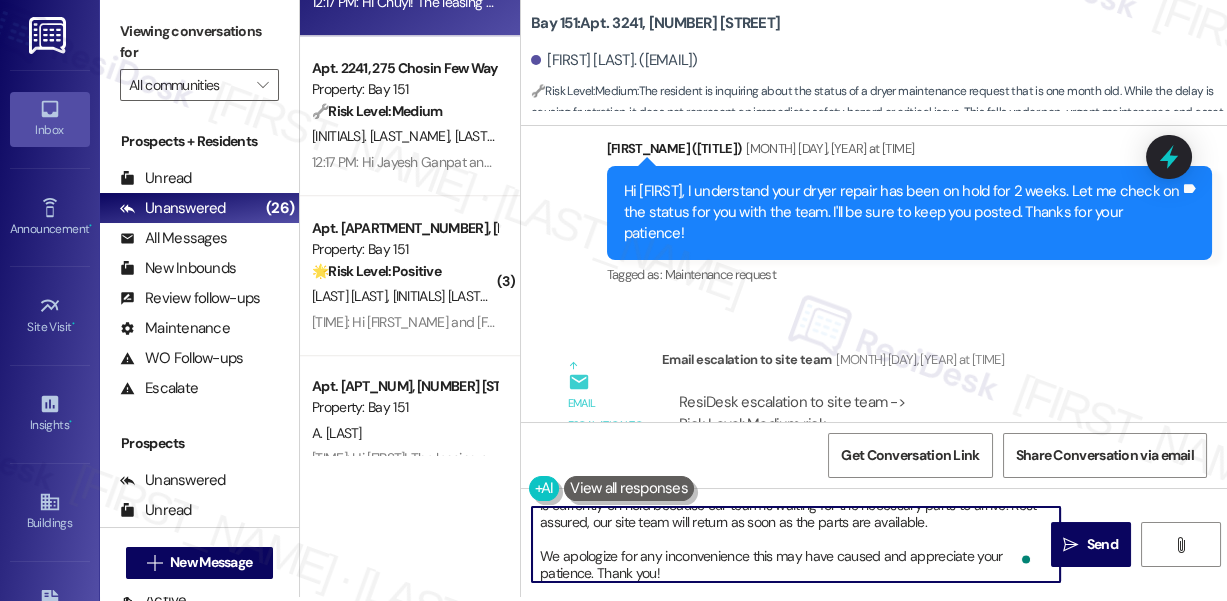 type on "Hi [FIRST_NAME], I understand it's been a month since you submitted the dryer maintenance request. I checked on the status, and it appears that your service request is currently on hold because our team is waiting for the necessary parts to arrive. Rest assured, our site team will return as soon as the parts are available.
We apologize for any inconvenience this may have caused and appreciate your patience. Thank you!" 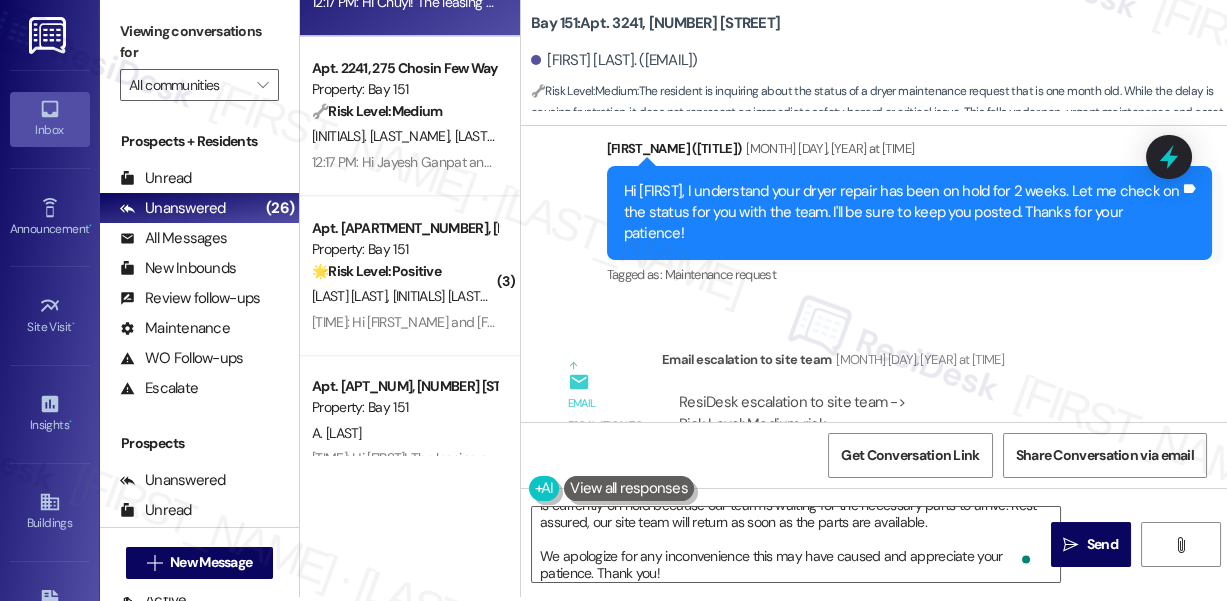 drag, startPoint x: 724, startPoint y: 343, endPoint x: 1002, endPoint y: 340, distance: 278.01617 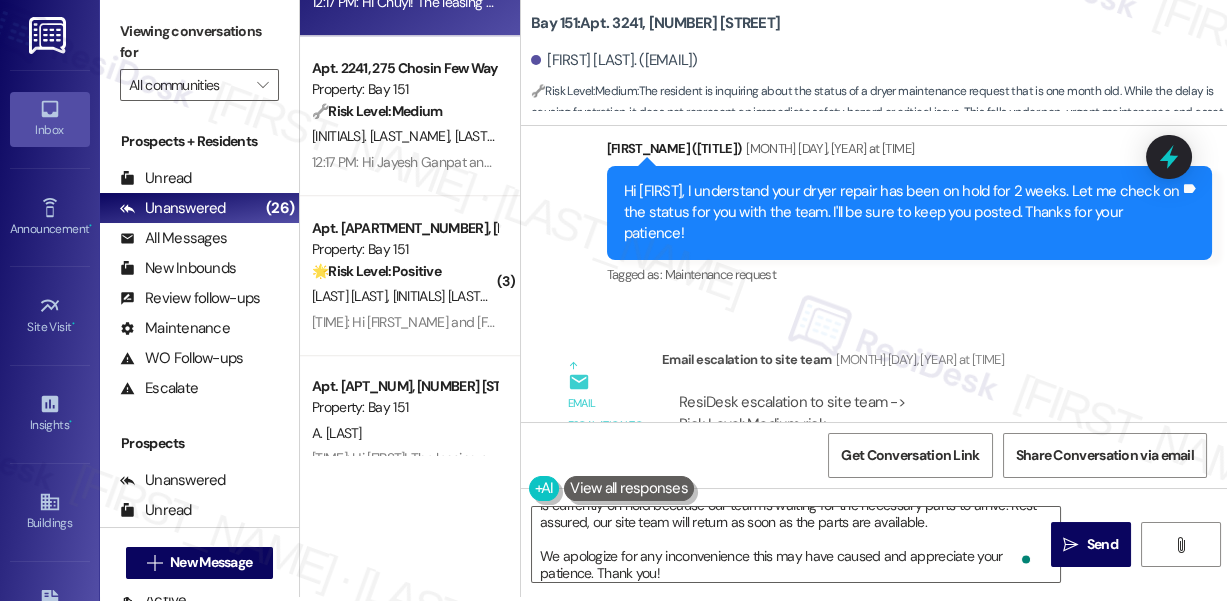 click on "Viewing conversations for" at bounding box center [199, 42] 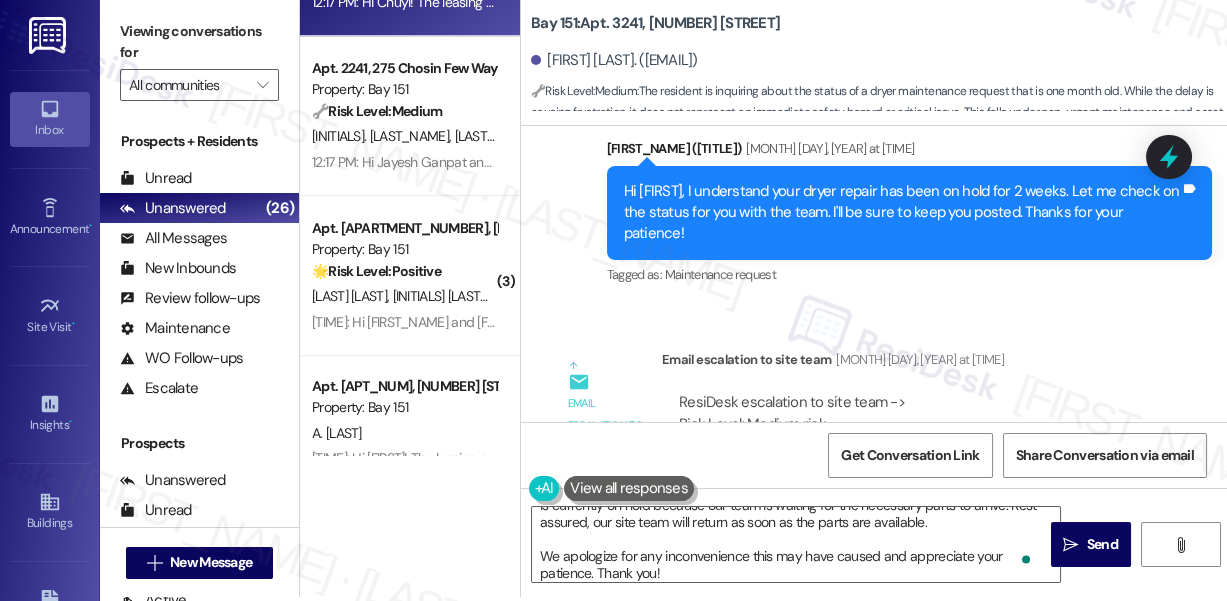 click on "ResiDesk escalation to site team ->
Risk Level: Medium risk
Topics: Follow up on WO#[NUMBER] - Dryer Status
Escalation type: Escalation" at bounding box center [909, 435] 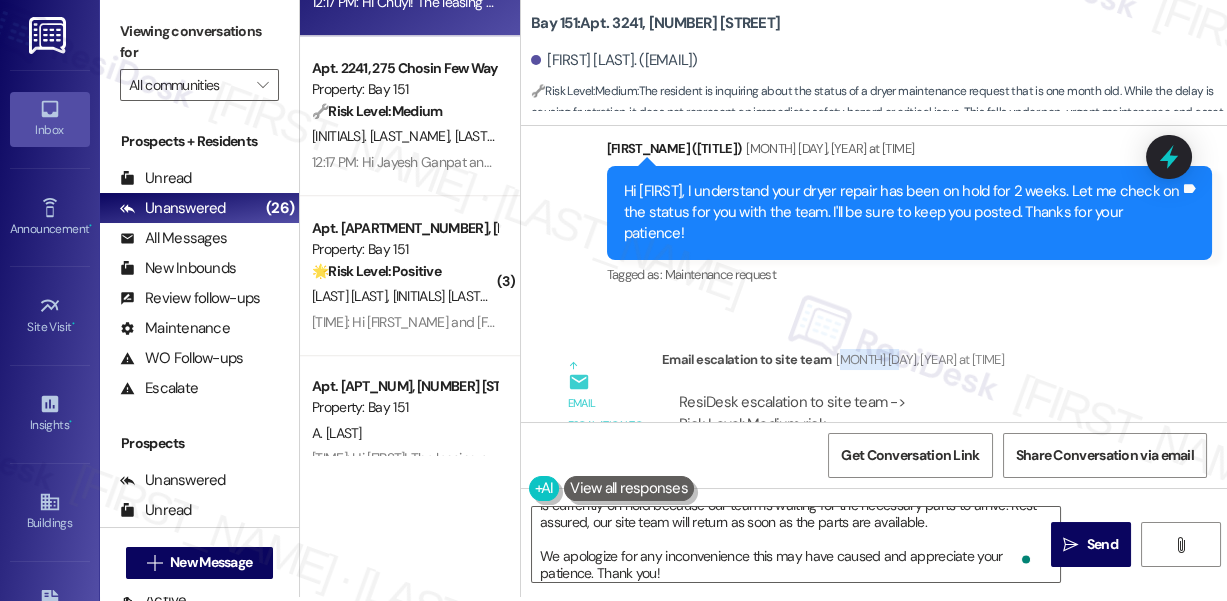 drag, startPoint x: 834, startPoint y: 254, endPoint x: 880, endPoint y: 252, distance: 46.043457 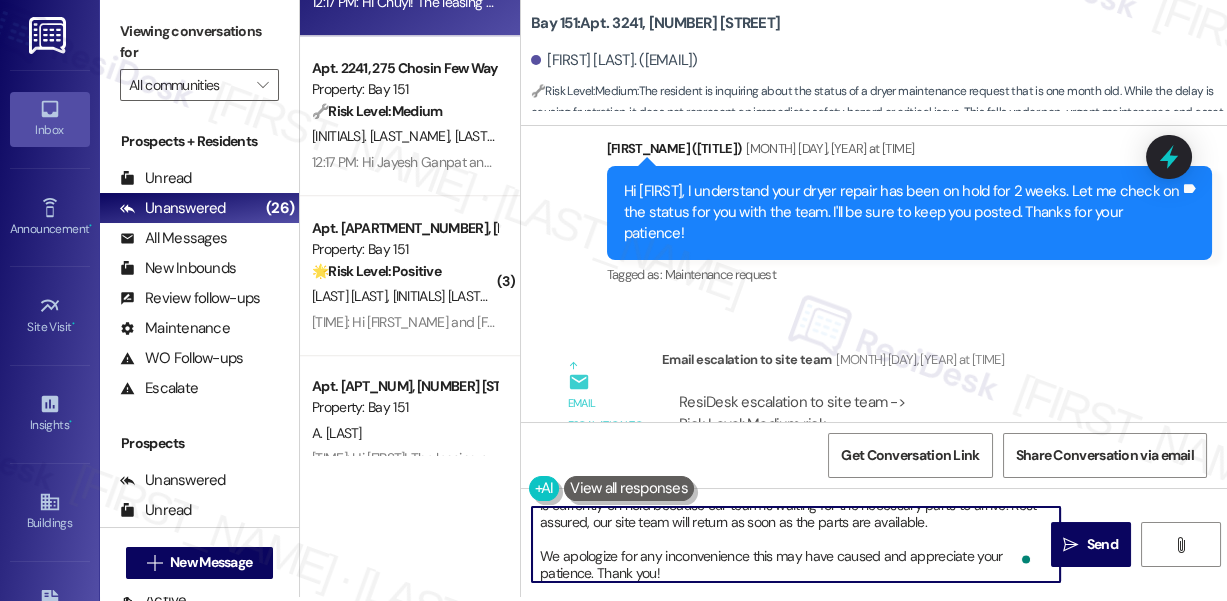 click on "Hi [FIRST_NAME], I understand it's been a month since you submitted the dryer maintenance request. I checked on the status, and it appears that your service request is currently on hold because our team is waiting for the necessary parts to arrive. Rest assured, our site team will return as soon as the parts are available.
We apologize for any inconvenience this may have caused and appreciate your patience. Thank you!" at bounding box center [796, 544] 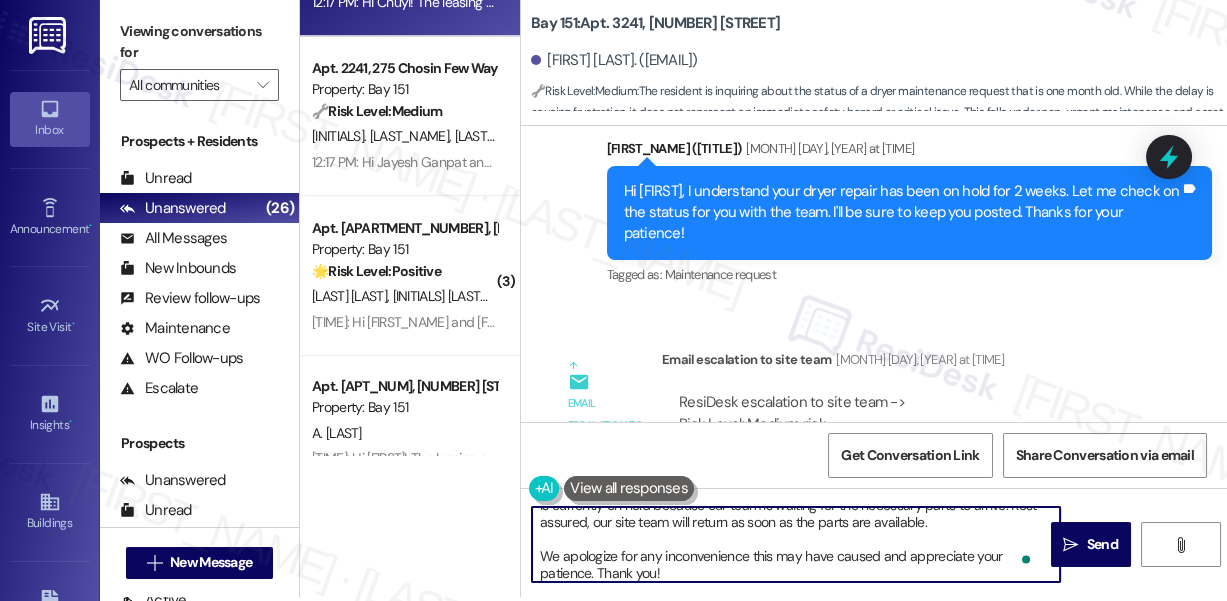 scroll, scrollTop: 17, scrollLeft: 0, axis: vertical 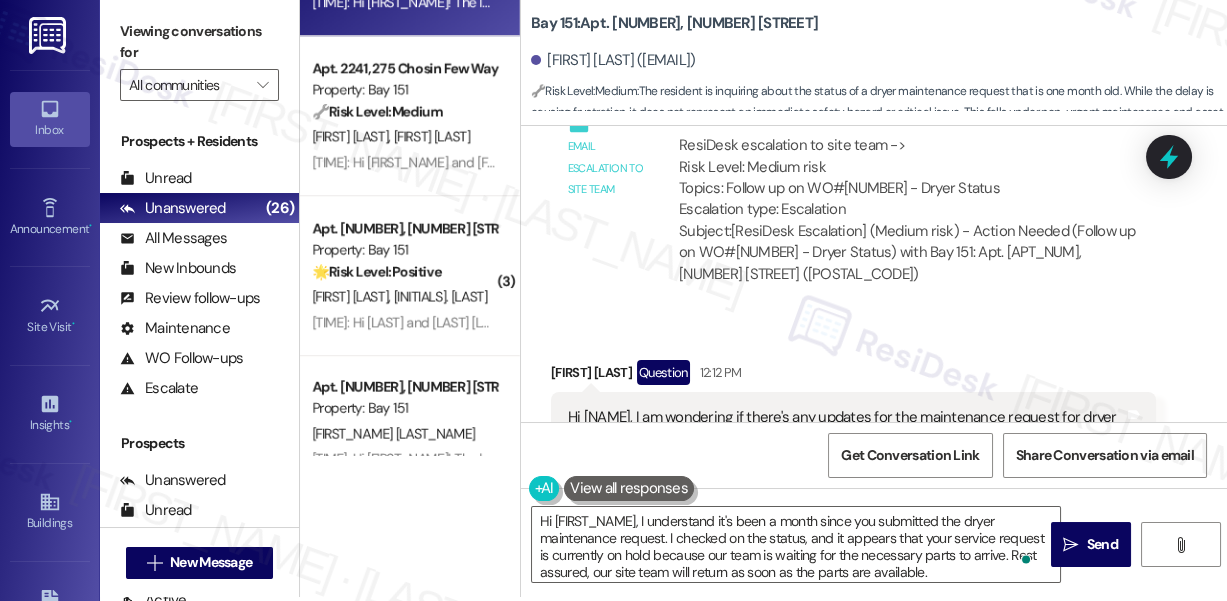 click on "Viewing conversations for" at bounding box center (199, 42) 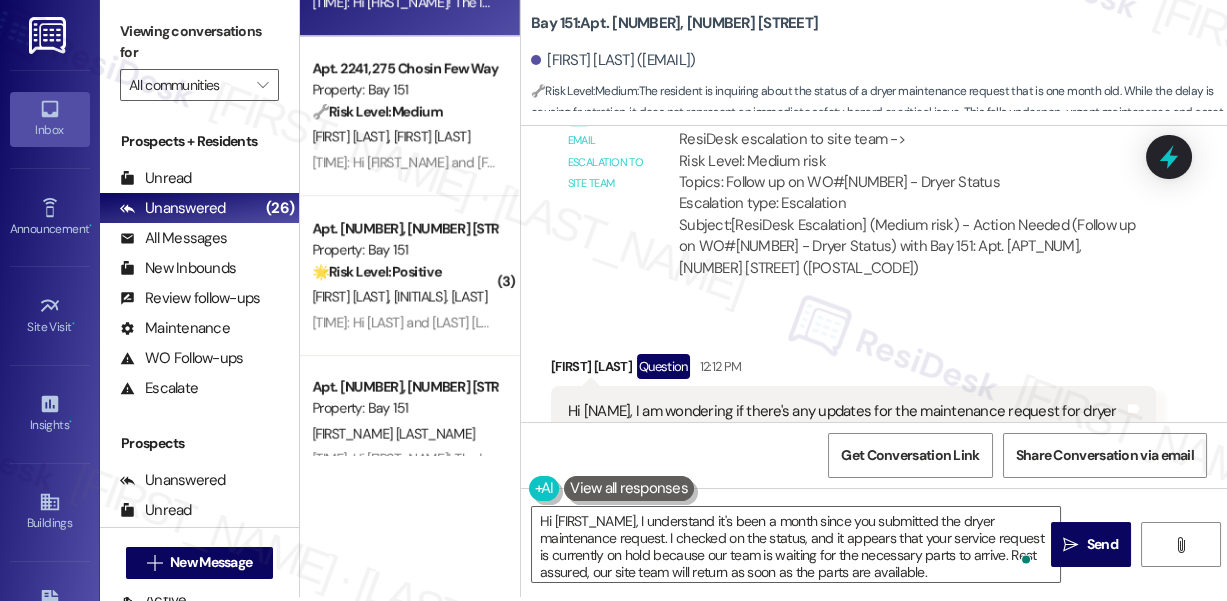 scroll, scrollTop: 24188, scrollLeft: 0, axis: vertical 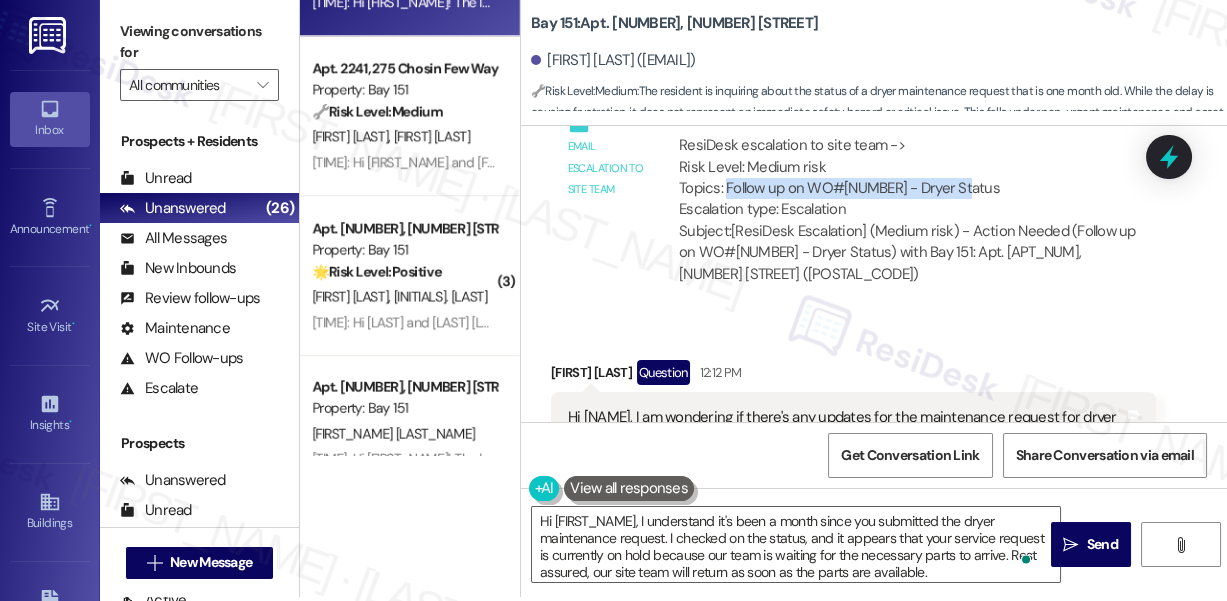 drag, startPoint x: 725, startPoint y: 340, endPoint x: 981, endPoint y: 333, distance: 256.09567 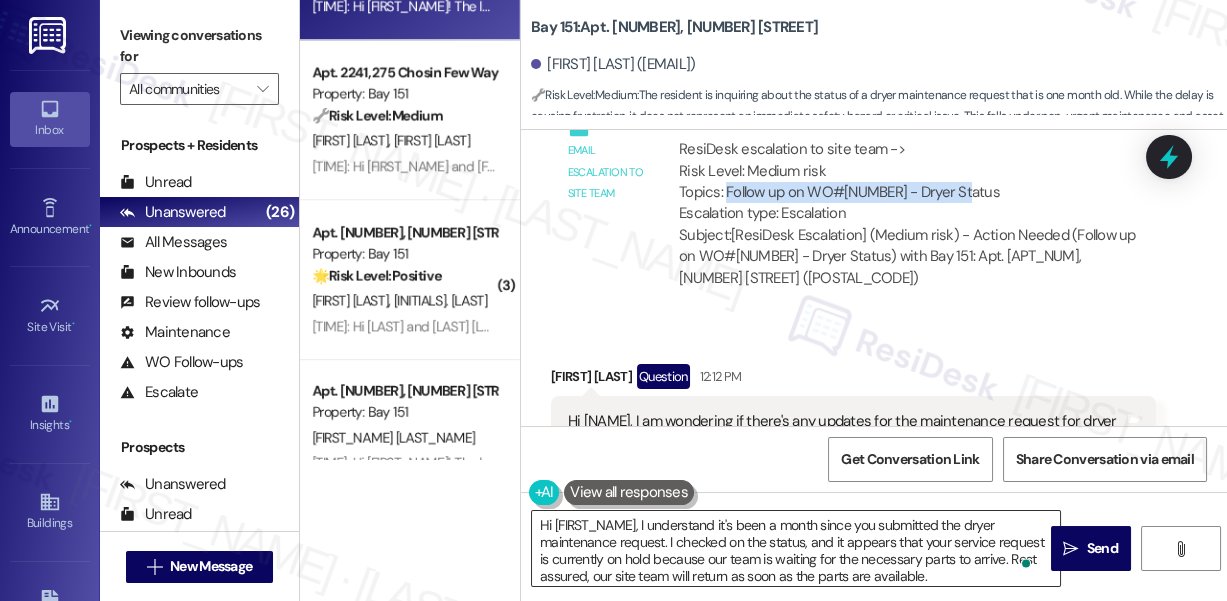 scroll, scrollTop: 0, scrollLeft: 0, axis: both 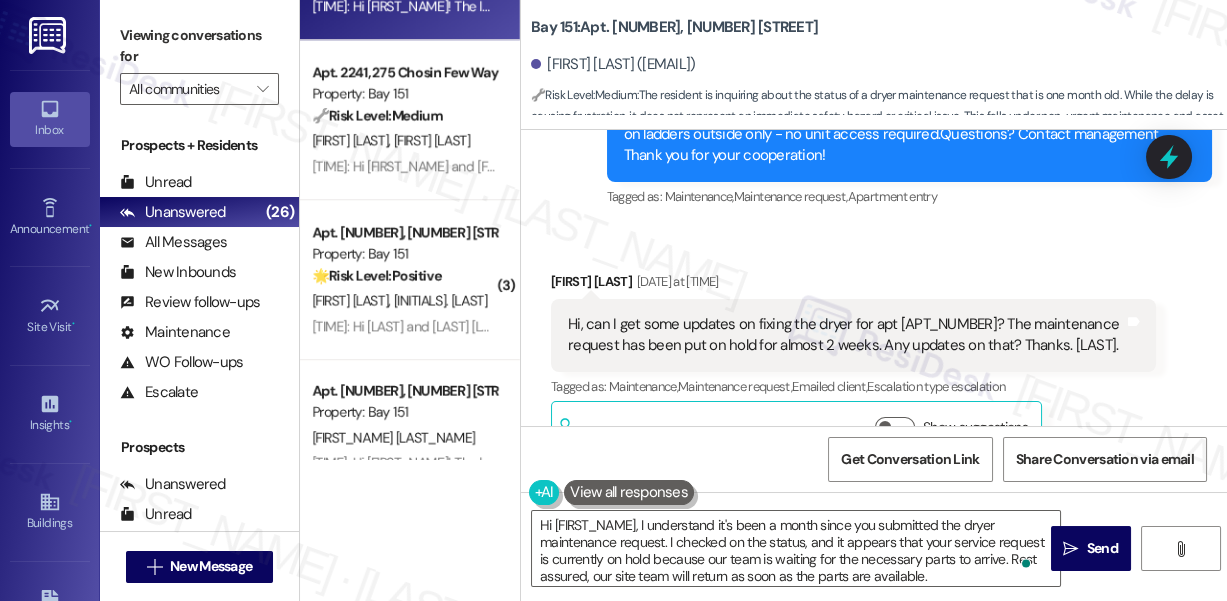 click on "Hi Chuyi!Dryer vent maintenance is scheduled for Monday, July 28 - Friday, August 1.40 units are serviced daily, starting from the top floor down.Please do not use your dryer on your service day.Ensure unit access and clear the area behind your dryer.Each unit takes ~10-15 mins. Minimal disruption expected.On Friday, July 25, vendors may be seen on ladders outside only - no unit access required.Questions? Contact management. Thank you for your cooperation!" at bounding box center (902, 102) 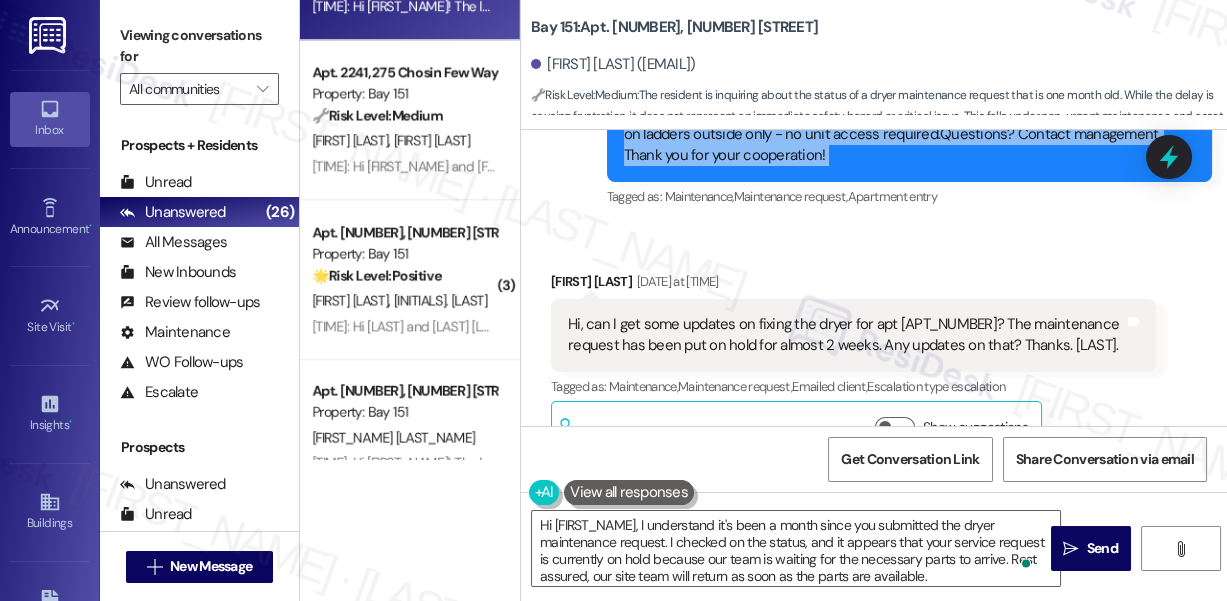 drag, startPoint x: 813, startPoint y: 243, endPoint x: 773, endPoint y: 274, distance: 50.606323 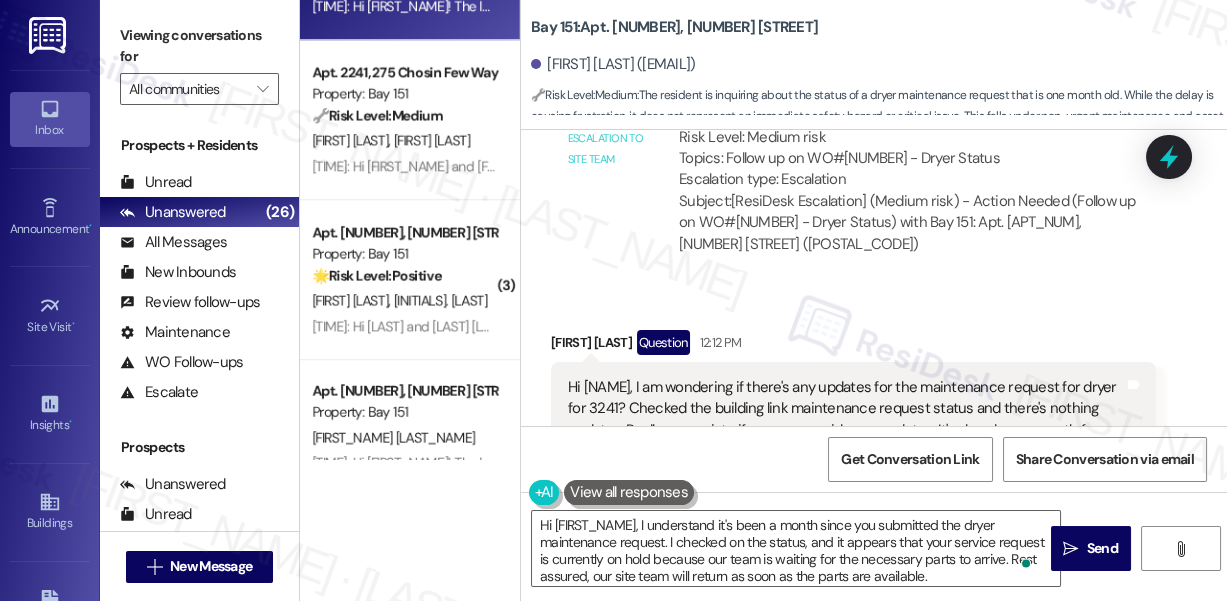 scroll, scrollTop: 24370, scrollLeft: 0, axis: vertical 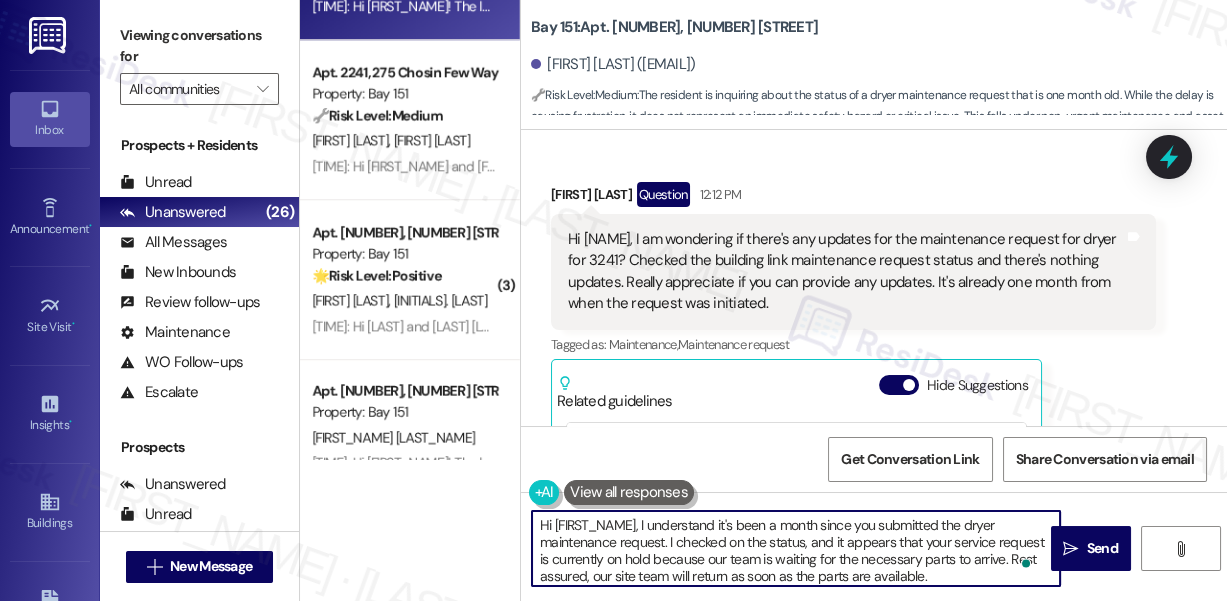 click on "Hi [FIRST_NAME], I understand it's been a month since you submitted the dryer maintenance request. I checked on the status, and it appears that your service request is currently on hold because our team is waiting for the necessary parts to arrive. Rest assured, our site team will return as soon as the parts are available.
We apologize for any inconvenience this may have caused and appreciate your patience. Thank you!" at bounding box center [796, 548] 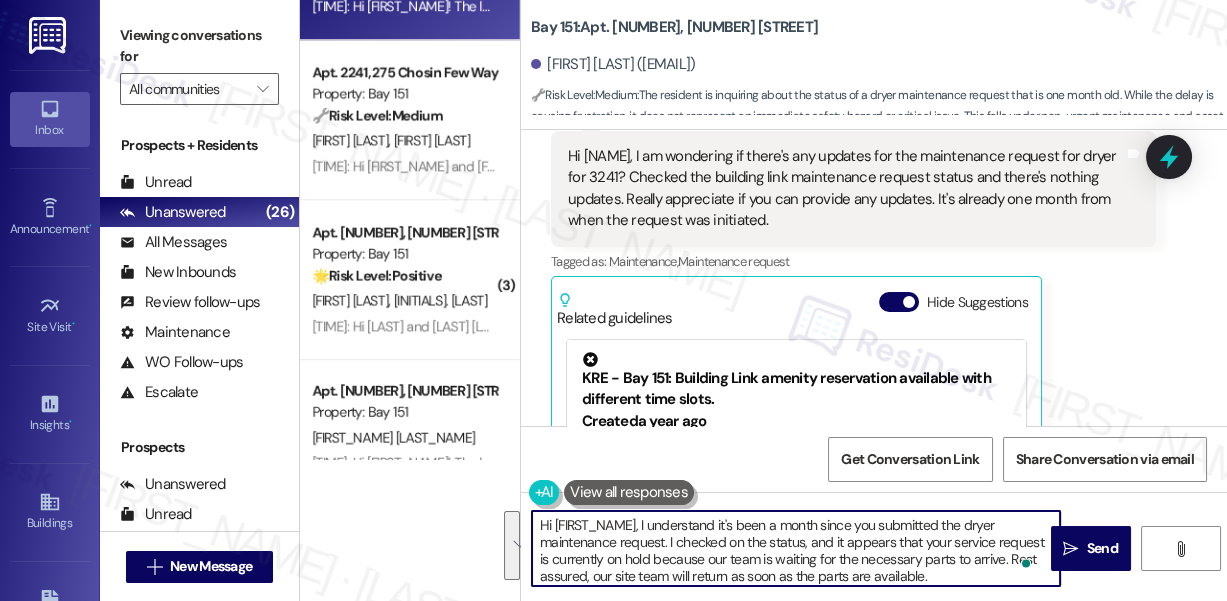 scroll, scrollTop: 24552, scrollLeft: 0, axis: vertical 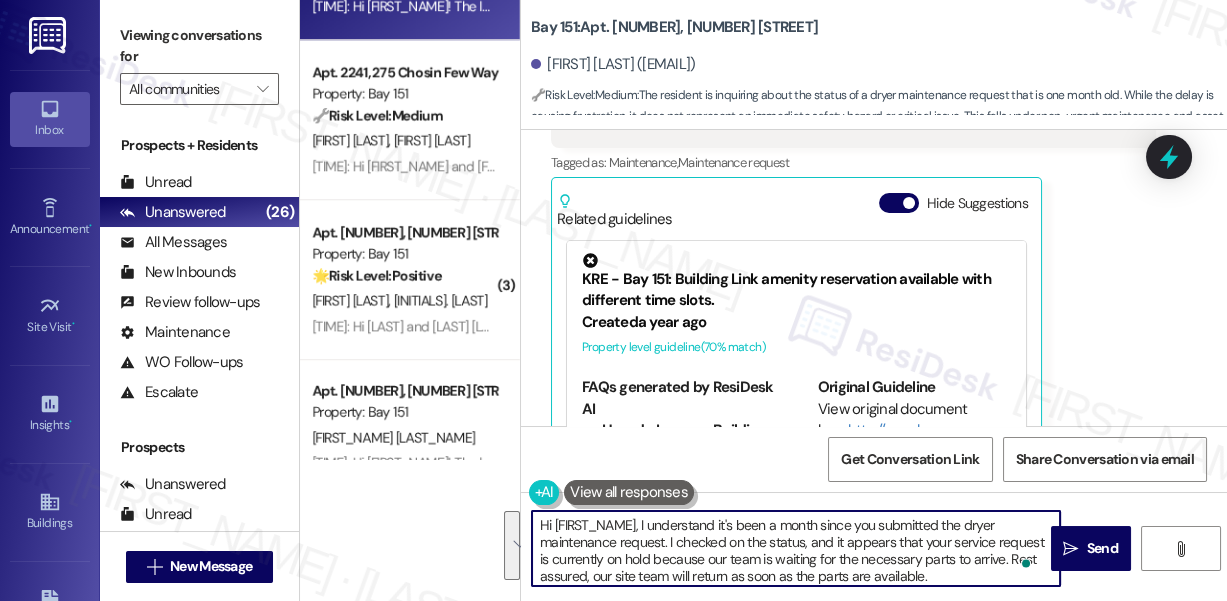 click on "Hi [FIRST_NAME], I understand it's been a month since you submitted the dryer maintenance request. I checked on the status, and it appears that your service request is currently on hold because our team is waiting for the necessary parts to arrive. Rest assured, our site team will return as soon as the parts are available.
We apologize for any inconvenience this may have caused and appreciate your patience. Thank you!" at bounding box center (796, 548) 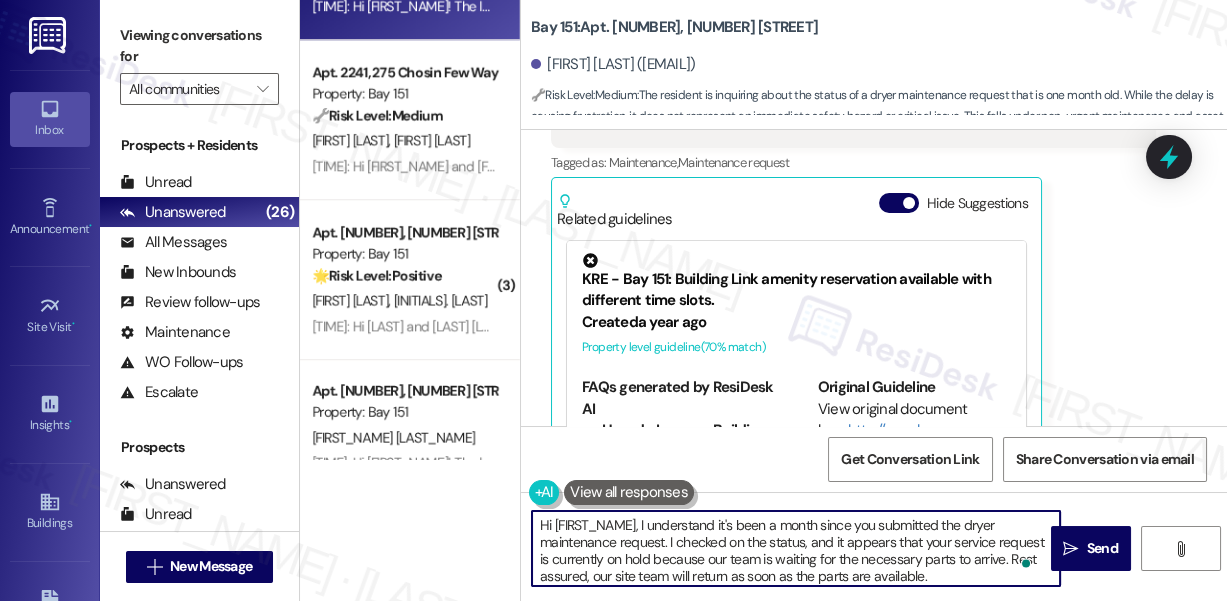 click on "Hi [FIRST_NAME], I understand it's been a month since you submitted the dryer maintenance request. I checked on the status, and it appears that your service request is currently on hold because our team is waiting for the necessary parts to arrive. Rest assured, our site team will return as soon as the parts are available.
We apologize for any inconvenience this may have caused and appreciate your patience. Thank you!" at bounding box center (796, 548) 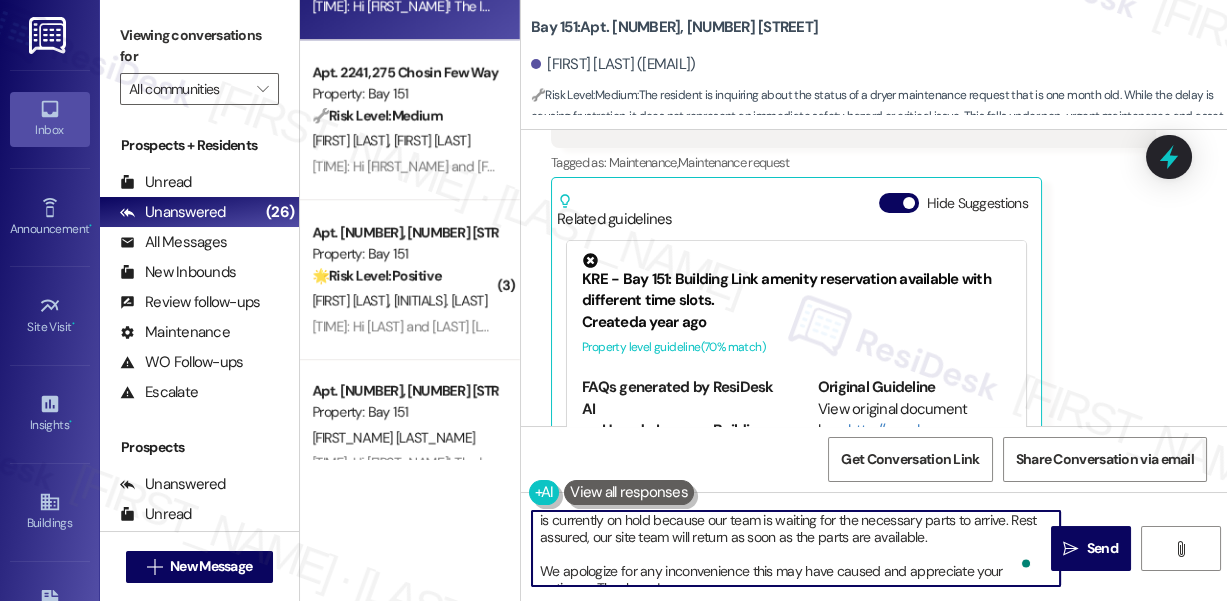 scroll, scrollTop: 56, scrollLeft: 0, axis: vertical 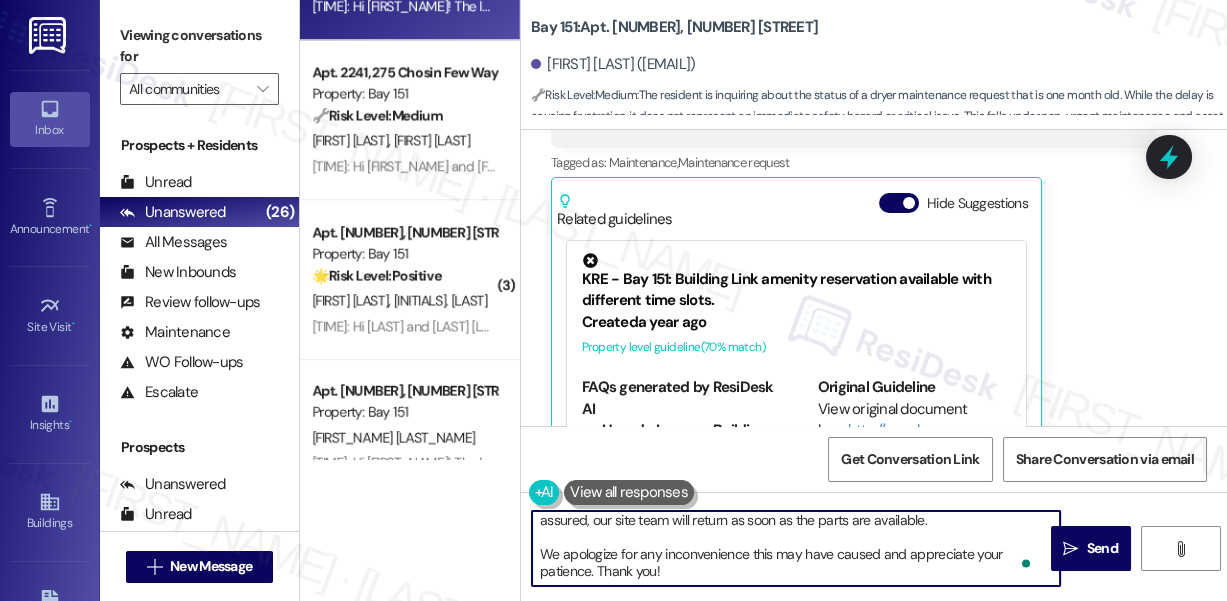 click on "Hi [FIRST_NAME], I understand it's been a month since you submitted the dryer maintenance request. I checked on the status, and it appears that your service request is currently on hold because our team is waiting for the necessary parts to arrive. Rest assured, our site team will return as soon as the parts are available.
We apologize for any inconvenience this may have caused and appreciate your patience. Thank you!" at bounding box center (796, 548) 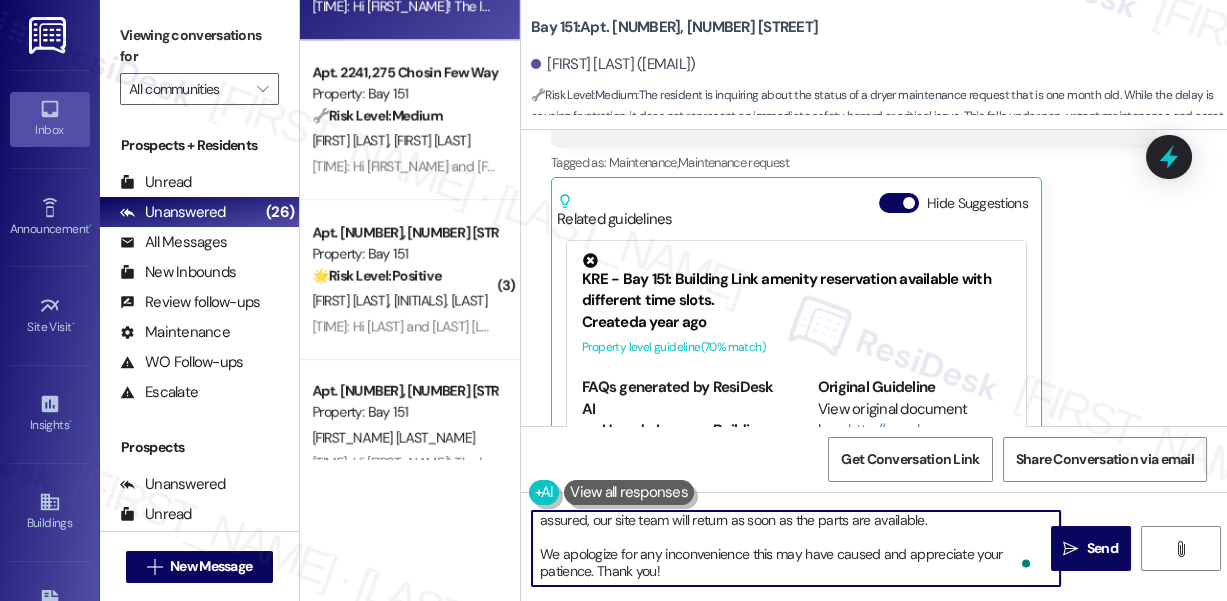 click on "Hi [FIRST_NAME], I understand it's been a month since you submitted the dryer maintenance request. I checked on the status, and it appears that your service request is currently on hold because our team is waiting for the necessary parts to arrive. Rest assured, our site team will return as soon as the parts are available.
We apologize for any inconvenience this may have caused and appreciate your patience. Thank you!" at bounding box center [796, 548] 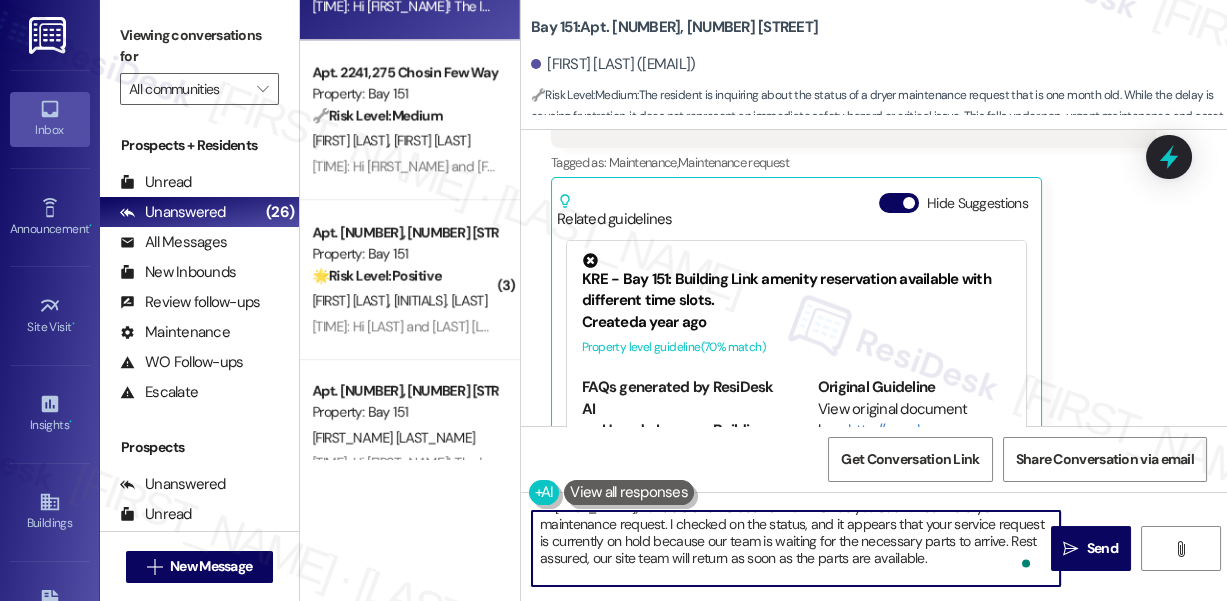 scroll, scrollTop: 0, scrollLeft: 0, axis: both 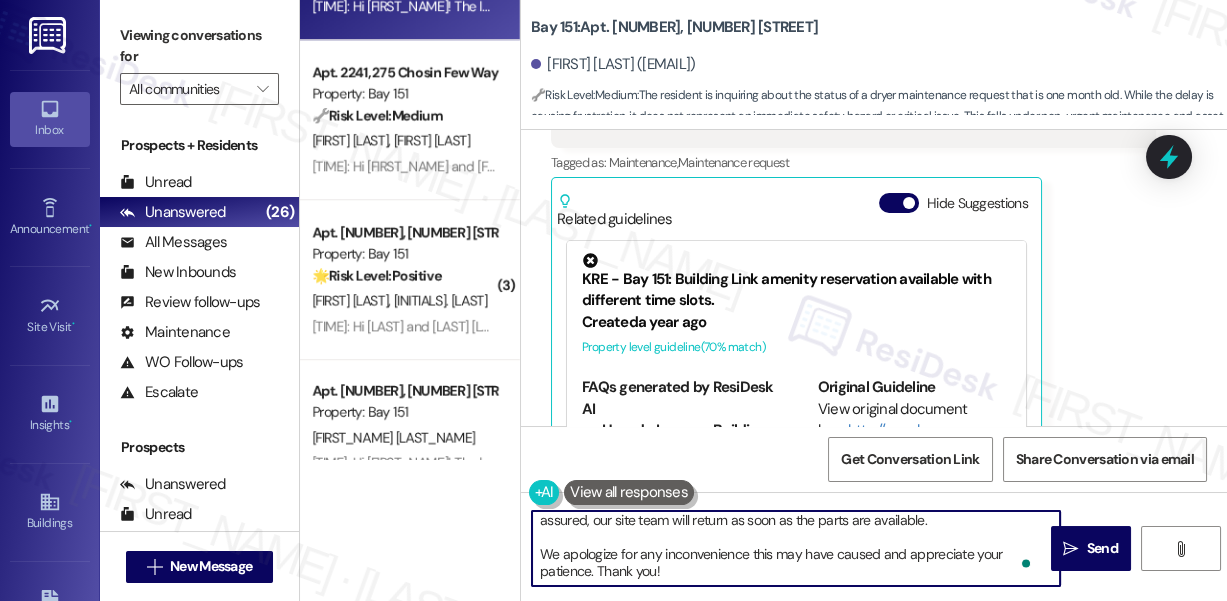 drag, startPoint x: 677, startPoint y: 564, endPoint x: 595, endPoint y: 580, distance: 83.546394 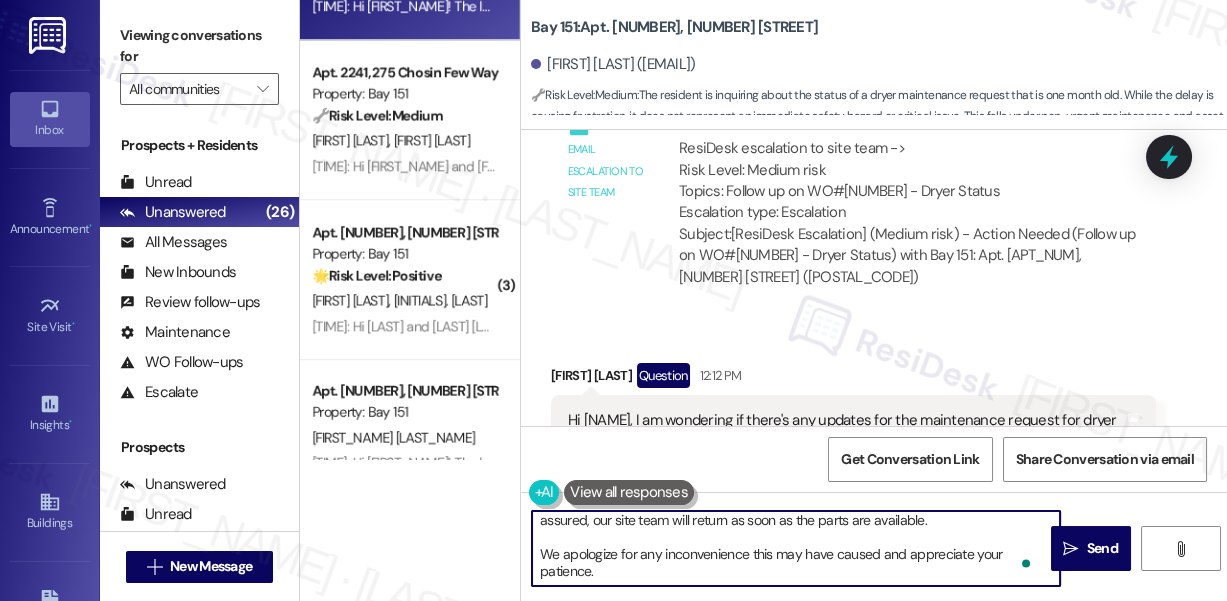 type on "Hi {{first_name}}, I understand it's been a month since you submitted the dryer maintenance request. I checked on the status, and it appears that your service request is currently on hold because our team is waiting for the necessary parts to arrive. Rest assured, our site team will return as soon as the parts are available.
We apologize for any inconvenience this may have caused and appreciate your patience." 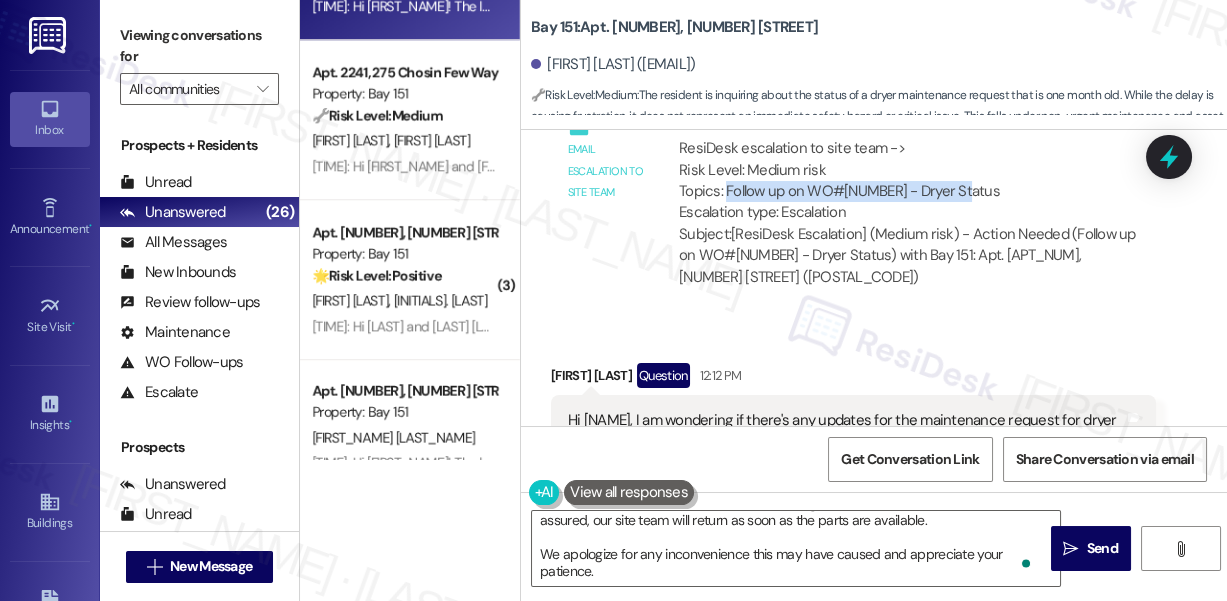 drag, startPoint x: 725, startPoint y: 345, endPoint x: 984, endPoint y: 346, distance: 259.00192 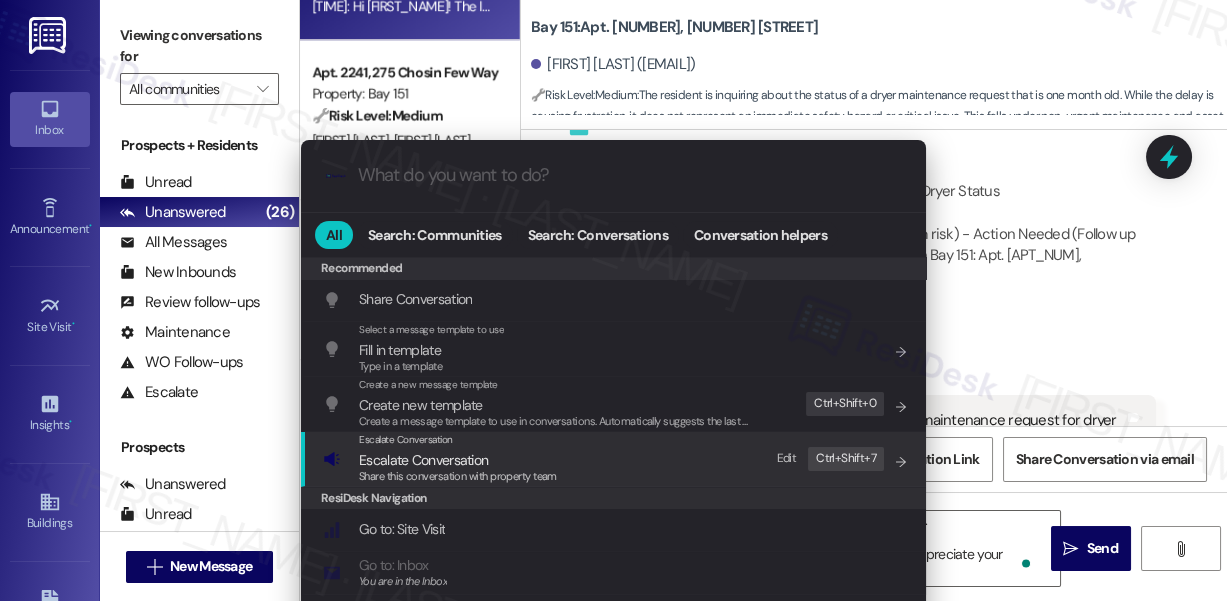 click on "Escalate Conversation Escalate Conversation Share this conversation with property team Edit Ctrl+ Shift+ 7" at bounding box center (615, 459) 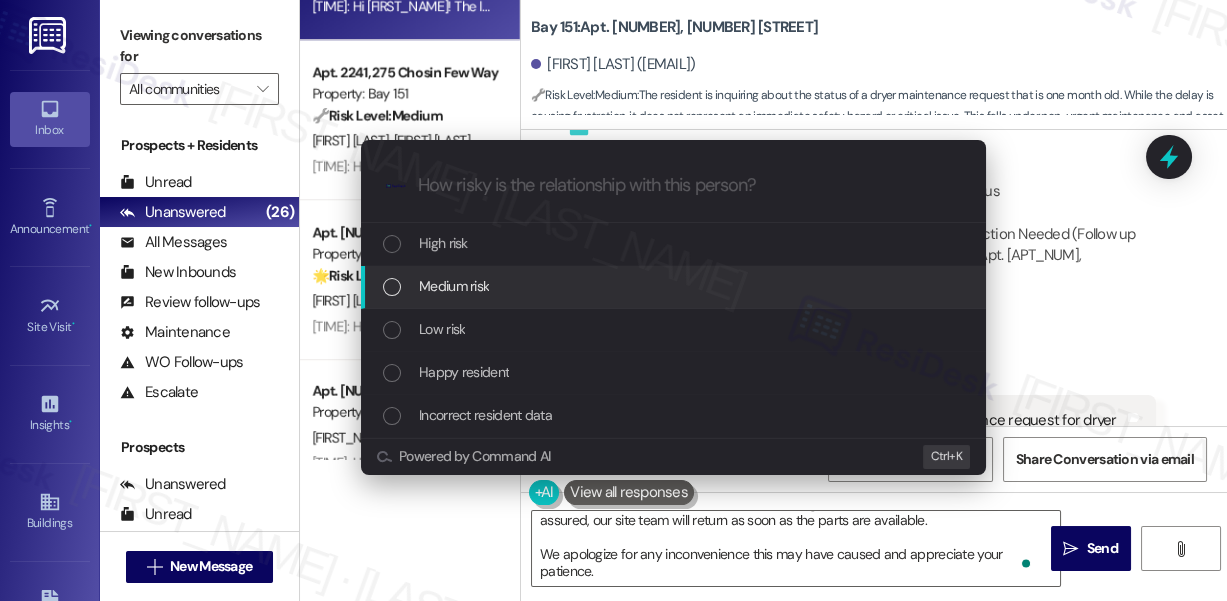click on "Medium risk" at bounding box center [675, 286] 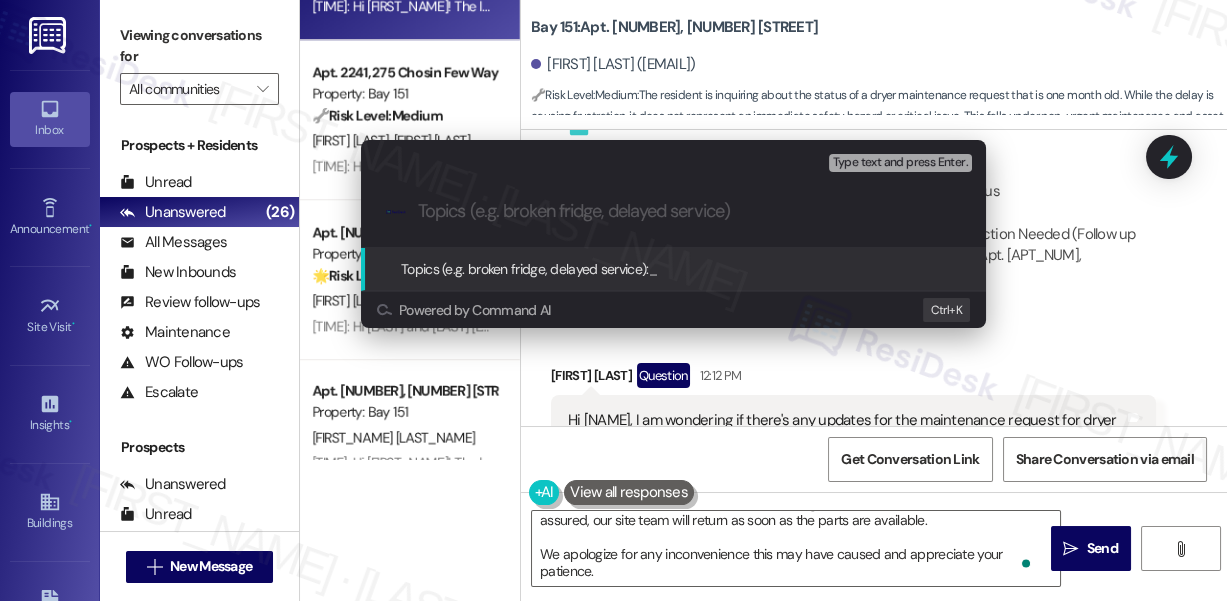paste on "Follow up on WO#6584 - Dryer Status" 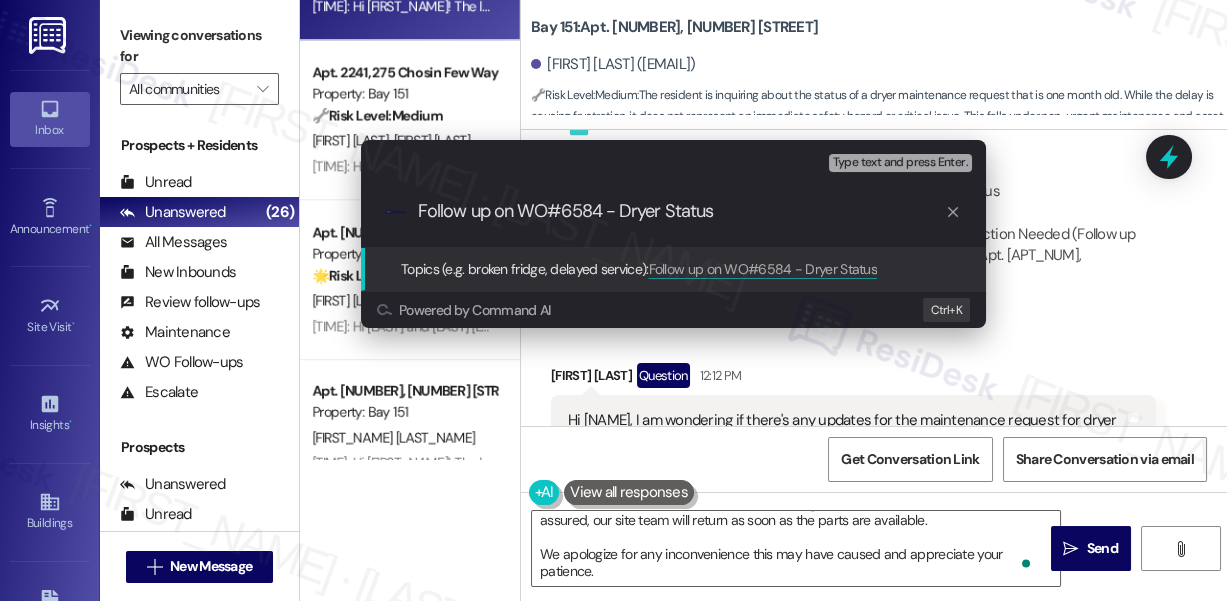 type on "Follow up on WO#6584 - Dryer Status" 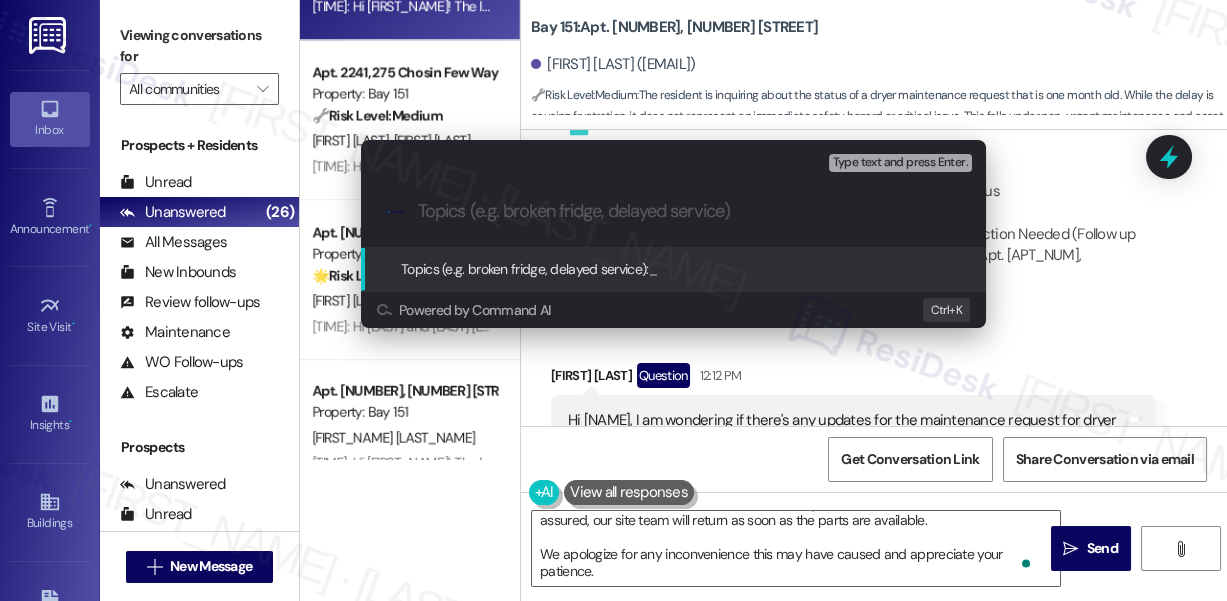 click on "Escalate Conversation Medium risk Topics (e.g. broken fridge, delayed service) Any messages to highlight in the email? Type text and press Enter. .cls-1{fill:#0a055f;}.cls-2{fill:#0cc4c4;} resideskLogoBlueOrange Topics (e.g. broken fridge, delayed service):  _ Powered by Command AI Ctrl+ K" at bounding box center (613, 300) 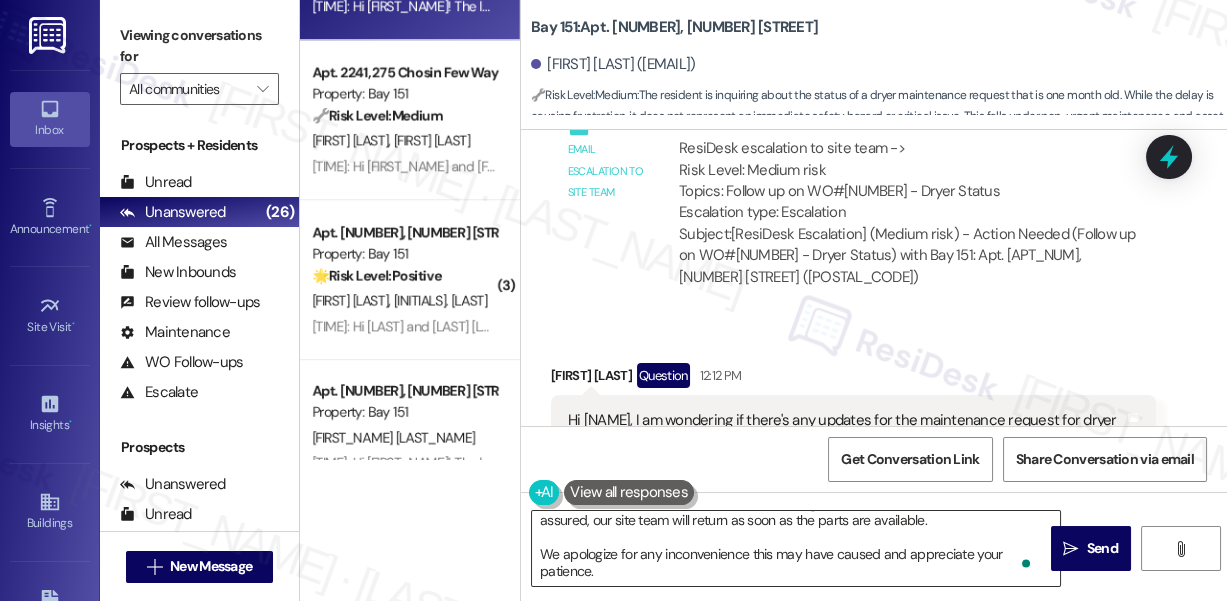 click on "Hi {{first_name}}, I understand it's been a month since you submitted the dryer maintenance request. I checked on the status, and it appears that your service request is currently on hold because our team is waiting for the necessary parts to arrive. Rest assured, our site team will return as soon as the parts are available.
We apologize for any inconvenience this may have caused and appreciate your patience." at bounding box center [796, 548] 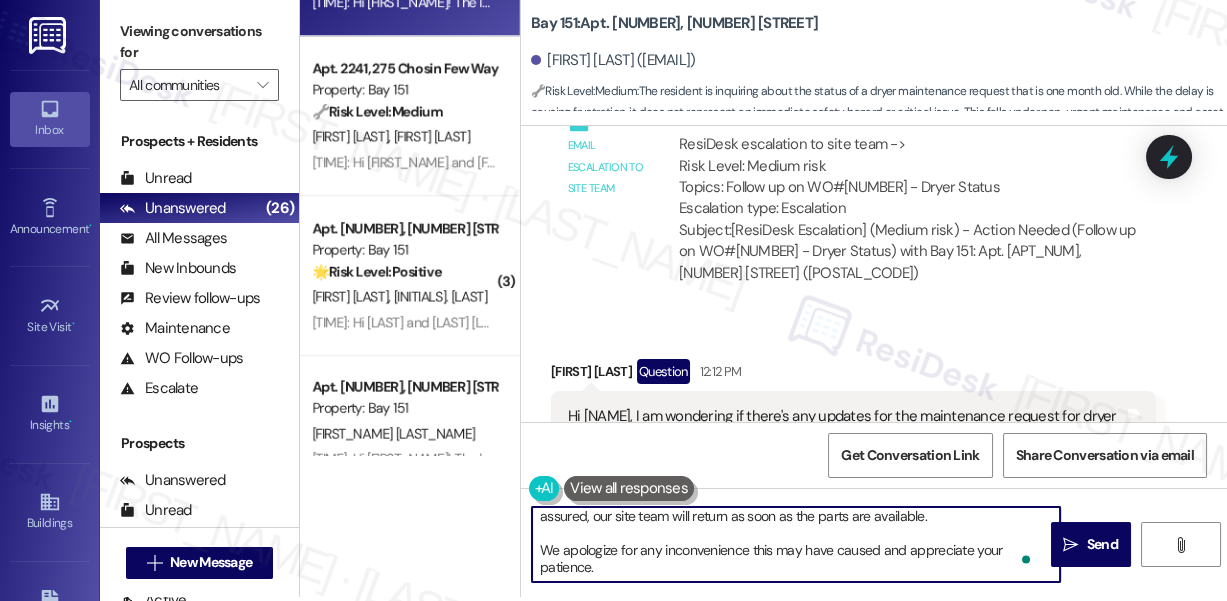 click on "Hi {{first_name}}, I understand it's been a month since you submitted the dryer maintenance request. I checked on the status, and it appears that your service request is currently on hold because our team is waiting for the necessary parts to arrive. Rest assured, our site team will return as soon as the parts are available.
We apologize for any inconvenience this may have caused and appreciate your patience." at bounding box center (796, 544) 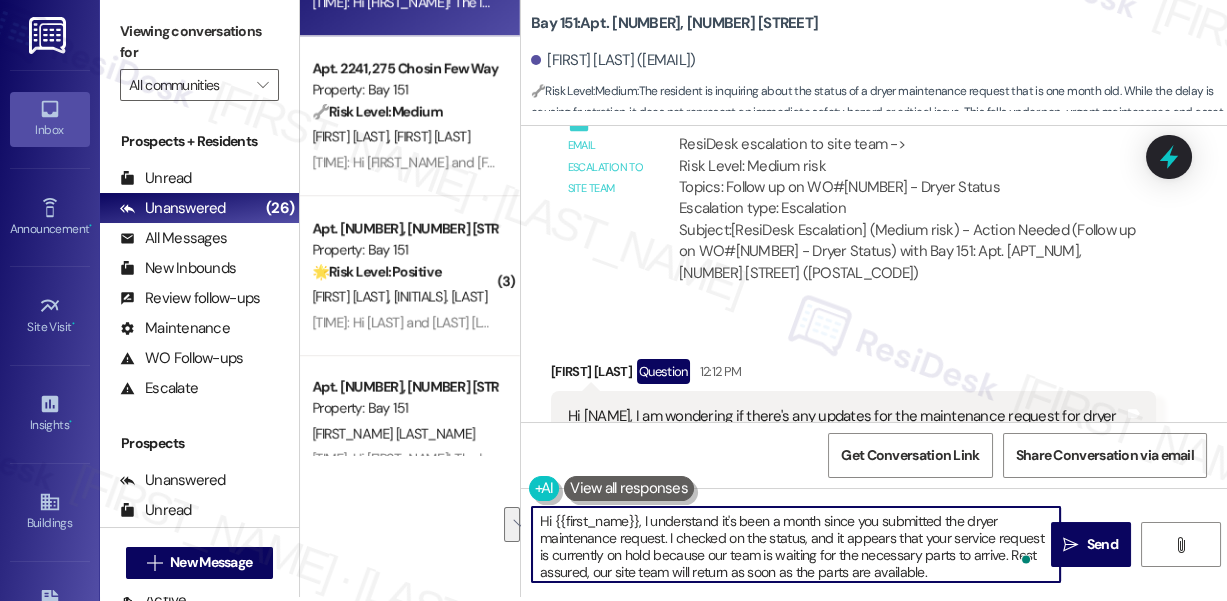 click on "Hi {{first_name}}, I understand it's been a month since you submitted the dryer maintenance request. I checked on the status, and it appears that your service request is currently on hold because our team is waiting for the necessary parts to arrive. Rest assured, our site team will return as soon as the parts are available.
We apologize for any inconvenience this may have caused and appreciate your patience." at bounding box center [796, 544] 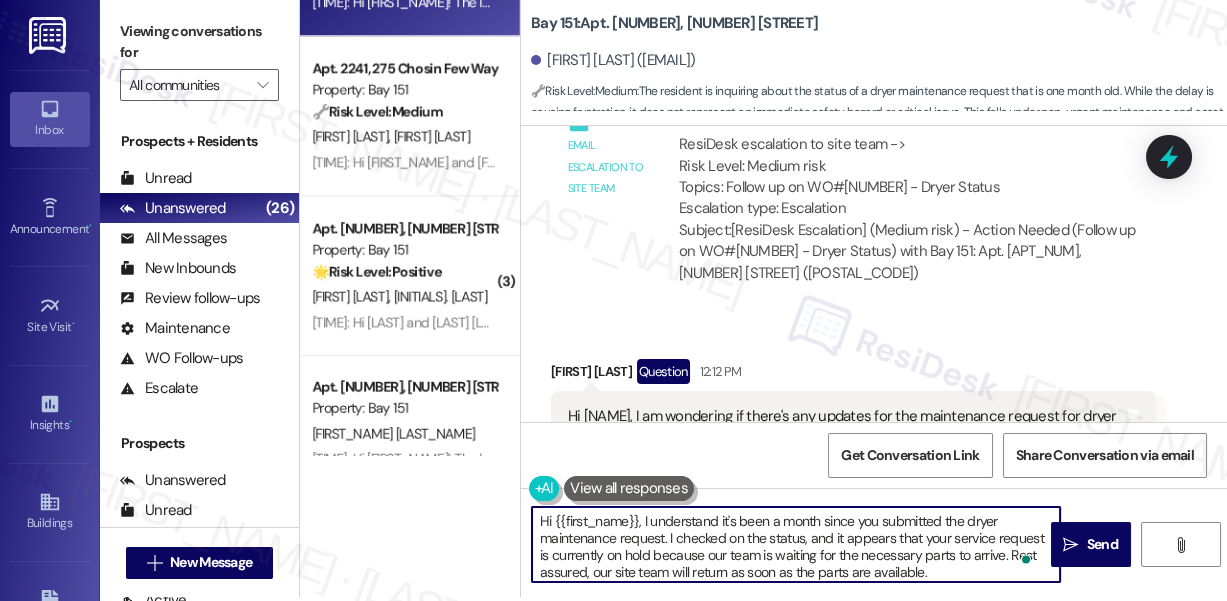 click on "Hi {{first_name}}, I understand it's been a month since you submitted the dryer maintenance request. I checked on the status, and it appears that your service request is currently on hold because our team is waiting for the necessary parts to arrive. Rest assured, our site team will return as soon as the parts are available.
We apologize for any inconvenience this may have caused and appreciate your patience." at bounding box center [796, 544] 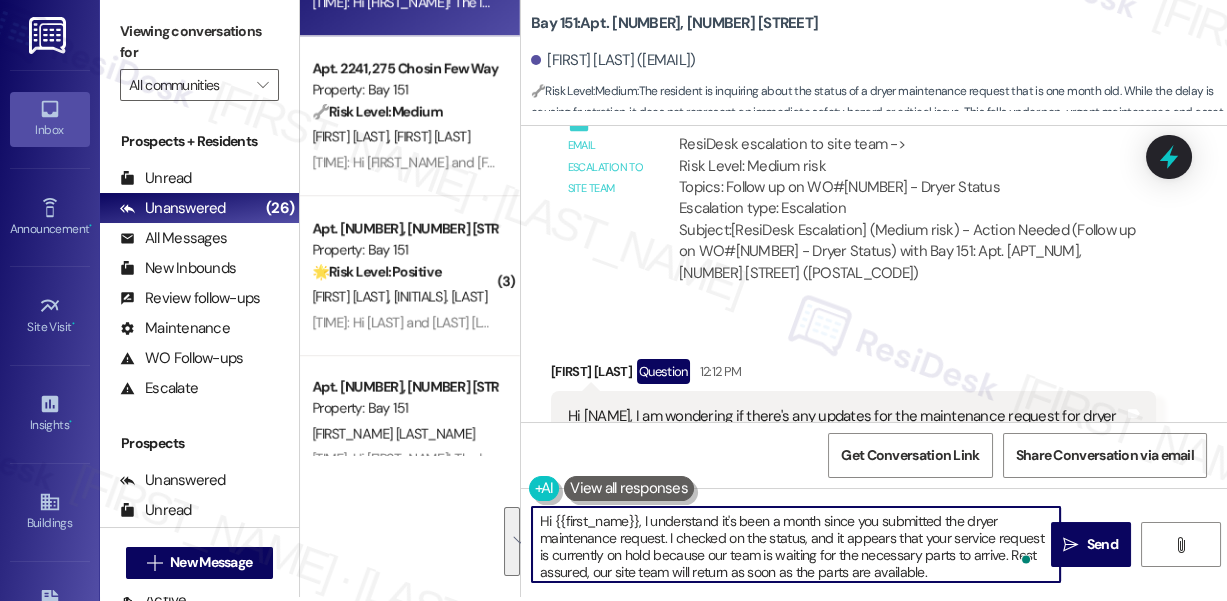 click on "Hi {{first_name}}, I understand it's been a month since you submitted the dryer maintenance request. I checked on the status, and it appears that your service request is currently on hold because our team is waiting for the necessary parts to arrive. Rest assured, our site team will return as soon as the parts are available.
We apologize for any inconvenience this may have caused and appreciate your patience." at bounding box center [796, 544] 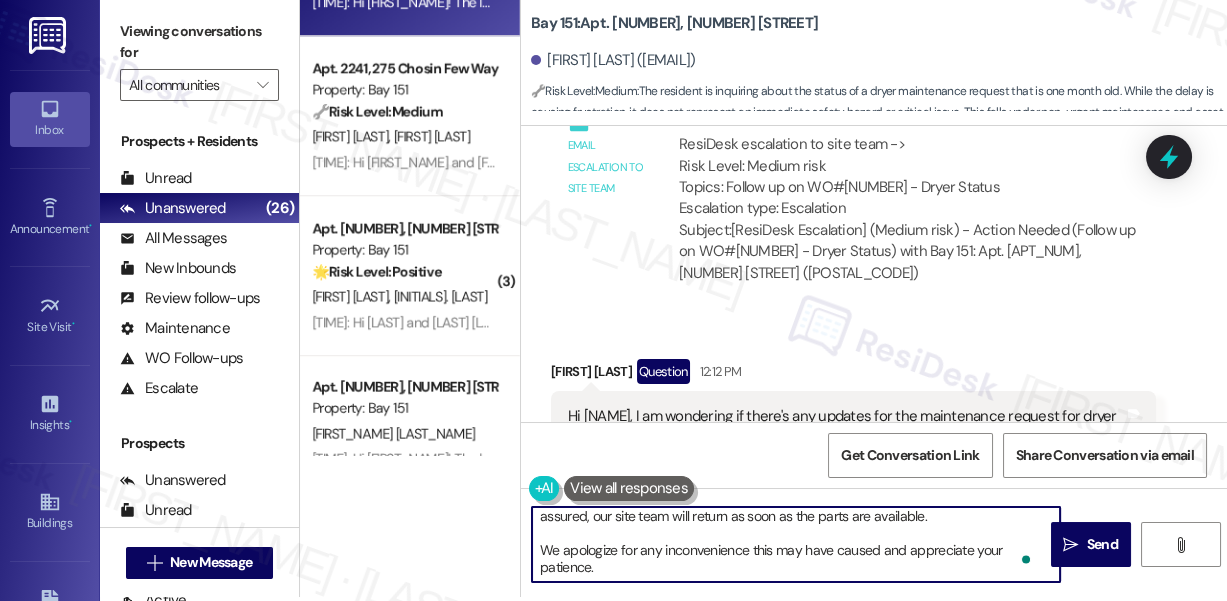 click on "Hi {{first_name}}, I understand it's been a month since you submitted the dryer maintenance request. I checked on the status, and it appears that your service request is currently on hold because our team is waiting for the necessary parts to arrive. Rest assured, our site team will return as soon as the parts are available.
We apologize for any inconvenience this may have caused and appreciate your patience." at bounding box center (796, 544) 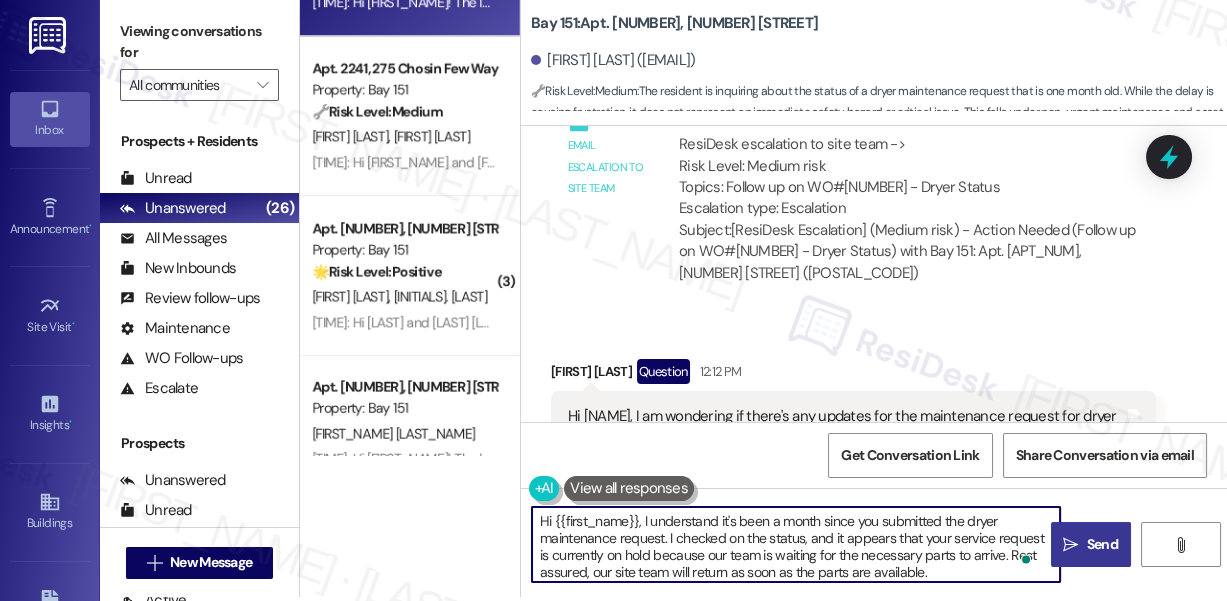 click on " Send" at bounding box center (1091, 544) 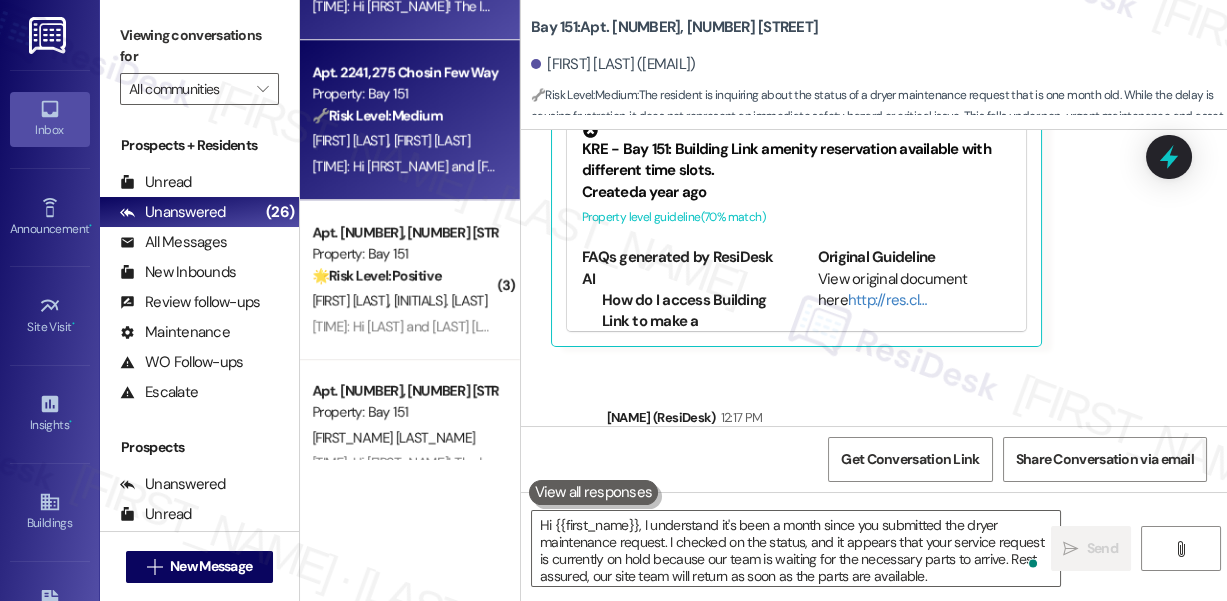 click on "[LAST] [LAST]" at bounding box center (404, 140) 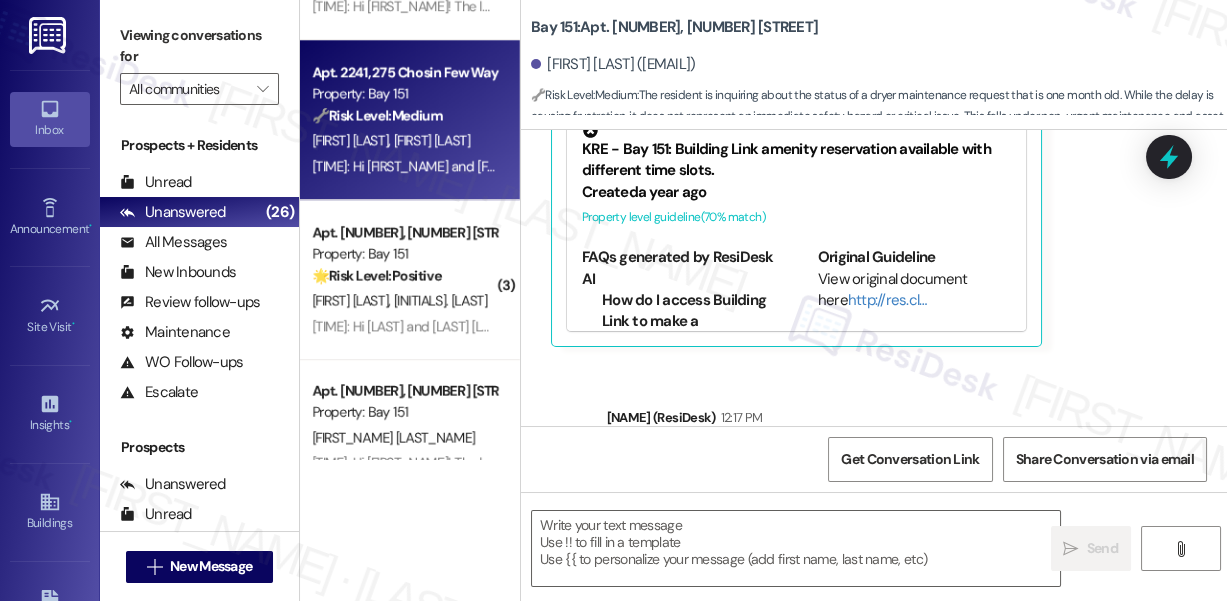 type on "Fetching suggested responses. Please feel free to read through the conversation in the meantime." 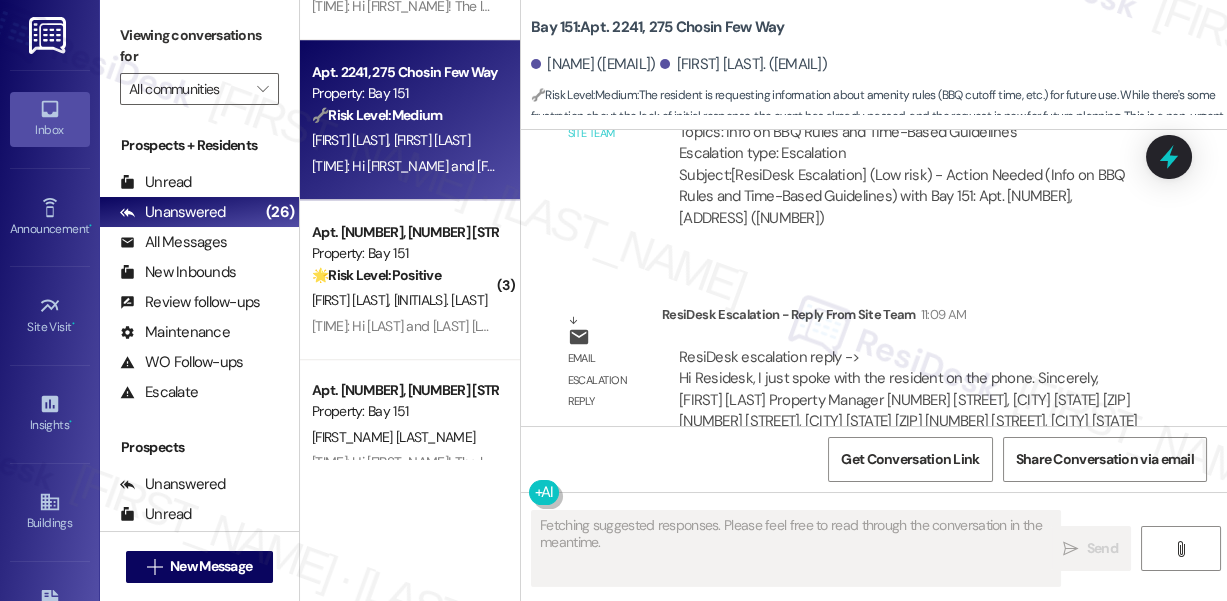 scroll, scrollTop: 33837, scrollLeft: 0, axis: vertical 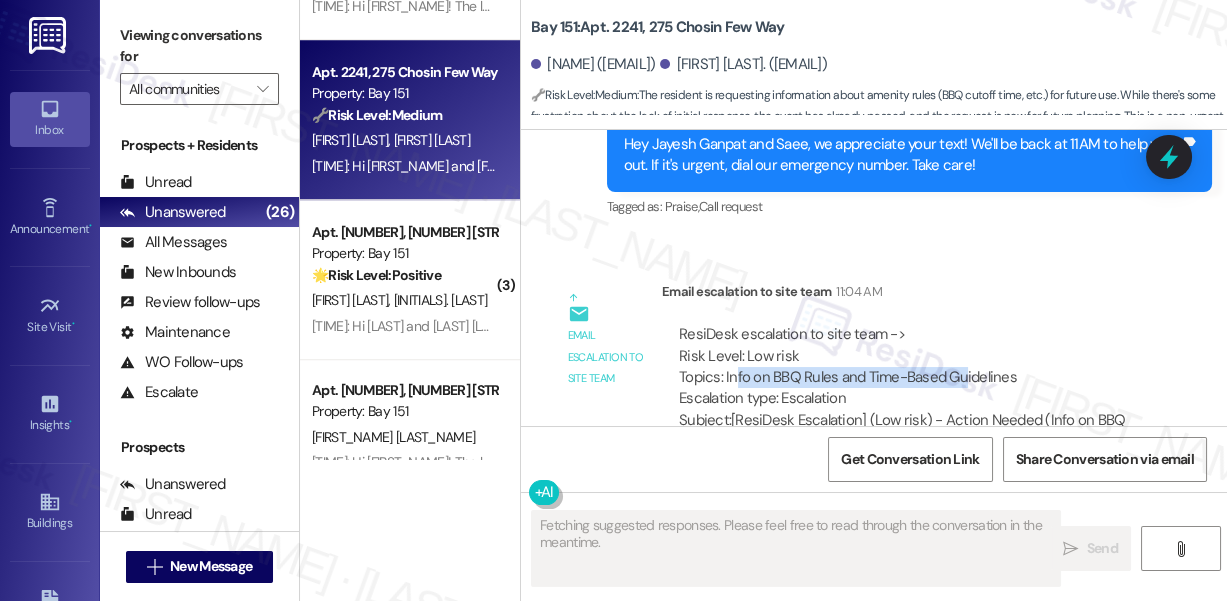 drag, startPoint x: 731, startPoint y: 314, endPoint x: 964, endPoint y: 311, distance: 233.01932 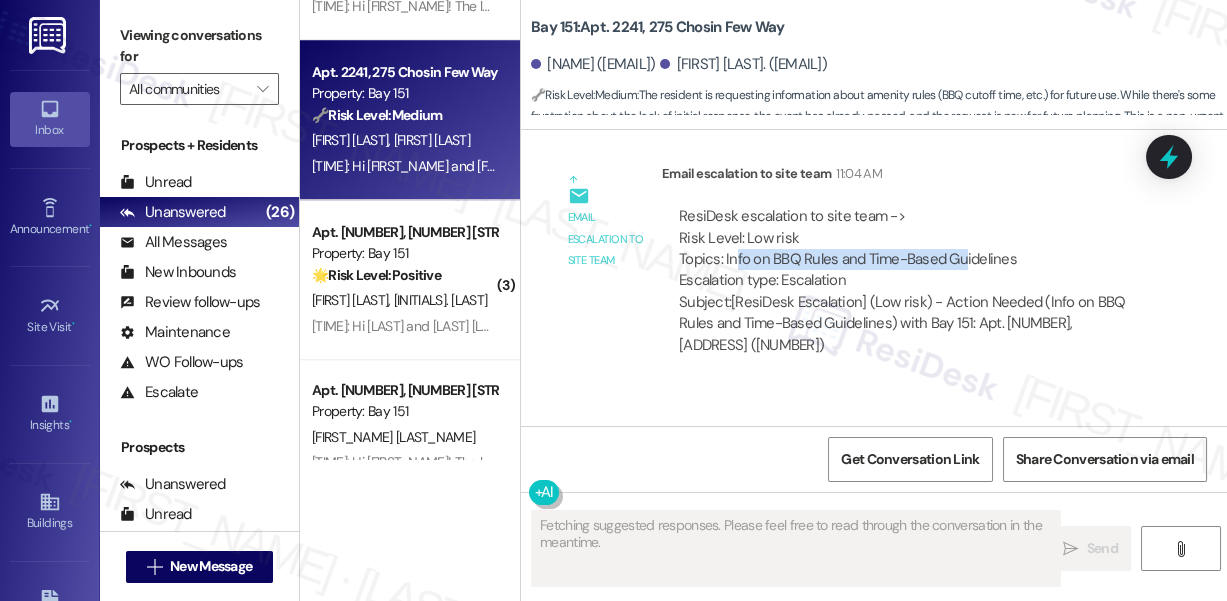 scroll, scrollTop: 34110, scrollLeft: 0, axis: vertical 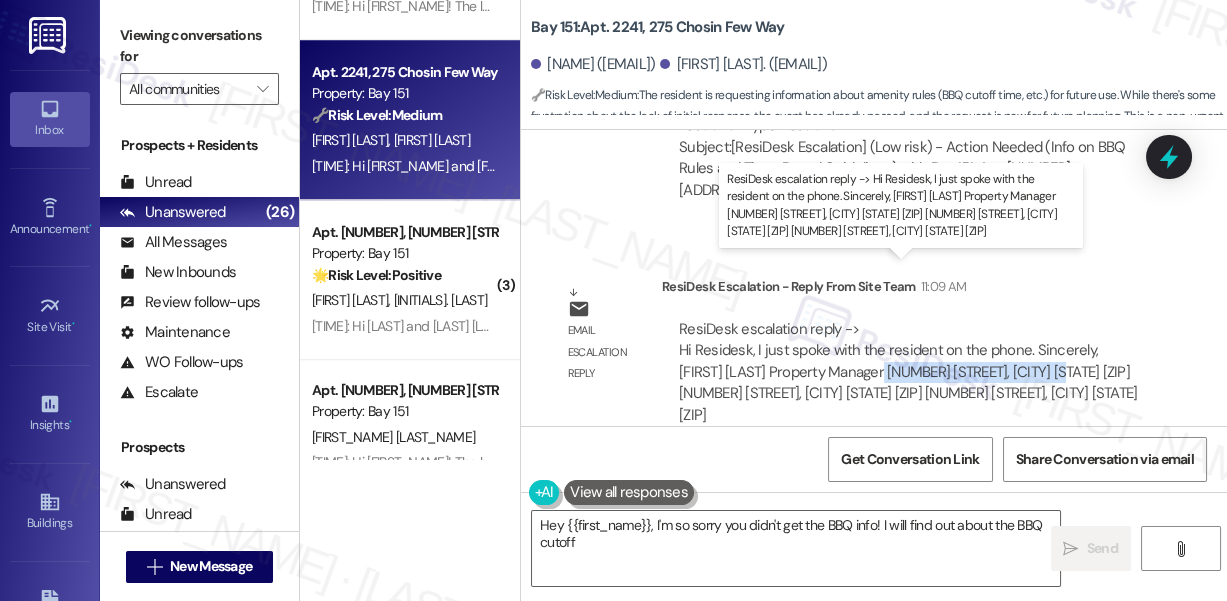 drag, startPoint x: 839, startPoint y: 308, endPoint x: 1017, endPoint y: 307, distance: 178.0028 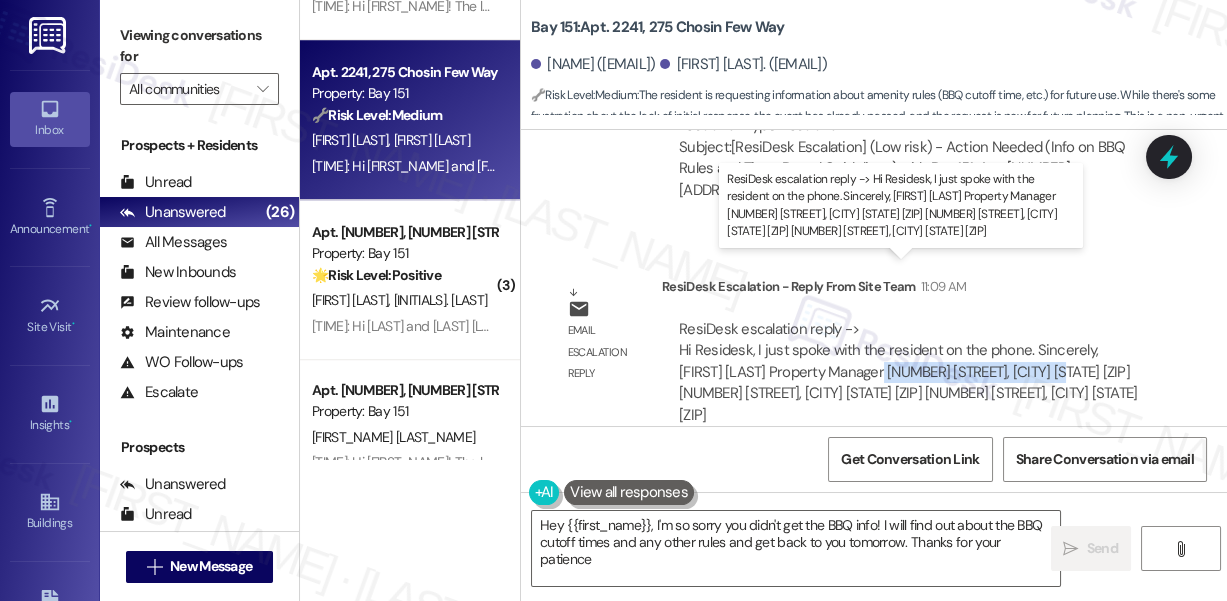 type on "Hey {{first_name}}, I'm so sorry you didn't get the BBQ info! I will find out about the BBQ cutoff times and any other rules and get back to you tomorrow. Thanks for your patience!" 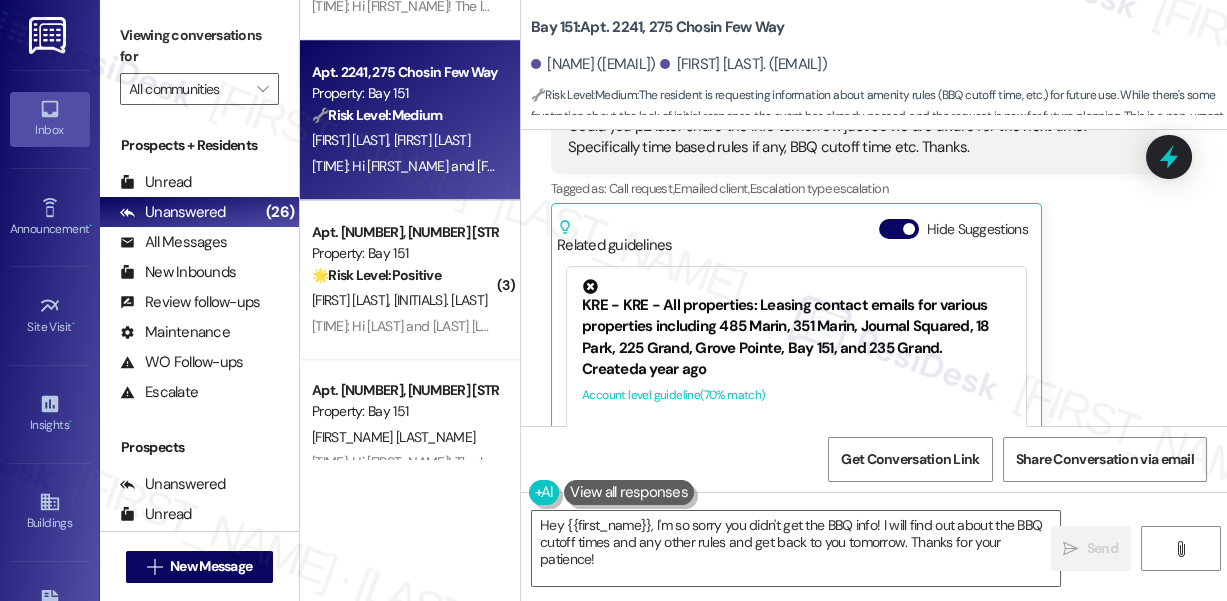 scroll, scrollTop: 33474, scrollLeft: 0, axis: vertical 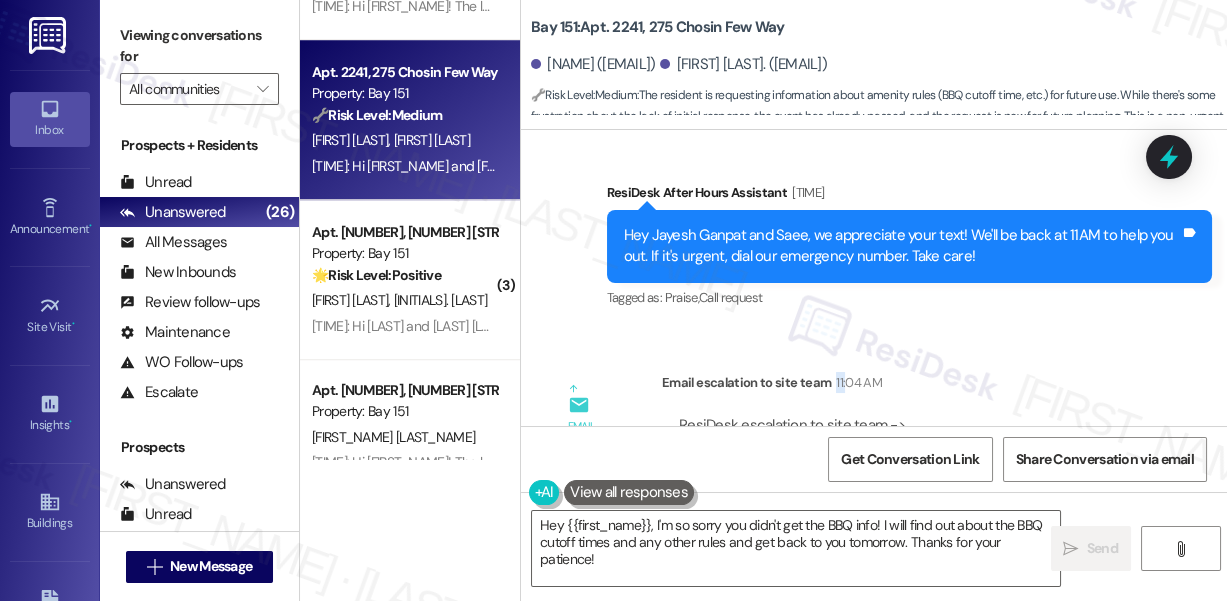 drag, startPoint x: 842, startPoint y: 327, endPoint x: 877, endPoint y: 327, distance: 35 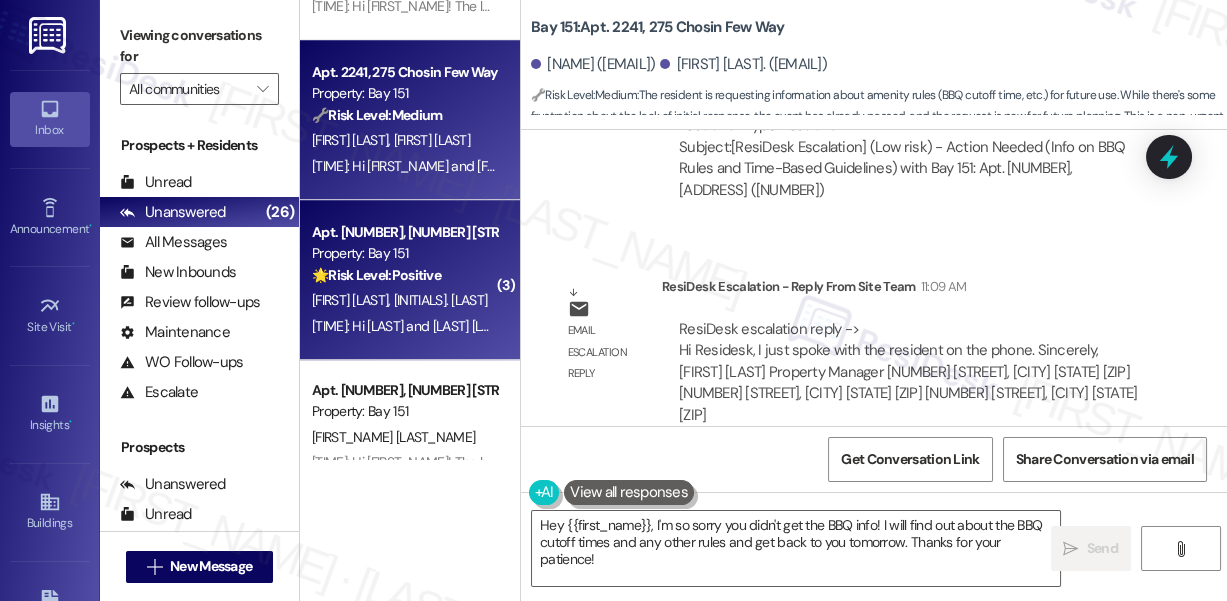 click on "🌟 Risk Level: Positive The resident posted a positive review as requested. This is positive engagement and relationship building." at bounding box center [404, 275] 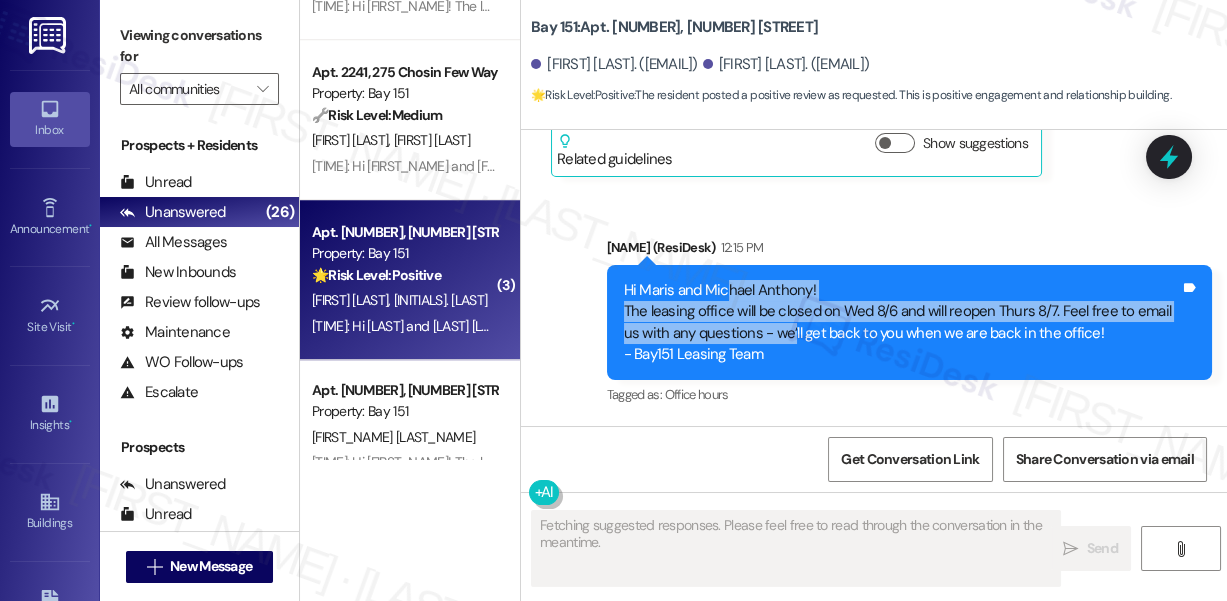 drag, startPoint x: 728, startPoint y: 276, endPoint x: 787, endPoint y: 326, distance: 77.33692 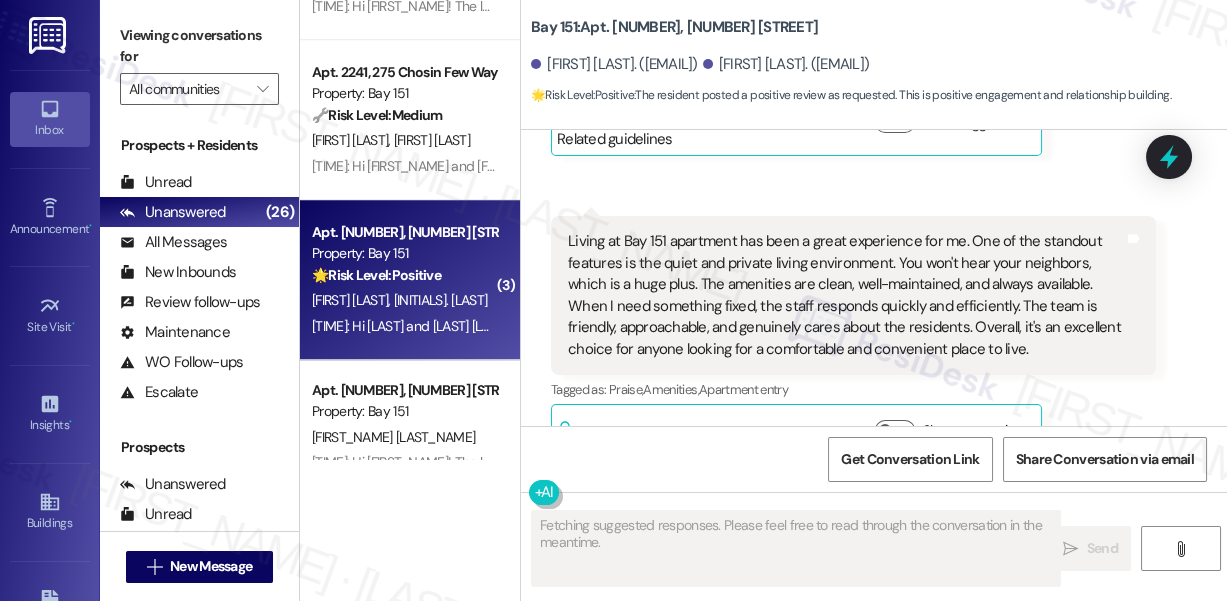 click on "Living at Bay 151 apartment has been a great experience for me. One of the standout features is the quiet and private living environment. You won't hear your neighbors, which is a huge plus. The amenities are clean, well-maintained, and always available. When I need something fixed, the staff responds quickly and efficiently. The team is friendly, approachable, and genuinely cares about the residents. Overall, it's an excellent choice for anyone looking for a comfortable and convenient place to live." at bounding box center (846, 295) 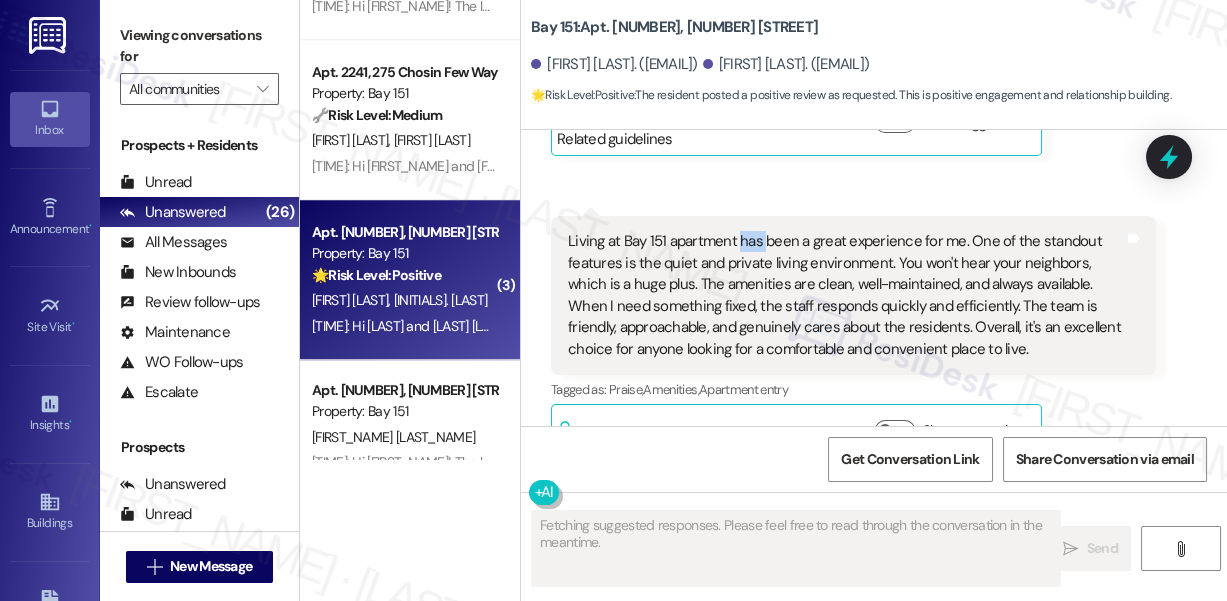 click on "Living at Bay 151 apartment has been a great experience for me. One of the standout features is the quiet and private living environment. You won't hear your neighbors, which is a huge plus. The amenities are clean, well-maintained, and always available. When I need something fixed, the staff responds quickly and efficiently. The team is friendly, approachable, and genuinely cares about the residents. Overall, it's an excellent choice for anyone looking for a comfortable and convenient place to live." at bounding box center [846, 295] 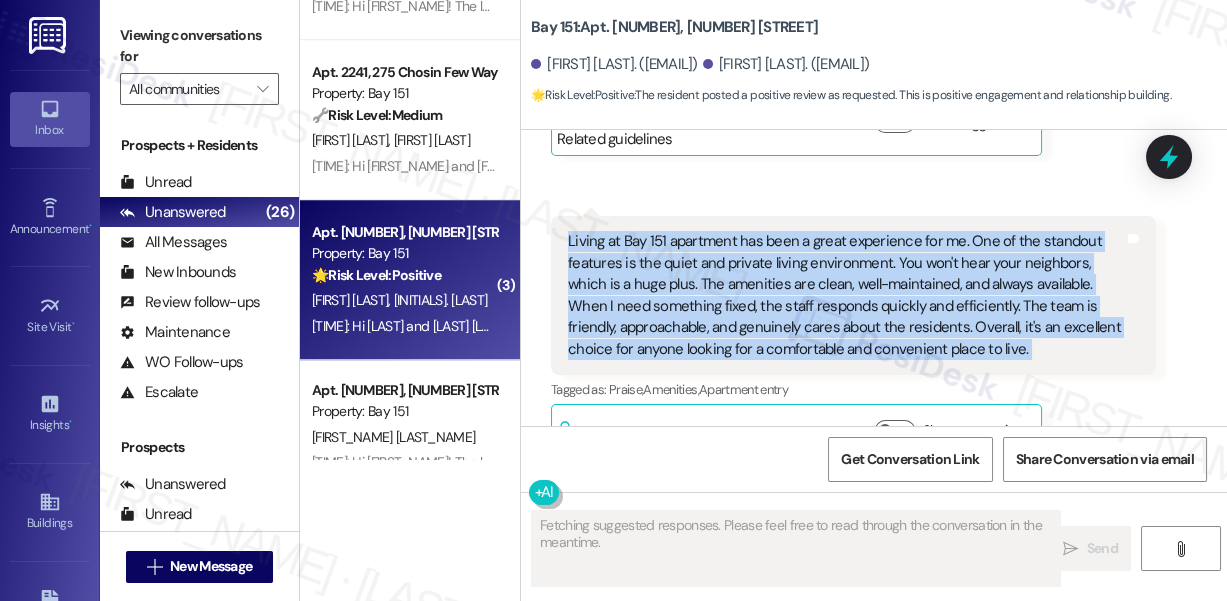click on "Living at Bay 151 apartment has been a great experience for me. One of the standout features is the quiet and private living environment. You won't hear your neighbors, which is a huge plus. The amenities are clean, well-maintained, and always available. When I need something fixed, the staff responds quickly and efficiently. The team is friendly, approachable, and genuinely cares about the residents. Overall, it's an excellent choice for anyone looking for a comfortable and convenient place to live." at bounding box center [846, 295] 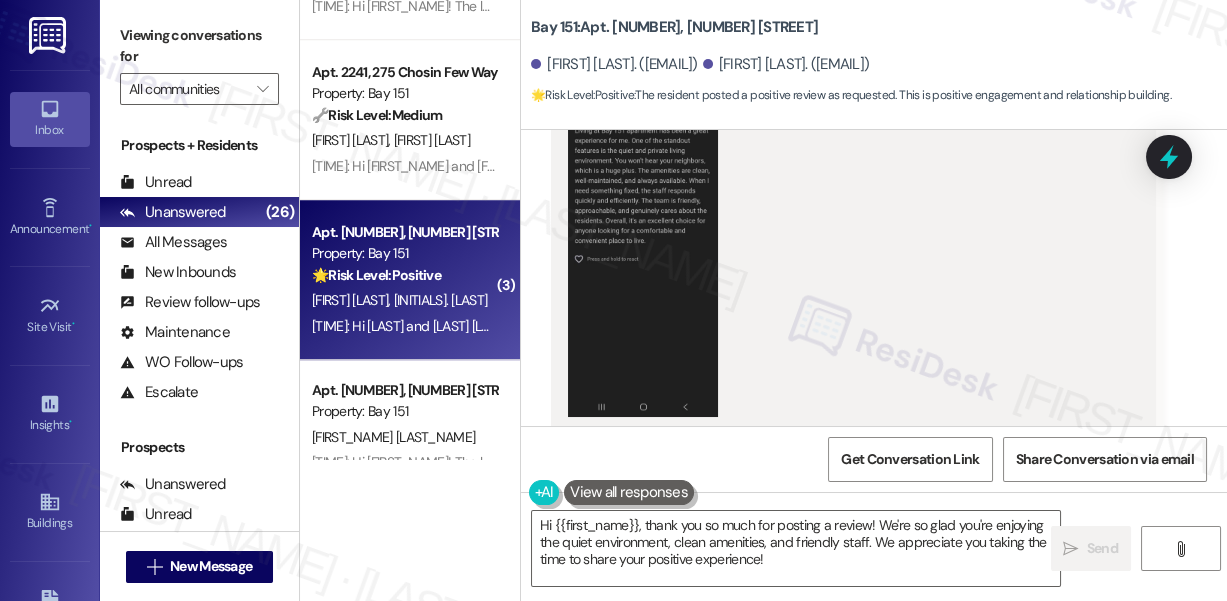 click at bounding box center (643, 233) 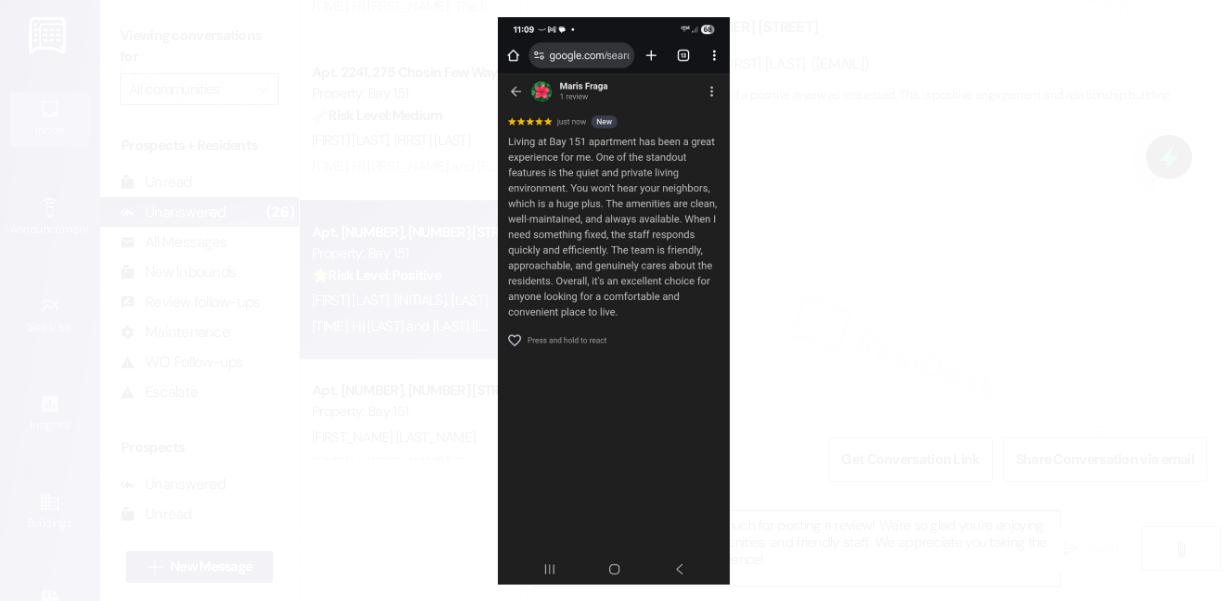 click at bounding box center (613, 300) 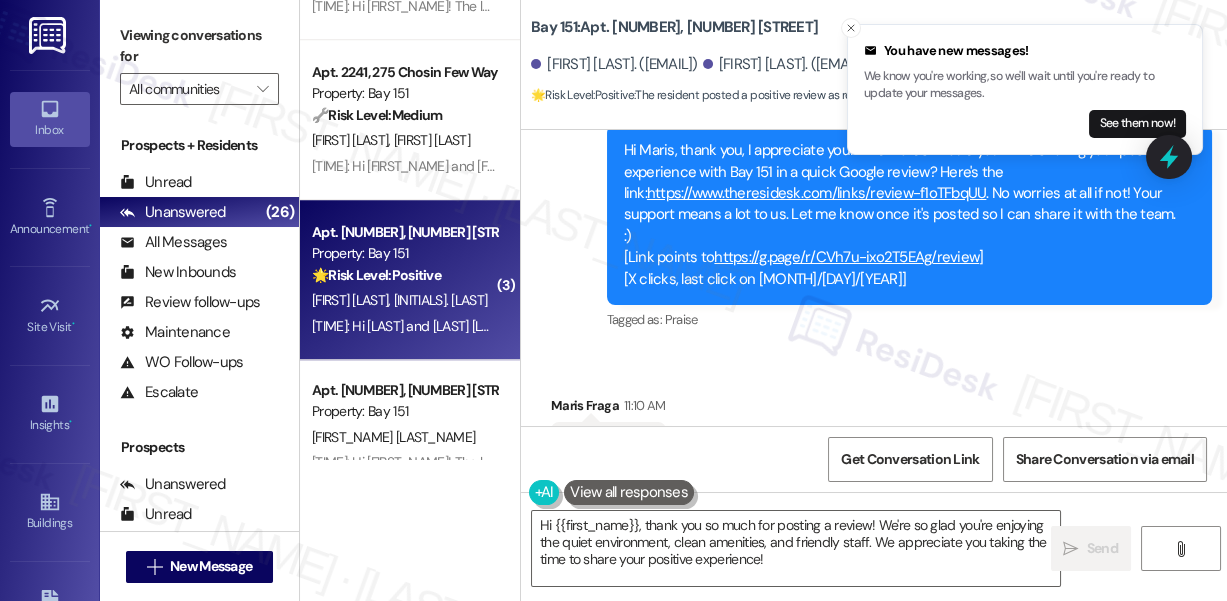 scroll, scrollTop: 37850, scrollLeft: 0, axis: vertical 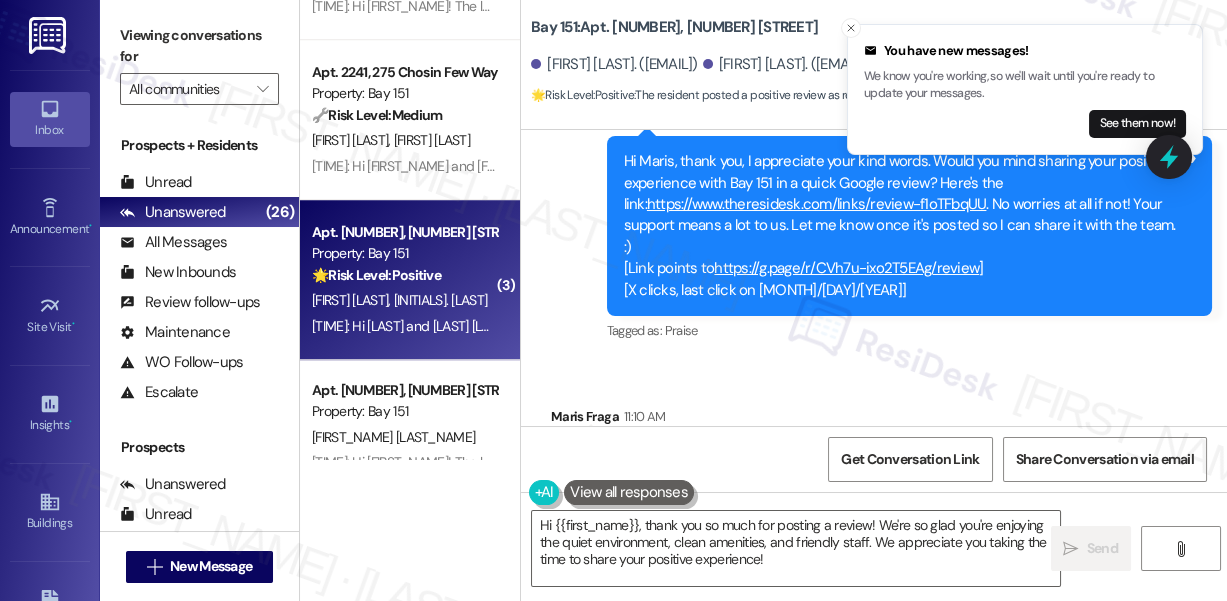 click on "https://www.theresidesk.com/links/review-f1oTFbqUU" at bounding box center (817, 204) 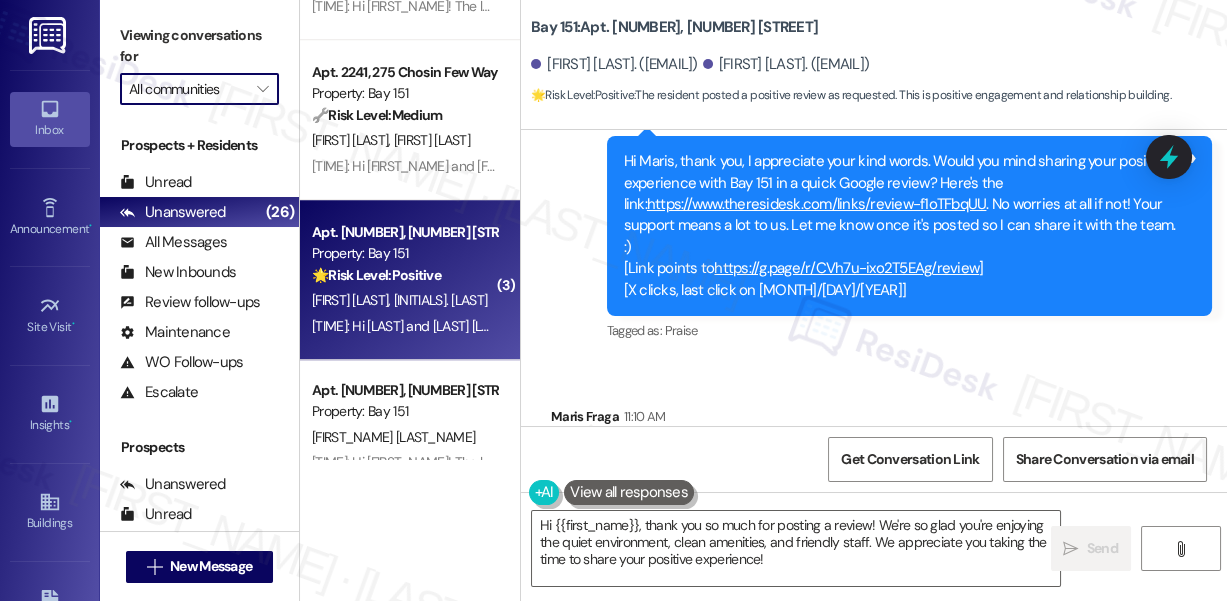 click on "All communities" at bounding box center [188, 89] 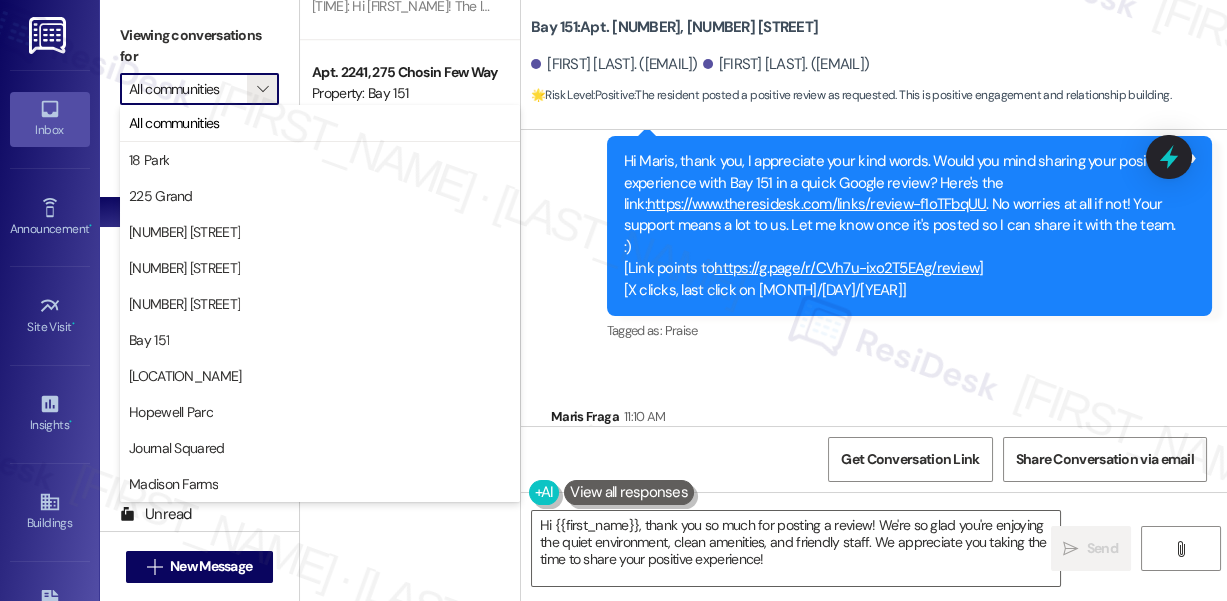 click on "All communities" at bounding box center [188, 89] 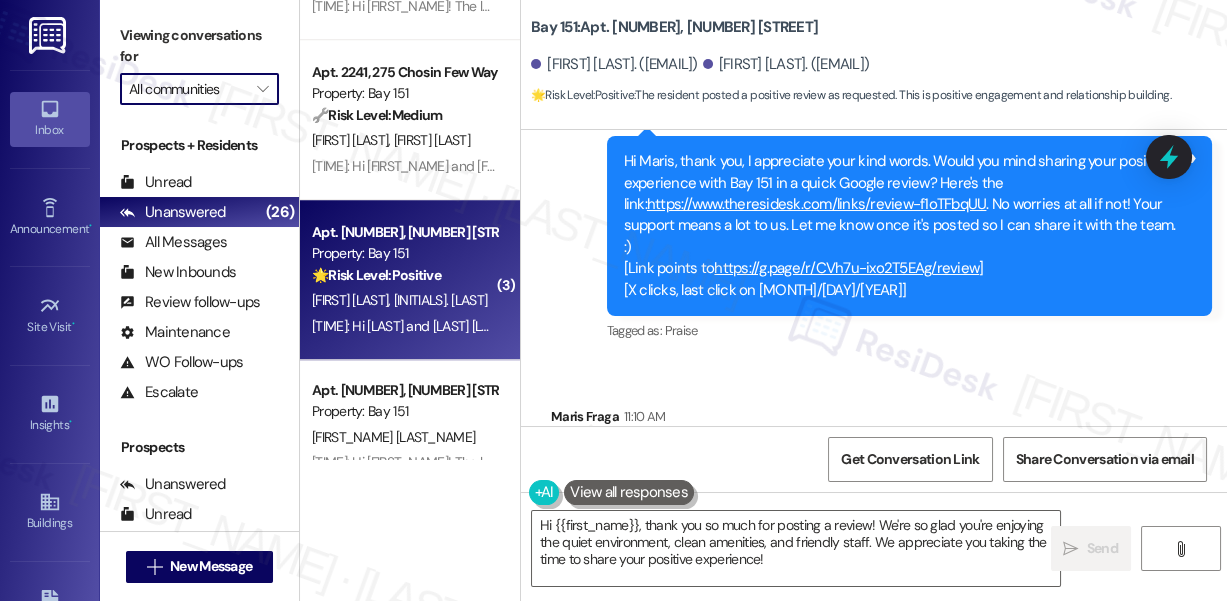 click on "Viewing conversations for" at bounding box center [199, 46] 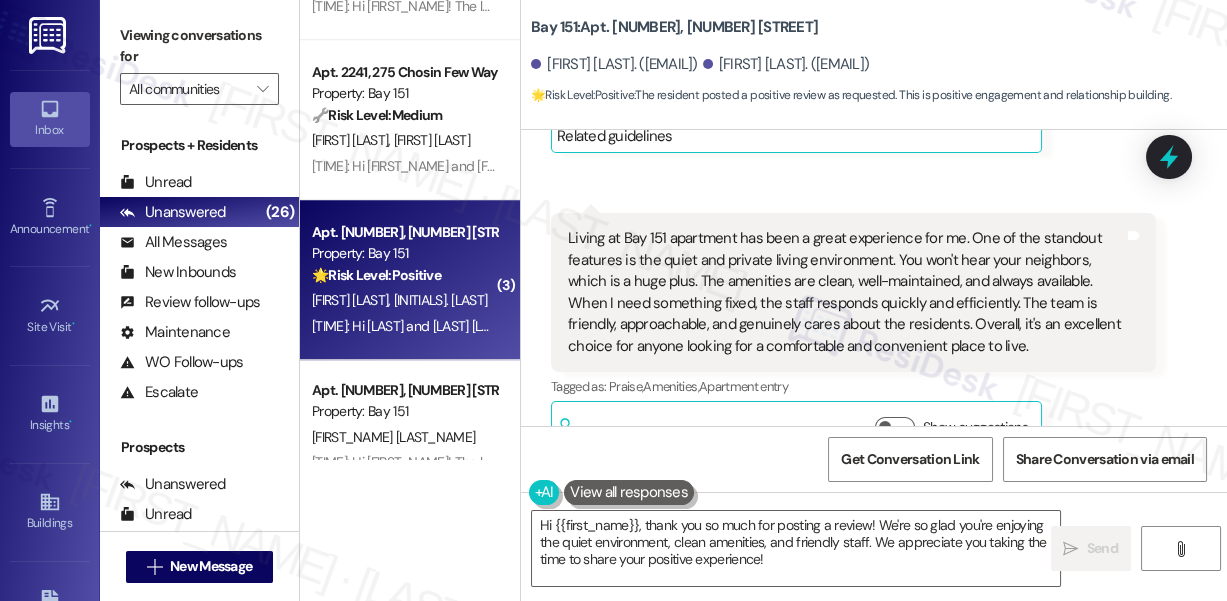 scroll, scrollTop: 38941, scrollLeft: 0, axis: vertical 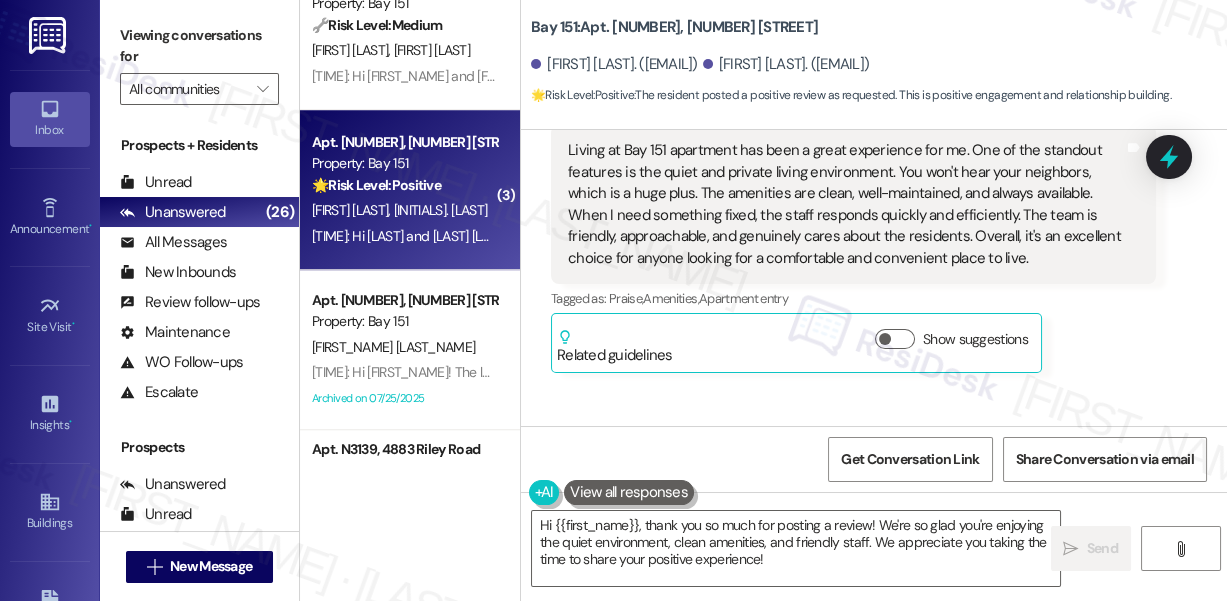 click on "Living at Bay 151 apartment has been a great experience for me. One of the standout features is the quiet and private living environment. You won't hear your neighbors, which is a huge plus. The amenities are clean, well-maintained, and always available. When I need something fixed, the staff responds quickly and efficiently. The team is friendly, approachable, and genuinely cares about the residents. Overall, it's an excellent choice for anyone looking for a comfortable and convenient place to live." at bounding box center (846, 204) 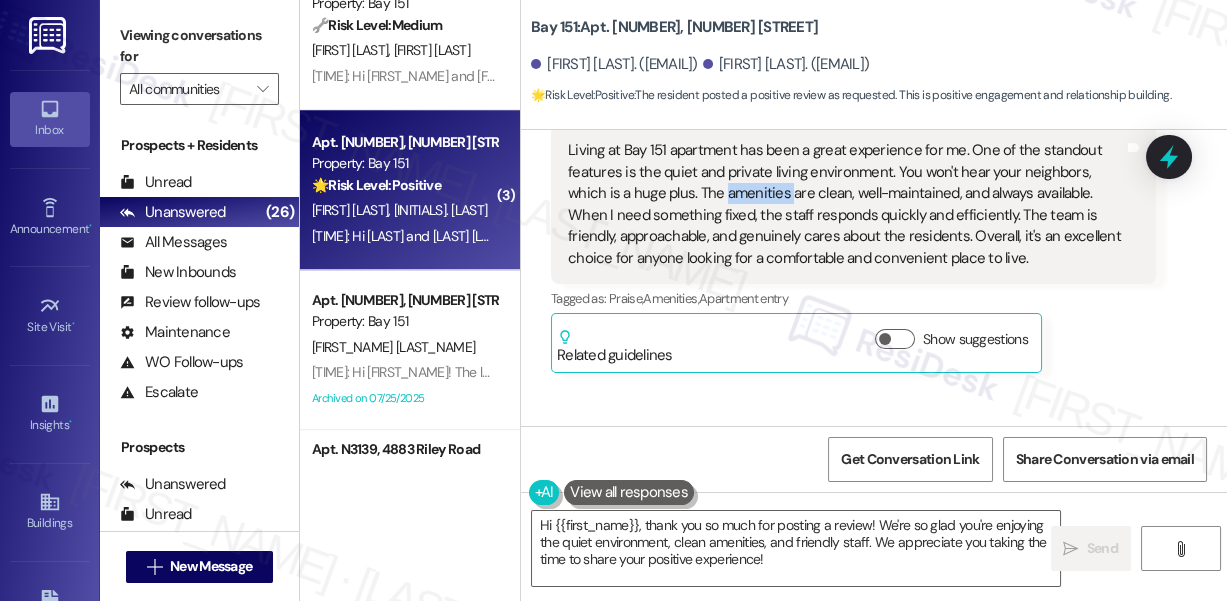click on "Living at Bay 151 apartment has been a great experience for me. One of the standout features is the quiet and private living environment. You won't hear your neighbors, which is a huge plus. The amenities are clean, well-maintained, and always available. When I need something fixed, the staff responds quickly and efficiently. The team is friendly, approachable, and genuinely cares about the residents. Overall, it's an excellent choice for anyone looking for a comfortable and convenient place to live." at bounding box center (846, 204) 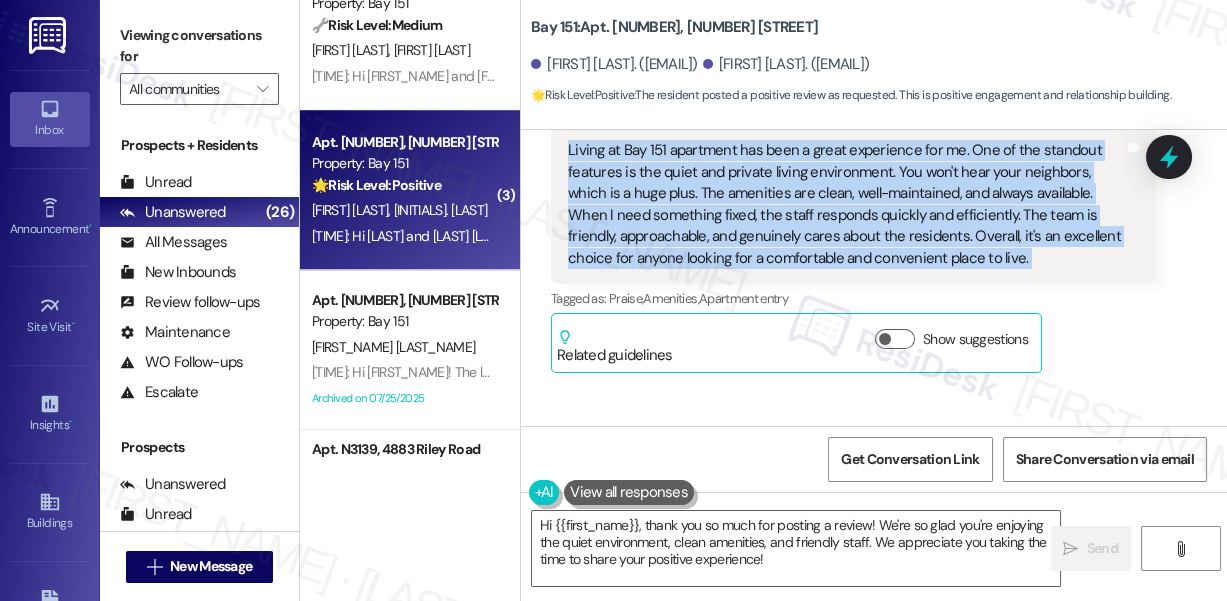 click on "Living at Bay 151 apartment has been a great experience for me. One of the standout features is the quiet and private living environment. You won't hear your neighbors, which is a huge plus. The amenities are clean, well-maintained, and always available. When I need something fixed, the staff responds quickly and efficiently. The team is friendly, approachable, and genuinely cares about the residents. Overall, it's an excellent choice for anyone looking for a comfortable and convenient place to live." at bounding box center [846, 204] 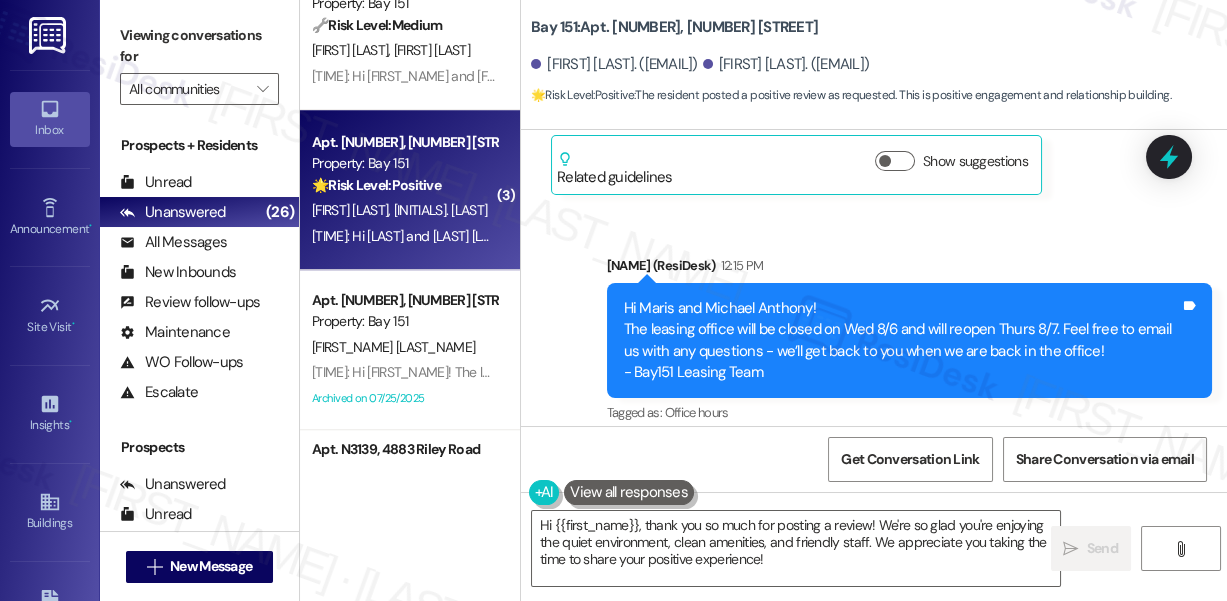 scroll, scrollTop: 39305, scrollLeft: 0, axis: vertical 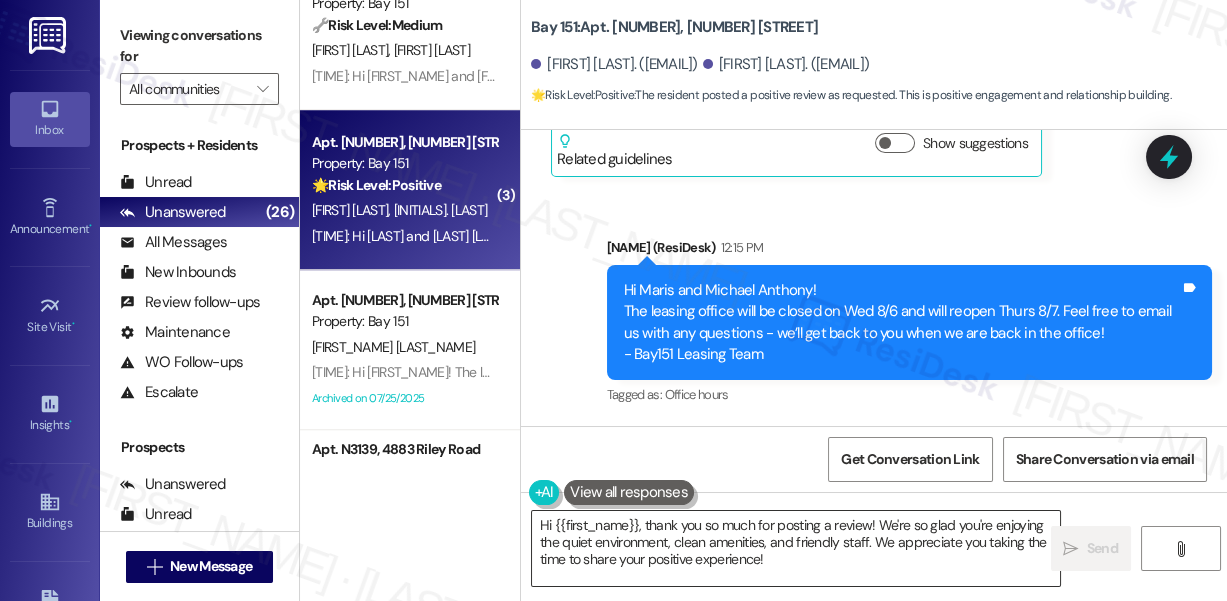 click on "Hi {{first_name}}, thank you so much for posting a review! We're so glad you're enjoying the quiet environment, clean amenities, and friendly staff. We appreciate you taking the time to share your positive experience!" at bounding box center [796, 548] 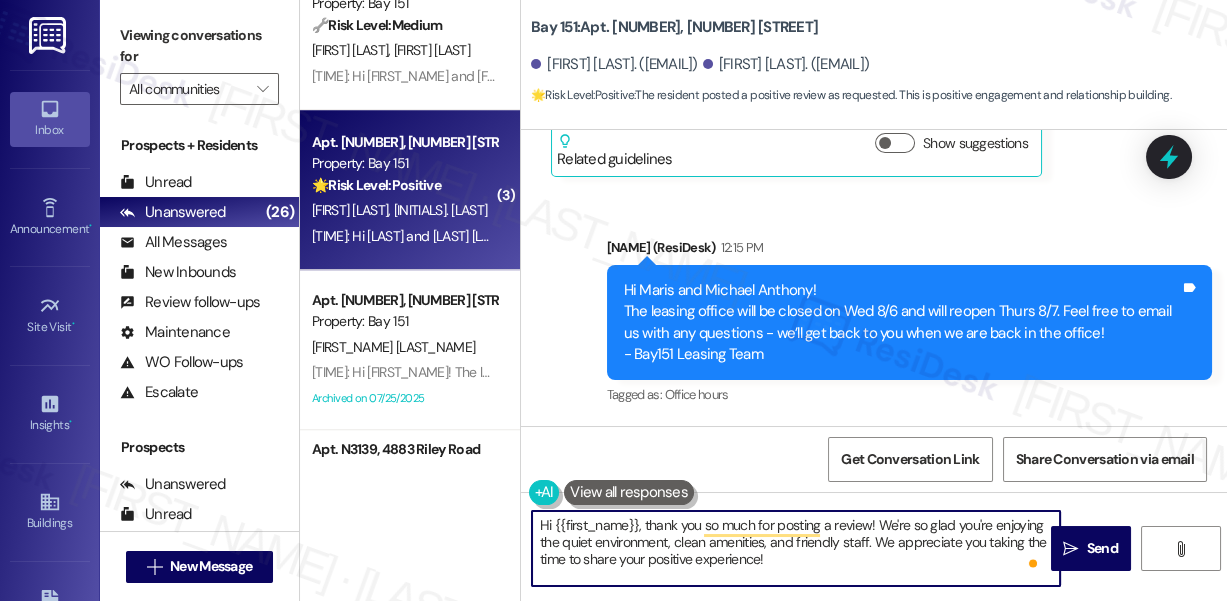 drag, startPoint x: 804, startPoint y: 556, endPoint x: 815, endPoint y: 543, distance: 17.029387 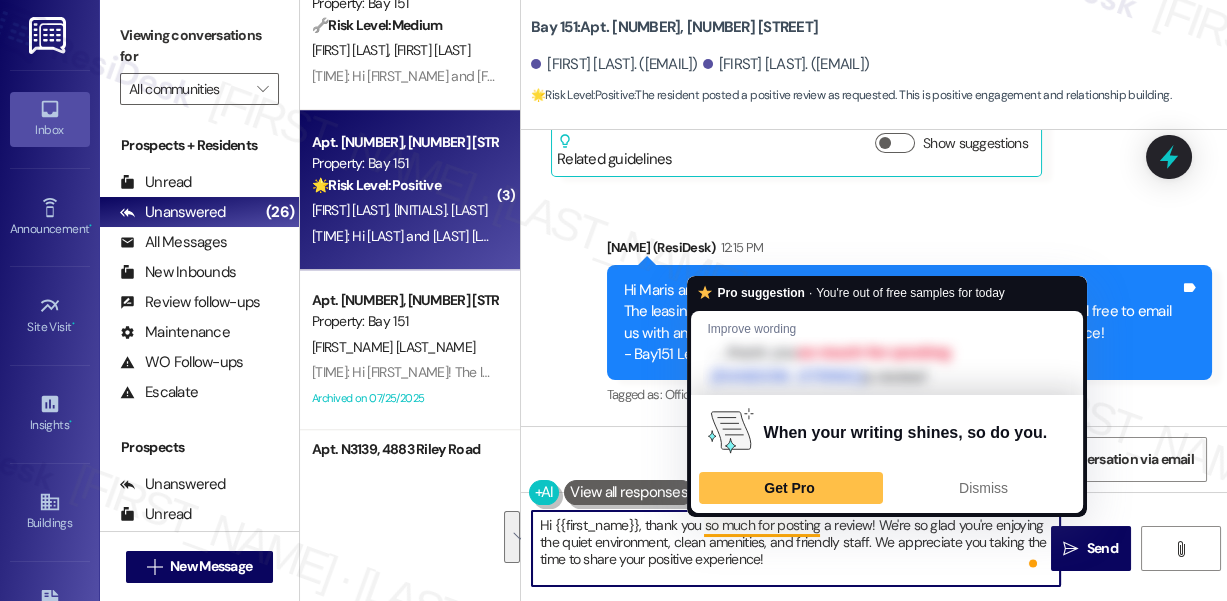 click on "Hi {{first_name}}, thank you so much for posting a review! We're so glad you're enjoying the quiet environment, clean amenities, and friendly staff. We appreciate you taking the time to share your positive experience!" at bounding box center [796, 548] 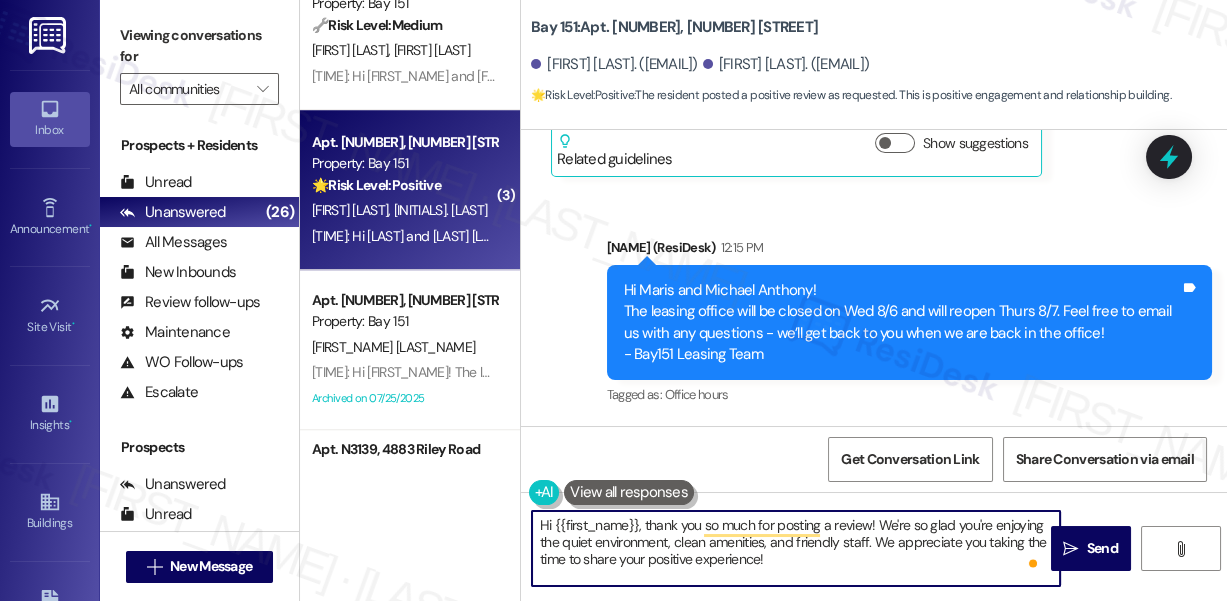 drag, startPoint x: 875, startPoint y: 543, endPoint x: 917, endPoint y: 567, distance: 48.373547 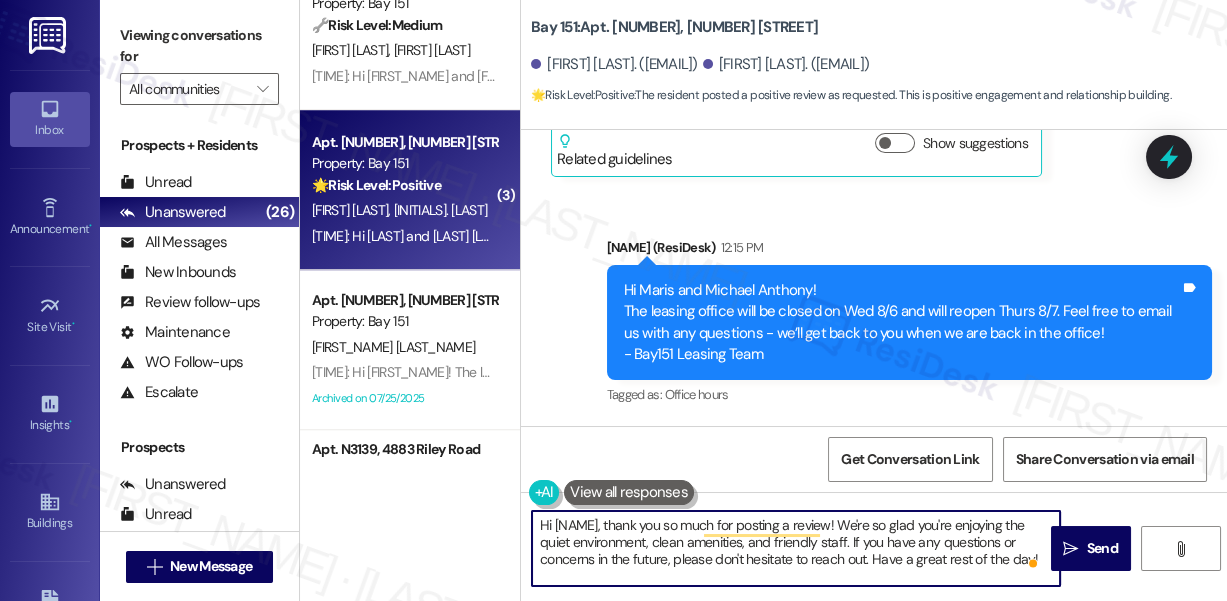 click on "[FIRST] [LAST]. ([EMAIL])" at bounding box center (614, 64) 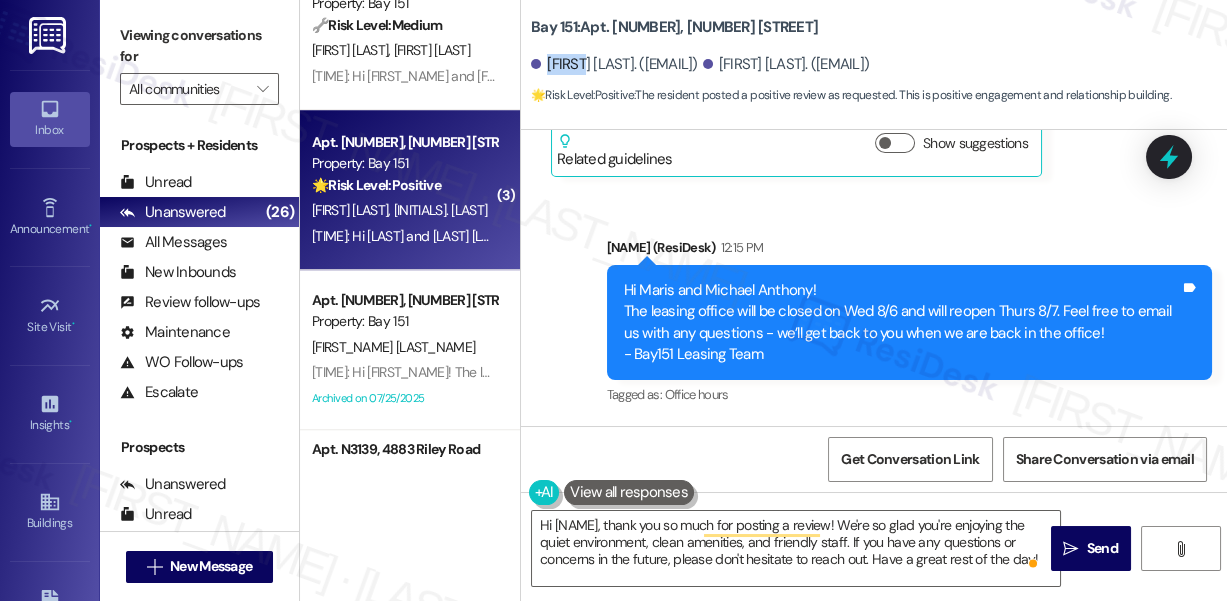 click on "[FIRST] [LAST]. ([EMAIL])" at bounding box center (614, 64) 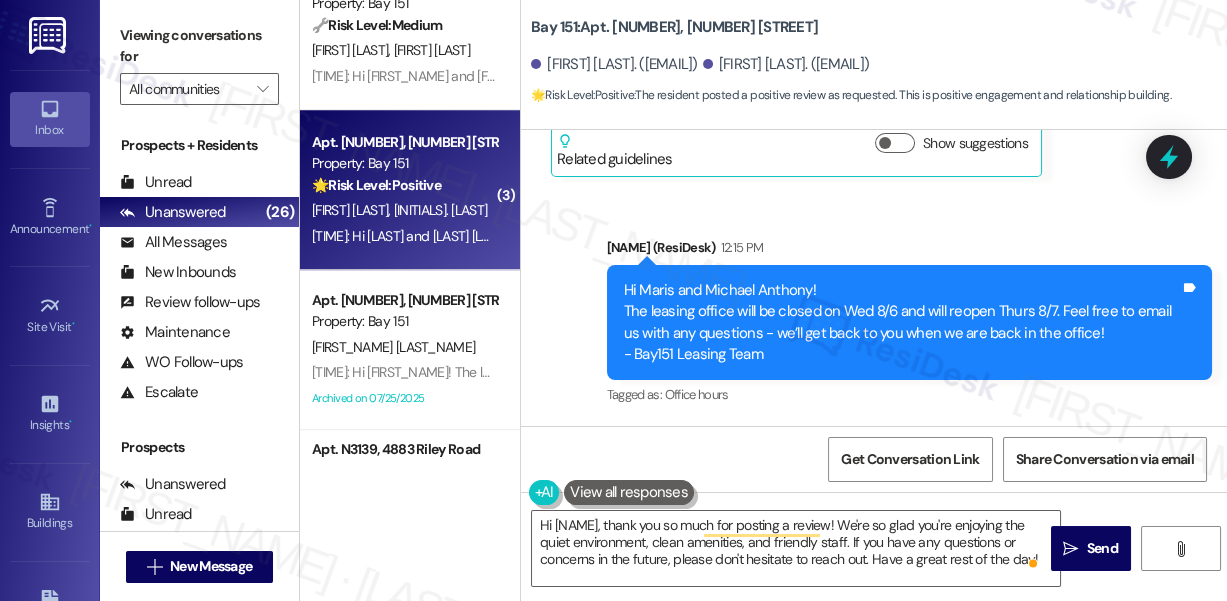 click on "Hi [LAST] and [LAST]!
The leasing office will be closed on [DATE] and will reopen [DATE]. Feel free to email us with any questions - we’ll get back to you when we are back in the office!
- Bay151 Leasing Team" at bounding box center [902, 323] 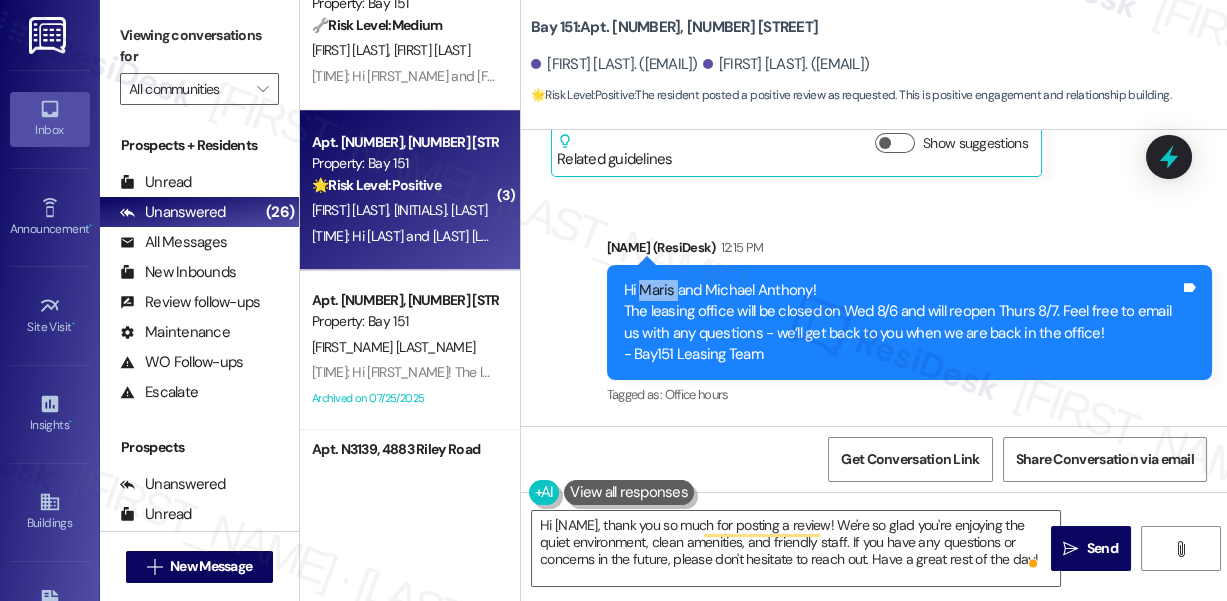 click on "Hi [LAST] and [LAST]!
The leasing office will be closed on [DATE] and will reopen [DATE]. Feel free to email us with any questions - we’ll get back to you when we are back in the office!
- Bay151 Leasing Team" at bounding box center [902, 323] 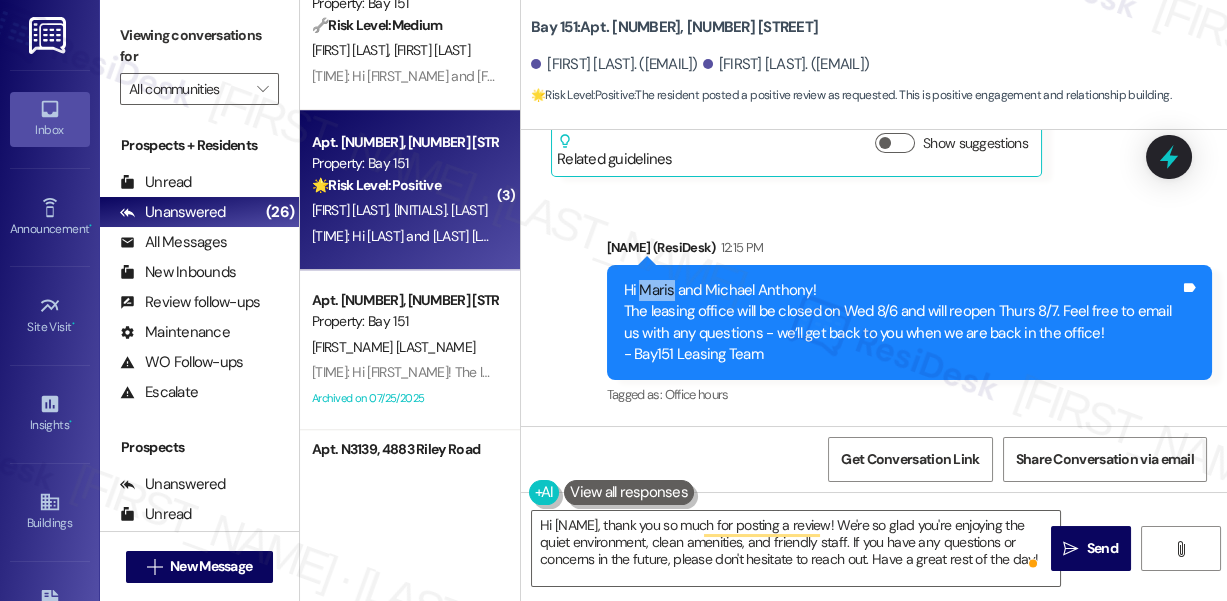 copy on "Maris" 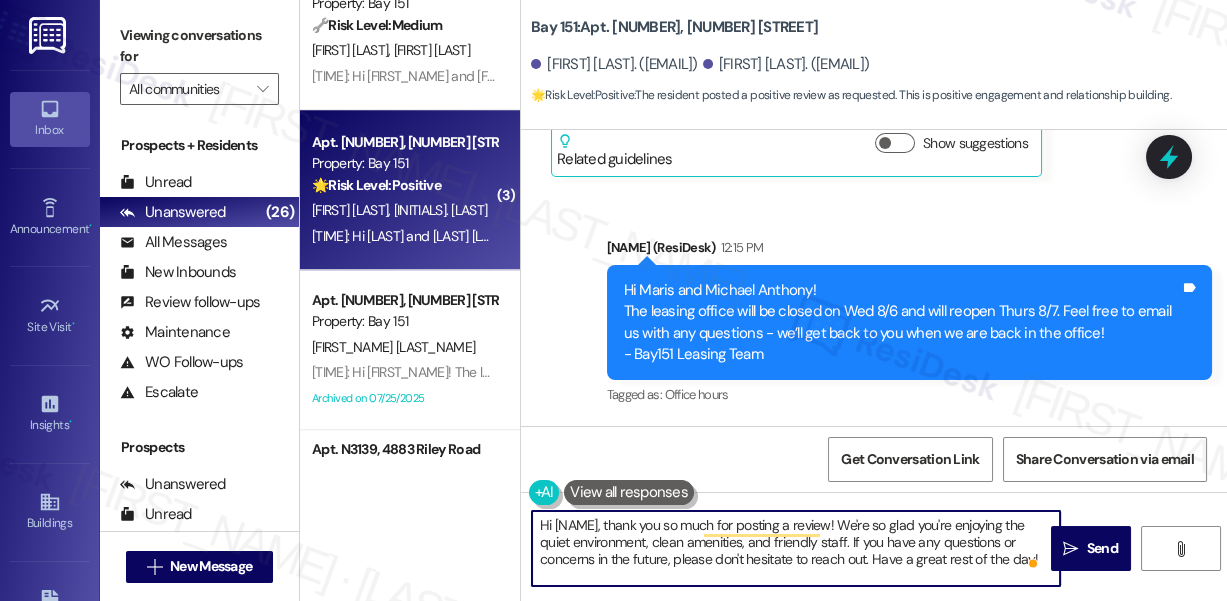 drag, startPoint x: 648, startPoint y: 525, endPoint x: 507, endPoint y: 522, distance: 141.0319 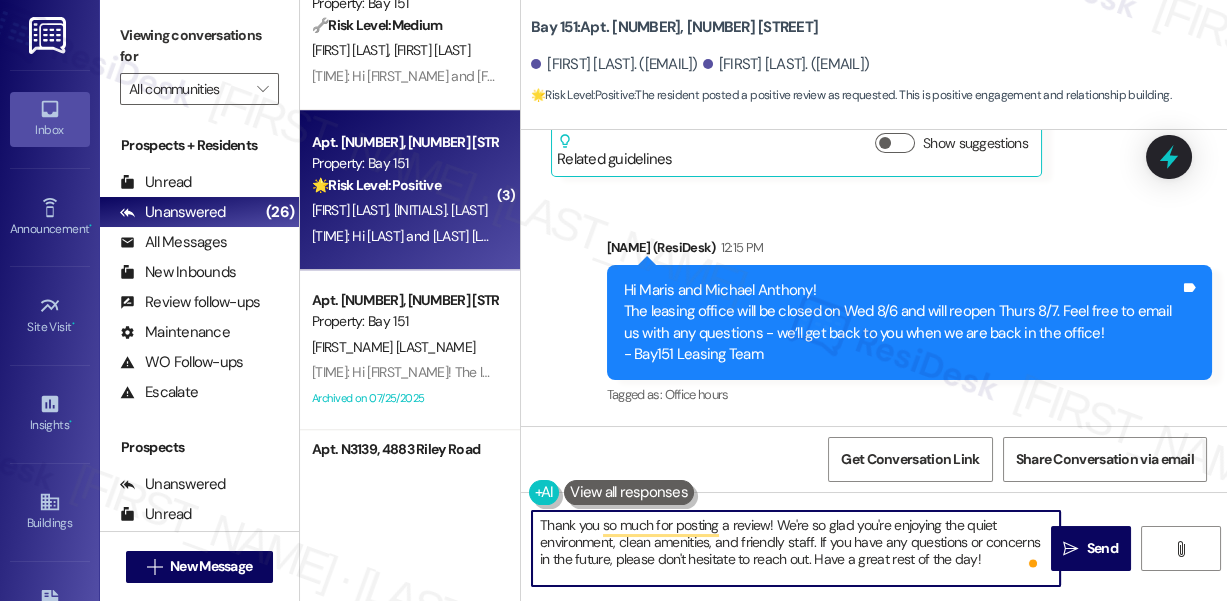 click on "Thank you so much for posting a review! We're so glad you're enjoying the quiet environment, clean amenities, and friendly staff. If you have any questions or concerns in the future, please don't hesitate to reach out. Have a great rest of the day!" at bounding box center [796, 548] 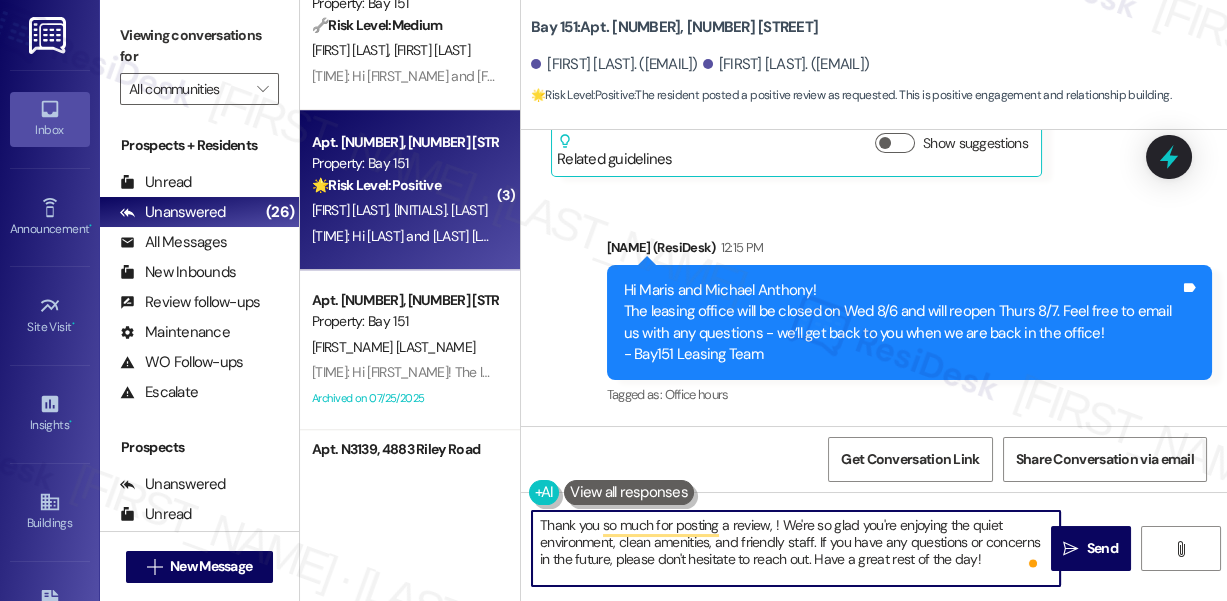 paste on "Maris" 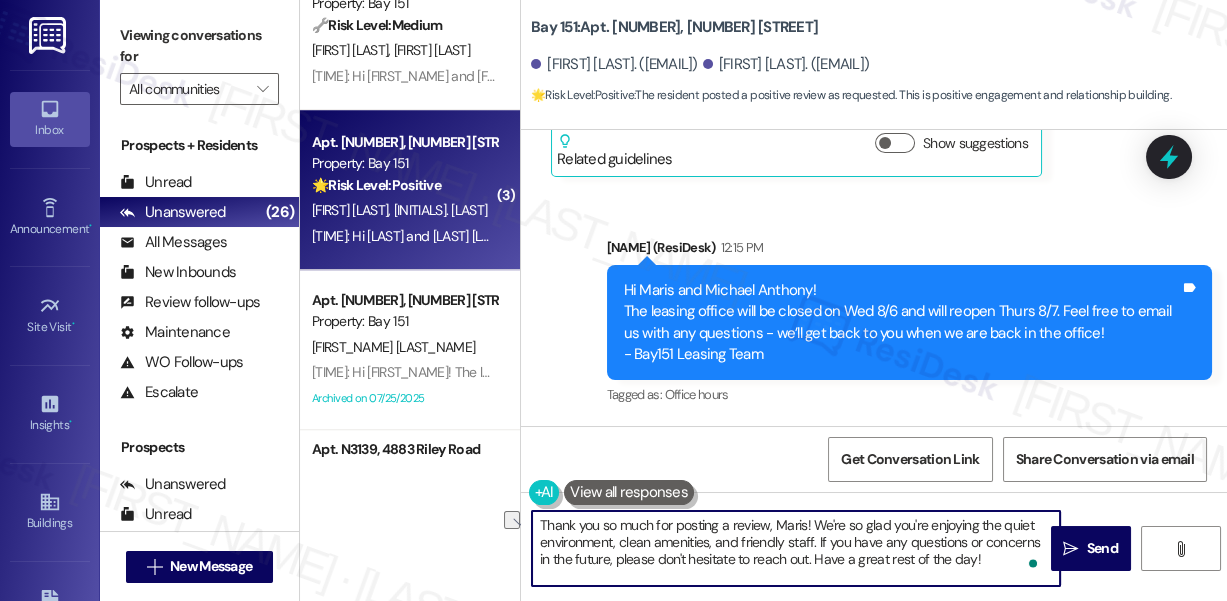 drag, startPoint x: 997, startPoint y: 558, endPoint x: 815, endPoint y: 562, distance: 182.04395 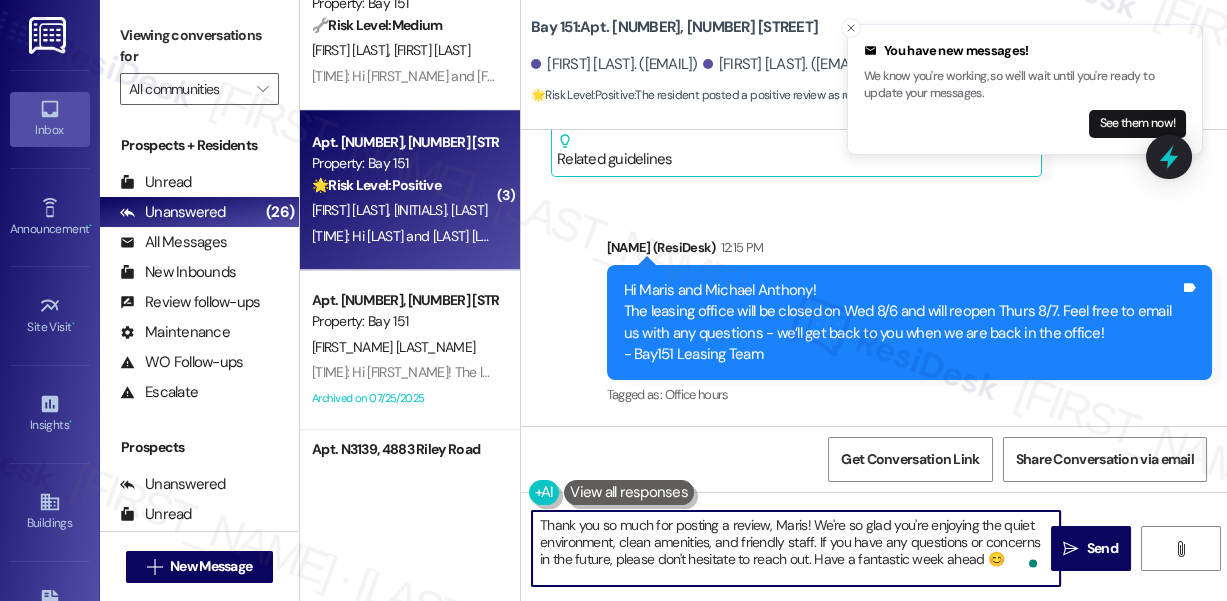 click on "Thank you so much for posting a review, Maris! We're so glad you're enjoying the quiet environment, clean amenities, and friendly staff. If you have any questions or concerns in the future, please don't hesitate to reach out. Have a fantastic week ahead 😊" at bounding box center [796, 548] 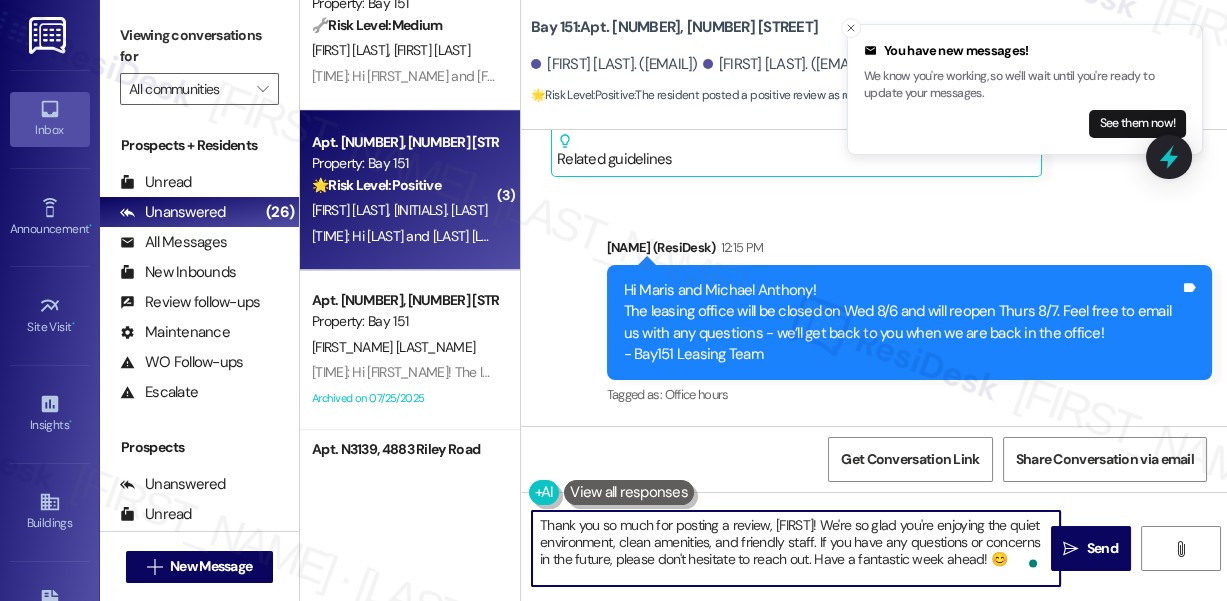 click on "Thank you so much for posting a review, [FIRST]! We're so glad you're enjoying the quiet environment, clean amenities, and friendly staff. If you have any questions or concerns in the future, please don't hesitate to reach out. Have a fantastic week ahead! 😊" at bounding box center (796, 548) 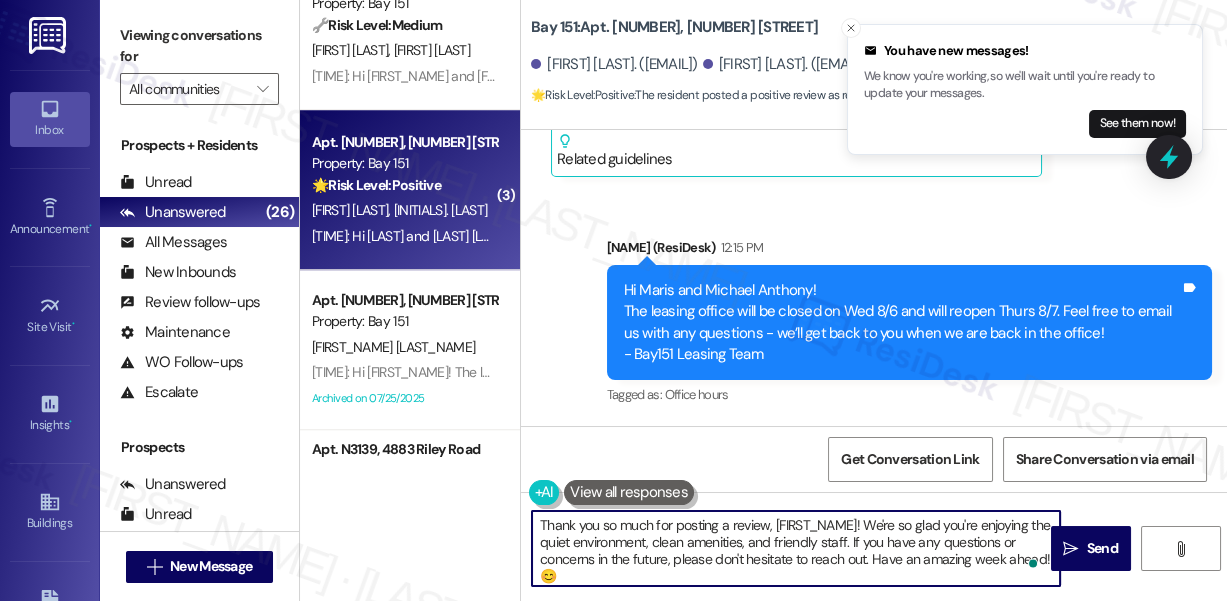 click on "Thank you so much for posting a review, [FIRST_NAME]! We're so glad you're enjoying the quiet environment, clean amenities, and friendly staff. If you have any questions or concerns in the future, please don't hesitate to reach out. Have an amazing week ahead! 😊" at bounding box center (796, 548) 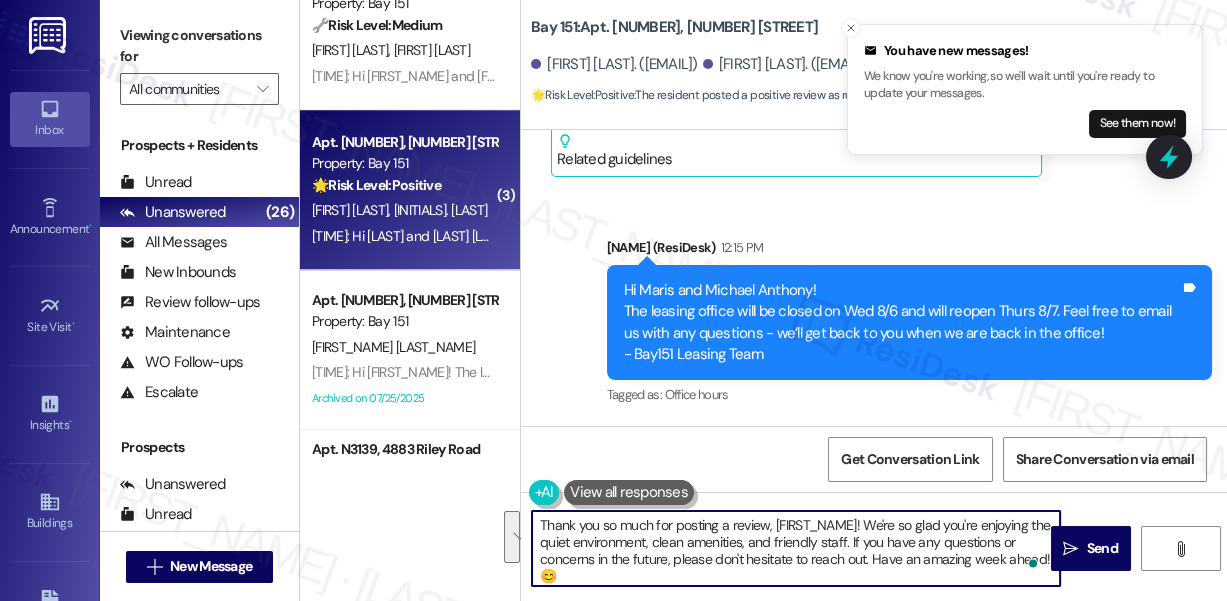 click on "Thank you so much for posting a review, [FIRST_NAME]! We're so glad you're enjoying the quiet environment, clean amenities, and friendly staff. If you have any questions or concerns in the future, please don't hesitate to reach out. Have an amazing week ahead! 😊" at bounding box center (796, 548) 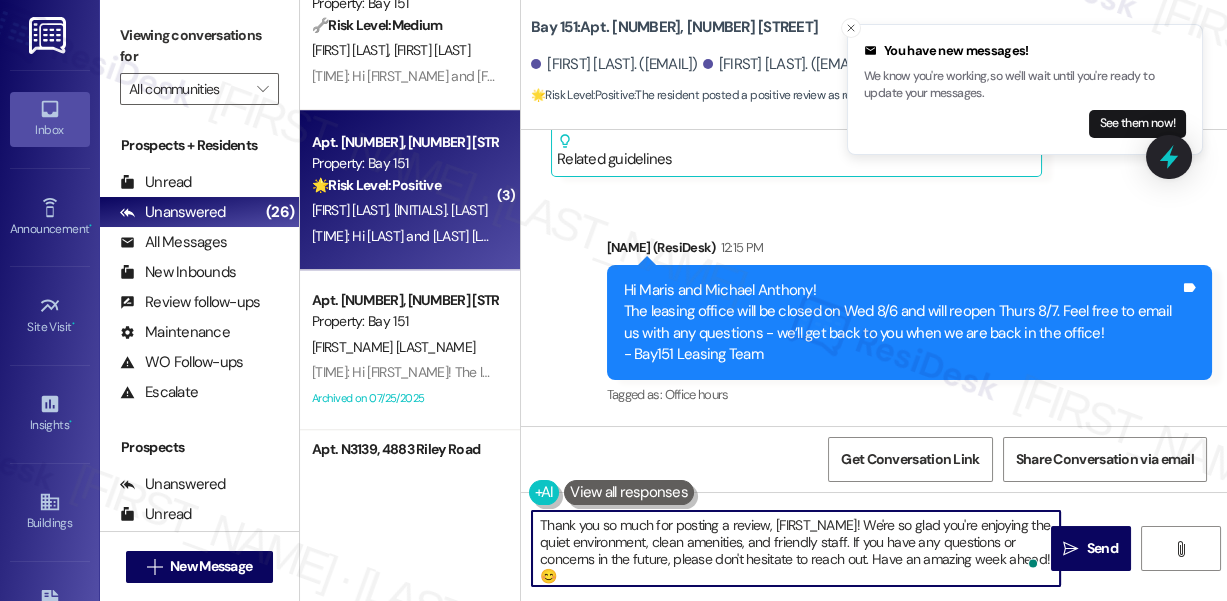 type on "Thank you so much for posting a review, [FIRST_NAME]! We're so glad you're enjoying the quiet environment, clean amenities, and friendly staff. If you have any questions or concerns in the future, please don't hesitate to reach out. Have an amazing week ahead! 😊" 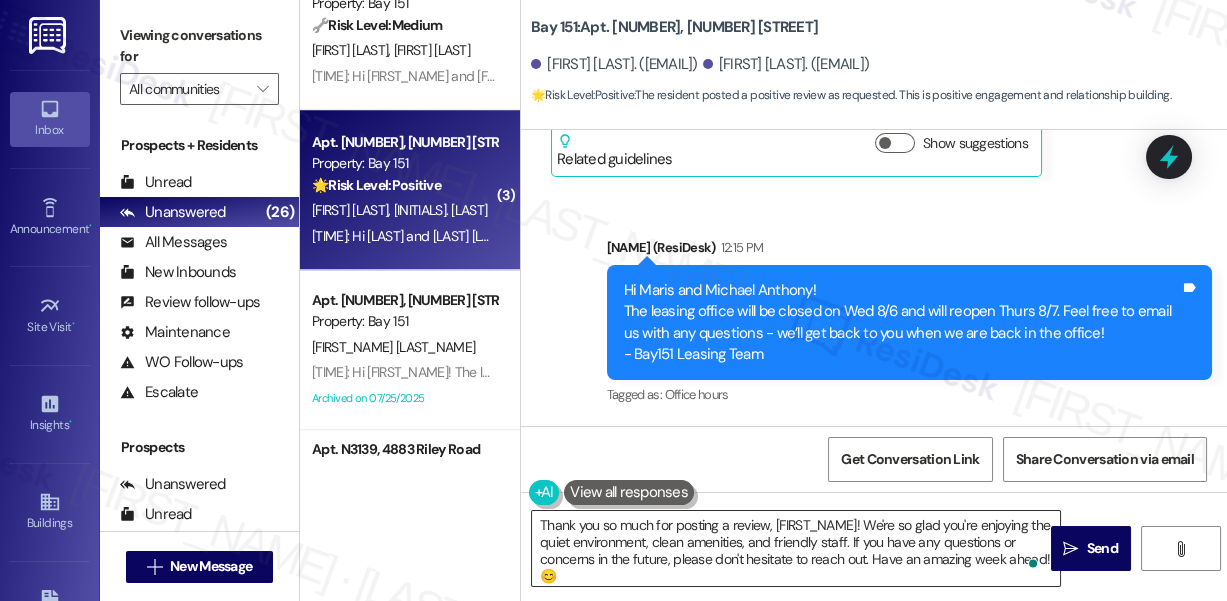 click on "Thank you so much for posting a review, [FIRST_NAME]! We're so glad you're enjoying the quiet environment, clean amenities, and friendly staff. If you have any questions or concerns in the future, please don't hesitate to reach out. Have an amazing week ahead! 😊" at bounding box center [796, 548] 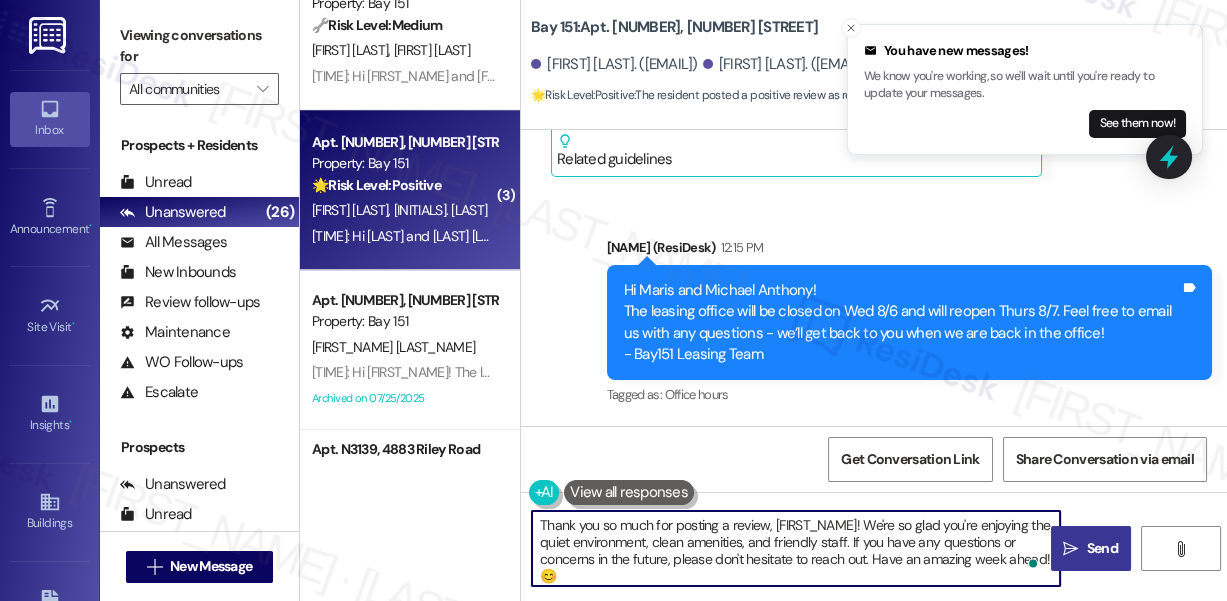 click on "" at bounding box center (1070, 549) 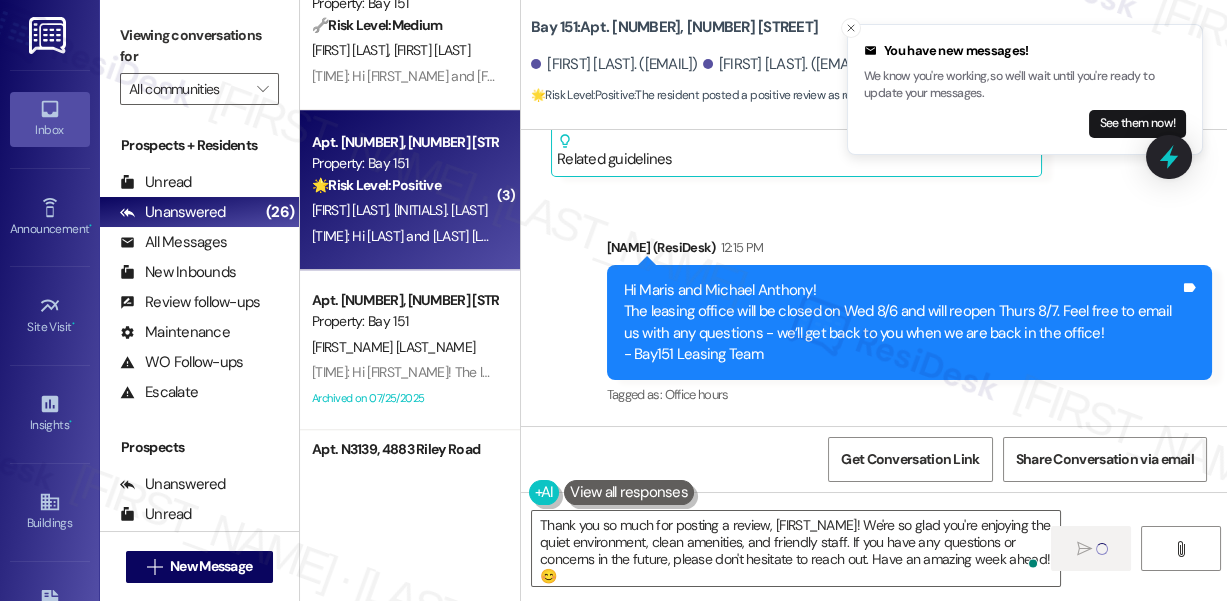 type 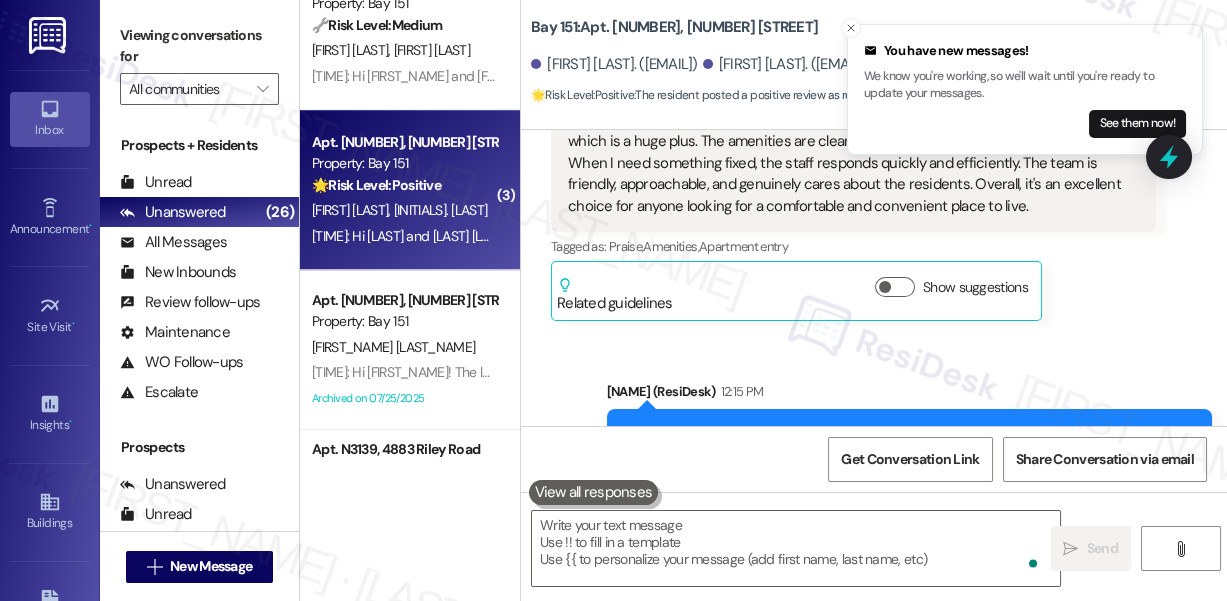 scroll, scrollTop: 39072, scrollLeft: 0, axis: vertical 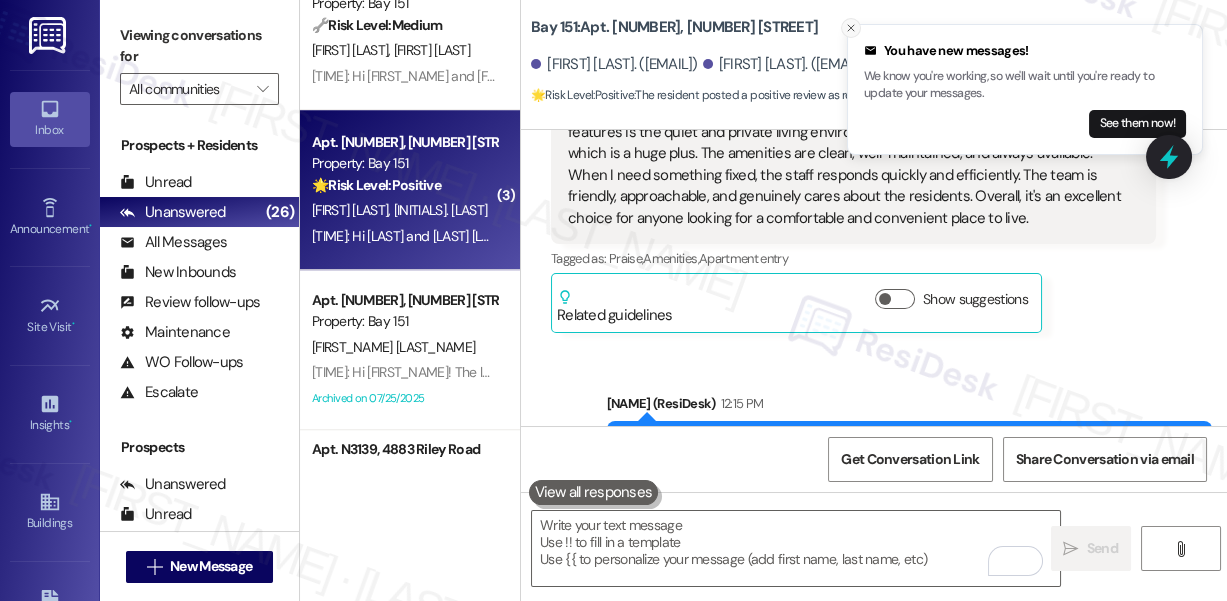 click 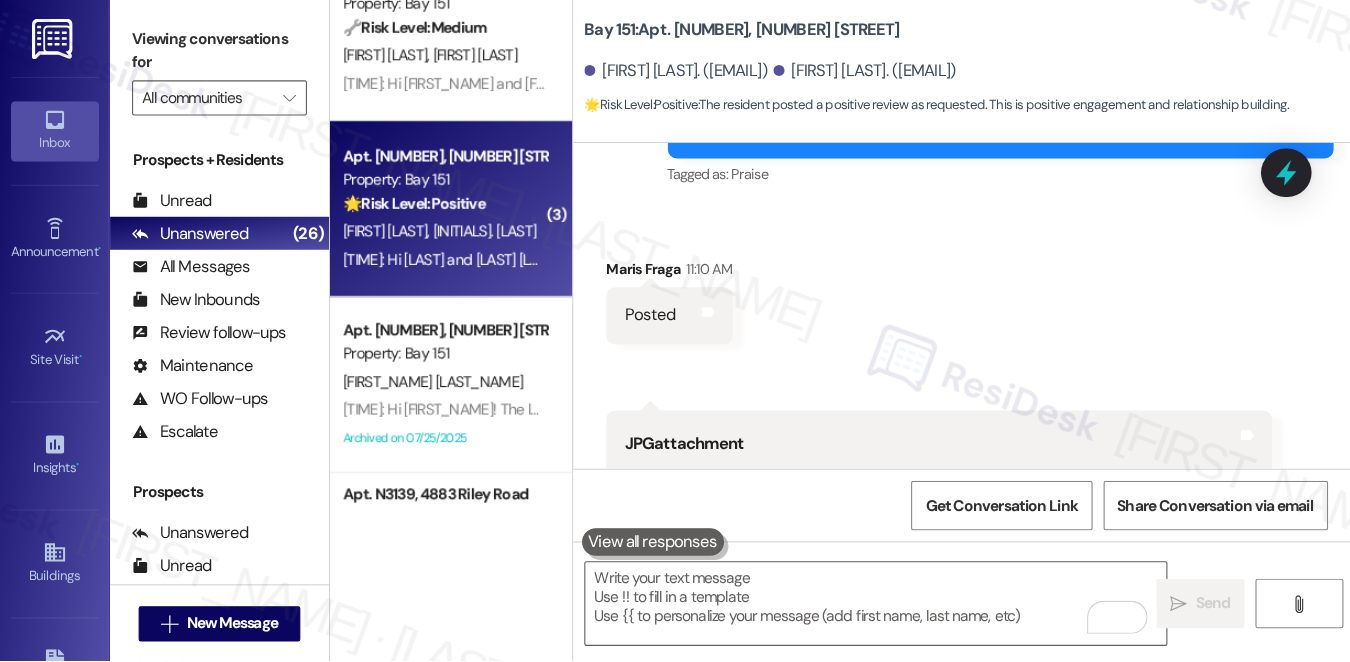 scroll, scrollTop: 37981, scrollLeft: 0, axis: vertical 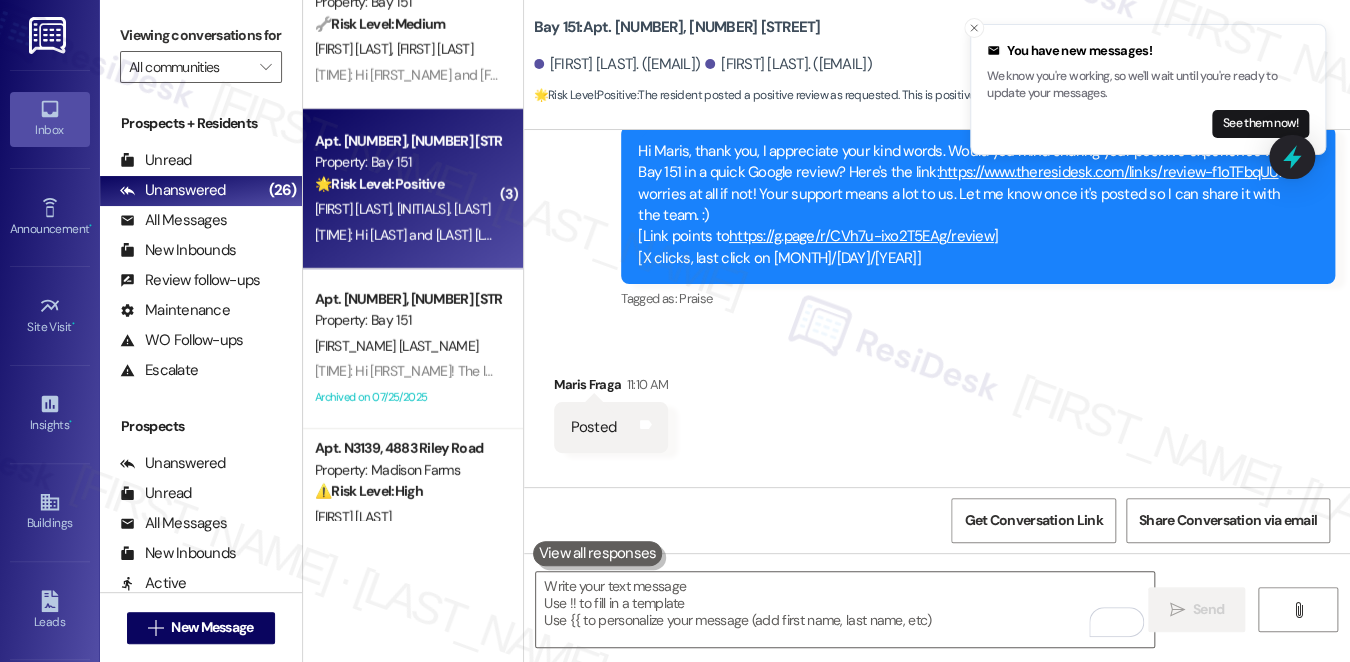 click on "Viewing conversations for" at bounding box center [201, 35] 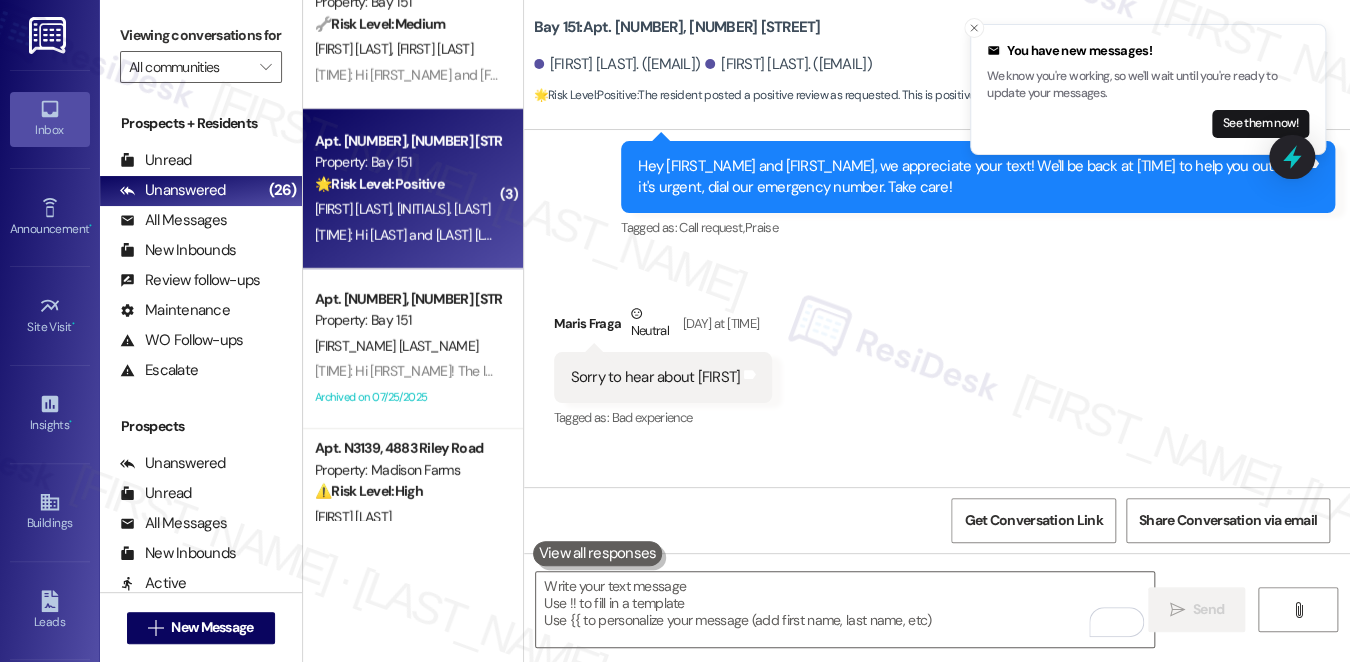 scroll, scrollTop: 36268, scrollLeft: 0, axis: vertical 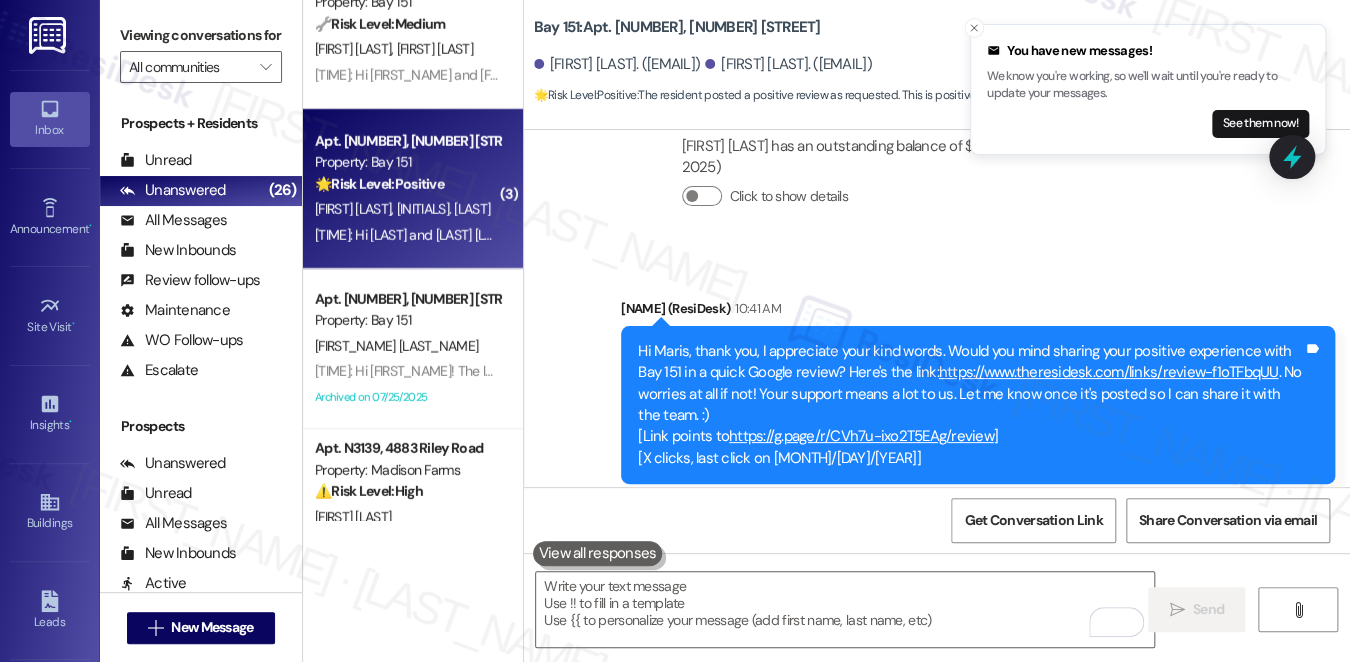 click on "Bay 151:  Apt. [APT_NUMBER], [NUMBER] [STREET]" at bounding box center (677, 27) 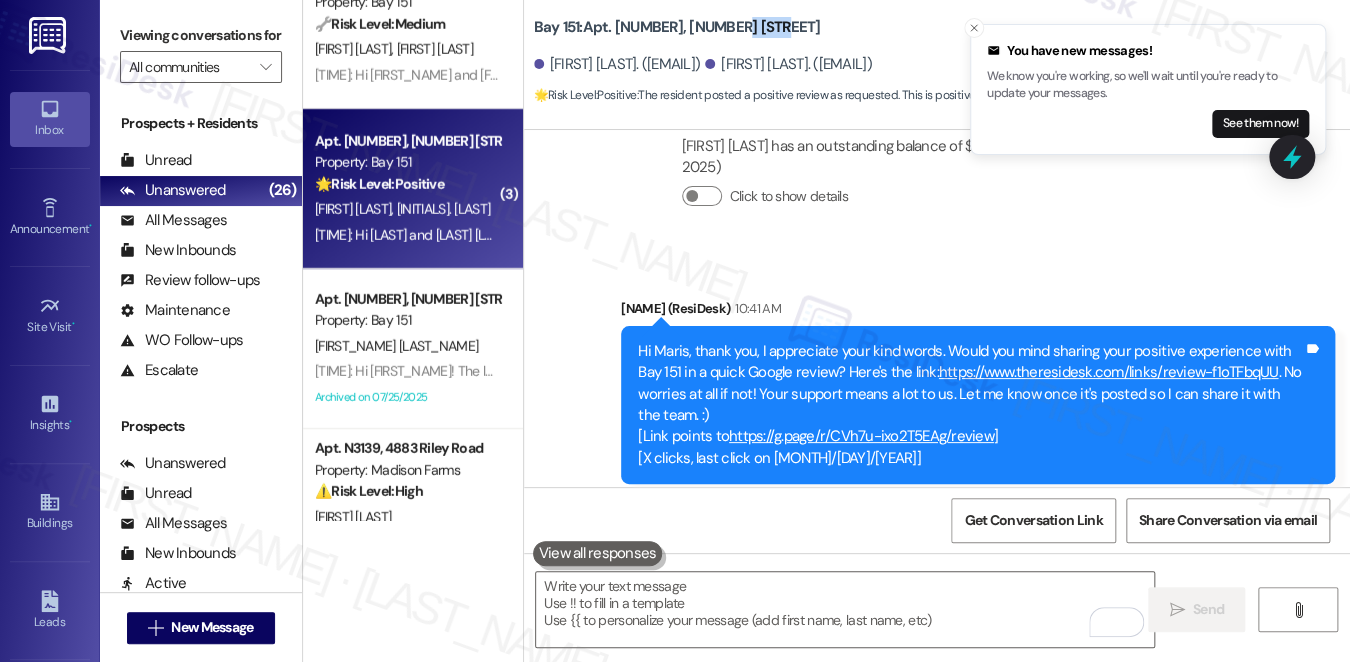 click on "Bay 151:  Apt. [APT_NUMBER], [NUMBER] [STREET]" at bounding box center [677, 27] 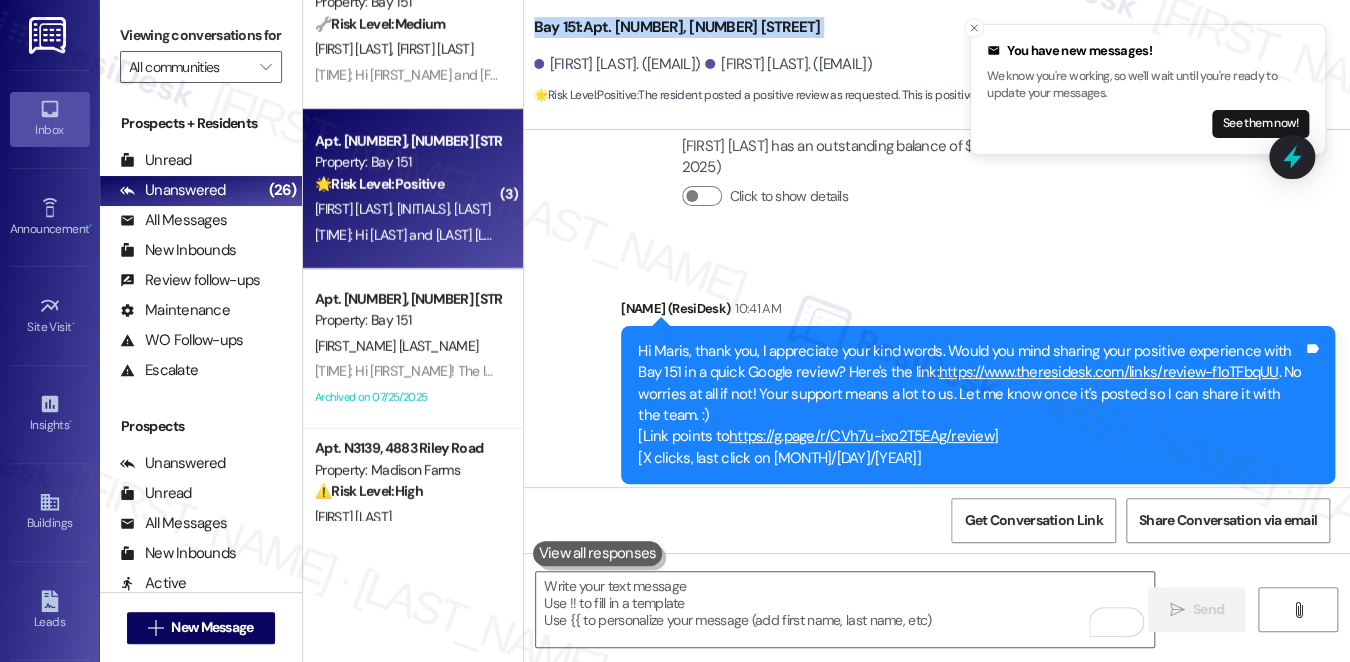 click on "Bay 151:  Apt. [APT_NUMBER], [NUMBER] [STREET]" at bounding box center [677, 27] 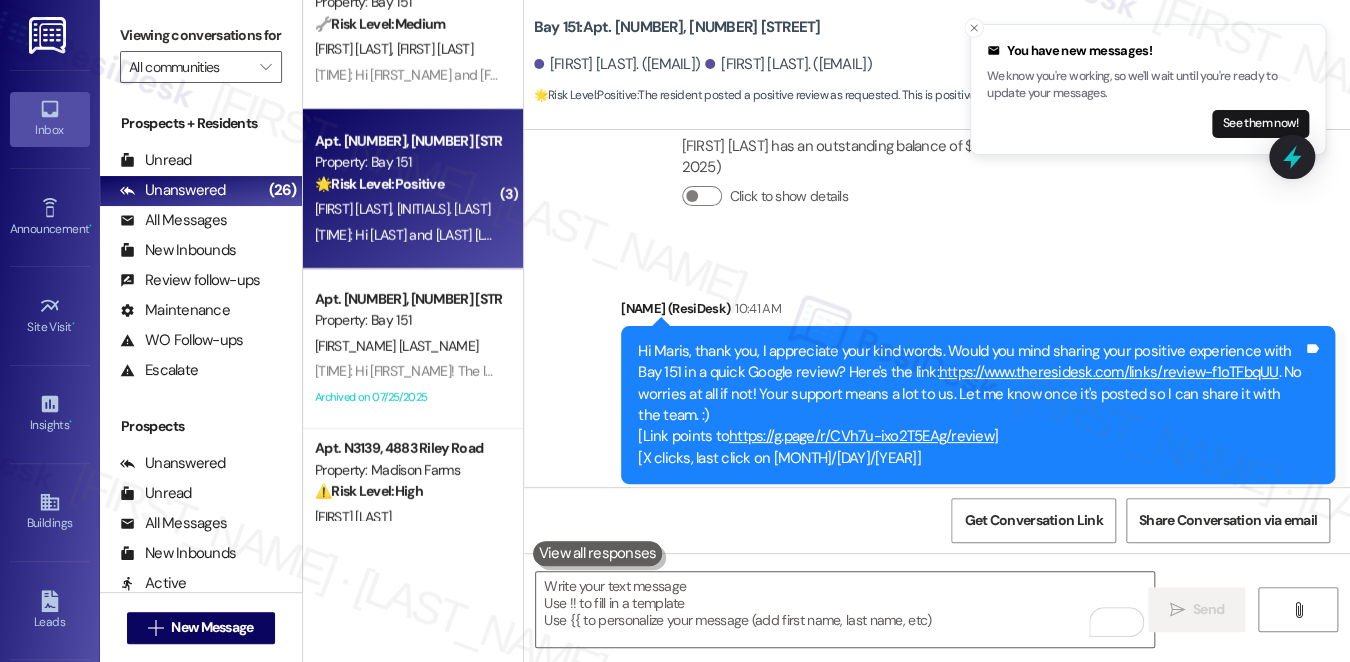 click on "Viewing conversations for" at bounding box center (201, 35) 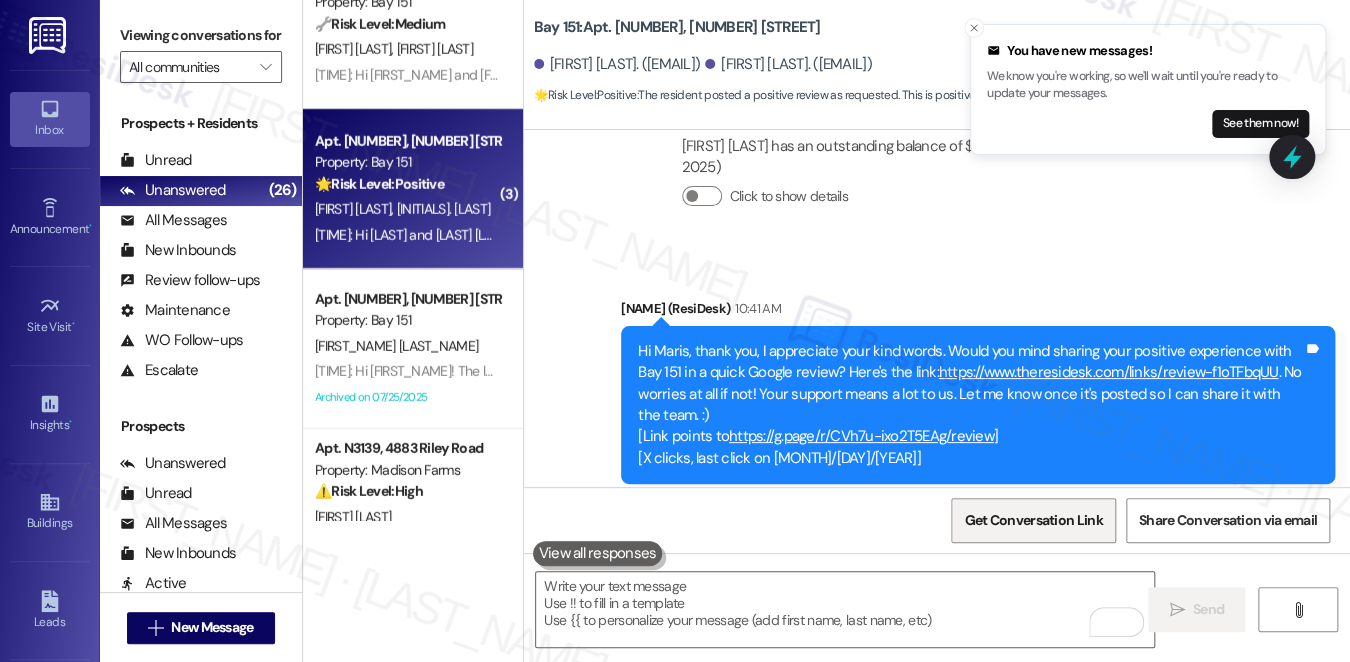 click on "Get Conversation Link" at bounding box center [1033, 520] 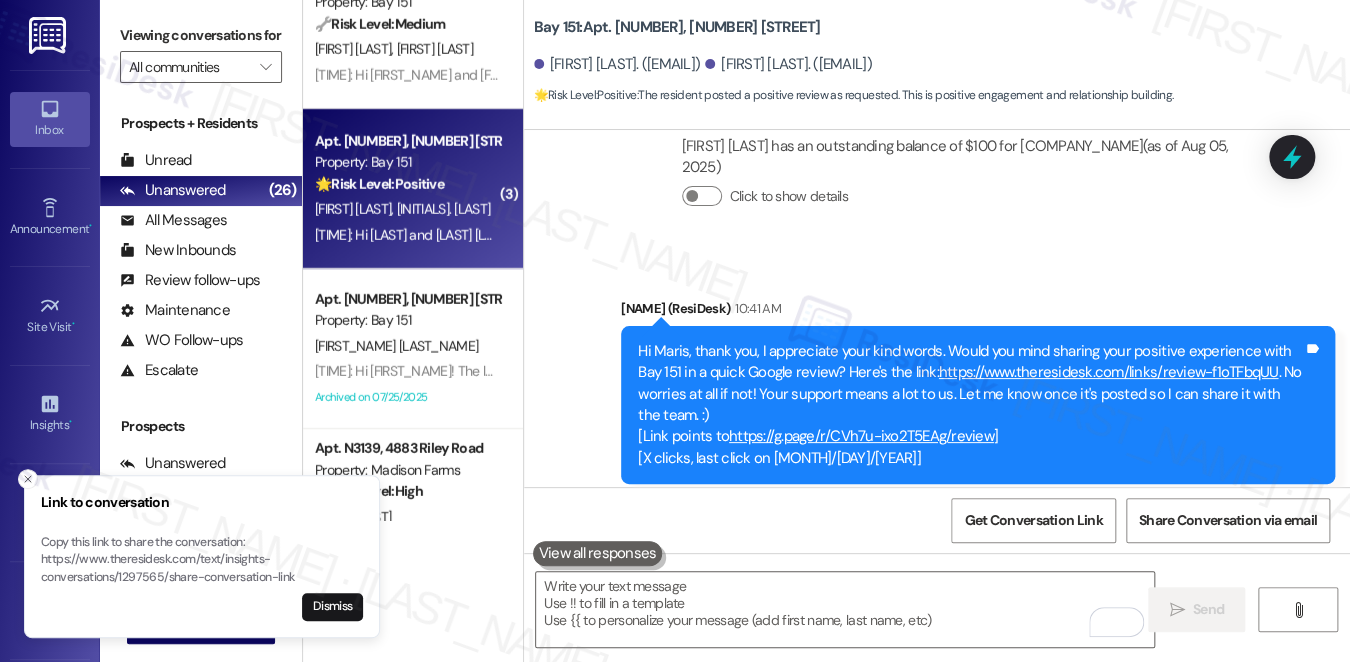click on "Viewing conversations for" at bounding box center (201, 35) 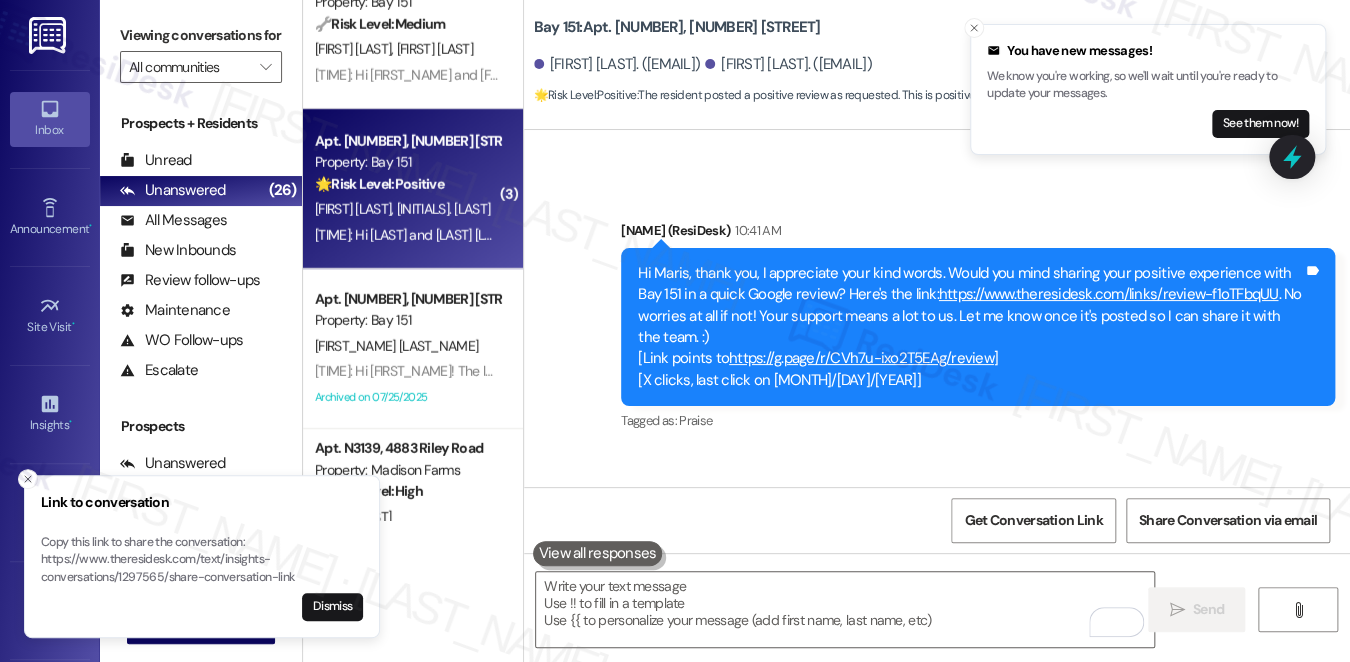 scroll, scrollTop: 36368, scrollLeft: 0, axis: vertical 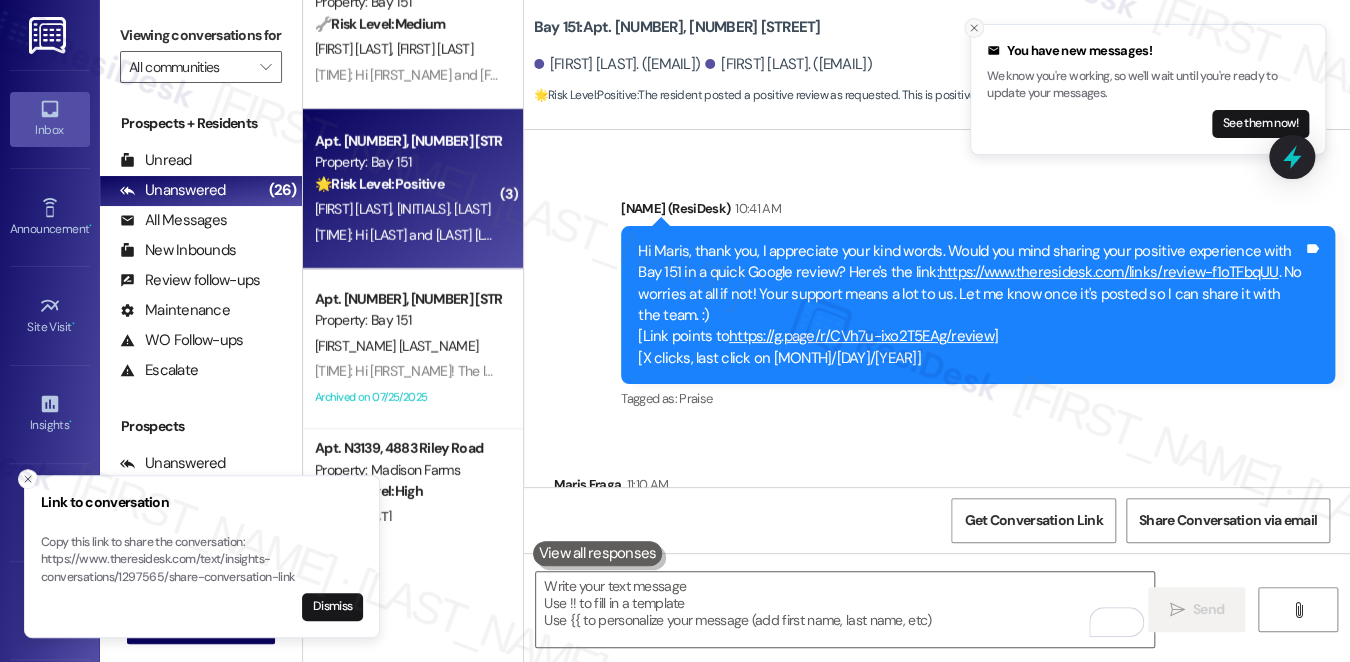 click 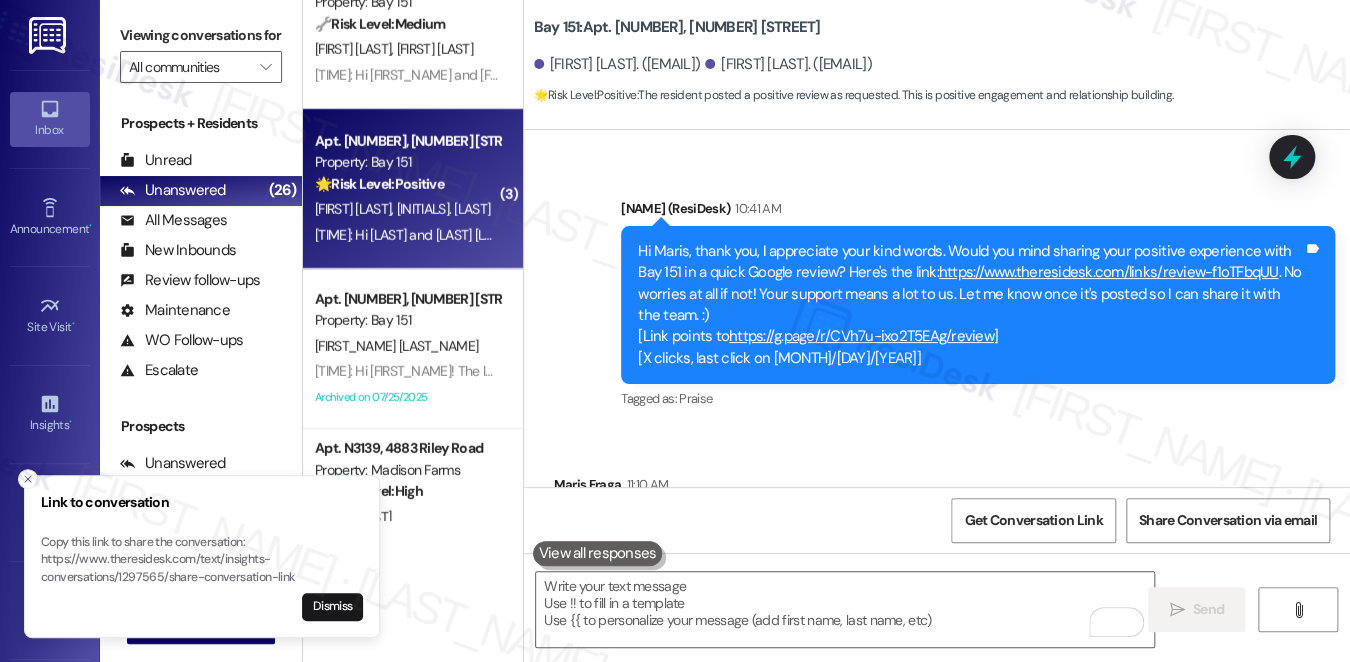 scroll, scrollTop: 36568, scrollLeft: 0, axis: vertical 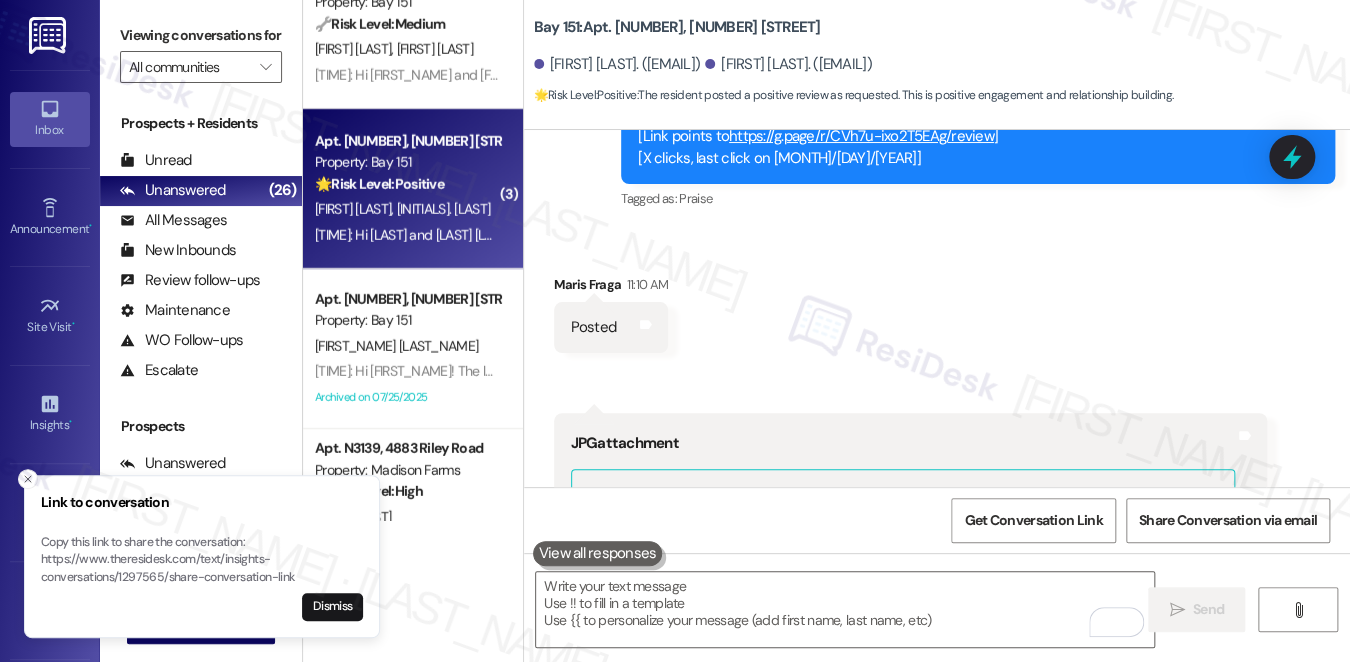 click on "Viewing conversations for" at bounding box center (201, 35) 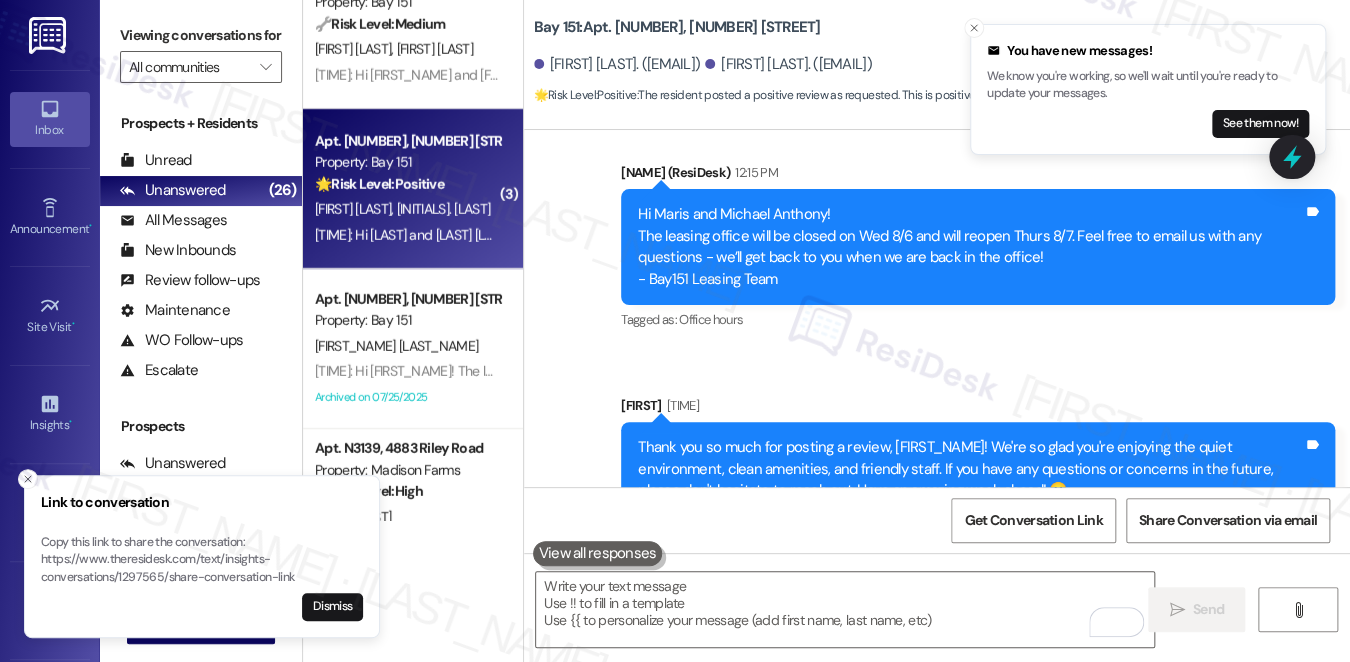 scroll, scrollTop: 37968, scrollLeft: 0, axis: vertical 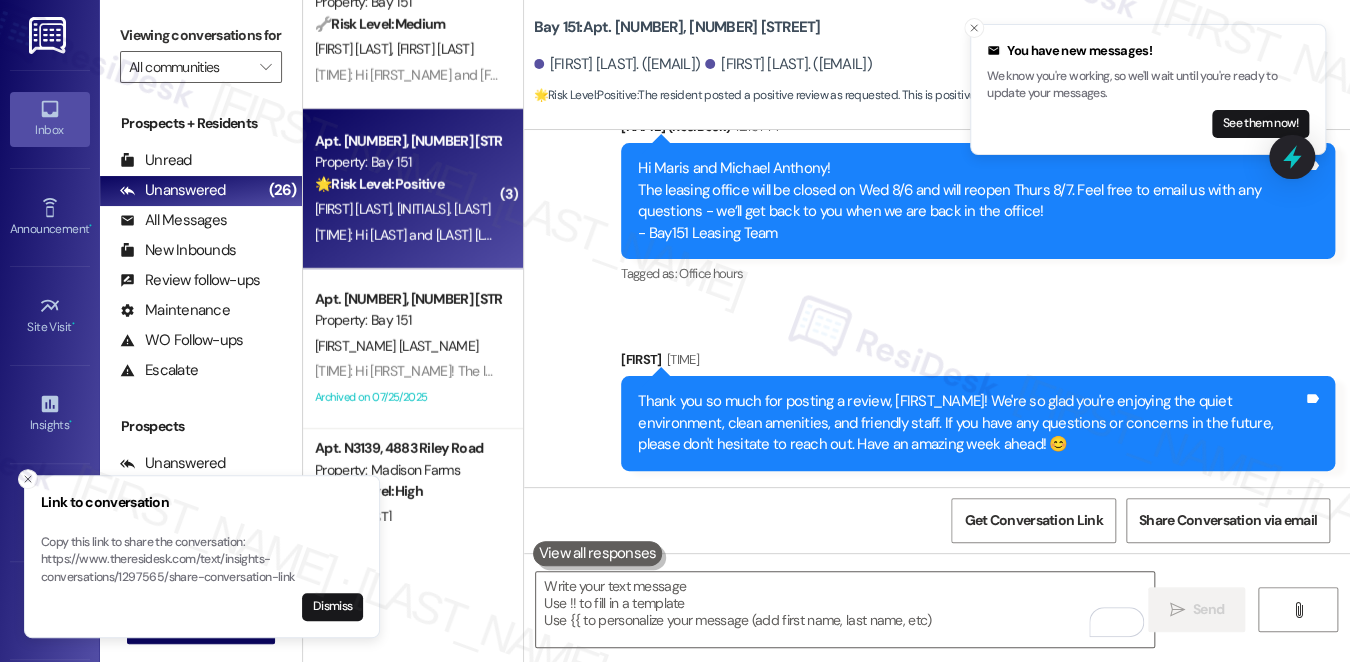 click on "Thank you so much for posting a review, [FIRST]! We're so glad you're enjoying the quiet environment, clean amenities, and friendly staff. If you have any questions or concerns in the future, please don't hesitate to reach out. Have an amazing week ahead! 😊 Tags and notes" at bounding box center [978, 423] 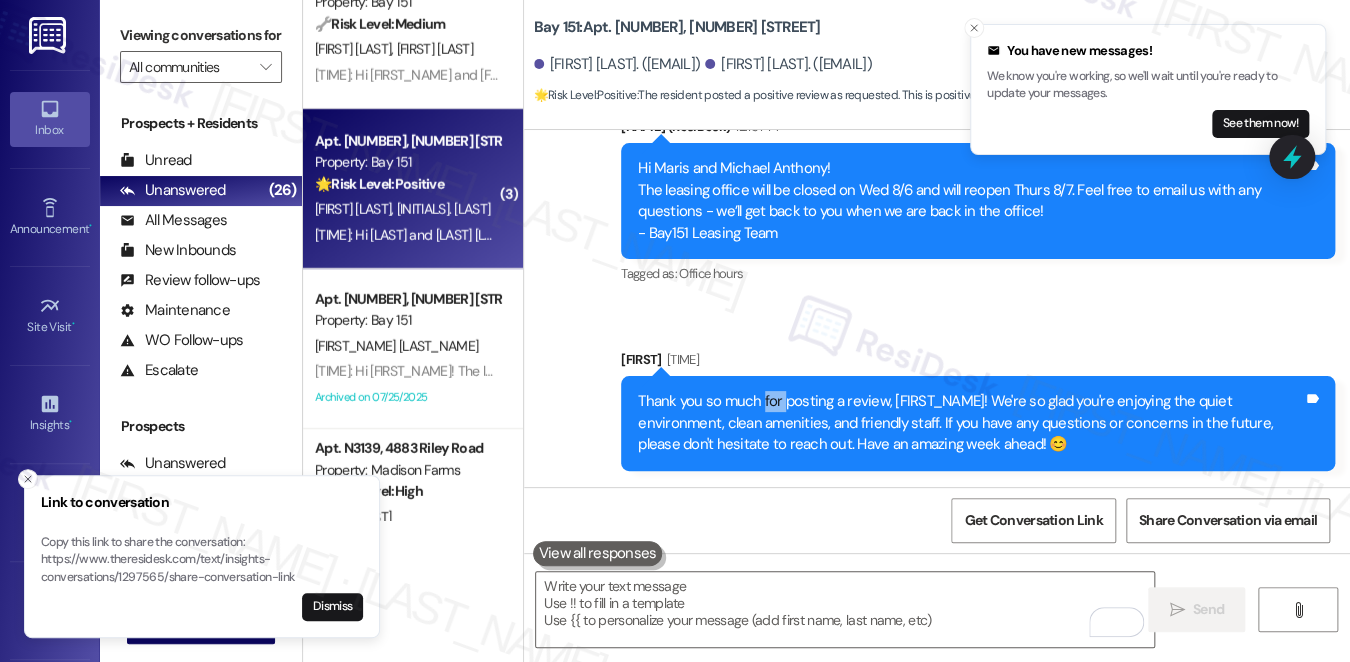 click on "Thank you so much for posting a review, [FIRST]! We're so glad you're enjoying the quiet environment, clean amenities, and friendly staff. If you have any questions or concerns in the future, please don't hesitate to reach out. Have an amazing week ahead! 😊 Tags and notes" at bounding box center [978, 423] 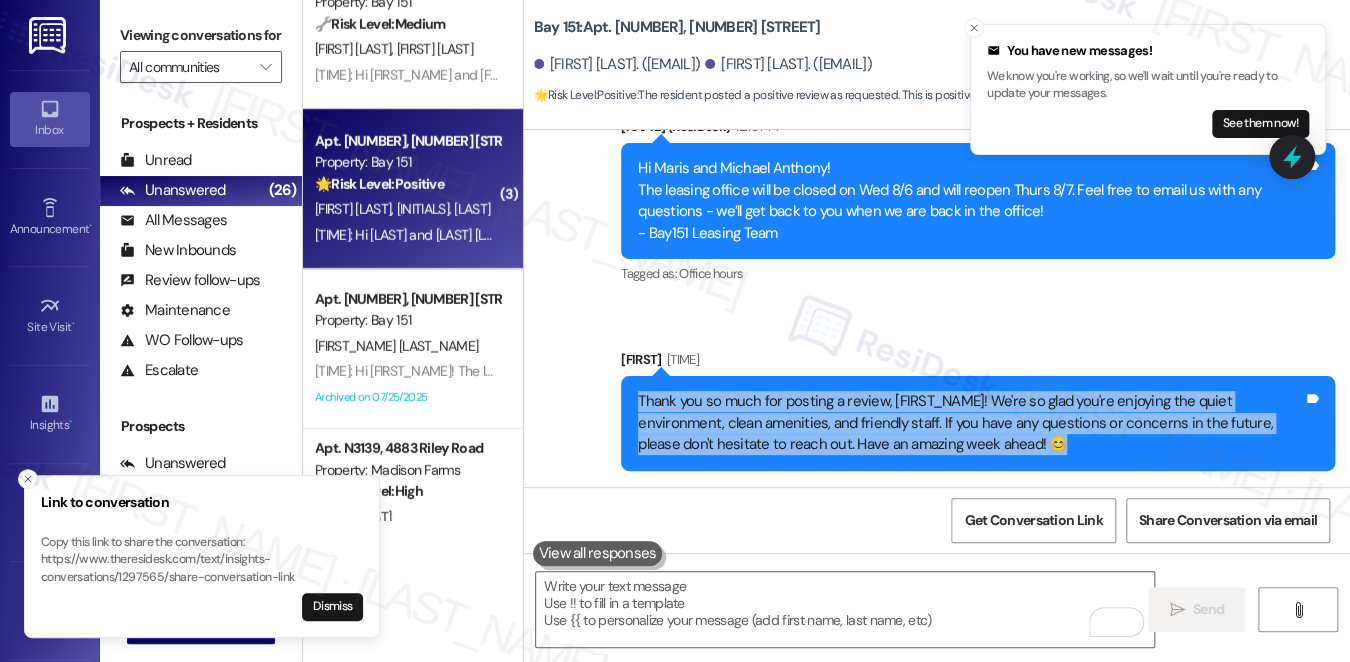 click on "Thank you so much for posting a review, [FIRST]! We're so glad you're enjoying the quiet environment, clean amenities, and friendly staff. If you have any questions or concerns in the future, please don't hesitate to reach out. Have an amazing week ahead! 😊 Tags and notes" at bounding box center (978, 423) 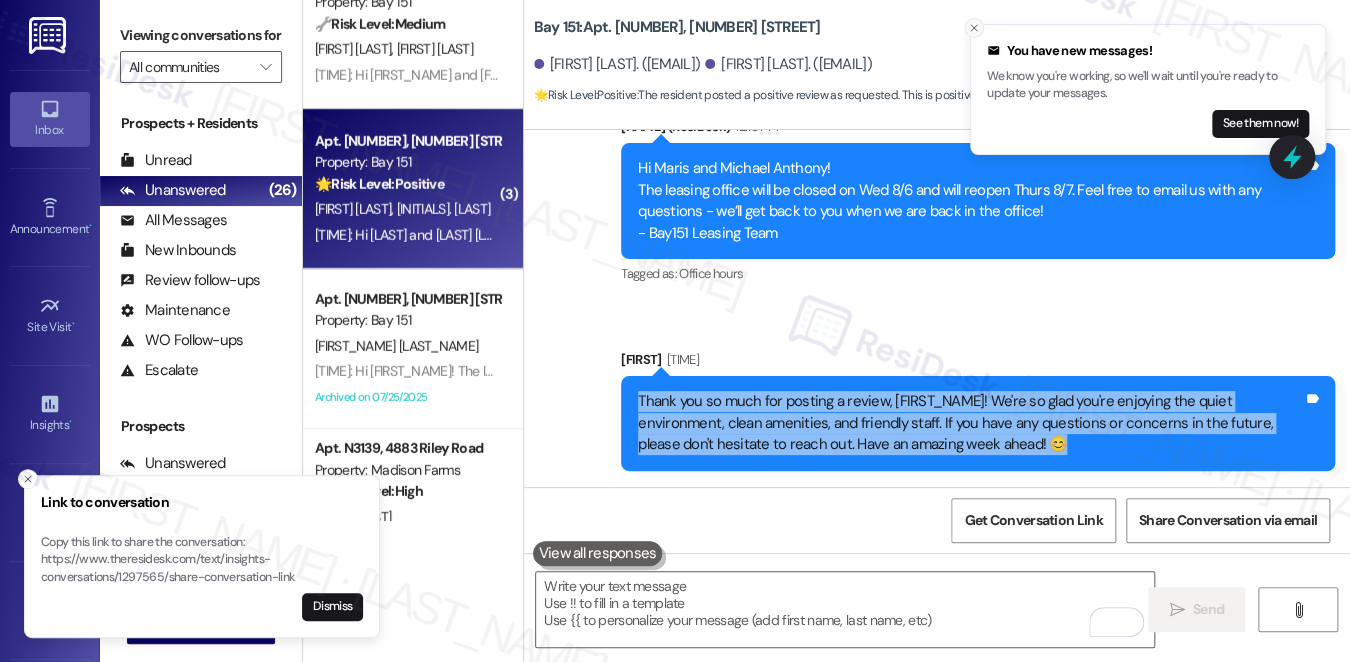 click 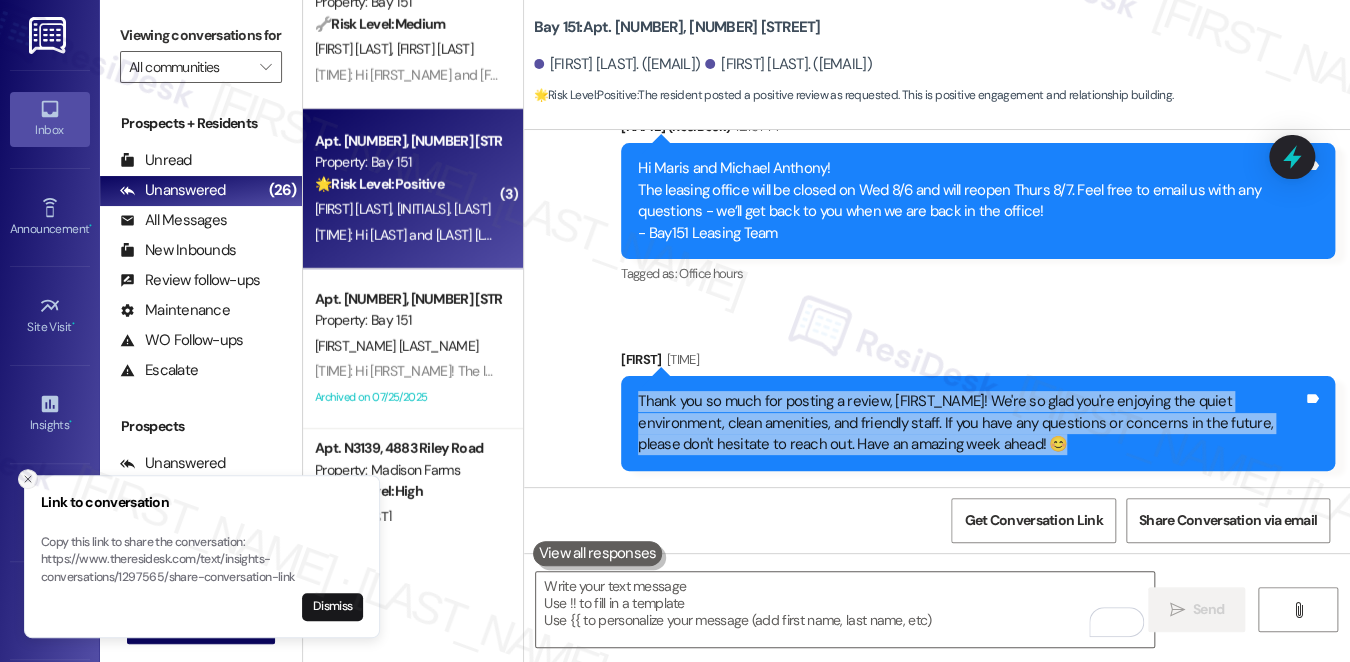 click at bounding box center [28, 479] 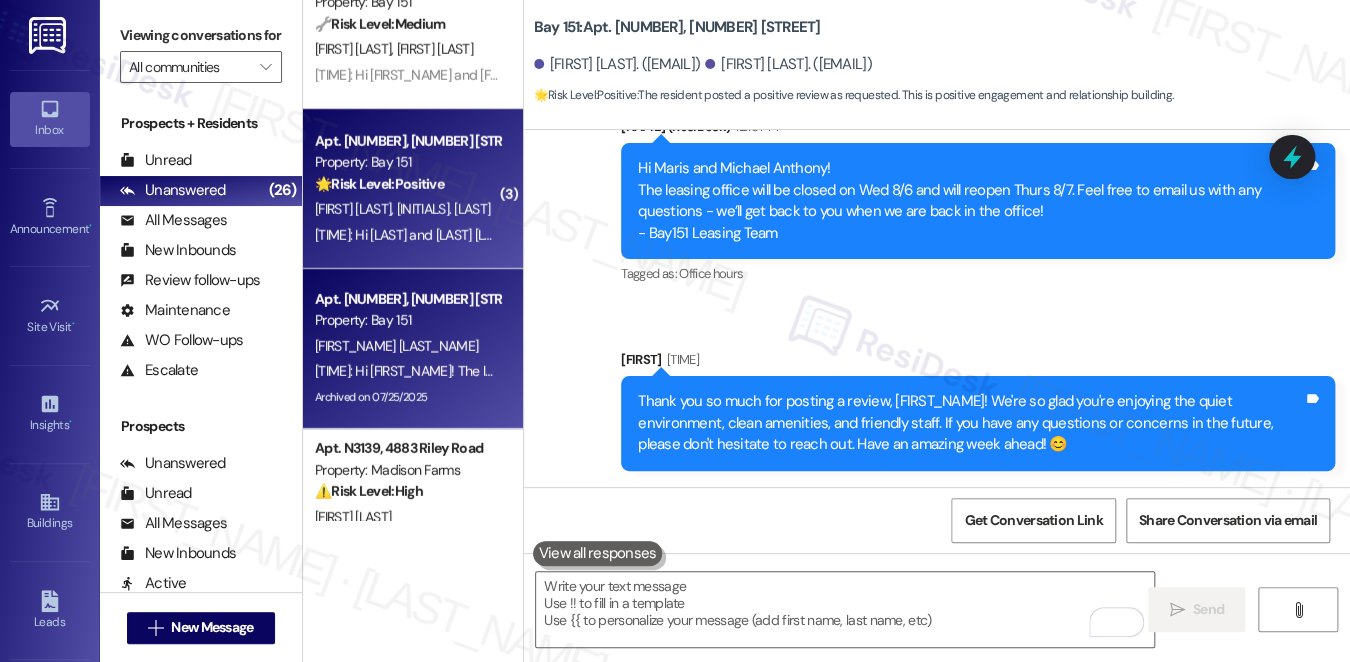 click on "[FIRST_NAME] [LAST_NAME]" at bounding box center (396, 346) 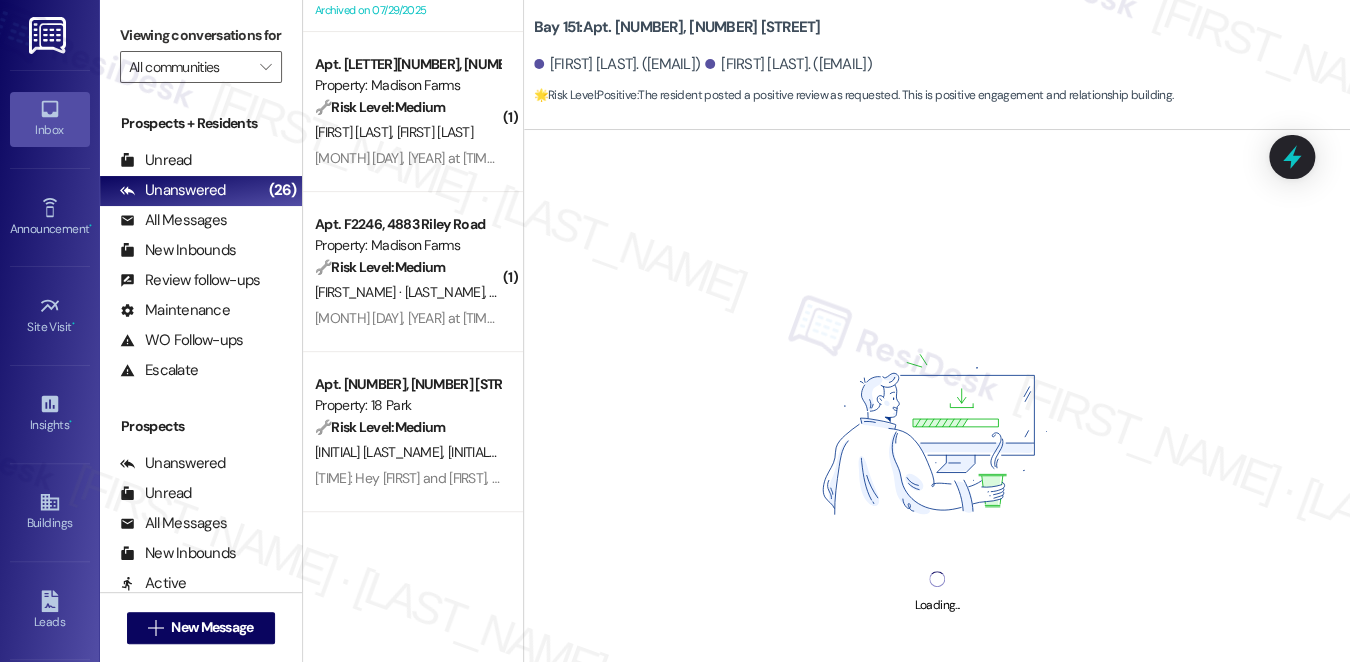 scroll, scrollTop: 3691, scrollLeft: 0, axis: vertical 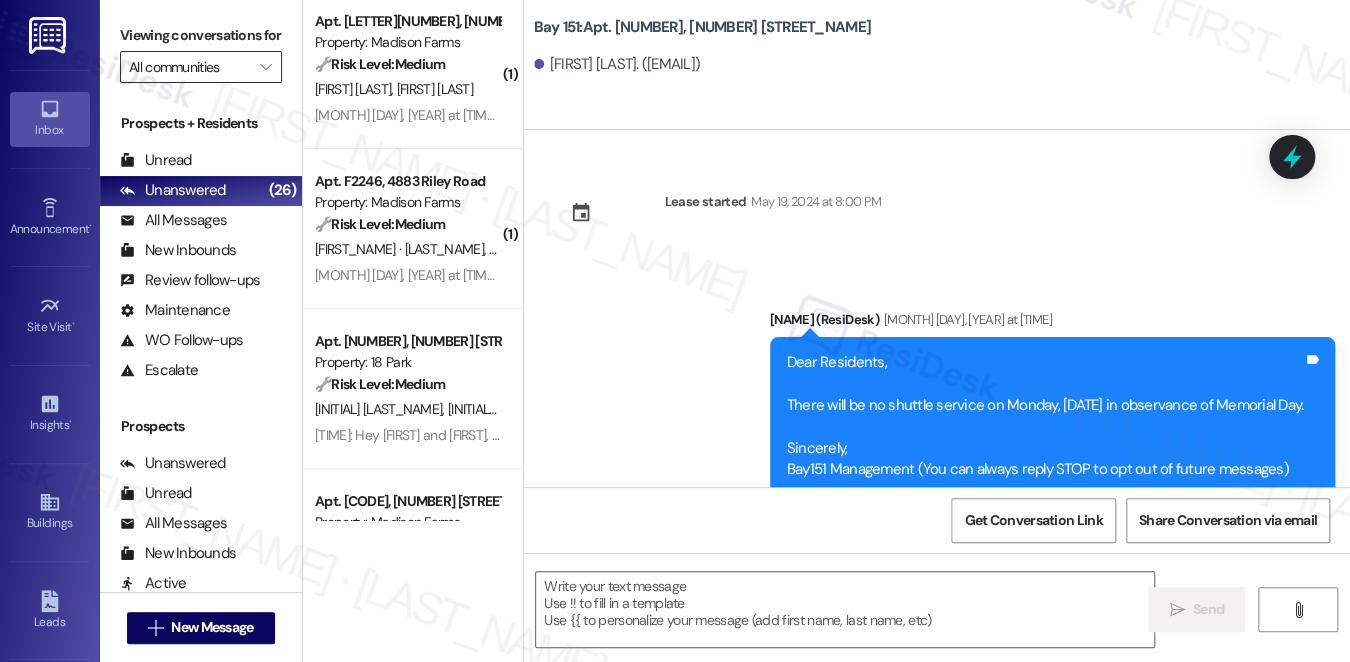 type on "Fetching suggested responses. Please feel free to read through the conversation in the meantime." 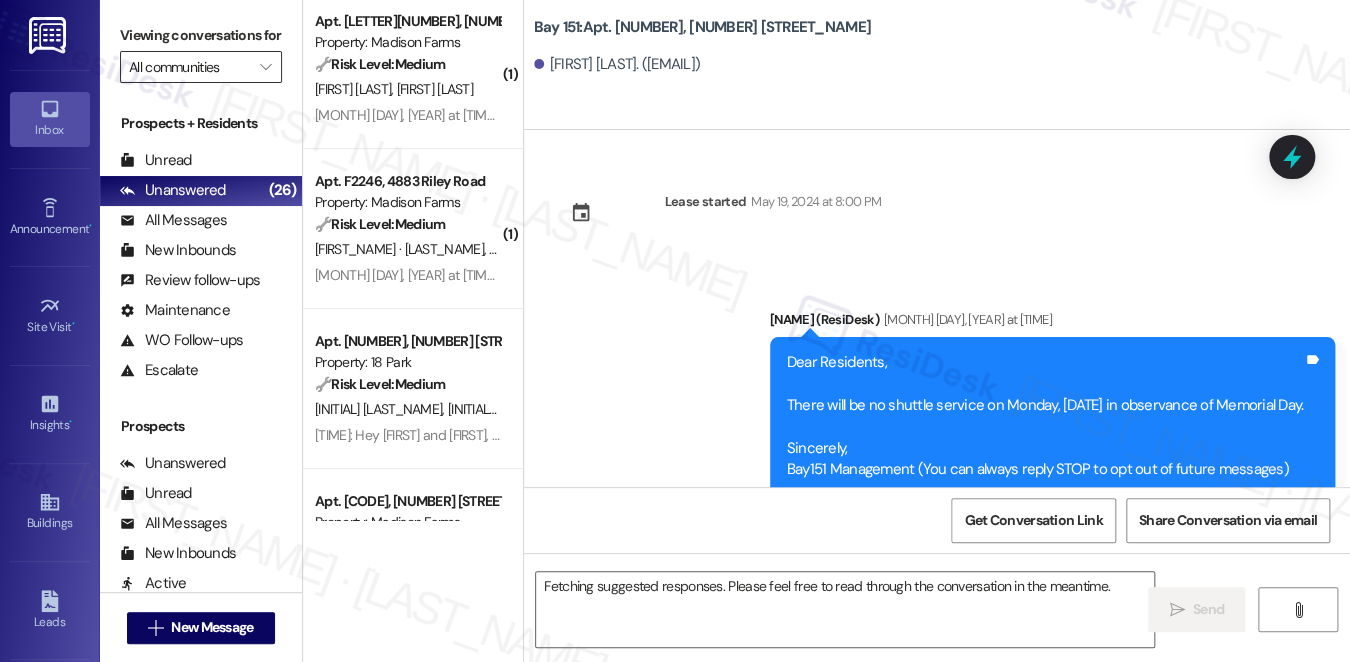 scroll, scrollTop: 3891, scrollLeft: 0, axis: vertical 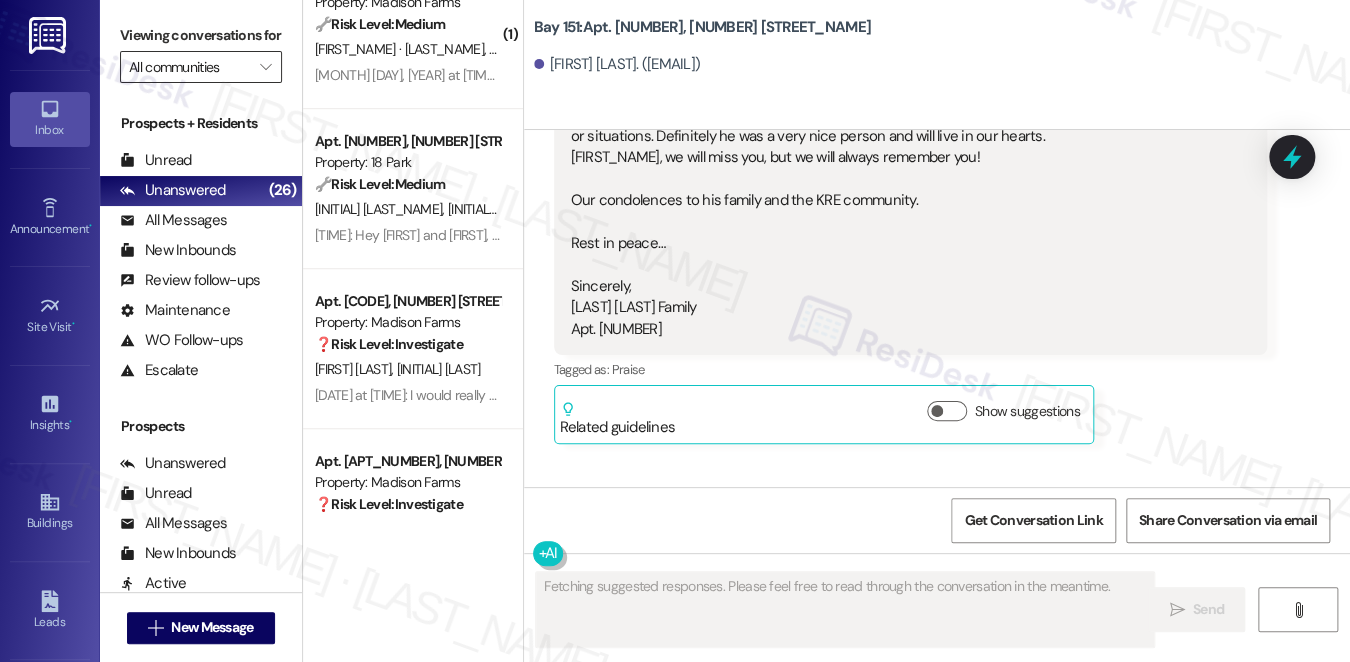 click on "All communities" at bounding box center [189, 67] 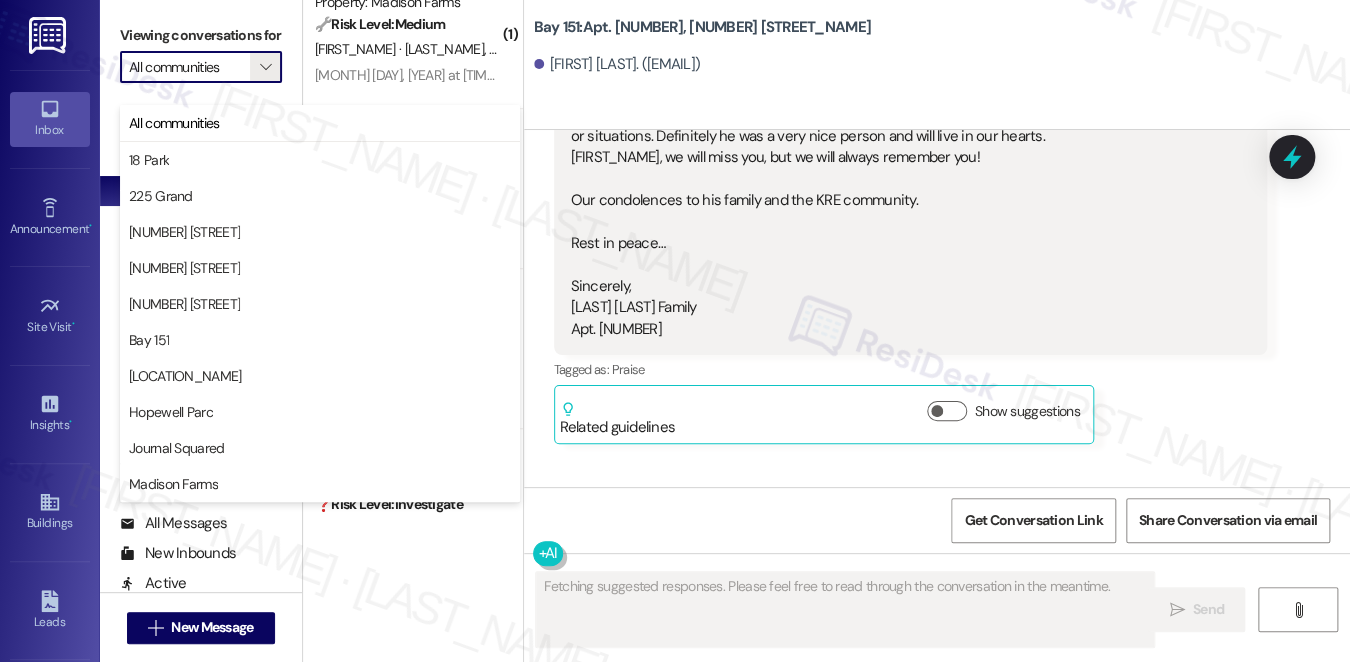 scroll, scrollTop: 47400, scrollLeft: 0, axis: vertical 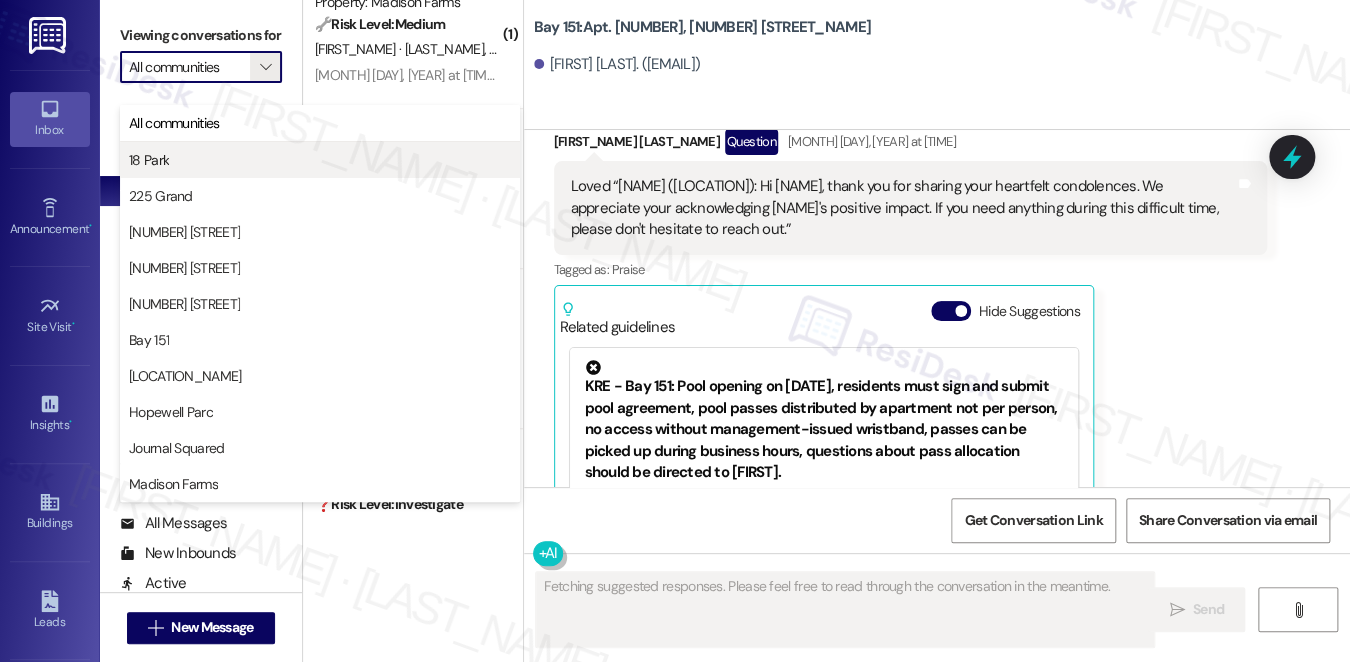 click on "18 Park" at bounding box center (320, 160) 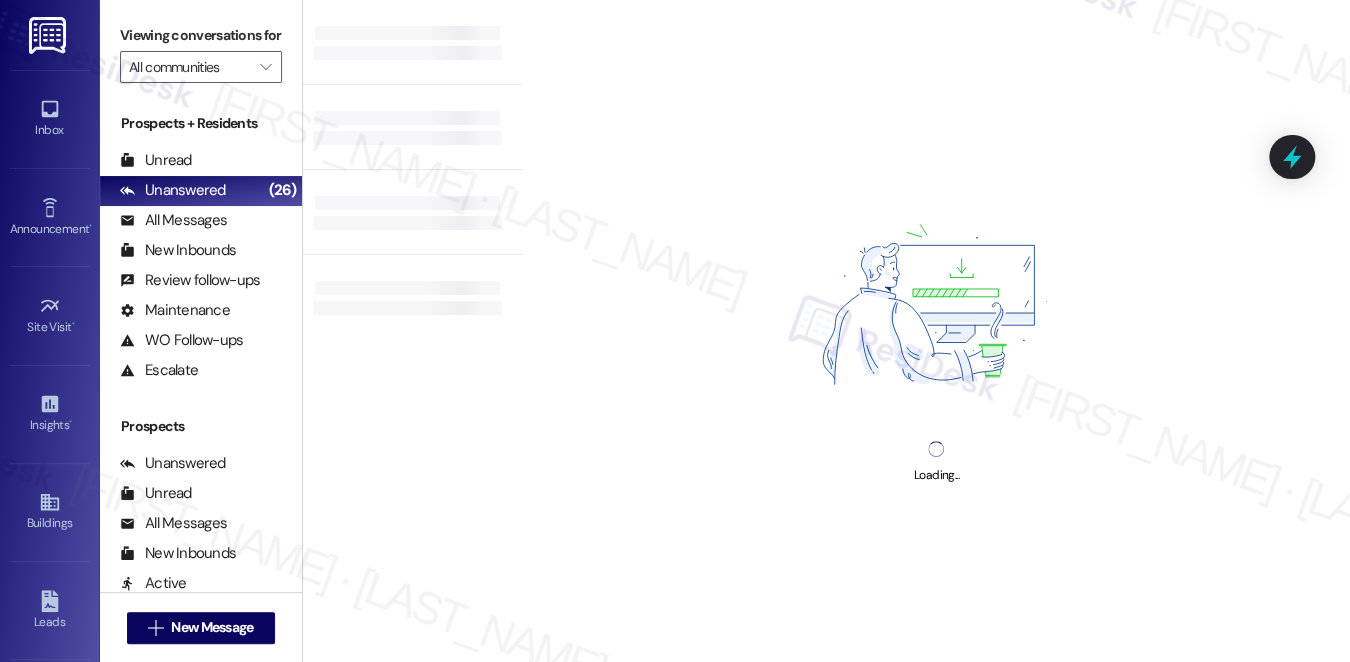 type on "18 Park" 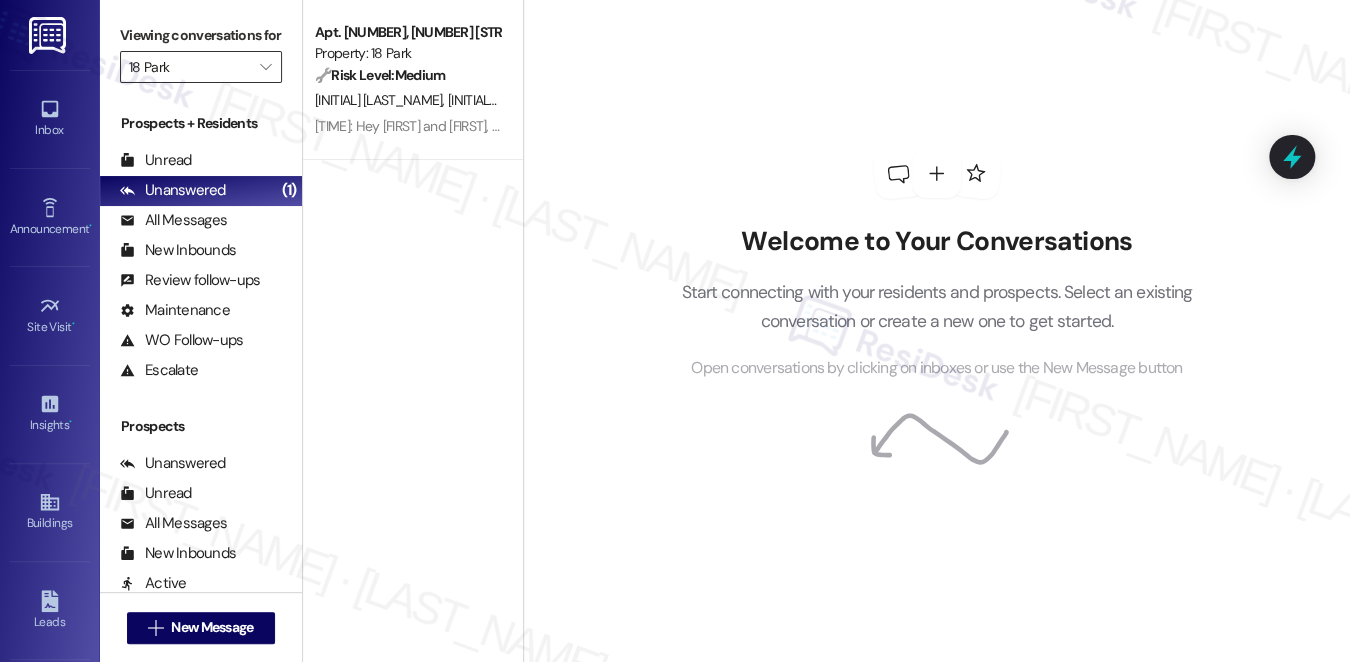 click on "18 Park" at bounding box center (189, 67) 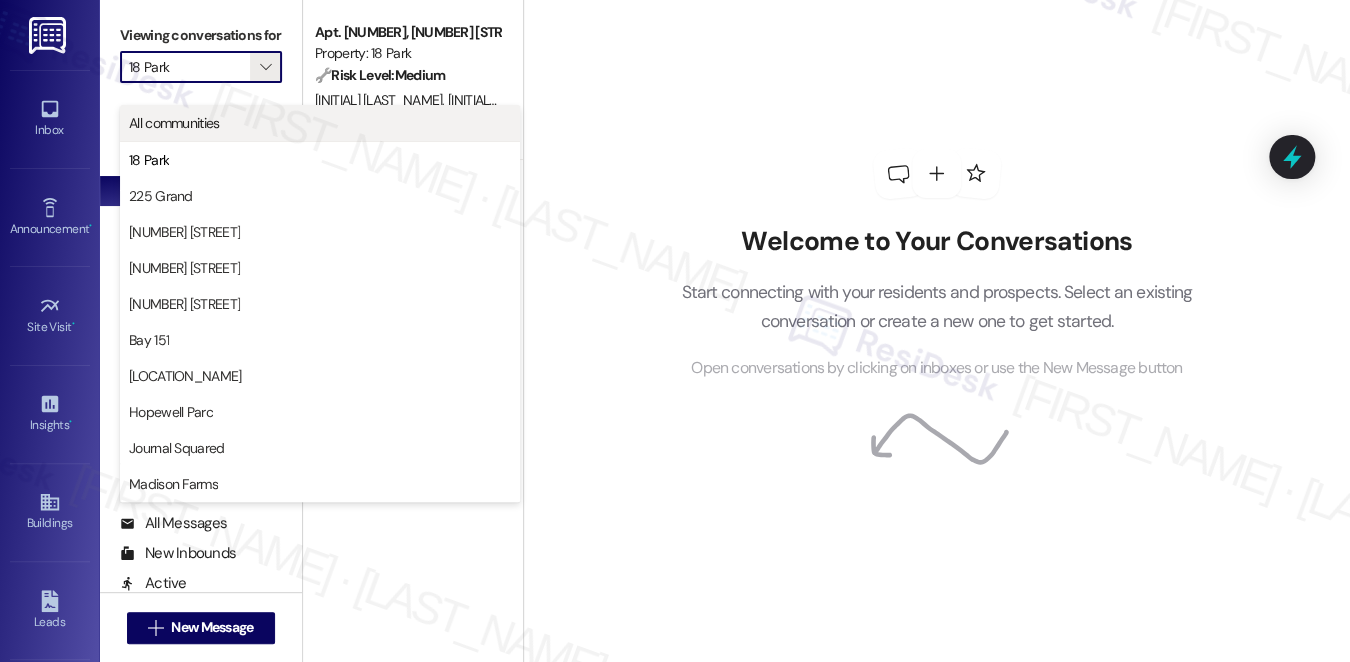 click on "All communities" at bounding box center (174, 123) 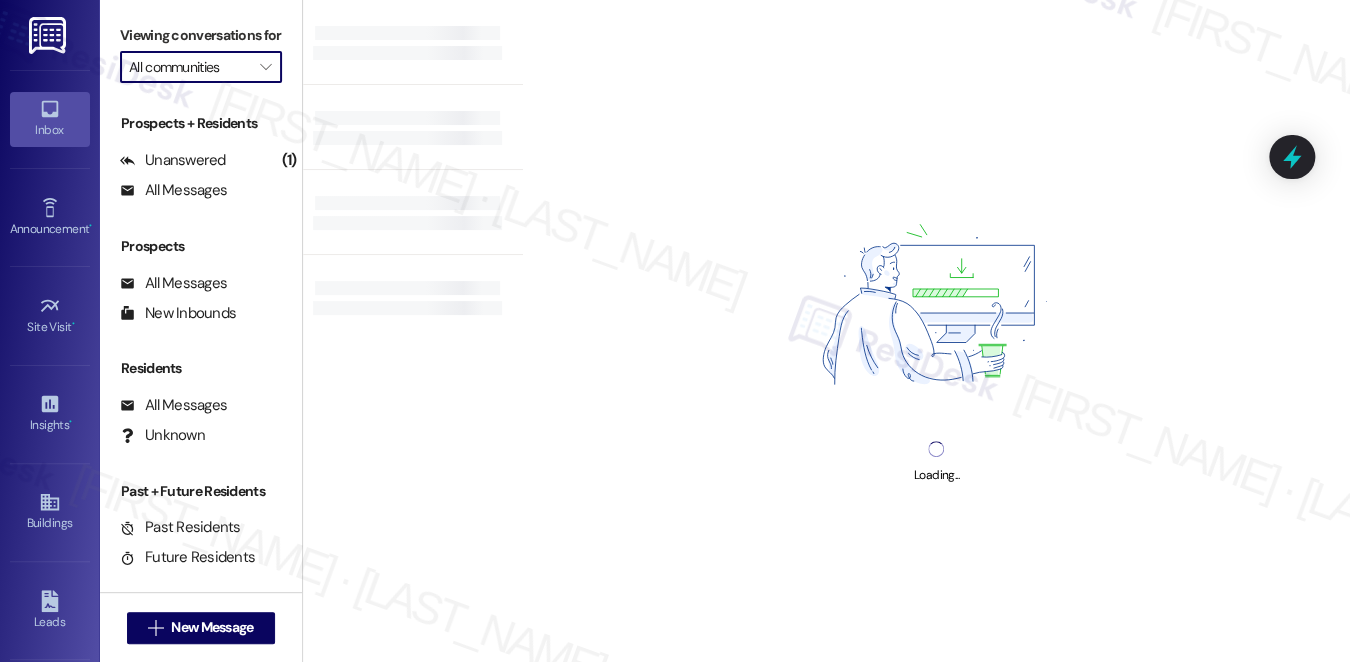 click on "All communities" at bounding box center [189, 67] 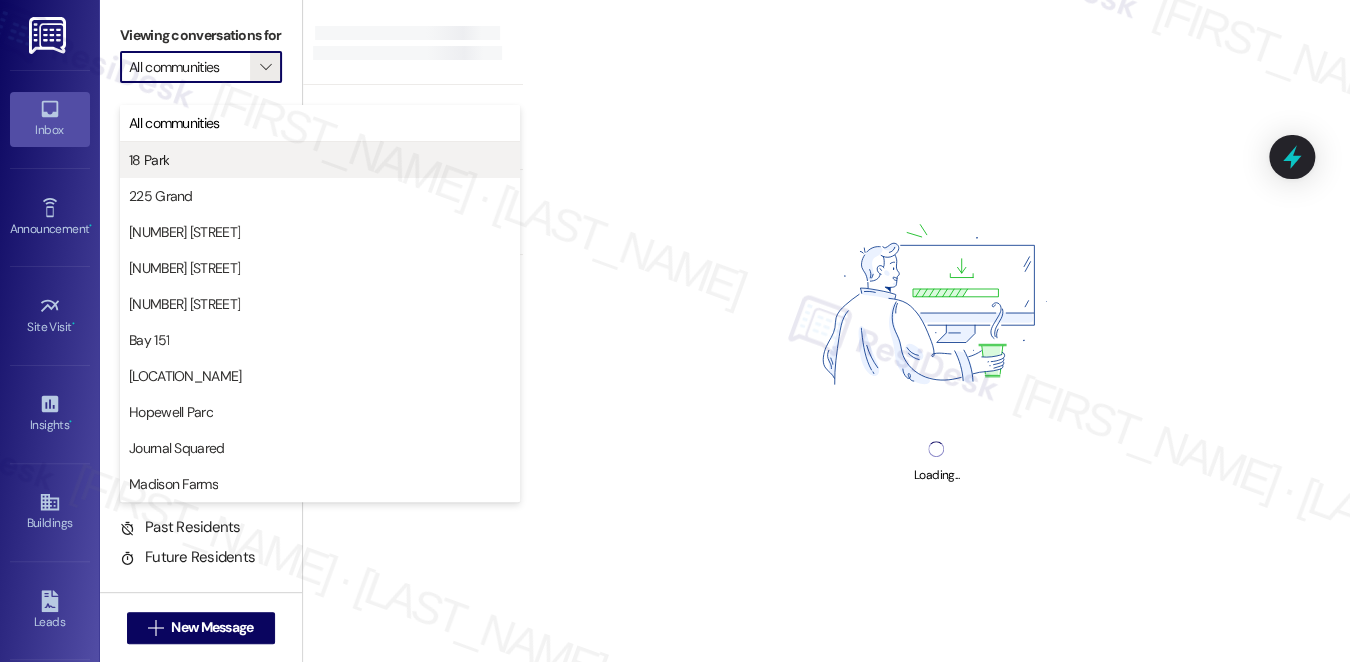 click on "18 Park" at bounding box center (320, 160) 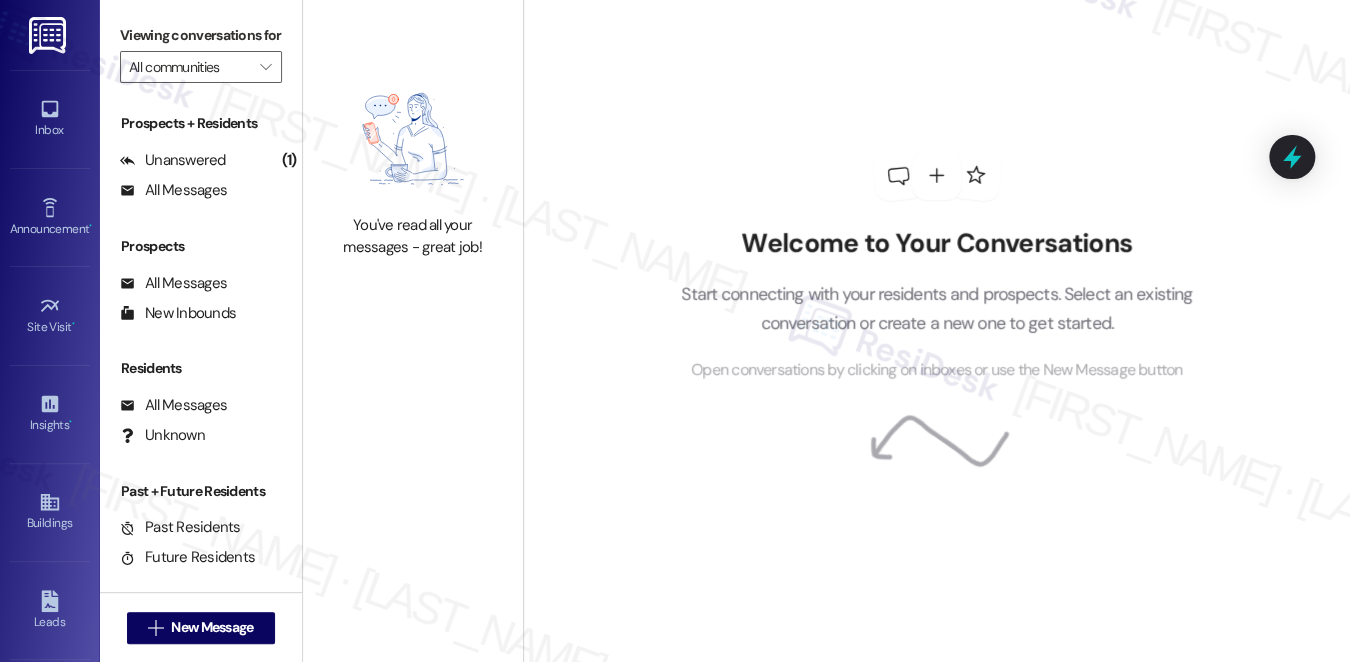 type on "18 Park" 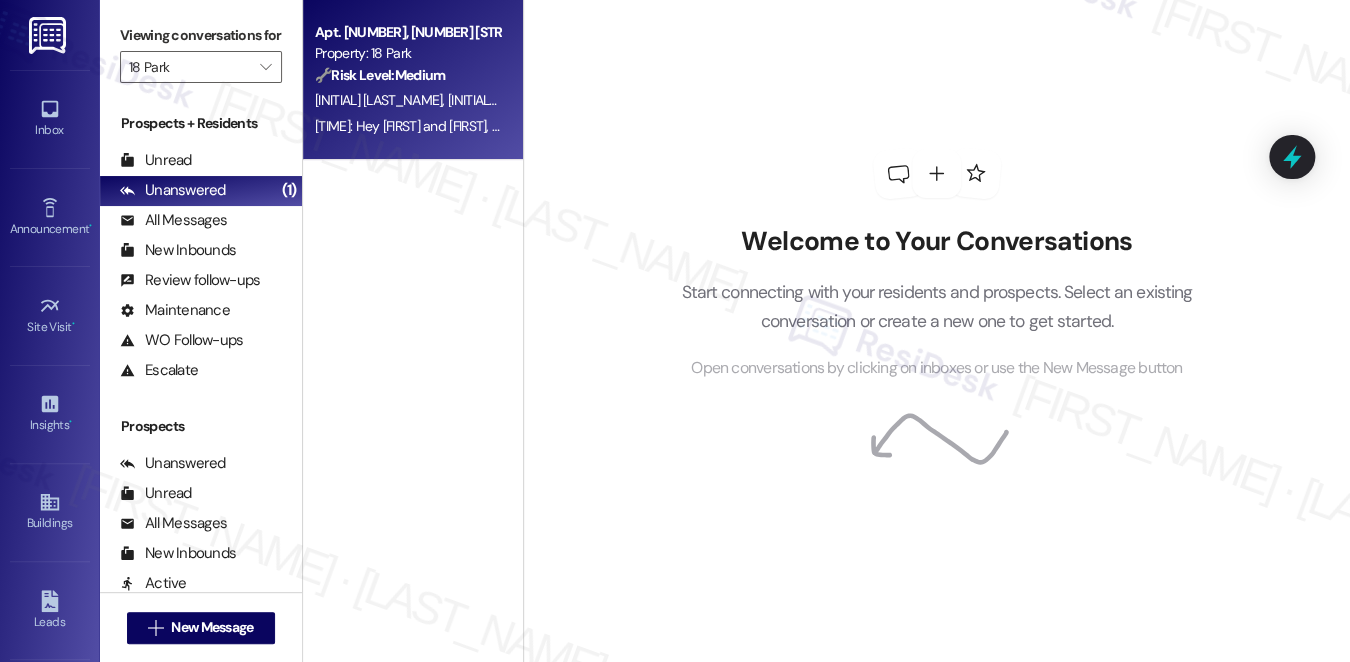 click on "[TIME]: Hey [FIRST_NAME] and [FIRST_NAME], we appreciate your text! We'll be back at [TIME] to help you out. If it's urgent, dial our emergency number. Take care! [TIME]: Hey [FIRST_NAME] and [FIRST_NAME], we appreciate your text! We'll be back at [TIME] to help you out. If it's urgent, dial our emergency number. Take care!" at bounding box center [737, 126] 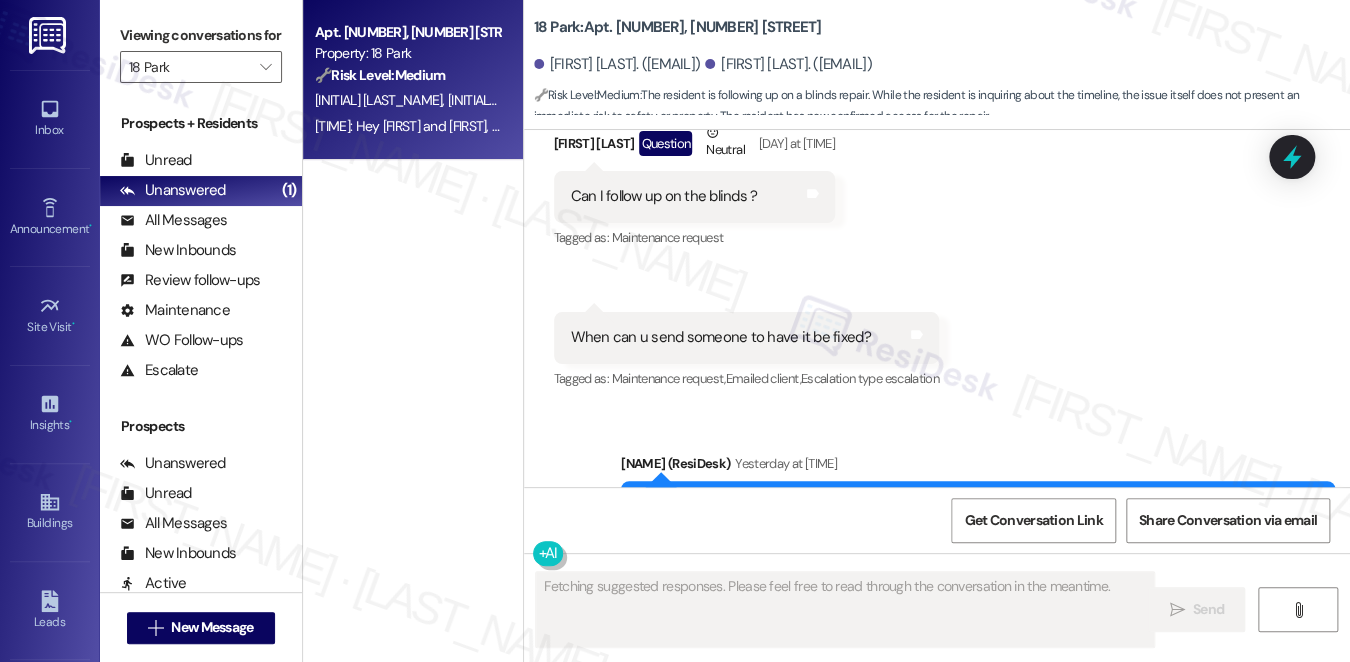 scroll, scrollTop: 4836, scrollLeft: 0, axis: vertical 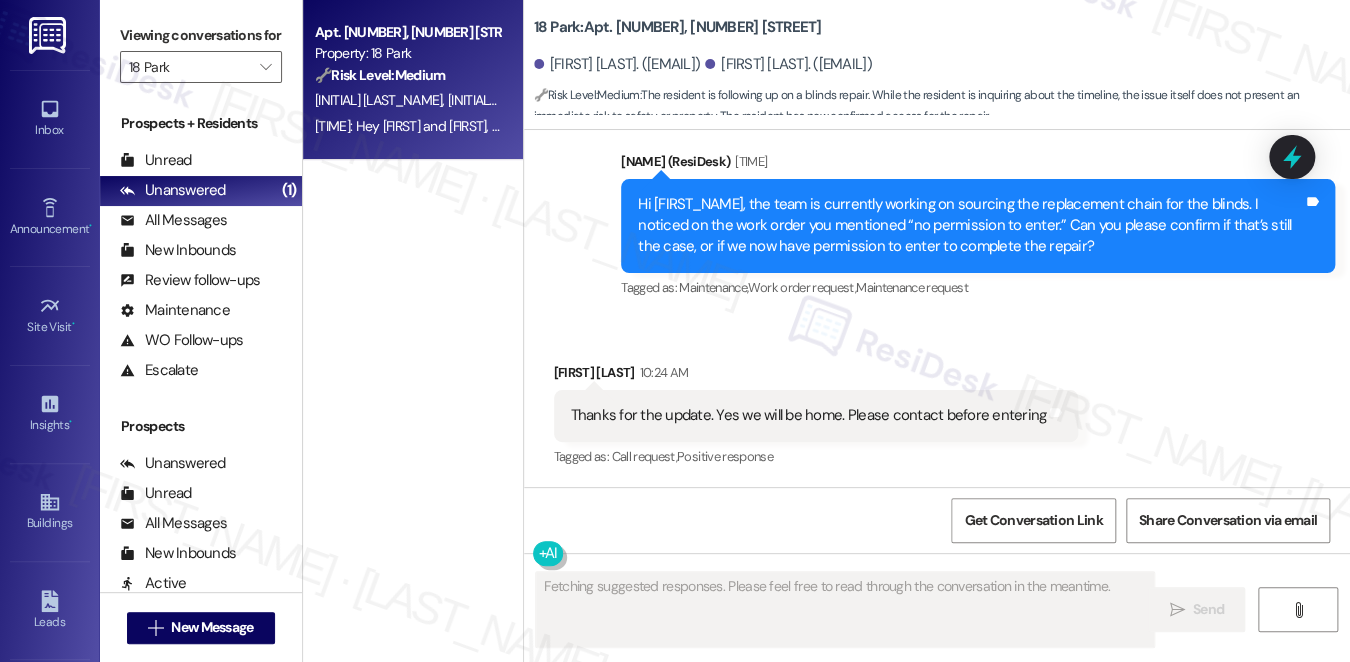 click on "Thanks for the update. Yes we will be home. Please contact before entering" at bounding box center (809, 415) 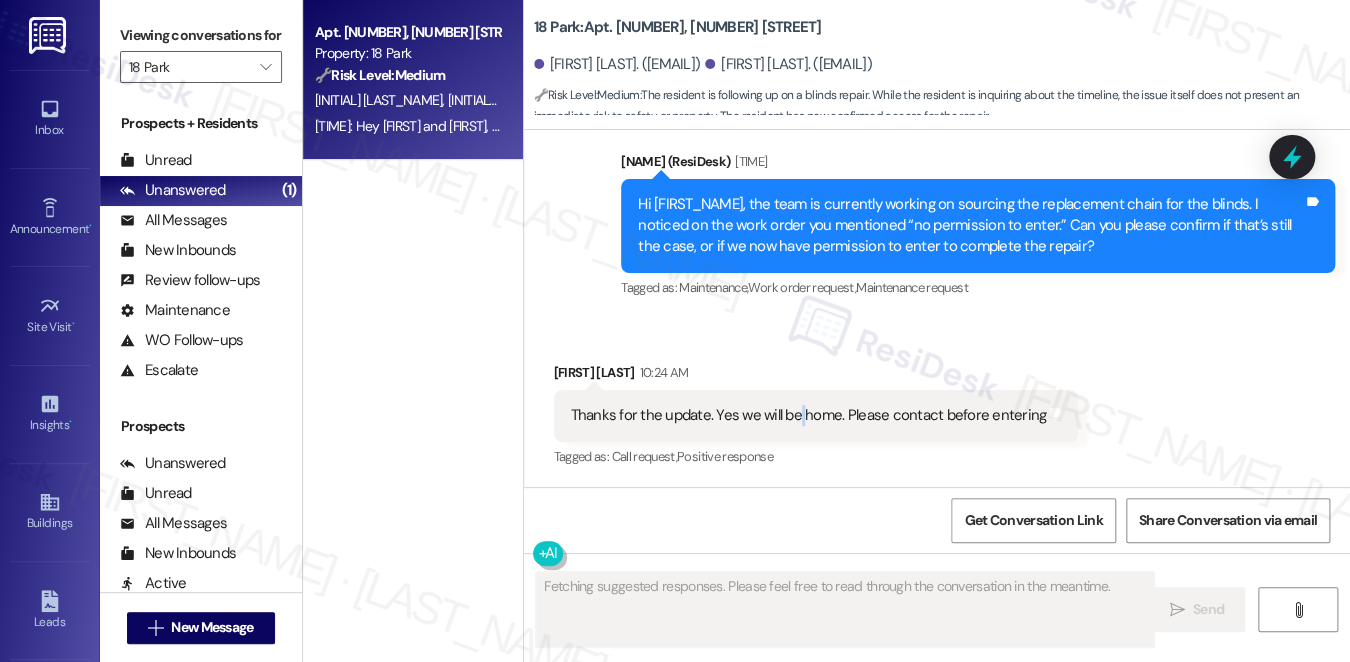 click on "Thanks for the update. Yes we will be home. Please contact before entering" at bounding box center (809, 415) 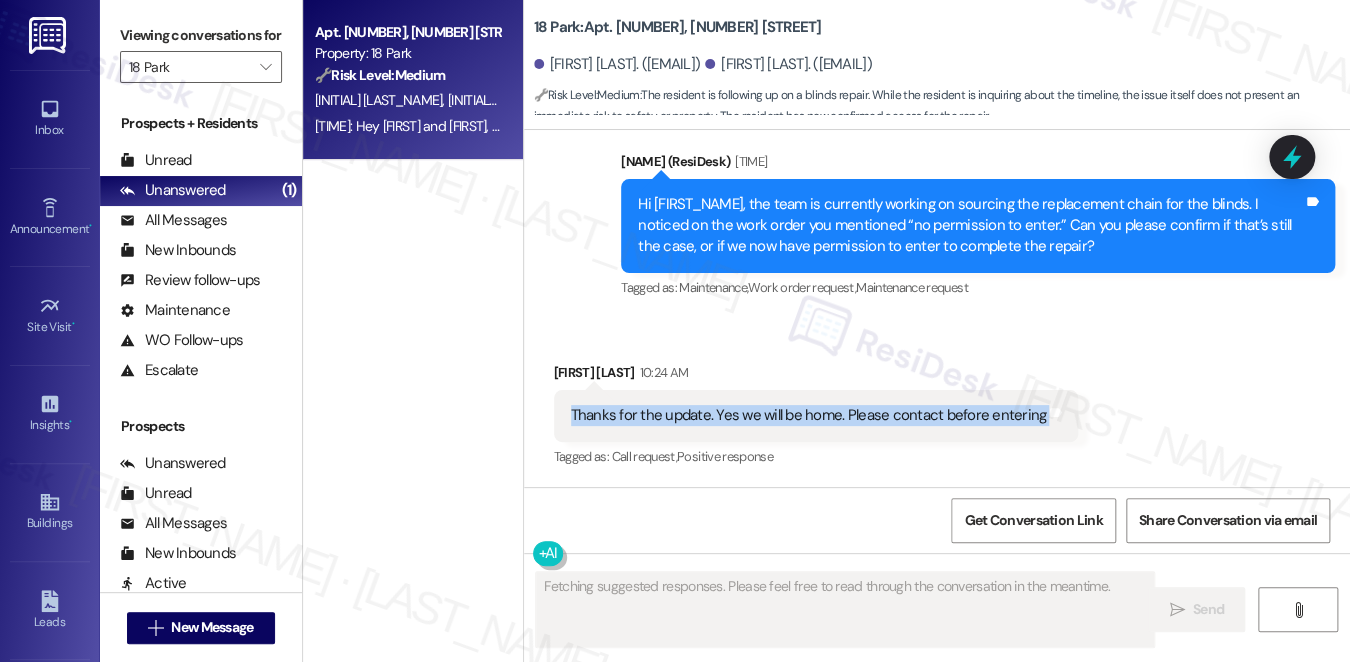 click on "Thanks for the update. Yes we will be home. Please contact before entering" at bounding box center [809, 415] 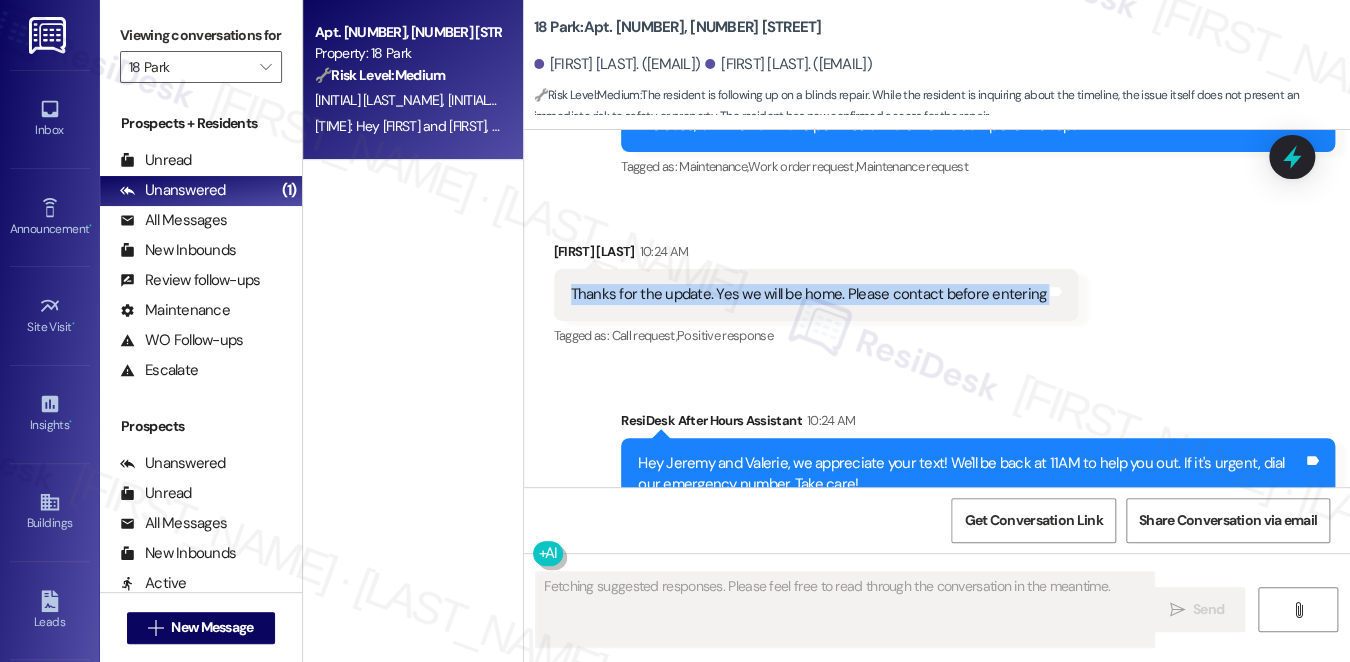scroll, scrollTop: 5026, scrollLeft: 0, axis: vertical 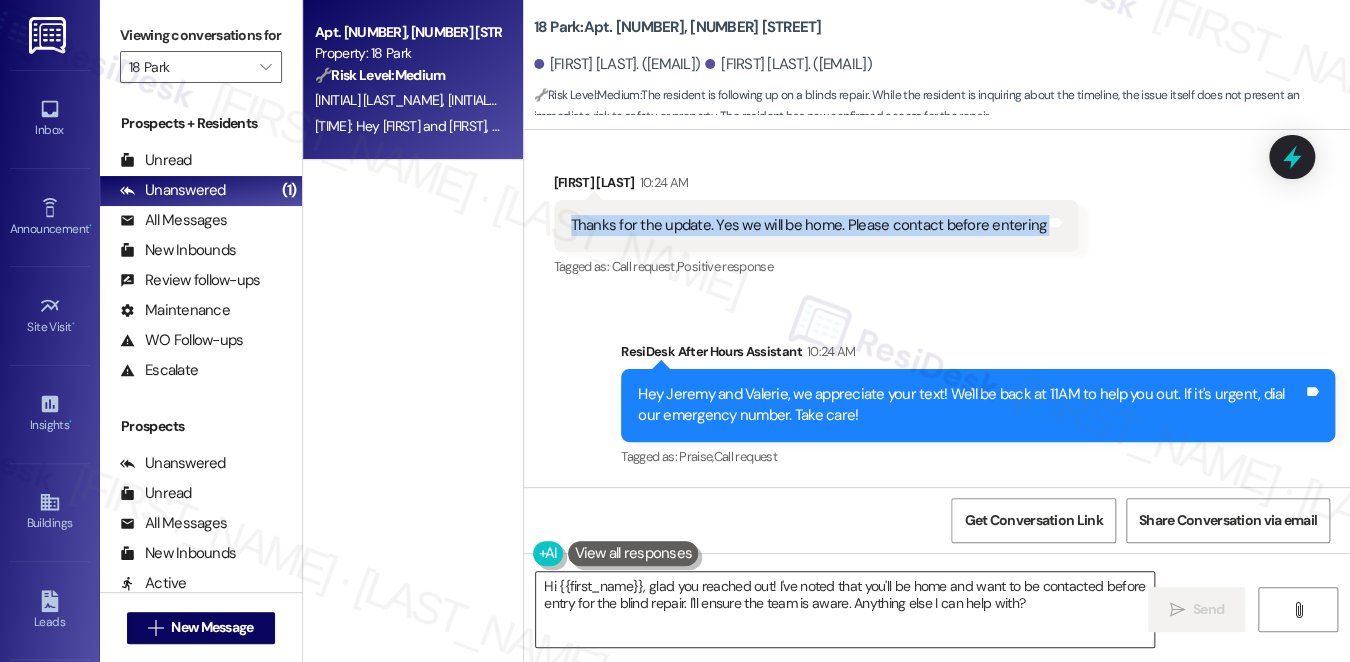 click on "Hi {{first_name}}, glad you reached out! I've noted that you'll be home and want to be contacted before entry for the blind repair. I'll ensure the team is aware. Anything else I can" at bounding box center [845, 609] 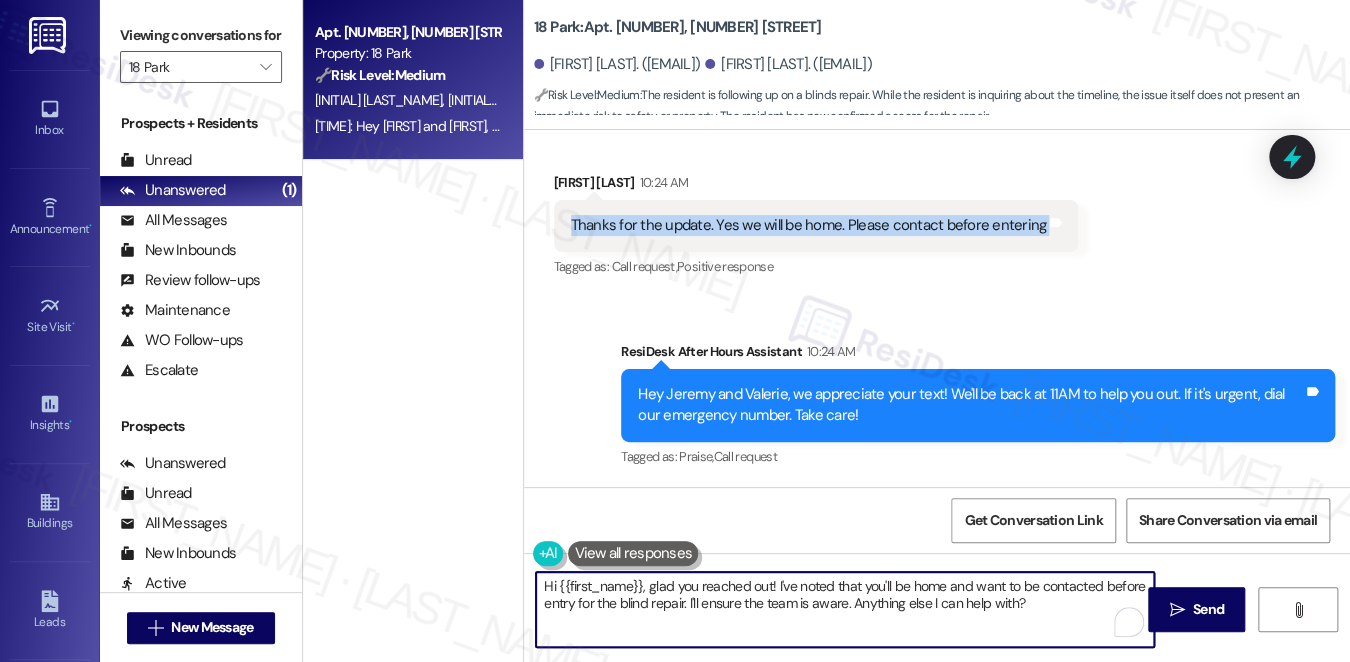 click on "Hi {{first_name}}, glad you reached out! I've noted that you'll be home and want to be contacted before entry for the blind repair. I'll ensure the team is aware. Anything else I can help with?" at bounding box center [845, 609] 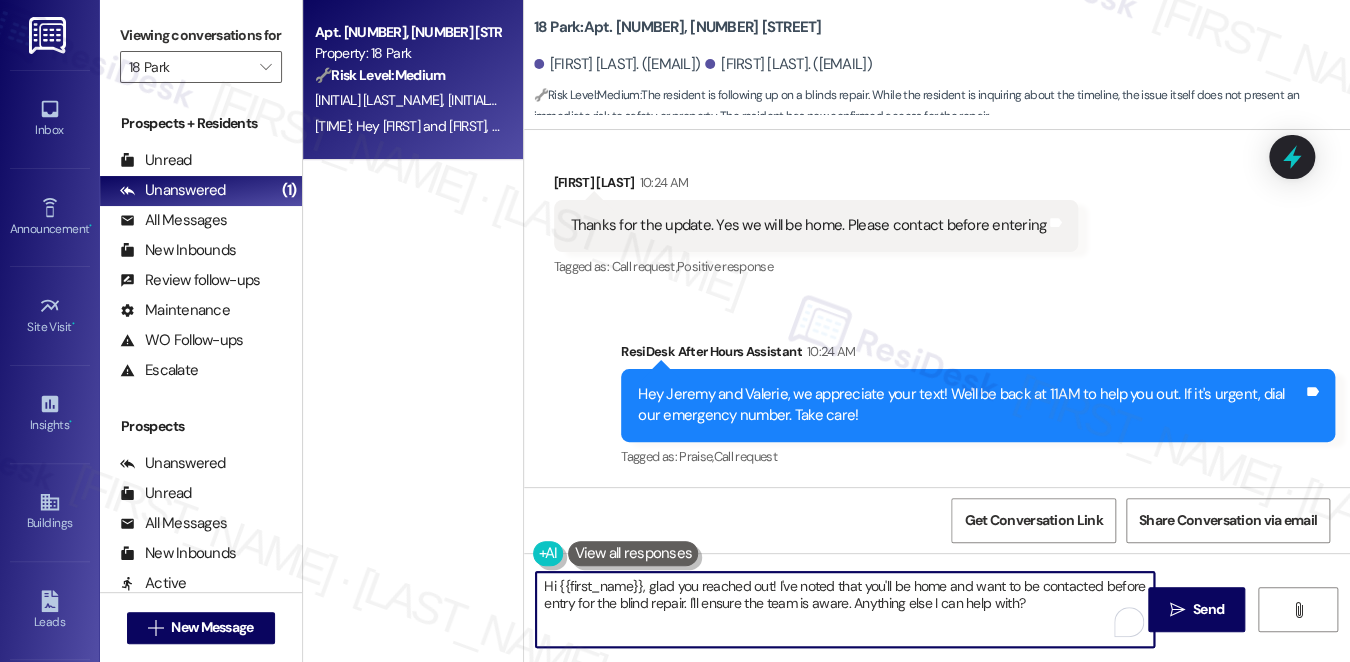 click on "Hi {{first_name}}, glad you reached out! I've noted that you'll be home and want to be contacted before entry for the blind repair. I'll ensure the team is aware. Anything else I can help with?" at bounding box center (845, 609) 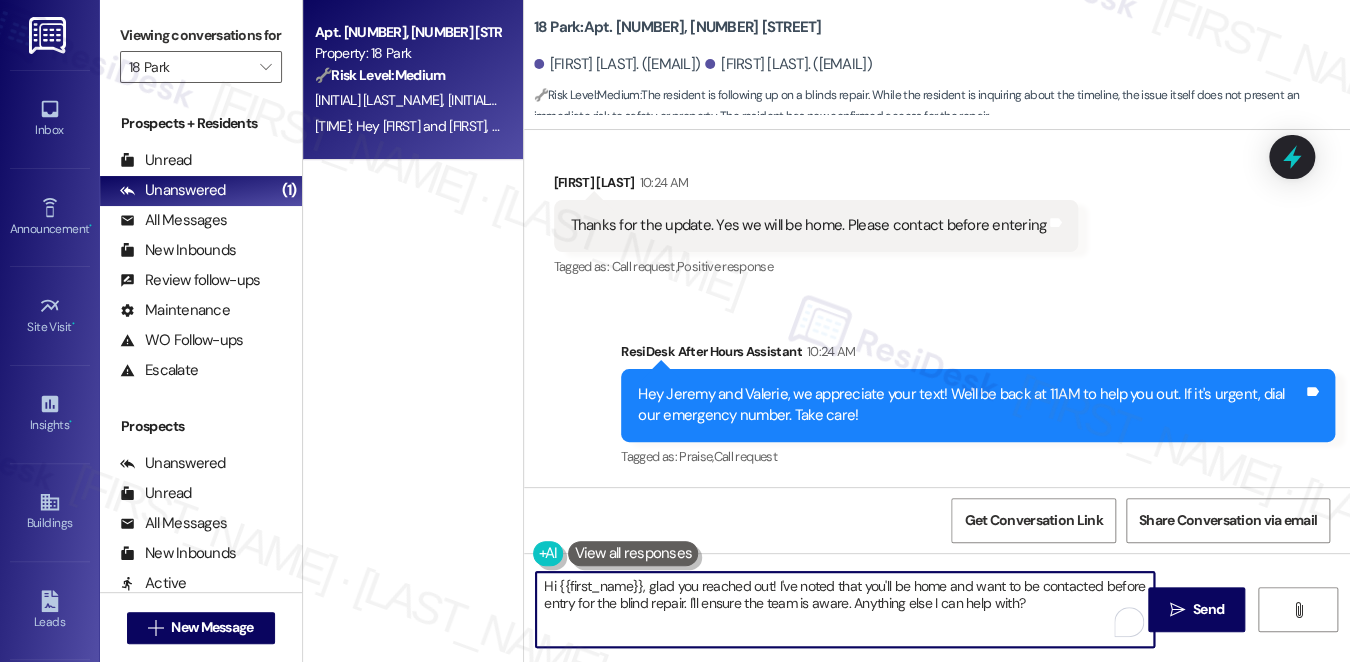 click on "Hi {{first_name}}, glad you reached out! I've noted that you'll be home and want to be contacted before entry for the blind repair. I'll ensure the team is aware. Anything else I can help with?" at bounding box center (845, 609) 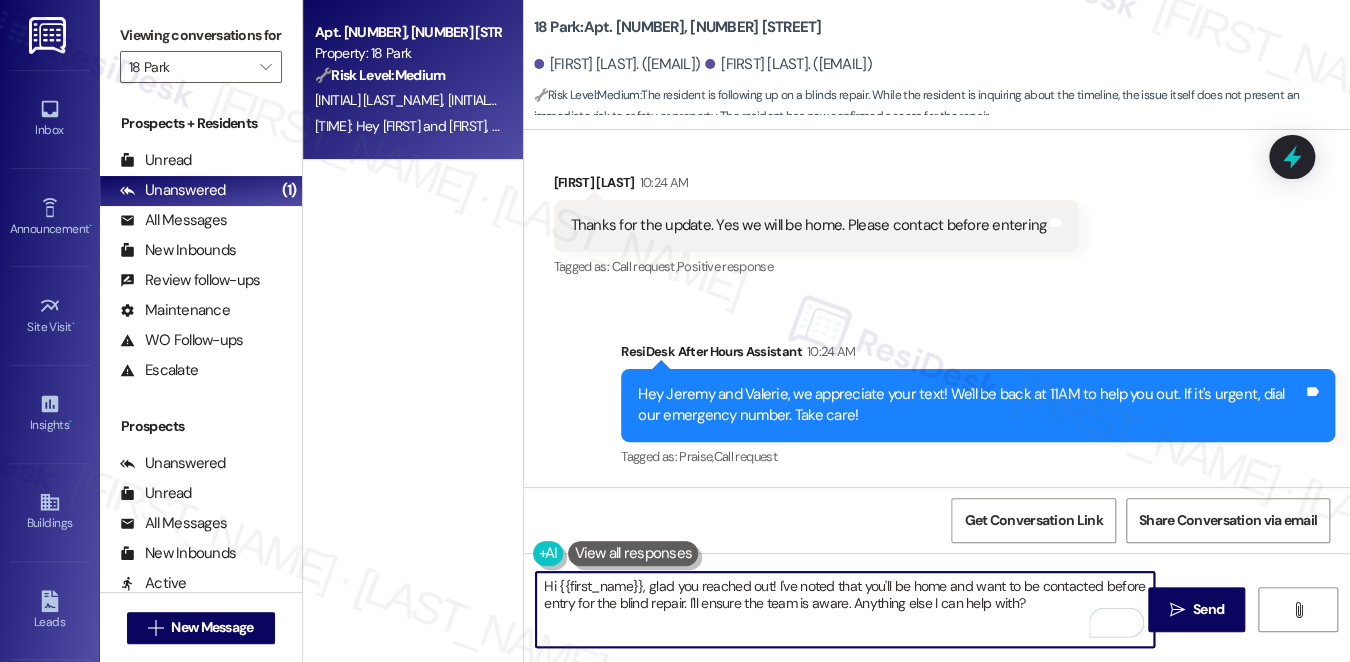 click on "Hi {{first_name}}, glad you reached out! I've noted that you'll be home and want to be contacted before entry for the blind repair. I'll ensure the team is aware. Anything else I can help with?" at bounding box center [845, 609] 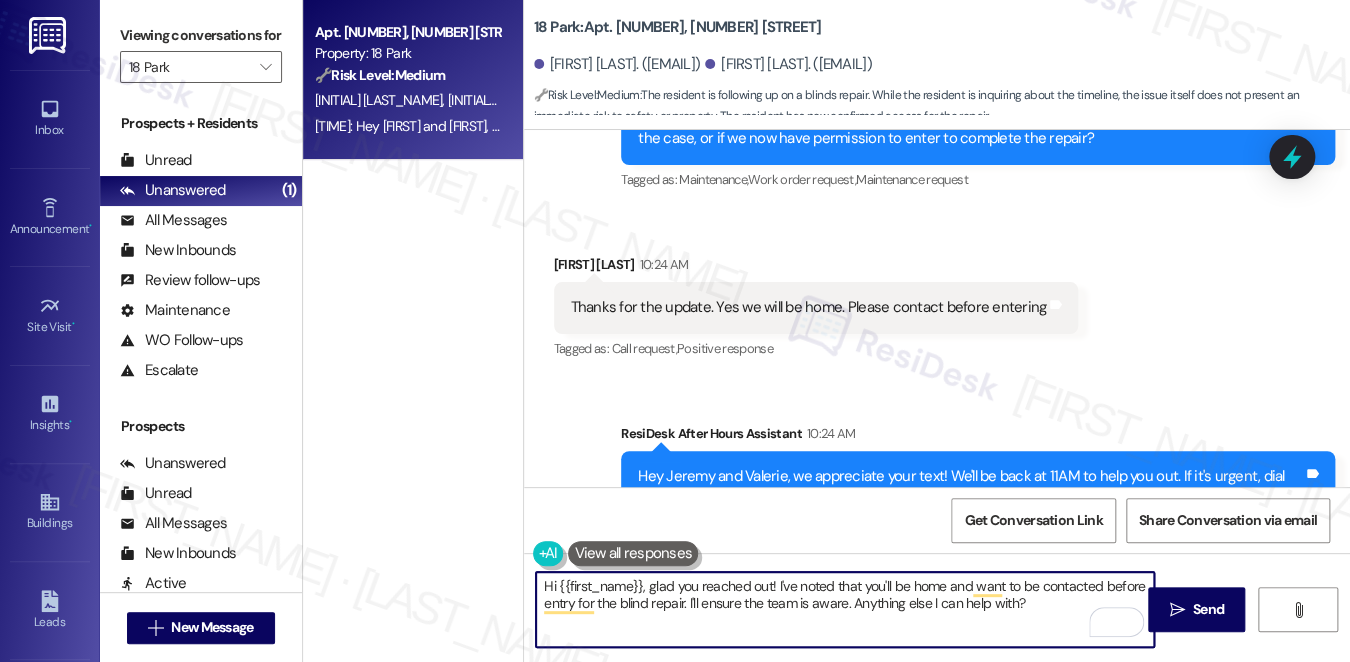 scroll, scrollTop: 4826, scrollLeft: 0, axis: vertical 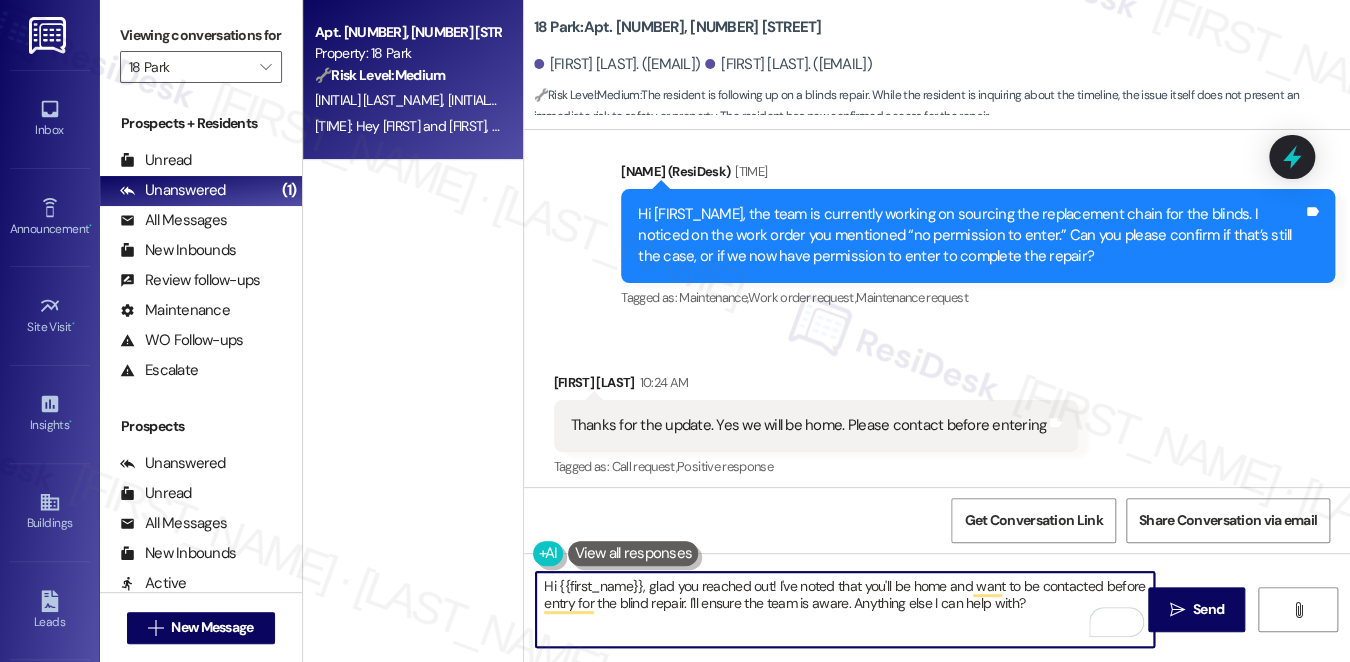 click on "Hi {{first_name}}, glad you reached out! I've noted that you'll be home and want to be contacted before entry for the blind repair. I'll ensure the team is aware. Anything else I can help with?" at bounding box center [845, 609] 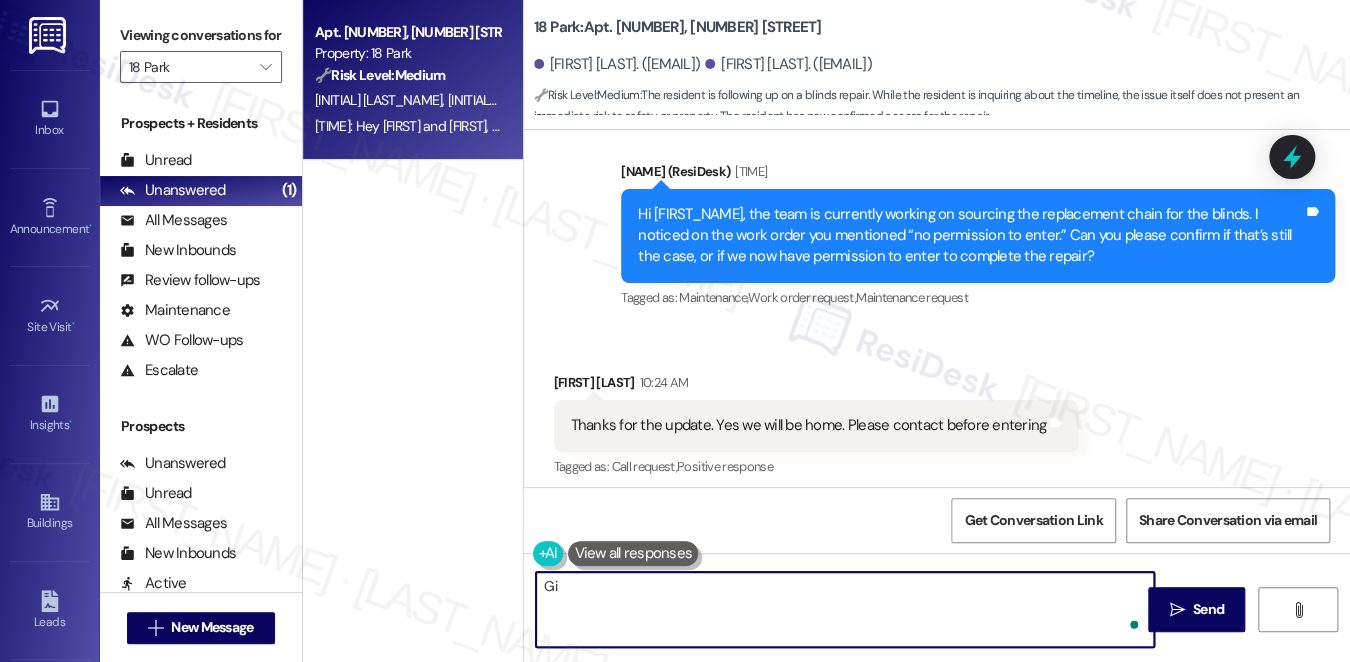 type on "G" 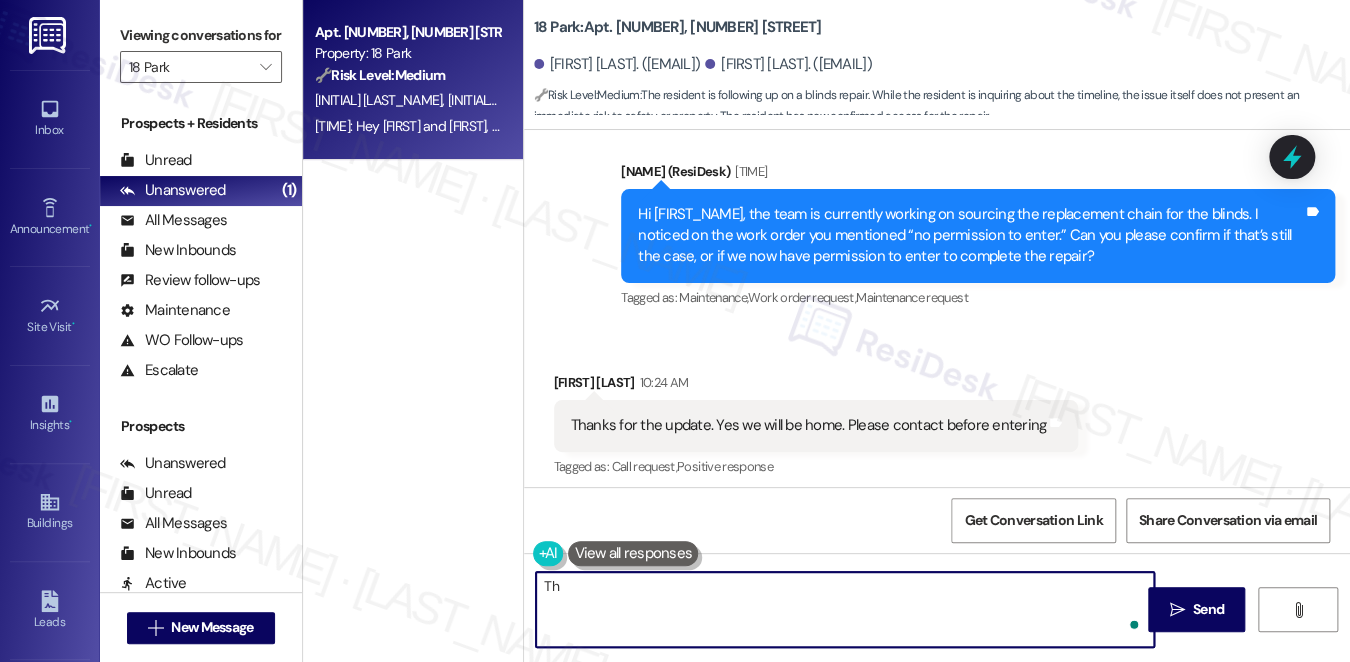 type on "T" 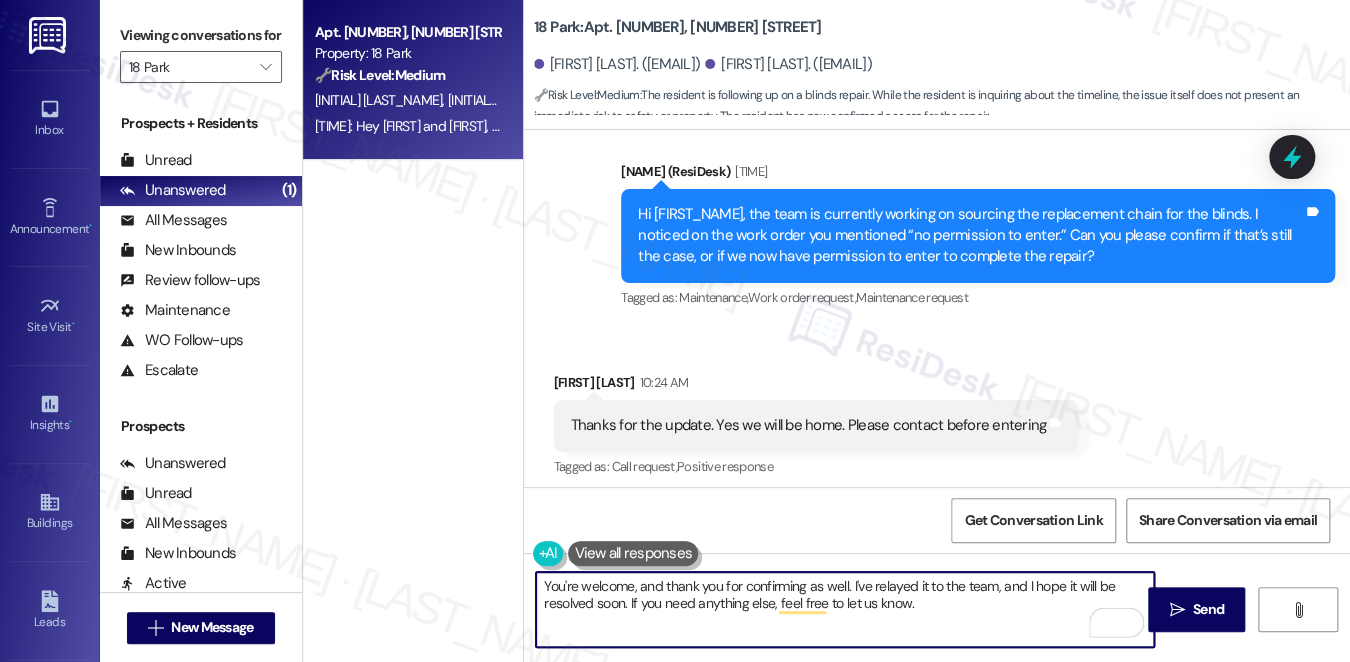 drag, startPoint x: 917, startPoint y: 578, endPoint x: 933, endPoint y: 597, distance: 24.839485 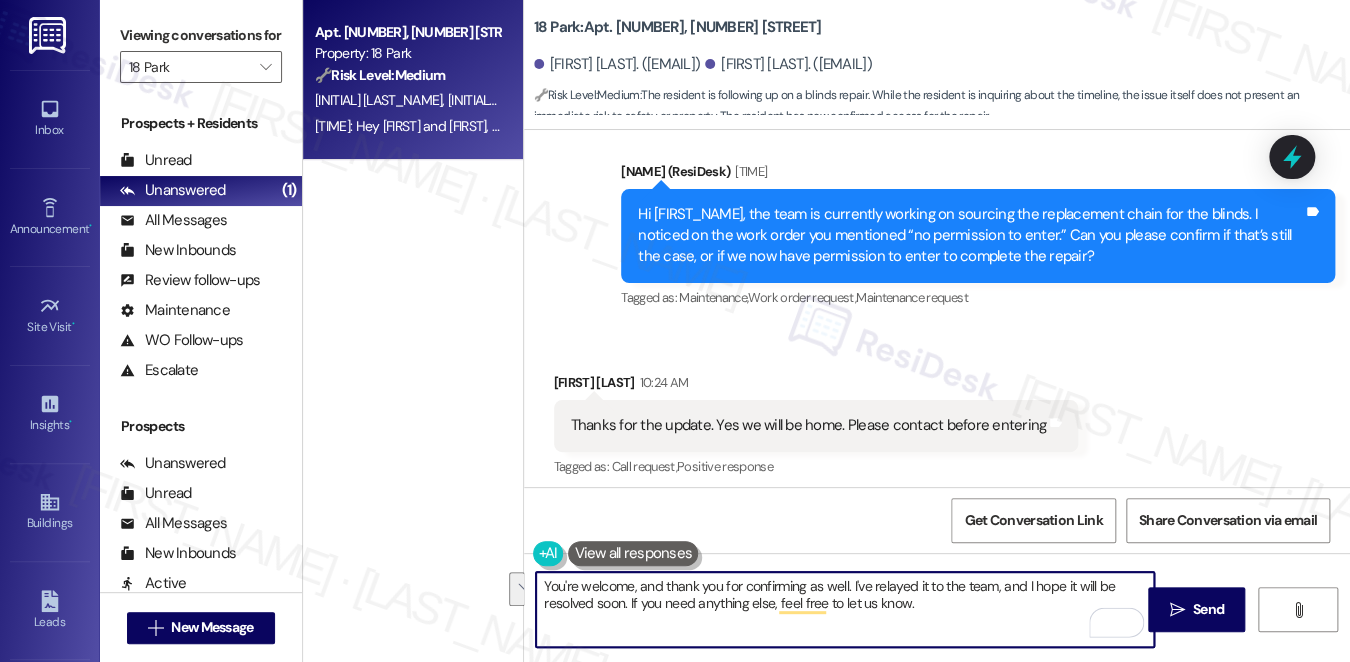 click on "You're welcome, and thank you for confirming as well. I've relayed it to the team, and I hope it will be resolved soon. If you need anything else, feel free to let us know." at bounding box center (845, 609) 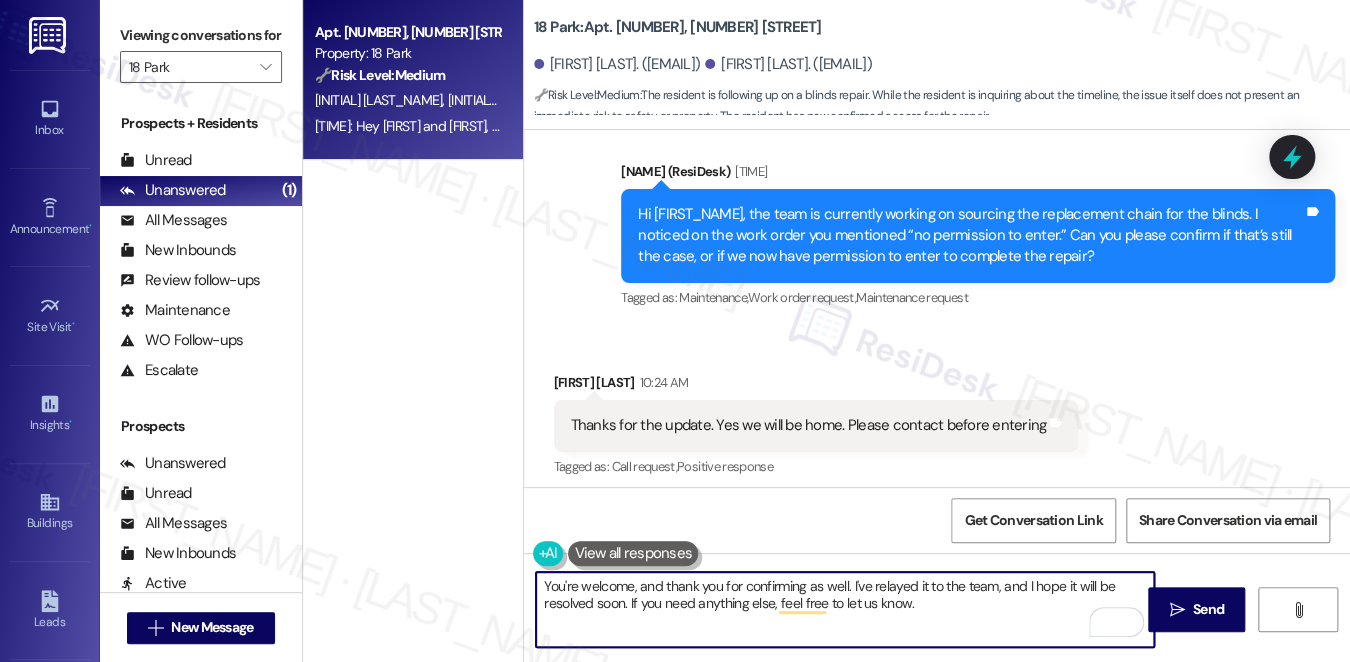 click on "You're welcome, and thank you for confirming as well. I've relayed it to the team, and I hope it will be resolved soon. If you need anything else, feel free to let us know." at bounding box center [845, 609] 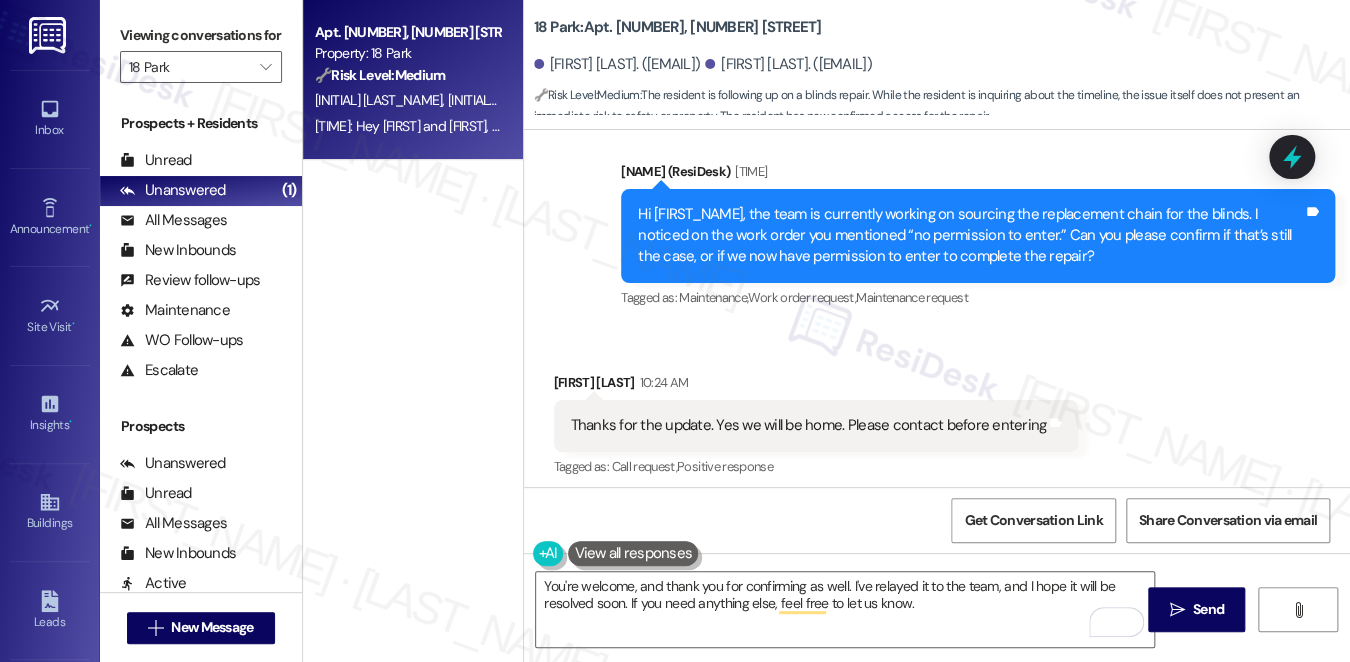 click on "Thanks for the update. Yes we will be home. Please contact before entering Tags and notes" at bounding box center (816, 425) 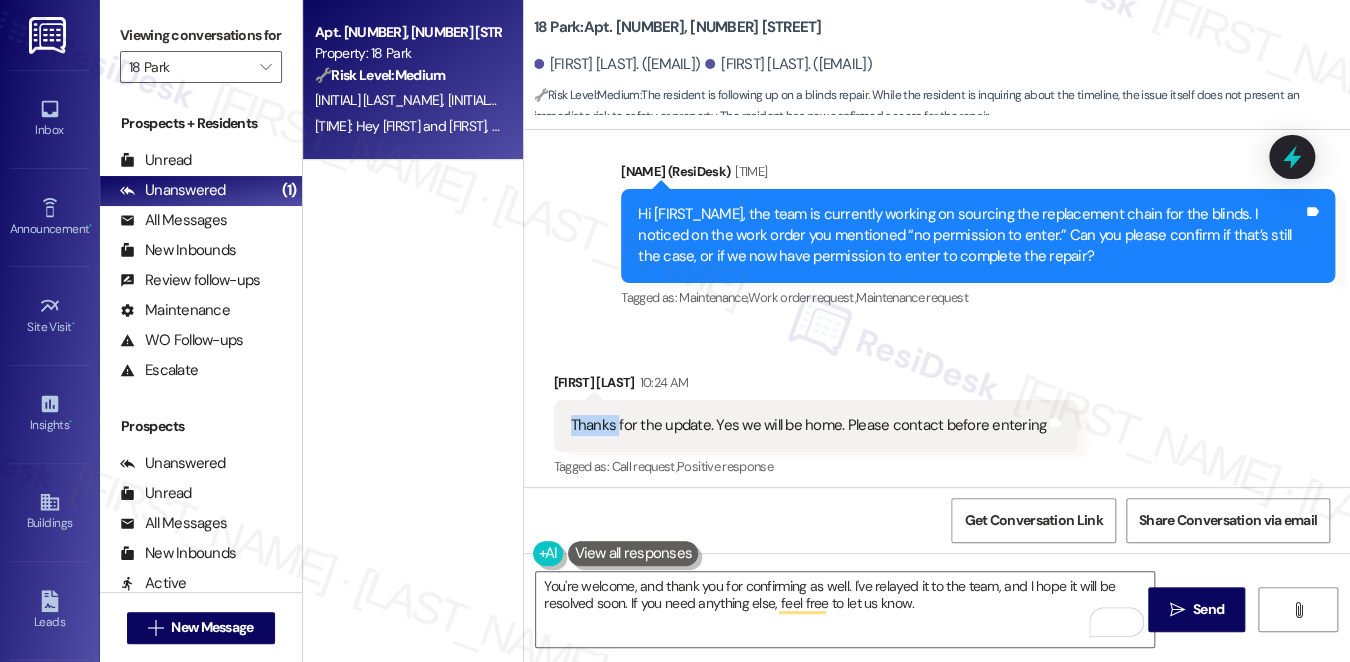 click on "Thanks for the update. Yes we will be home. Please contact before entering Tags and notes" at bounding box center (816, 425) 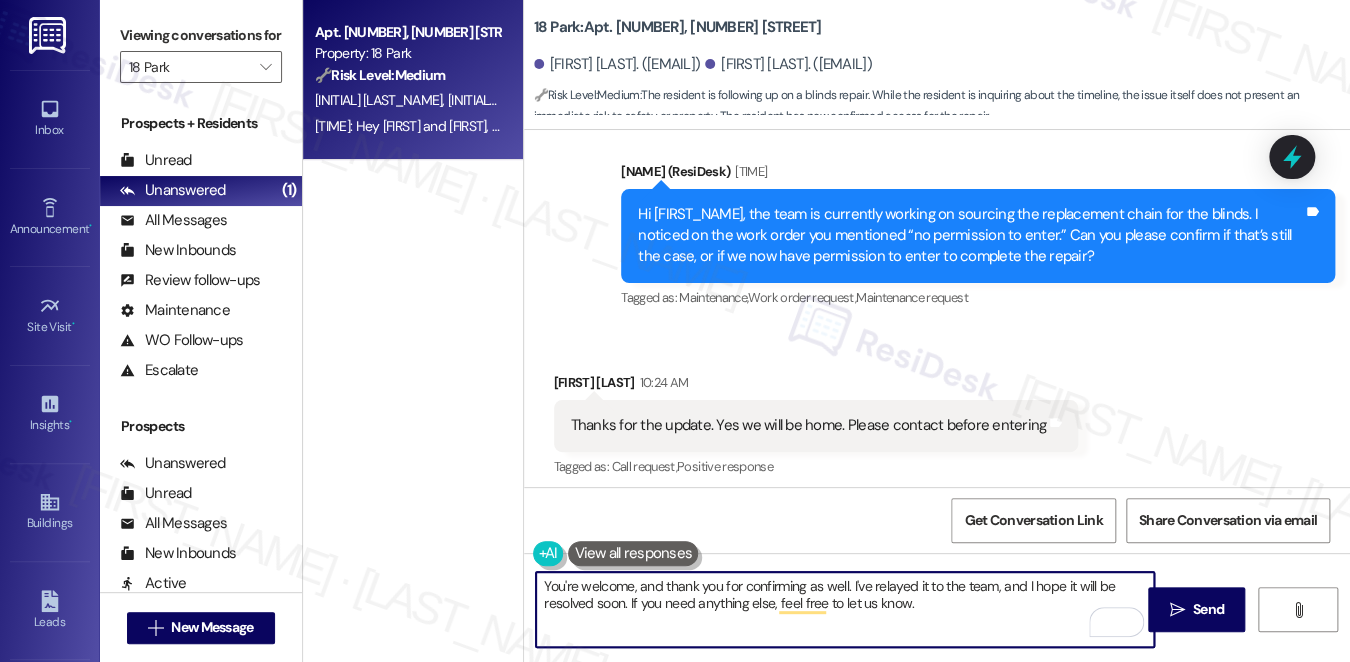 click on "You're welcome, and thank you for confirming as well. I've relayed it to the team, and I hope it will be resolved soon. If you need anything else, feel free to let us know." at bounding box center [845, 609] 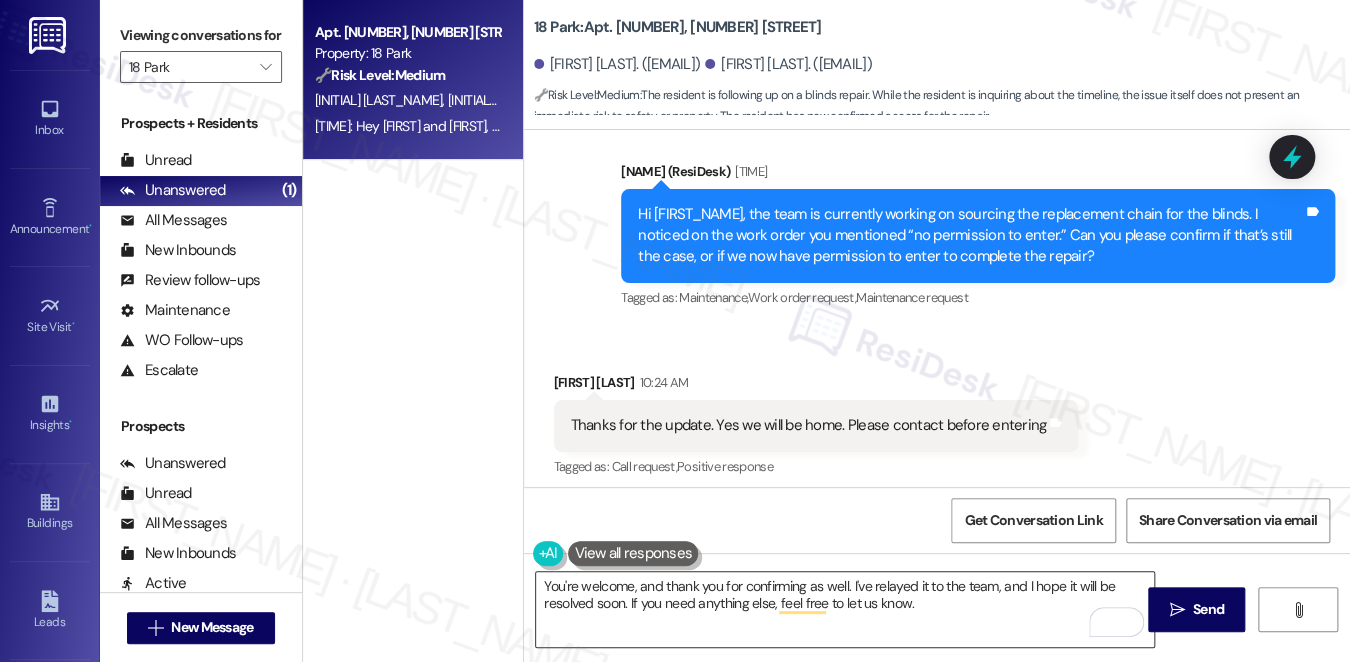 drag, startPoint x: 1204, startPoint y: 607, endPoint x: 1006, endPoint y: 602, distance: 198.06313 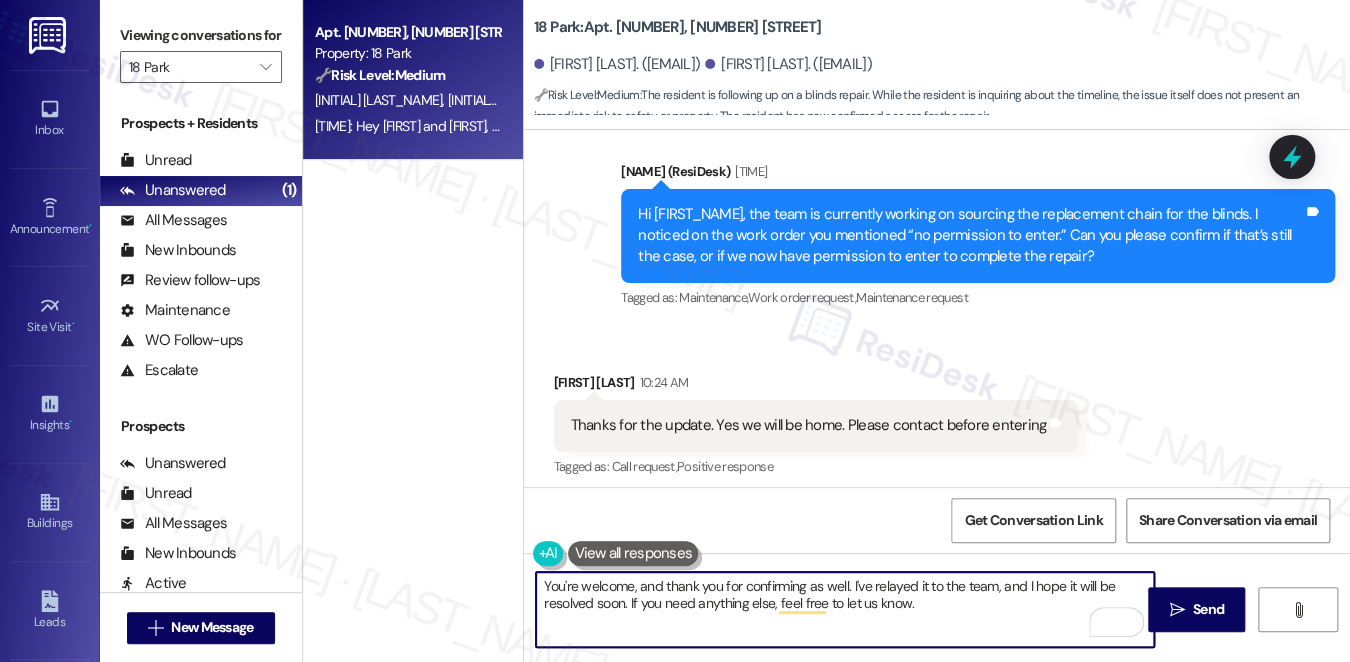 click on "You're welcome, and thank you for confirming as well. I've relayed it to the team, and I hope it will be resolved soon. If you need anything else, feel free to let us know." at bounding box center [845, 609] 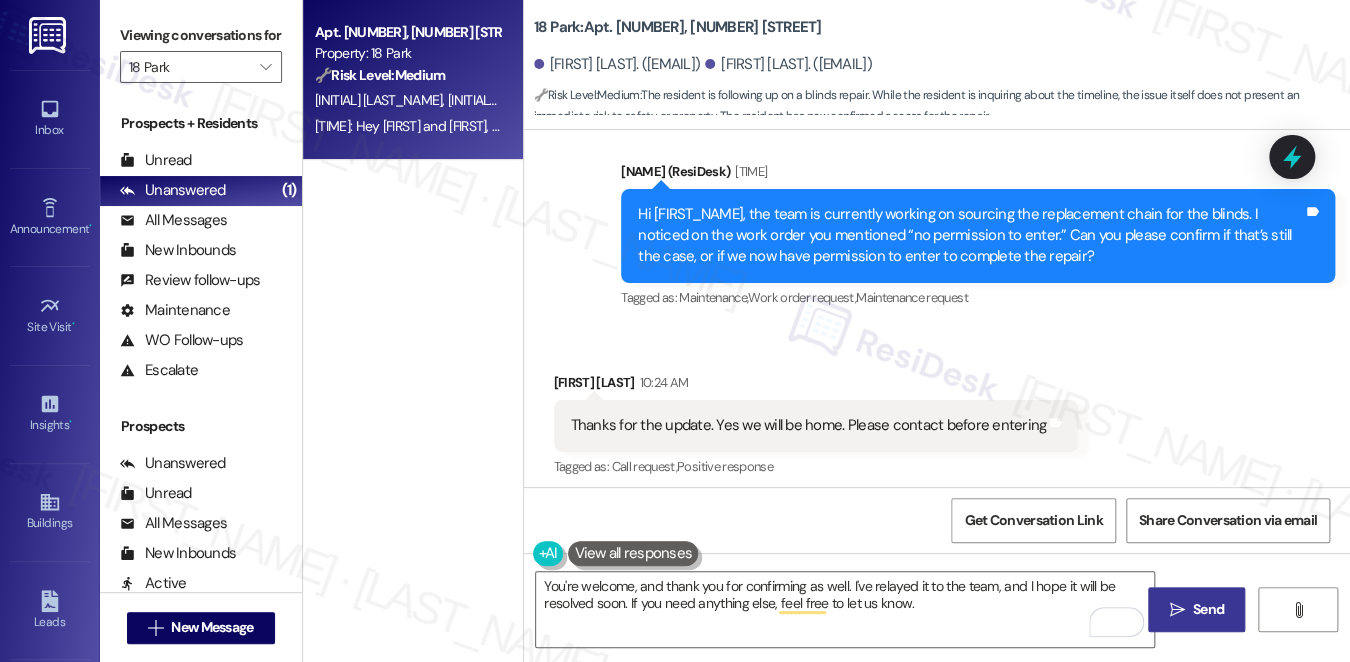 click on " Send" at bounding box center [1196, 609] 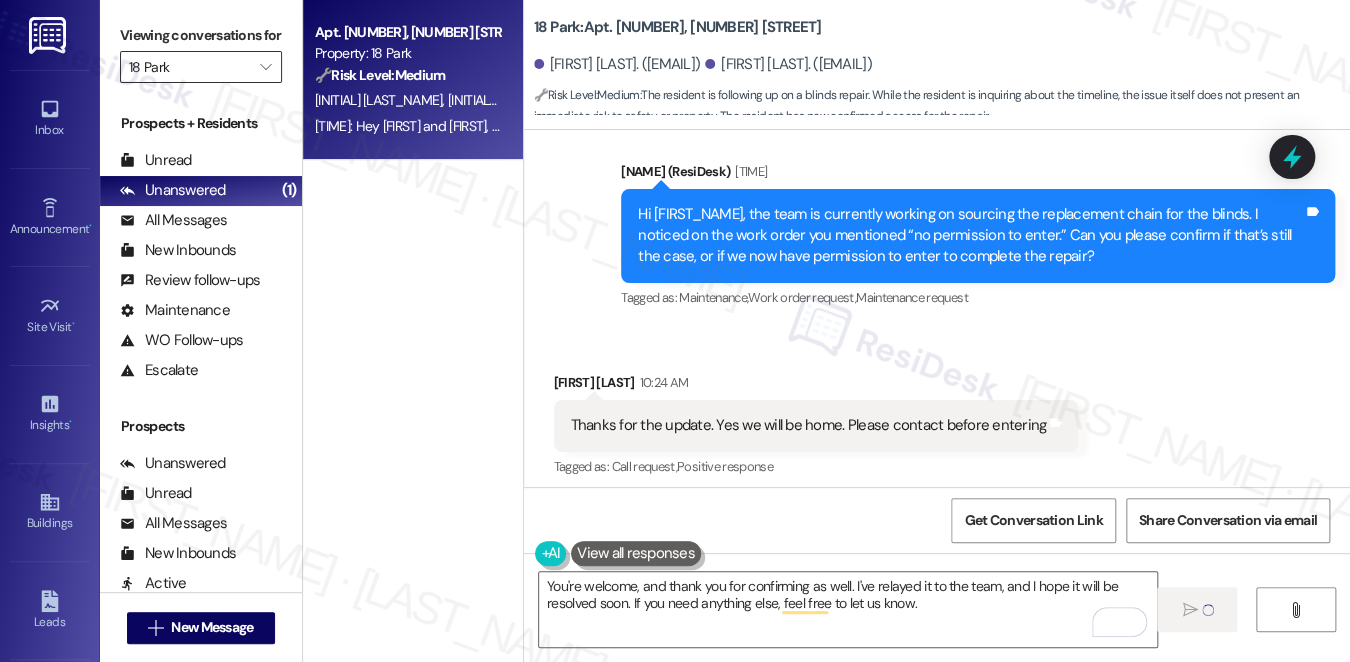 click on "18 Park" at bounding box center [189, 67] 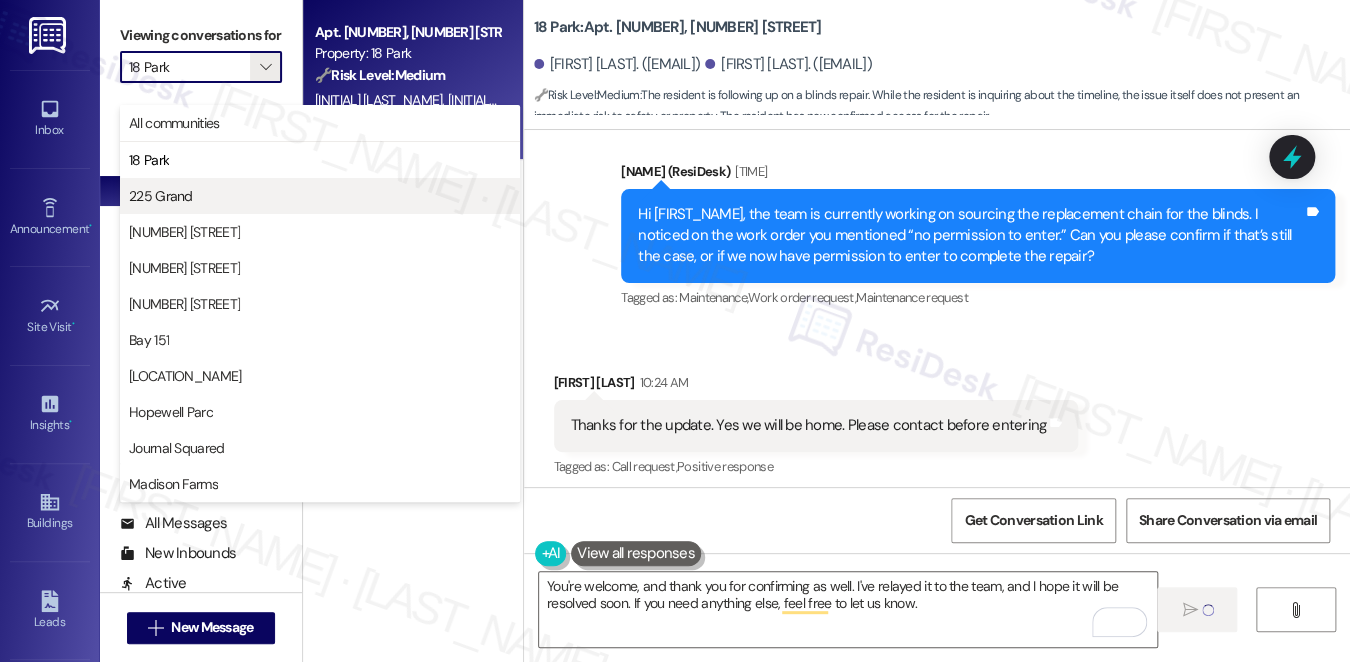 click on "225 Grand" at bounding box center [320, 196] 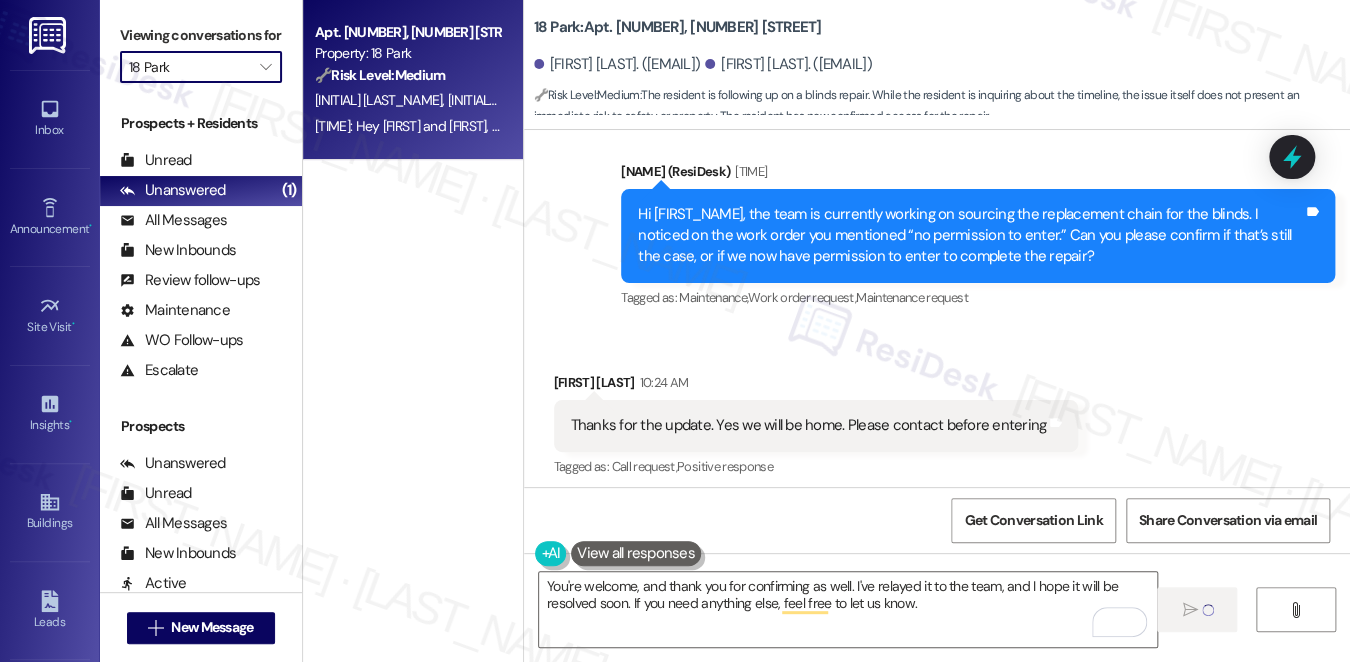 type on "225 Grand" 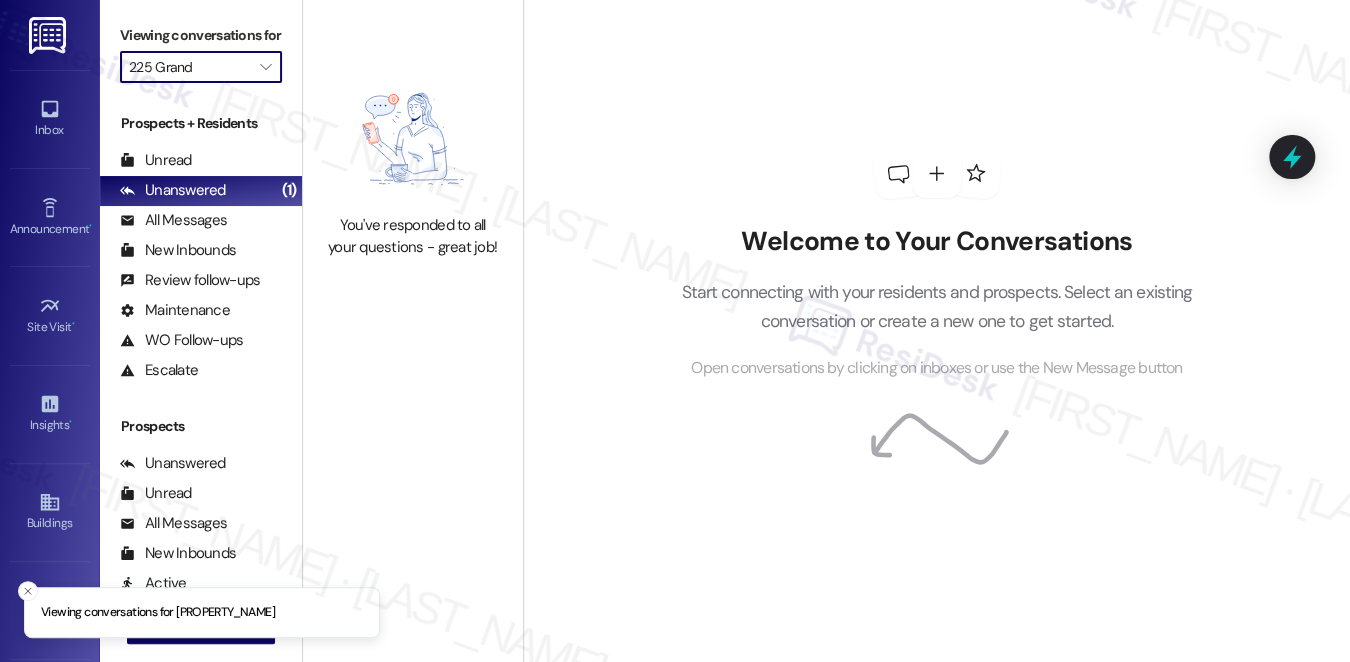 click on "225 Grand" at bounding box center [189, 67] 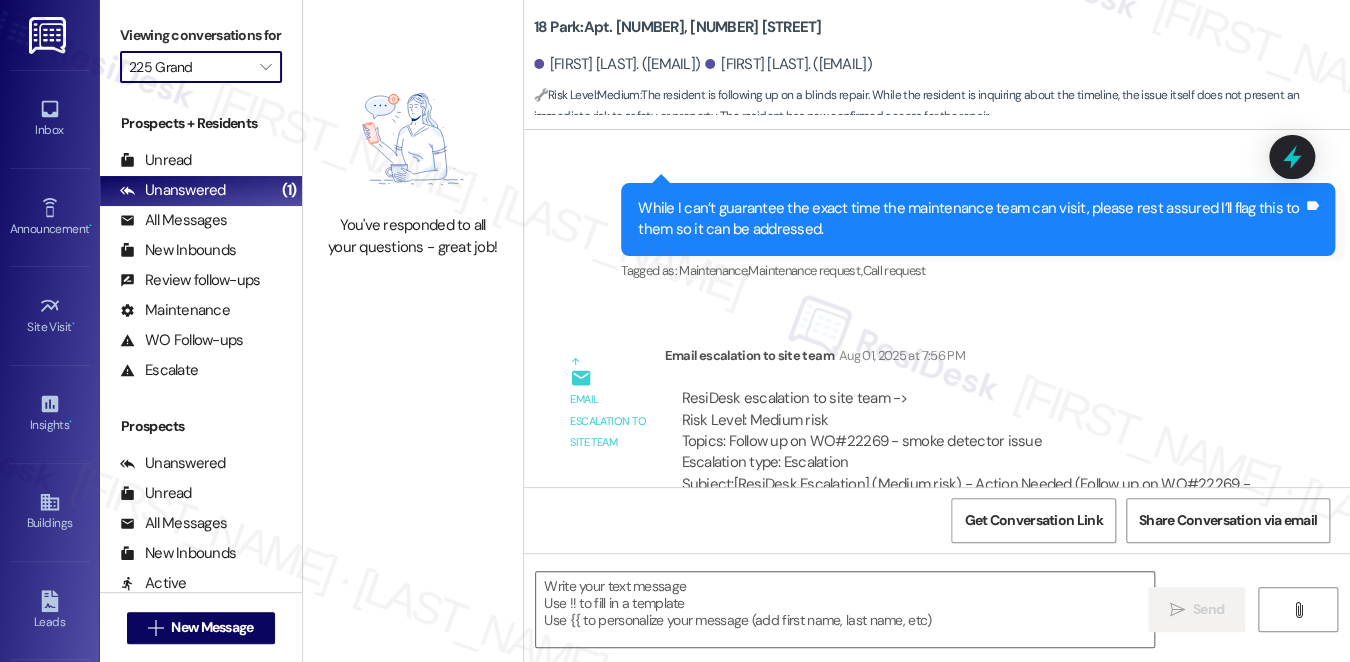 type on "Fetching suggested responses. Please feel free to read through the conversation in the meantime." 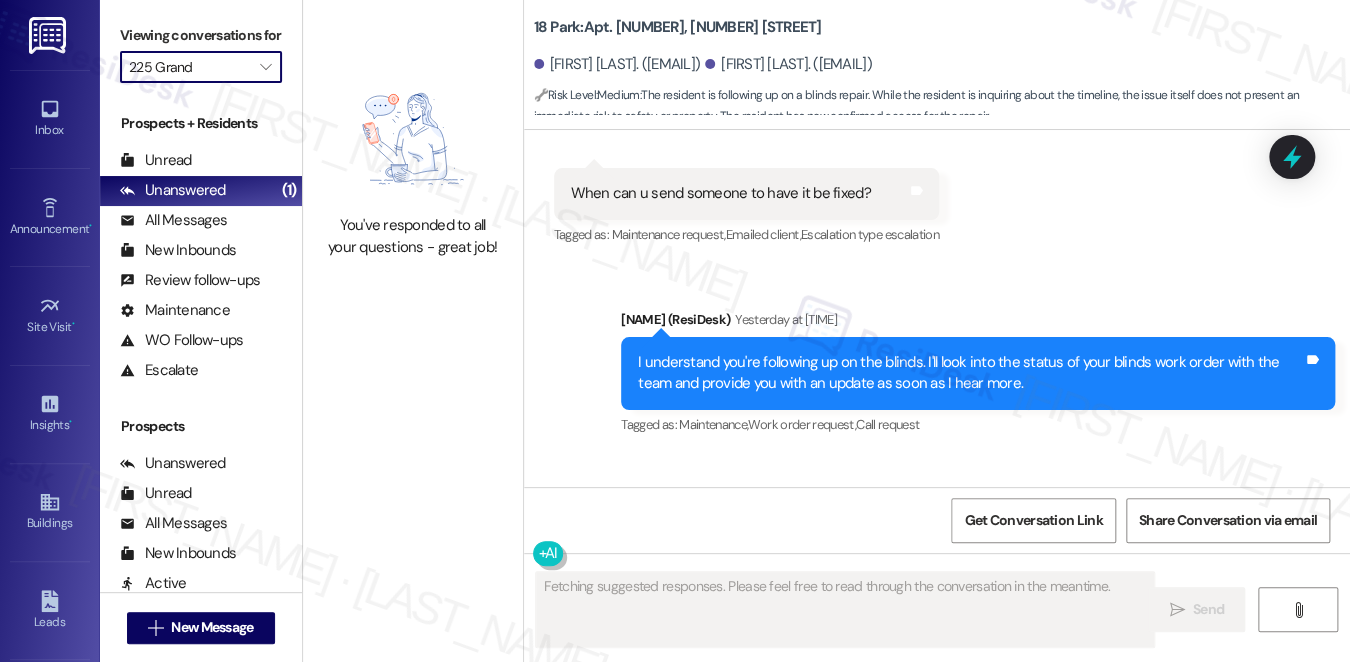 scroll, scrollTop: 4836, scrollLeft: 0, axis: vertical 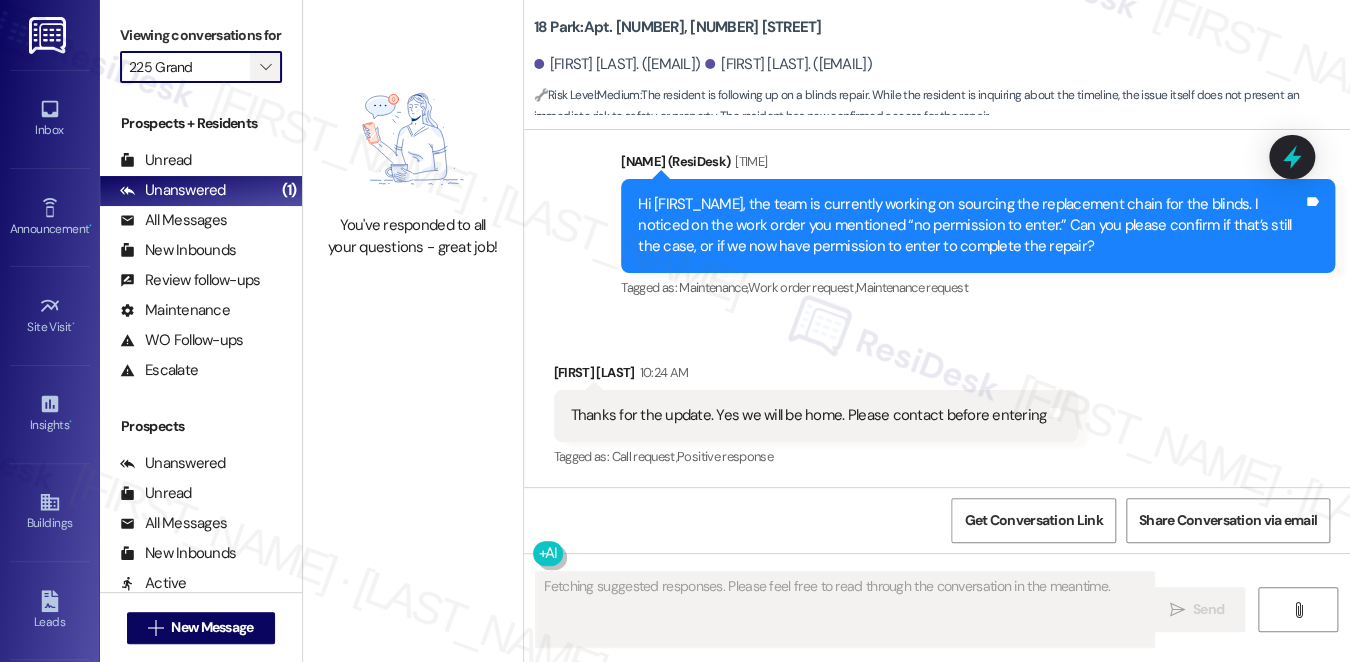 click on "" at bounding box center [266, 67] 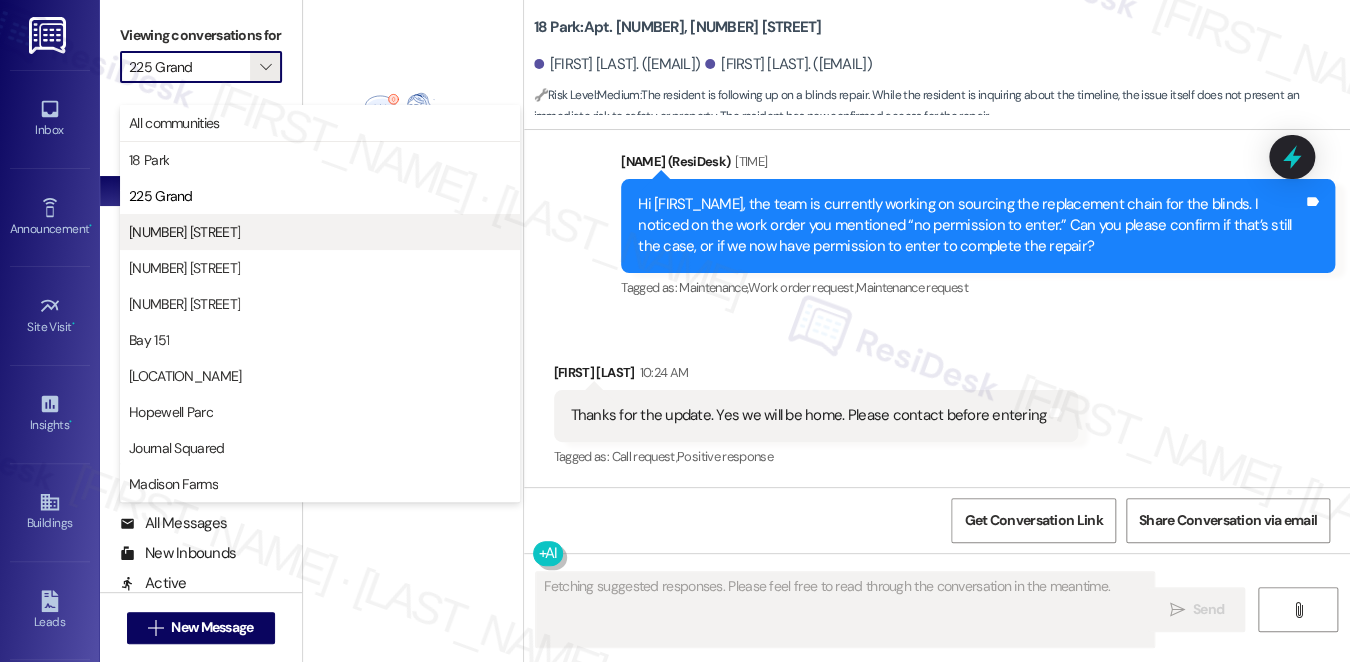click on "[NUMBER] [STREET]" at bounding box center [320, 232] 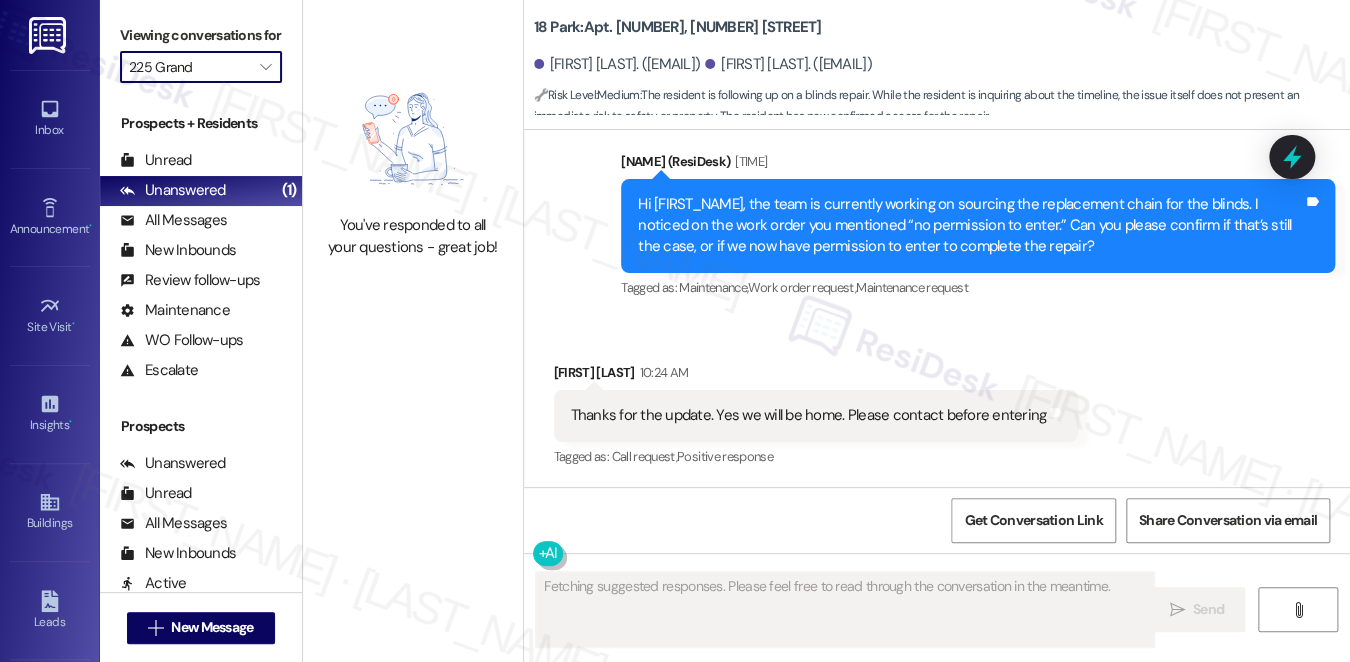 type on "[NUMBER] [STREET]" 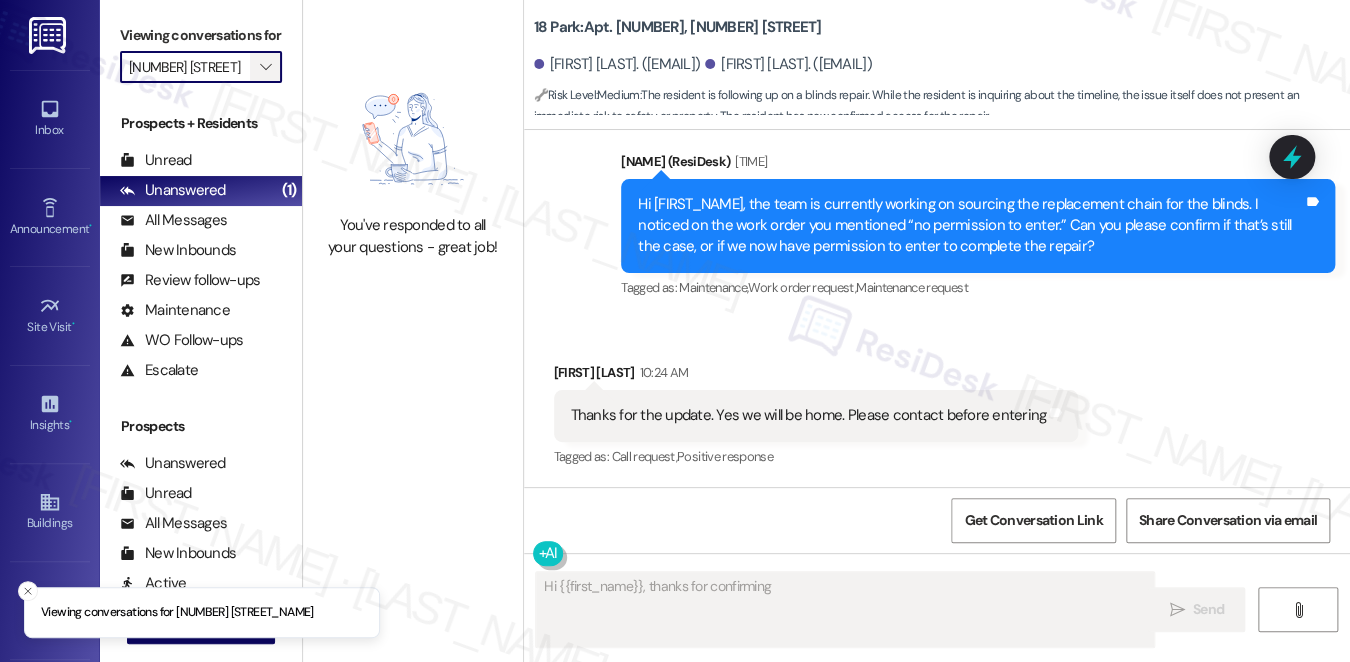 click on "" at bounding box center [266, 67] 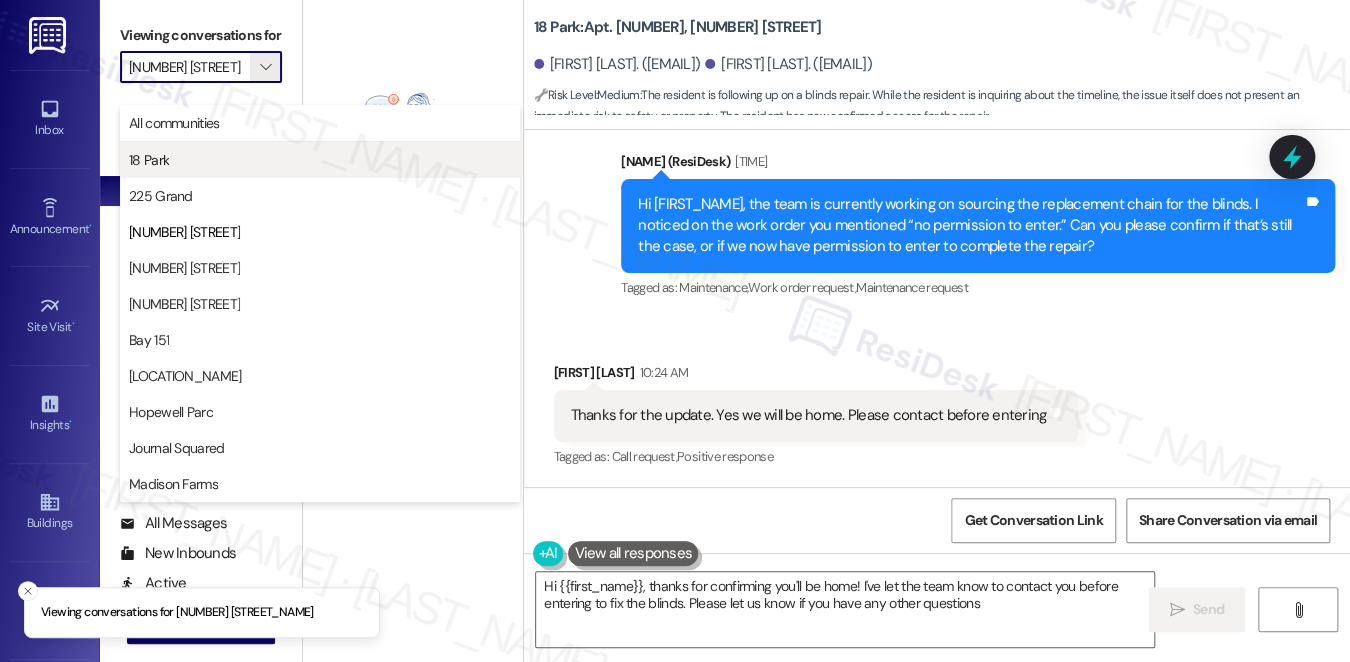 type on "Hi {{first_name}}, thanks for confirming you'll be home! I've let the team know to contact you before entering to fix the blinds. Please let us know if you have any other questions!" 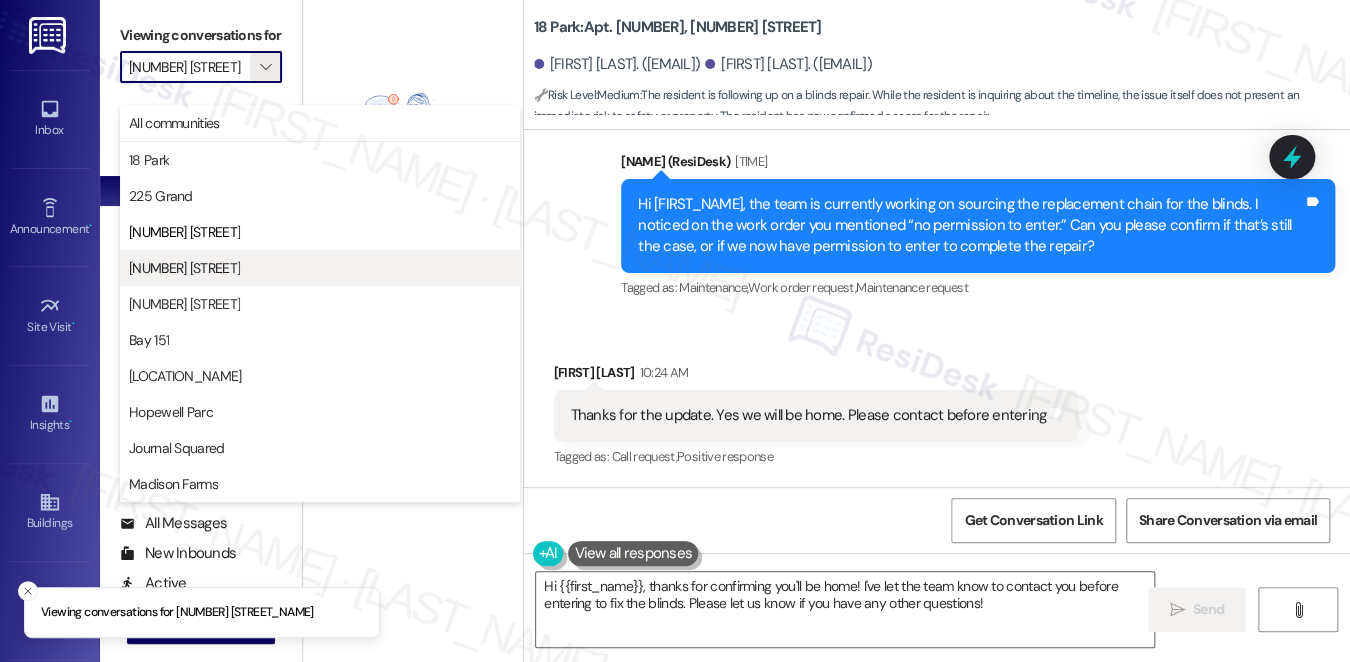 click on "[NUMBER] [STREET]" at bounding box center [320, 268] 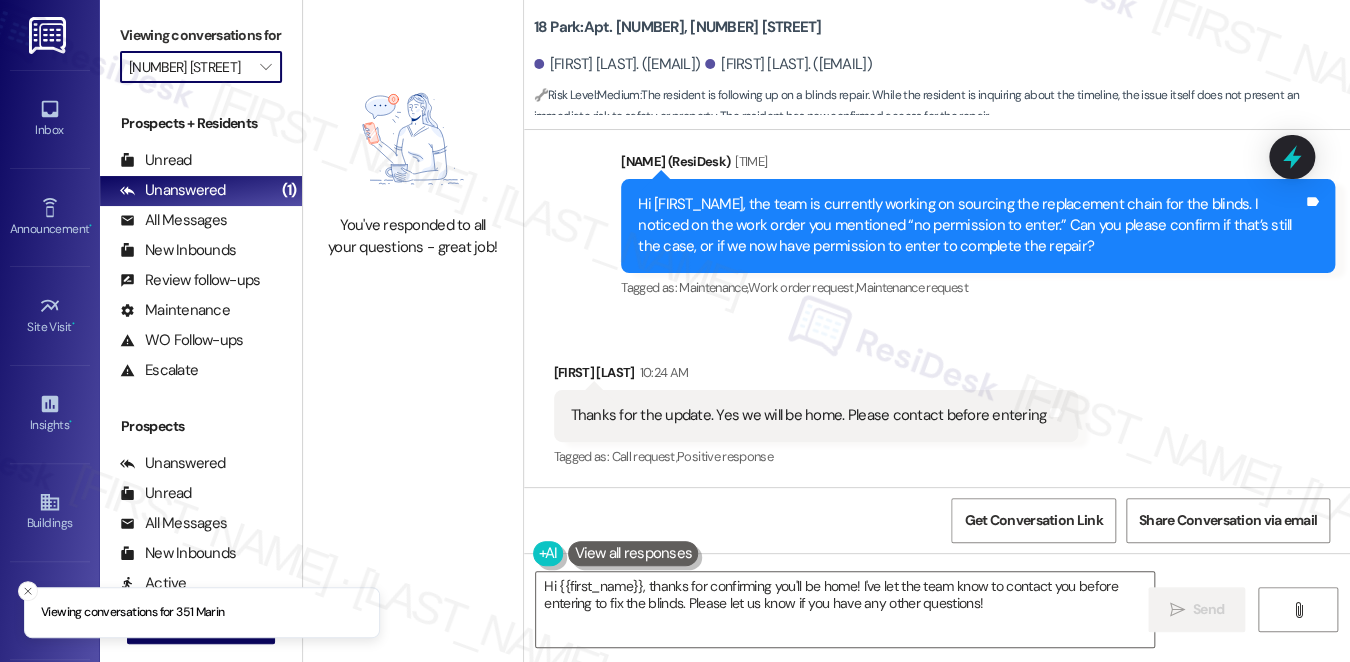click on "[NUMBER] [STREET]" at bounding box center [189, 67] 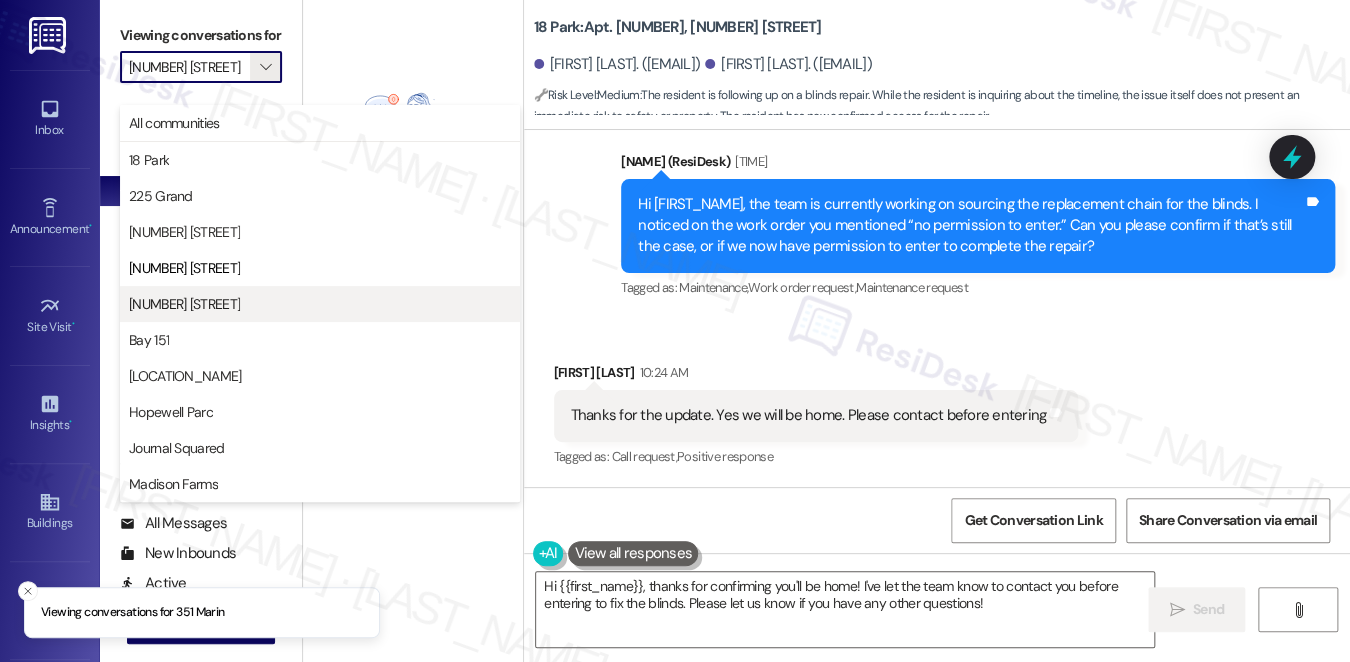 click on "[NUMBER] [STREET]" at bounding box center [320, 304] 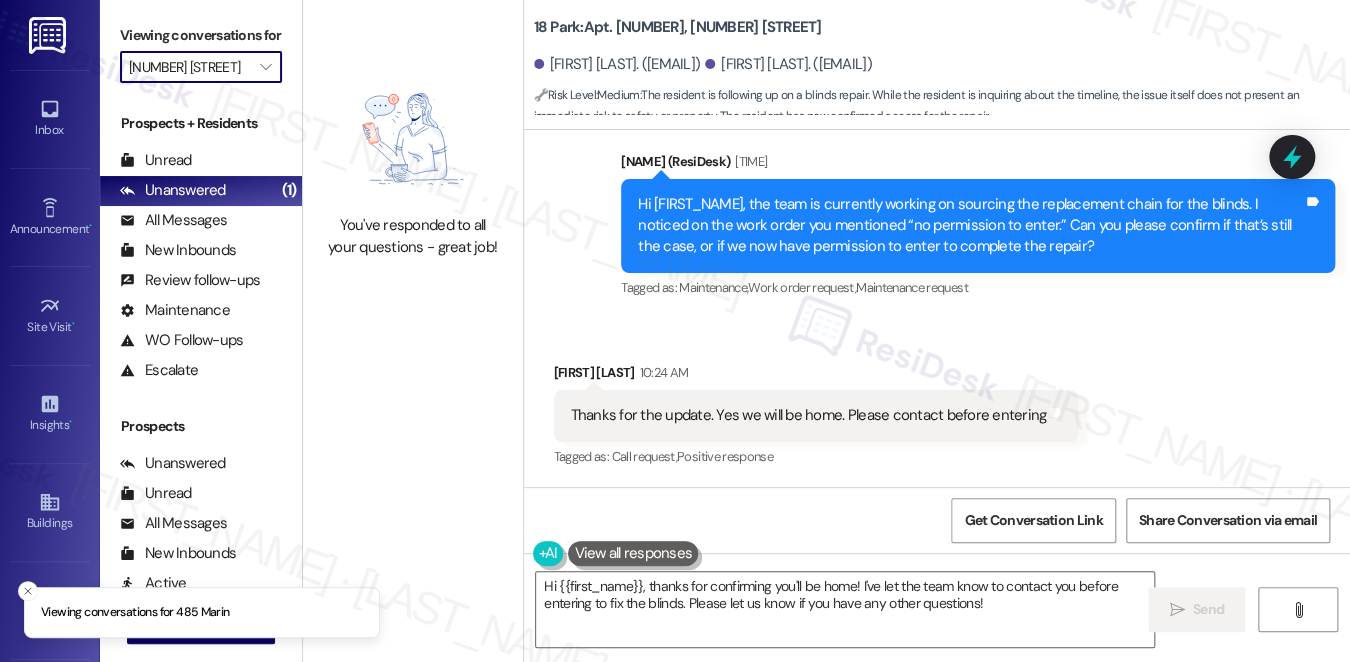 click on "[NUMBER] [STREET]" at bounding box center [189, 67] 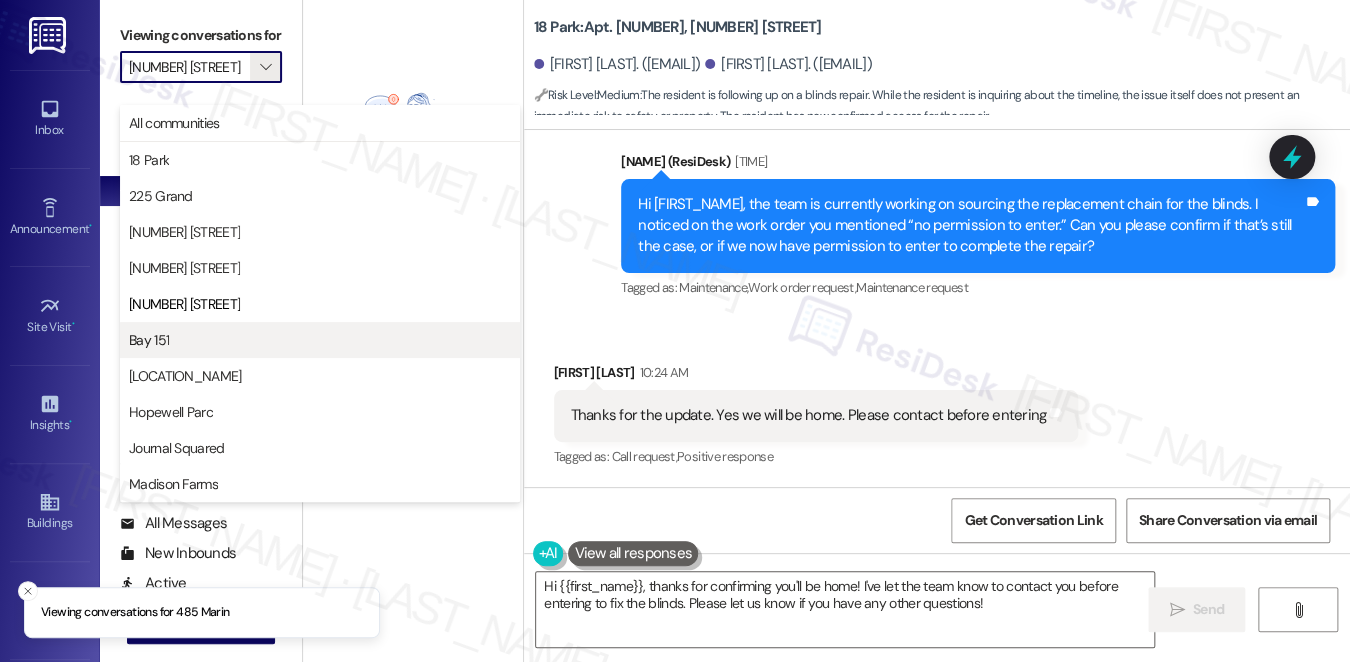click on "Bay 151" at bounding box center (320, 340) 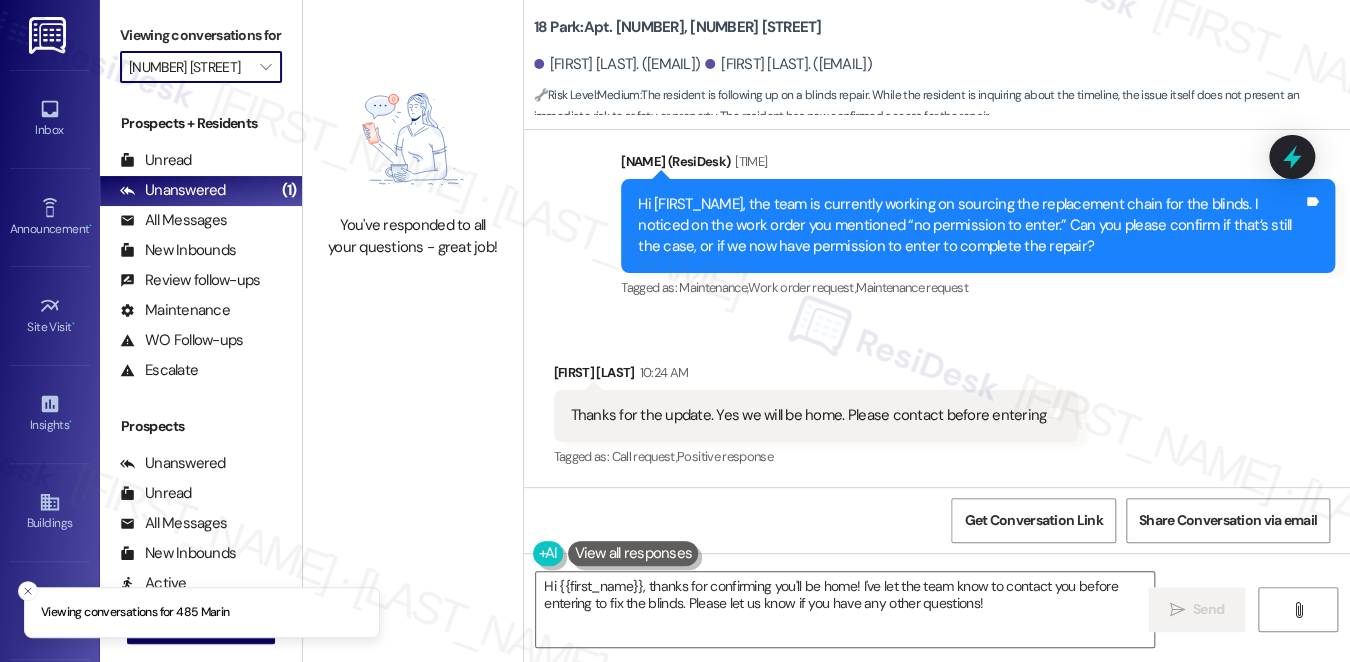 type on "Bay 151" 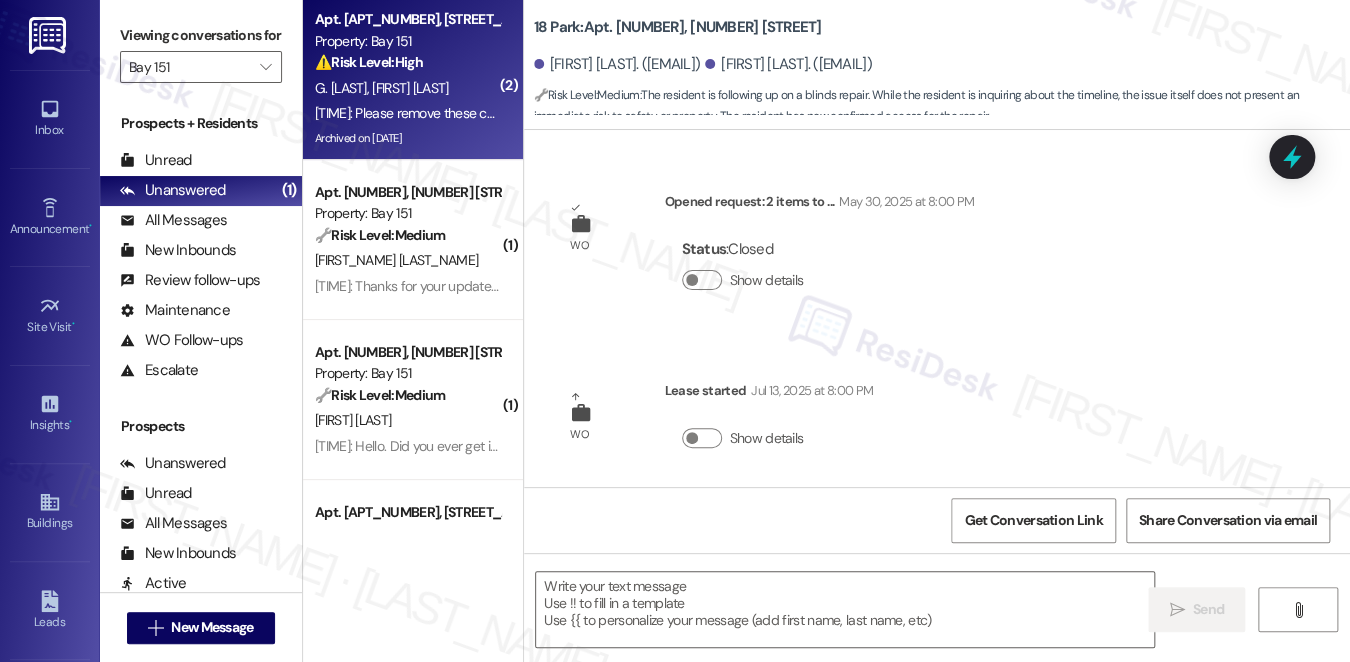 click on "[FIRST] [LAST]" at bounding box center [410, 88] 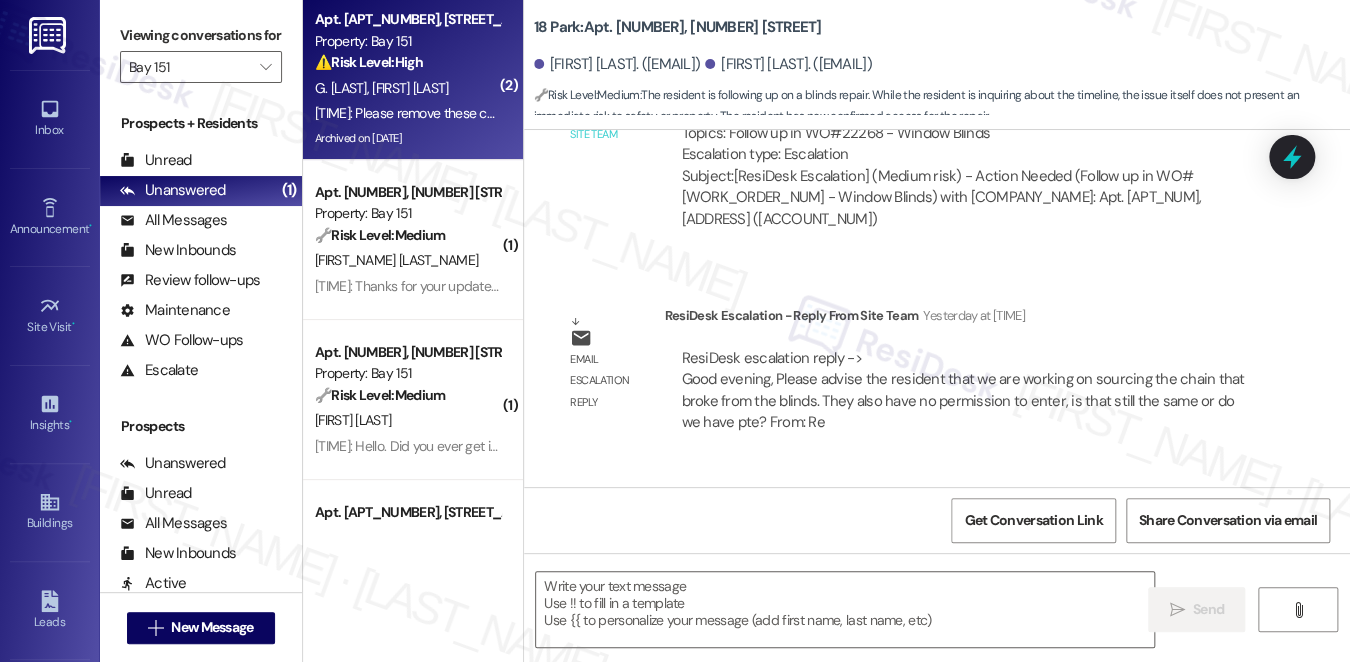 scroll, scrollTop: 0, scrollLeft: 0, axis: both 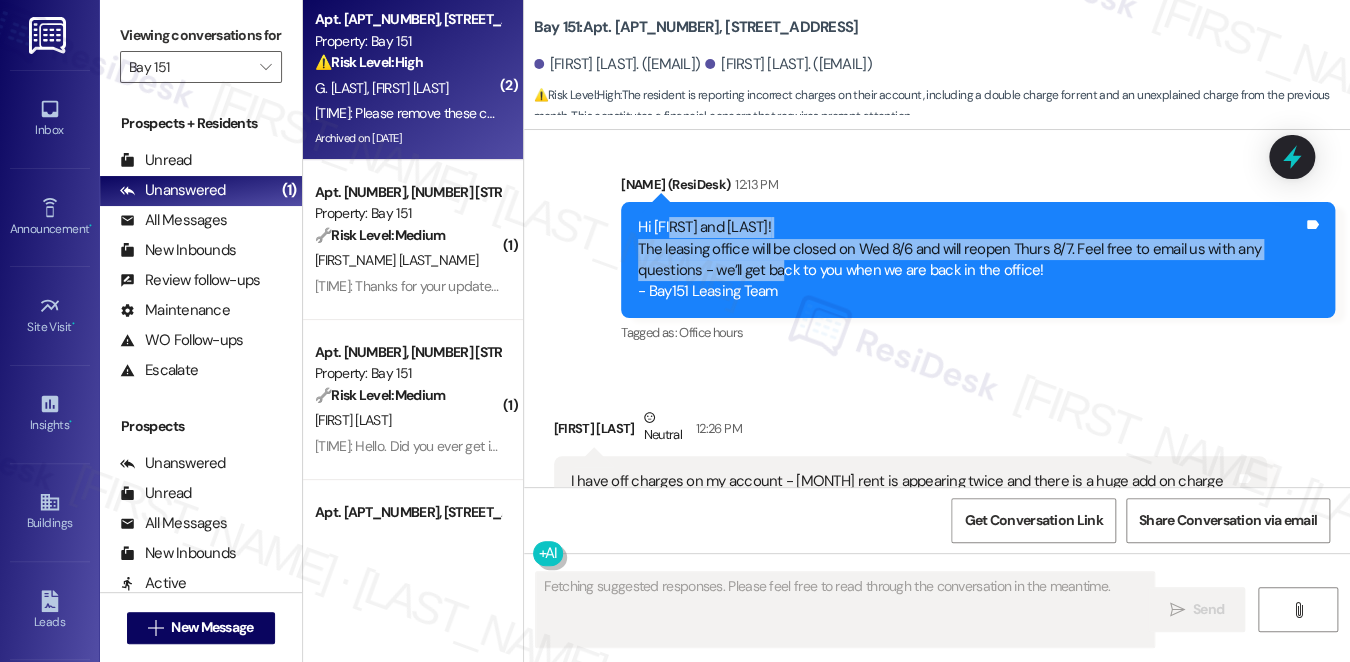 drag, startPoint x: 672, startPoint y: 276, endPoint x: 769, endPoint y: 320, distance: 106.51291 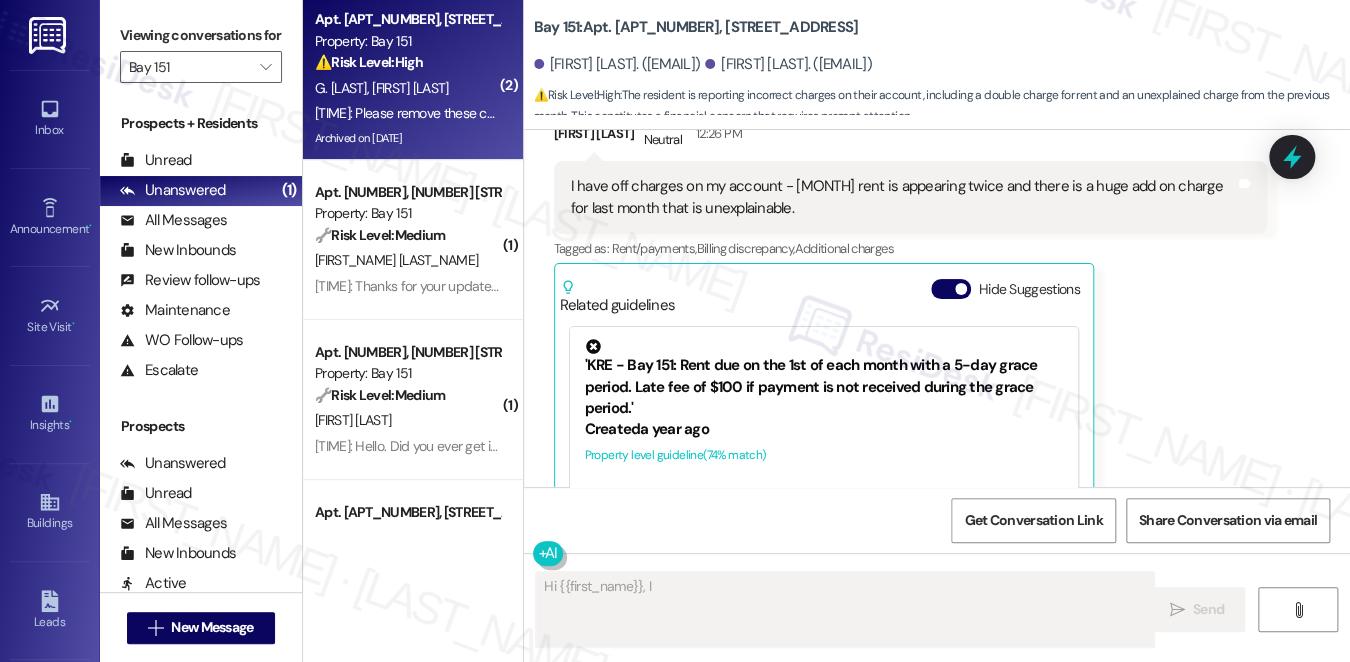 scroll, scrollTop: 60801, scrollLeft: 0, axis: vertical 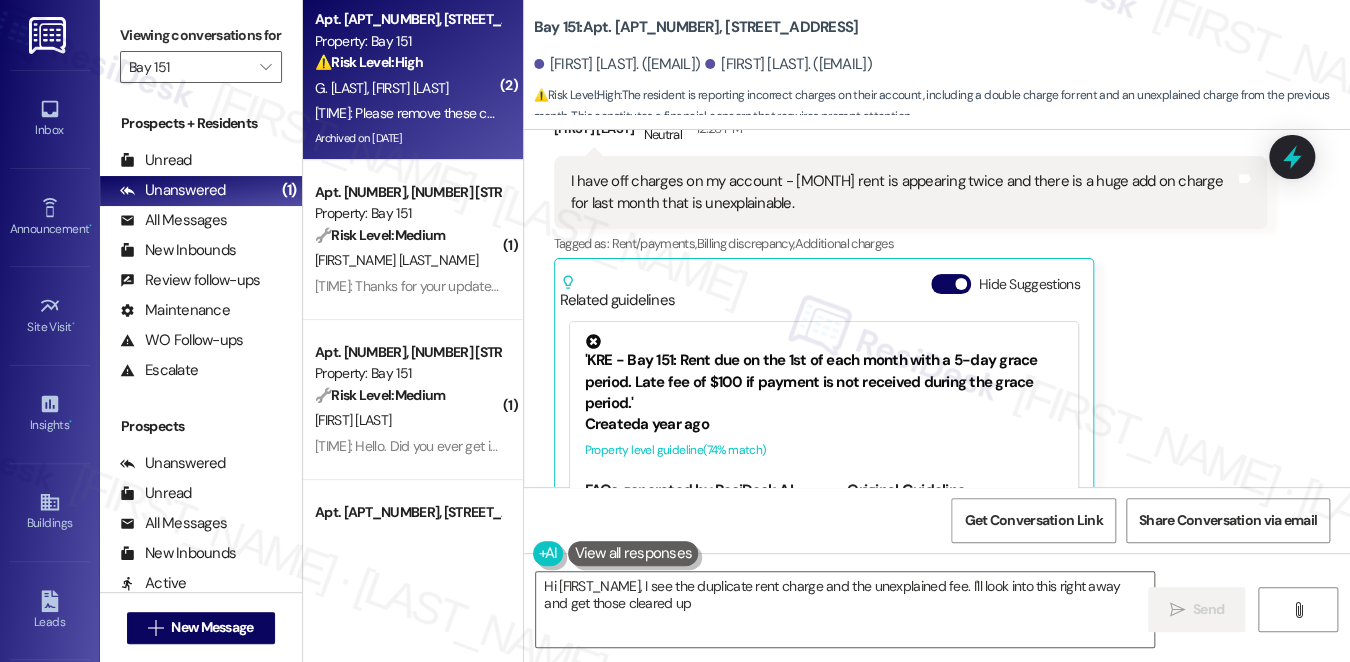 click on "I have off charges on my account - [MONTH] rent is appearing twice and there is a huge add on charge for last month that is unexplainable." at bounding box center (903, 192) 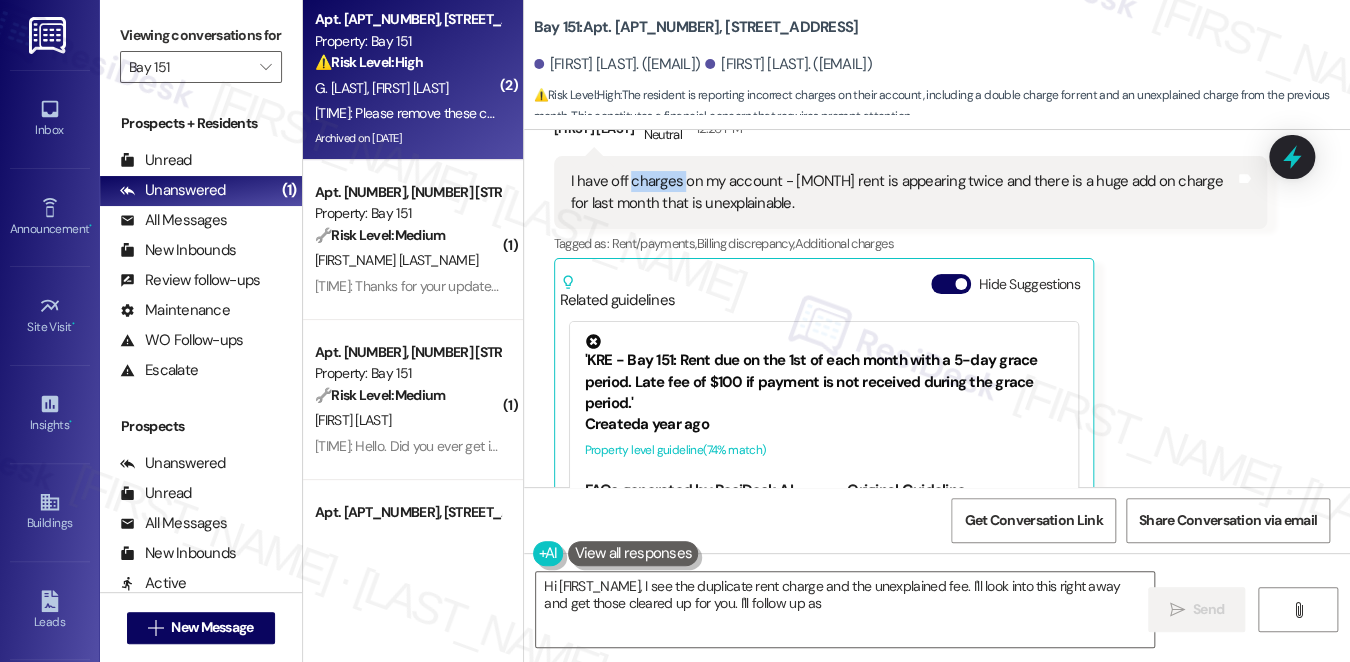 click on "I have off charges on my account - [MONTH] rent is appearing twice and there is a huge add on charge for last month that is unexplainable." at bounding box center (903, 192) 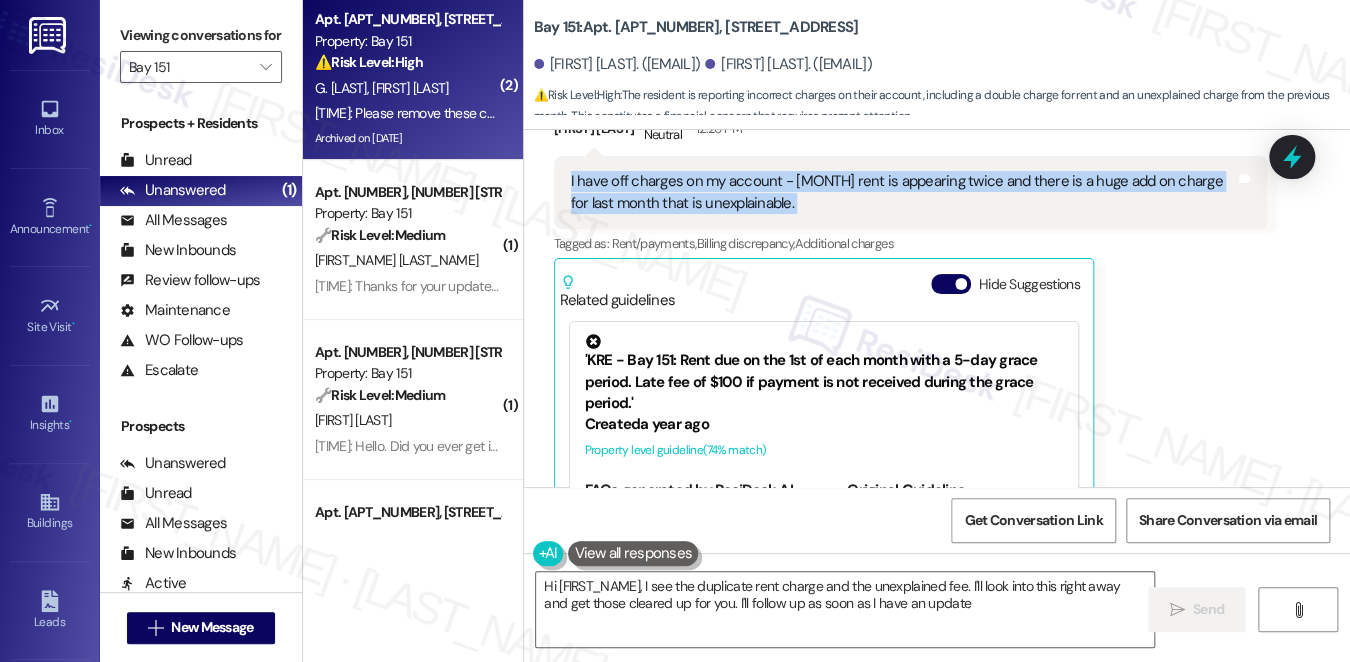 type on "Hi {{first_name}}, I see the duplicate rent charge and the unexplained fee. I'll look into this right away and get those cleared up for you. I'll follow up as soon as I have an update!" 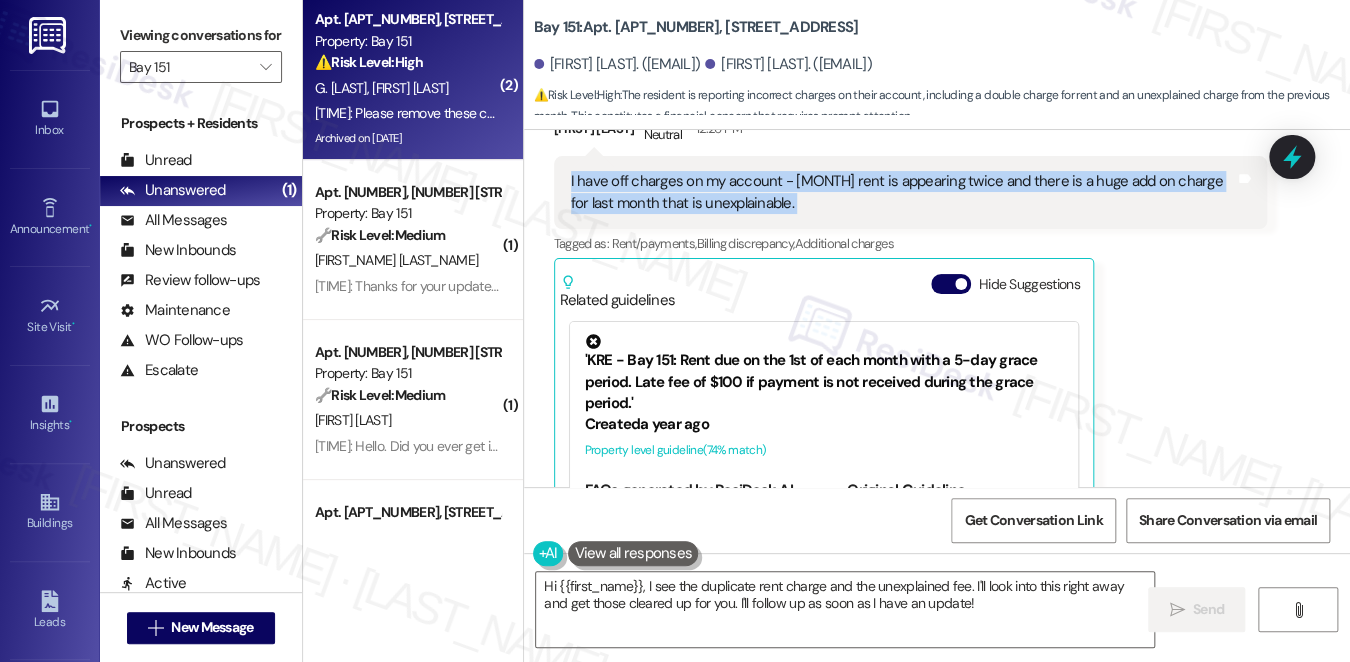 click on "I have off charges on my account - [MONTH] rent is appearing twice and there is a huge add on charge for last month that is unexplainable." at bounding box center [903, 192] 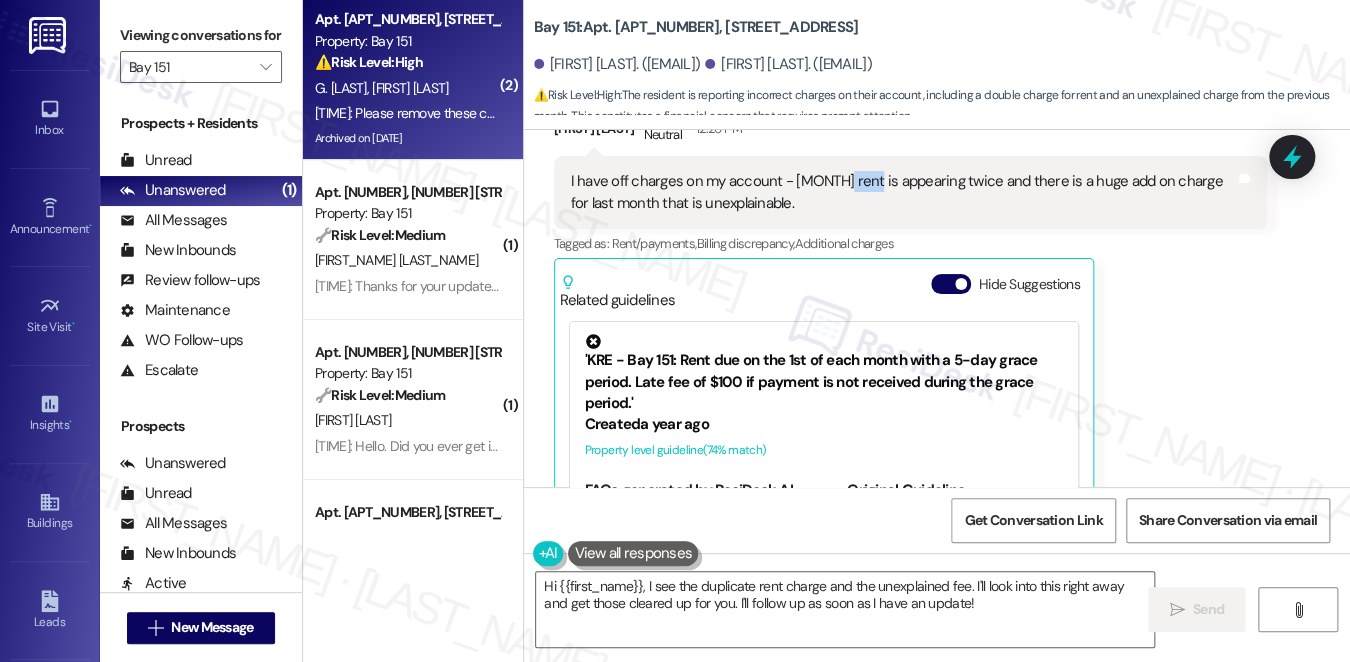 click on "I have off charges on my account - [MONTH] rent is appearing twice and there is a huge add on charge for last month that is unexplainable." at bounding box center (903, 192) 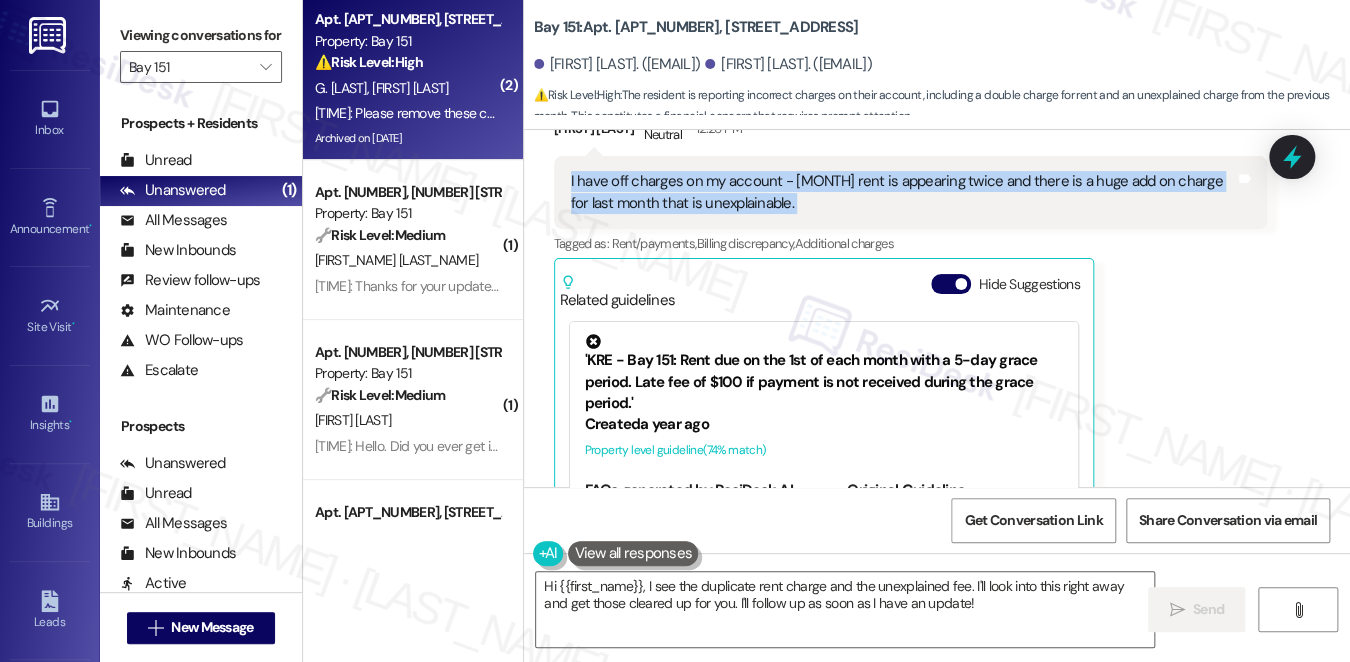 click on "I have off charges on my account - [MONTH] rent is appearing twice and there is a huge add on charge for last month that is unexplainable." at bounding box center (903, 192) 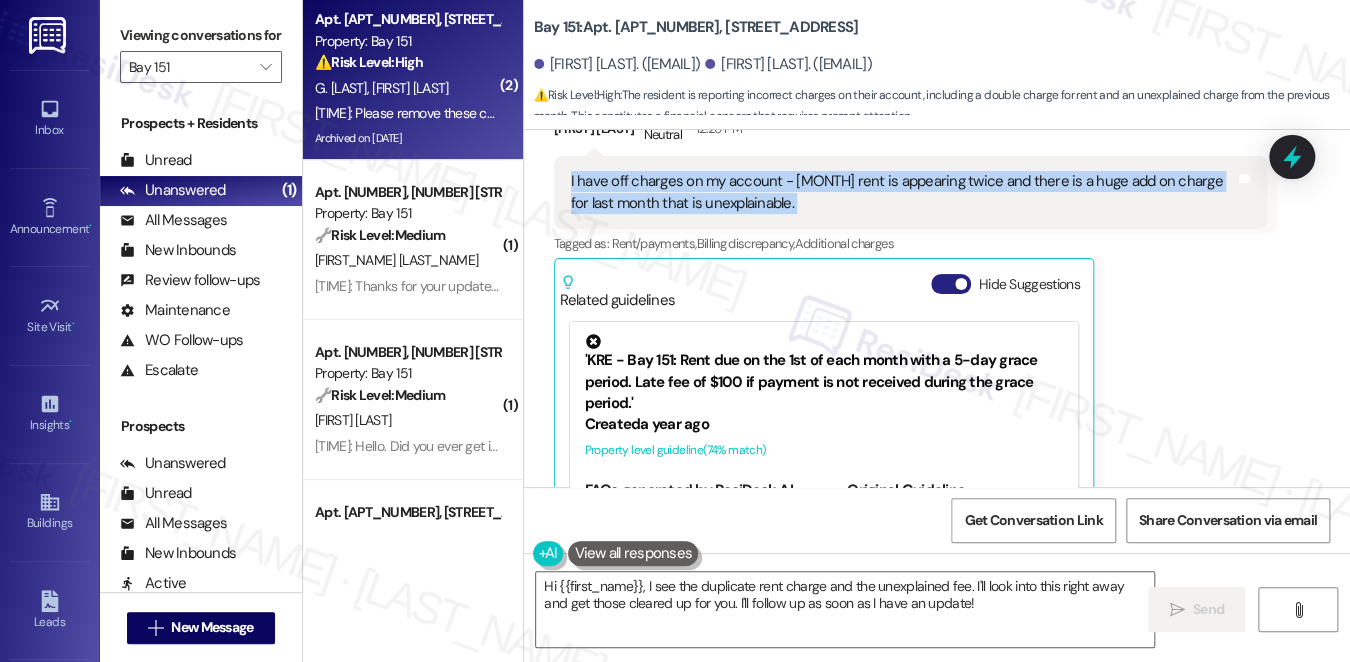 click on "Hide Suggestions" at bounding box center (951, 284) 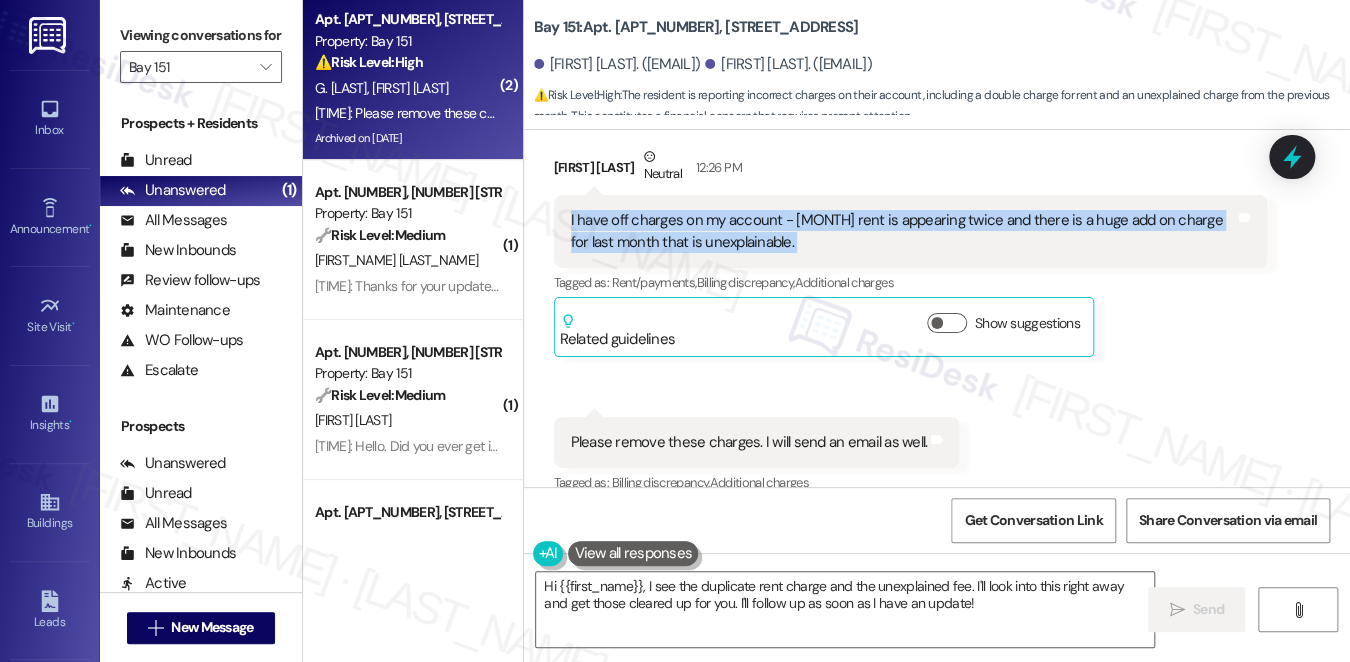 scroll, scrollTop: 60836, scrollLeft: 0, axis: vertical 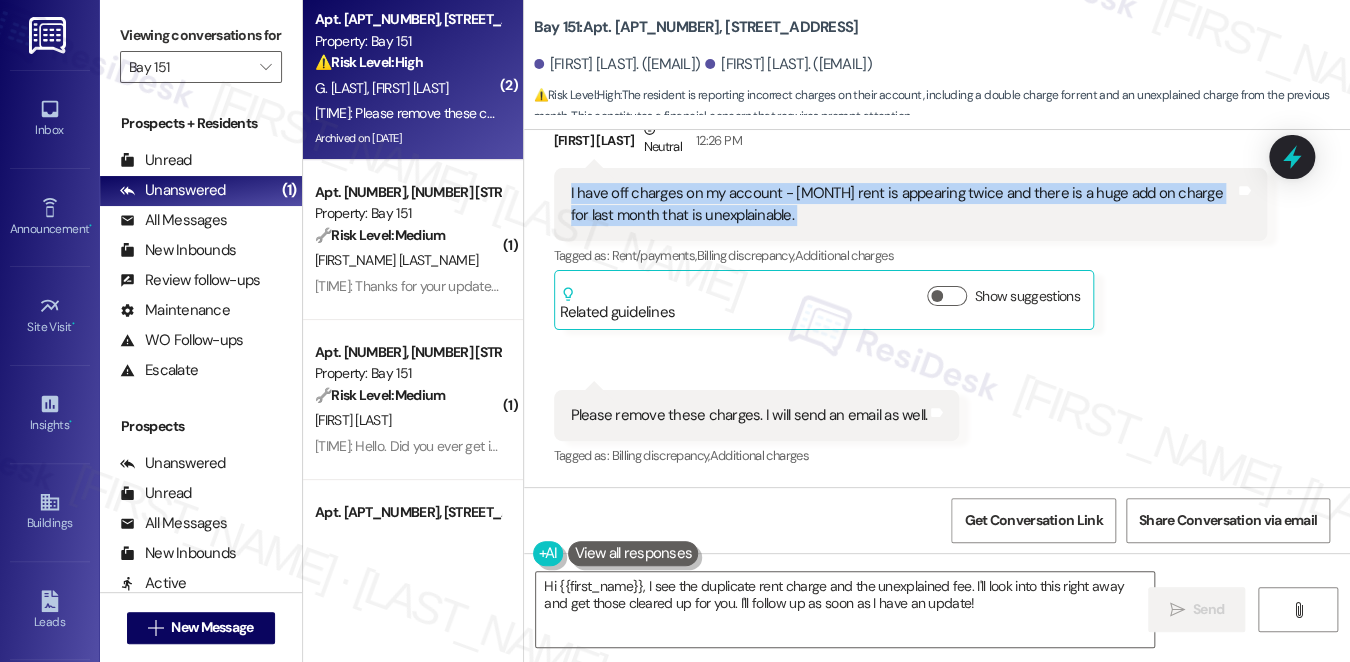 type 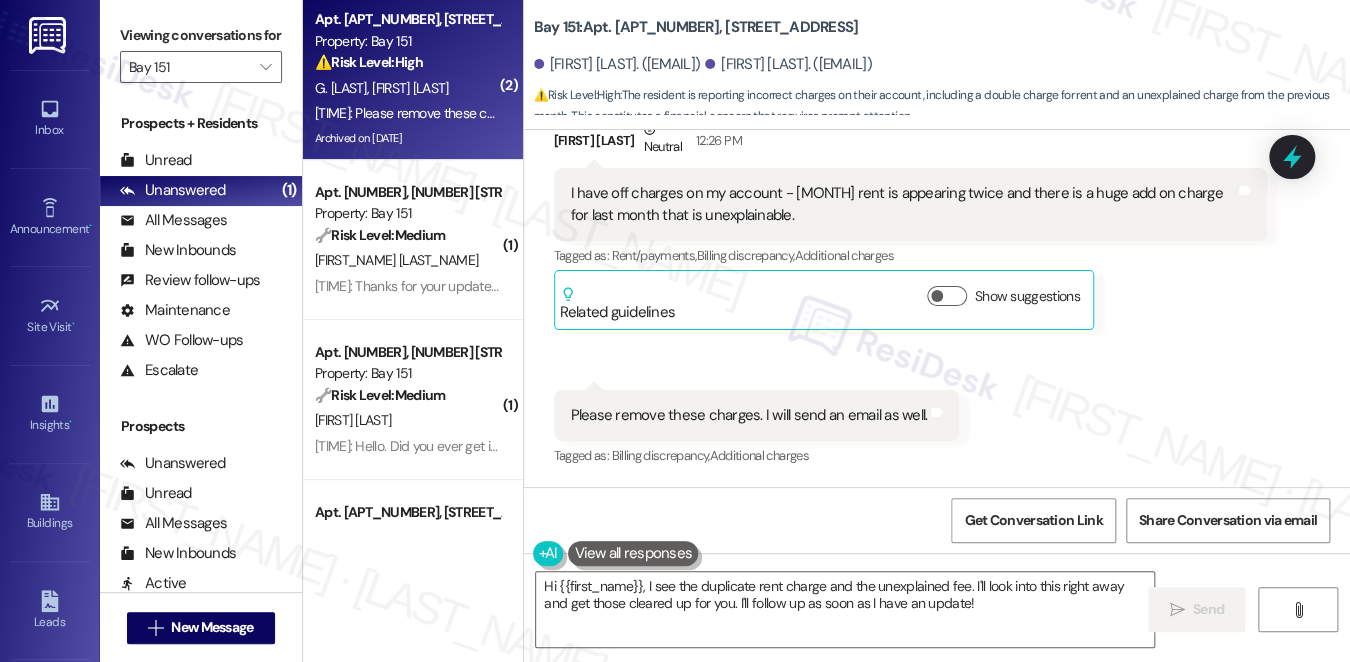 click on "Viewing conversations for" at bounding box center [201, 35] 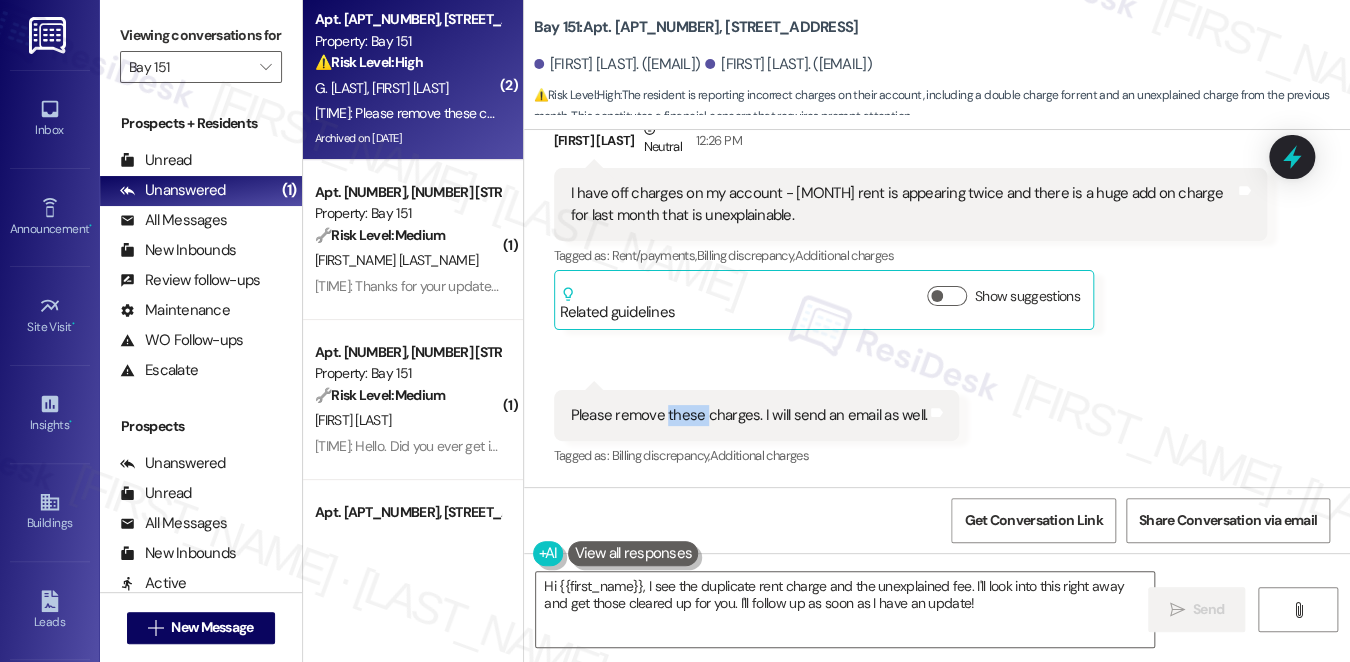 click on "Please remove these charges. I will send an email as well." at bounding box center (749, 415) 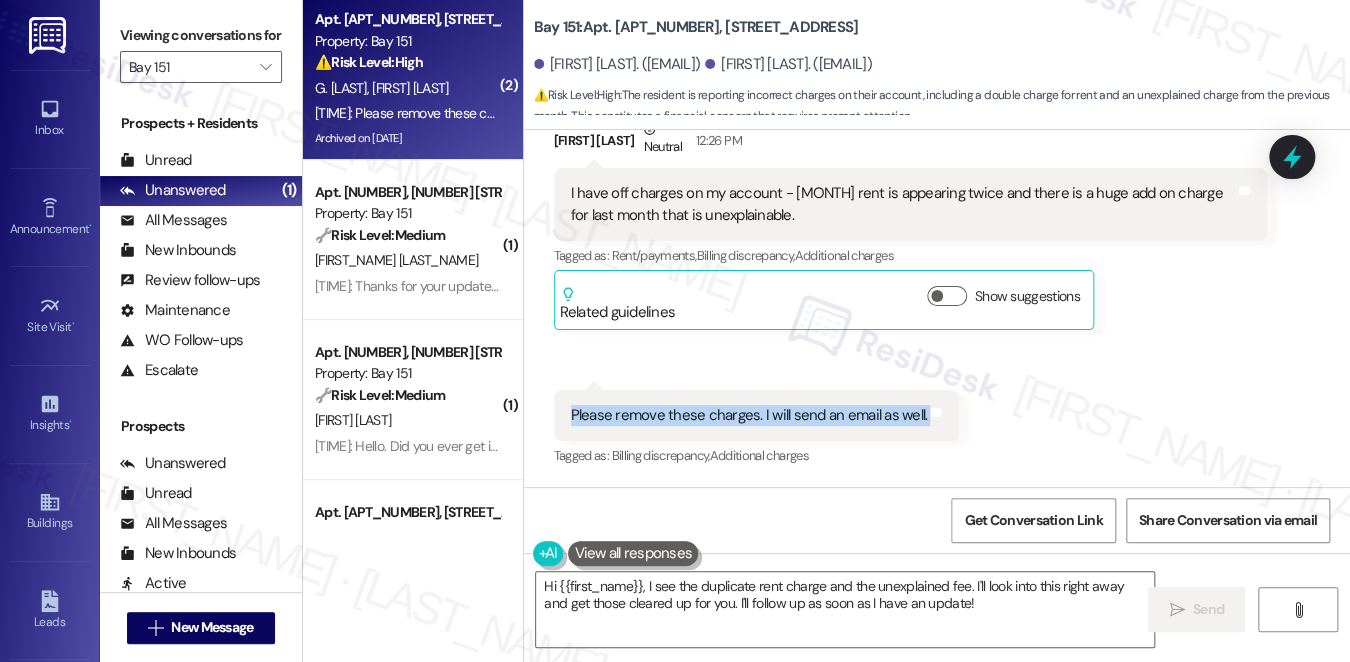 click on "Please remove these charges. I will send an email as well." at bounding box center [749, 415] 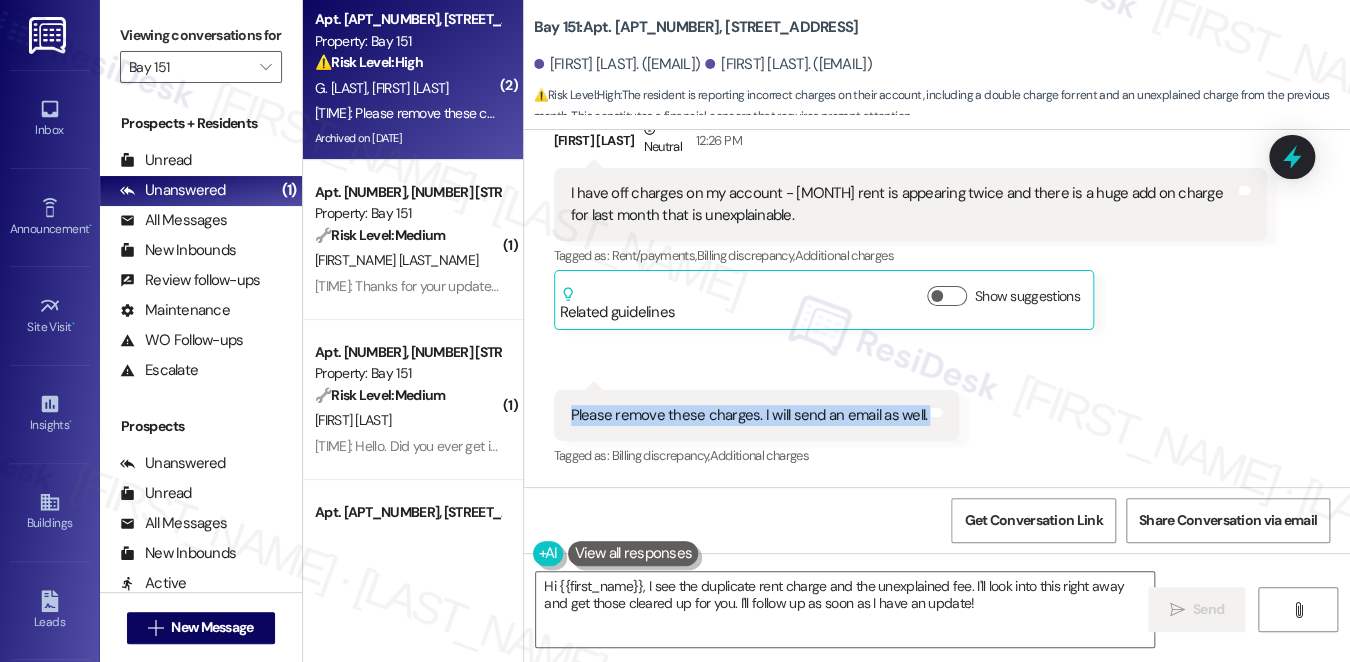 copy on "Please remove these charges. I will send an email as well.  Tags and notes" 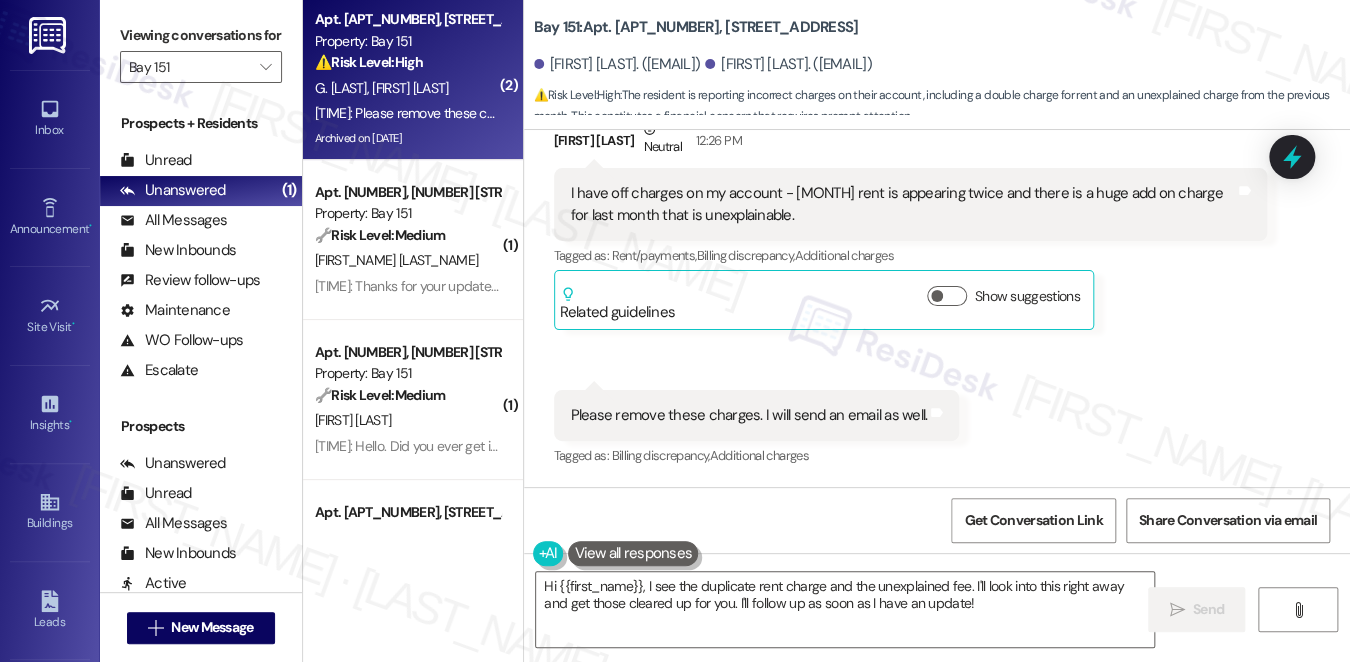 click on "Viewing conversations for [COMPANY_NAME] " at bounding box center [201, 51] 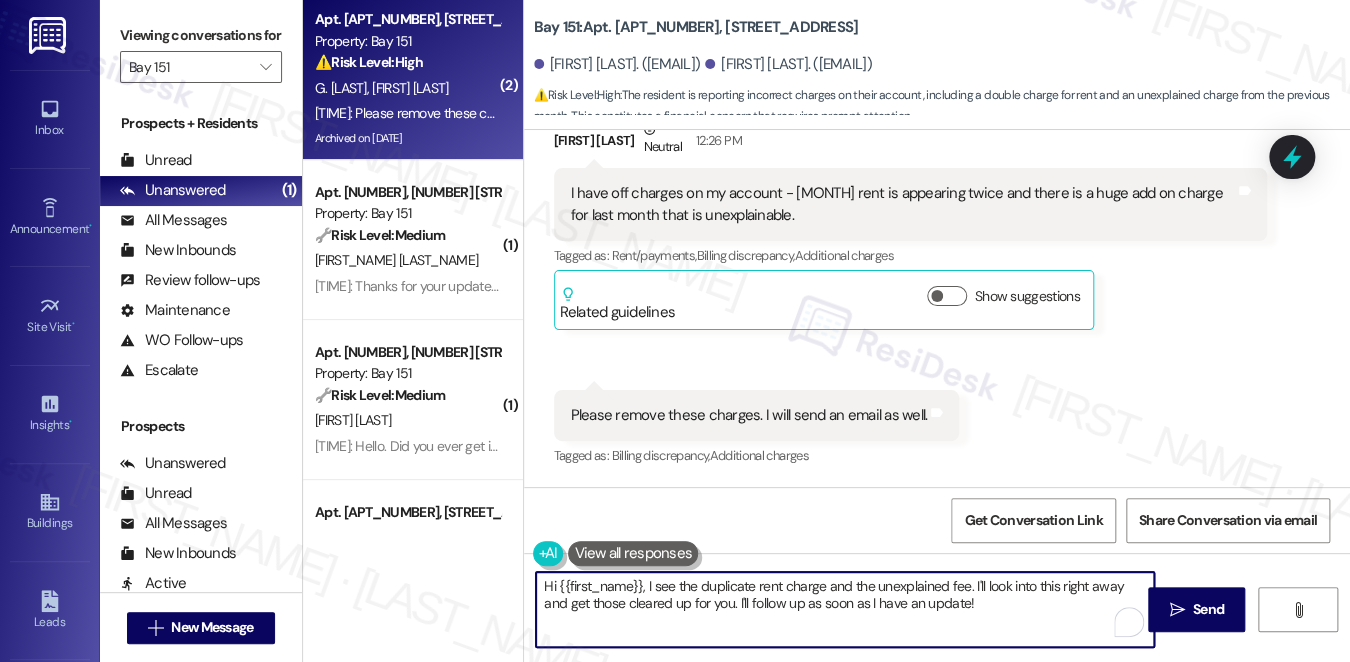 drag, startPoint x: 976, startPoint y: 607, endPoint x: 968, endPoint y: 575, distance: 32.984844 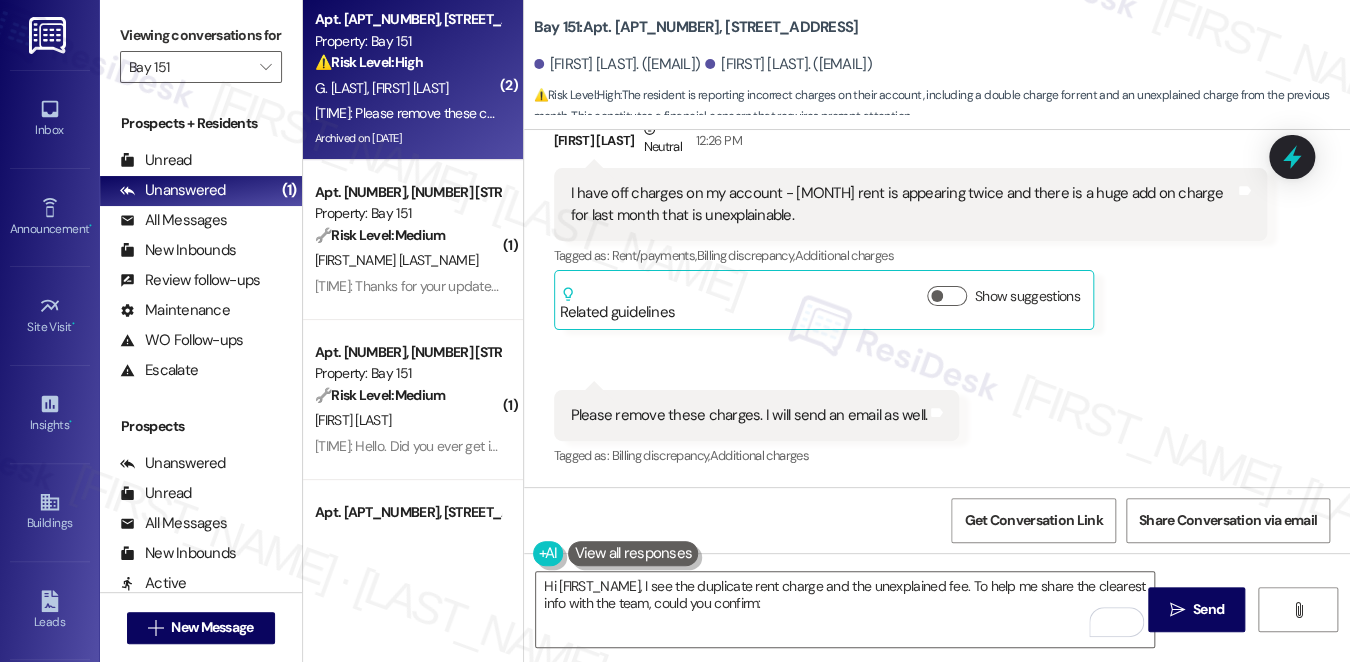 drag, startPoint x: 108, startPoint y: 29, endPoint x: 279, endPoint y: 121, distance: 194.17775 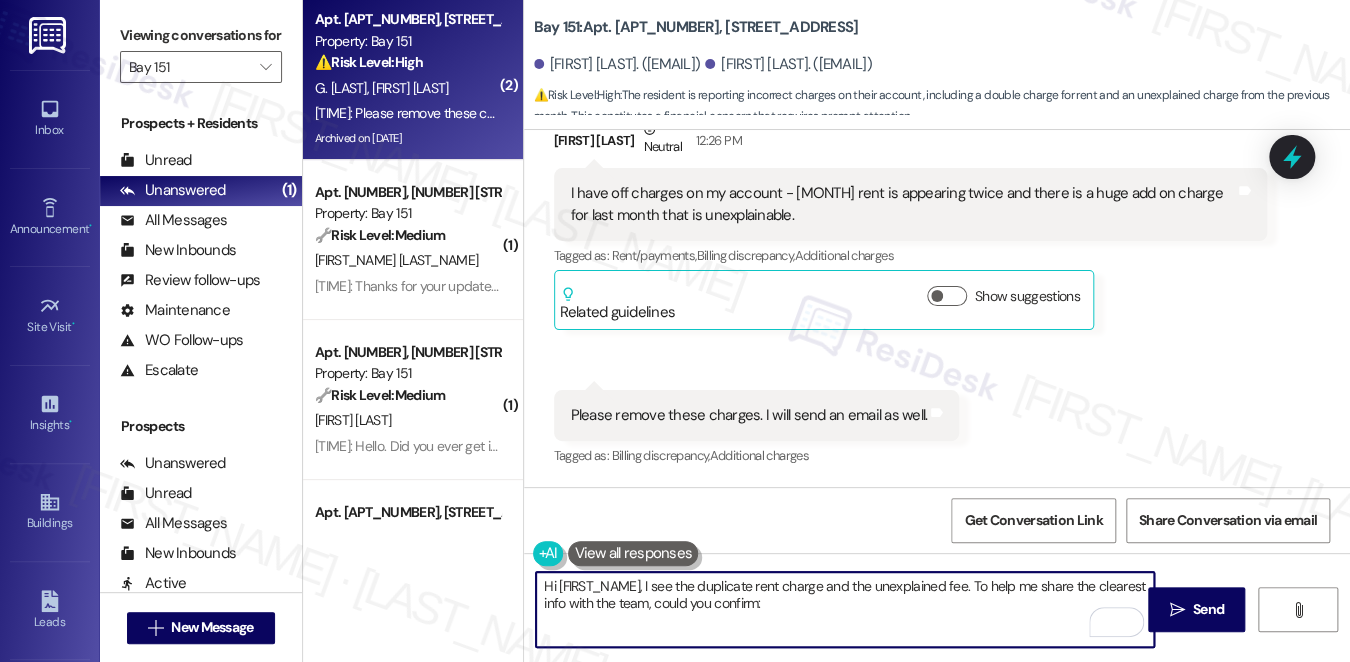 click on "Hi [FIRST_NAME], I see the duplicate rent charge and the unexplained fee. To help me share the clearest info with the team, could you confirm:" at bounding box center (845, 609) 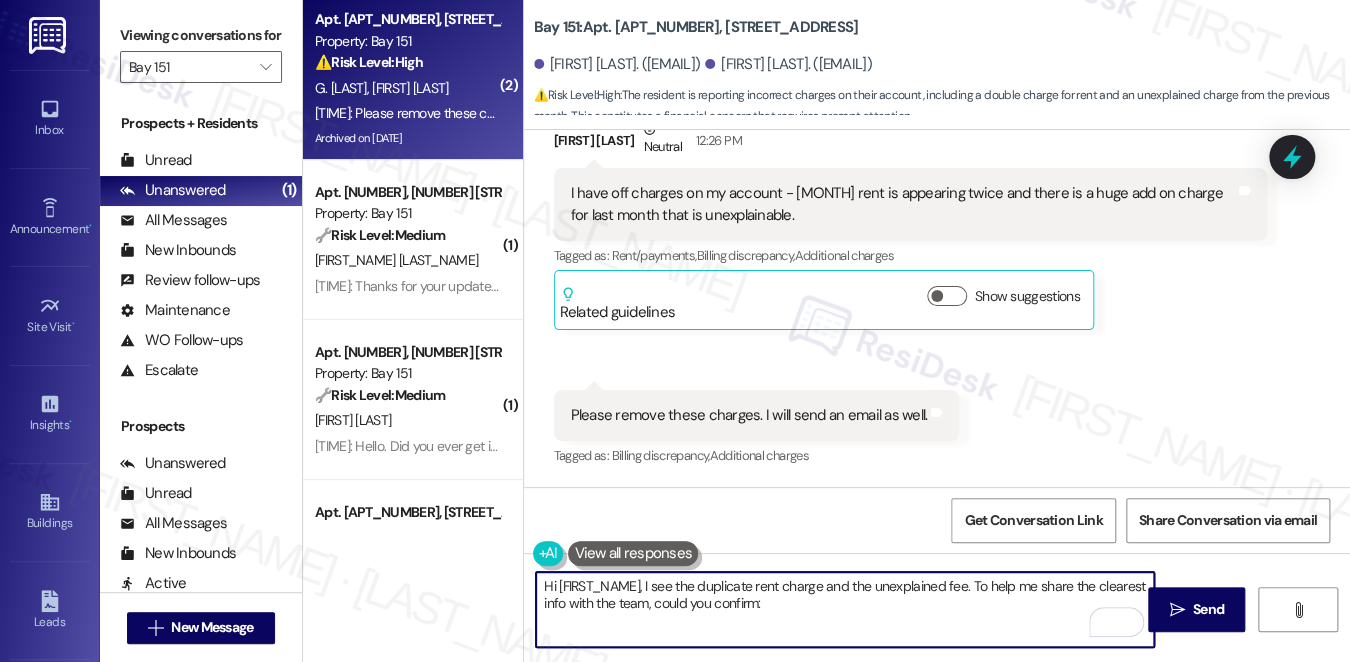 paste on "If you have a screenshot or copy of the charges showing [MONTH] rent listed twice and the additional charge?" 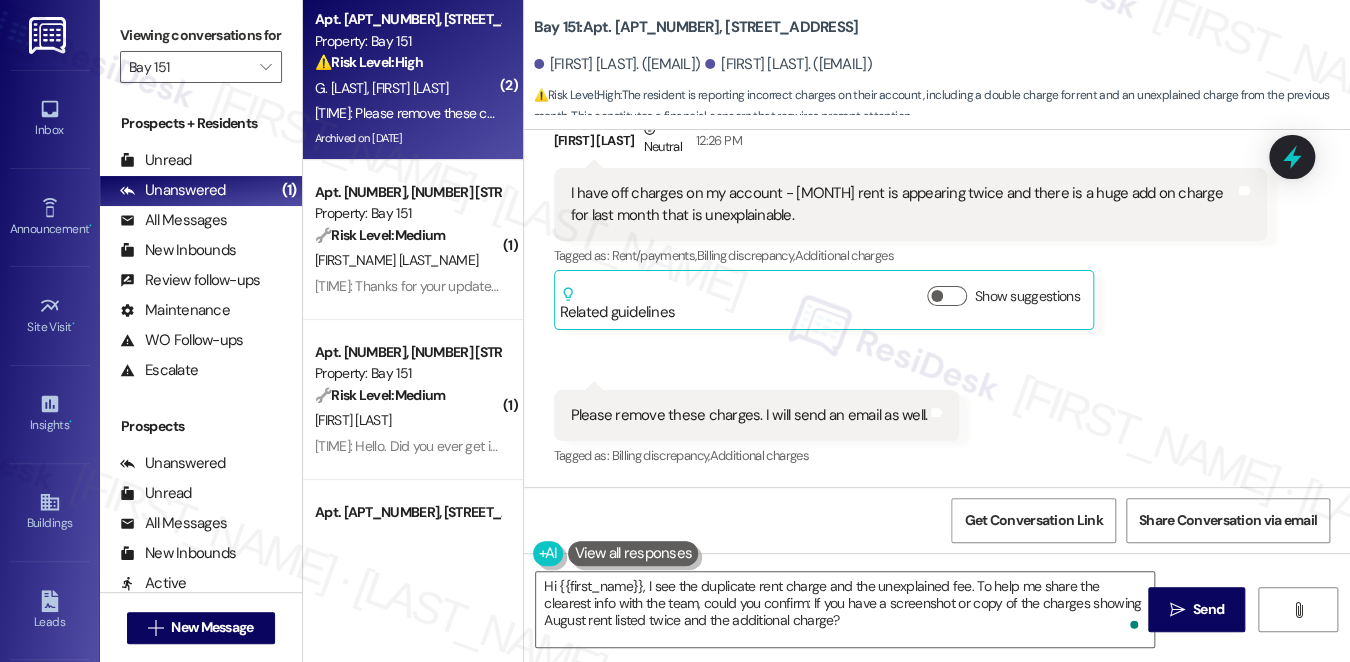 click on "Viewing conversations for" at bounding box center [201, 35] 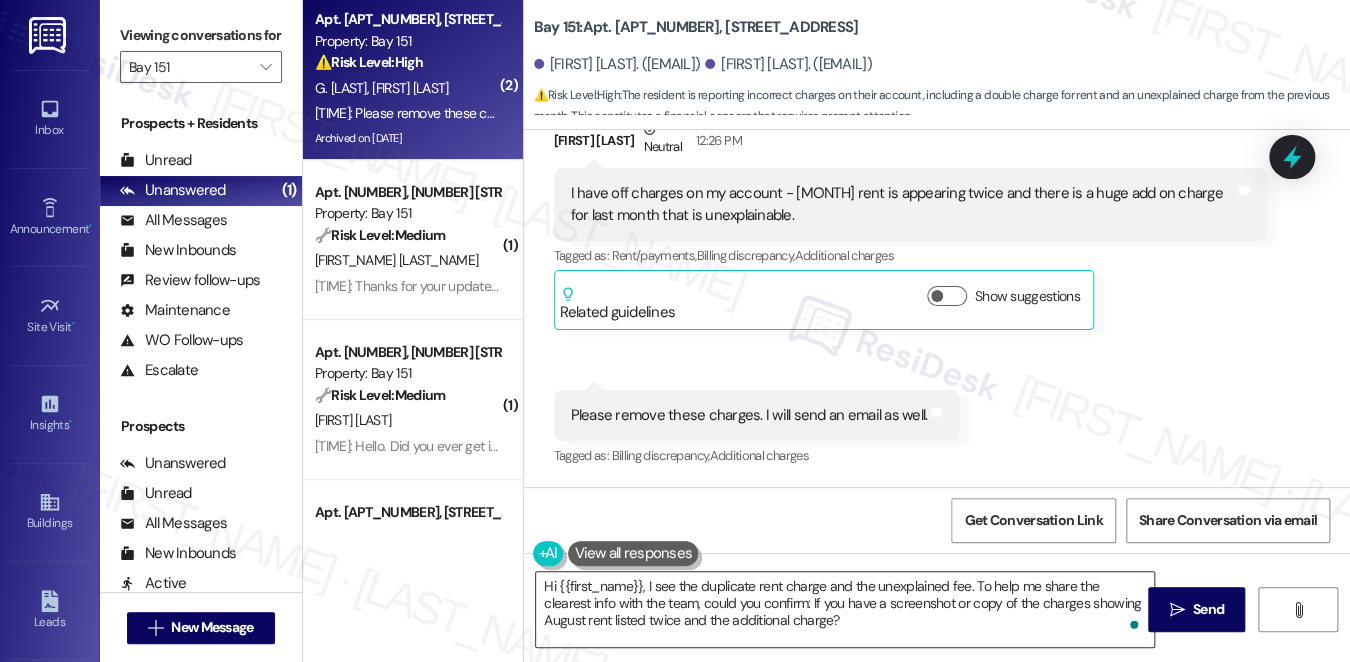 click on "Hi {{first_name}}, I see the duplicate rent charge and the unexplained fee. To help me share the clearest info with the team, could you confirm: If you have a screenshot or copy of the charges showing August rent listed twice and the additional charge?" at bounding box center (845, 609) 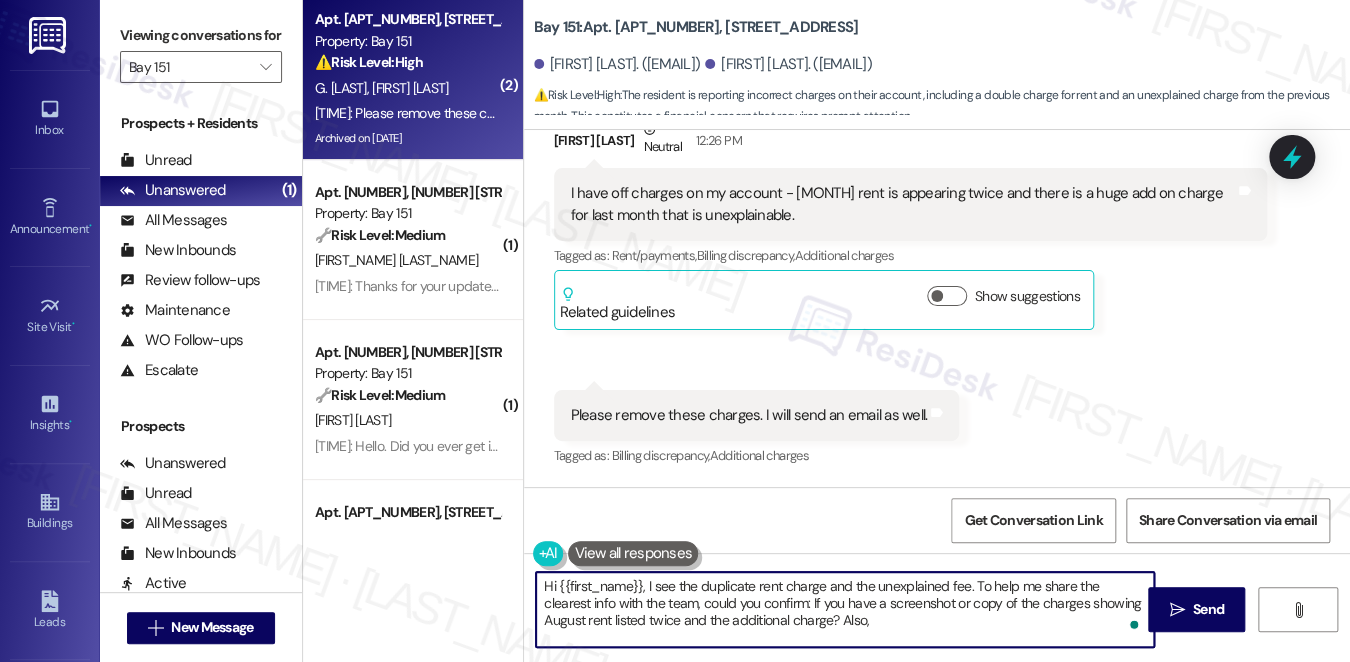 paste on "How you normally pay rent (portal, check, Flex, etc.)?" 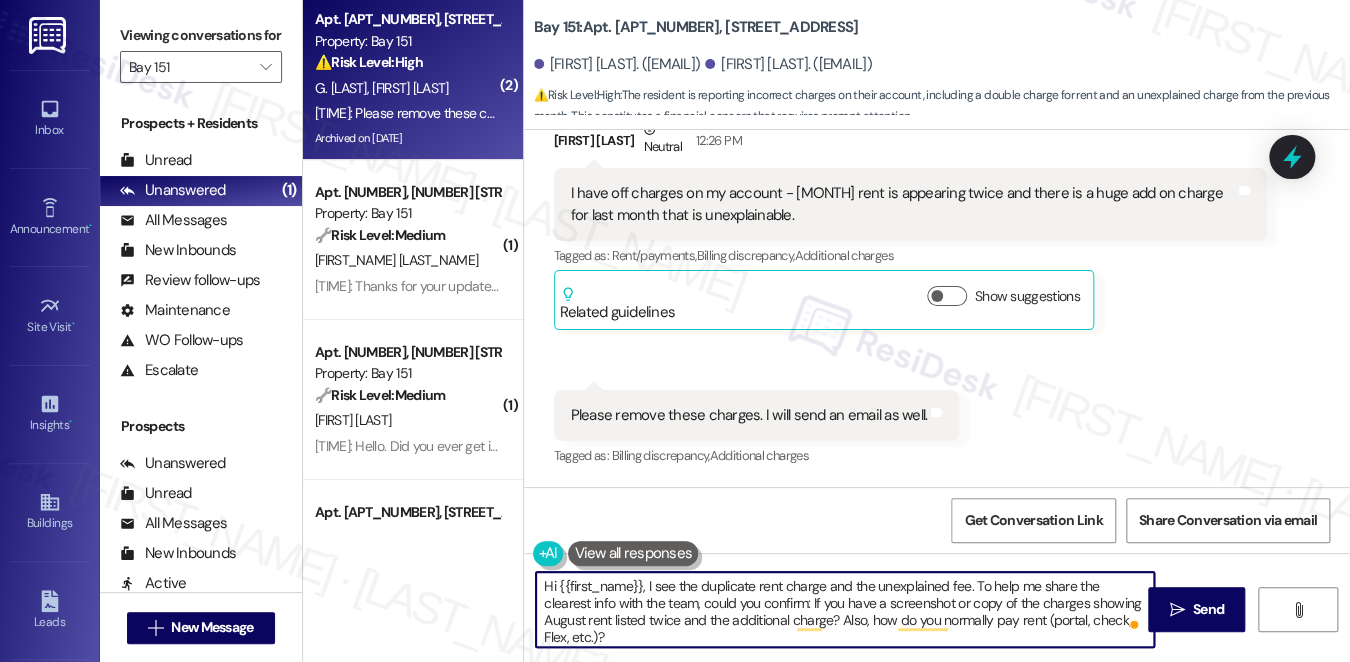 click on "Hi {{first_name}}, I see the duplicate rent charge and the unexplained fee. To help me share the clearest info with the team, could you confirm: If you have a screenshot or copy of the charges showing August rent listed twice and the additional charge? Also, how do you normally pay rent (portal, check, Flex, etc.)?" at bounding box center (845, 609) 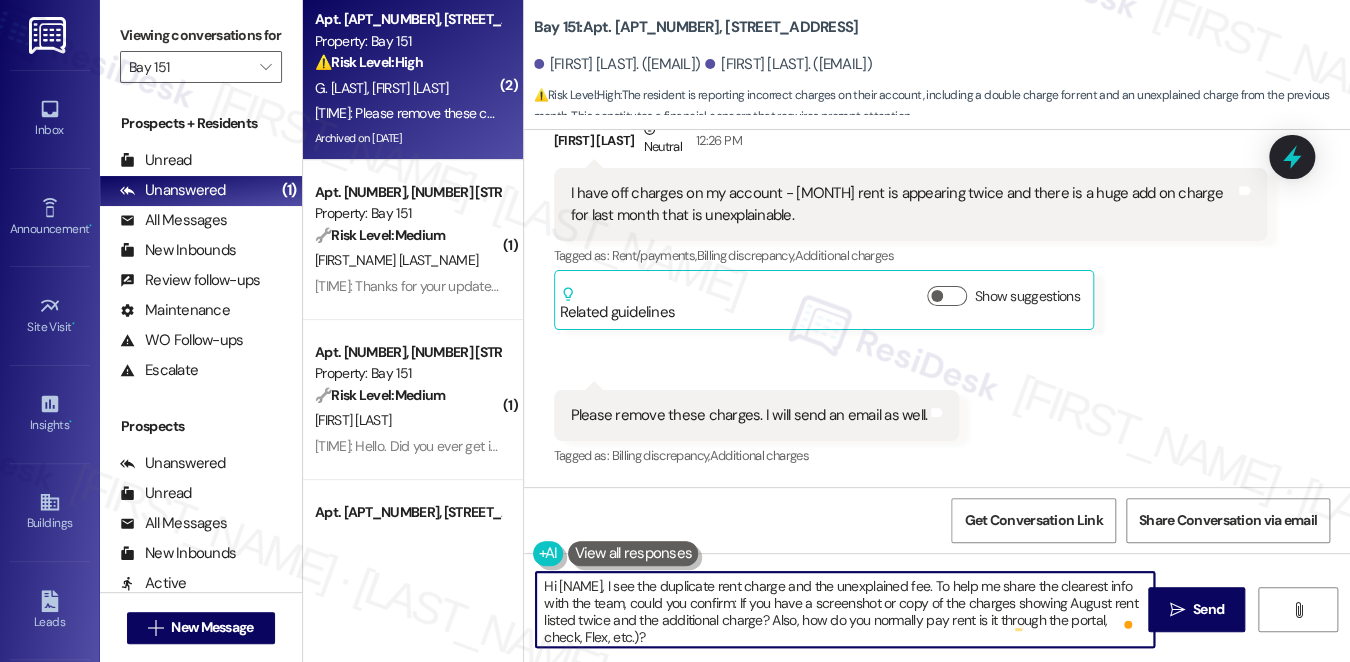 click on "Hi [NAME], I see the duplicate rent charge and the unexplained fee. To help me share the clearest info with the team, could you confirm: If you have a screenshot or copy of the charges showing August rent listed twice and the additional charge? Also, how do you normally pay rent is it through the portal, check, Flex, etc.)?" at bounding box center (845, 609) 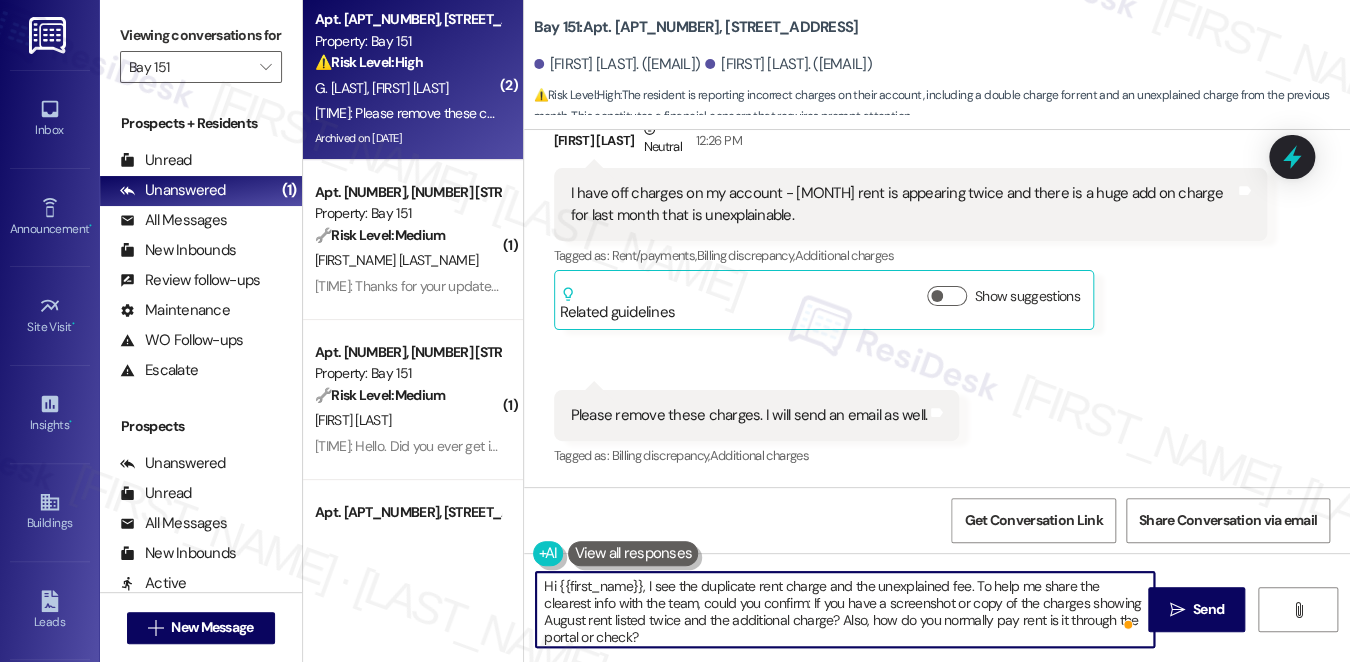 type on "Hi [FIRST], I see the duplicate rent charge and the unexplained fee. To help me share the clearest info with the team, could you confirm: If you have a screenshot or copy of the charges showing August rent listed twice and the additional charge? Also, how do you normally pay rent is it through the portal or check?" 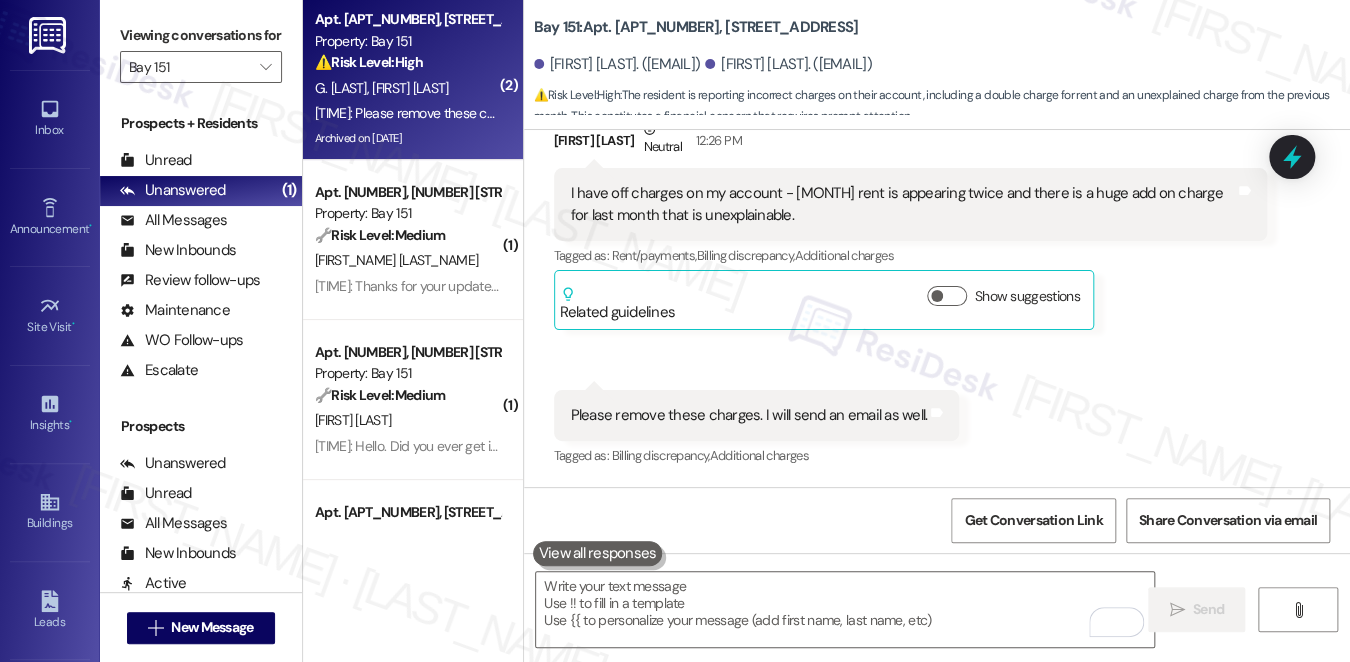 click on "Viewing conversations for" at bounding box center [201, 35] 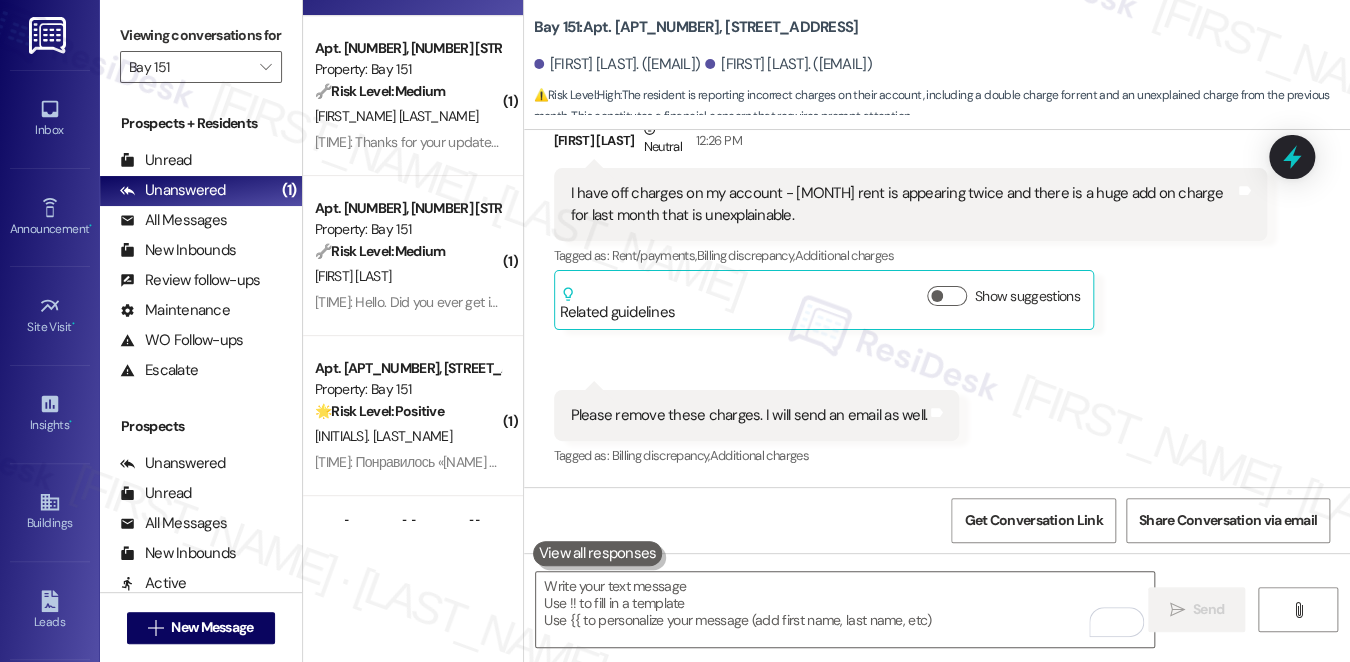 scroll, scrollTop: 0, scrollLeft: 0, axis: both 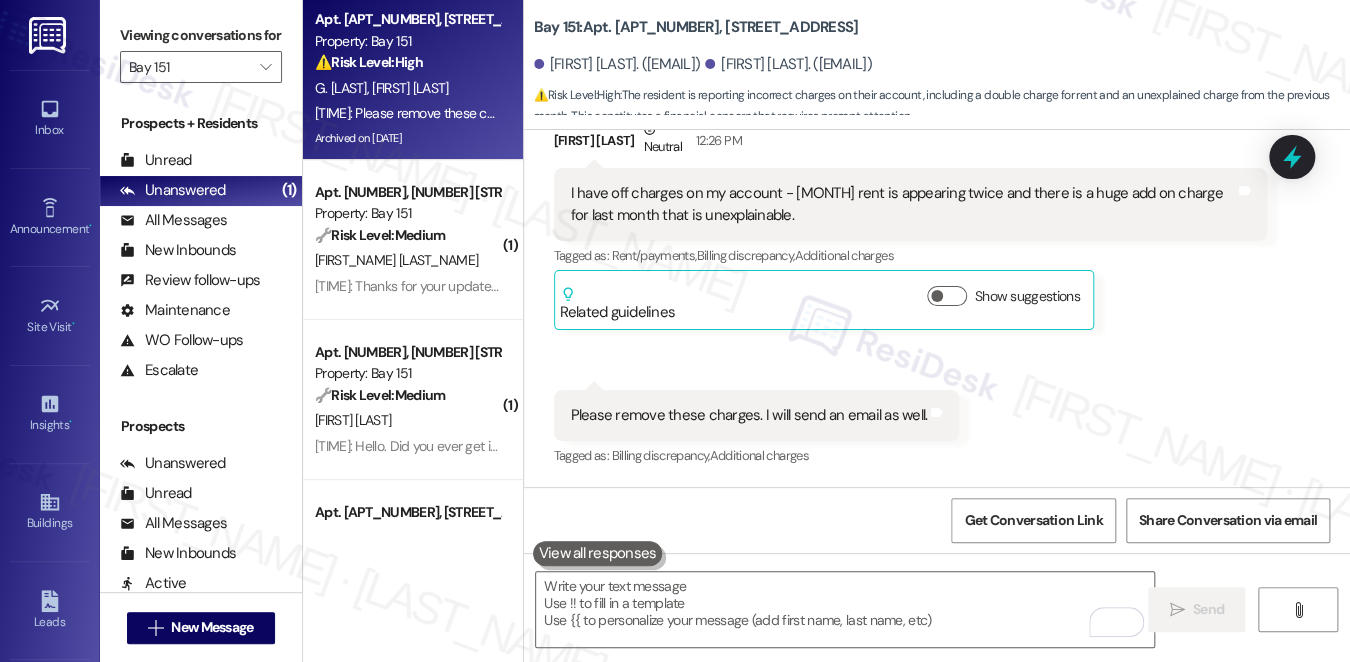 drag, startPoint x: 128, startPoint y: 22, endPoint x: 140, endPoint y: 29, distance: 13.892444 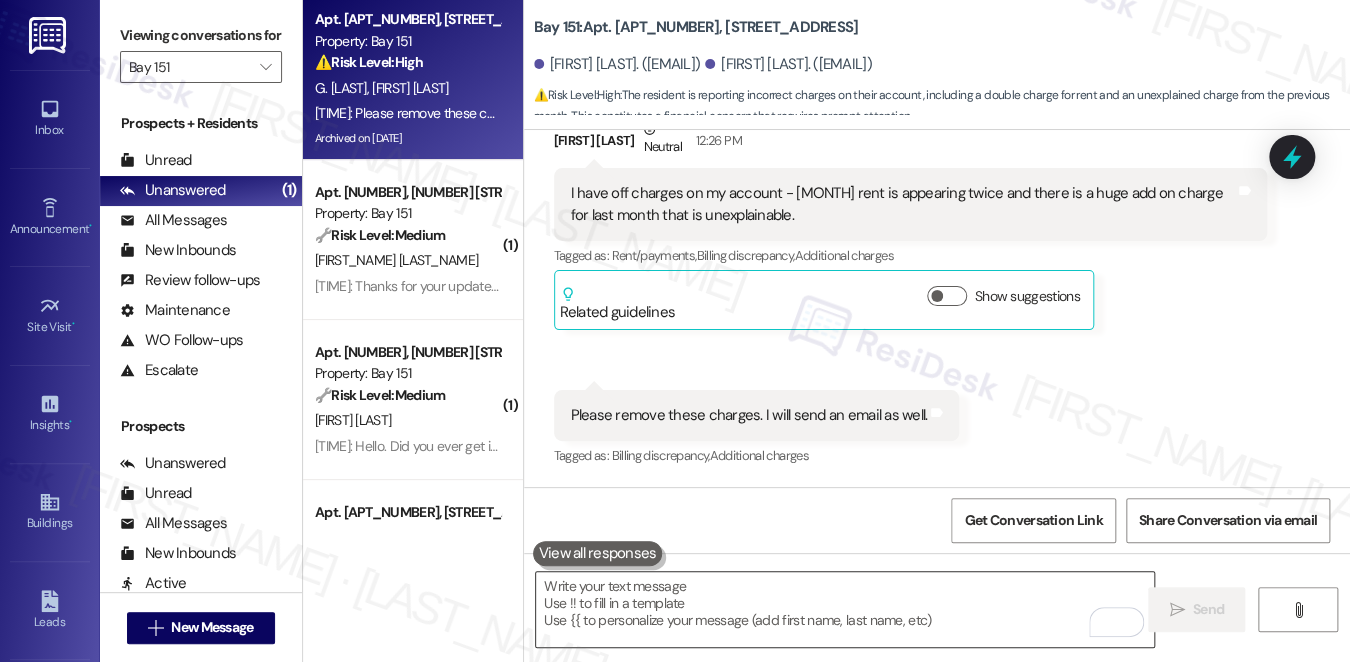 click at bounding box center (845, 609) 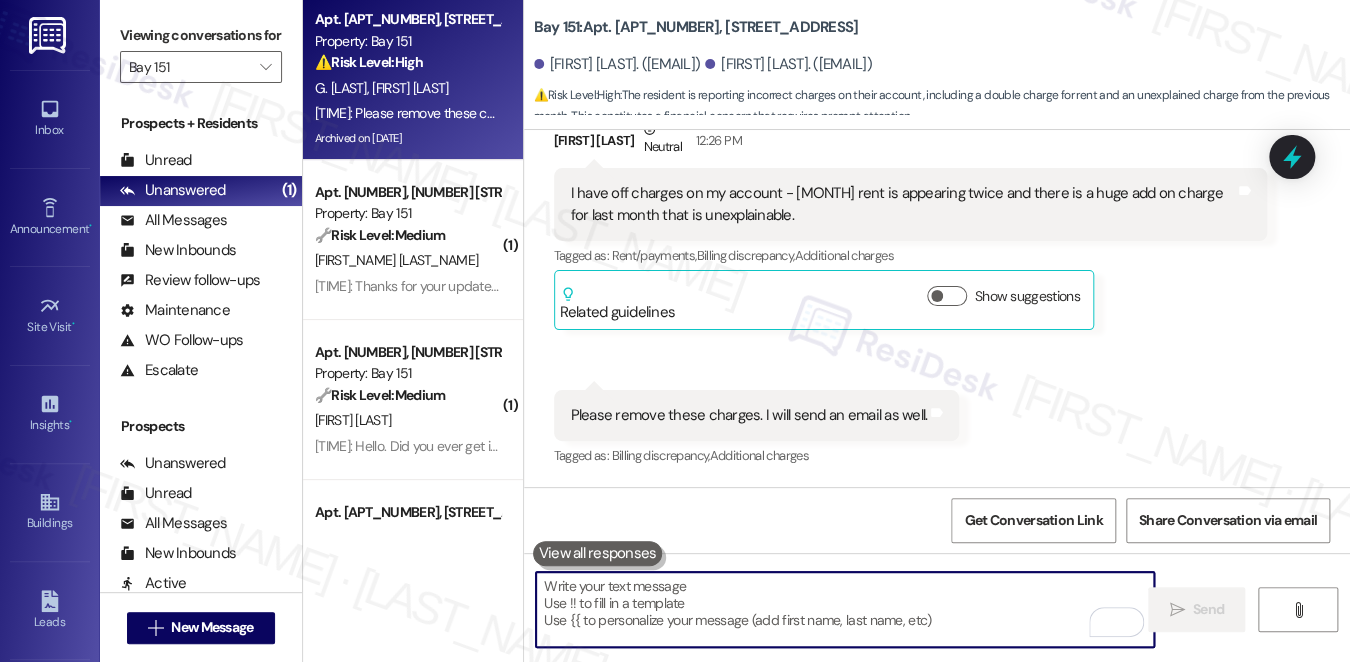 paste on "Hi [FIRST_NAME], I see the duplicate rent charge and the unexplained fee. To help me share the clearest info with the team, could you please confirm:
Do you have a screenshot or copy of the charges showing [MONTH] rent listed twice and the additional fee?
How do you normally pay rent — through the portal, by check, or another method?" 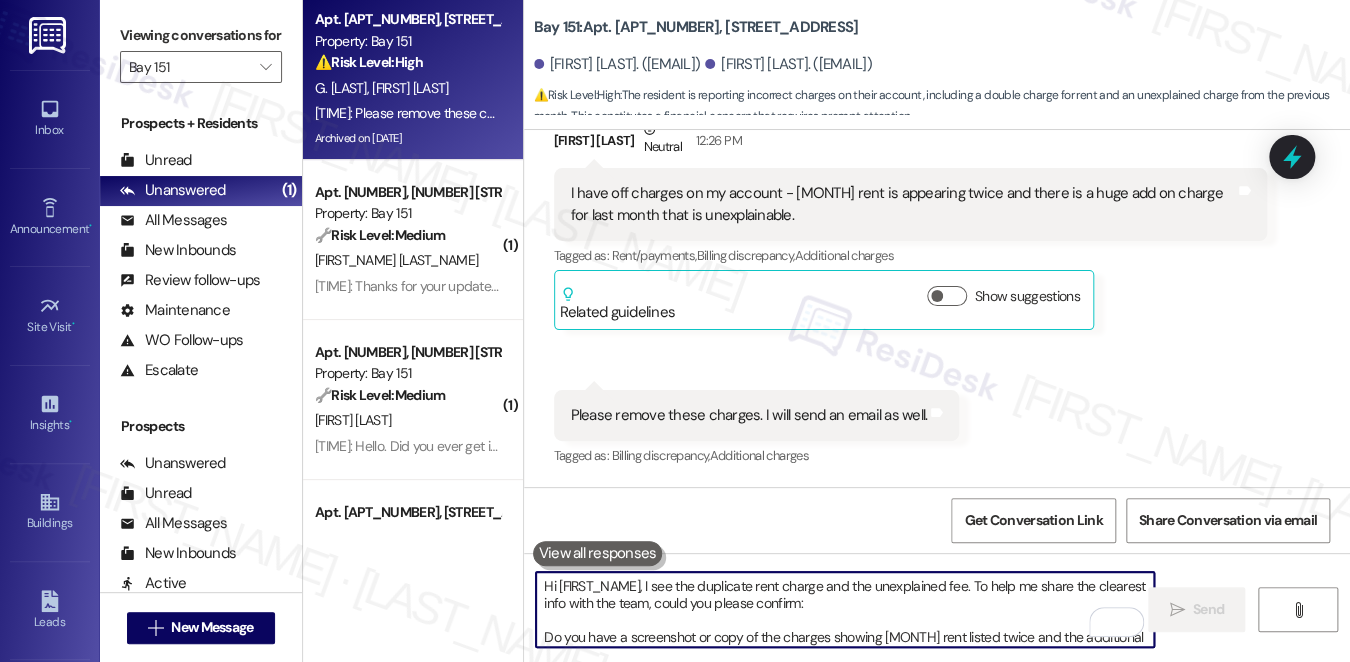 scroll, scrollTop: 50, scrollLeft: 0, axis: vertical 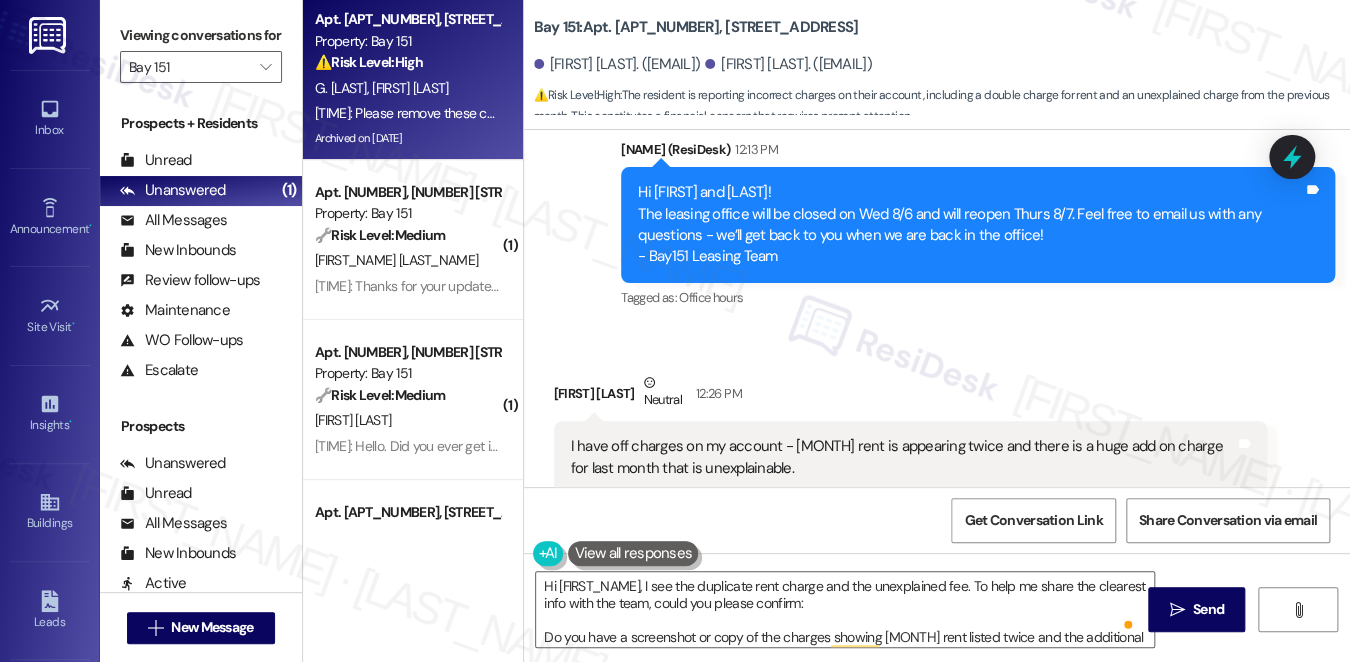 click on "Jonathan Dugan Neutral [TIME]" at bounding box center (911, 396) 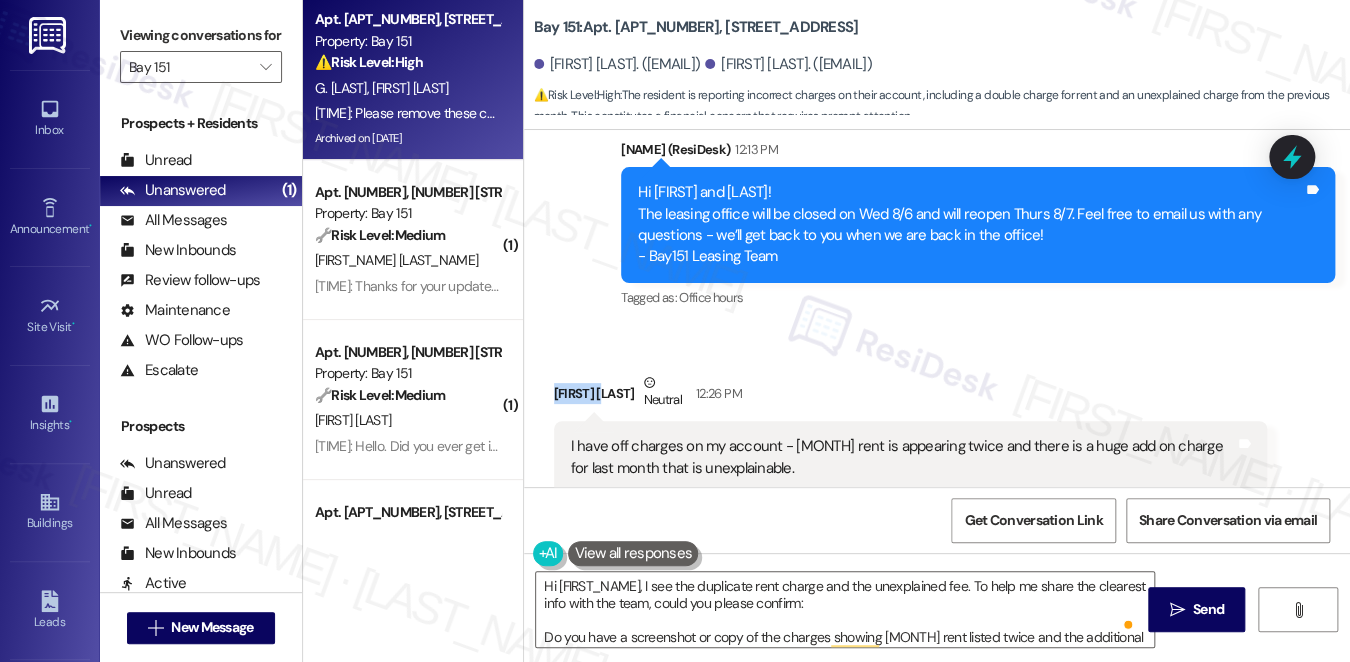 click on "Jonathan Dugan Neutral [TIME]" at bounding box center (911, 396) 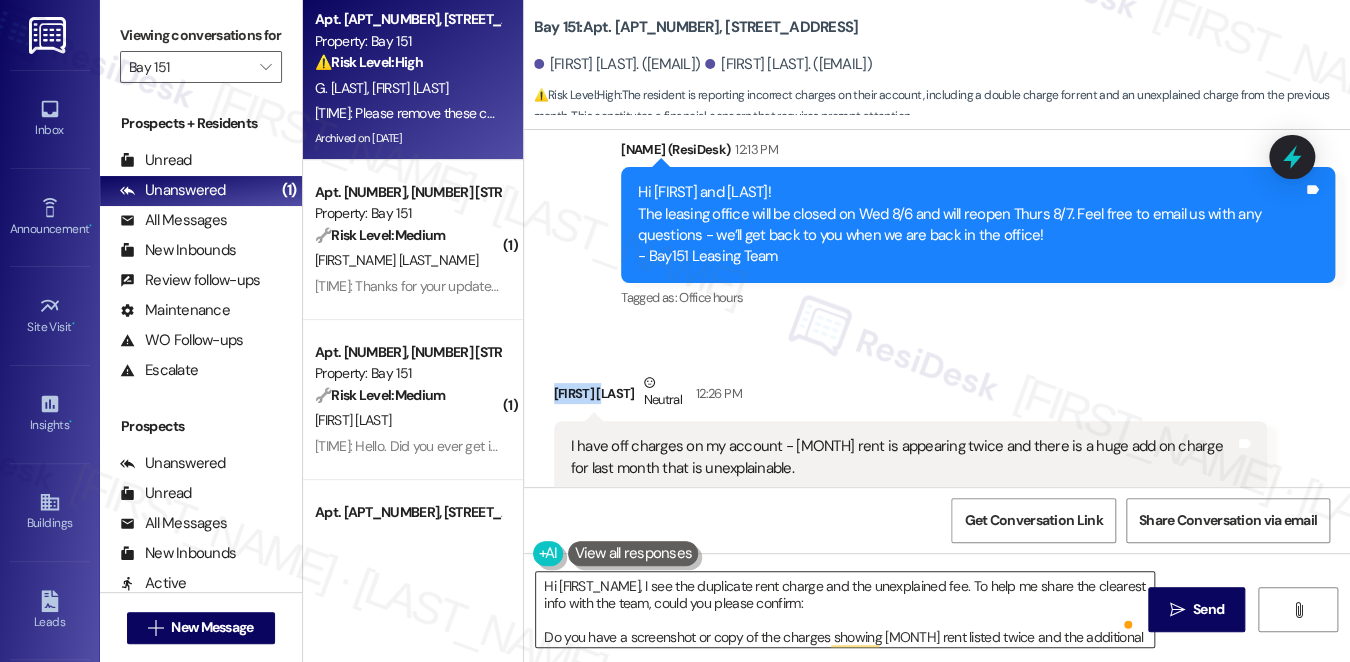 copy on "[FIRST]" 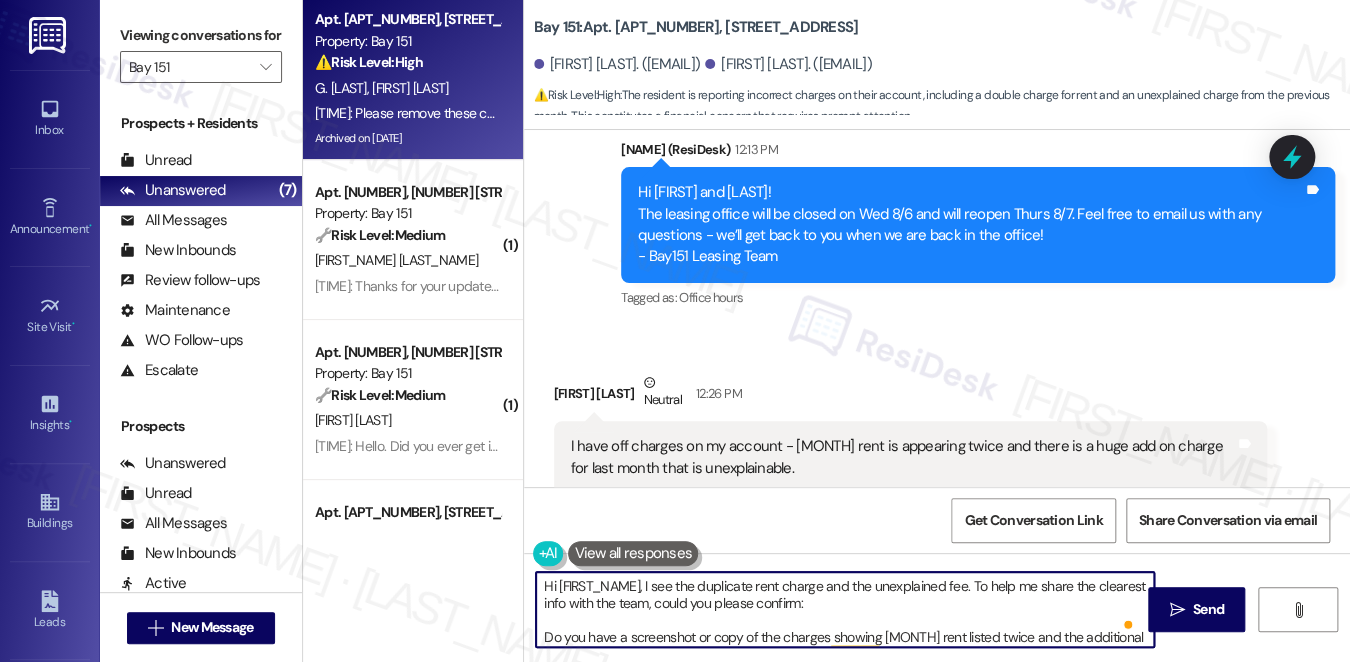 drag, startPoint x: 556, startPoint y: 583, endPoint x: 642, endPoint y: 581, distance: 86.023254 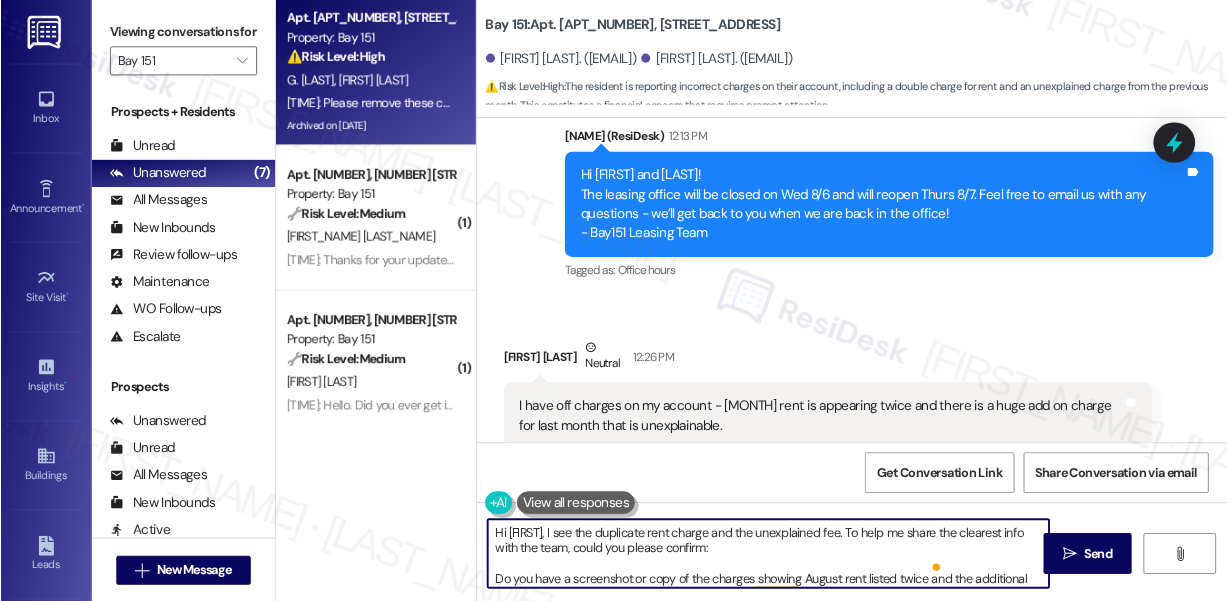 scroll, scrollTop: 60815, scrollLeft: 0, axis: vertical 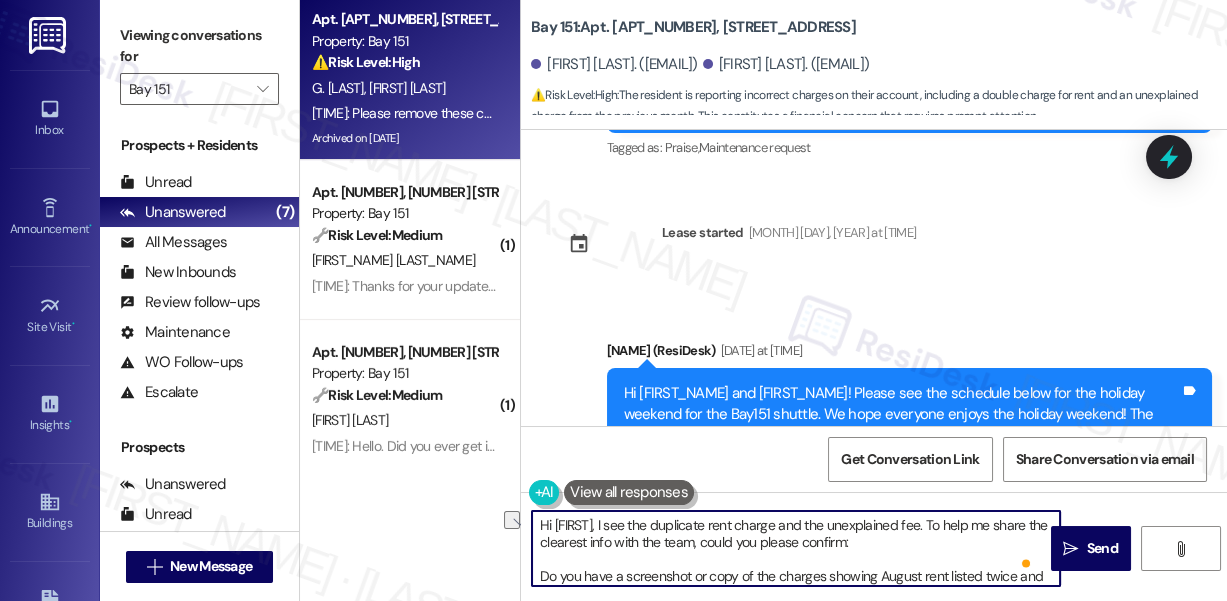 drag, startPoint x: 619, startPoint y: 524, endPoint x: 661, endPoint y: 522, distance: 42.047592 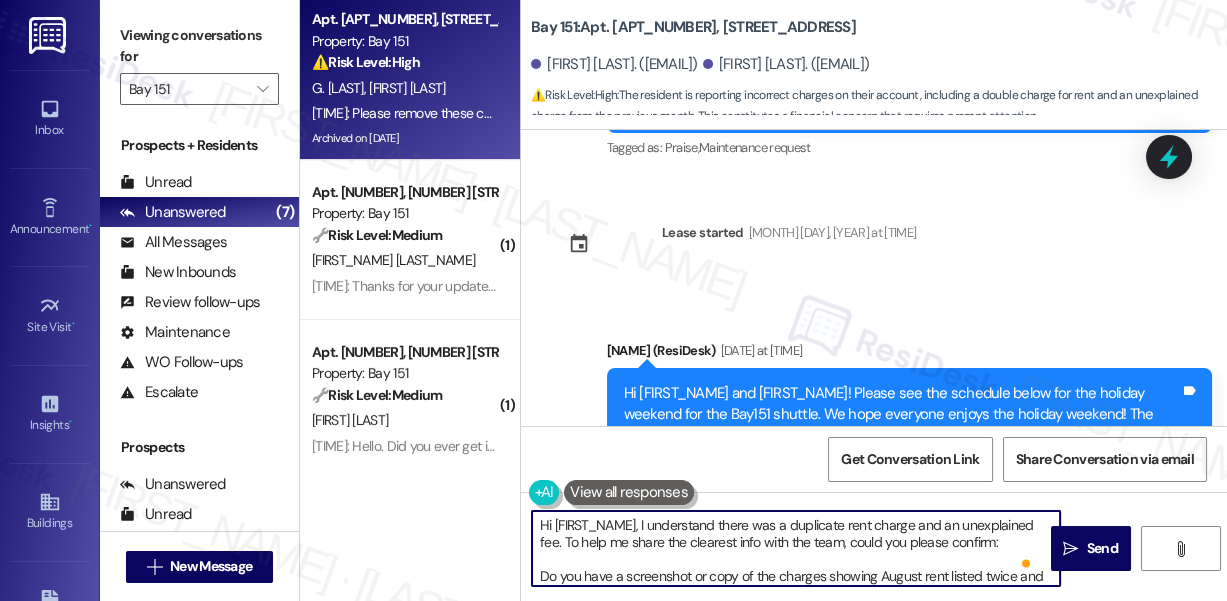 click on "Hi [FIRST_NAME], I understand there was a duplicate rent charge and an unexplained fee. To help me share the clearest info with the team, could you please confirm:
Do you have a screenshot or copy of the charges showing August rent listed twice and the additional fee?
How do you normally pay rent — through the portal, by check, or another method?" at bounding box center [796, 548] 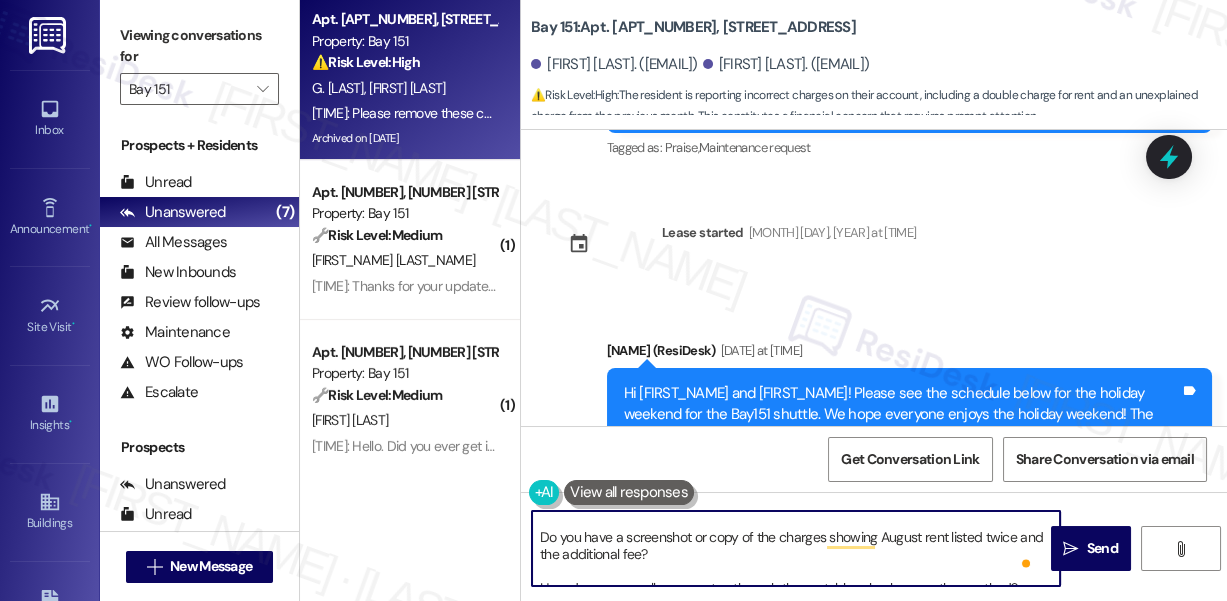 scroll, scrollTop: 56, scrollLeft: 0, axis: vertical 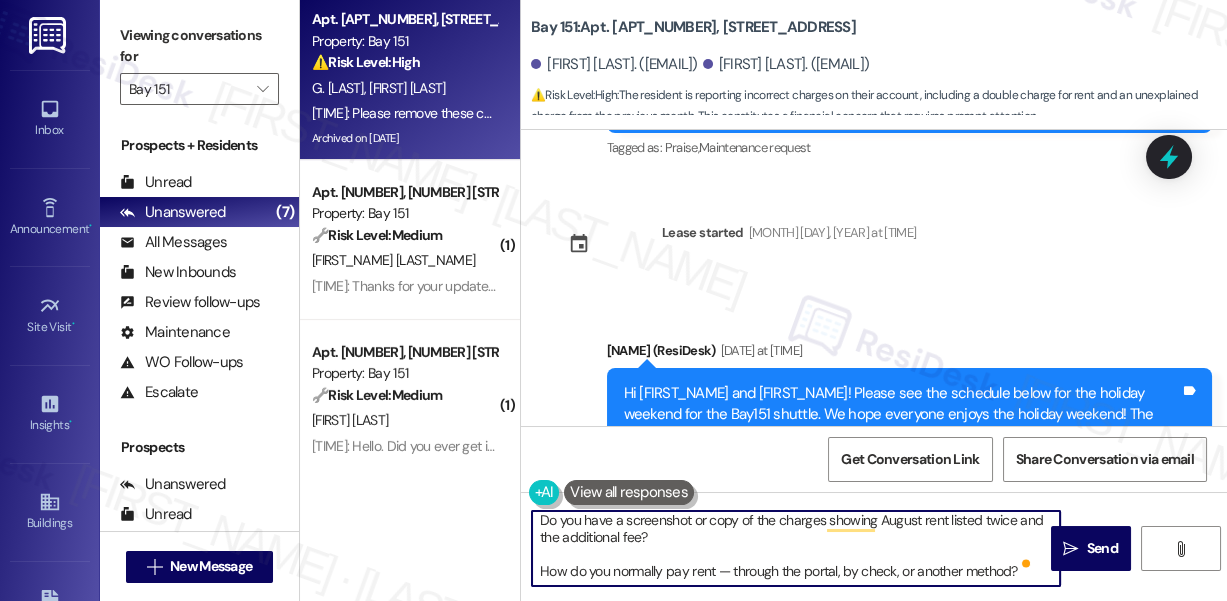 click on "Hi [FIRST_NAME], I understand there was a duplicate rent charge and an unexplained fee. To help me share the clearest info with the team, could you please confirm:
Do you have a screenshot or copy of the charges showing August rent listed twice and the additional fee?
How do you normally pay rent — through the portal, by check, or another method?" at bounding box center (796, 548) 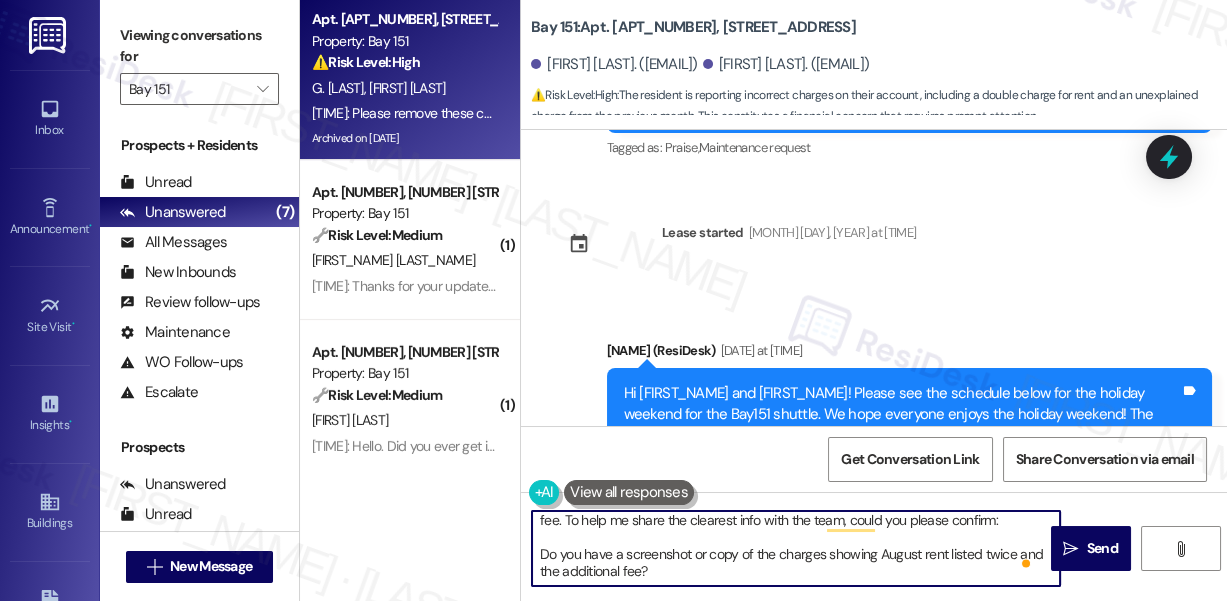 scroll, scrollTop: 15, scrollLeft: 0, axis: vertical 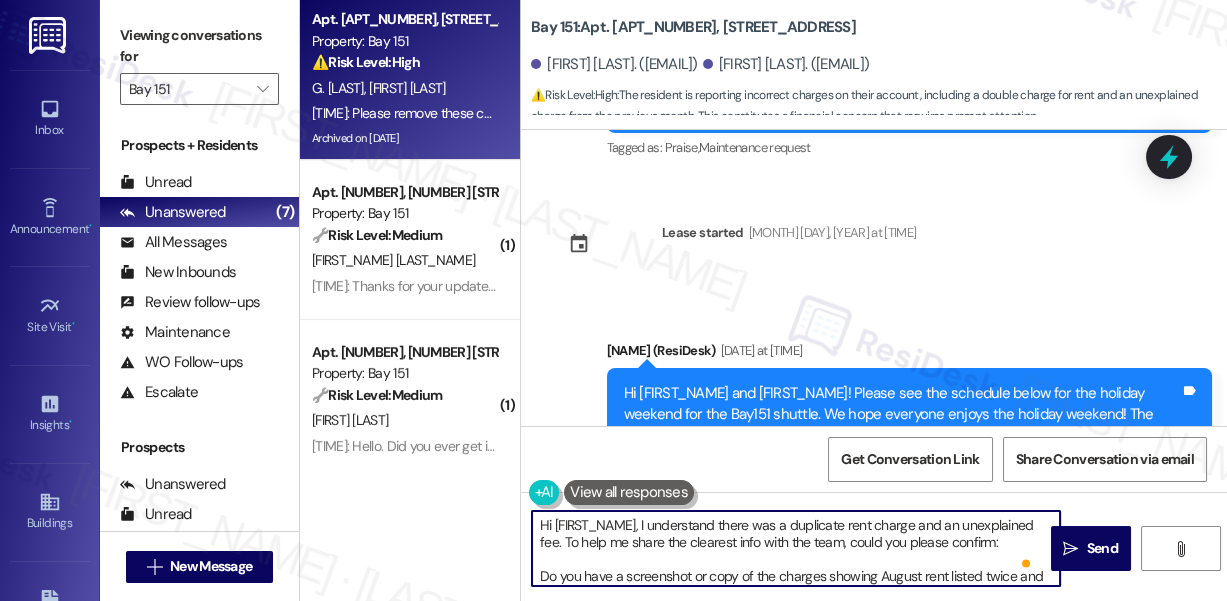 click on "Hi [FIRST_NAME], I understand there was a duplicate rent charge and an unexplained fee. To help me share the clearest info with the team, could you please confirm:
Do you have a screenshot or copy of the charges showing August rent listed twice and the additional fee?" at bounding box center (796, 548) 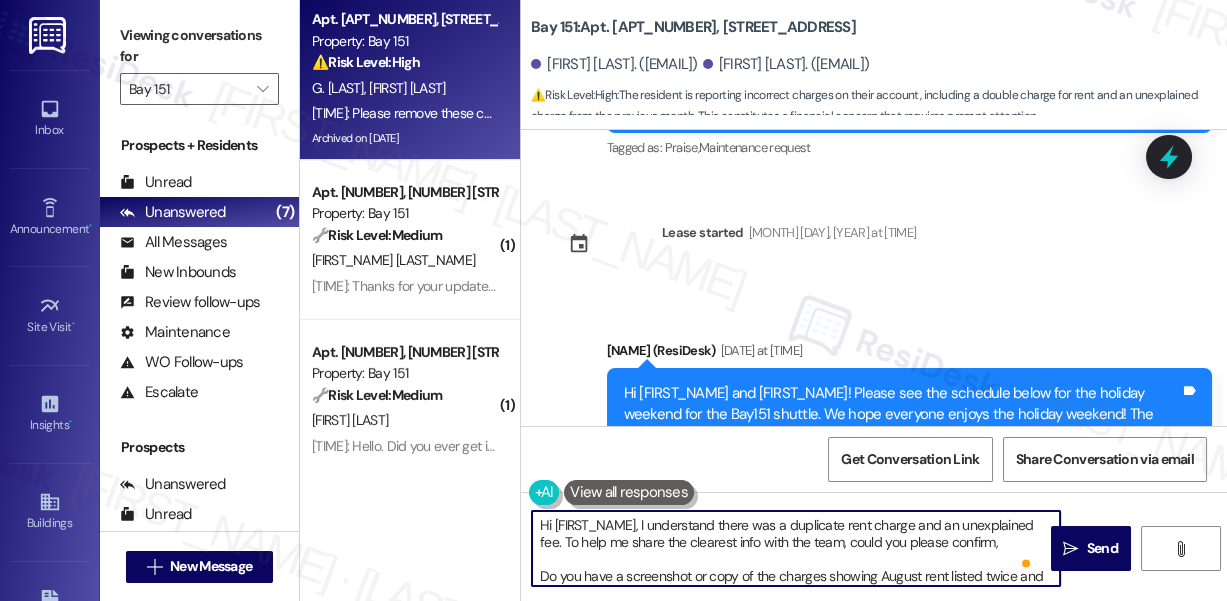 paste on "How do you normally pay rent — through the portal, by check, or another method?" 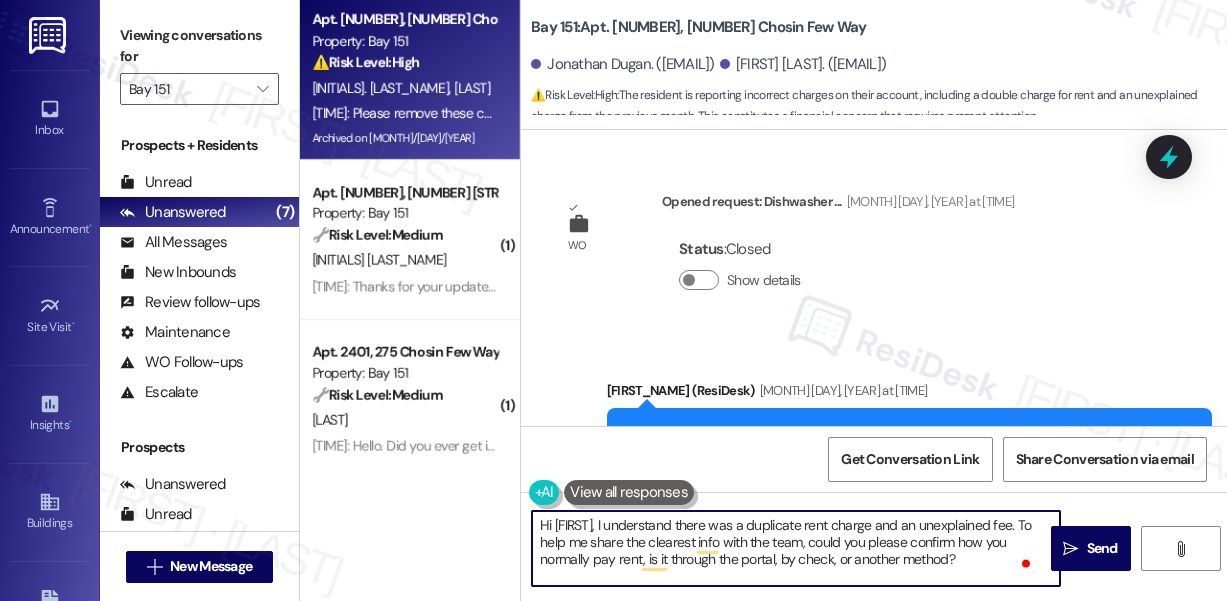 scroll, scrollTop: 0, scrollLeft: 0, axis: both 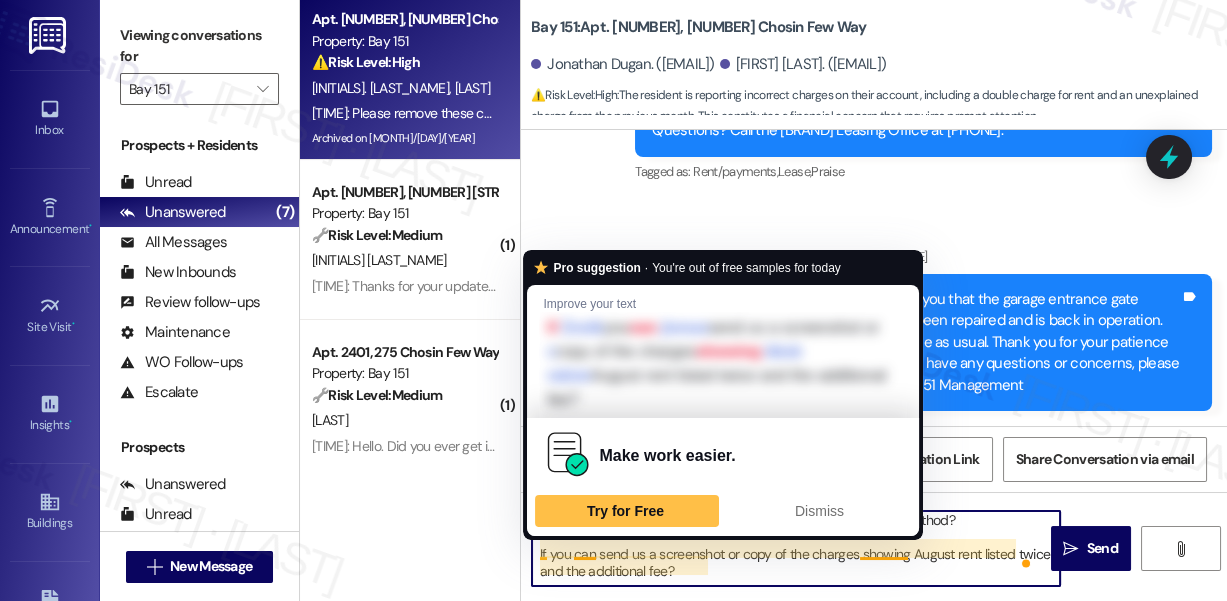 click on "Hi Jonathan, I understand there was a duplicate rent charge and an unexplained fee. To help me share the clearest info with the team, could you please confirm how you normally pay rent, is it through the portal, by check, or another method?
If you can send us a screenshot or copy of the charges showing August rent listed twice and the additional fee?" at bounding box center [796, 548] 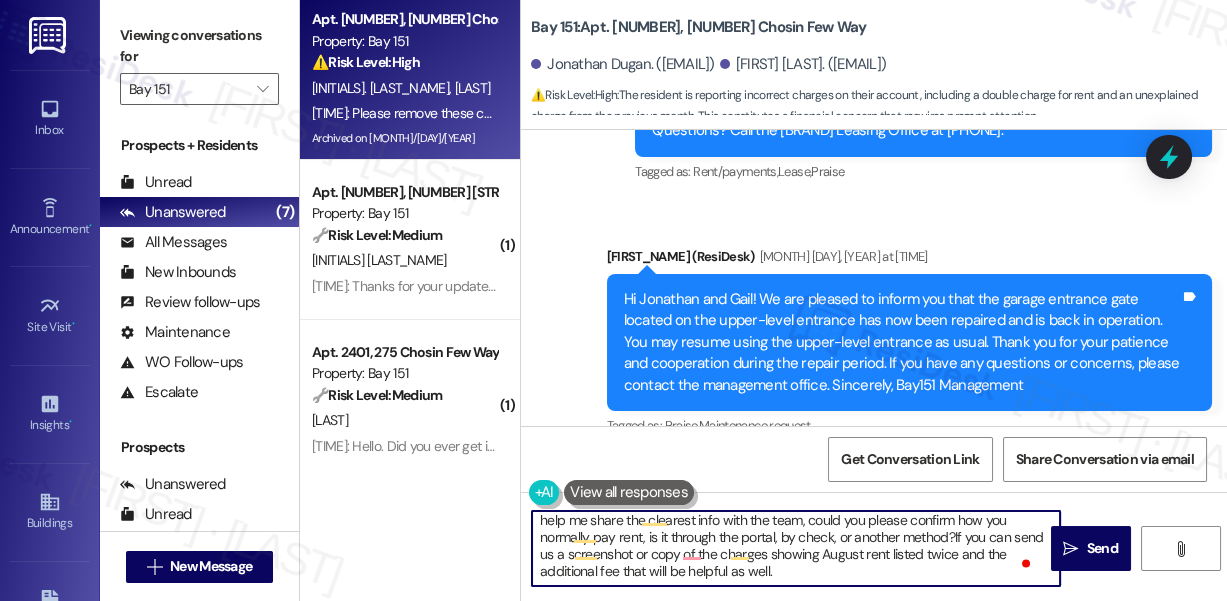 scroll, scrollTop: 28, scrollLeft: 0, axis: vertical 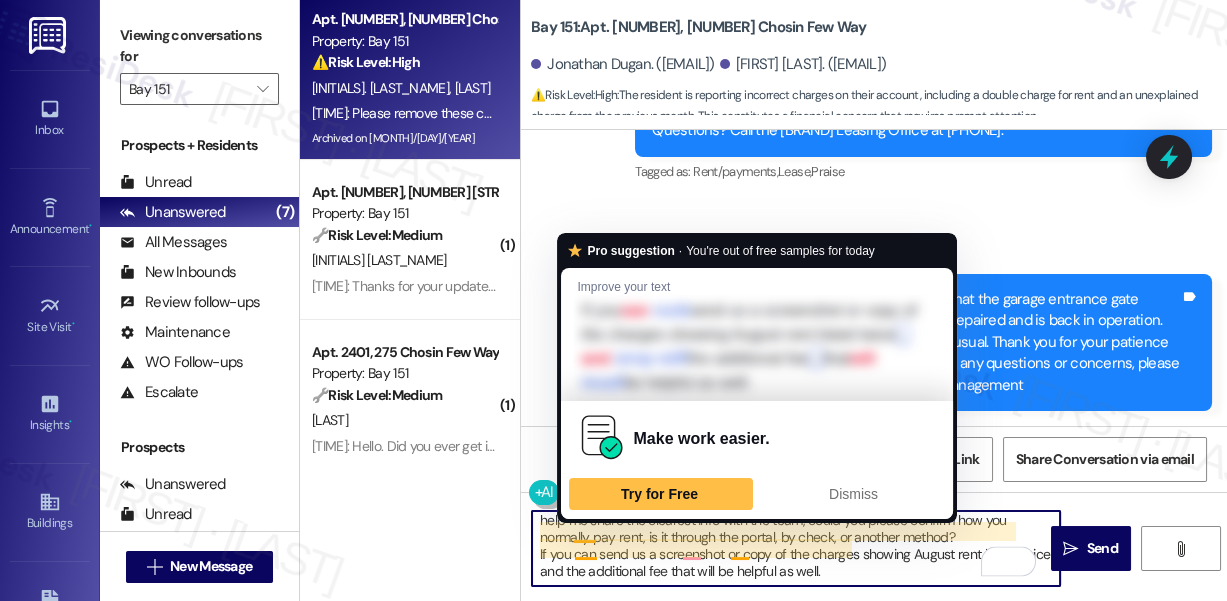 click on "Hi Jonathan, I understand there was a duplicate rent charge and an unexplained fee. To help me share the clearest info with the team, could you please confirm how you normally pay rent, is it through the portal, by check, or another method?
If you can send us a screenshot or copy of the charges showing August rent listed twice and the additional fee that will be helpful as well." at bounding box center (796, 548) 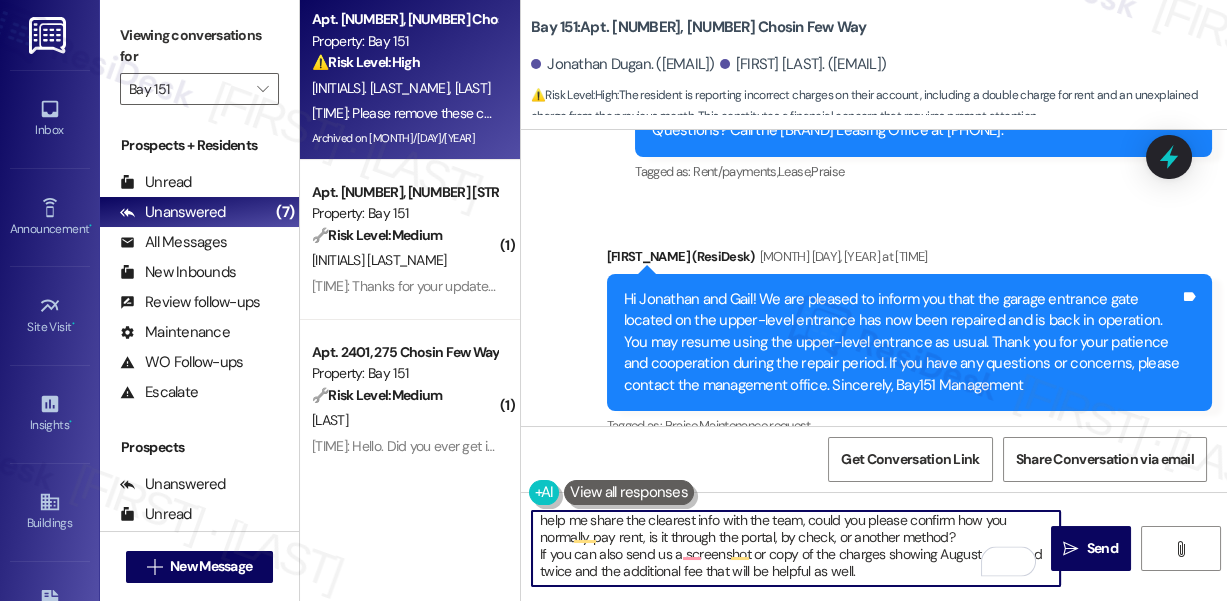 scroll, scrollTop: 18, scrollLeft: 0, axis: vertical 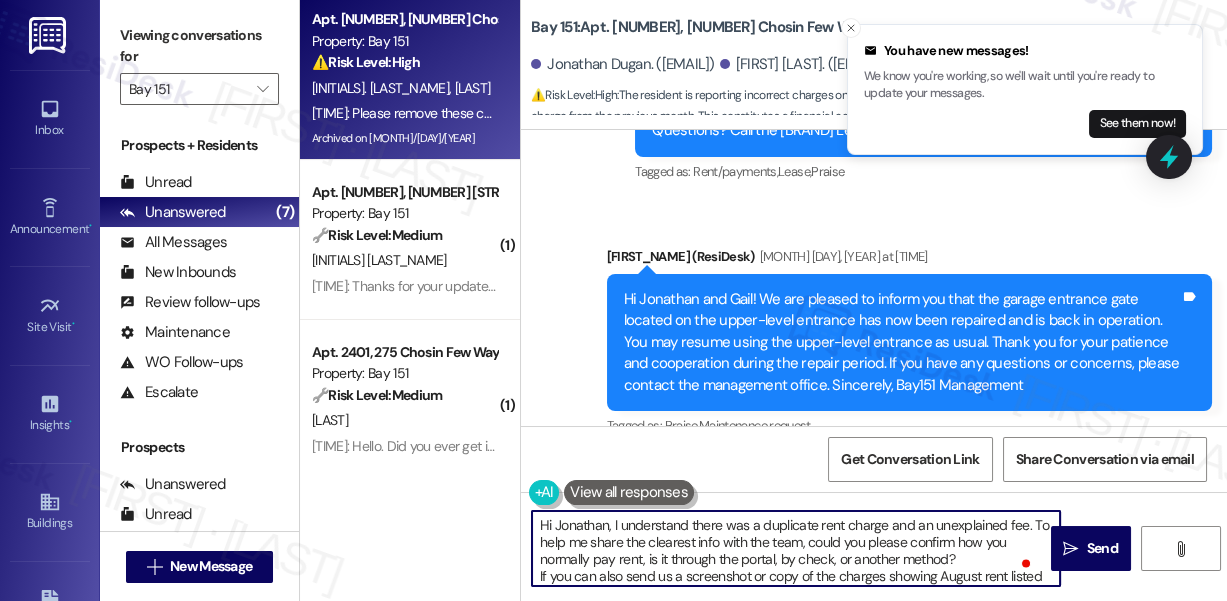click on "Hi Jonathan, I understand there was a duplicate rent charge and an unexplained fee. To help me share the clearest info with the team, could you please confirm how you normally pay rent, is it through the portal, by check, or another method?
If you can also send us a screenshot or copy of the charges showing August rent listed twice and the additional fee that will be helpful as well." at bounding box center (796, 548) 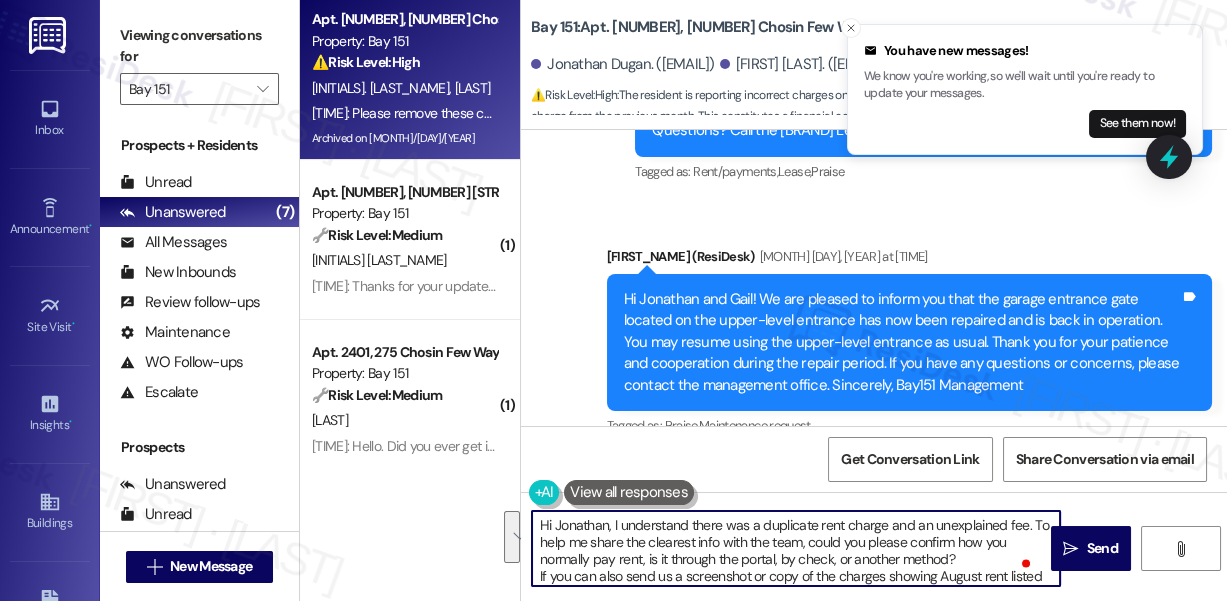click on "Hi Jonathan, I understand there was a duplicate rent charge and an unexplained fee. To help me share the clearest info with the team, could you please confirm how you normally pay rent, is it through the portal, by check, or another method?
If you can also send us a screenshot or copy of the charges showing August rent listed twice and the additional fee that will be helpful as well." at bounding box center (796, 548) 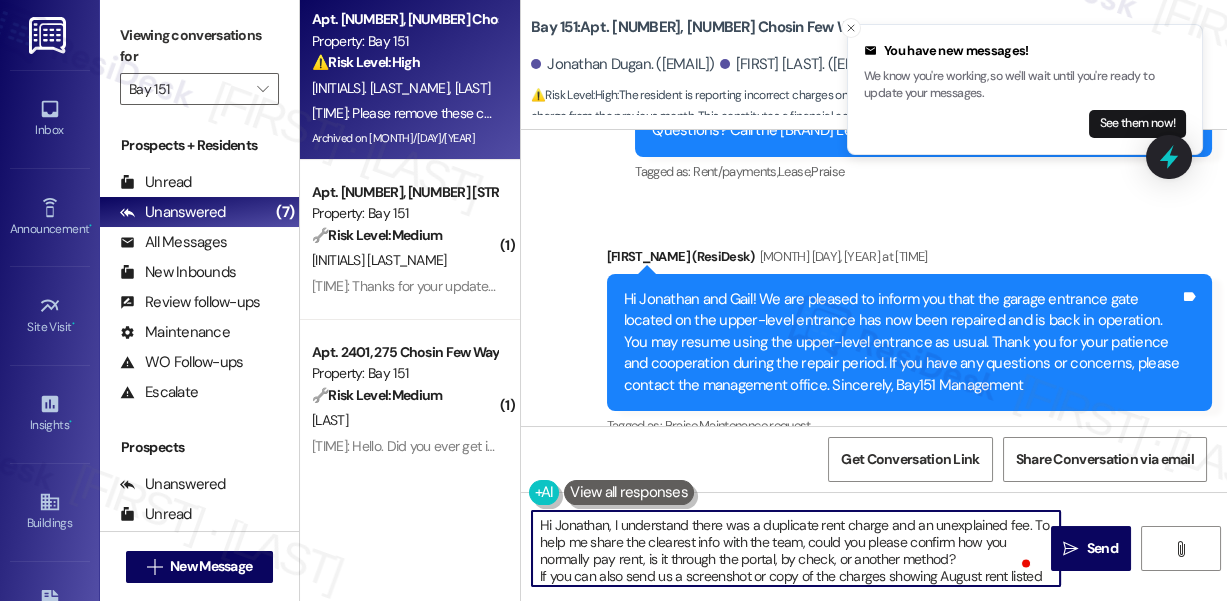 scroll, scrollTop: 56, scrollLeft: 0, axis: vertical 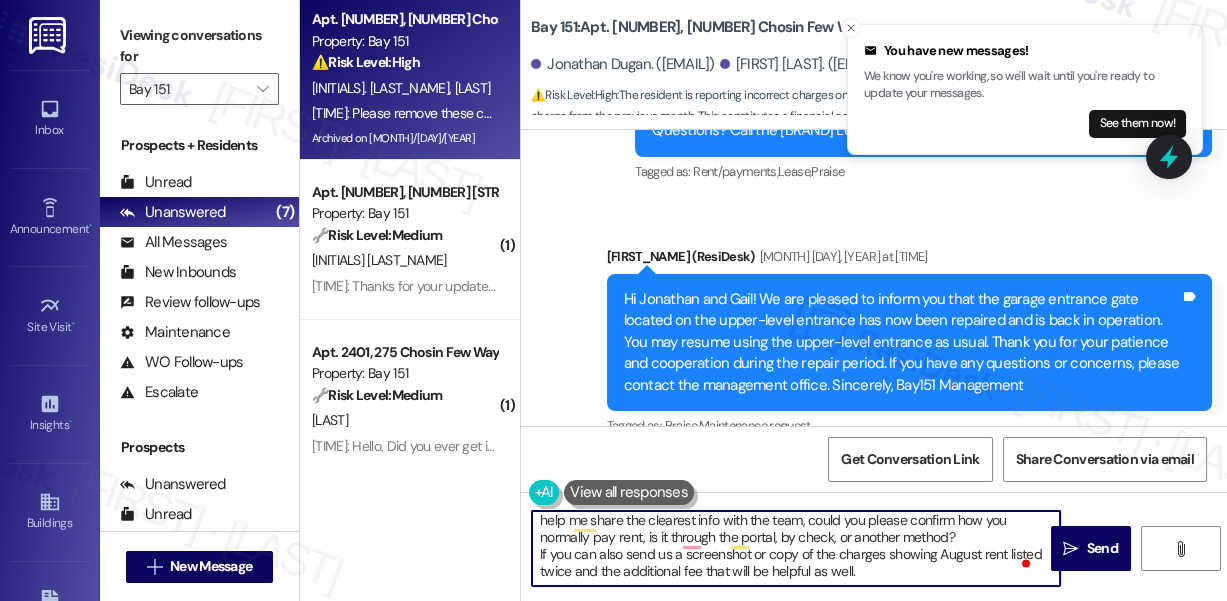 click on "Hi Jonathan, I understand there was a duplicate rent charge and an unexplained fee. To help me share the clearest info with the team, could you please confirm how you normally pay rent, is it through the portal, by check, or another method?
If you can also send us a screenshot or copy of the charges showing August rent listed twice and the additional fee that will be helpful as well." at bounding box center (796, 548) 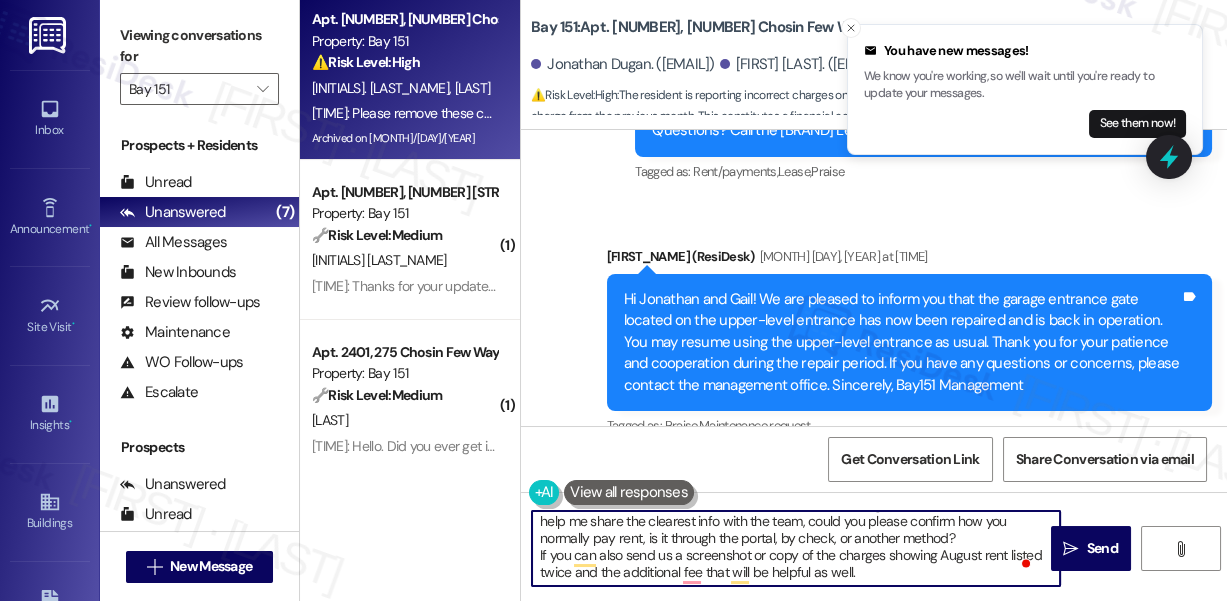 drag, startPoint x: 534, startPoint y: 549, endPoint x: 545, endPoint y: 545, distance: 11.7046995 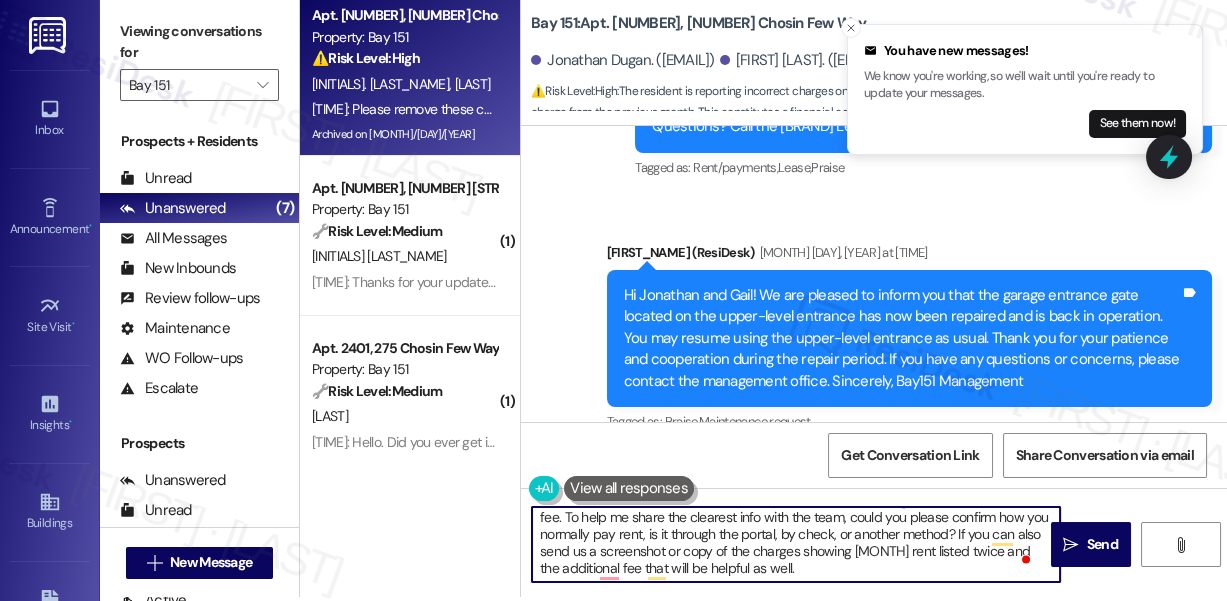drag, startPoint x: 904, startPoint y: 561, endPoint x: 881, endPoint y: 526, distance: 41.880783 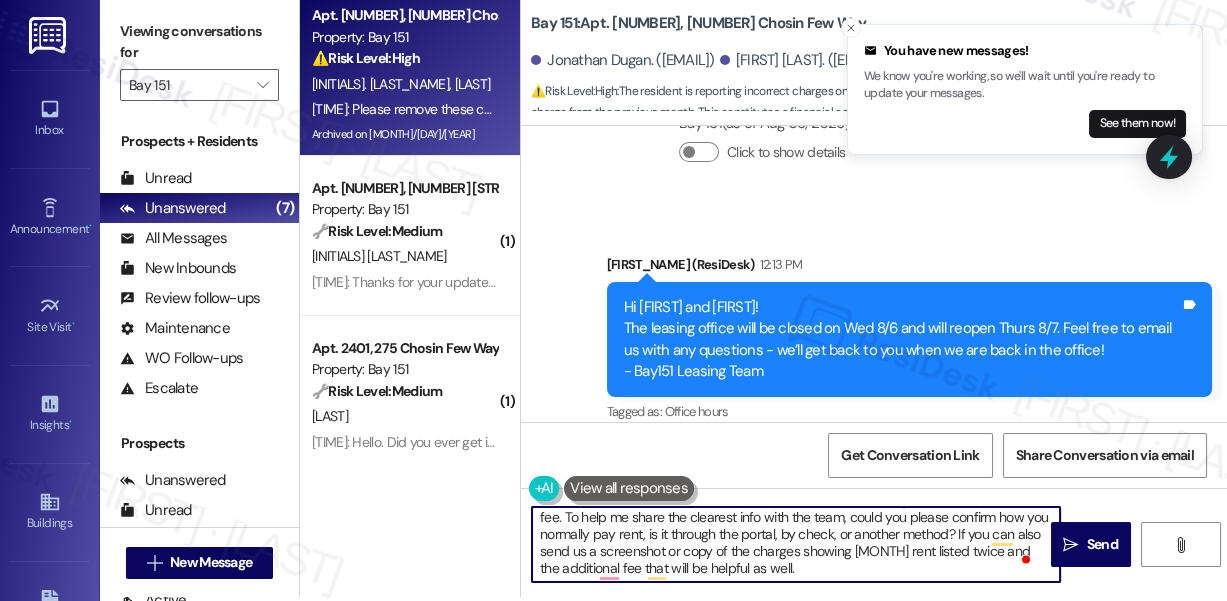 click on "I have off charges on my account - [MONTH] rent is appearing twice and there is a huge add on charge for last month that is unexplainable." at bounding box center (846, 572) 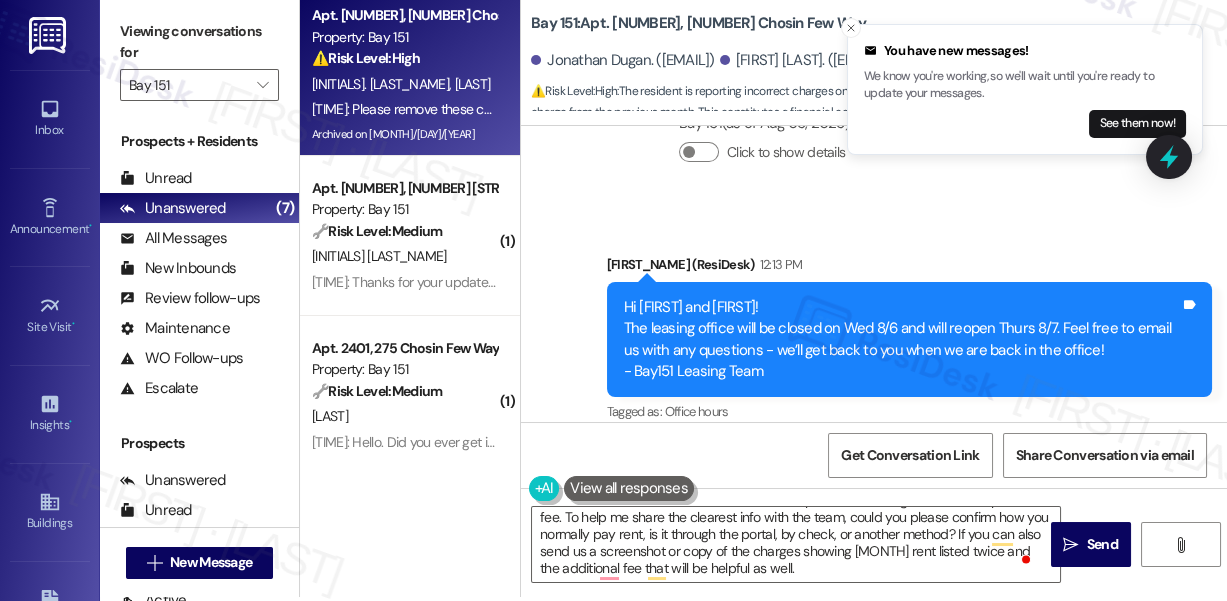 click on "I have off charges on my account - [MONTH] rent is appearing twice and there is a huge add on charge for last month that is unexplainable." at bounding box center [846, 572] 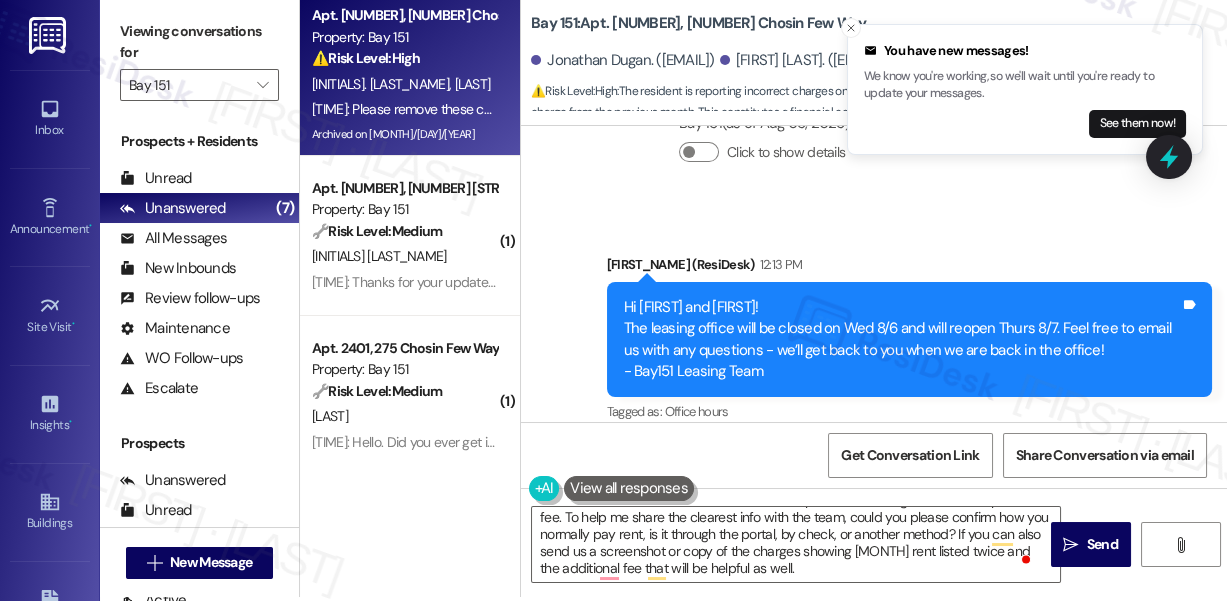 click on "I have off charges on my account - [MONTH] rent is appearing twice and there is a huge add on charge for last month that is unexplainable." at bounding box center (846, 572) 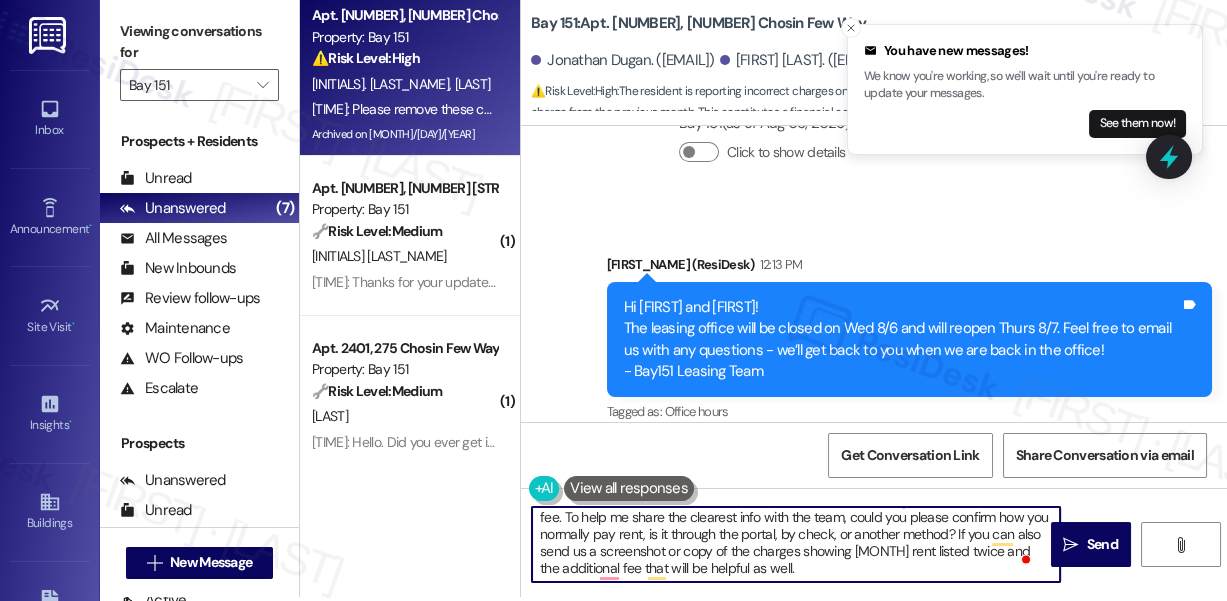 click on "Hi Jonathan, I understand there was a duplicate rent charge and an unexplained fee. To help me share the clearest info with the team, could you please confirm how you normally pay rent, is it through the portal, by check, or another method? If you can also send us a screenshot or copy of the charges showing August rent listed twice and the additional fee that will be helpful as well." at bounding box center (796, 544) 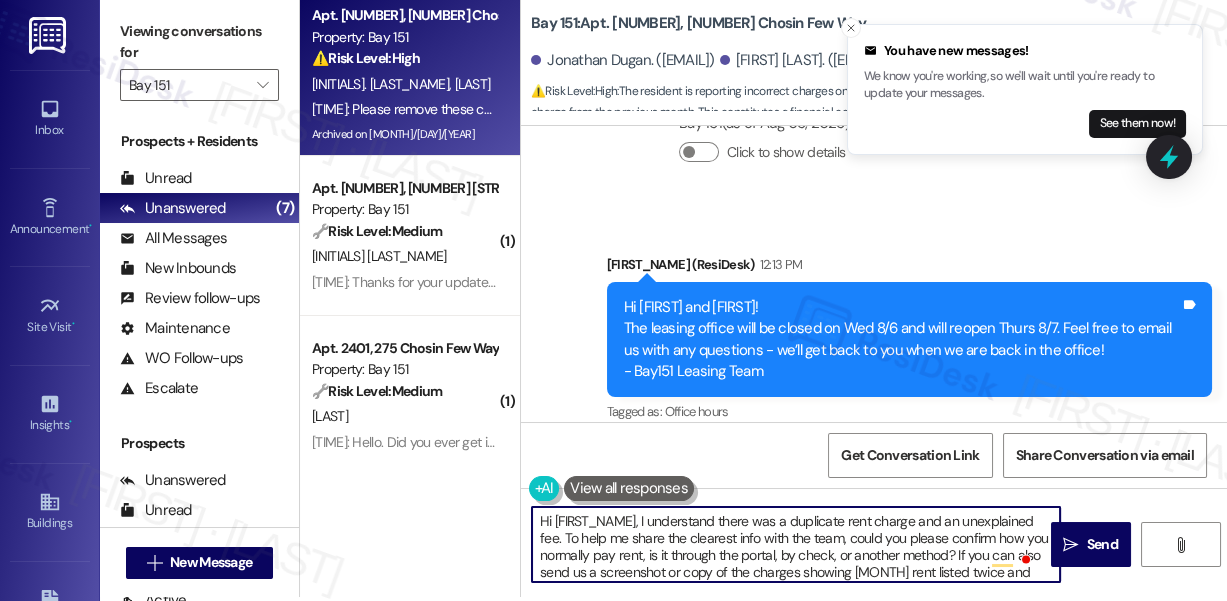 click on "Hi Jonathan, I understand there was a duplicate rent charge and an unexplained fee. To help me share the clearest info with the team, could you please confirm how you normally pay rent, is it through the portal, by check, or another method? If you can also send us a screenshot or copy of the charges showing August rent listed twice and the additional fee that will be helpful as well." at bounding box center [796, 544] 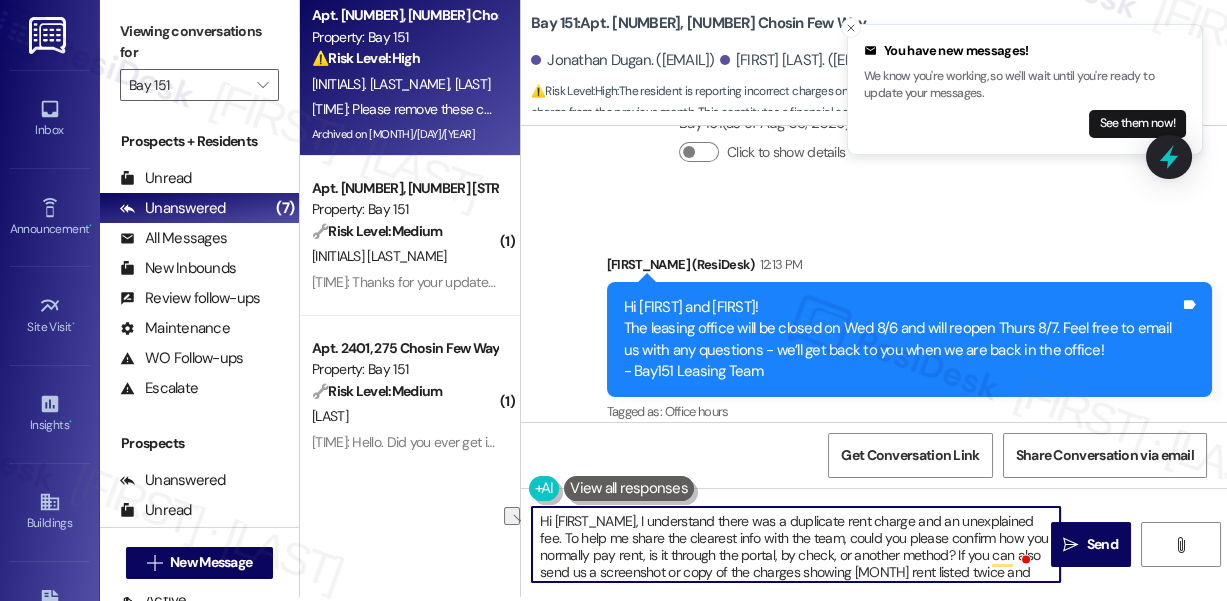 drag, startPoint x: 842, startPoint y: 521, endPoint x: 1022, endPoint y: 517, distance: 180.04443 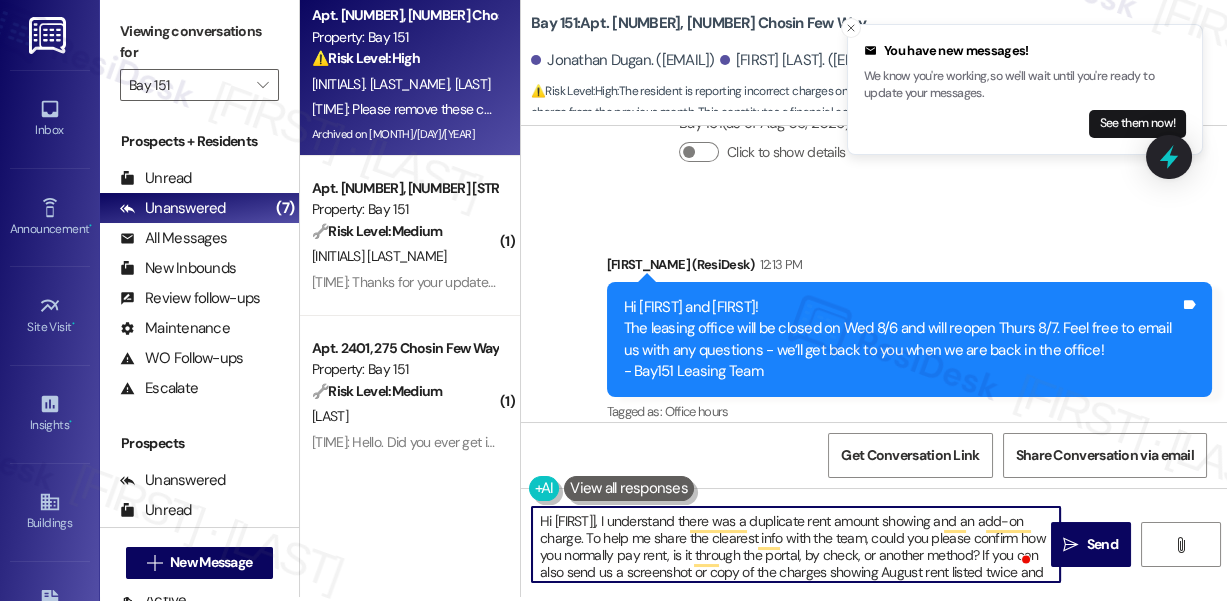 click on "Hi Jonathan, I understand there was a duplicate rent amount showing and an add-on charge. To help me share the clearest info with the team, could you please confirm how you normally pay rent, is it through the portal, by check, or another method? If you can also send us a screenshot or copy of the charges showing August rent listed twice and the additional fee that will be helpful as well." at bounding box center [796, 544] 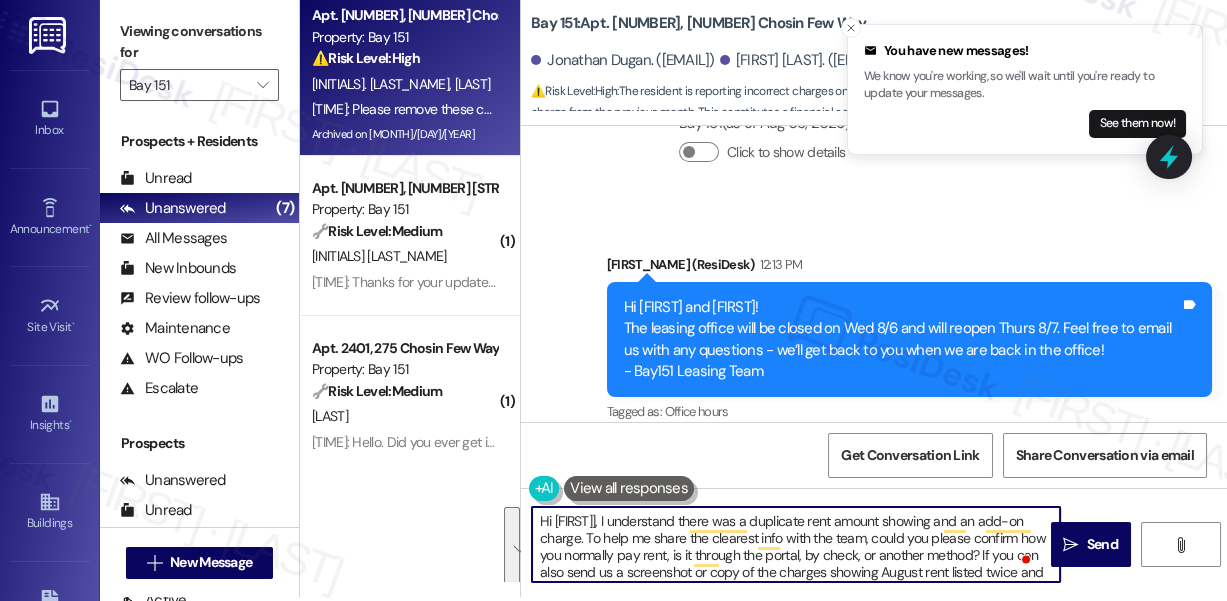 click on "Hi Jonathan, I understand there was a duplicate rent amount showing and an add-on charge. To help me share the clearest info with the team, could you please confirm how you normally pay rent, is it through the portal, by check, or another method? If you can also send us a screenshot or copy of the charges showing August rent listed twice and the additional fee that will be helpful as well." at bounding box center [796, 544] 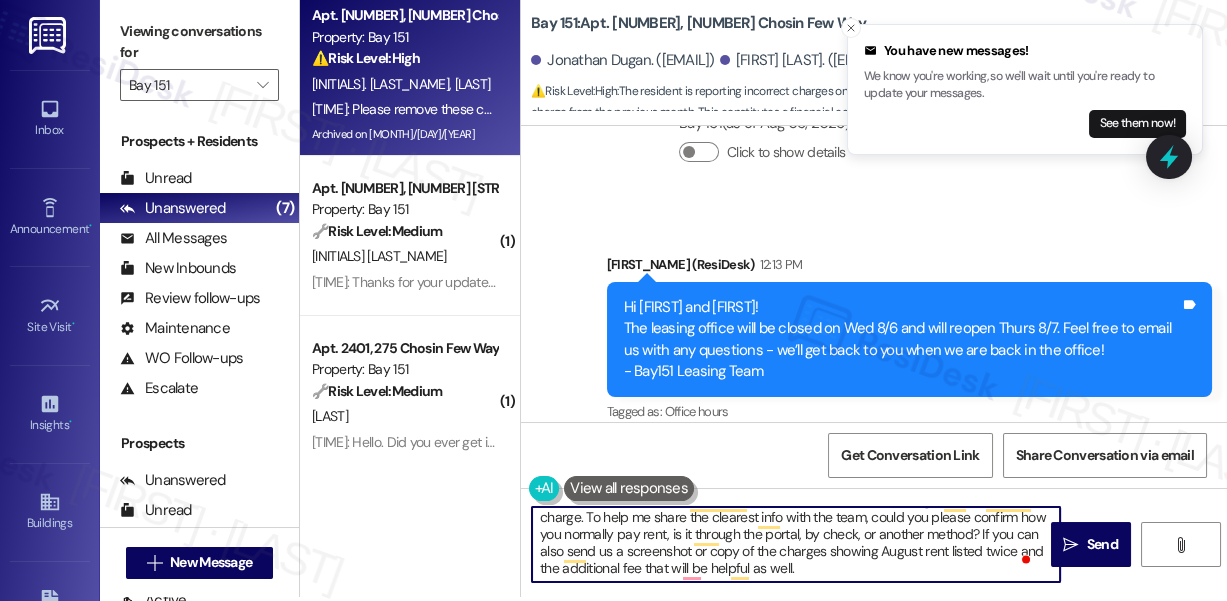 click on "Hi Jonathan, I understand there was a duplicate rent amount showing and an add-on charge. To help me share the clearest info with the team, could you please confirm how you normally pay rent, is it through the portal, by check, or another method? If you can also send us a screenshot or copy of the charges showing August rent listed twice and the additional fee that will be helpful as well." at bounding box center [796, 544] 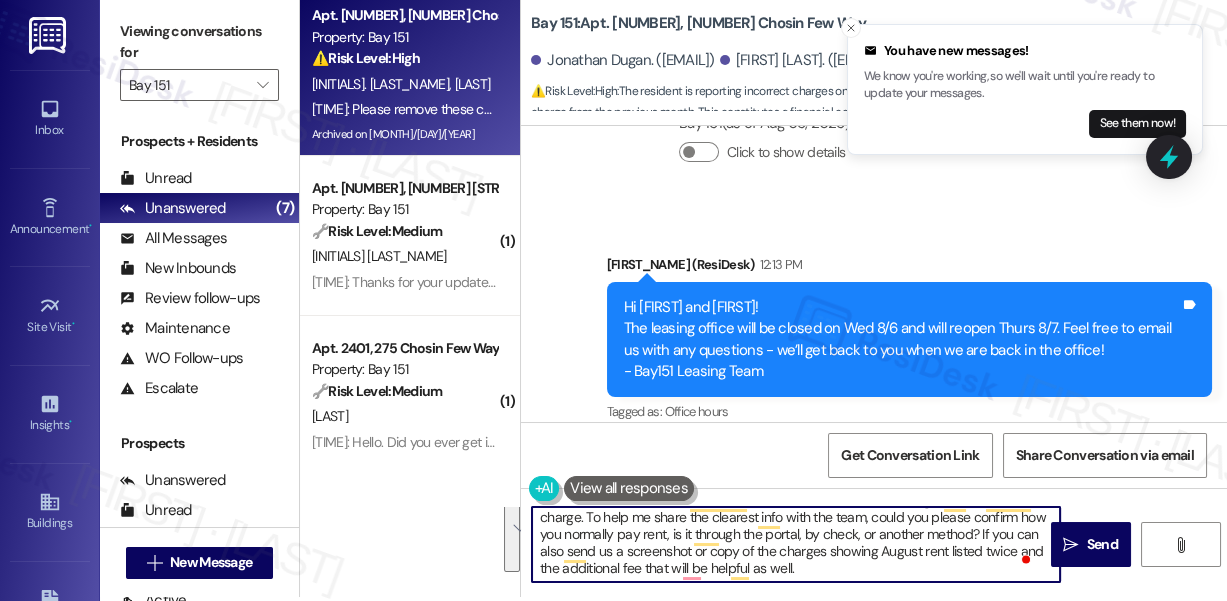 click on "Hi Jonathan, I understand there was a duplicate rent amount showing and an add-on charge. To help me share the clearest info with the team, could you please confirm how you normally pay rent, is it through the portal, by check, or another method? If you can also send us a screenshot or copy of the charges showing August rent listed twice and the additional fee that will be helpful as well." at bounding box center (796, 544) 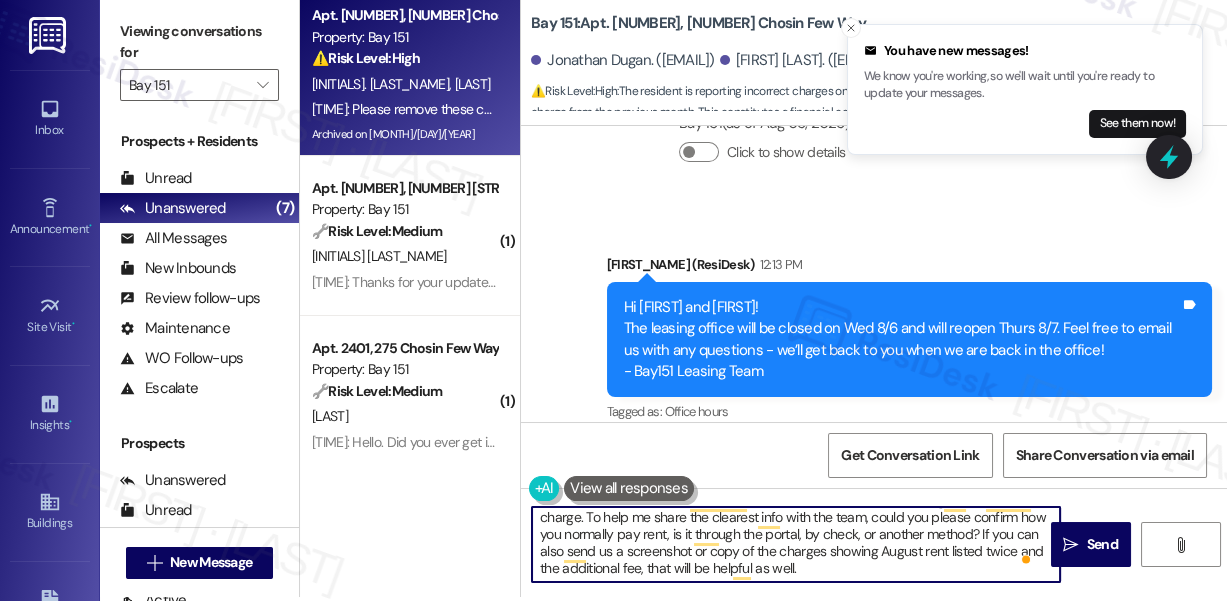 click on "Hi Jonathan, I understand there was a duplicate rent amount showing and an add-on charge. To help me share the clearest info with the team, could you please confirm how you normally pay rent, is it through the portal, by check, or another method? If you can also send us a screenshot or copy of the charges showing August rent listed twice and the additional fee, that will be helpful as well." at bounding box center [796, 544] 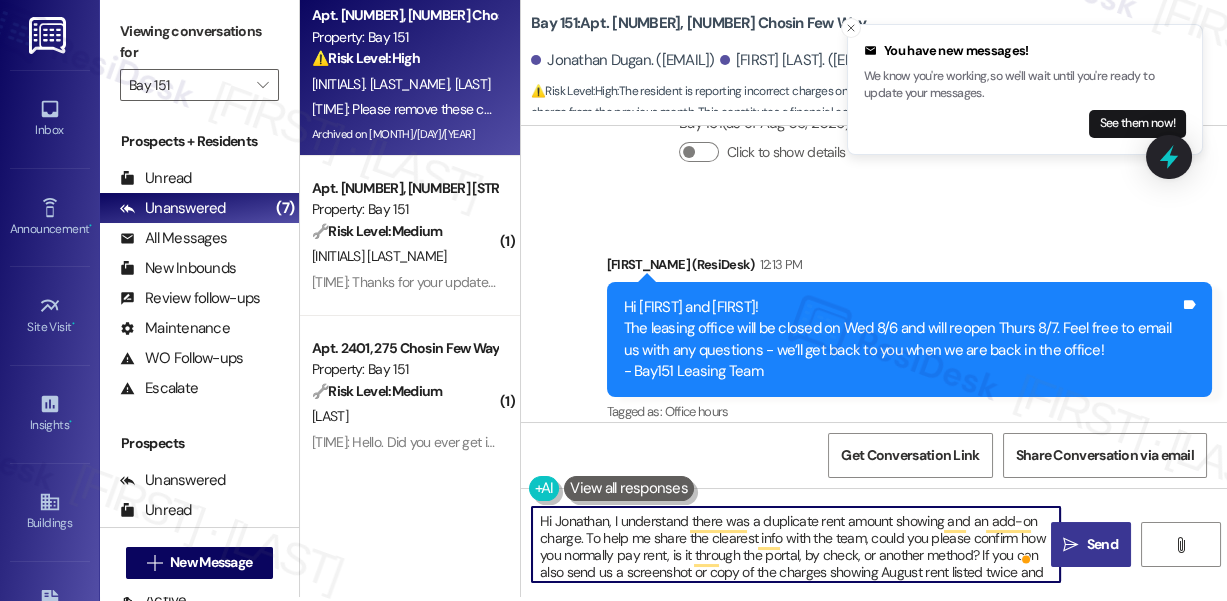 type on "Hi Jonathan, I understand there was a duplicate rent amount showing and an add-on charge. To help me share the clearest info with the team, could you please confirm how you normally pay rent, is it through the portal, by check, or another method? If you can also send us a screenshot or copy of the charges showing August rent listed twice and the additional fee, that will be helpful as well." 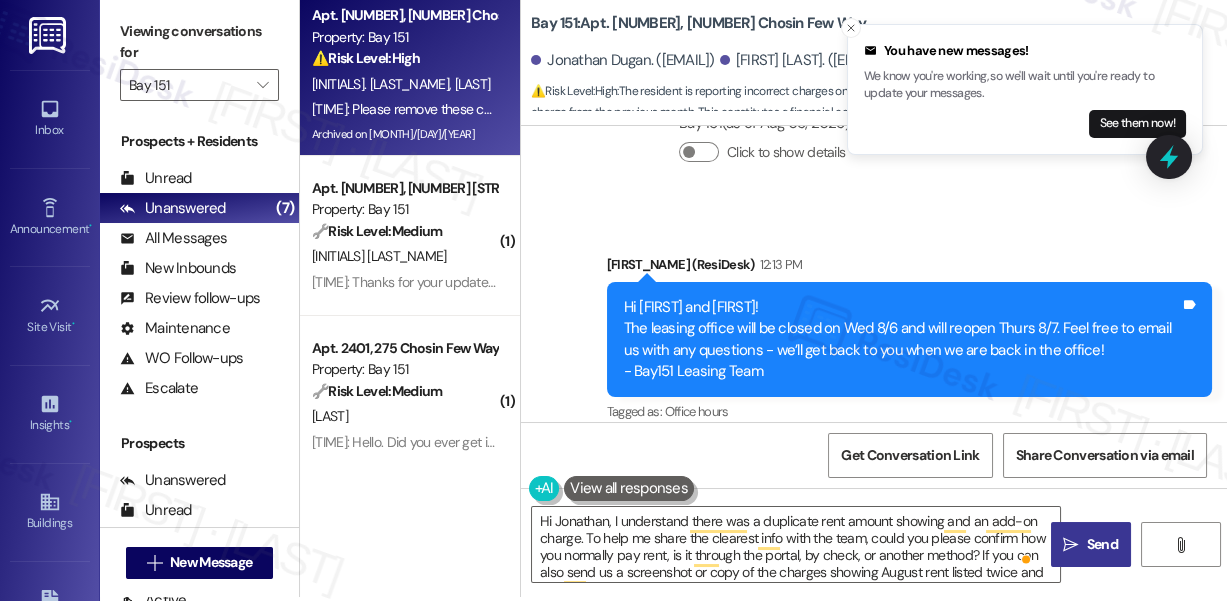 click on " Send" at bounding box center [1091, 544] 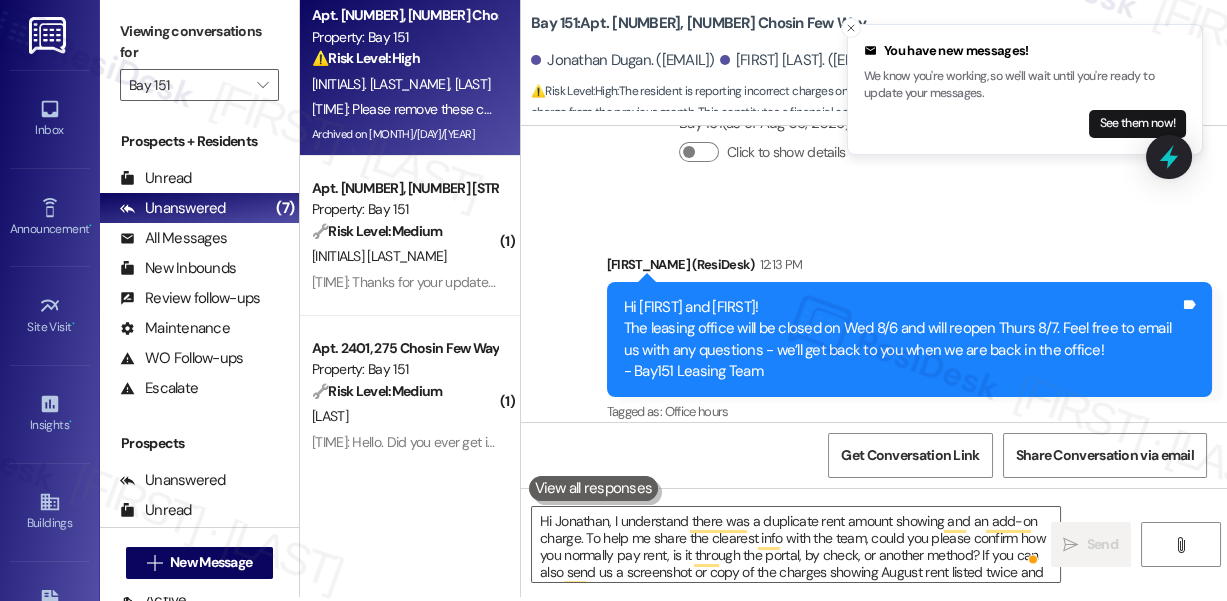 scroll, scrollTop: 63578, scrollLeft: 0, axis: vertical 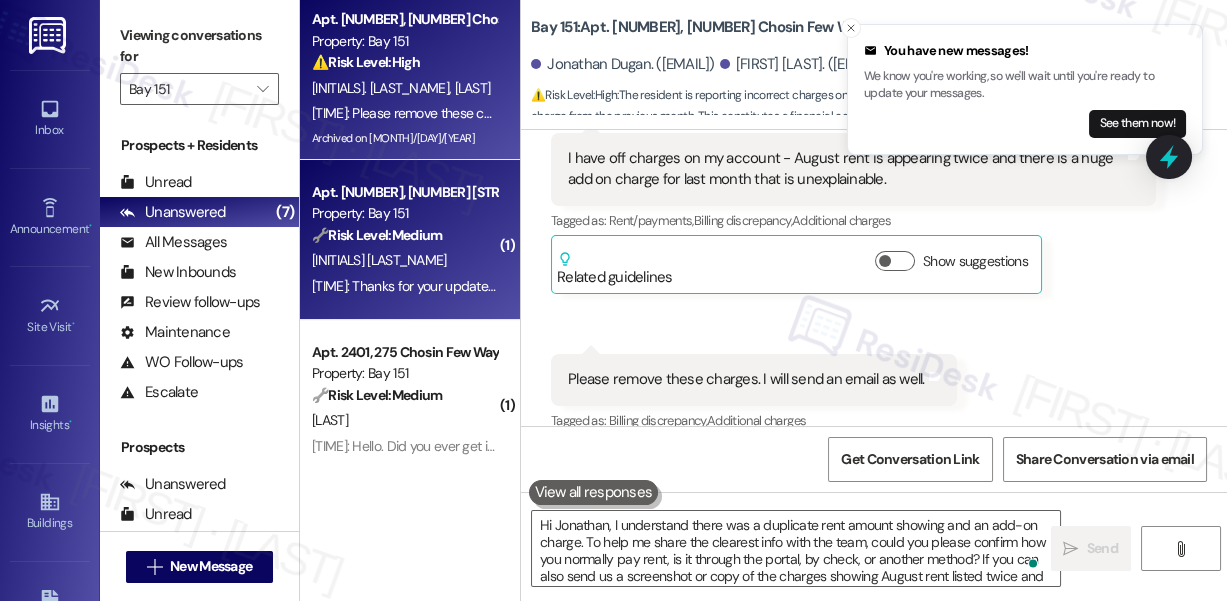 click on "Property: Bay 151" at bounding box center (404, 213) 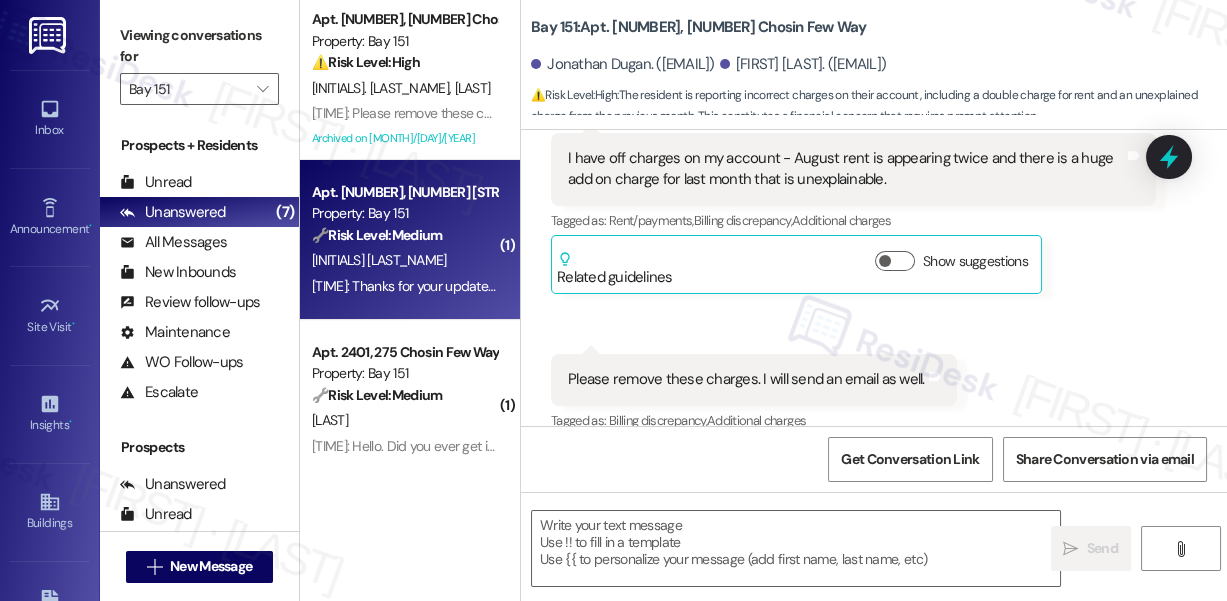 type on "Fetching suggested responses. Please feel free to read through the conversation in the meantime." 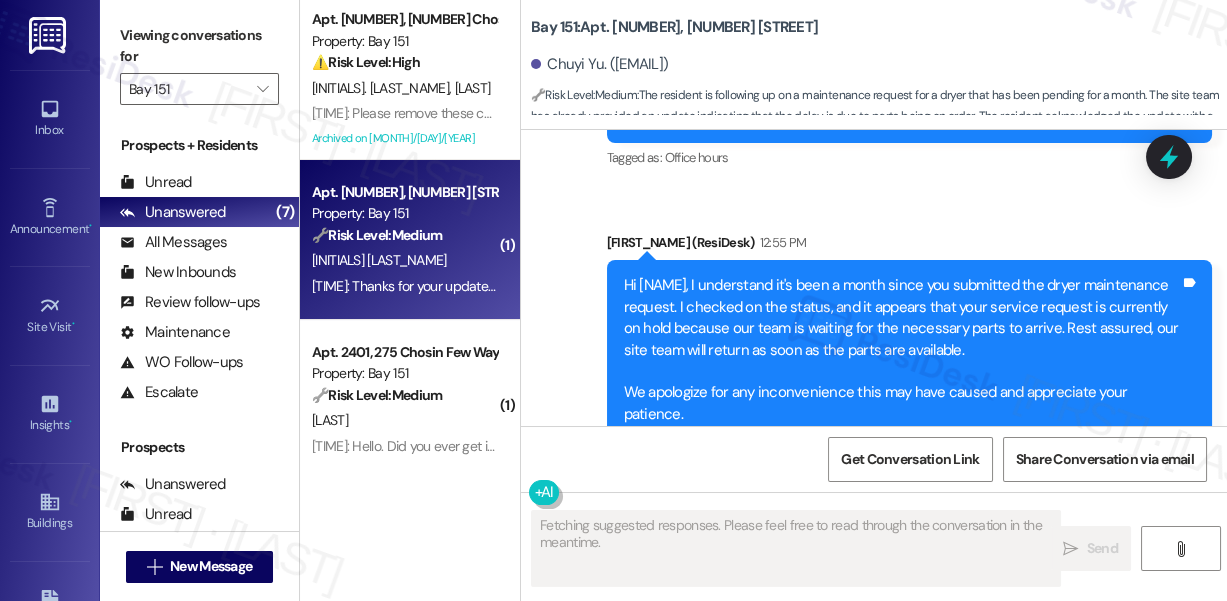 scroll, scrollTop: 24958, scrollLeft: 0, axis: vertical 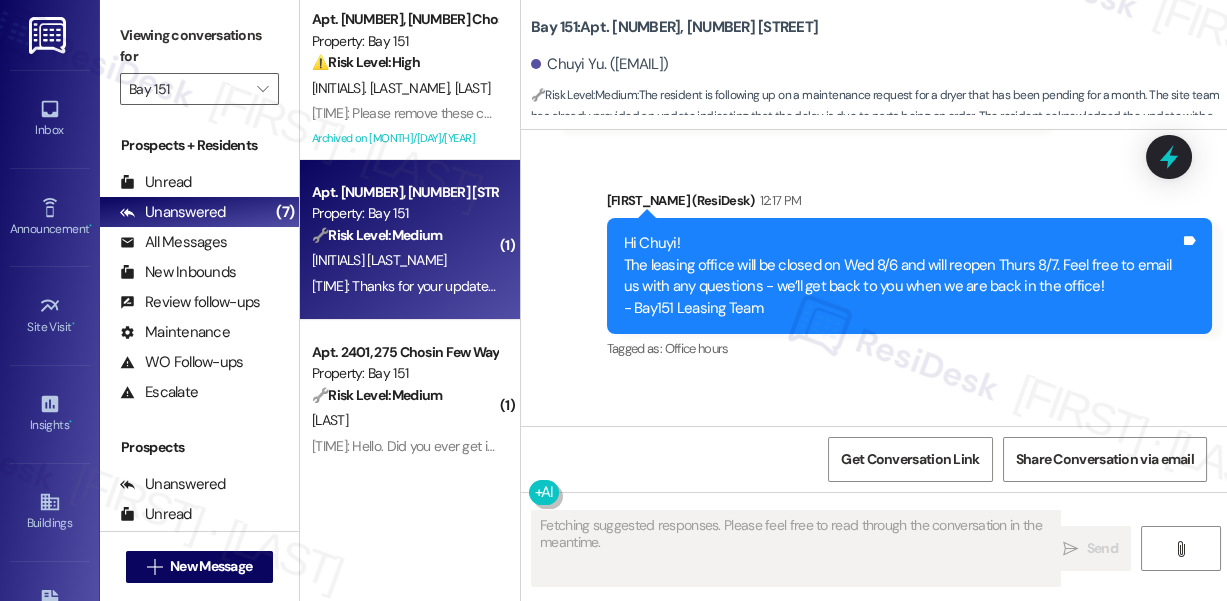 drag, startPoint x: 675, startPoint y: 316, endPoint x: 843, endPoint y: 359, distance: 173.41568 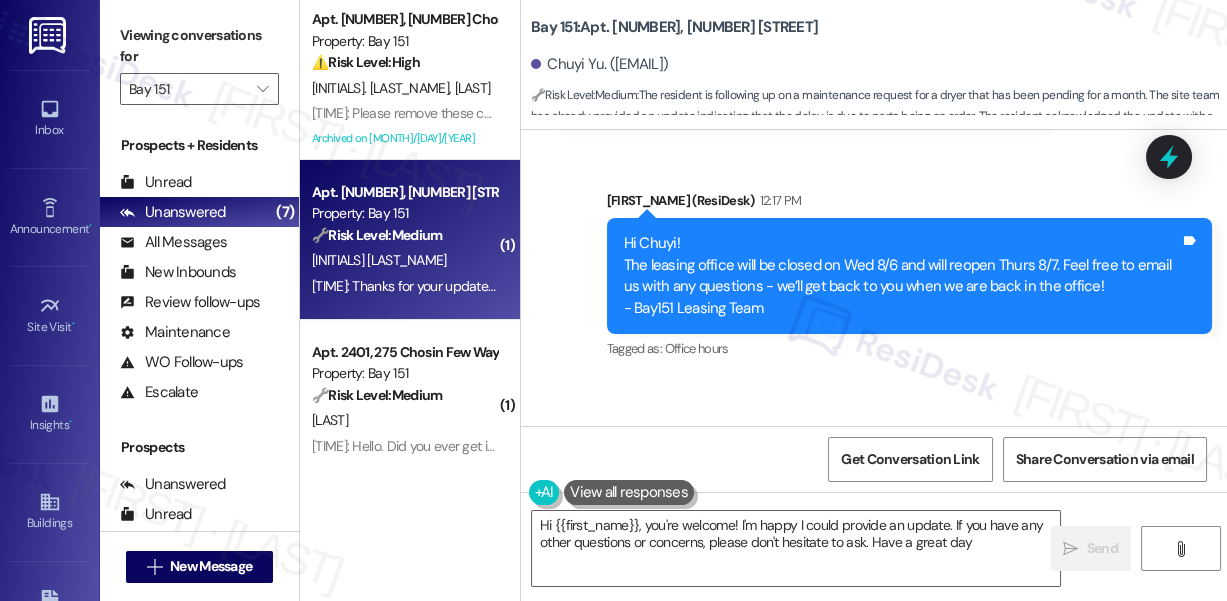 scroll, scrollTop: 25049, scrollLeft: 0, axis: vertical 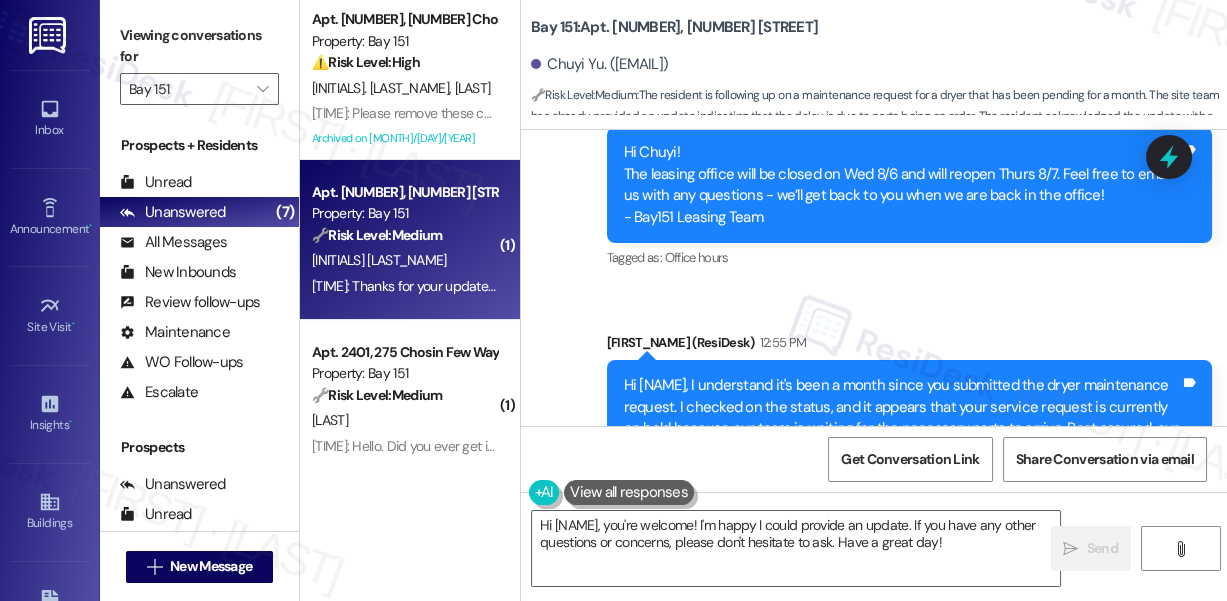 click on "Hi Chuyi, I understand it's been a month since you submitted the dryer maintenance request. I checked on the status, and it appears that your service request is currently on hold because our team is waiting for the necessary parts to arrive. Rest assured, our site team will return as soon as the parts are available.
We apologize for any inconvenience this may have caused and appreciate your patience." at bounding box center (902, 450) 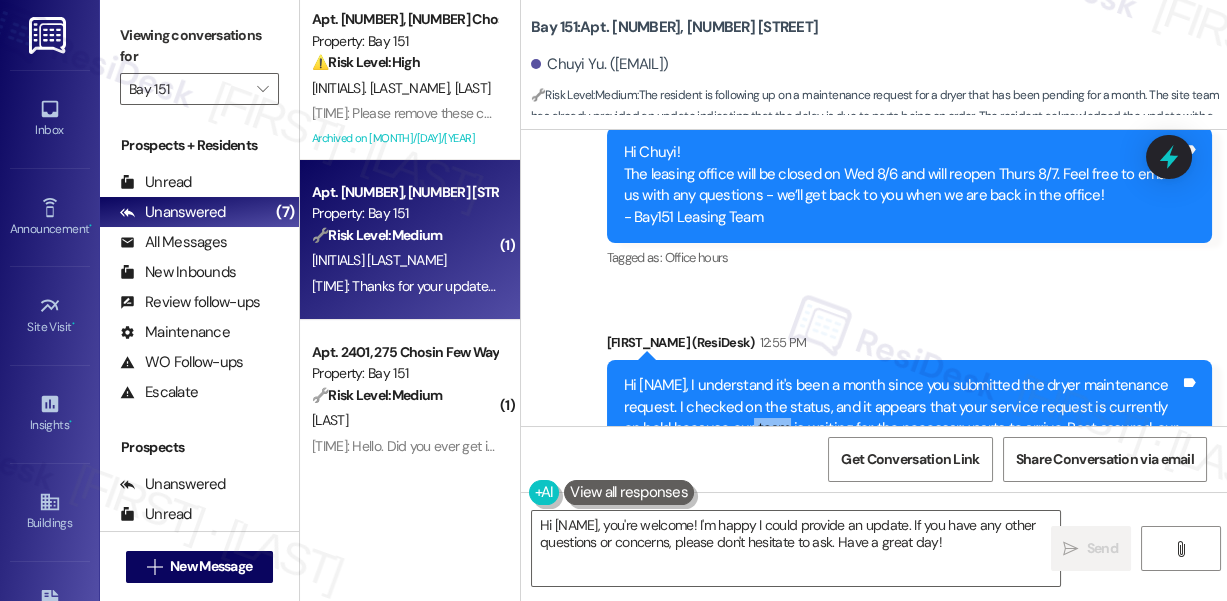 click on "Hi Chuyi, I understand it's been a month since you submitted the dryer maintenance request. I checked on the status, and it appears that your service request is currently on hold because our team is waiting for the necessary parts to arrive. Rest assured, our site team will return as soon as the parts are available.
We apologize for any inconvenience this may have caused and appreciate your patience." at bounding box center [902, 450] 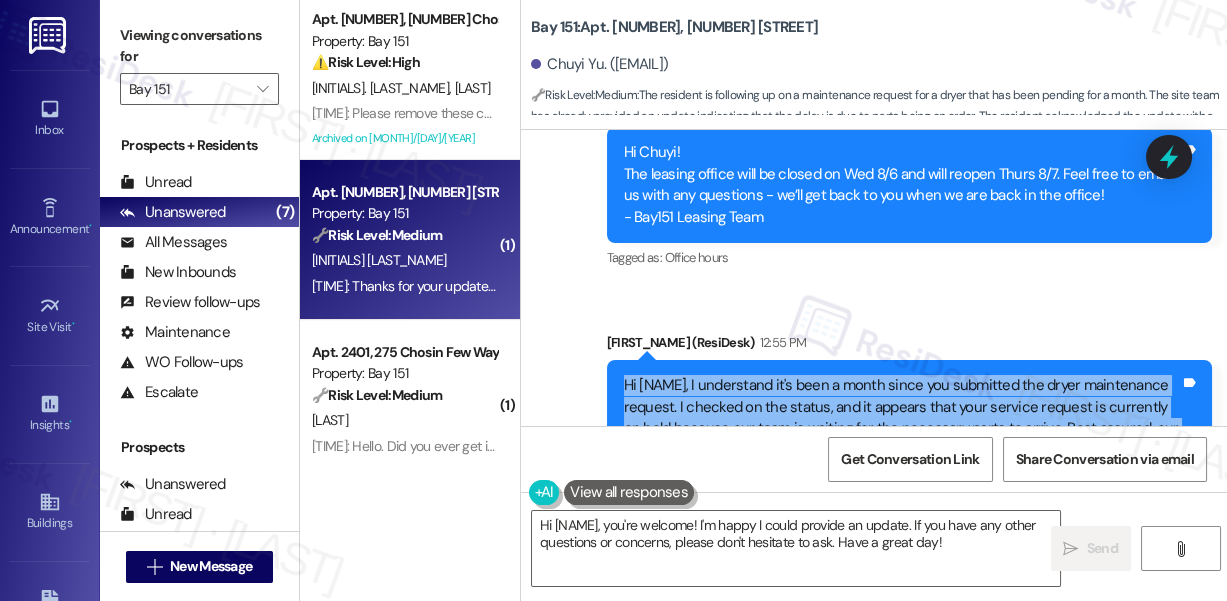 click on "Hi Chuyi, I understand it's been a month since you submitted the dryer maintenance request. I checked on the status, and it appears that your service request is currently on hold because our team is waiting for the necessary parts to arrive. Rest assured, our site team will return as soon as the parts are available.
We apologize for any inconvenience this may have caused and appreciate your patience." at bounding box center (902, 450) 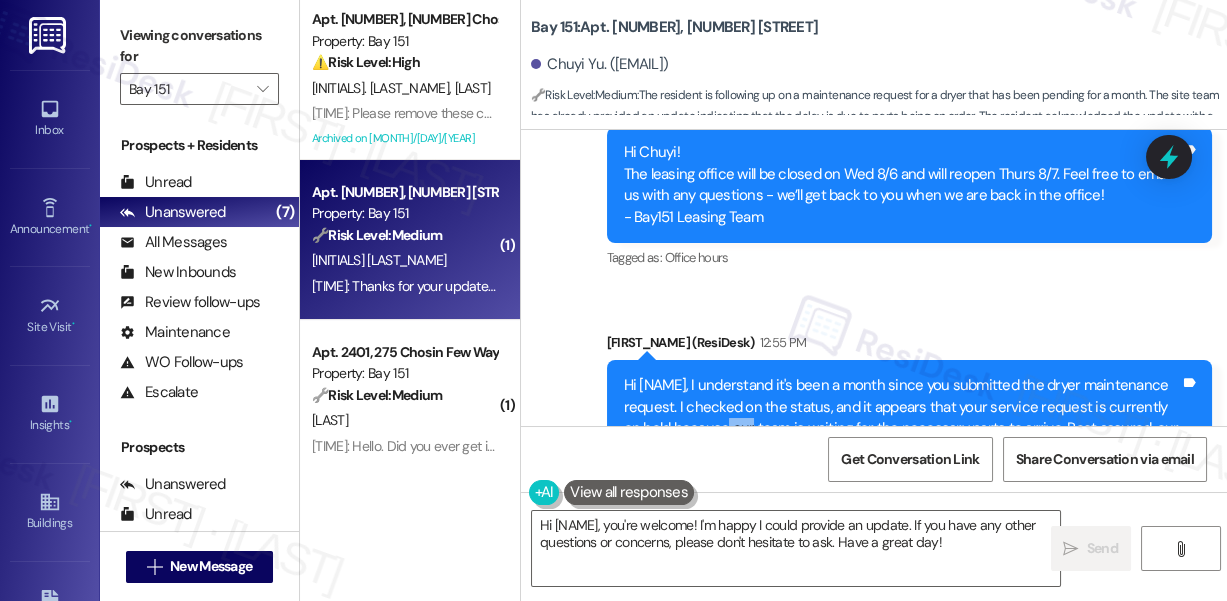 click on "Hi Chuyi, I understand it's been a month since you submitted the dryer maintenance request. I checked on the status, and it appears that your service request is currently on hold because our team is waiting for the necessary parts to arrive. Rest assured, our site team will return as soon as the parts are available.
We apologize for any inconvenience this may have caused and appreciate your patience." at bounding box center [902, 450] 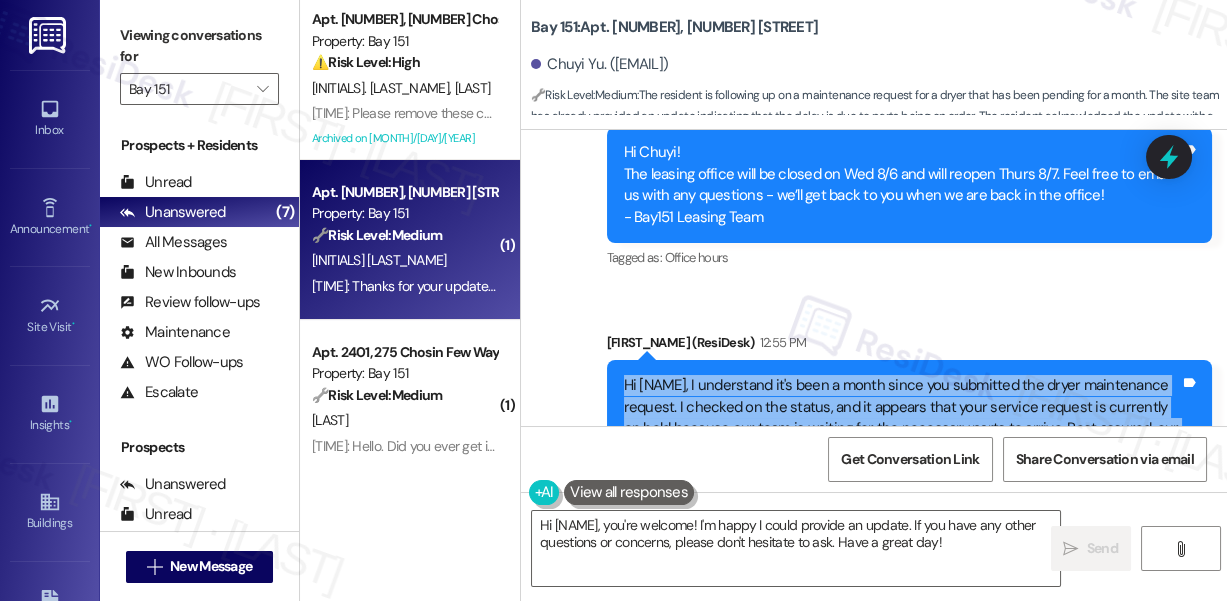 click on "Hi Chuyi, I understand it's been a month since you submitted the dryer maintenance request. I checked on the status, and it appears that your service request is currently on hold because our team is waiting for the necessary parts to arrive. Rest assured, our site team will return as soon as the parts are available.
We apologize for any inconvenience this may have caused and appreciate your patience." at bounding box center [902, 450] 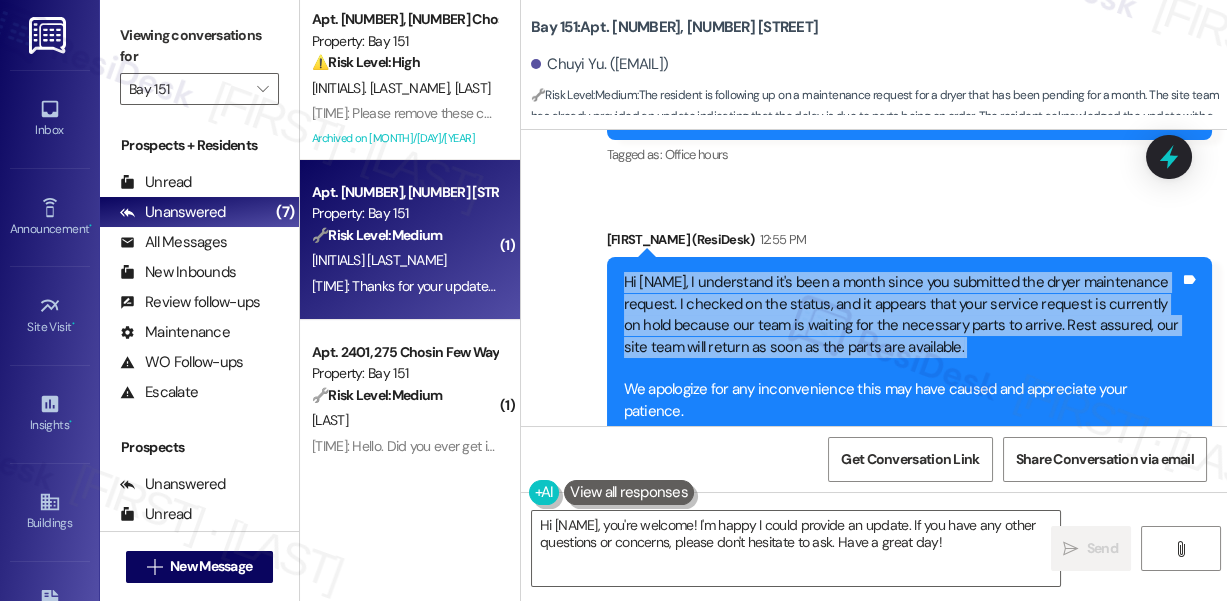 scroll, scrollTop: 25232, scrollLeft: 0, axis: vertical 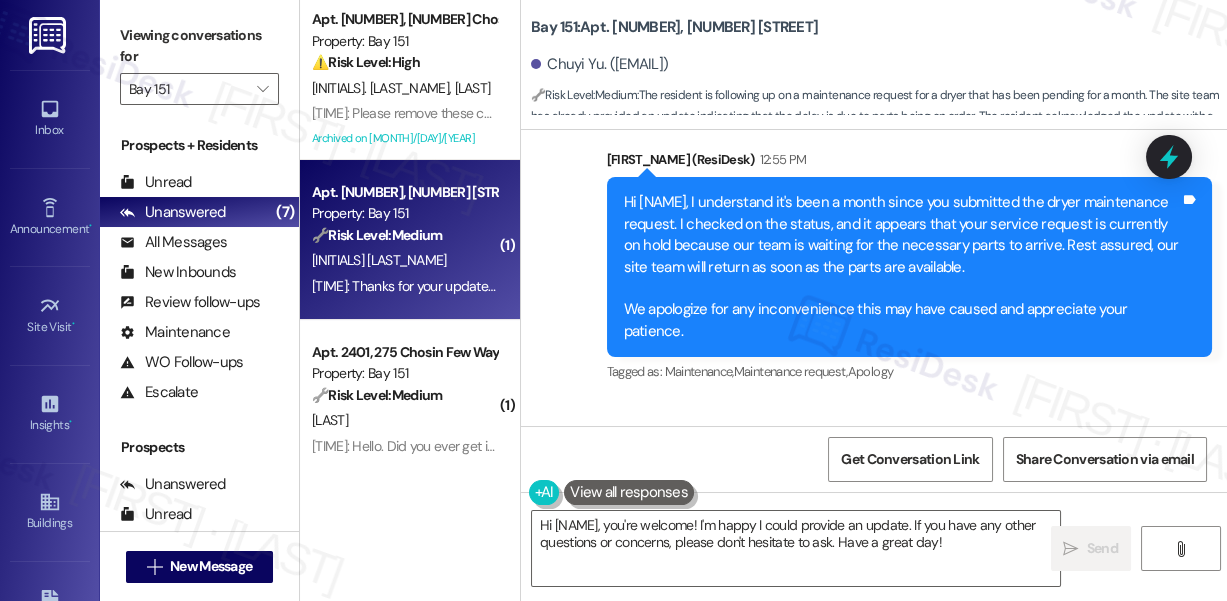 click on "Thanks for your updates😄" at bounding box center (654, 500) 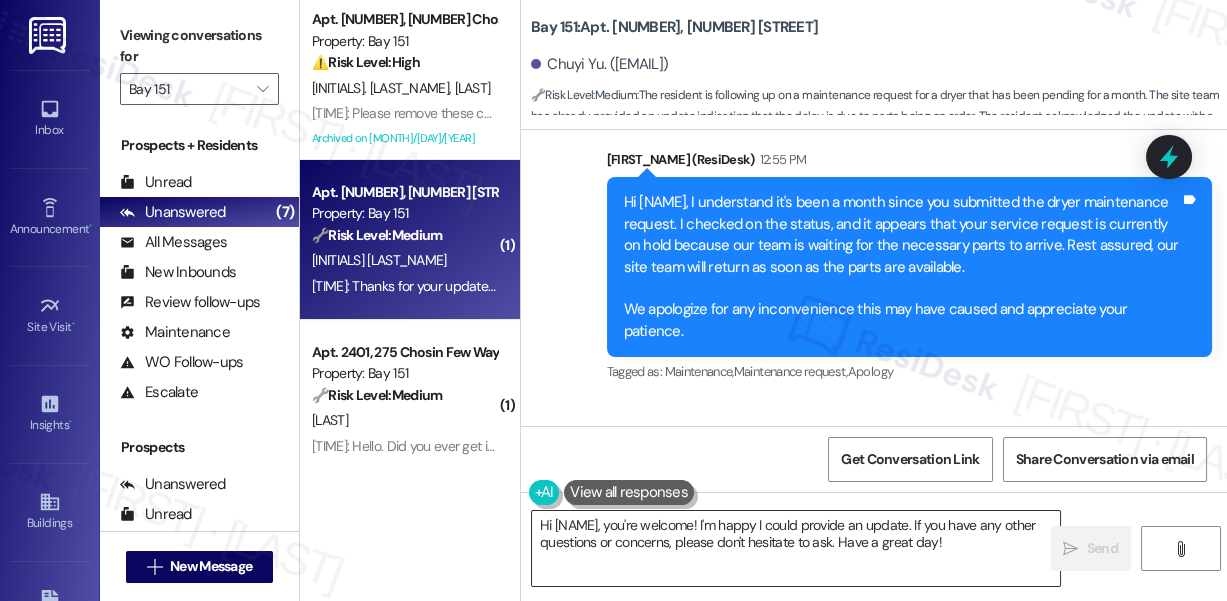 click on "Hi {{first_name}}, you're welcome! I'm happy I could provide an update. If you have any other questions or concerns, please don't hesitate to ask. Have a great day!" at bounding box center [796, 548] 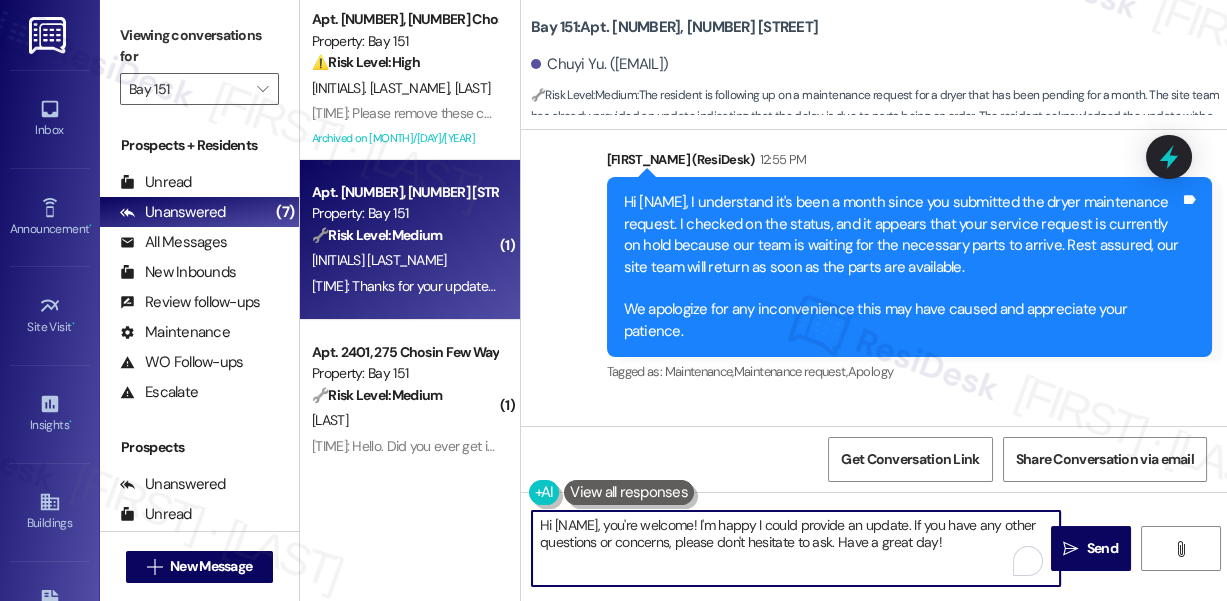 click on "Hi {{first_name}}, you're welcome! I'm happy I could provide an update. If you have any other questions or concerns, please don't hesitate to ask. Have a great day!" at bounding box center (796, 548) 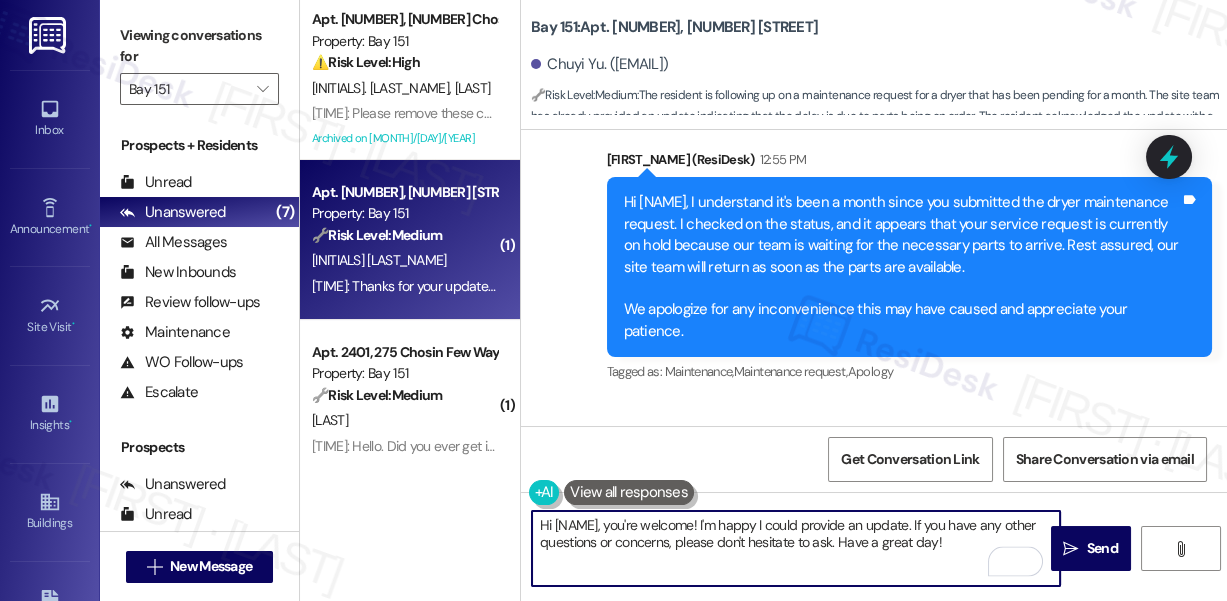 drag, startPoint x: 650, startPoint y: 525, endPoint x: 502, endPoint y: 520, distance: 148.08444 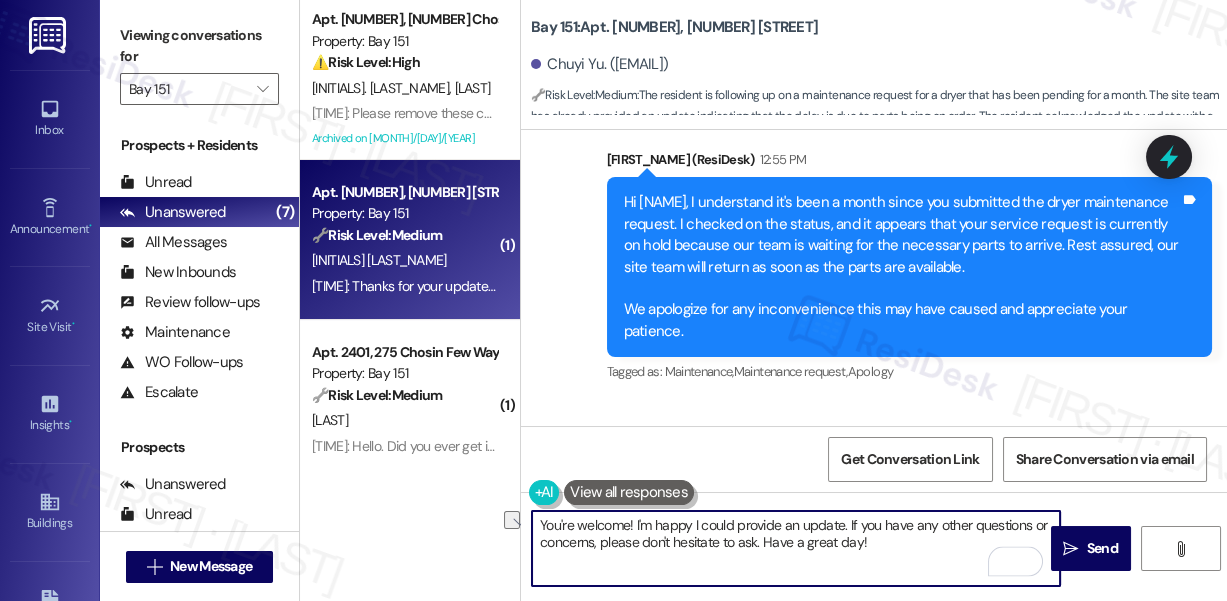 drag, startPoint x: 840, startPoint y: 523, endPoint x: 637, endPoint y: 524, distance: 203.00246 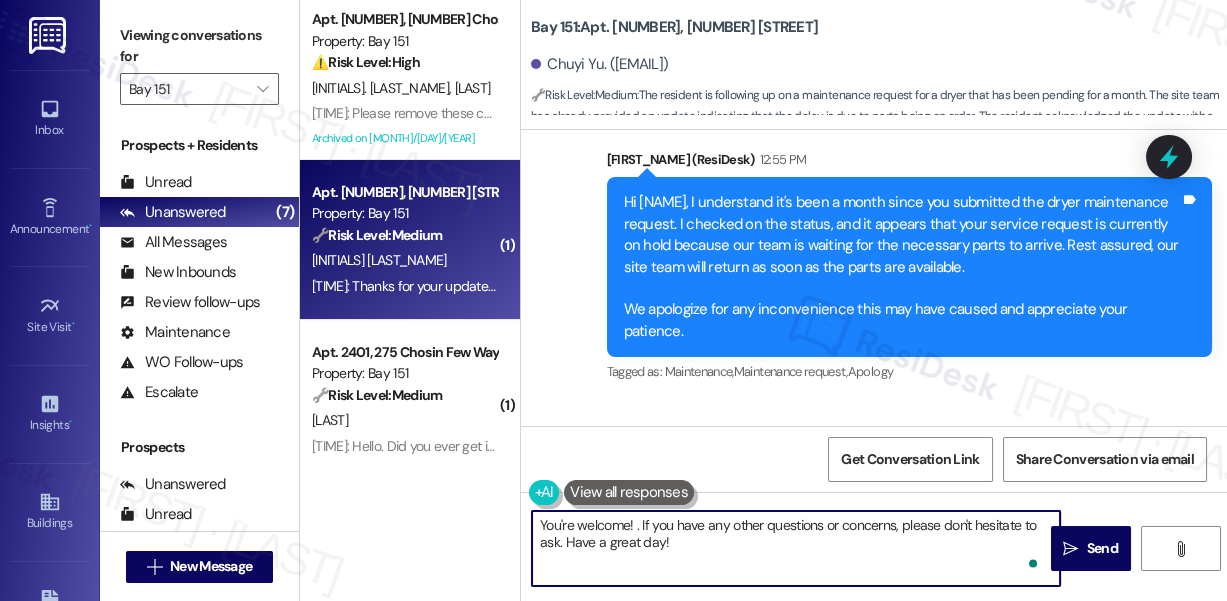 click on "You're welcome! . If you have any other questions or concerns, please don't hesitate to ask. Have a great day!" at bounding box center [796, 548] 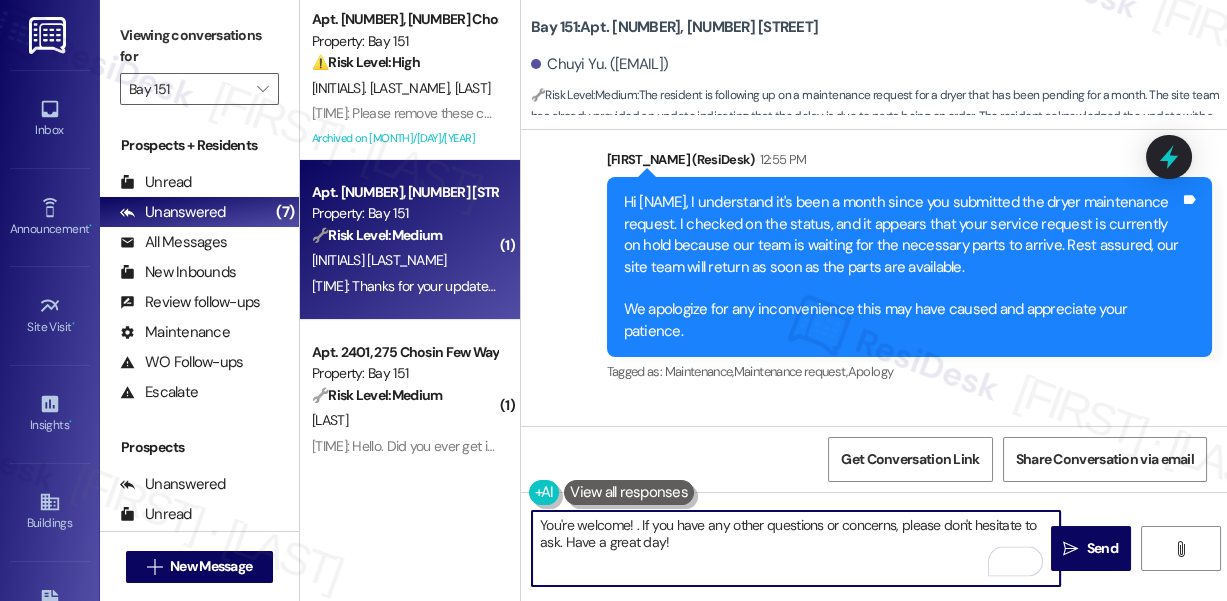 click on "You're welcome! . If you have any other questions or concerns, please don't hesitate to ask. Have a great day!" at bounding box center [796, 548] 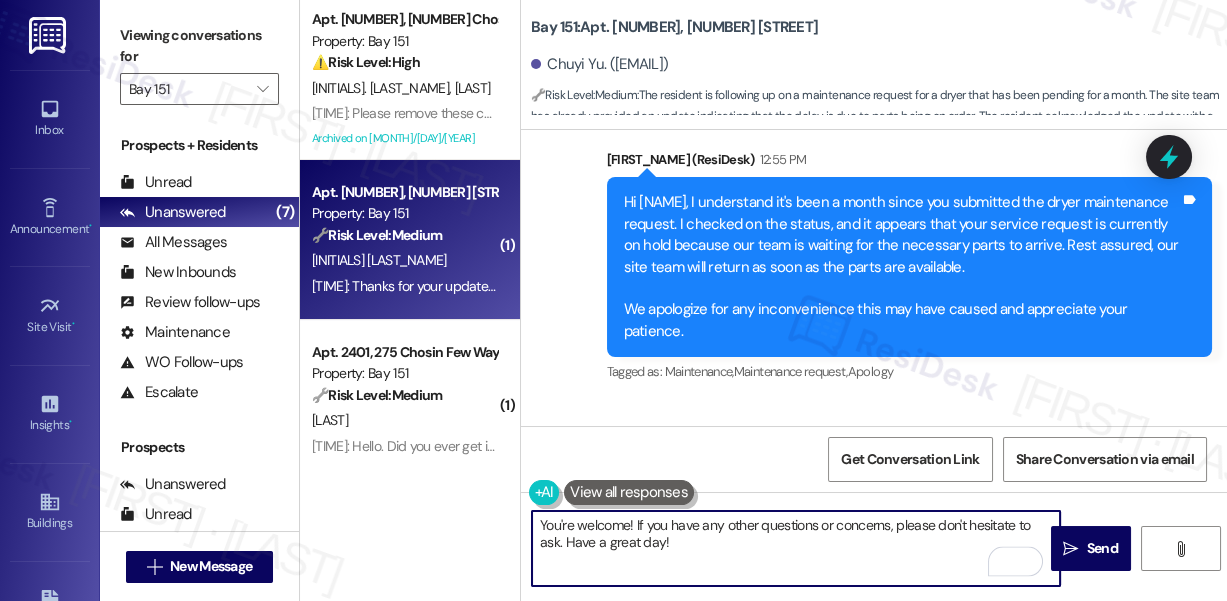 click on "You're welcome! If you have any other questions or concerns, please don't hesitate to ask. Have a great day!" at bounding box center [796, 548] 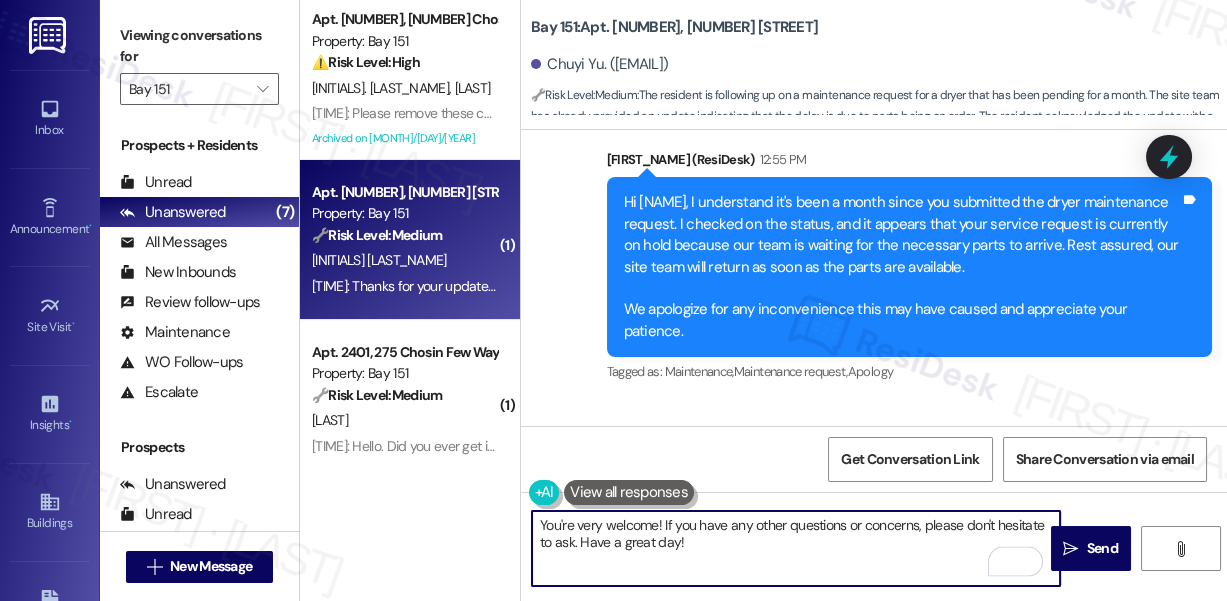 click on "You're very welcome! If you have any other questions or concerns, please don't hesitate to ask. Have a great day!" at bounding box center (796, 548) 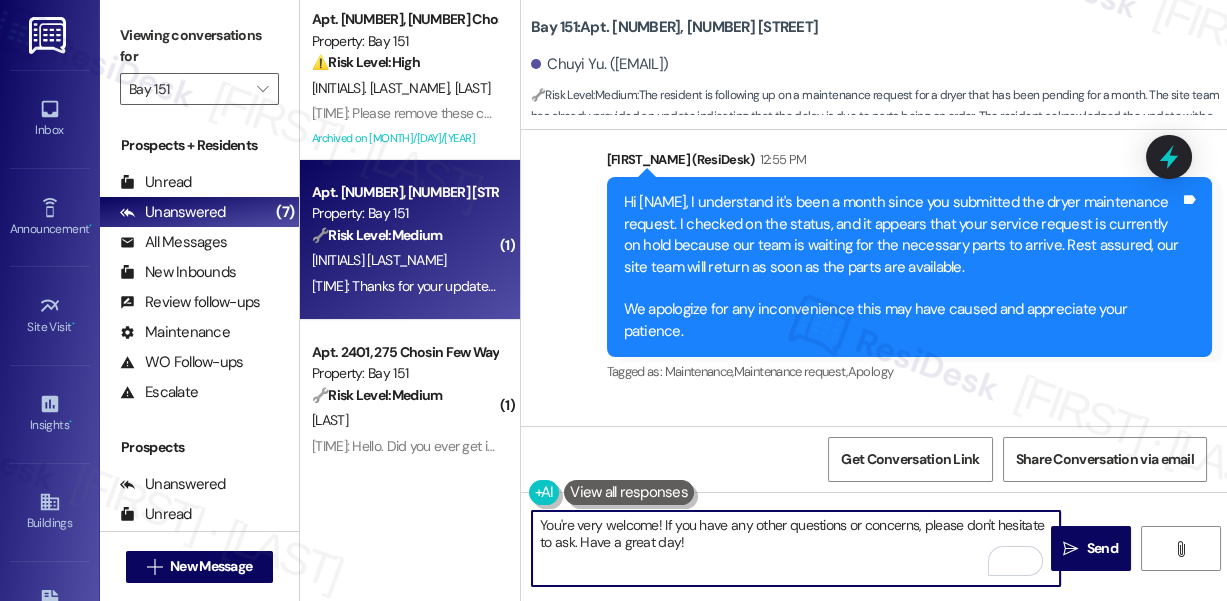 drag, startPoint x: 761, startPoint y: 542, endPoint x: 668, endPoint y: 548, distance: 93.193344 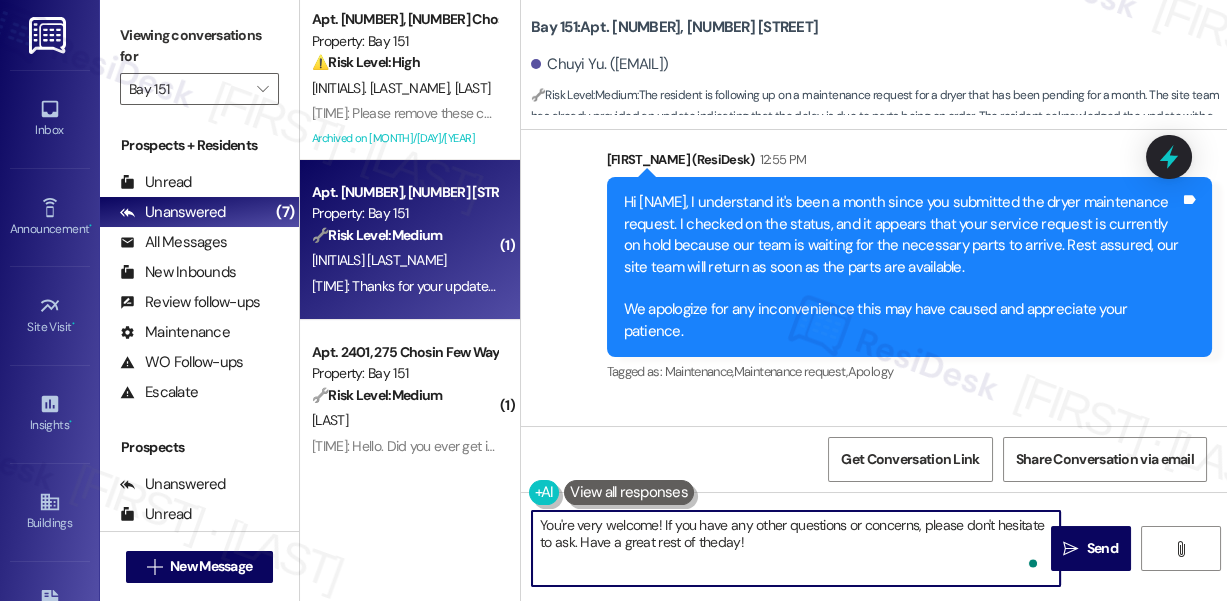 type on "You're very welcome! If you have any other questions or concerns, please don't hesitate to ask. Have a great rest of the day!" 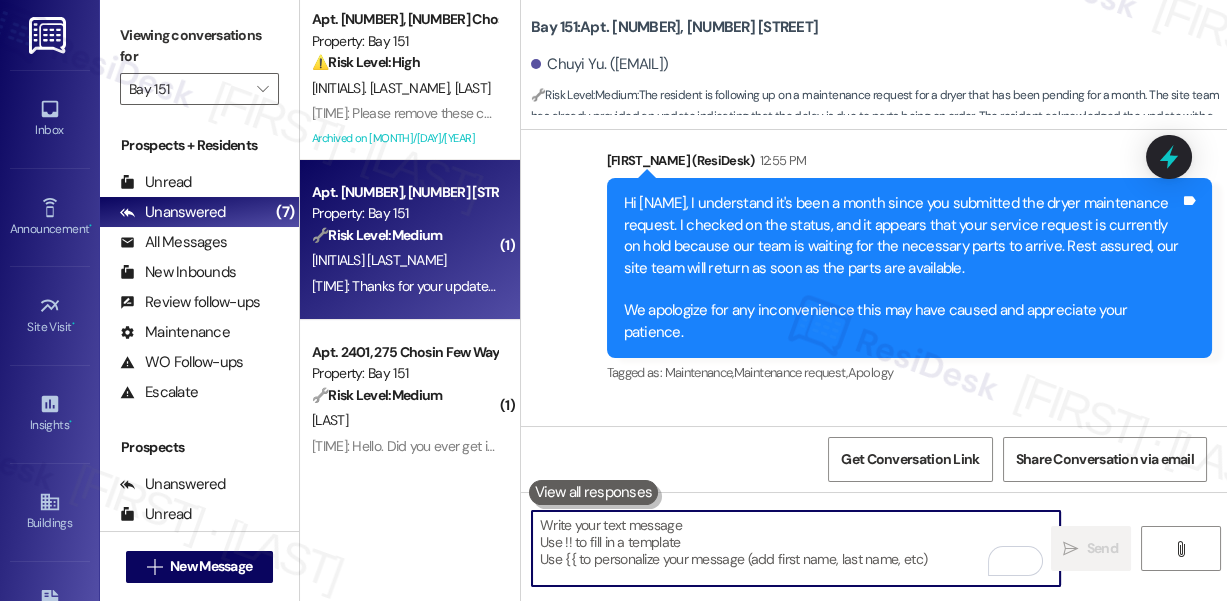 scroll, scrollTop: 25393, scrollLeft: 0, axis: vertical 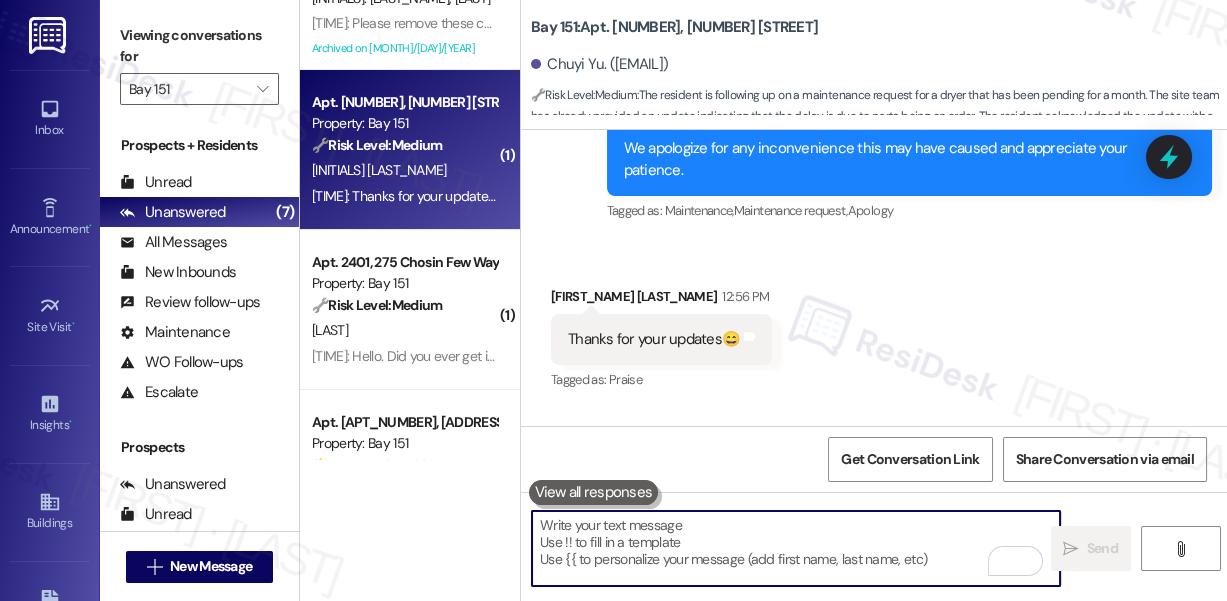 type 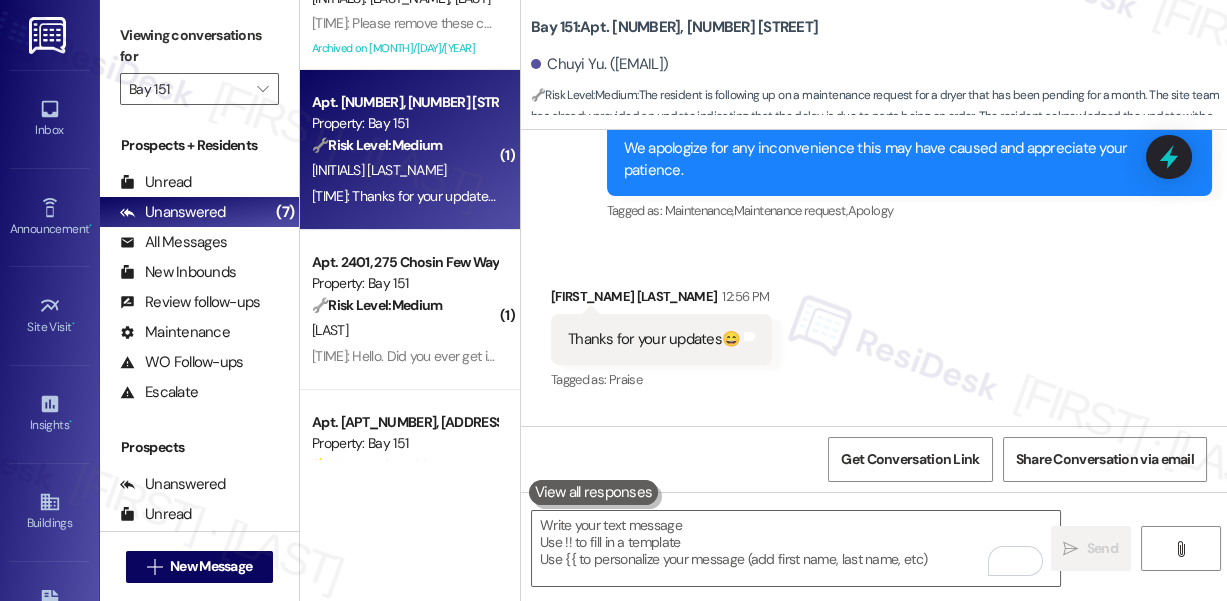click on "Property: Bay 151" at bounding box center (404, 283) 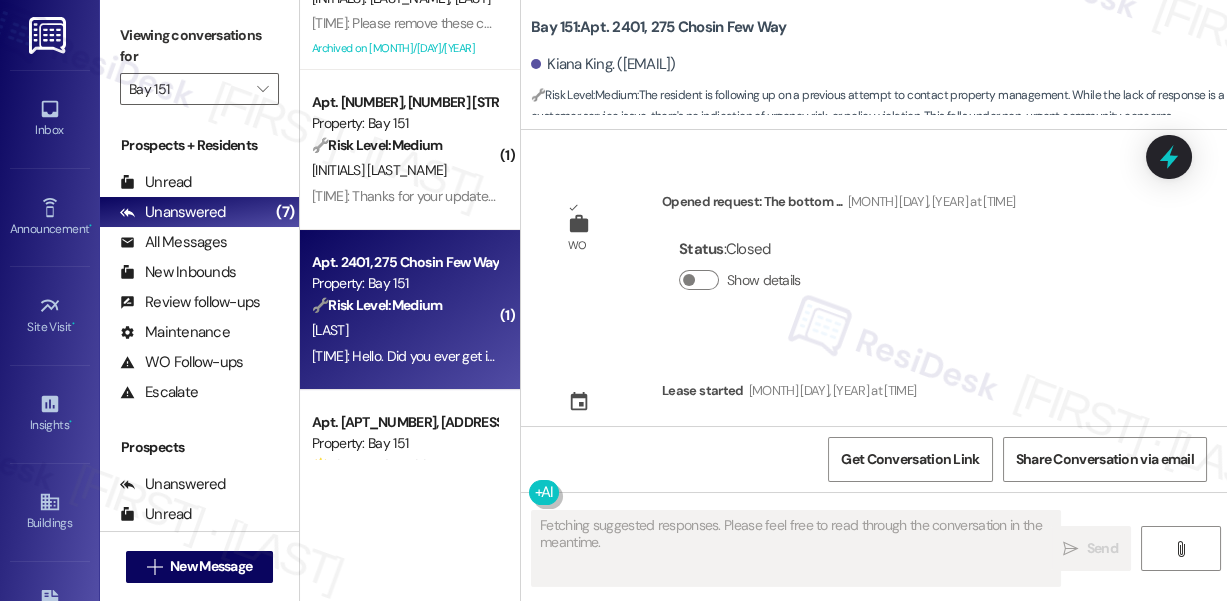 scroll, scrollTop: 59282, scrollLeft: 0, axis: vertical 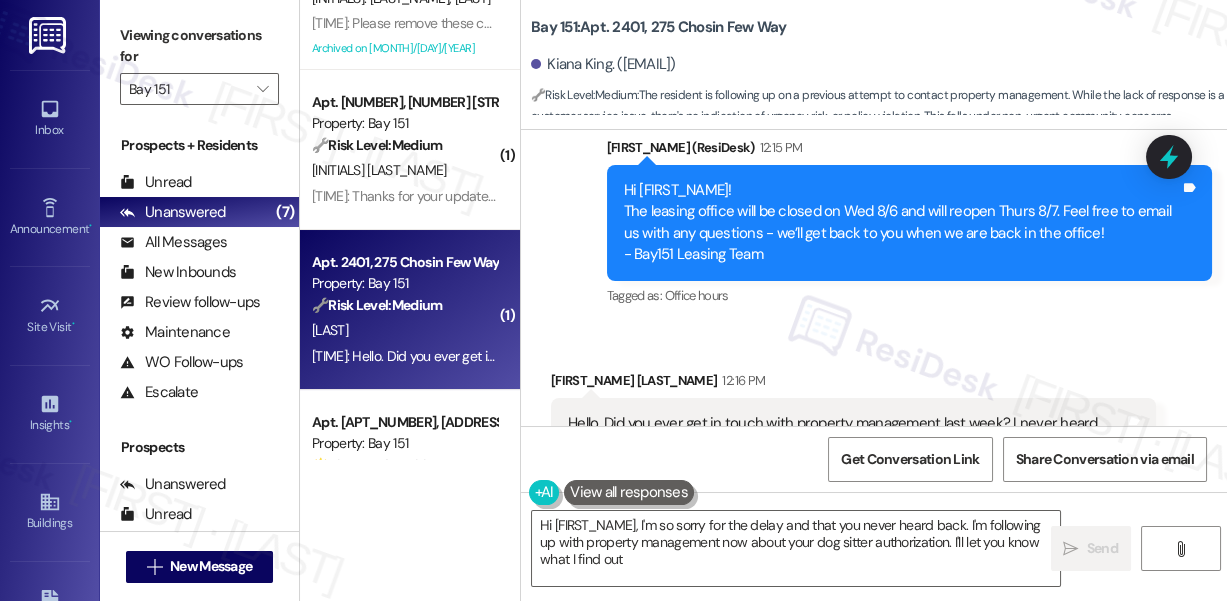 type on "Hi {{first_name}}, I'm so sorry for the delay and that you never heard back. I'm following up with property management now about your dog sitter authorization. I'll let you know what I find out!" 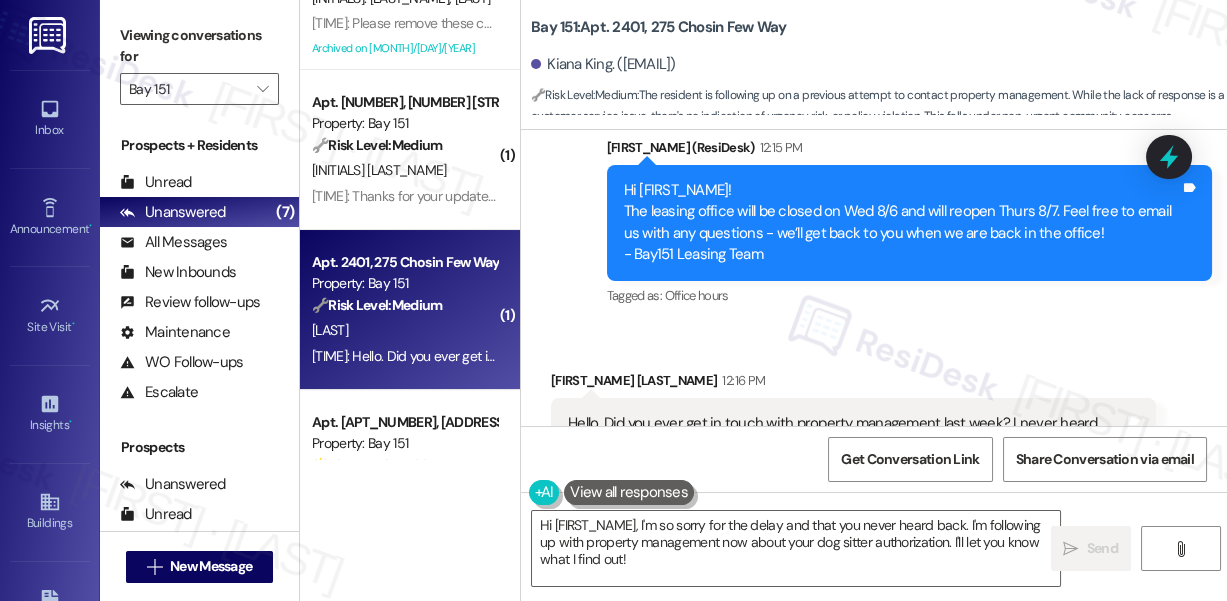 click on "Hello. Did you ever get in touch with property management last week? I never heard back from you." at bounding box center [846, 434] 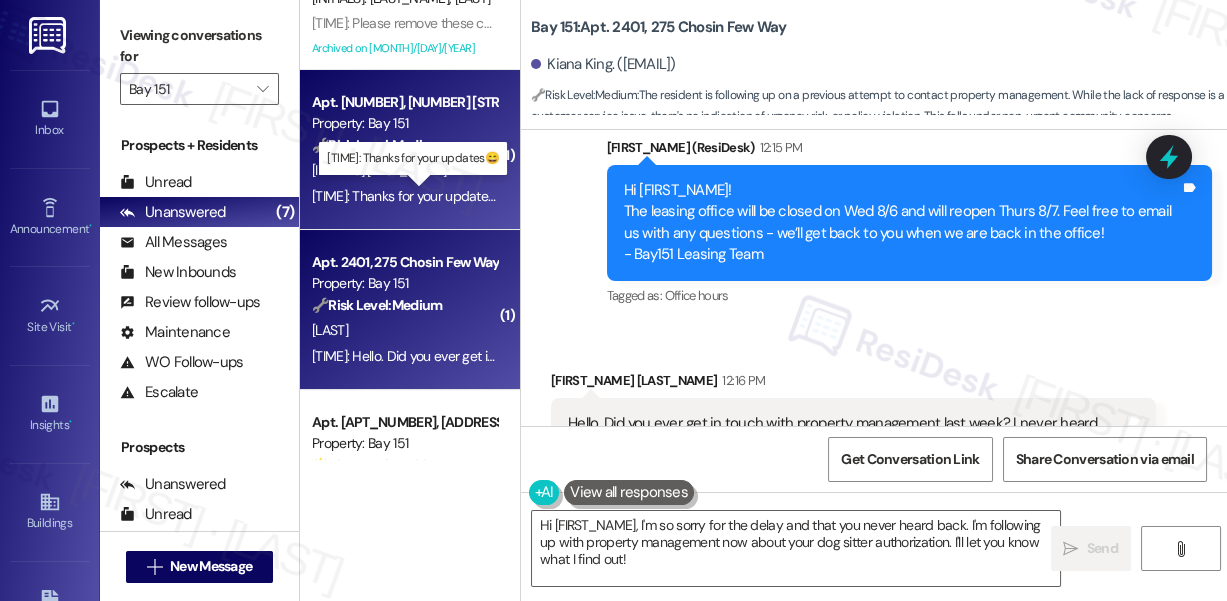 click on "12:56 PM: Thanks for your updates😄 12:56 PM: Thanks for your updates😄" at bounding box center [411, 196] 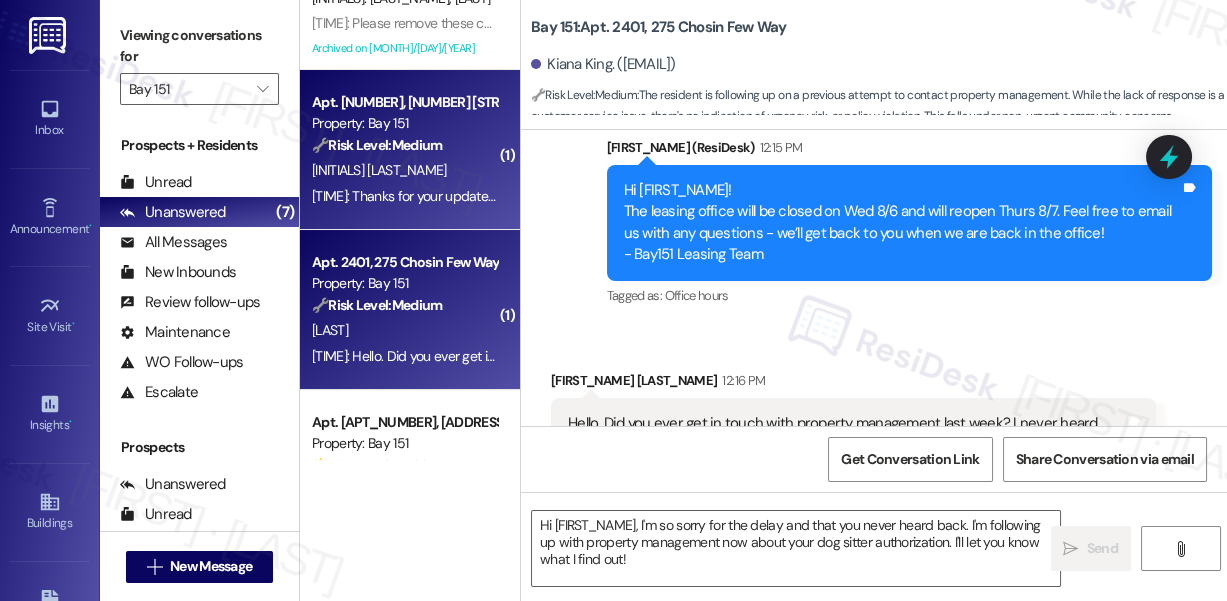 type on "Fetching suggested responses. Please feel free to read through the conversation in the meantime." 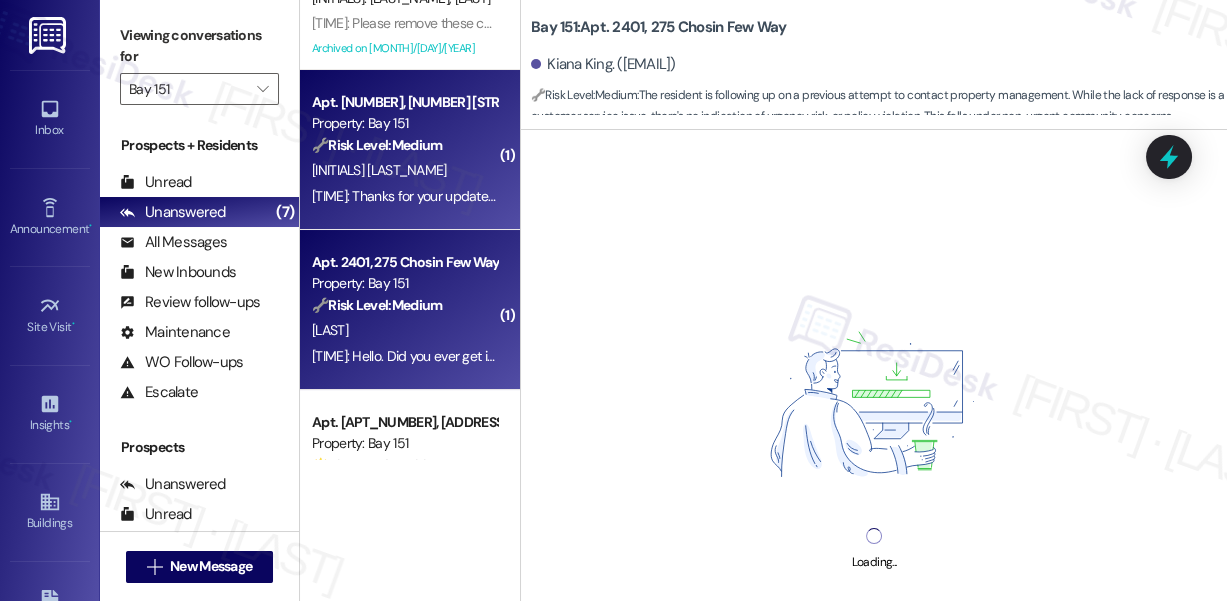 click on "🔧  Risk Level:  Medium" at bounding box center [377, 305] 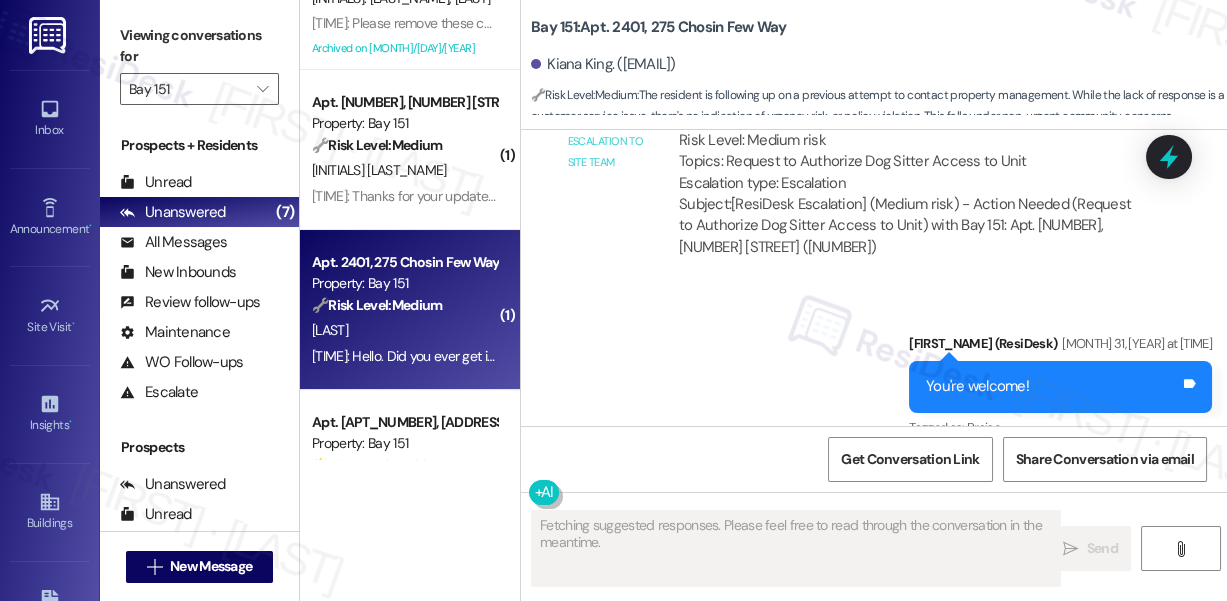 scroll, scrollTop: 58645, scrollLeft: 0, axis: vertical 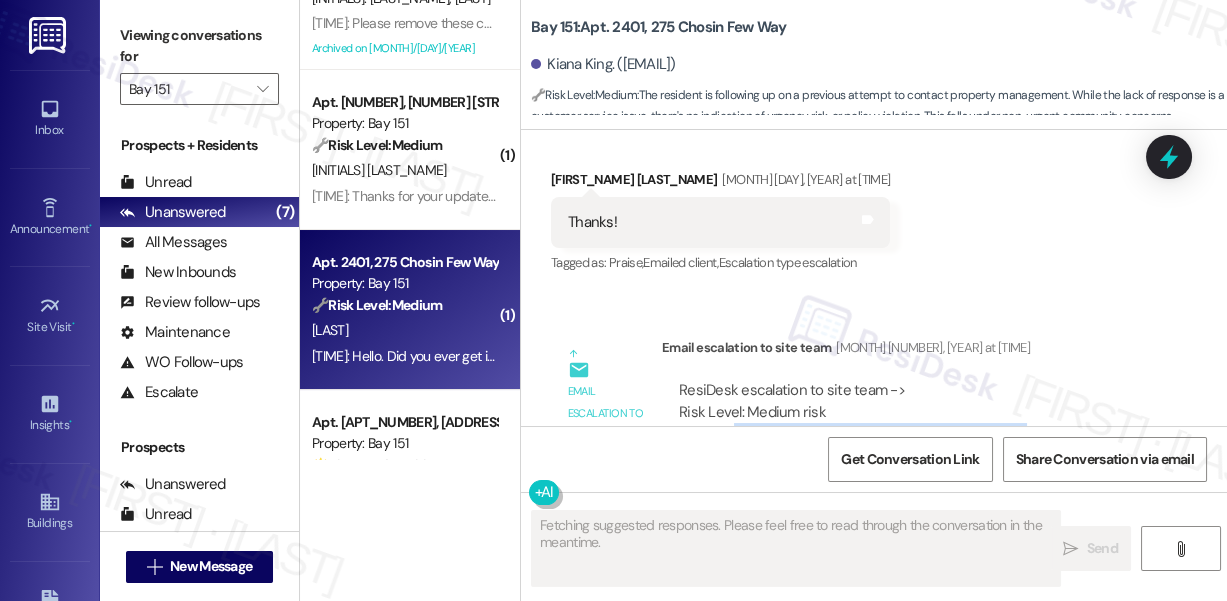 drag, startPoint x: 729, startPoint y: 346, endPoint x: 1037, endPoint y: 343, distance: 308.01462 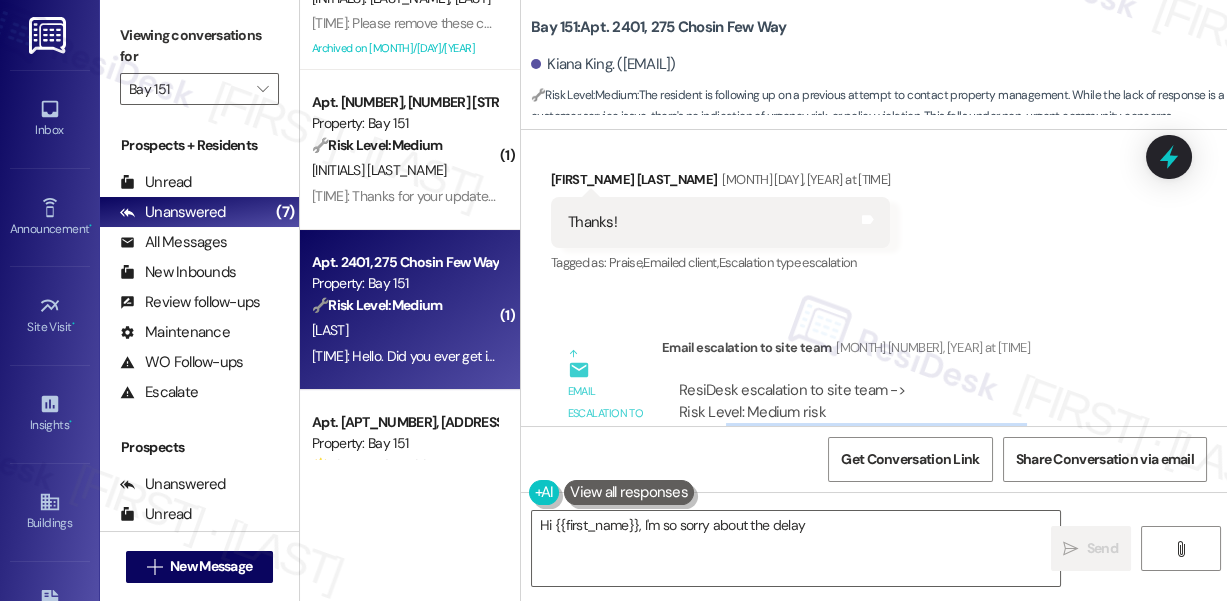 drag, startPoint x: 1041, startPoint y: 338, endPoint x: 726, endPoint y: 343, distance: 315.03967 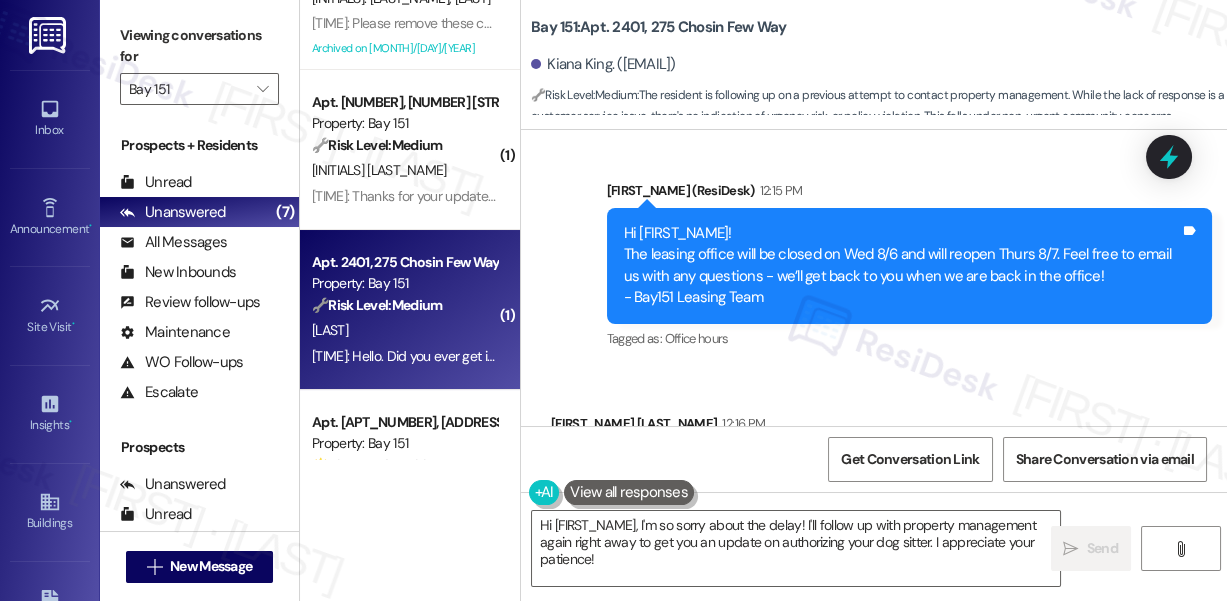 scroll, scrollTop: 59282, scrollLeft: 0, axis: vertical 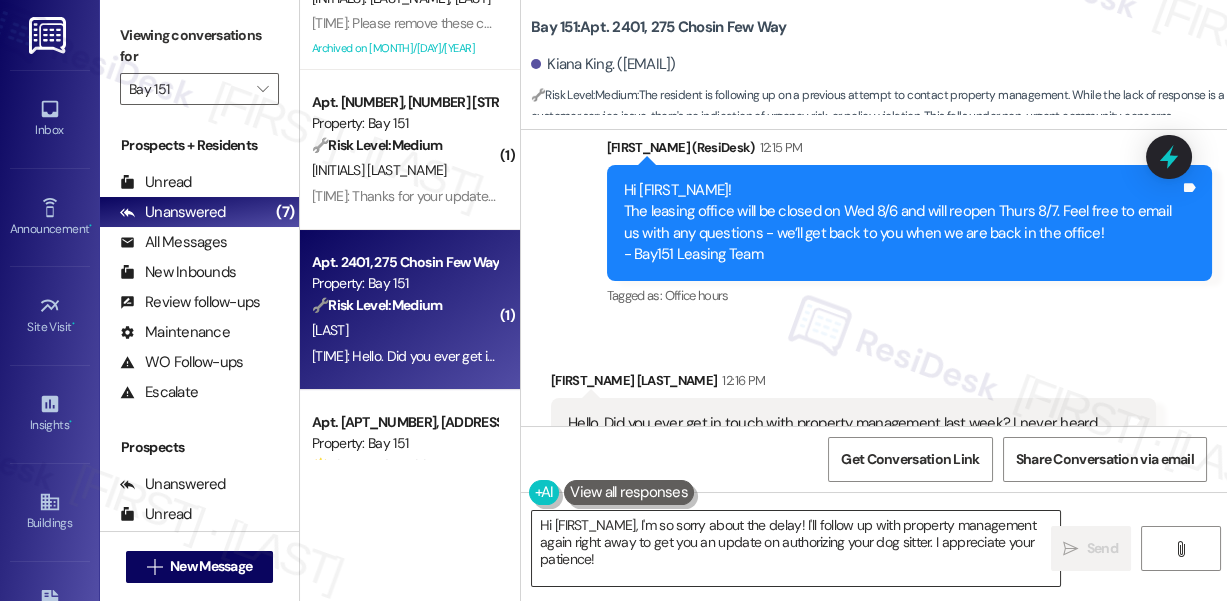 click on "Hi {{first_name}}, I'm so sorry about the delay! I'll follow up with property management again right away to get you an update on authorizing your dog sitter. I appreciate your patience!" at bounding box center (796, 548) 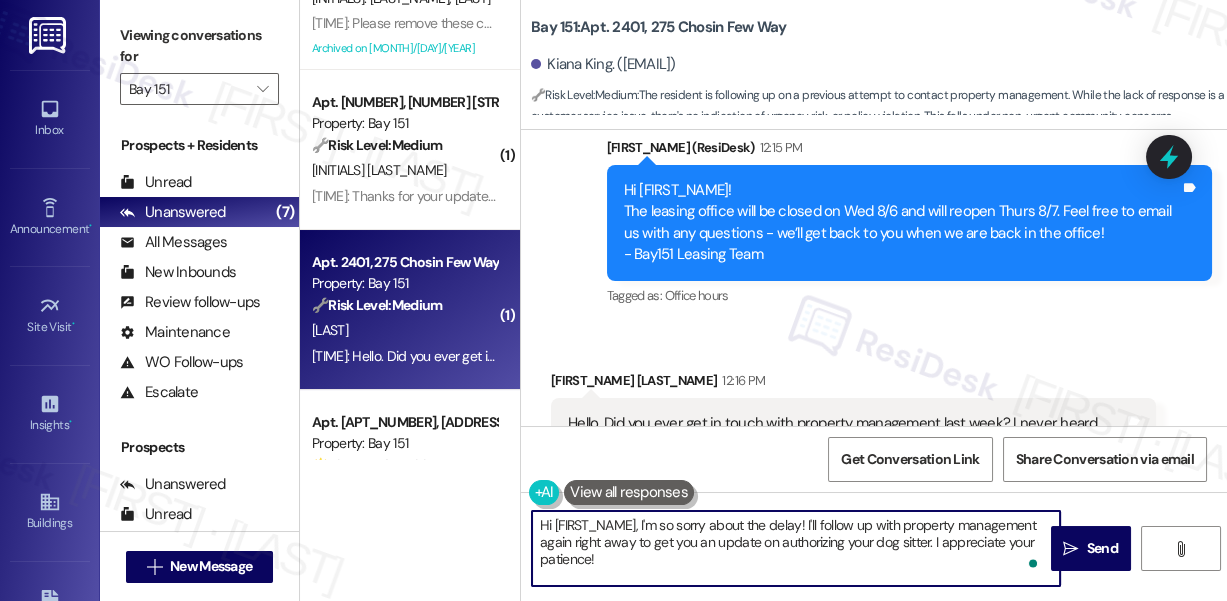 click on "Hi {{first_name}}, I'm so sorry about the delay! I'll follow up with property management again right away to get you an update on authorizing your dog sitter. I appreciate your patience!" at bounding box center [796, 548] 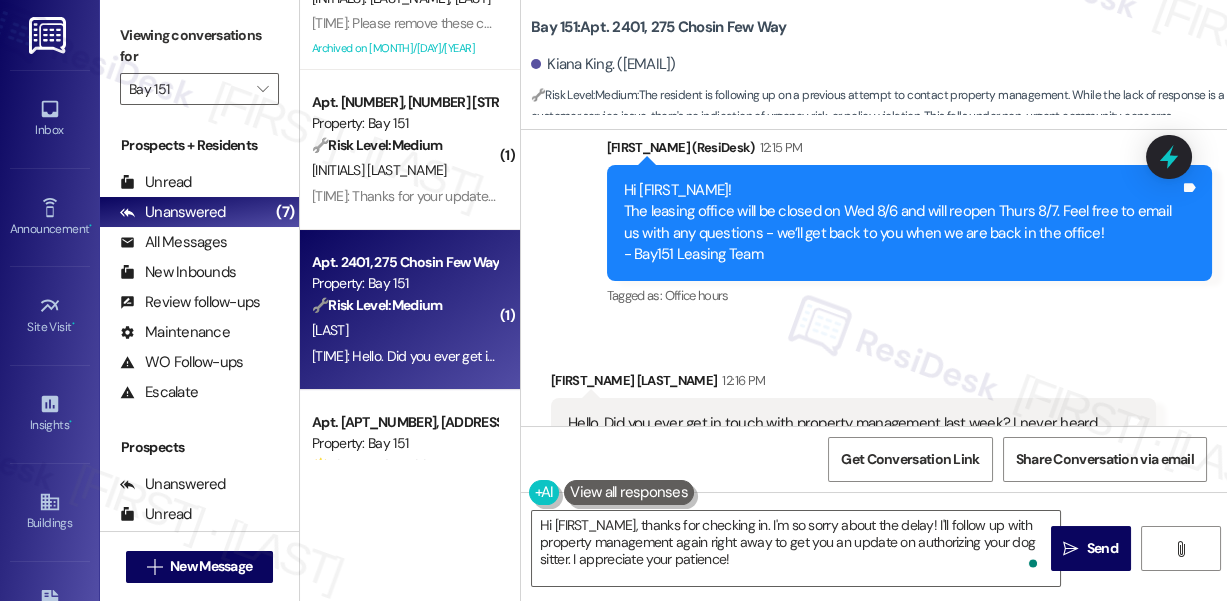 drag, startPoint x: 182, startPoint y: 42, endPoint x: 262, endPoint y: 50, distance: 80.399 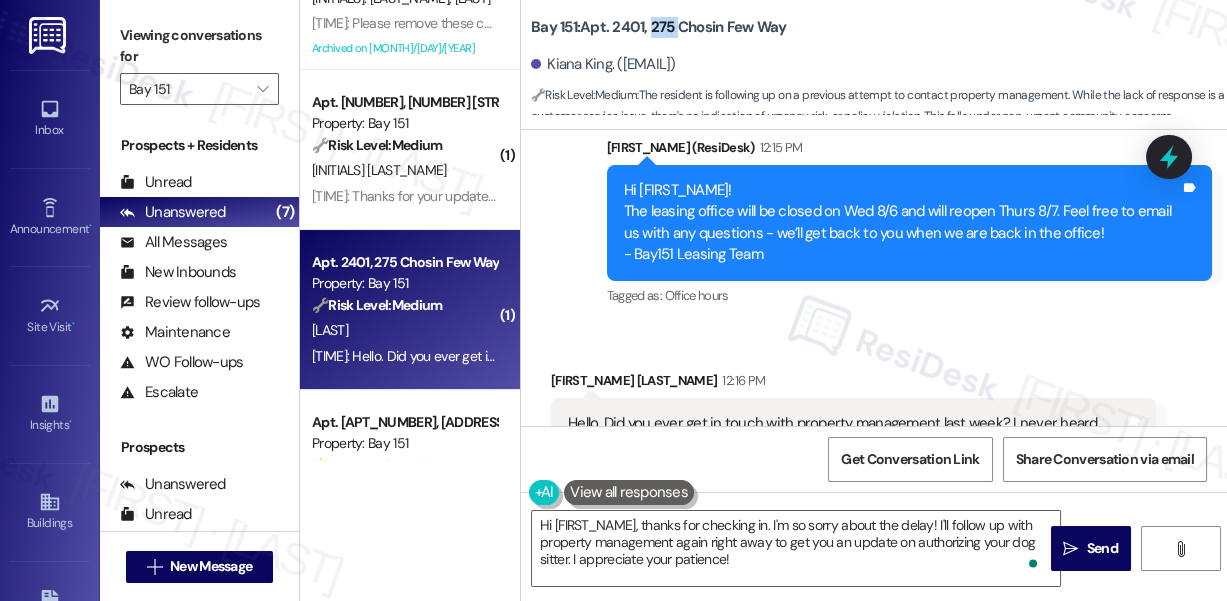 click on "Bay 151:  Apt. 2401, 275 Chosin Few Way" at bounding box center [658, 27] 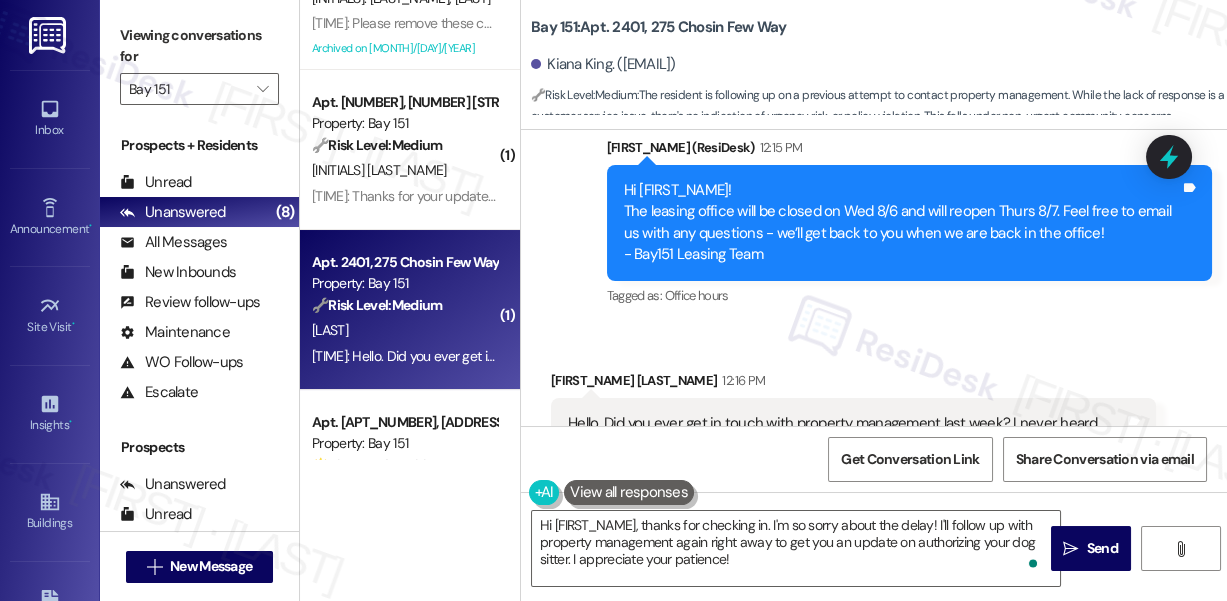 click on "Viewing conversations for" at bounding box center [199, 46] 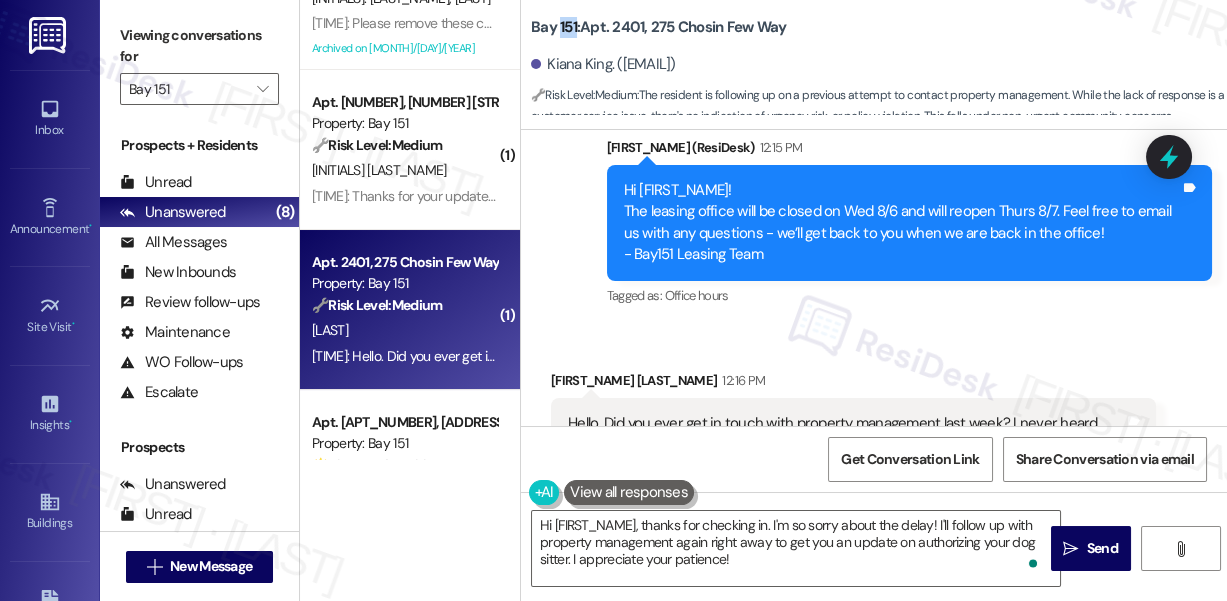 click on "Bay 151:  Apt. 2401, 275 Chosin Few Way" at bounding box center (658, 27) 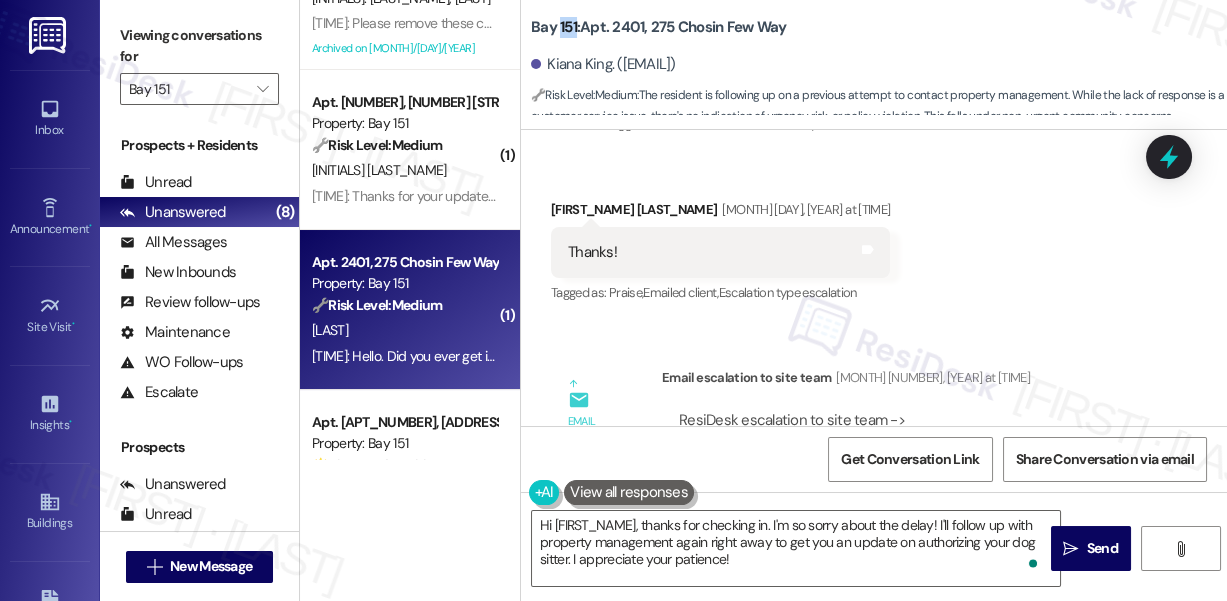 scroll, scrollTop: 58645, scrollLeft: 0, axis: vertical 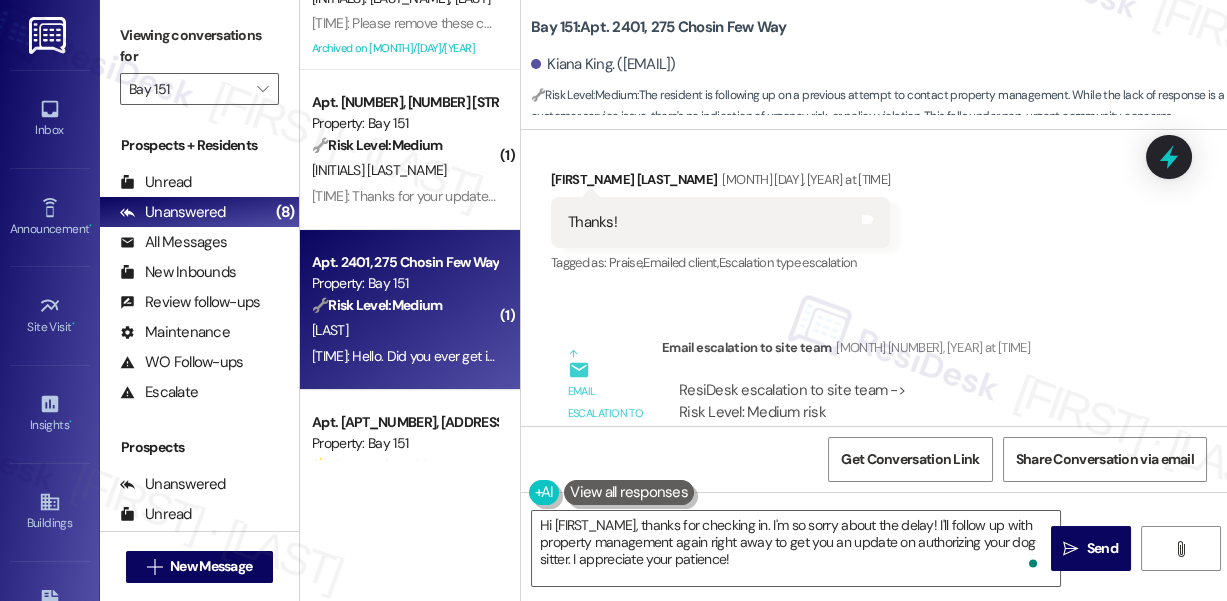 click on "Viewing conversations for" at bounding box center [199, 46] 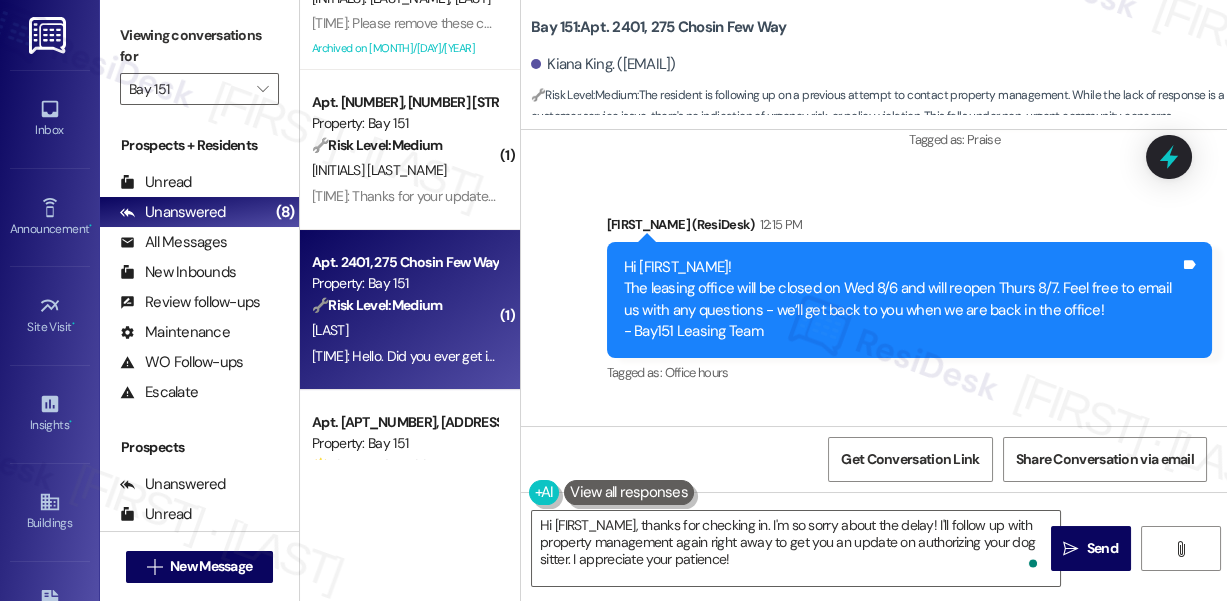 scroll, scrollTop: 59282, scrollLeft: 0, axis: vertical 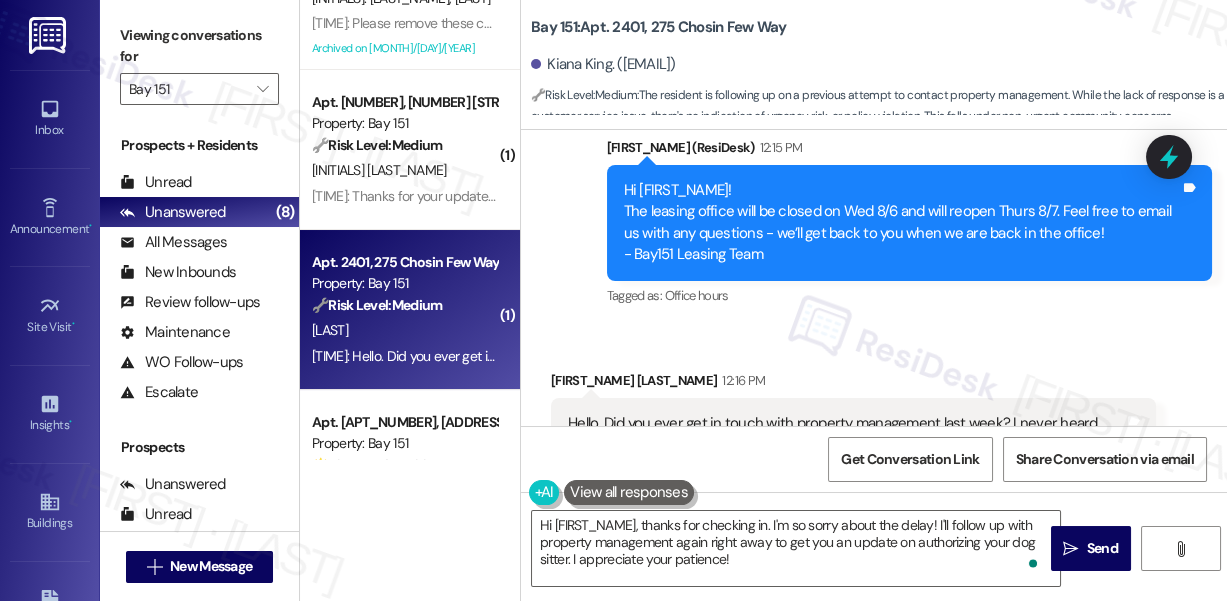 click on "Hello. Did you ever get in touch with property management last week? I never heard back from you." at bounding box center [846, 434] 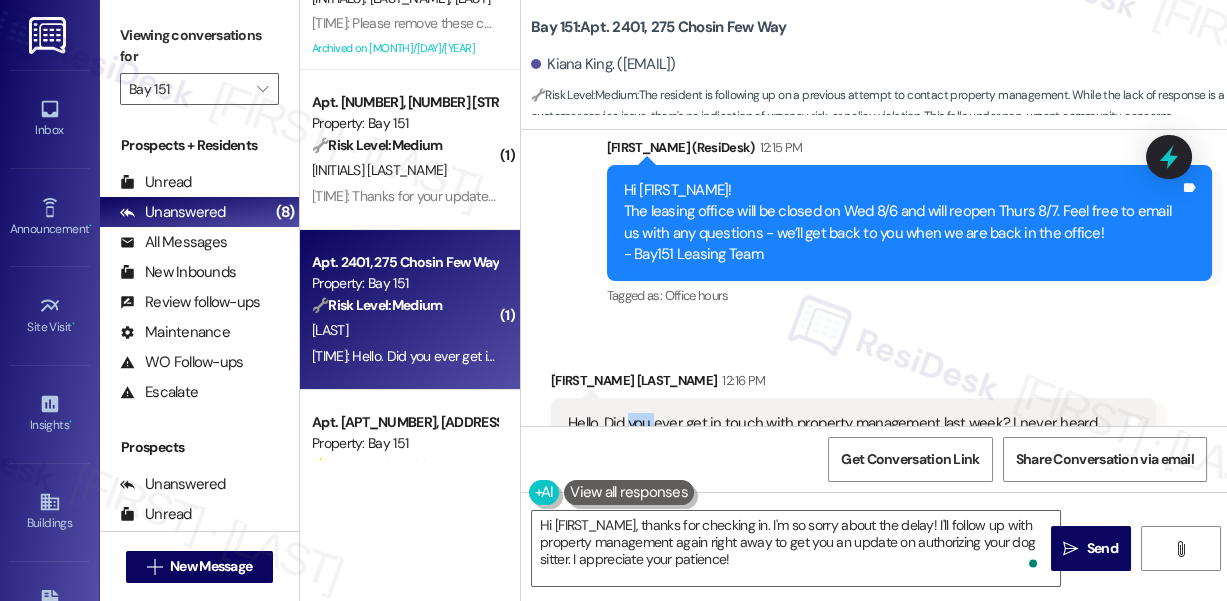 click on "Hello. Did you ever get in touch with property management last week? I never heard back from you." at bounding box center [846, 434] 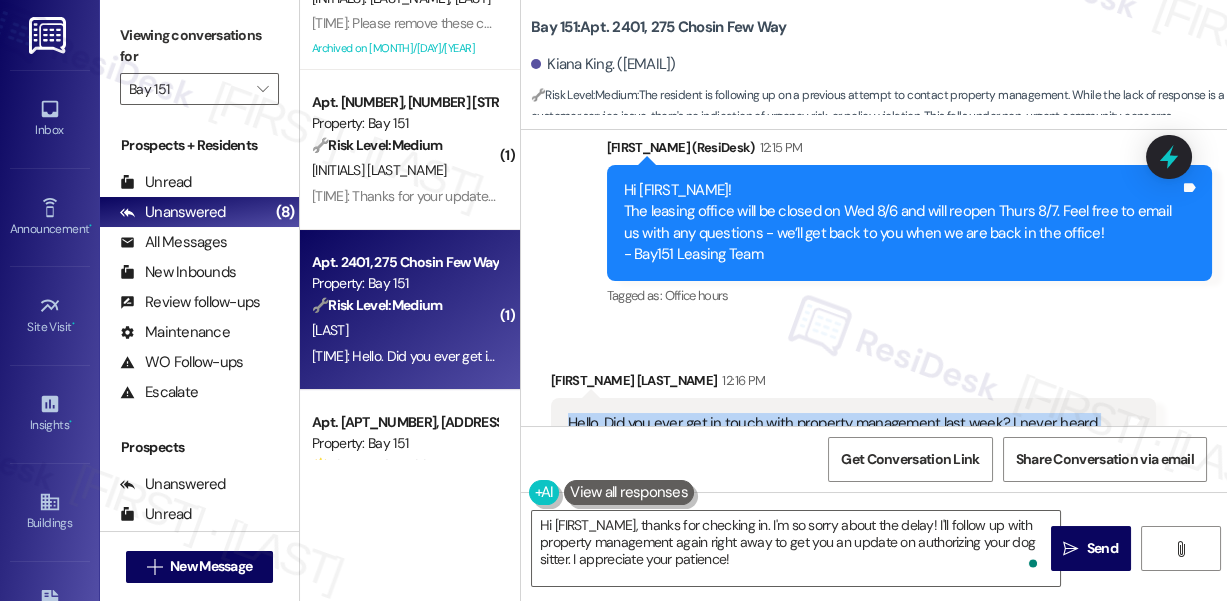 click on "Hello. Did you ever get in touch with property management last week? I never heard back from you." at bounding box center (846, 434) 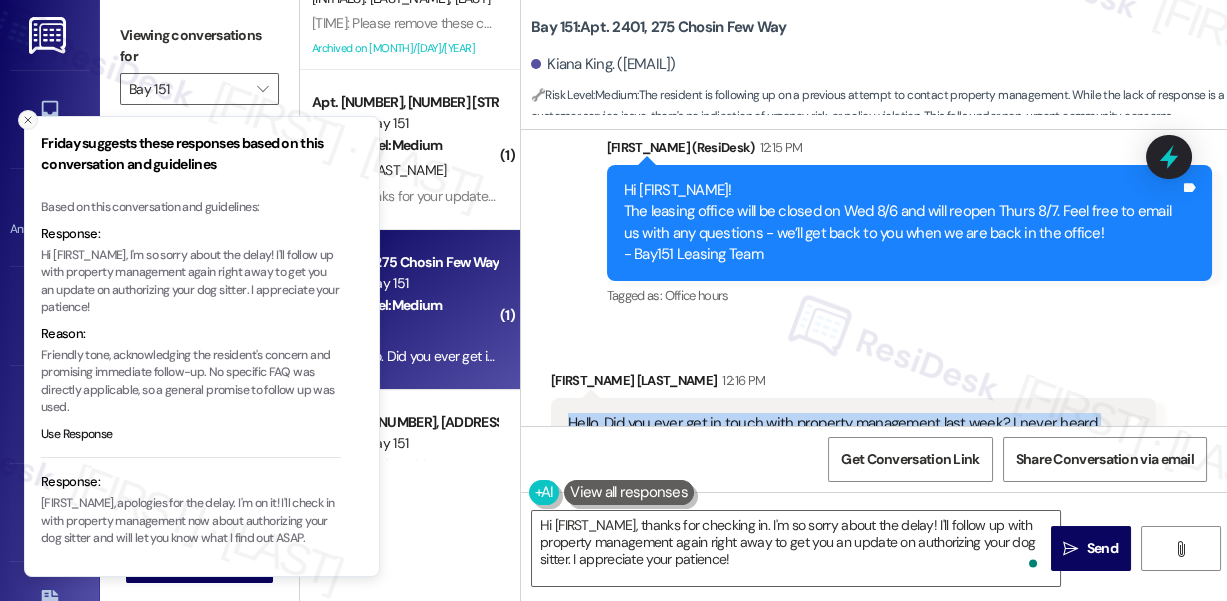click at bounding box center [28, 120] 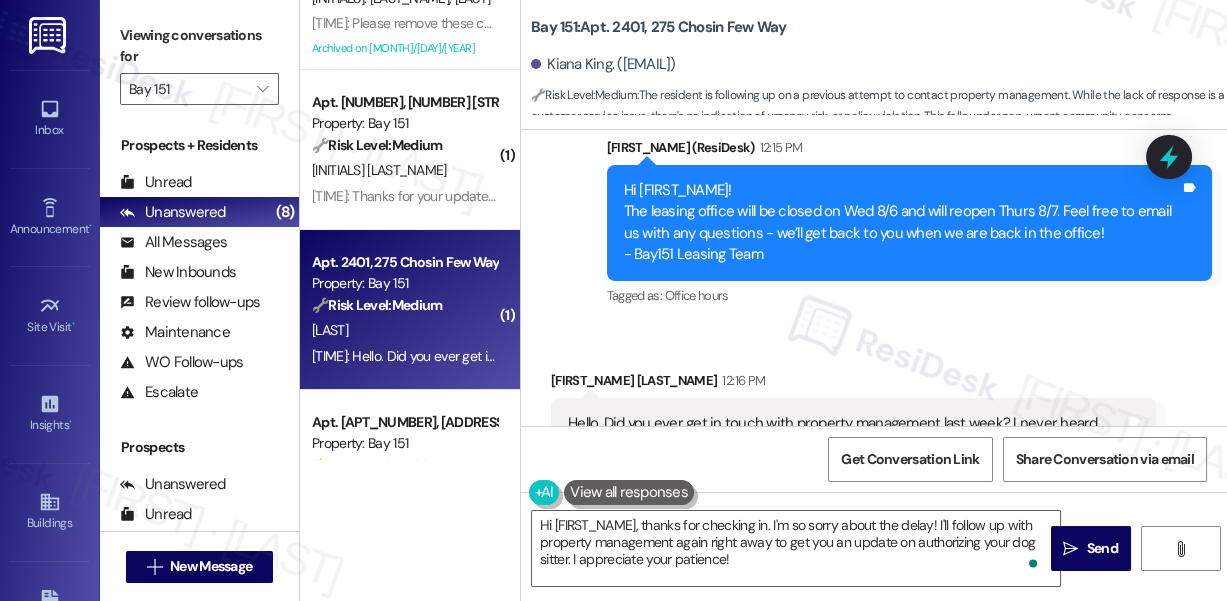 click on "🔧  Risk Level:  Medium :  The resident is following up on a previous attempt to contact property management. While the lack of response is a customer service issue, there's no indication of urgency, risk, or policy violation. This falls under non-urgent community concerns." at bounding box center (879, 106) 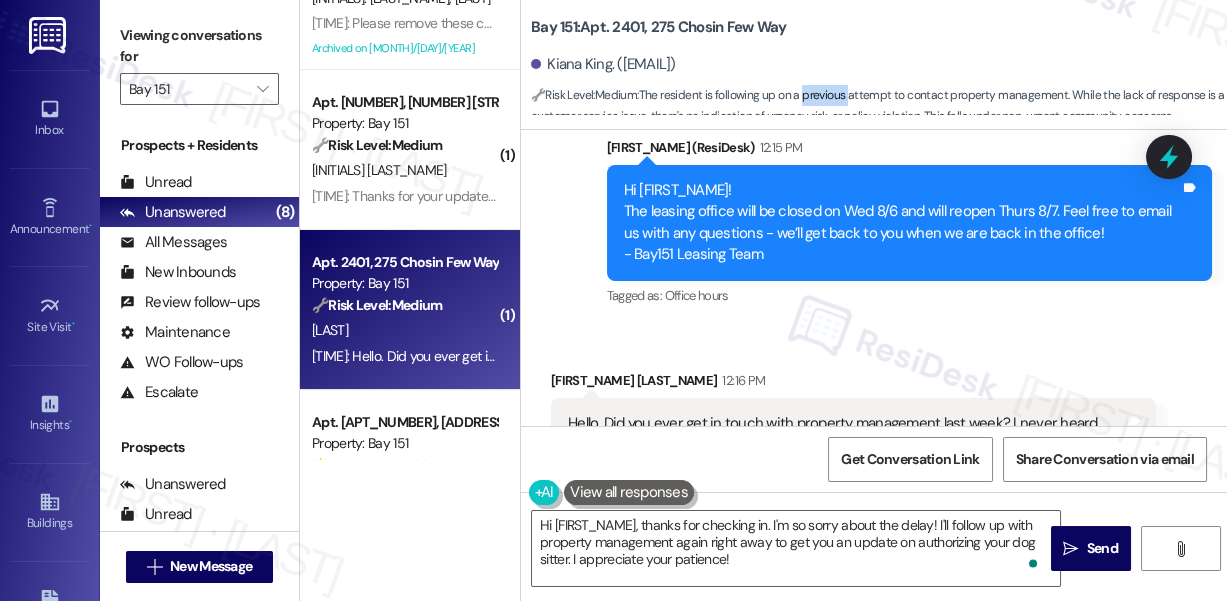 click on "🔧  Risk Level:  Medium :  The resident is following up on a previous attempt to contact property management. While the lack of response is a customer service issue, there's no indication of urgency, risk, or policy violation. This falls under non-urgent community concerns." at bounding box center (879, 106) 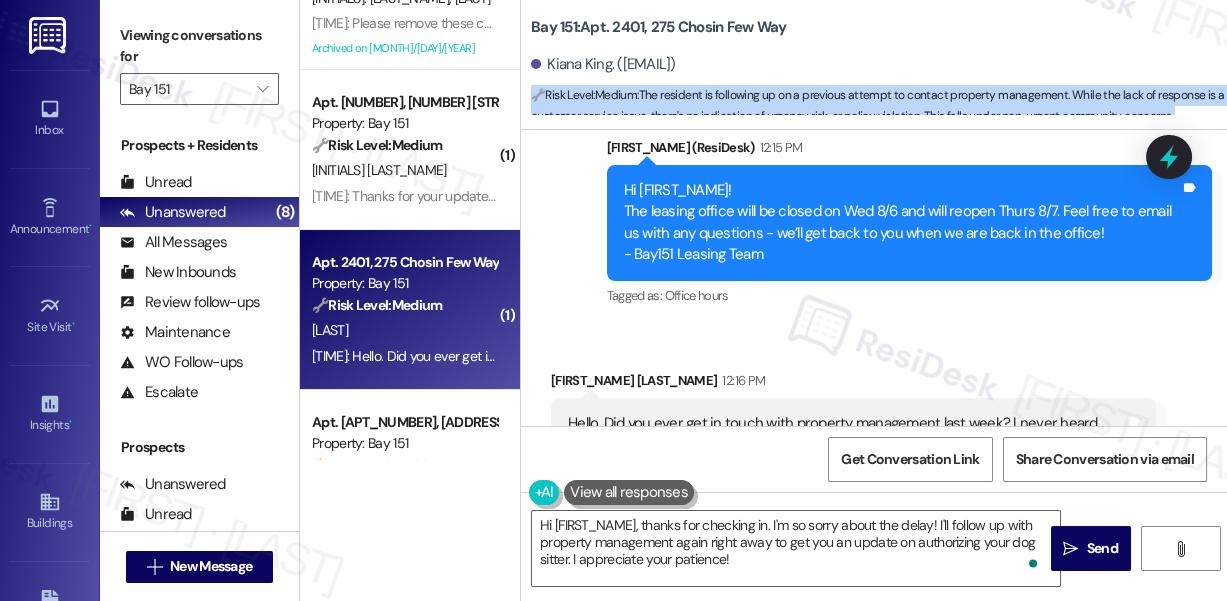 click on "🔧  Risk Level:  Medium :  The resident is following up on a previous attempt to contact property management. While the lack of response is a customer service issue, there's no indication of urgency, risk, or policy violation. This falls under non-urgent community concerns." at bounding box center (879, 106) 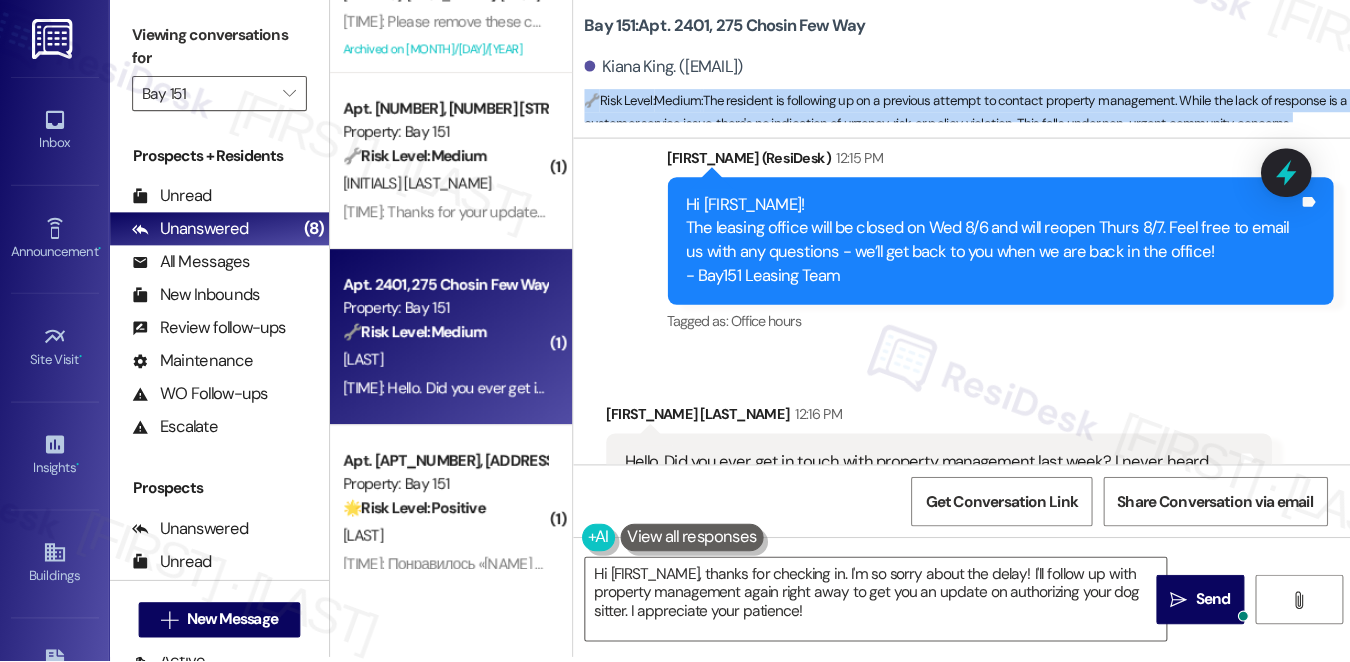 scroll, scrollTop: 0, scrollLeft: 0, axis: both 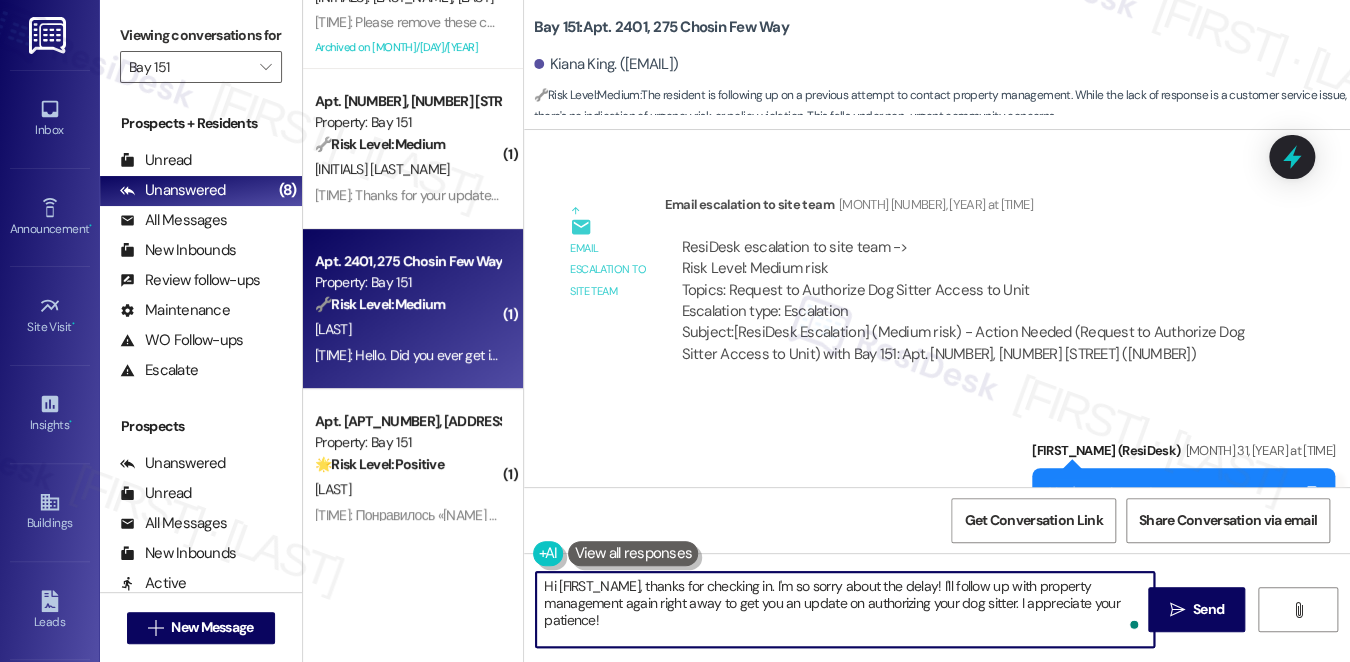 click on "Hi {{first_name}}, thanks for checking in. I'm so sorry about the delay! I'll follow up with property management again right away to get you an update on authorizing your dog sitter. I appreciate your patience!" at bounding box center (845, 609) 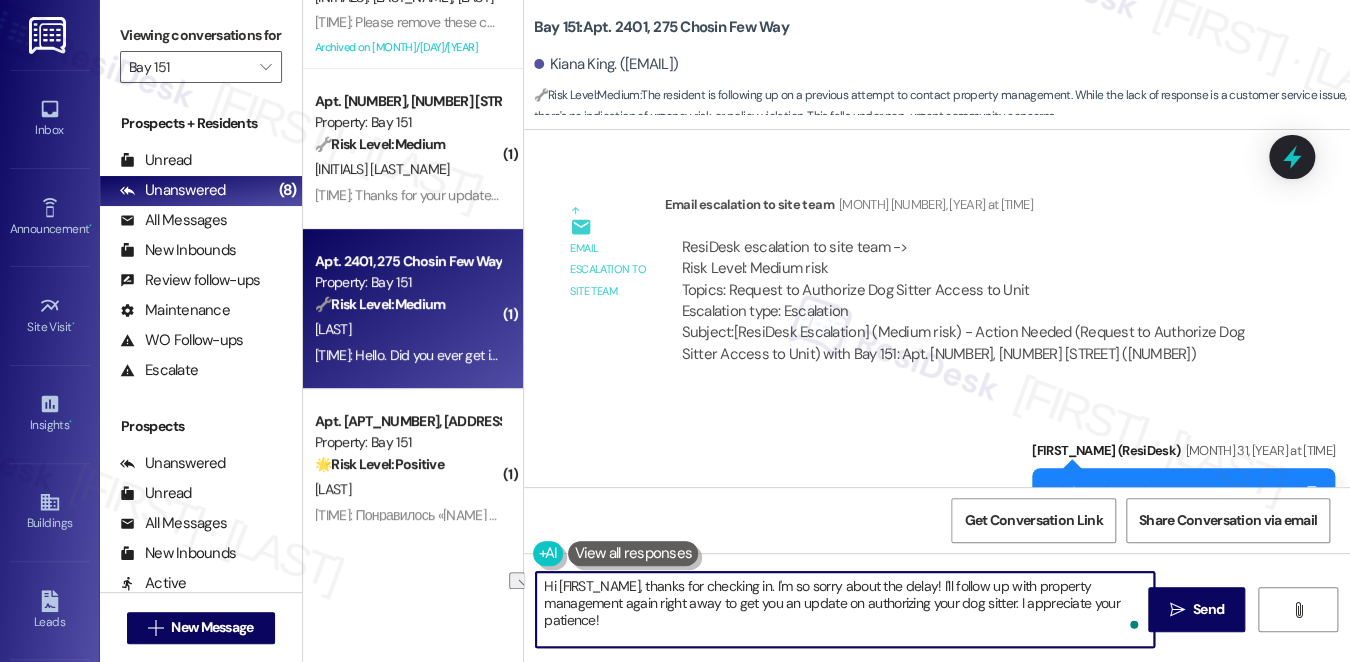 drag, startPoint x: 932, startPoint y: 586, endPoint x: 780, endPoint y: 584, distance: 152.01315 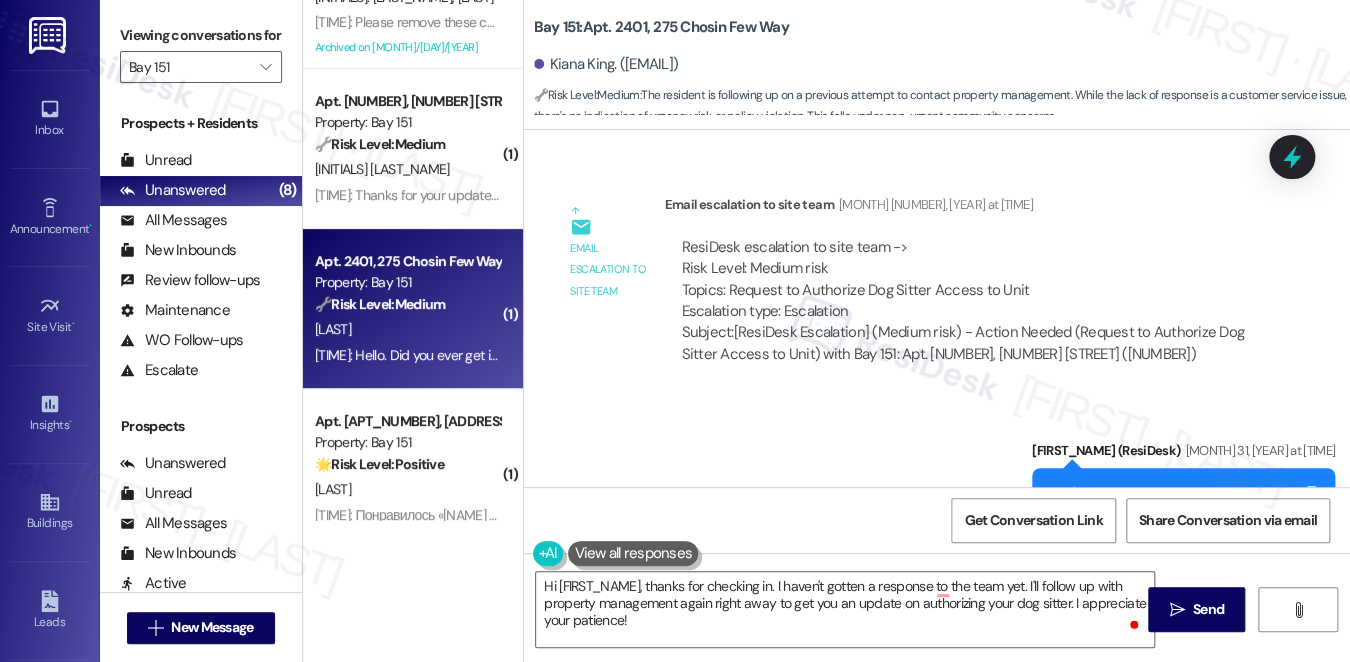 click on "Viewing conversations for" at bounding box center [201, 35] 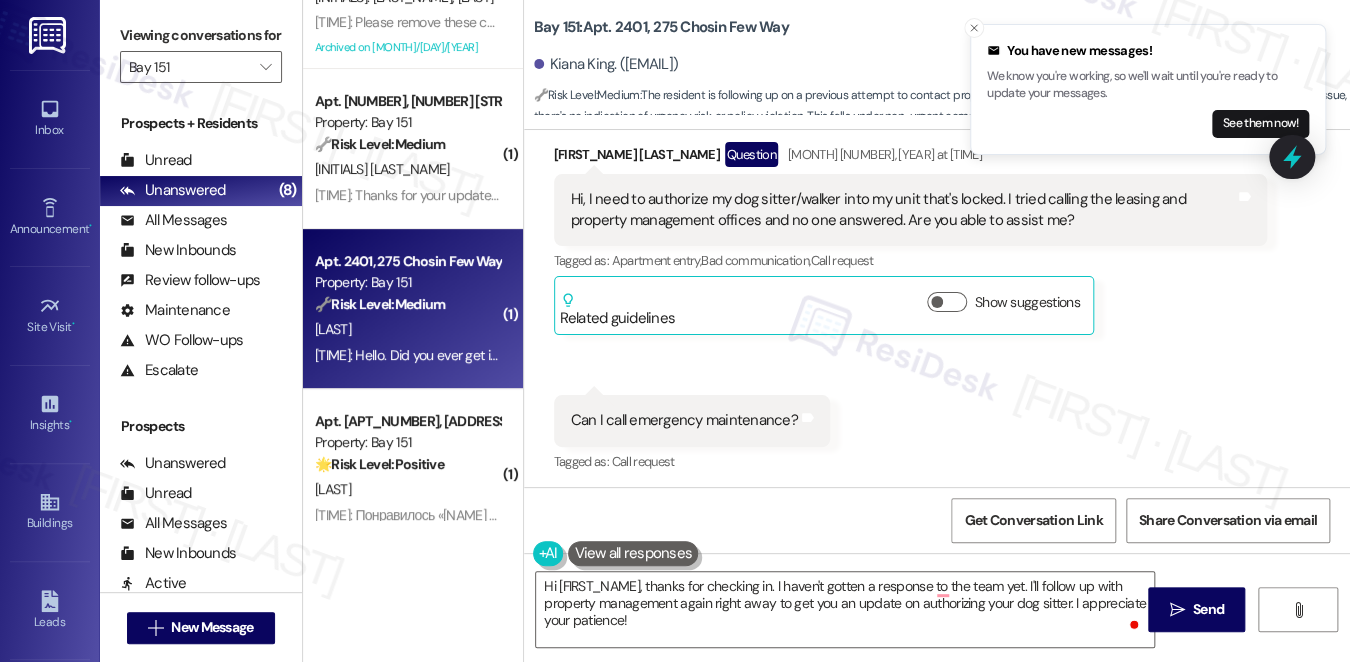 scroll, scrollTop: 55068, scrollLeft: 0, axis: vertical 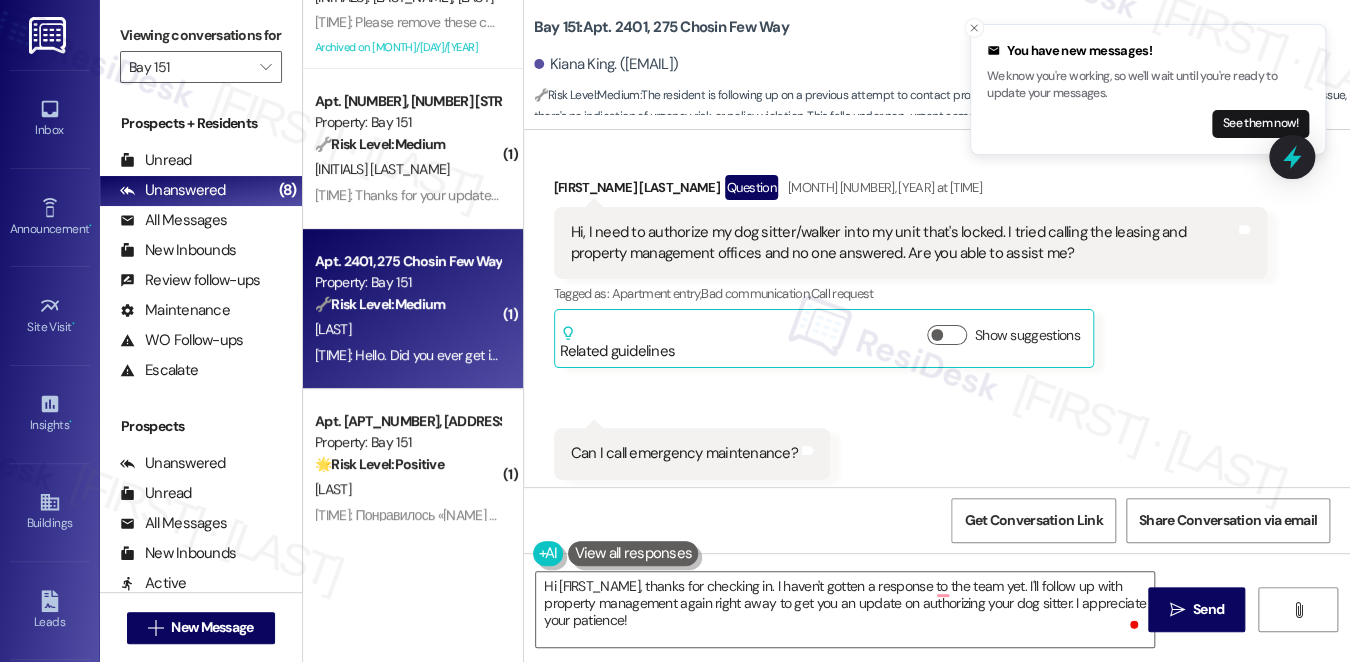click on "Yes I did, and I wasn't able to get a hold of anyone" at bounding box center (724, 812) 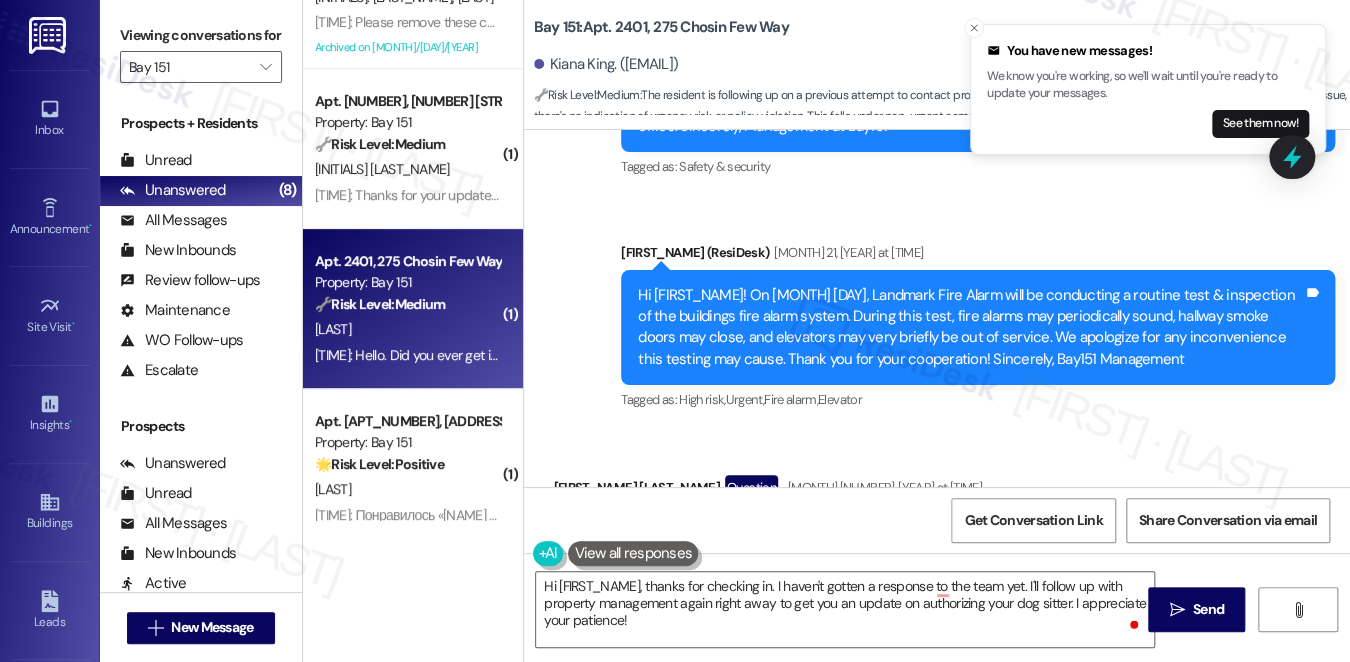 drag, startPoint x: 948, startPoint y: 424, endPoint x: 1024, endPoint y: 460, distance: 84.095184 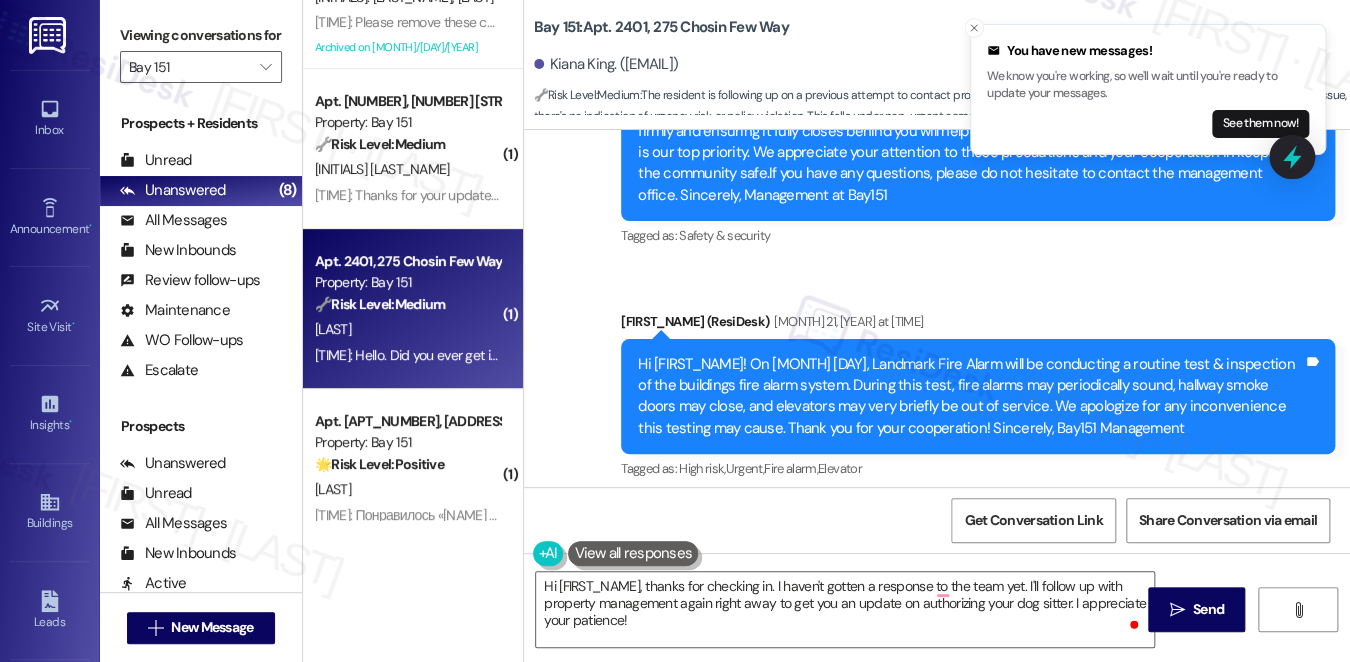scroll, scrollTop: 54568, scrollLeft: 0, axis: vertical 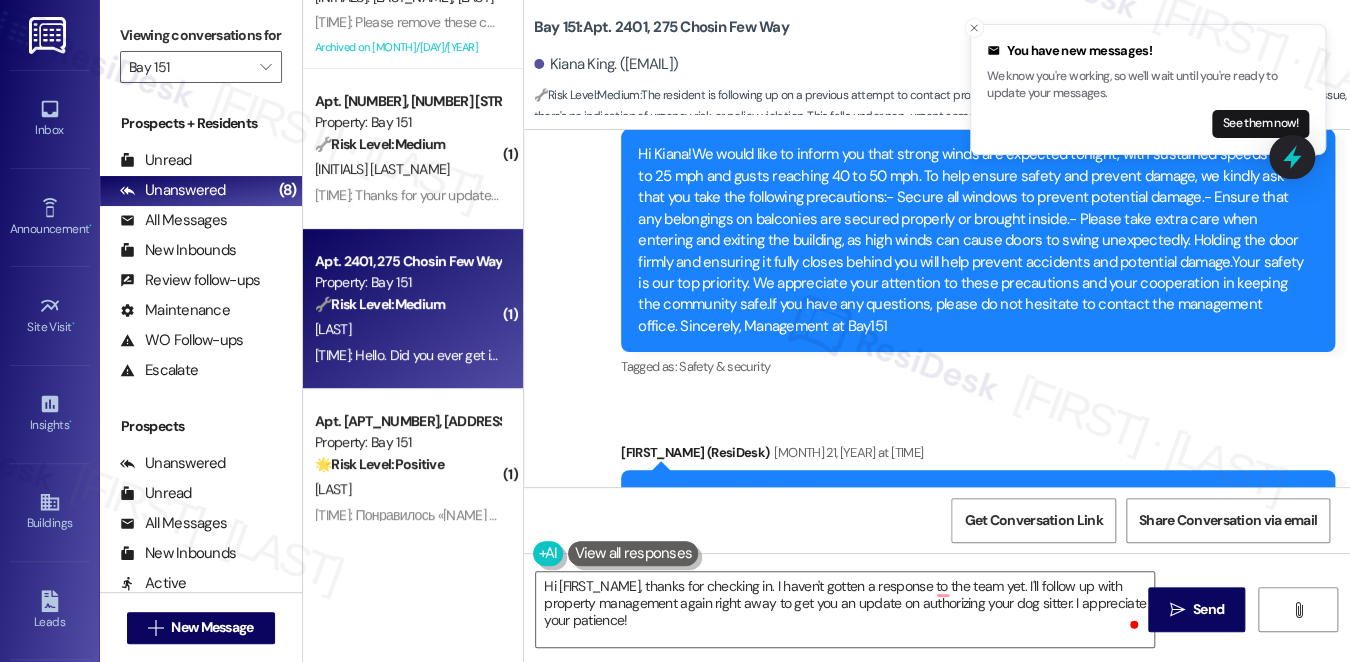 click on "Hi, I need to authorize my dog sitter/walker into my unit that's locked. I tried calling the leasing and property management offices and no one answered. Are you able to assist me?" at bounding box center (903, 743) 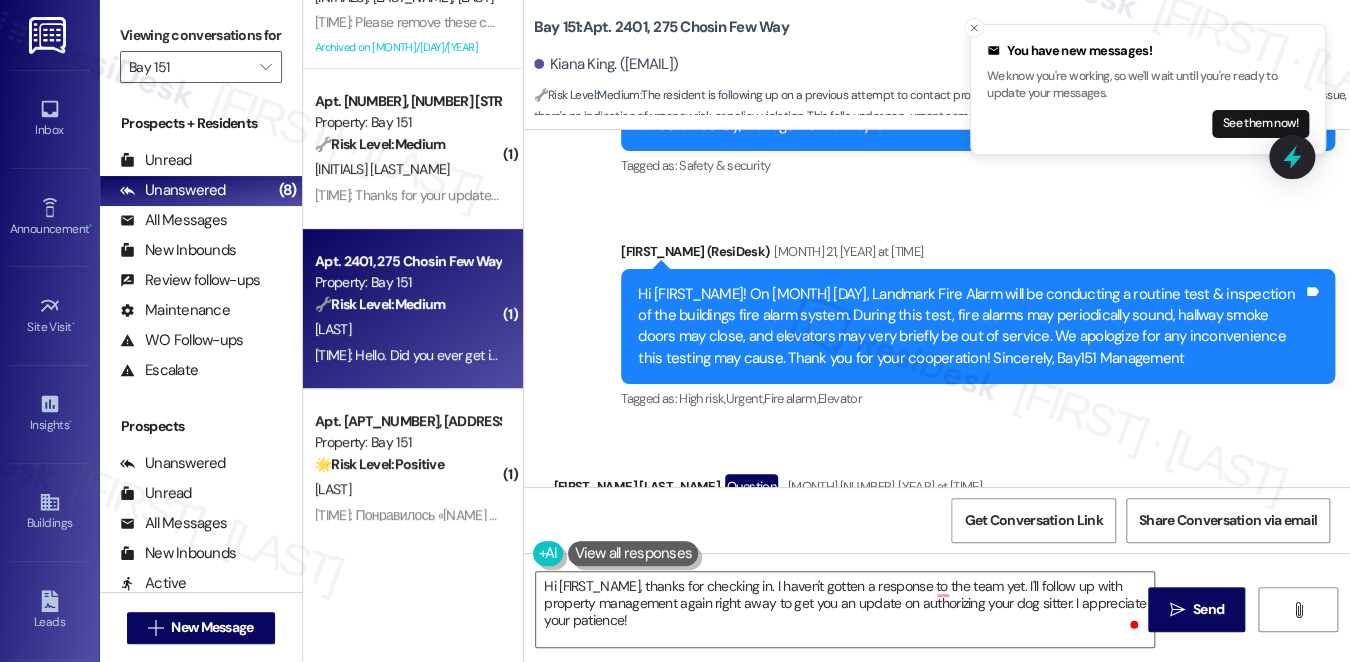 scroll, scrollTop: 54868, scrollLeft: 0, axis: vertical 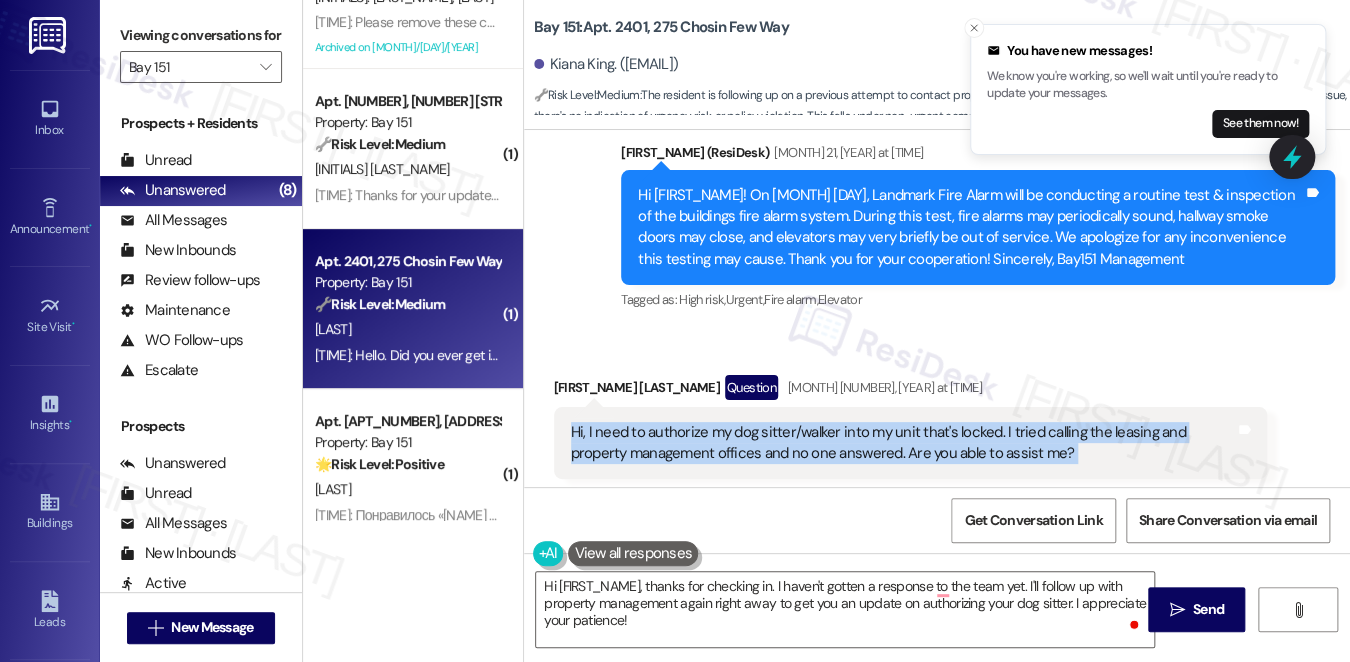 drag, startPoint x: 715, startPoint y: 365, endPoint x: 982, endPoint y: 377, distance: 267.26953 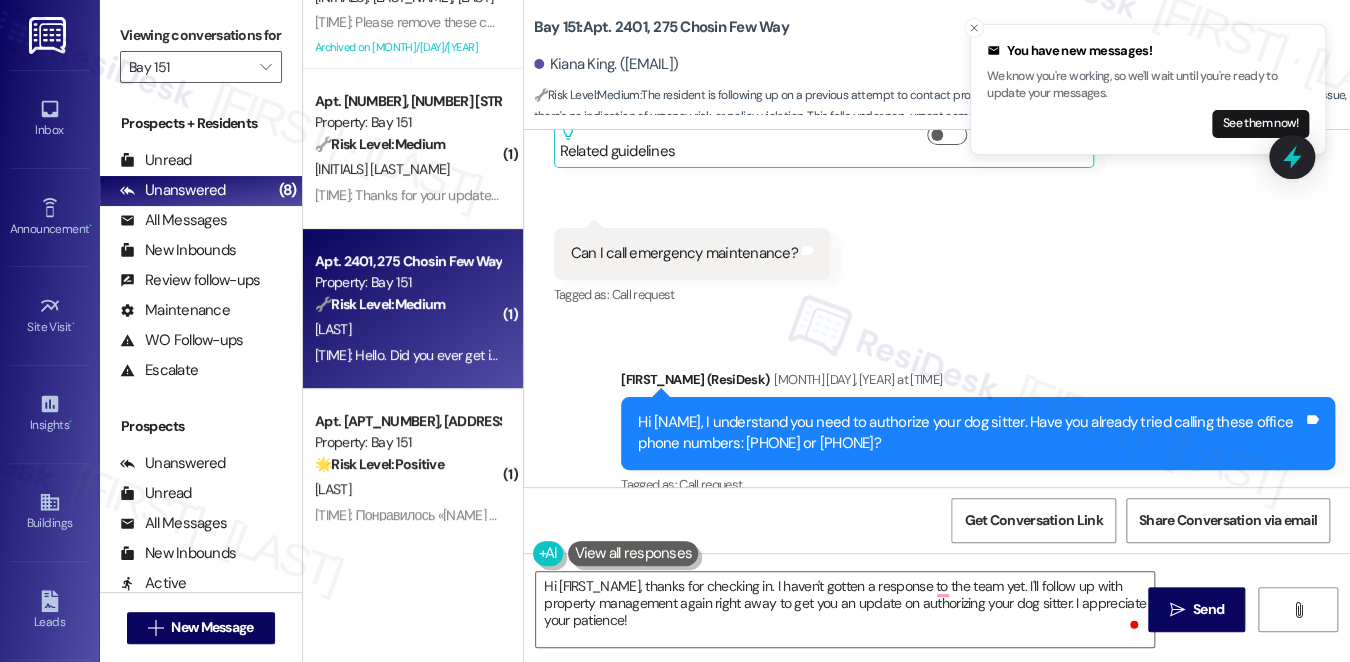 scroll, scrollTop: 55168, scrollLeft: 0, axis: vertical 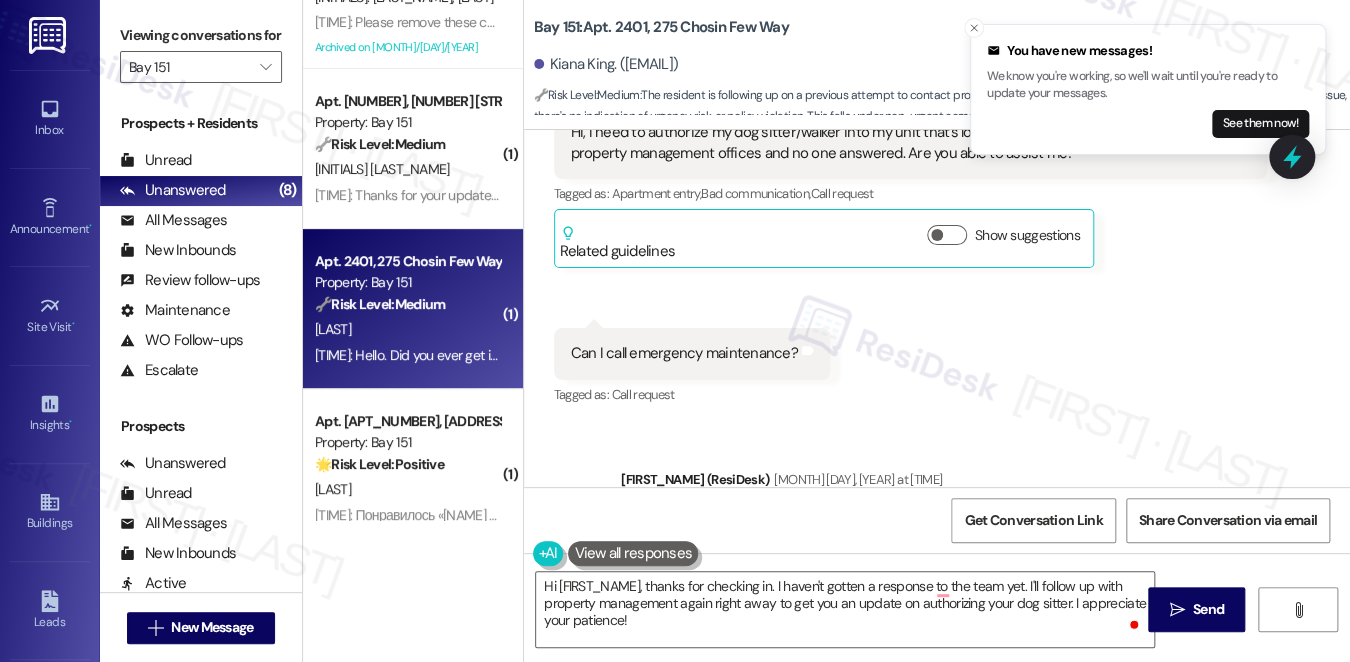 click on "Yes I did, and I wasn't able to get a hold of anyone" at bounding box center [724, 712] 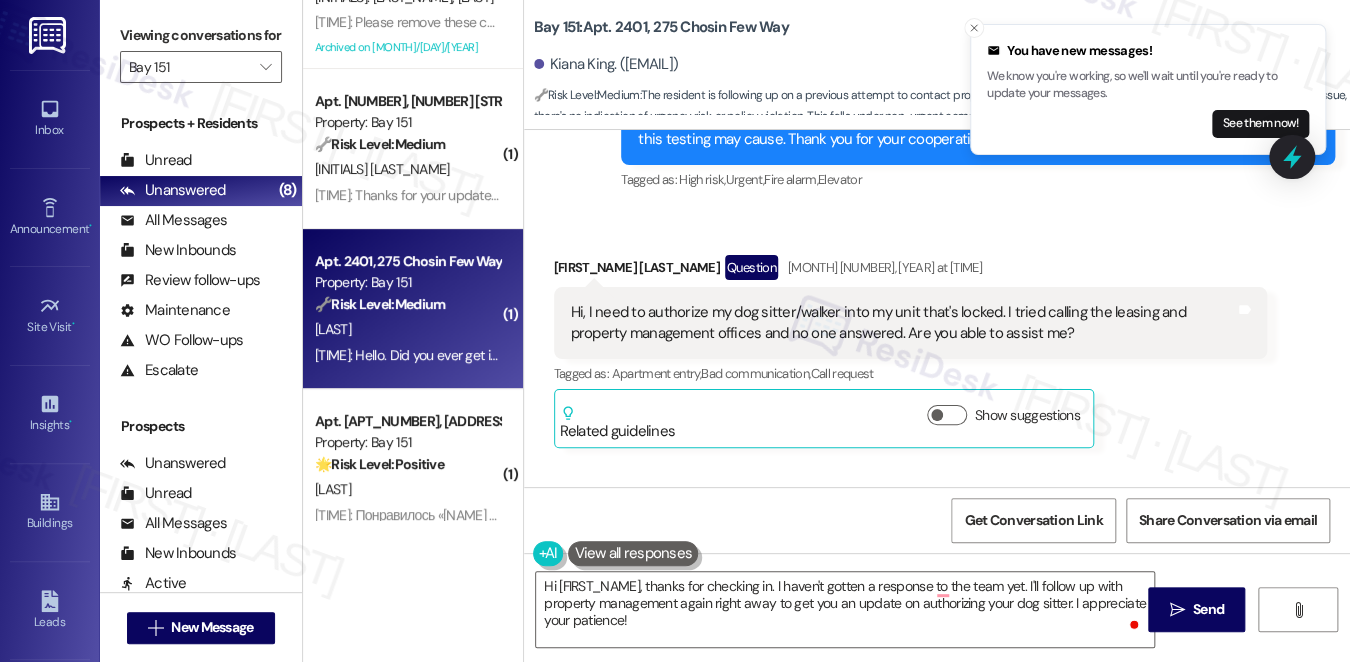 scroll, scrollTop: 54868, scrollLeft: 0, axis: vertical 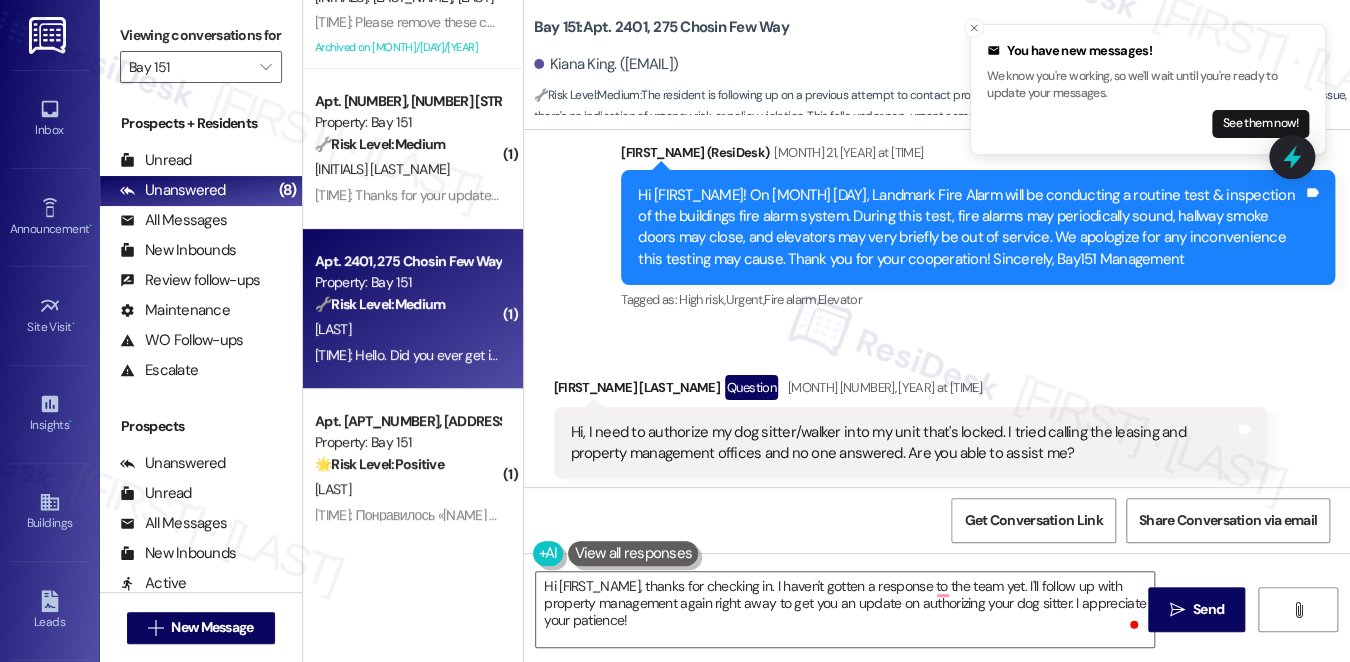 drag, startPoint x: 753, startPoint y: 360, endPoint x: 792, endPoint y: 363, distance: 39.115215 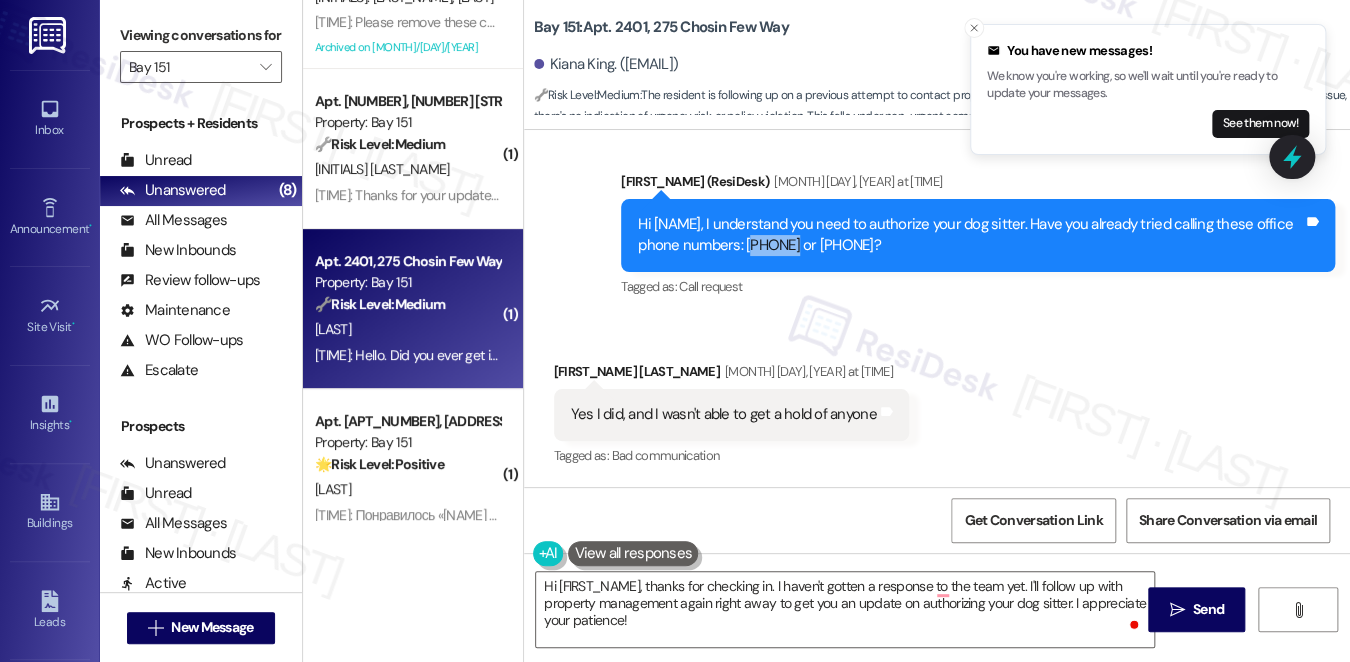 scroll, scrollTop: 55468, scrollLeft: 0, axis: vertical 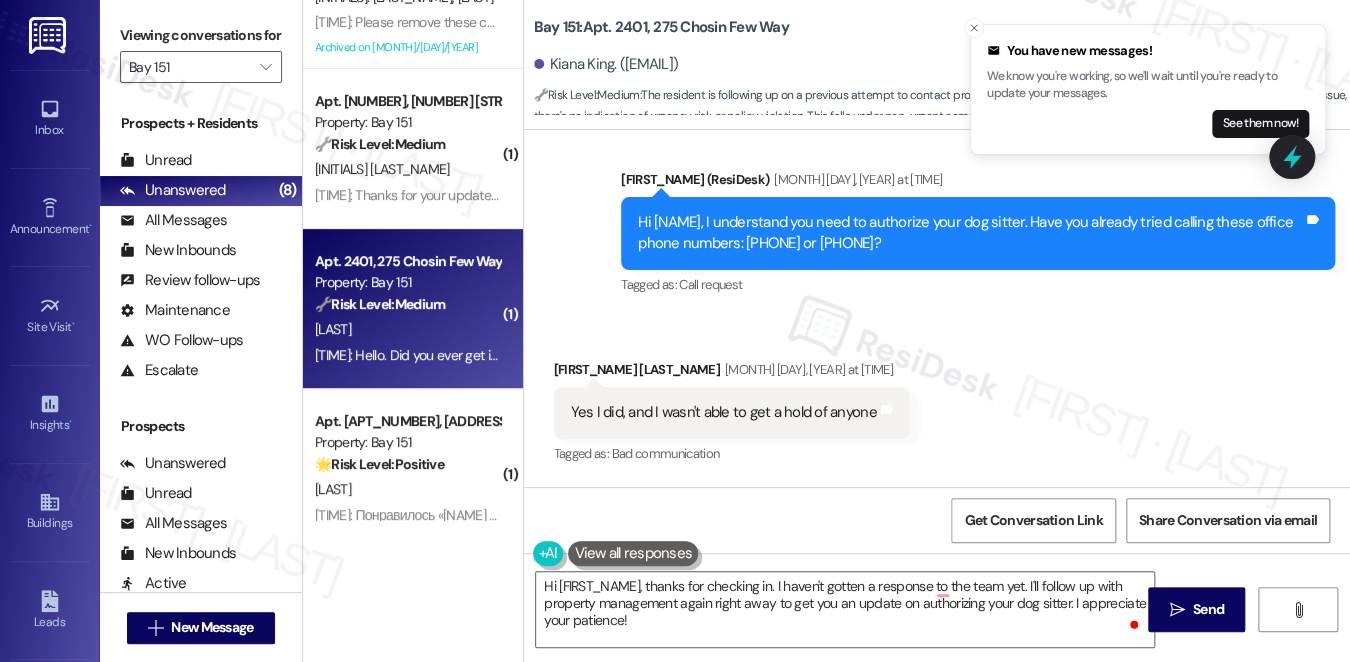 click on "I'm sorry to hear you're having trouble reaching the office. I'll reach out to them and will keep you posted." at bounding box center [976, 809] 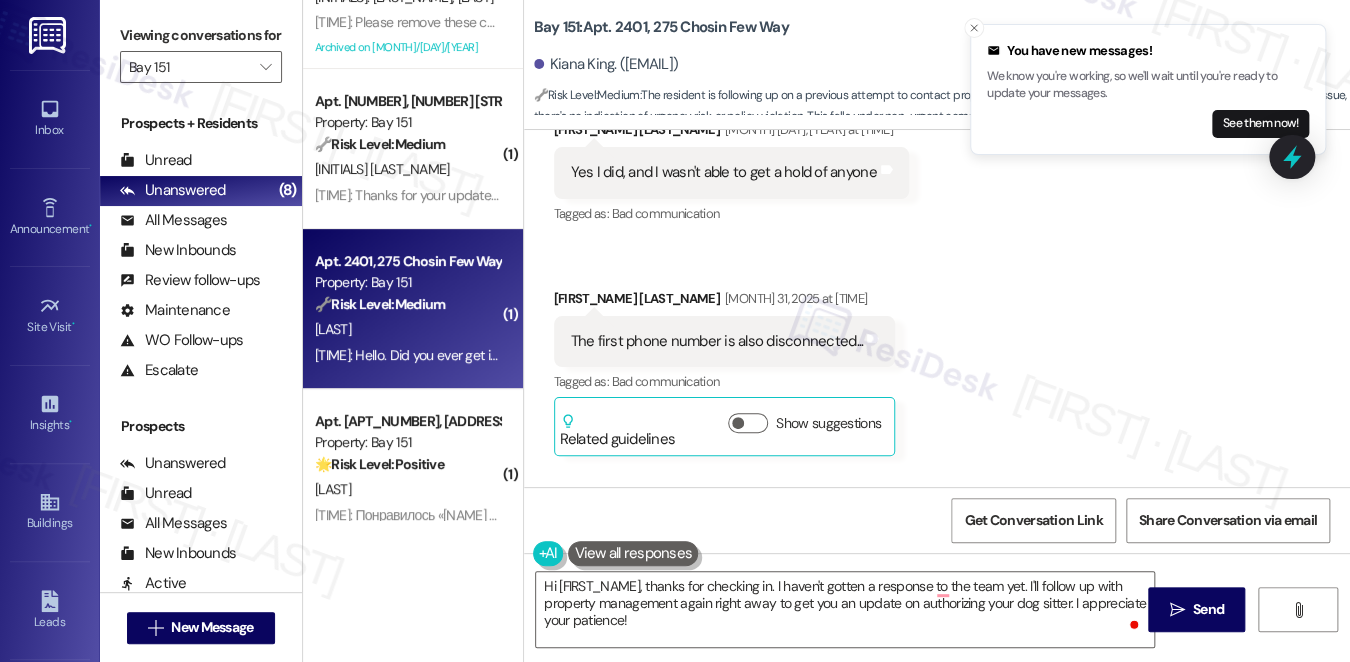 scroll, scrollTop: 55868, scrollLeft: 0, axis: vertical 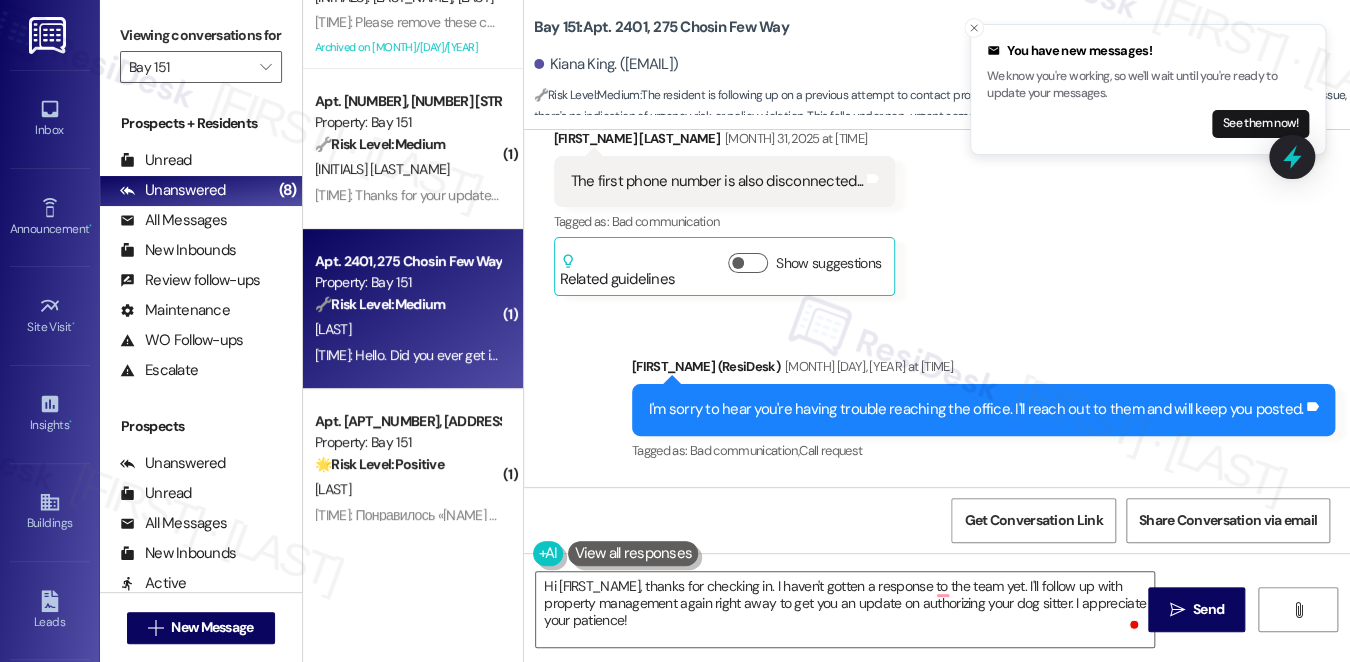 drag, startPoint x: 720, startPoint y: 299, endPoint x: 1004, endPoint y: 318, distance: 284.63486 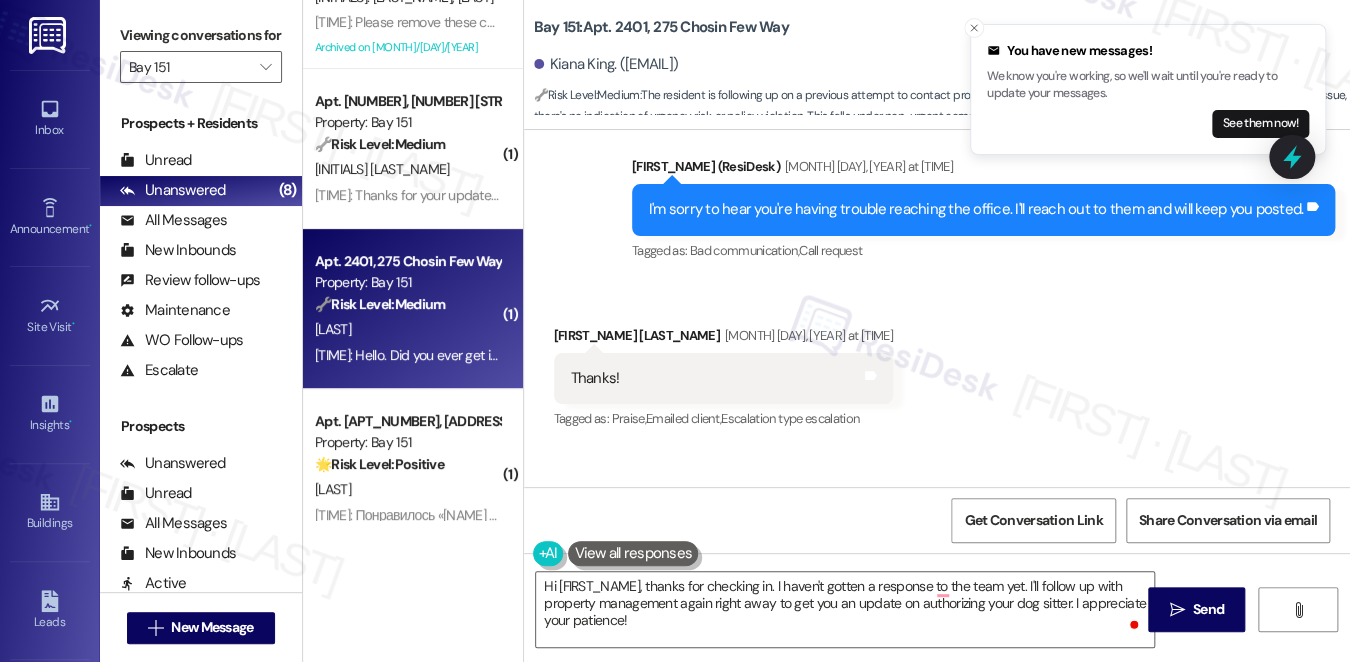 scroll, scrollTop: 56268, scrollLeft: 0, axis: vertical 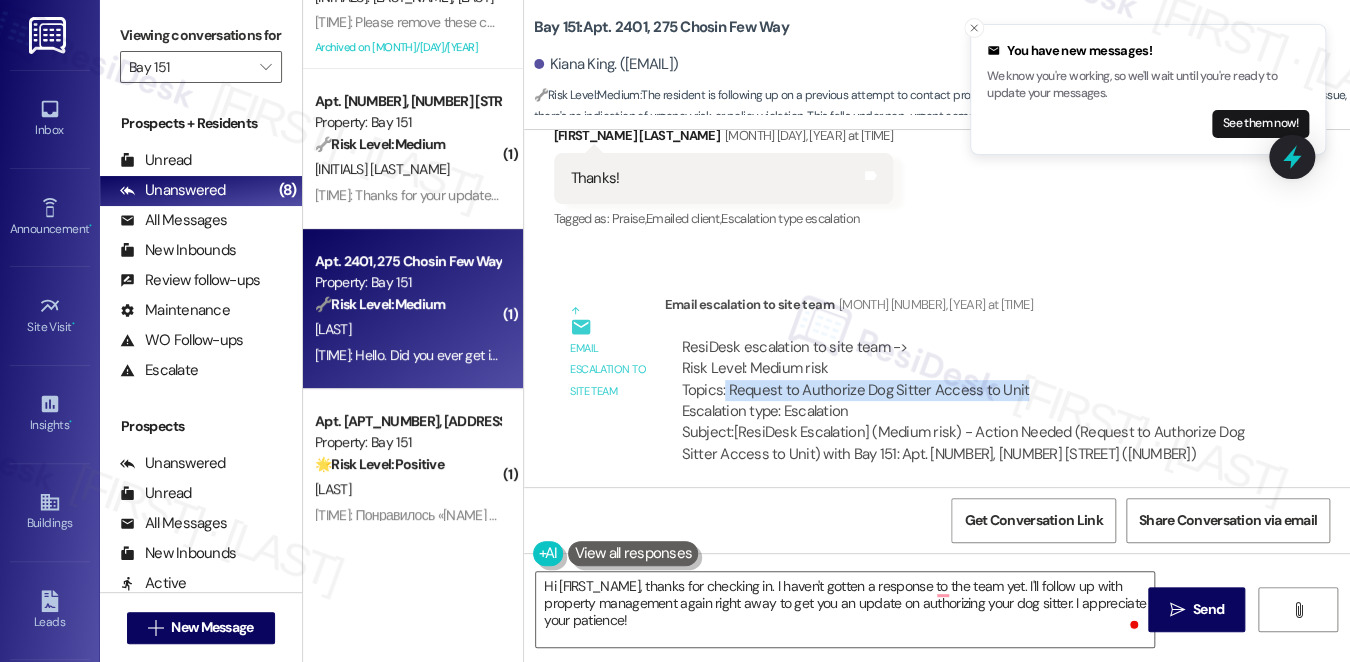 drag, startPoint x: 728, startPoint y: 306, endPoint x: 874, endPoint y: 347, distance: 151.64761 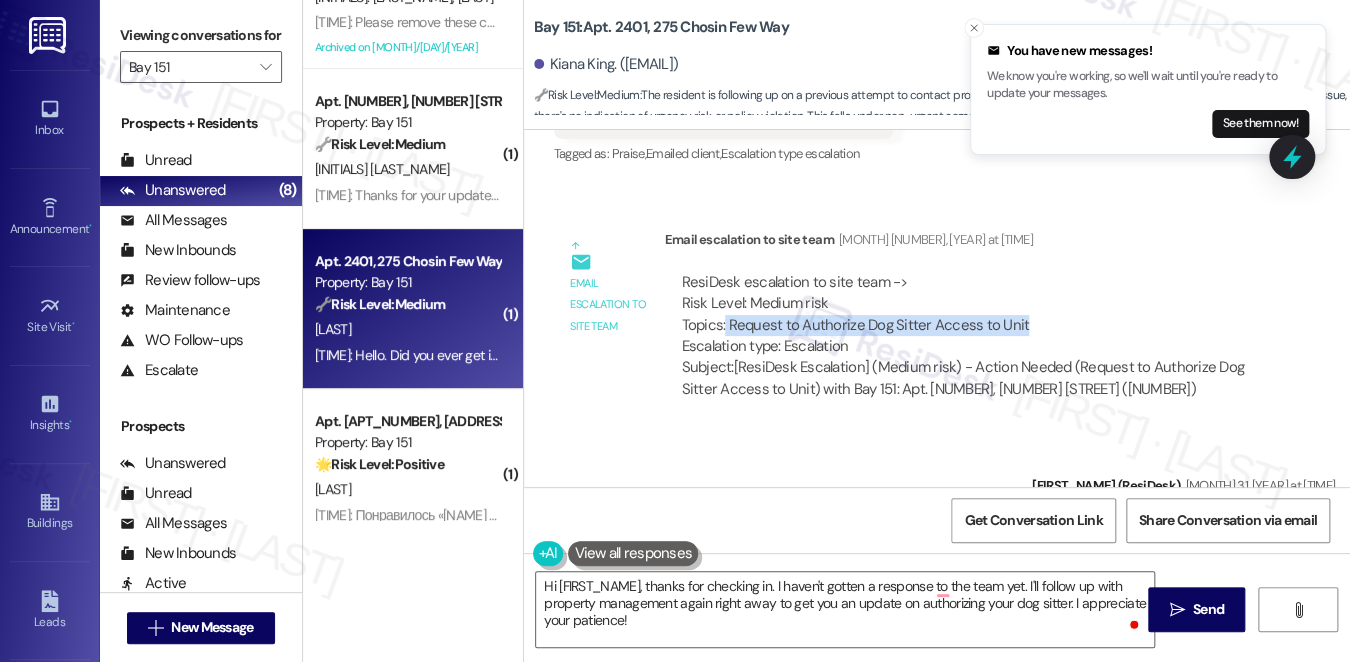 scroll, scrollTop: 56368, scrollLeft: 0, axis: vertical 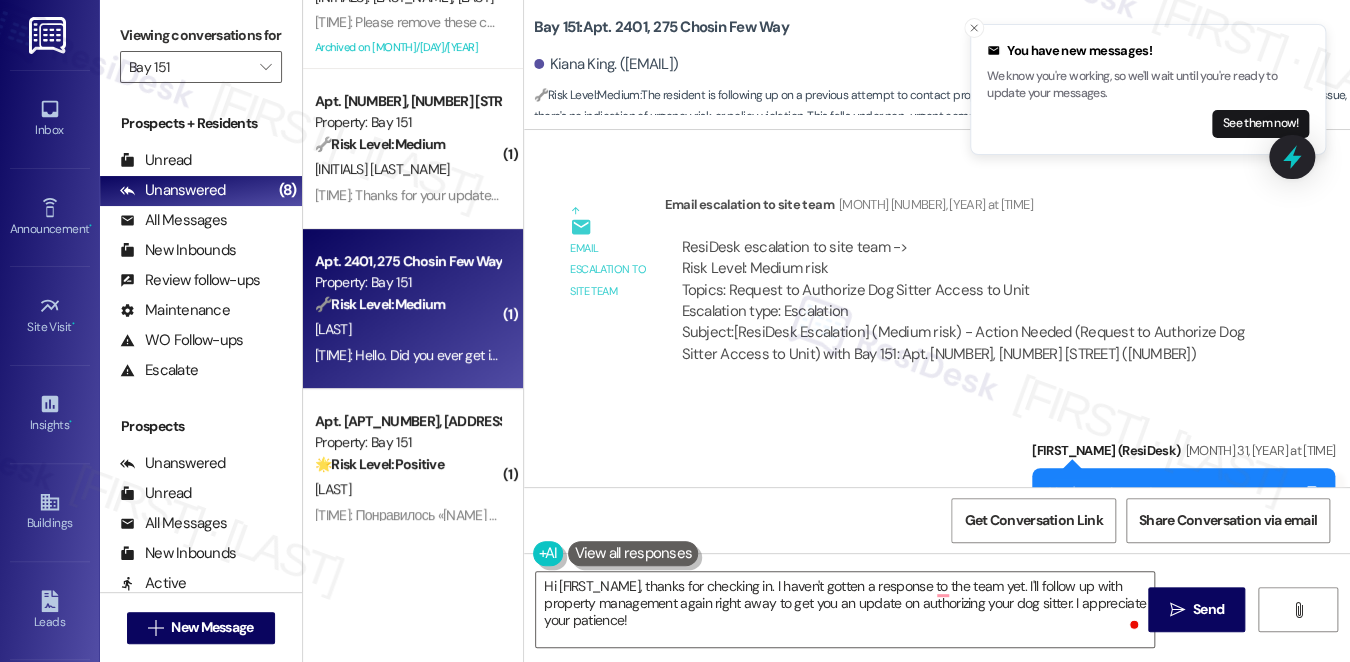 drag, startPoint x: 648, startPoint y: 405, endPoint x: 809, endPoint y: 438, distance: 164.3472 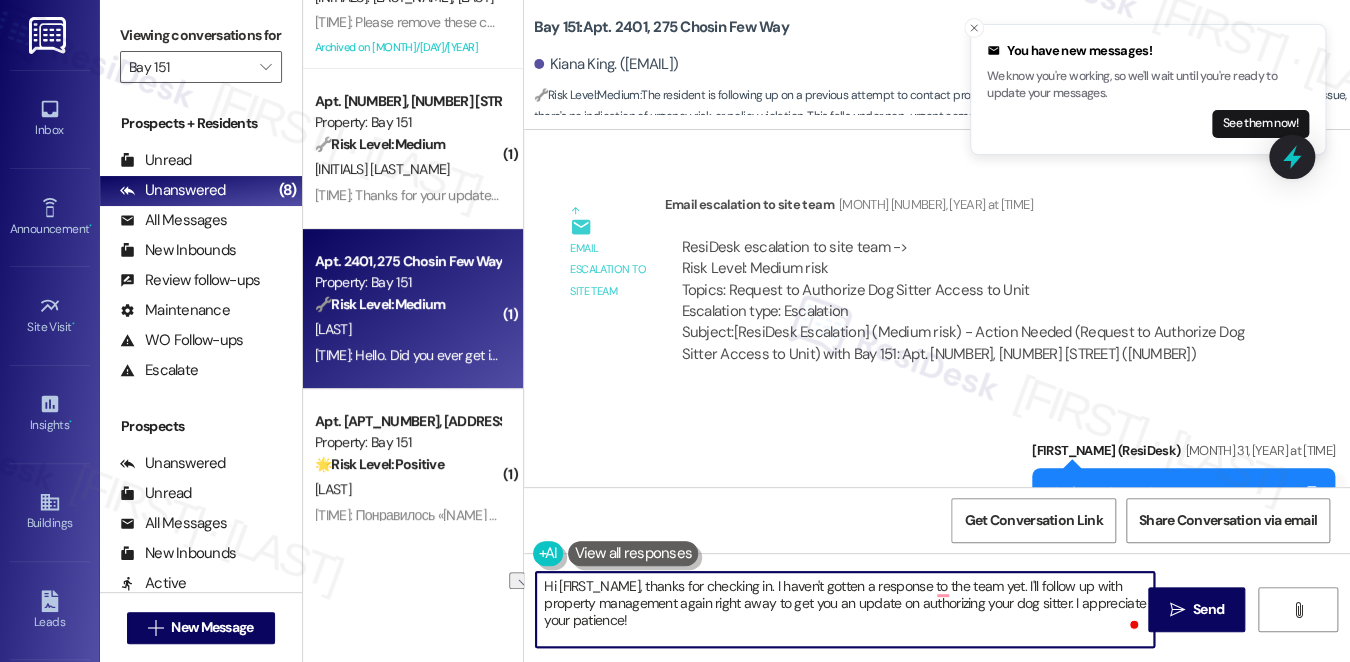 drag, startPoint x: 965, startPoint y: 583, endPoint x: 927, endPoint y: 583, distance: 38 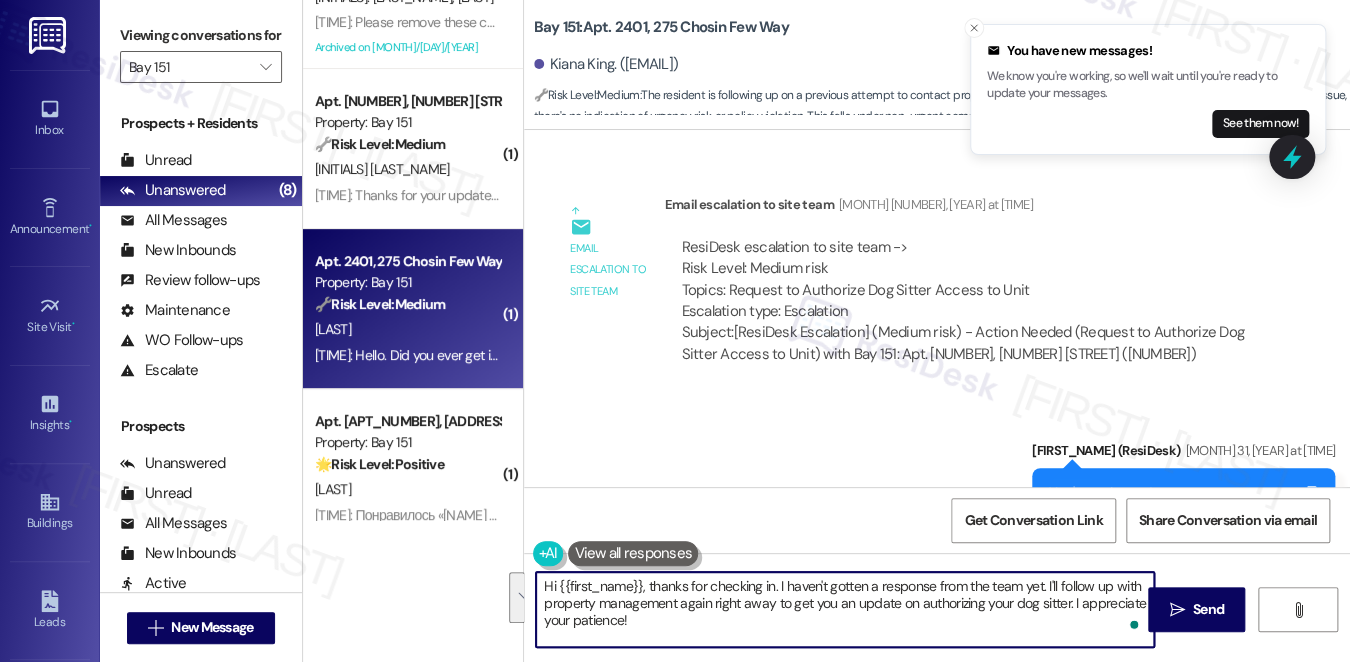 drag, startPoint x: 736, startPoint y: 617, endPoint x: 675, endPoint y: 592, distance: 65.9242 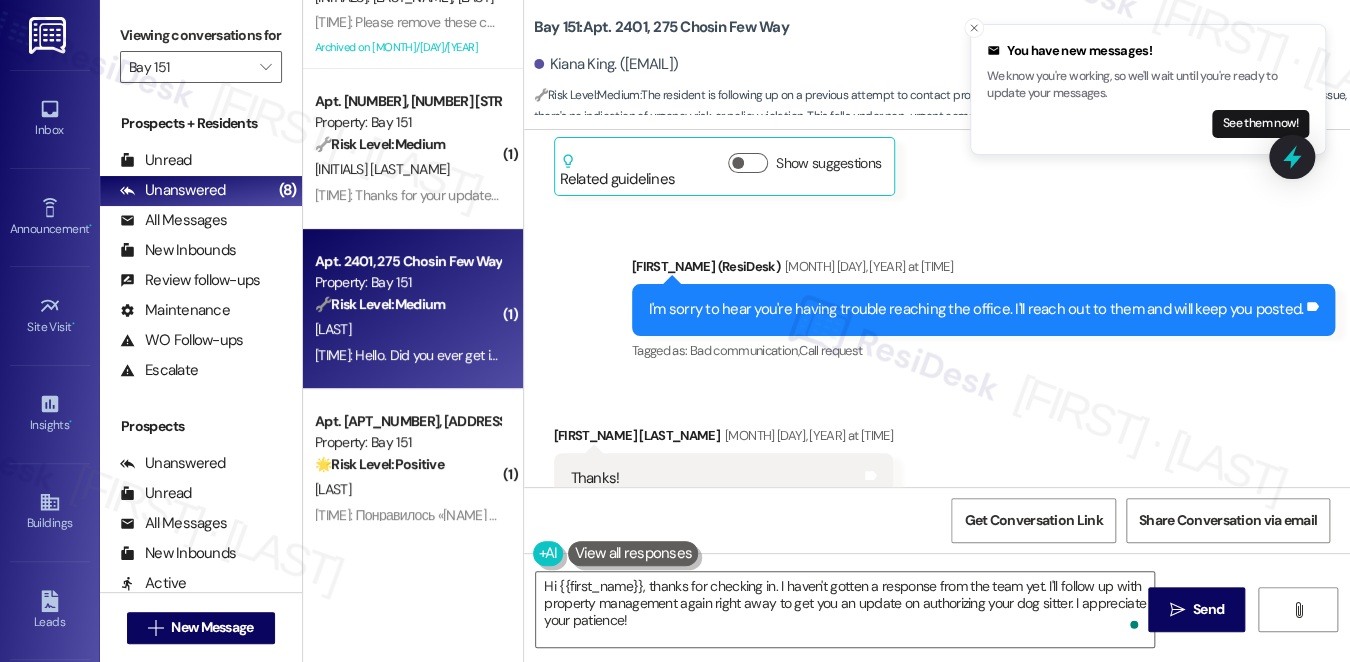 scroll, scrollTop: 55868, scrollLeft: 0, axis: vertical 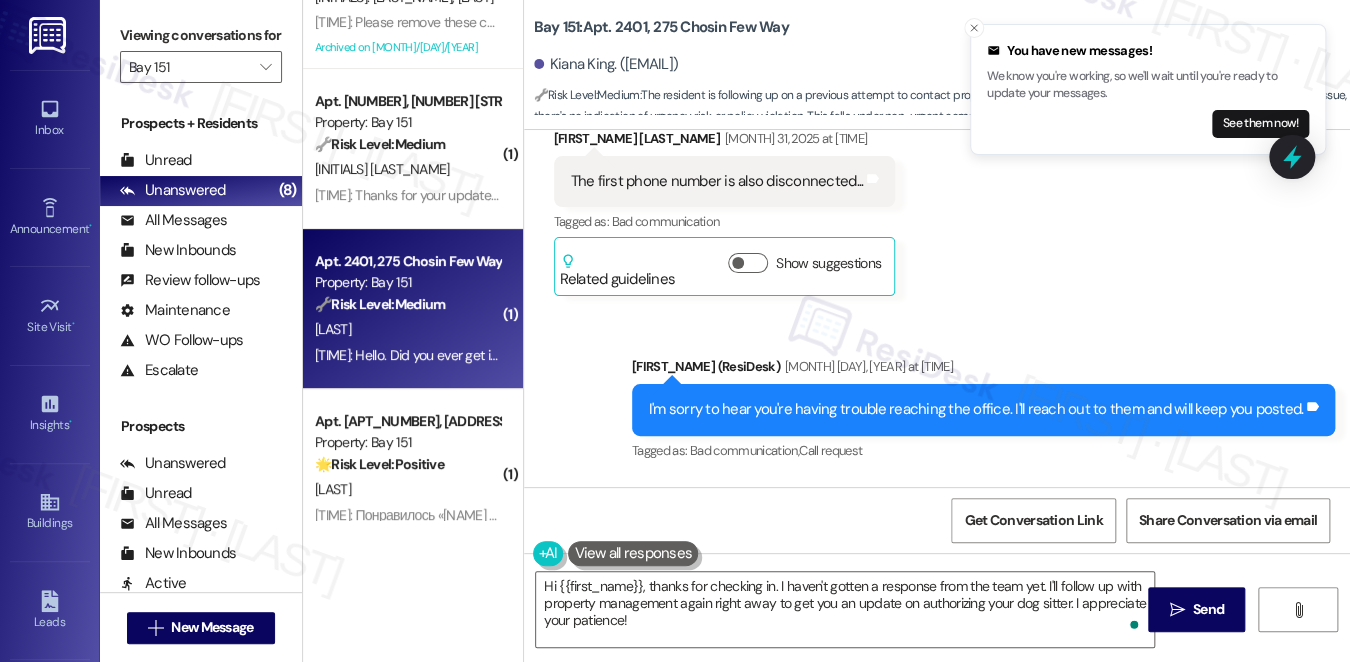 drag, startPoint x: 724, startPoint y: 307, endPoint x: 1044, endPoint y: 306, distance: 320.00156 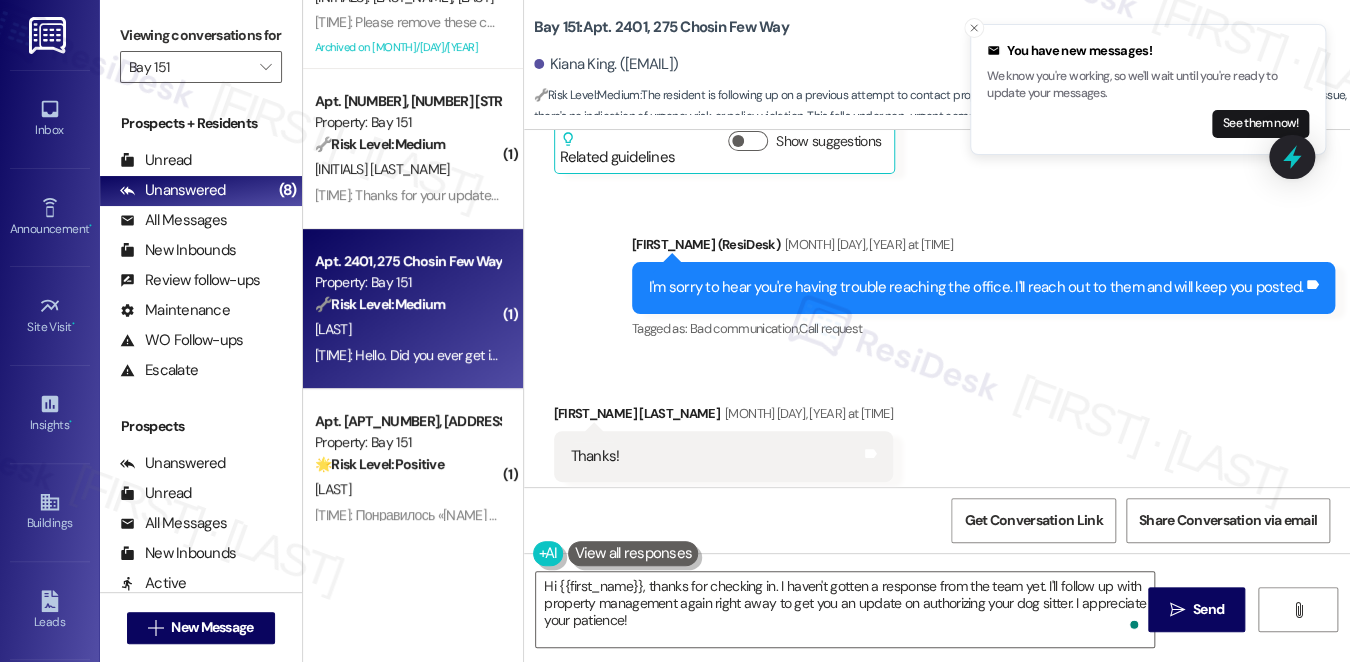 scroll, scrollTop: 56268, scrollLeft: 0, axis: vertical 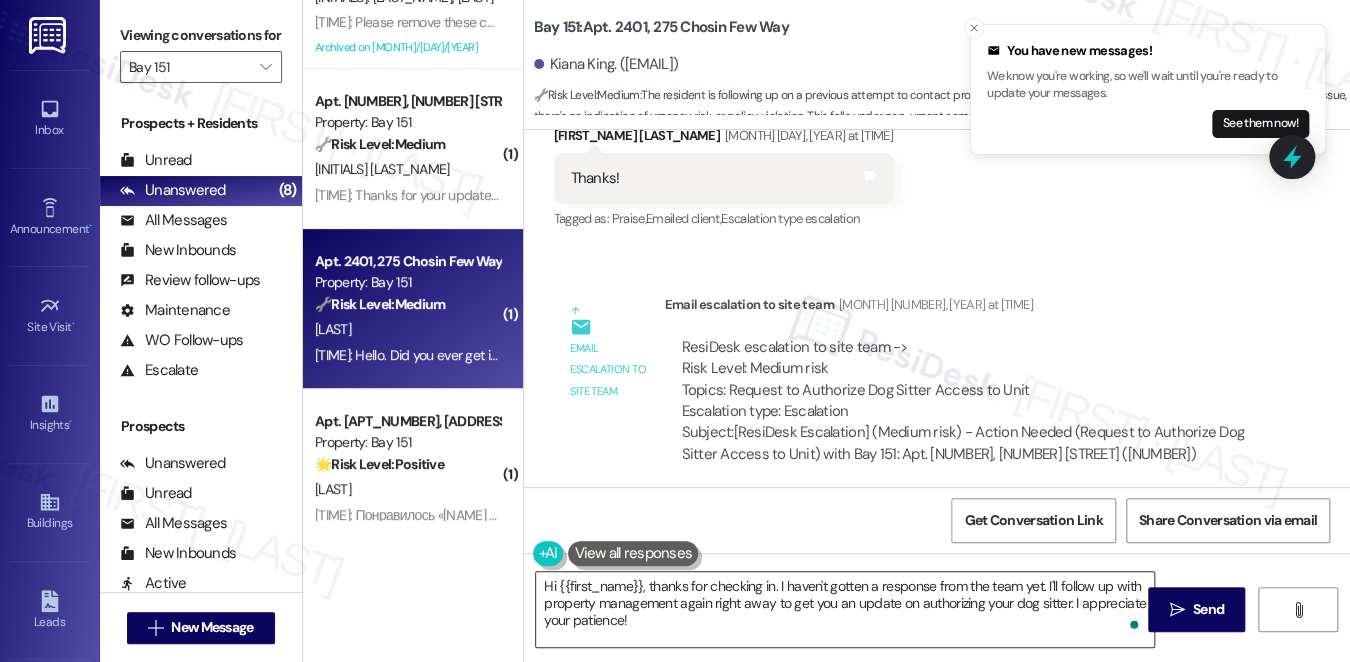 click on "Hi {{first_name}}, thanks for checking in. I haven't gotten a response from the team yet. I'll follow up with property management again right away to get you an update on authorizing your dog sitter. I appreciate your patience!" at bounding box center (845, 609) 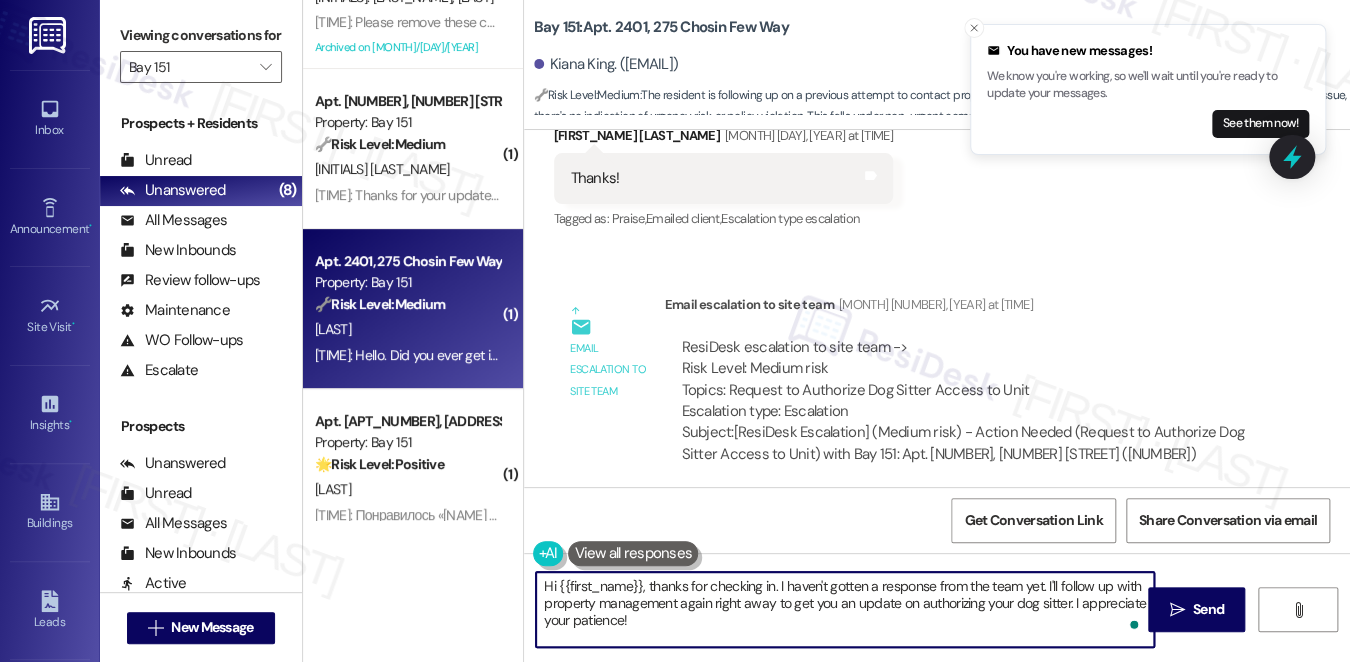 click on "Hi {{first_name}}, thanks for checking in. I haven't gotten a response from the team yet. I'll follow up with property management again right away to get you an update on authorizing your dog sitter. I appreciate your patience!" at bounding box center (845, 609) 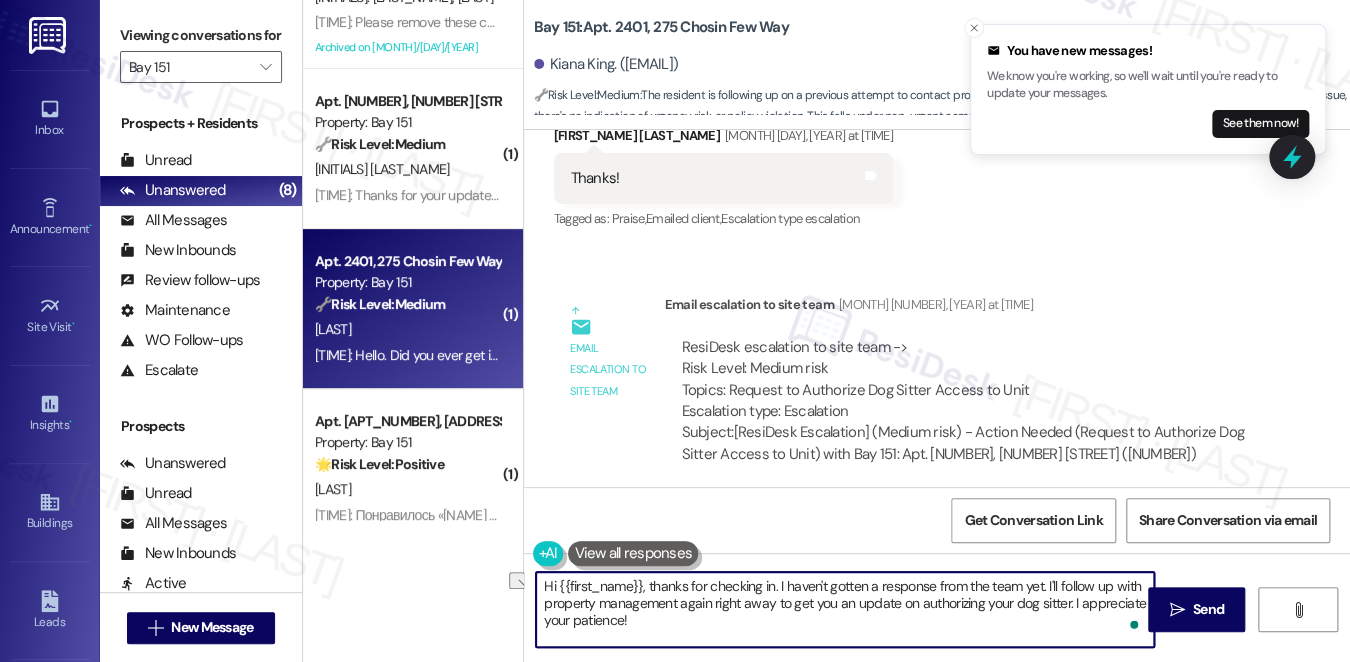 drag, startPoint x: 672, startPoint y: 600, endPoint x: 541, endPoint y: 602, distance: 131.01526 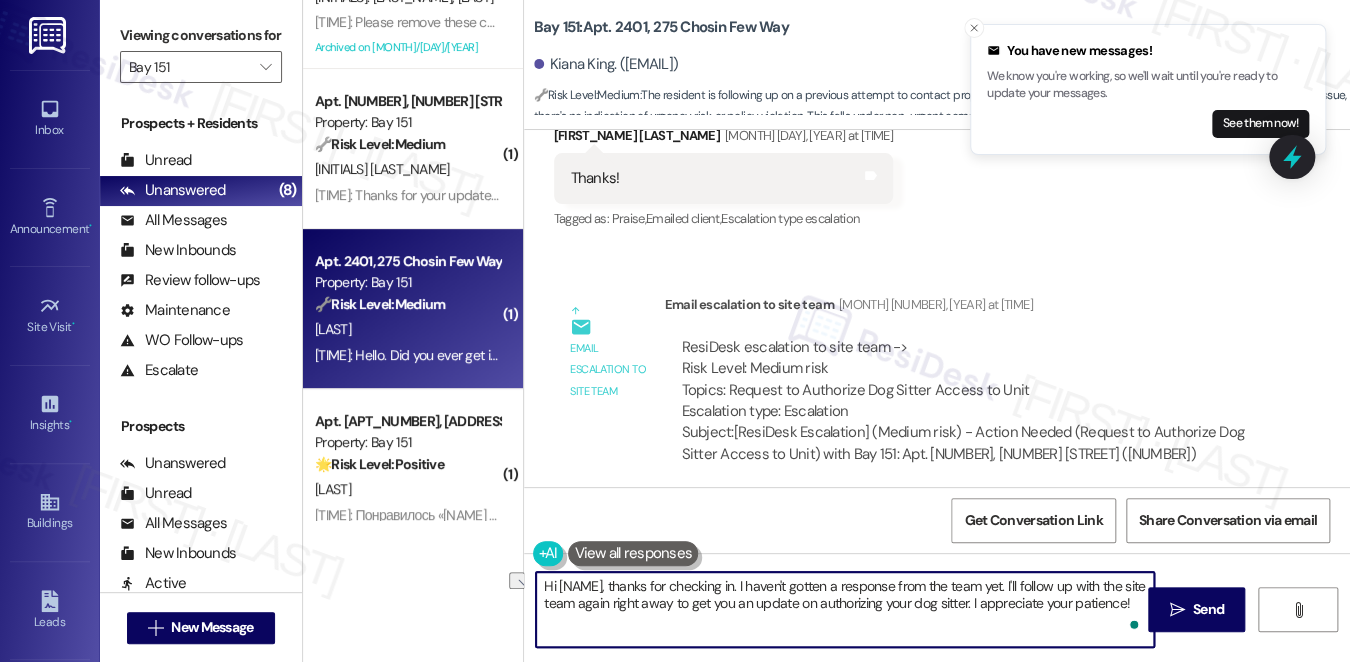 drag, startPoint x: 715, startPoint y: 605, endPoint x: 655, endPoint y: 604, distance: 60.00833 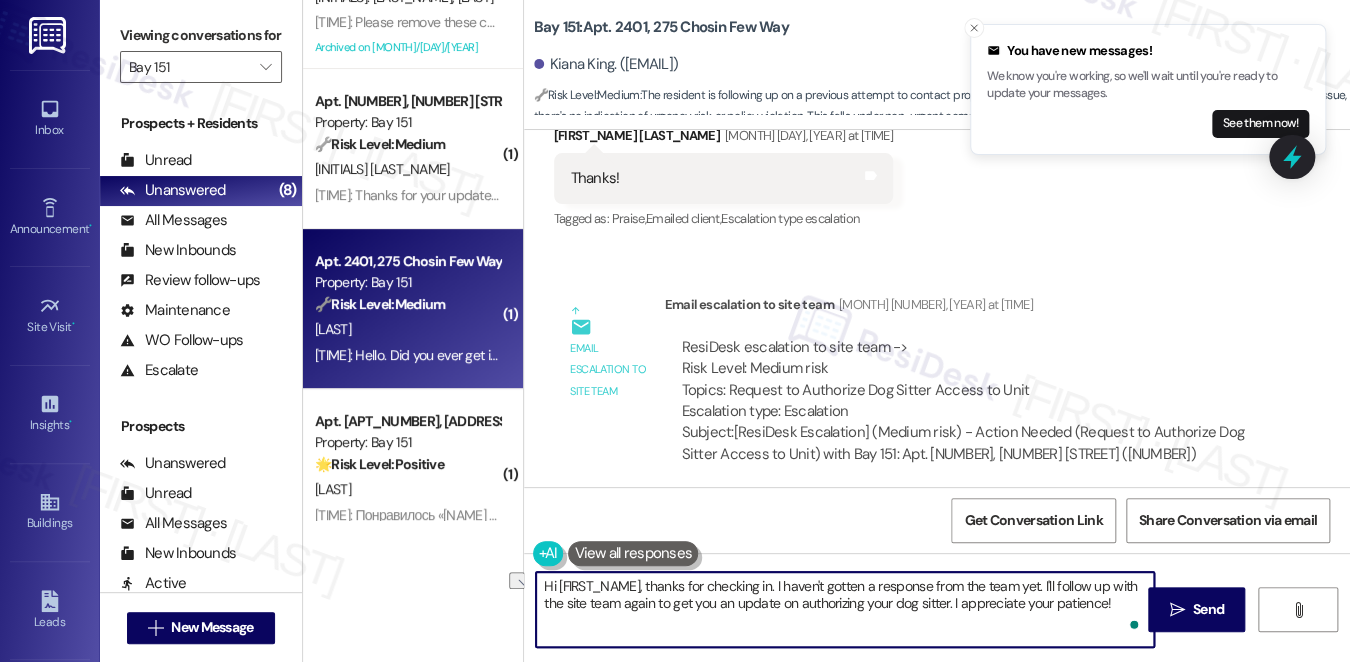 drag, startPoint x: 657, startPoint y: 600, endPoint x: 946, endPoint y: 595, distance: 289.04324 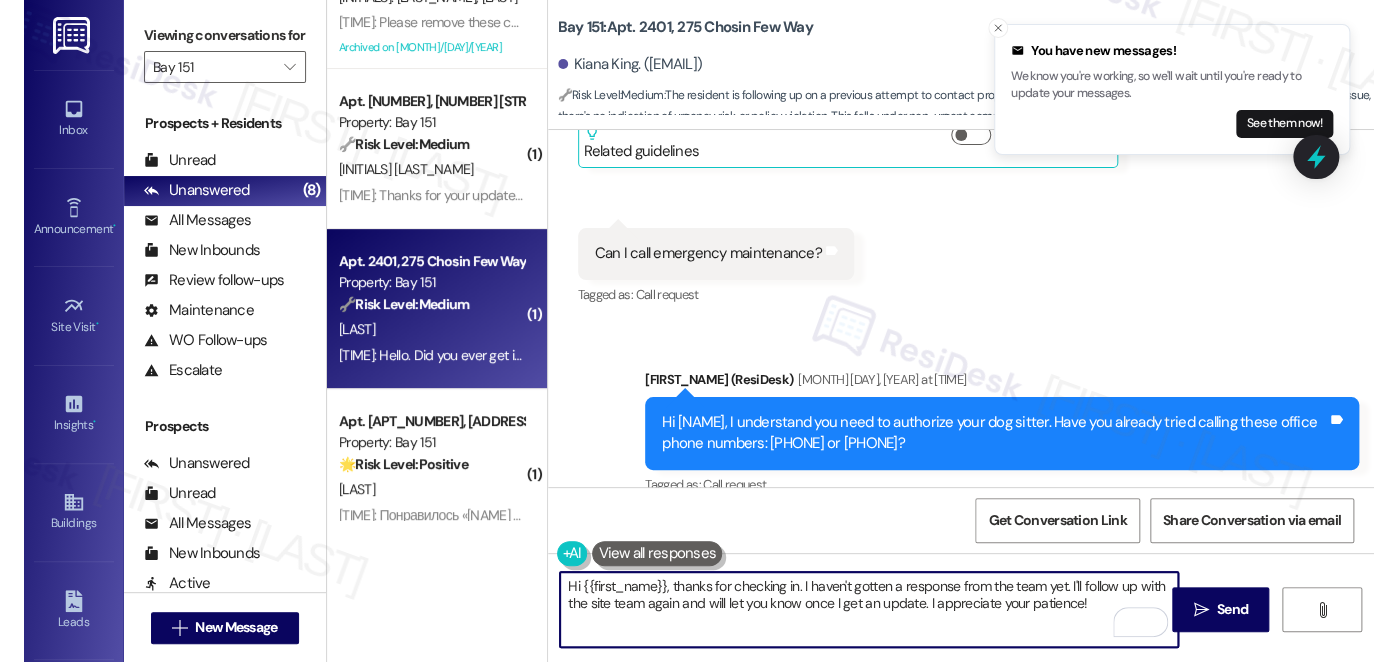 scroll, scrollTop: 55468, scrollLeft: 0, axis: vertical 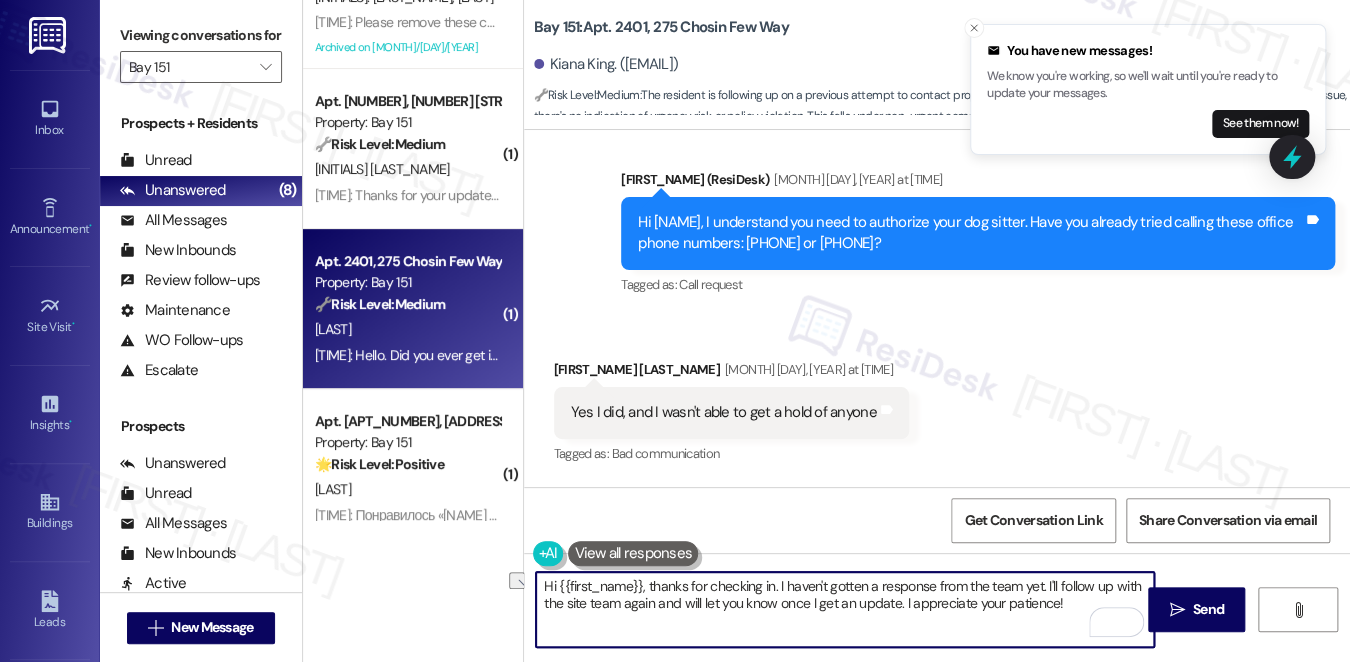 drag, startPoint x: 701, startPoint y: 599, endPoint x: 770, endPoint y: 598, distance: 69.00725 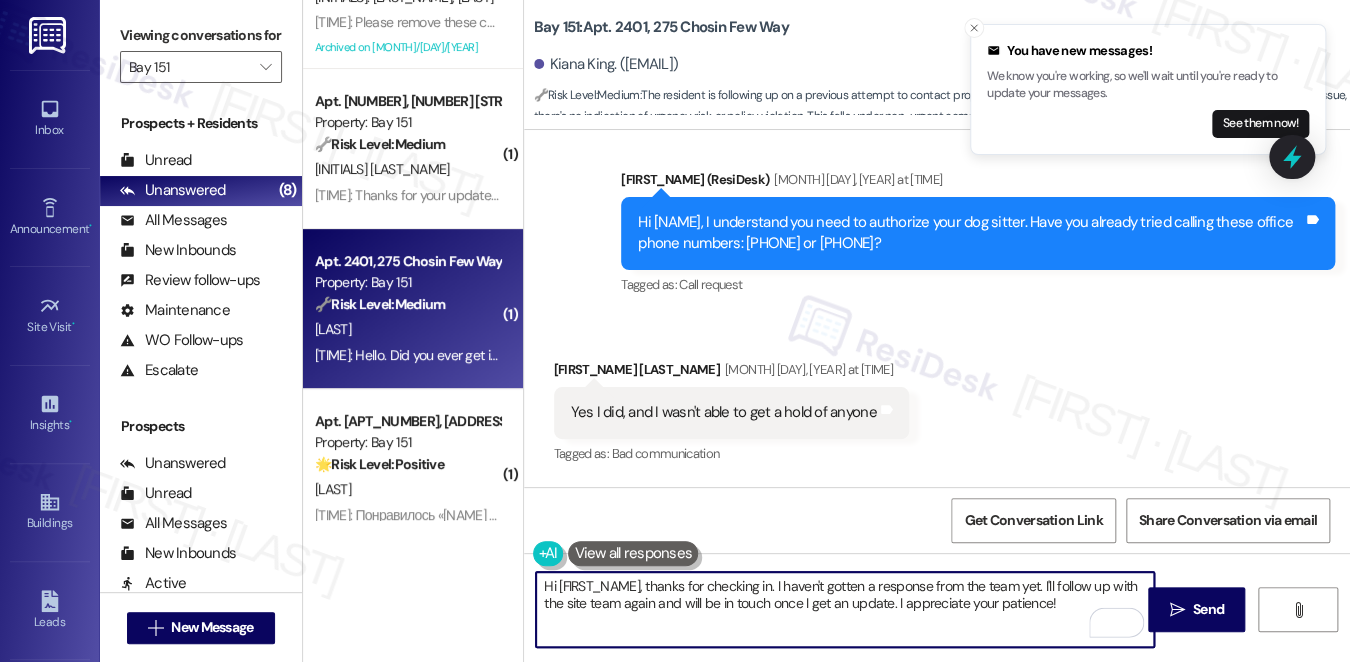 click on "Hi {{first_name}}, thanks for checking in. I haven't gotten a response from the team yet. I'll follow up with the site team again and will be in touch once I get an update. I appreciate your patience!" at bounding box center (845, 609) 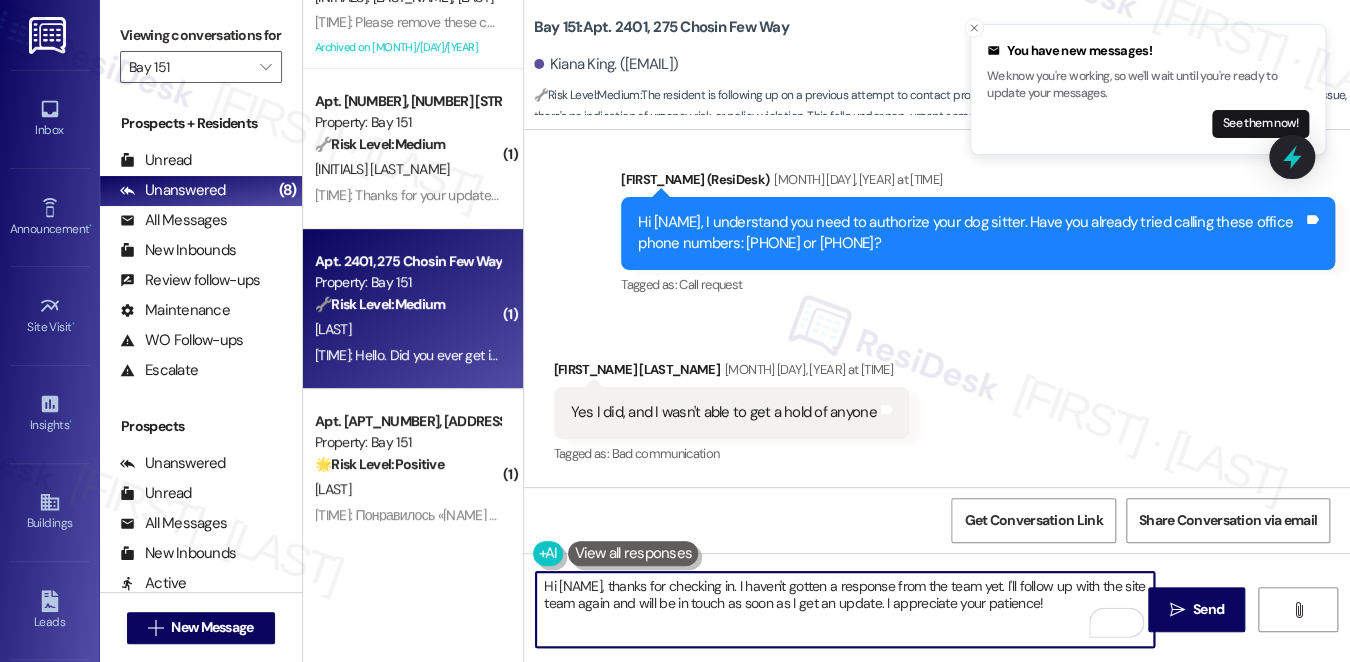 click on "Hi {{first_name}}, thanks for checking in. I haven't gotten a response from the team yet. I'll follow up with the site team again and will be in touch as soon as I get an update. I appreciate your patience!" at bounding box center (845, 609) 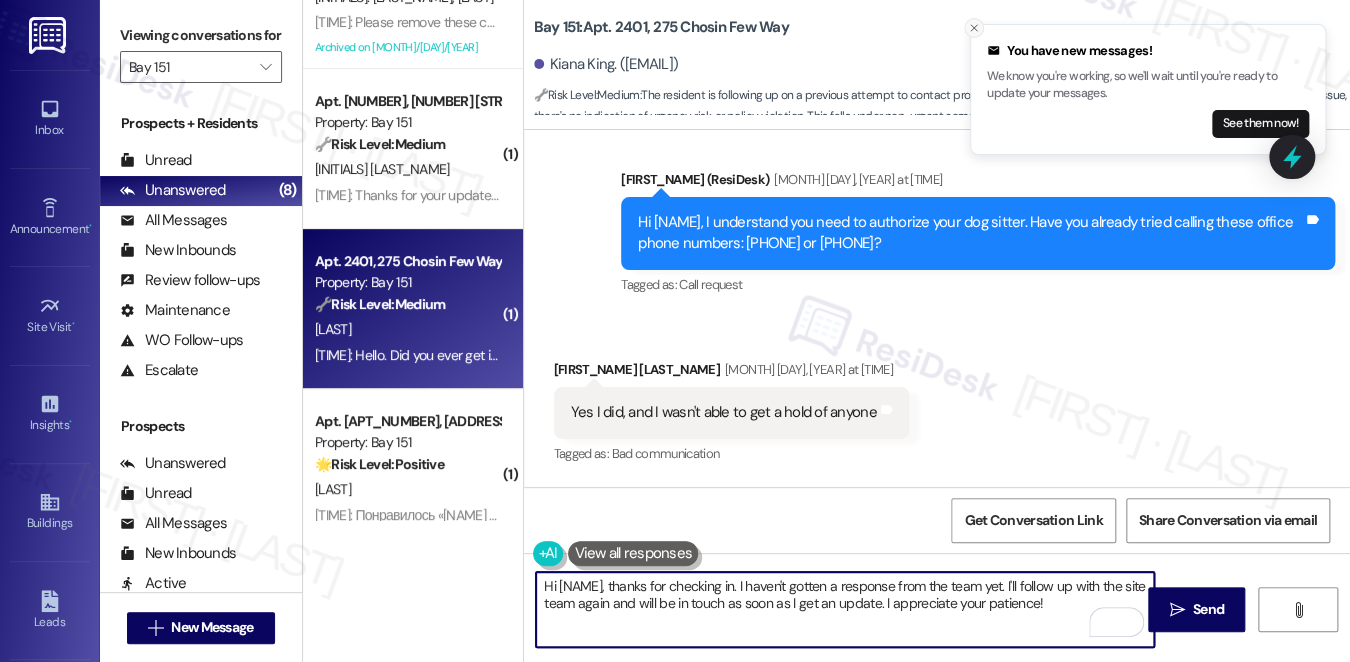 type on "Hi {{first_name}}, thanks for checking in. I haven't gotten a response from the team yet. I'll follow up with the site team again and will be in touch as soon as I get an update. I appreciate your patience!" 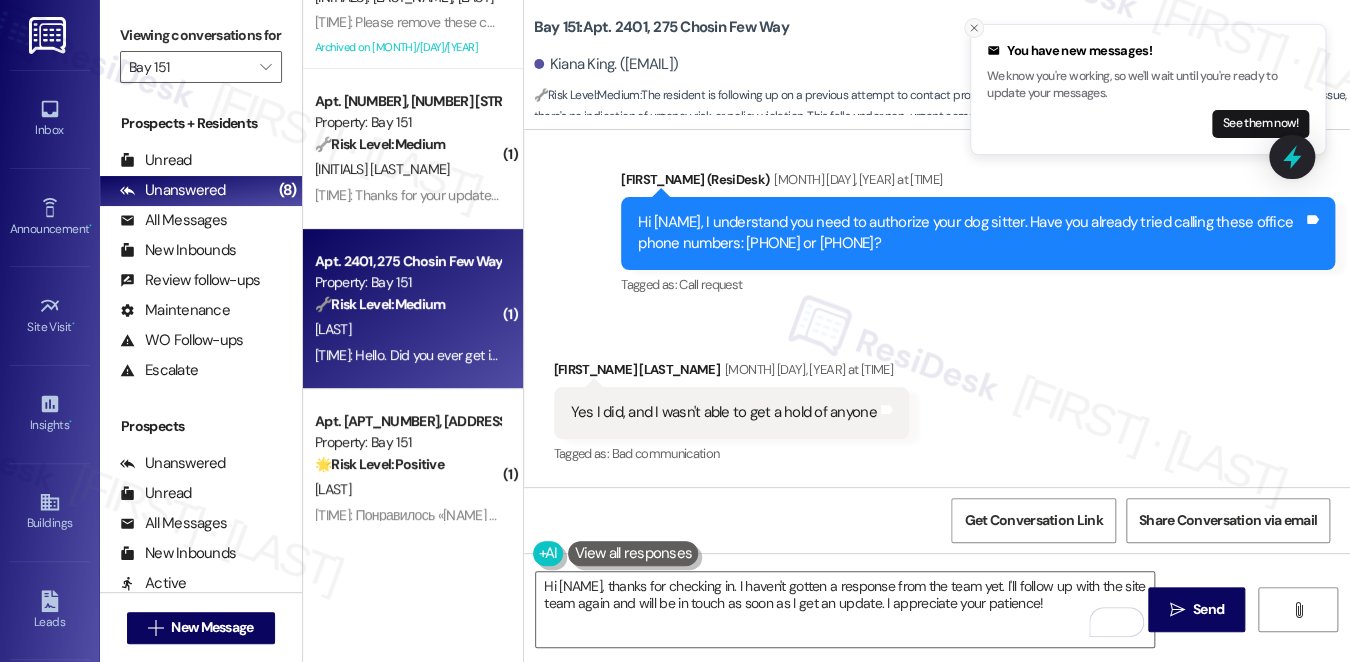 click 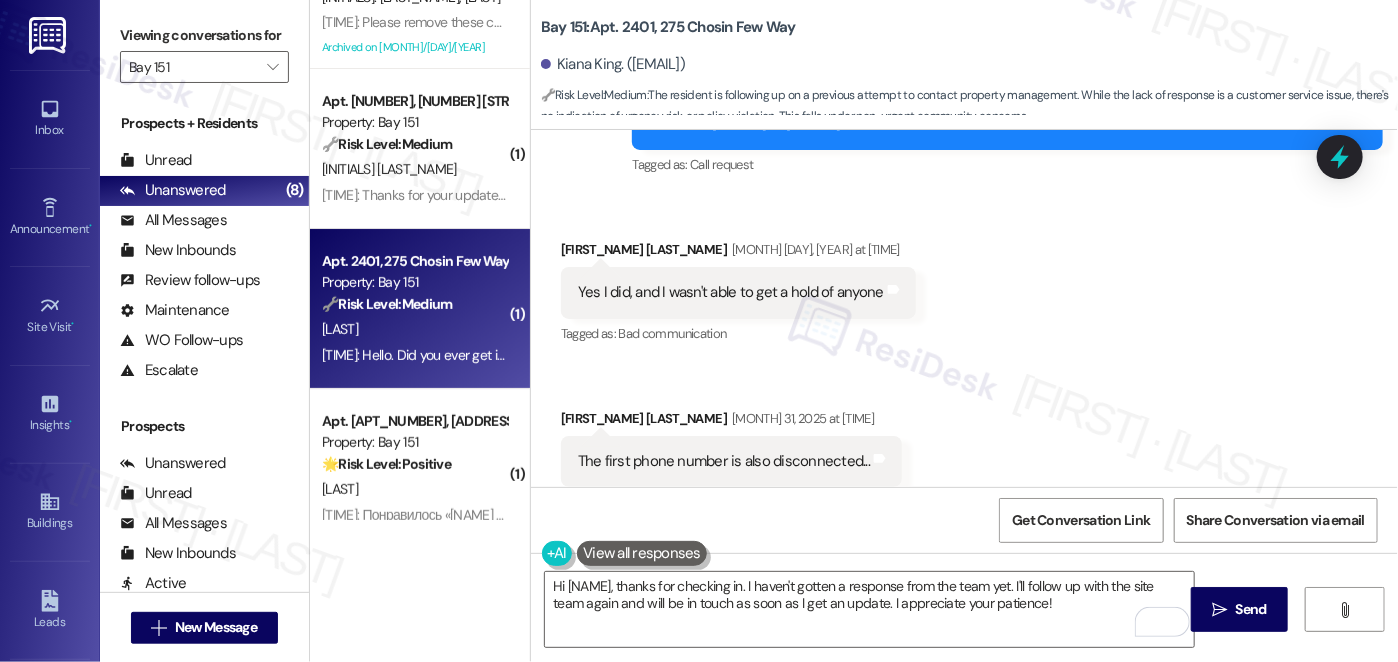 scroll, scrollTop: 54510, scrollLeft: 0, axis: vertical 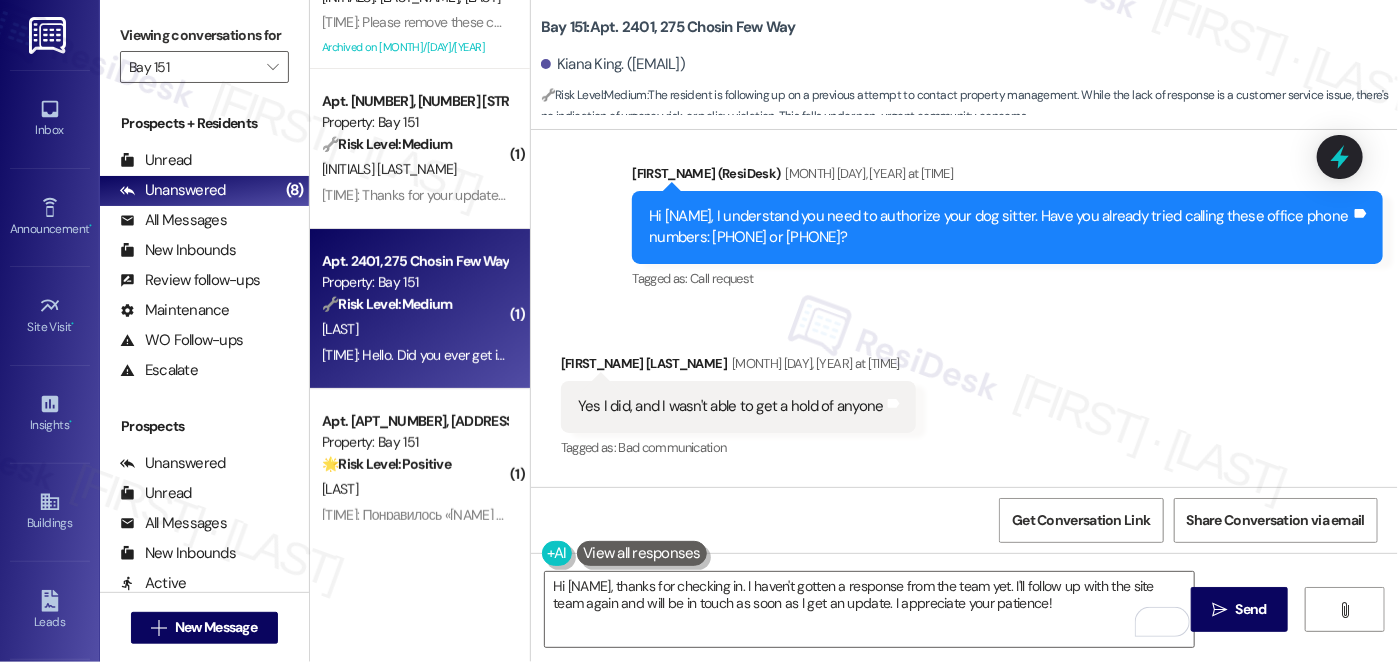 click on "Show suggestions" at bounding box center (755, 657) 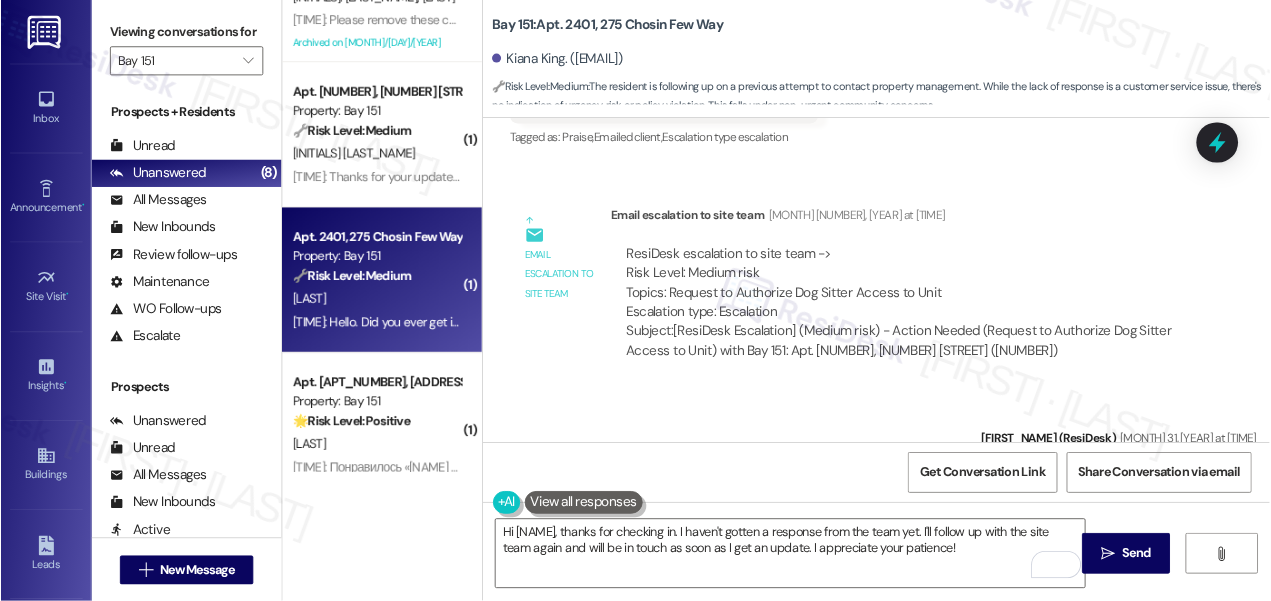 scroll, scrollTop: 55510, scrollLeft: 0, axis: vertical 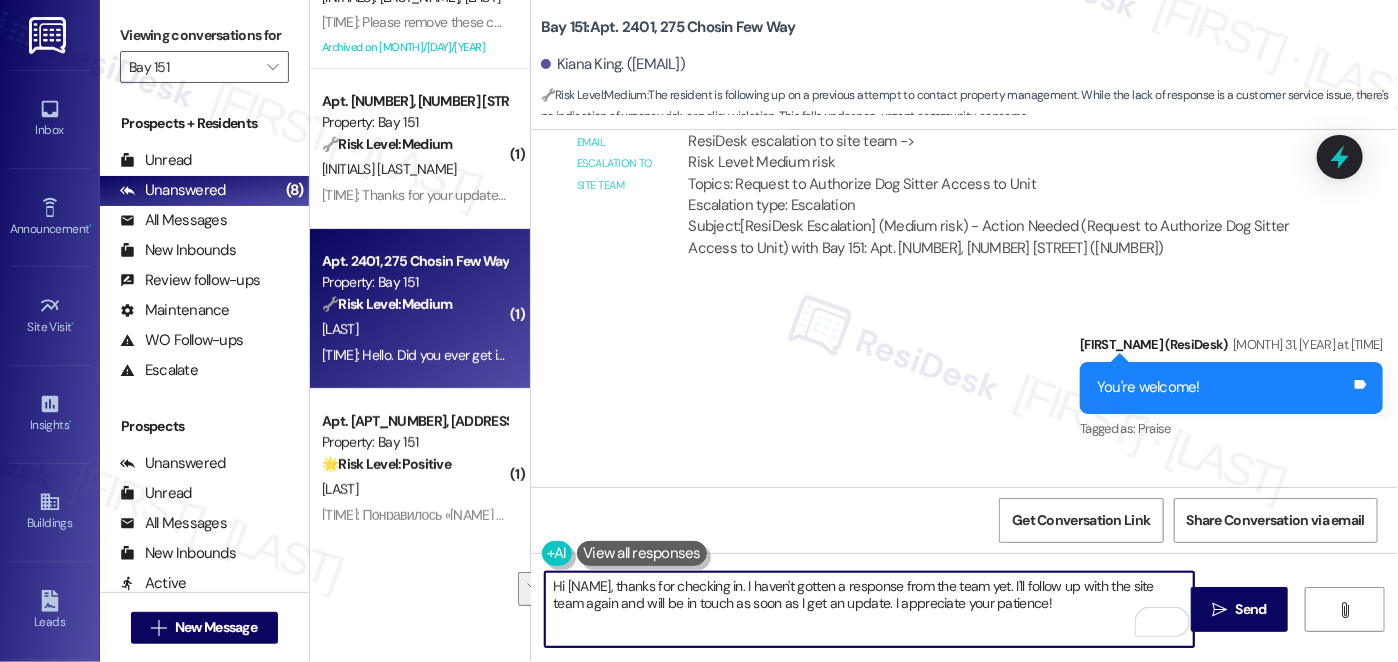 drag, startPoint x: 839, startPoint y: 581, endPoint x: 1053, endPoint y: 601, distance: 214.93254 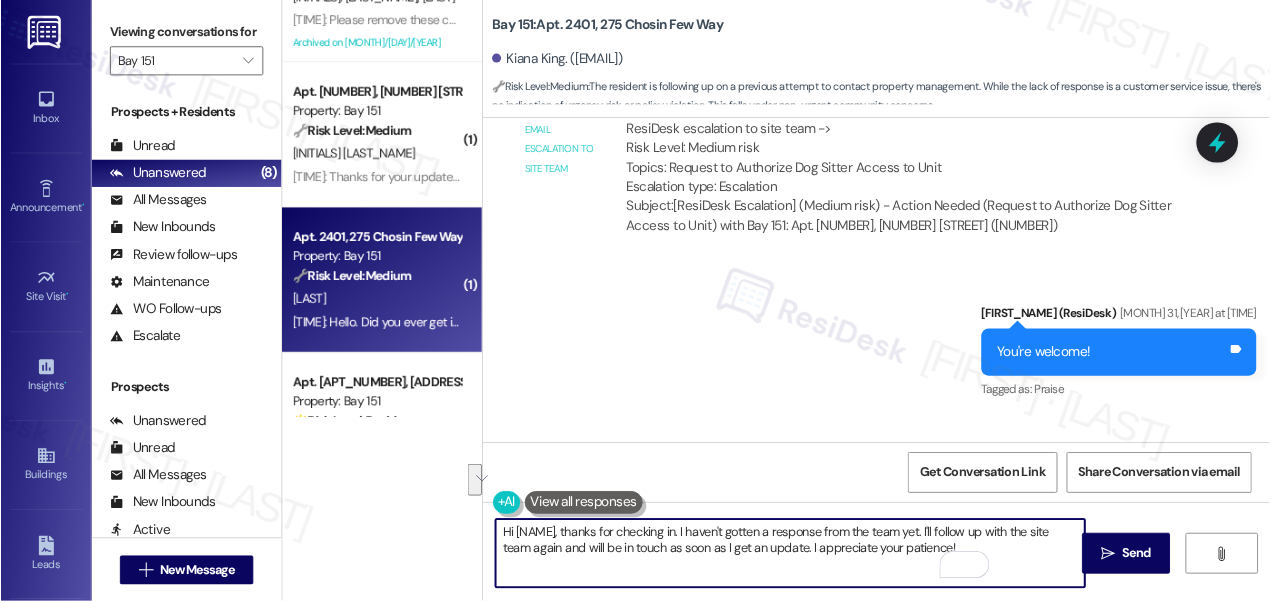 scroll, scrollTop: 90, scrollLeft: 0, axis: vertical 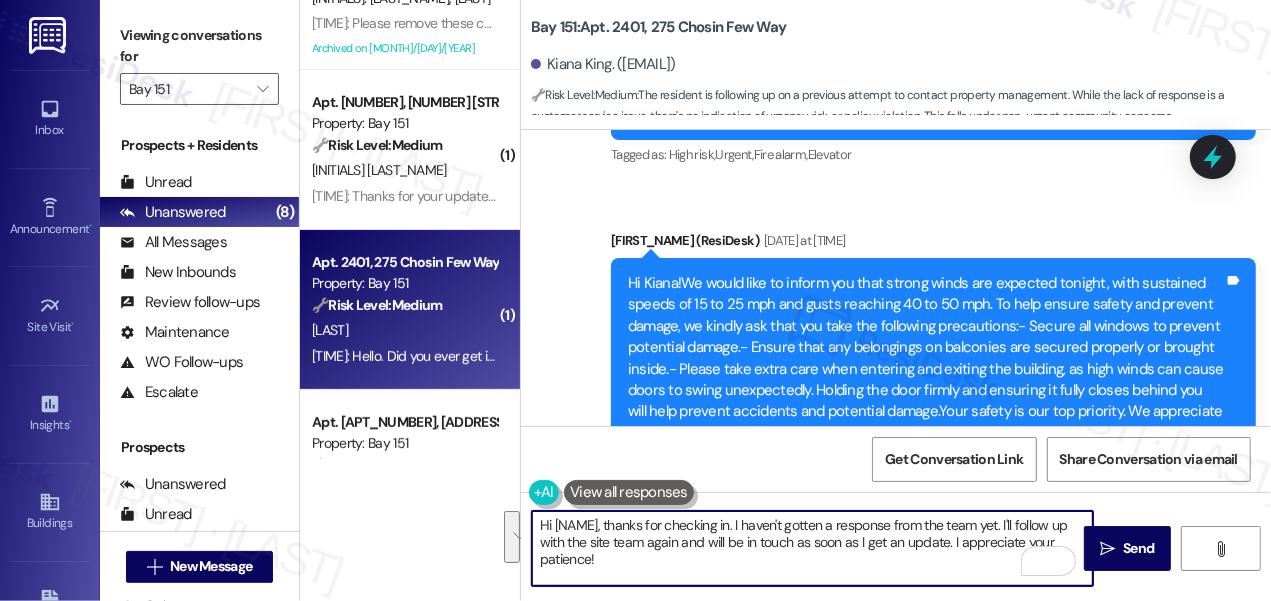 click on "Hi {{first_name}}, thanks for checking in. I haven't gotten a response from the team yet. I'll follow up with the site team again and will be in touch as soon as I get an update. I appreciate your patience!" at bounding box center (812, 548) 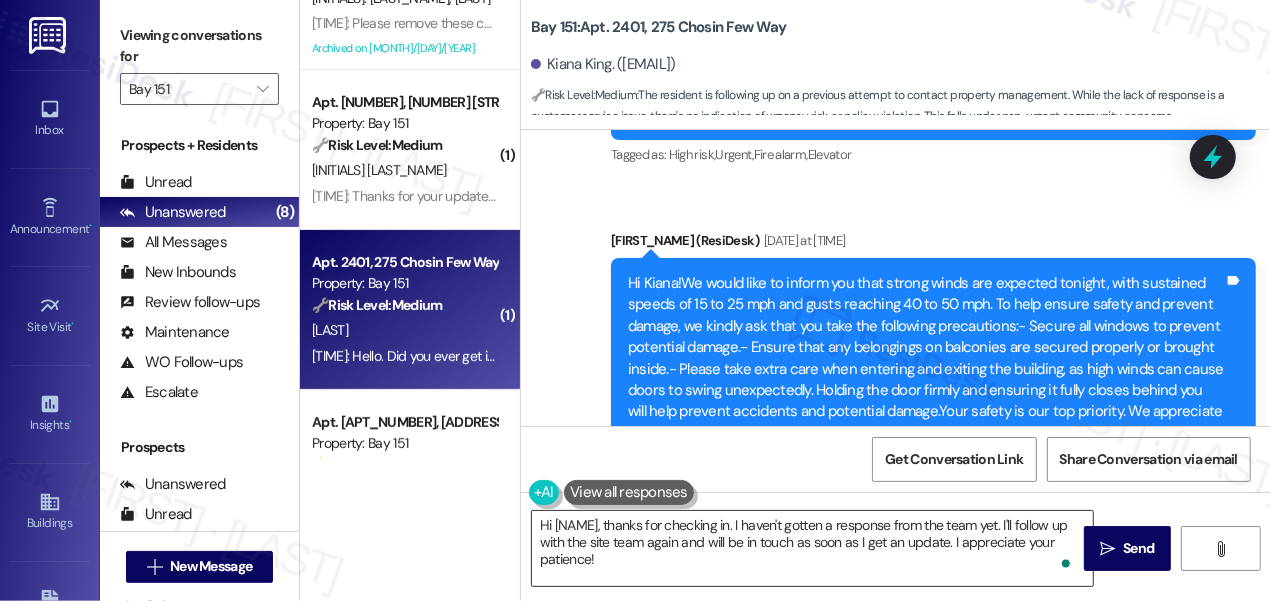 click on "Hi {{first_name}}, thanks for checking in. I haven't gotten a response from the team yet. I'll follow up with the site team again and will be in touch as soon as I get an update. I appreciate your patience!" at bounding box center (812, 548) 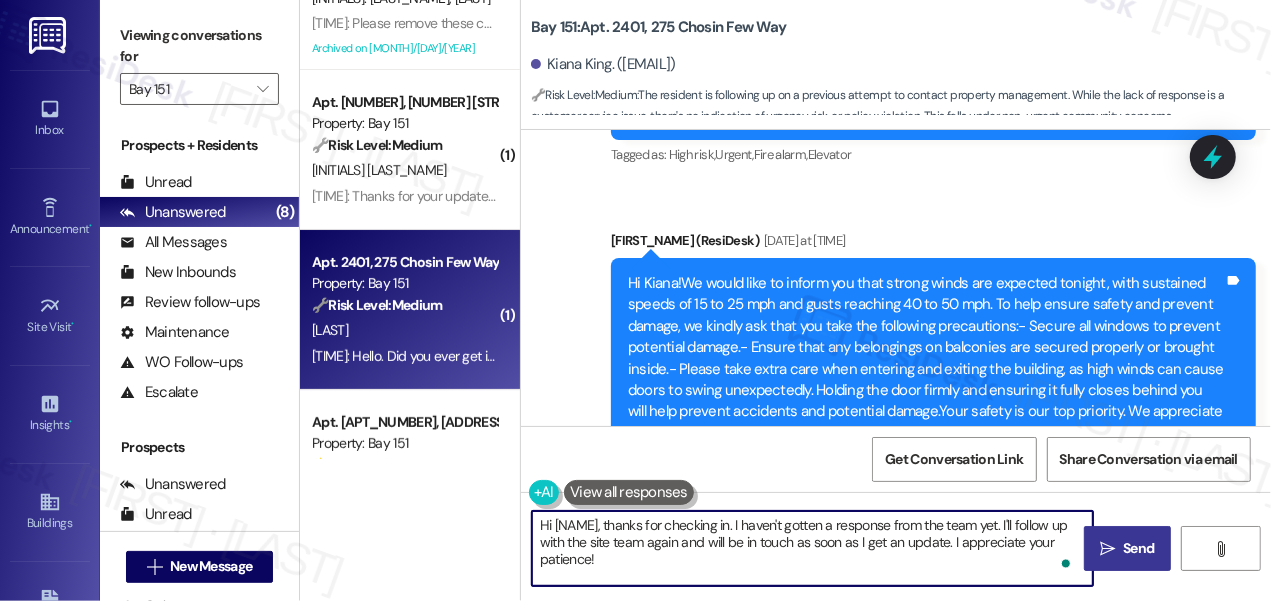 click on "Send" at bounding box center [1138, 548] 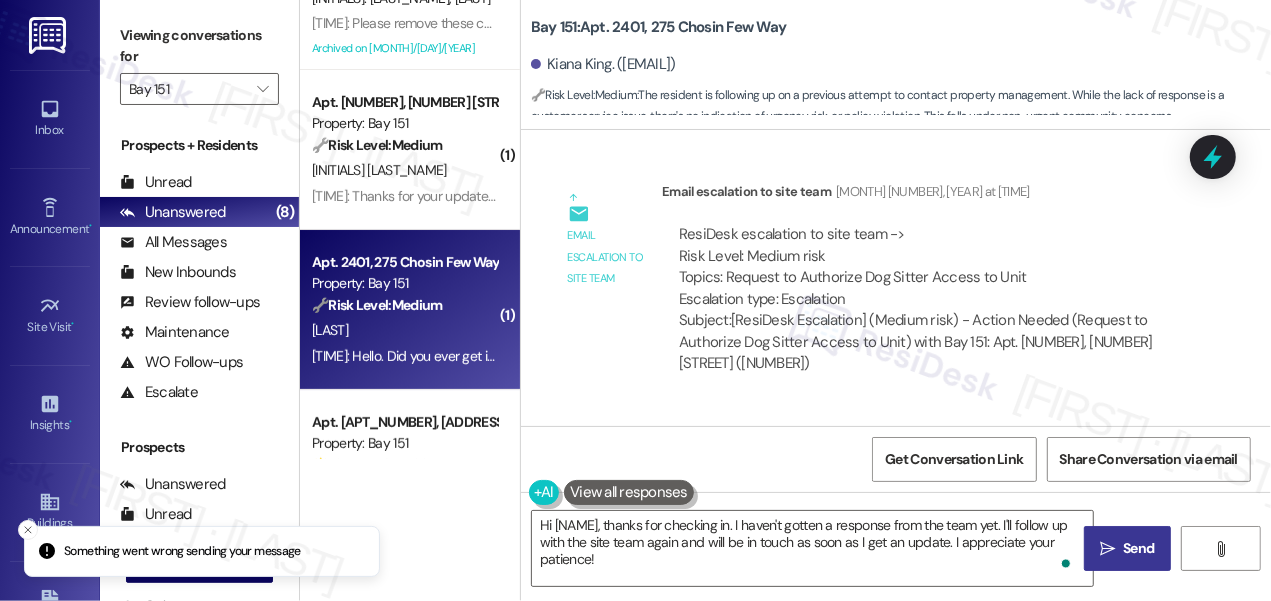scroll, scrollTop: 57832, scrollLeft: 0, axis: vertical 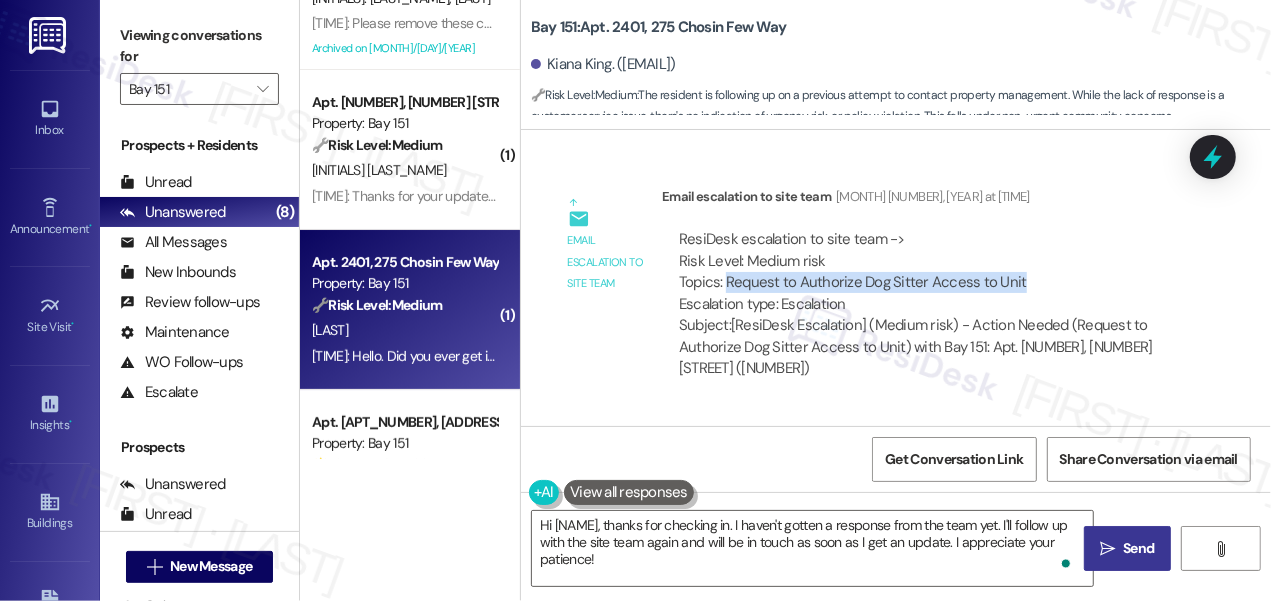 drag, startPoint x: 725, startPoint y: 168, endPoint x: 1048, endPoint y: 170, distance: 323.0062 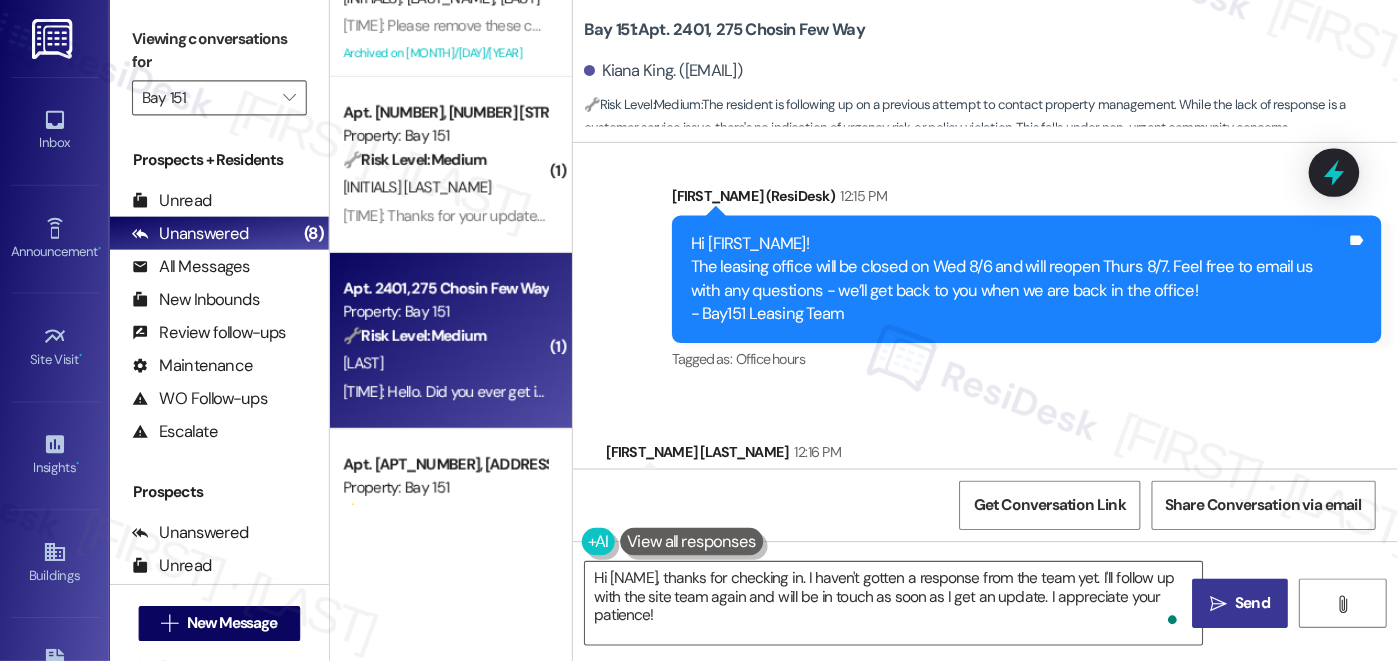 scroll, scrollTop: 58296, scrollLeft: 0, axis: vertical 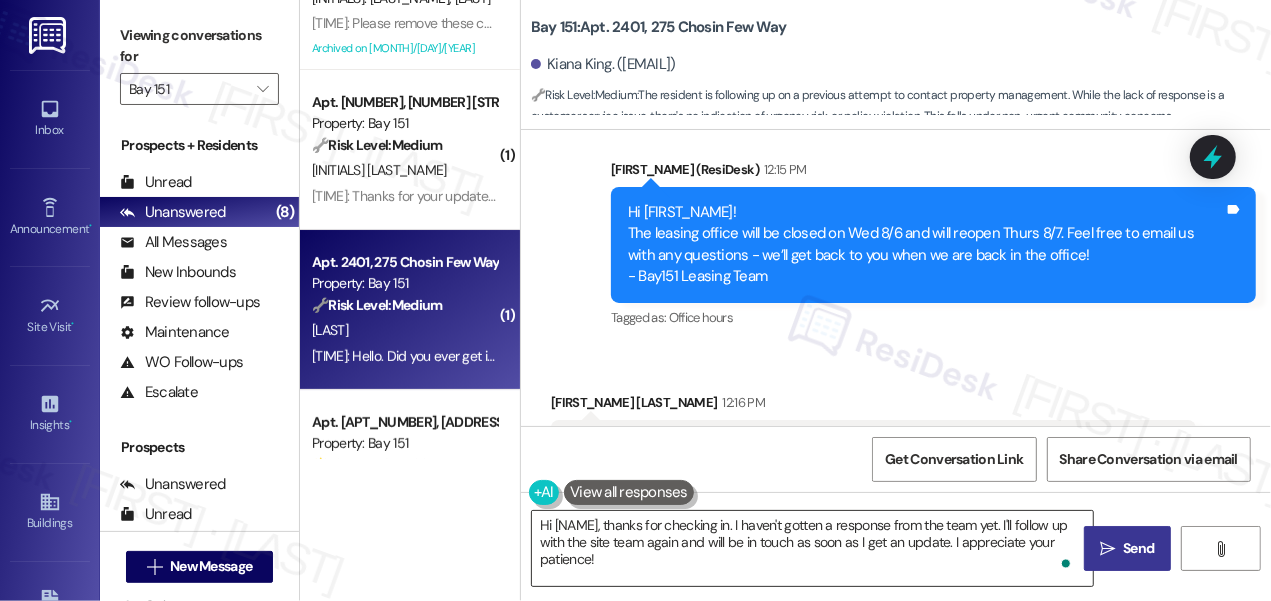 click on "Hi {{first_name}}, thanks for checking in. I haven't gotten a response from the team yet. I'll follow up with the site team again and will be in touch as soon as I get an update. I appreciate your patience!" at bounding box center (812, 548) 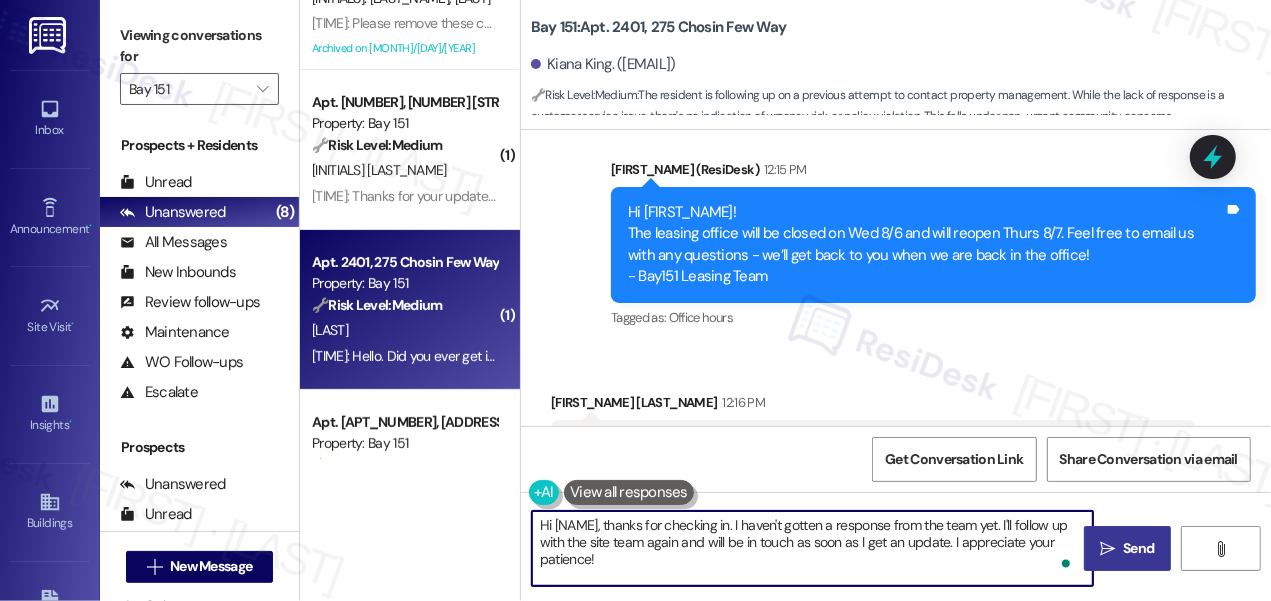 click on "Hi {{first_name}}, thanks for checking in. I haven't gotten a response from the team yet. I'll follow up with the site team again and will be in touch as soon as I get an update. I appreciate your patience!" at bounding box center [812, 548] 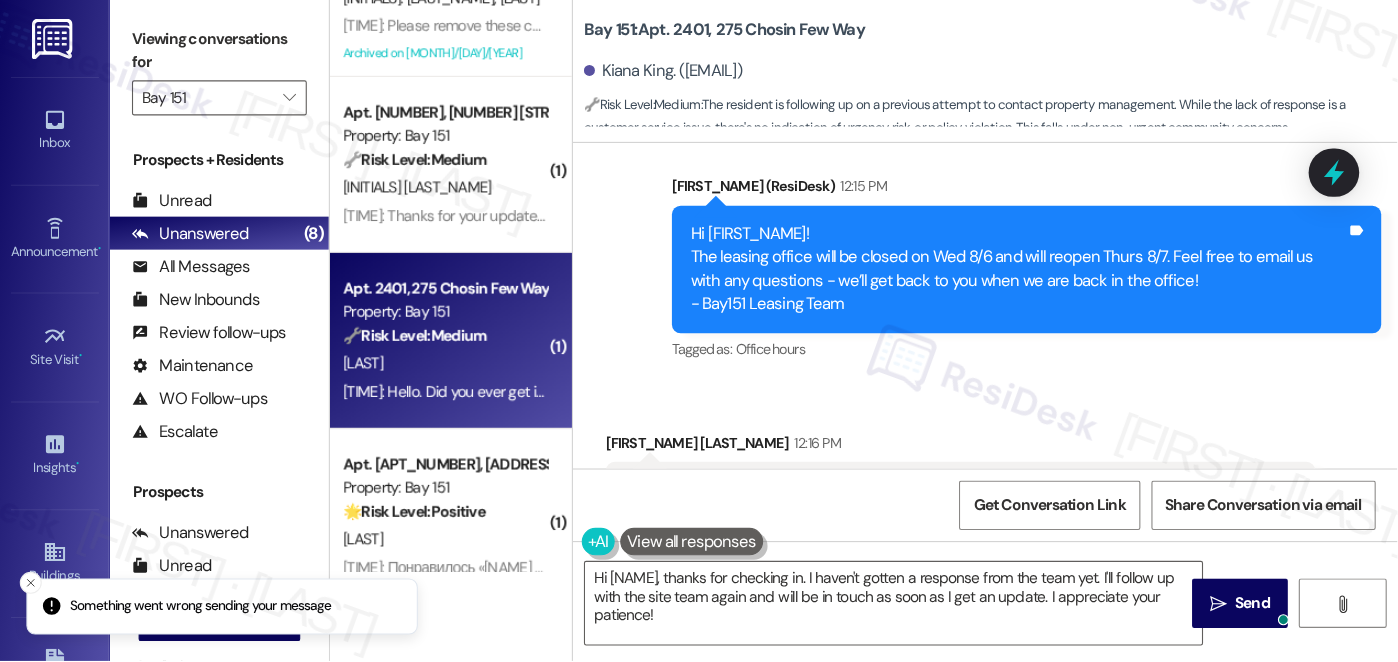 scroll, scrollTop: 91, scrollLeft: 0, axis: vertical 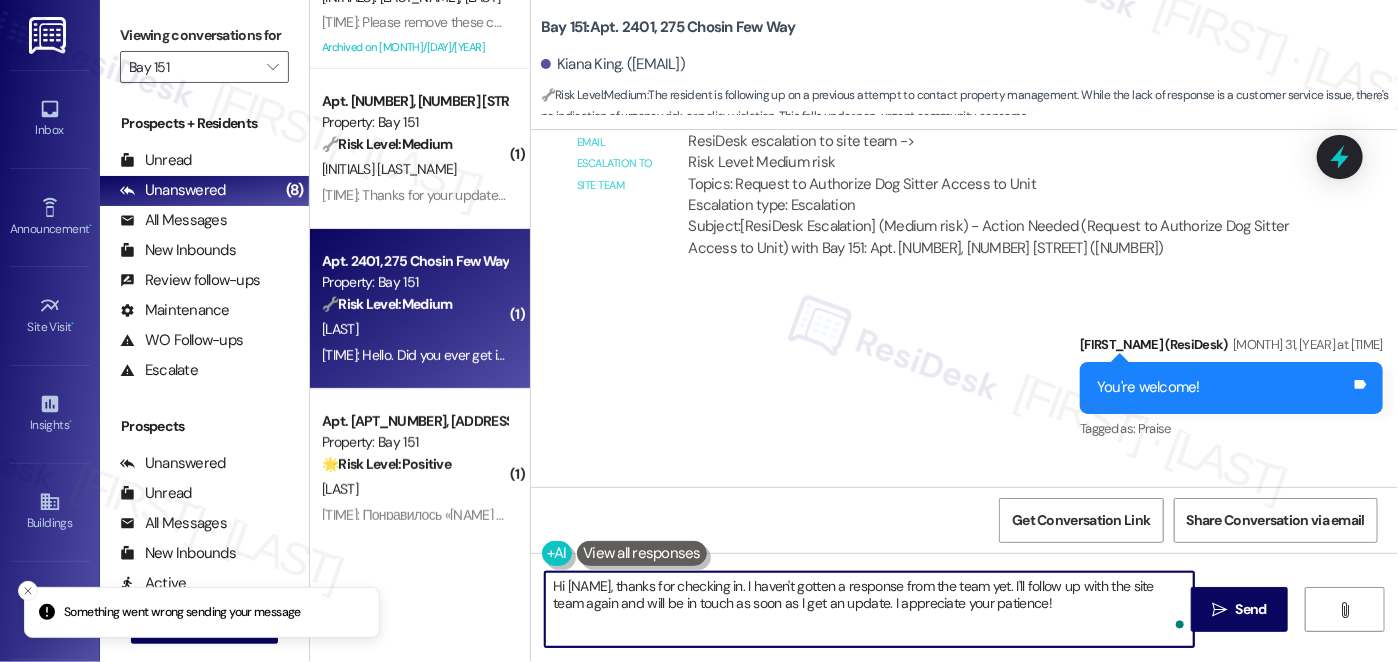 click on "Hi {{first_name}}, thanks for checking in. I haven't gotten a response from the team yet. I'll follow up with the site team again and will be in touch as soon as I get an update. I appreciate your patience!" at bounding box center (869, 609) 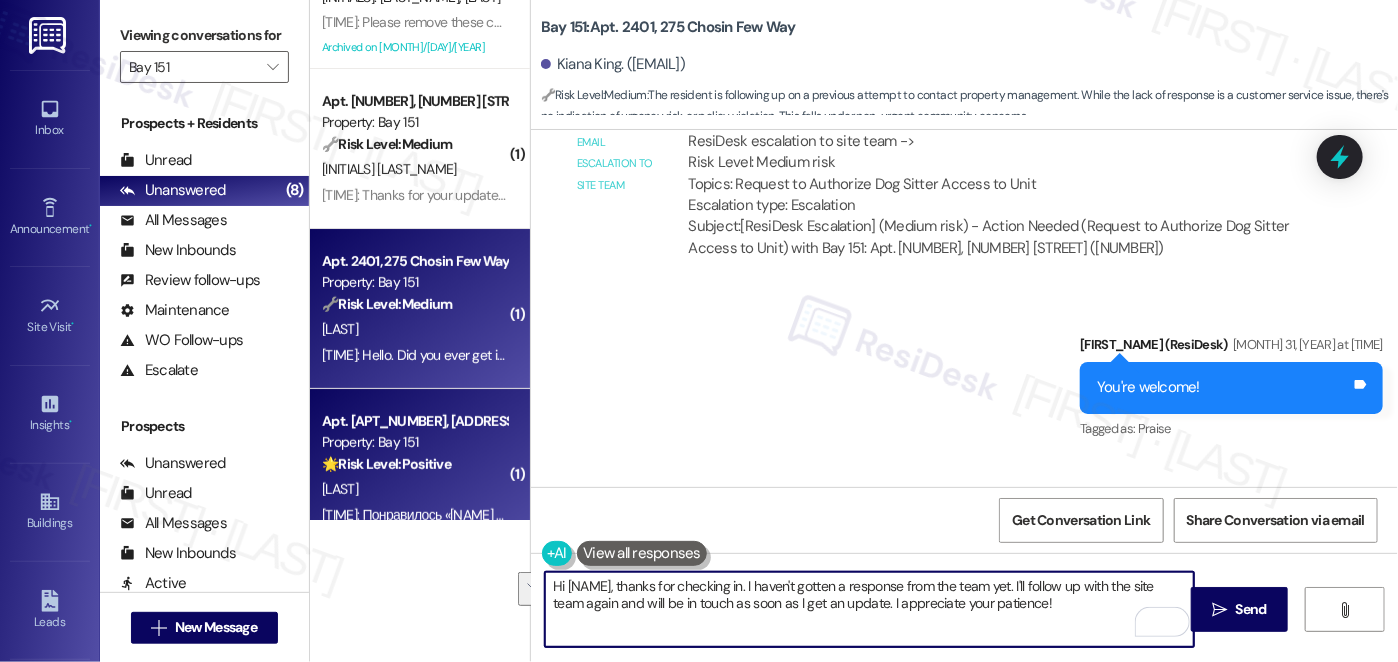 click on "S. Pil" at bounding box center (414, 489) 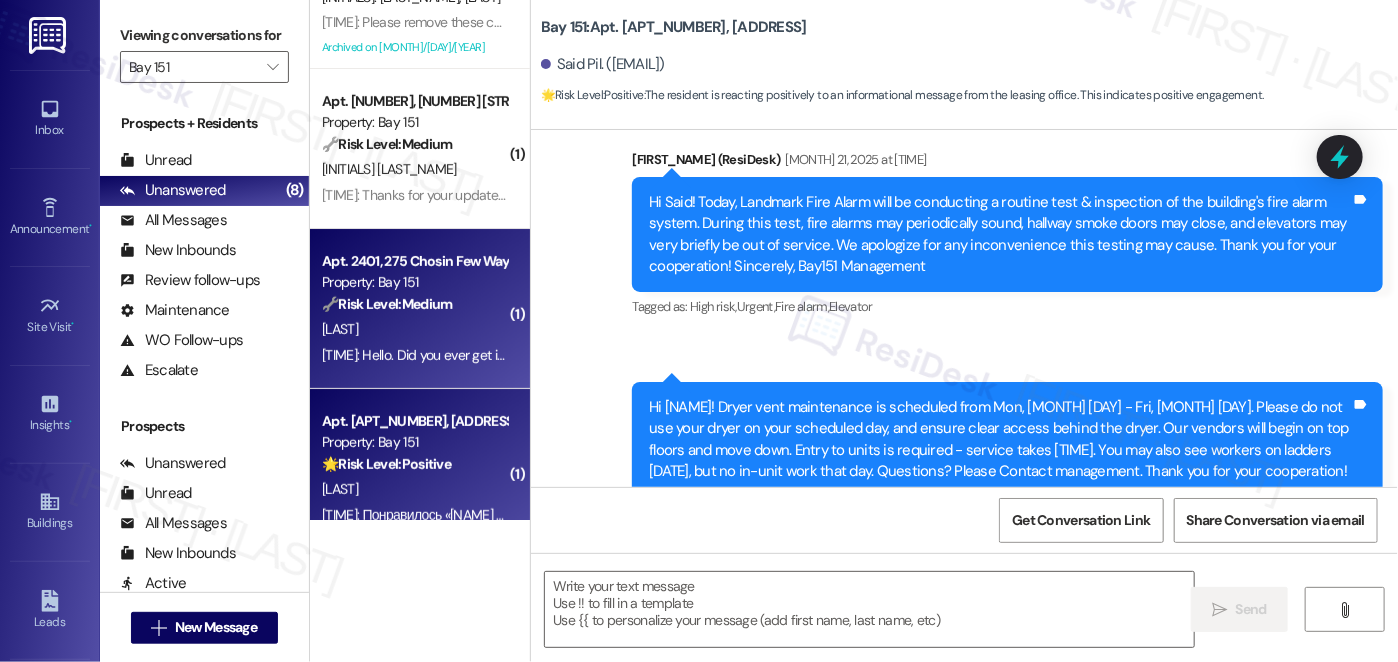 type on "Fetching suggested responses. Please feel free to read through the conversation in the meantime." 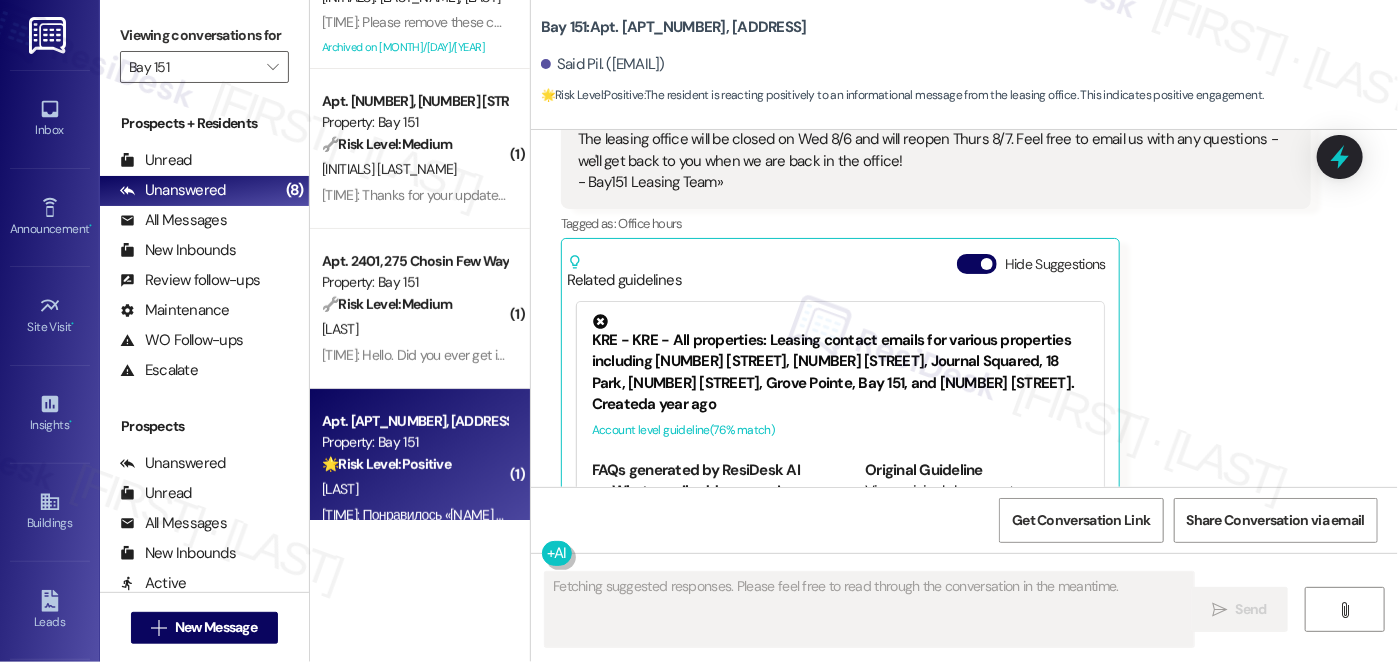 scroll, scrollTop: 2440, scrollLeft: 0, axis: vertical 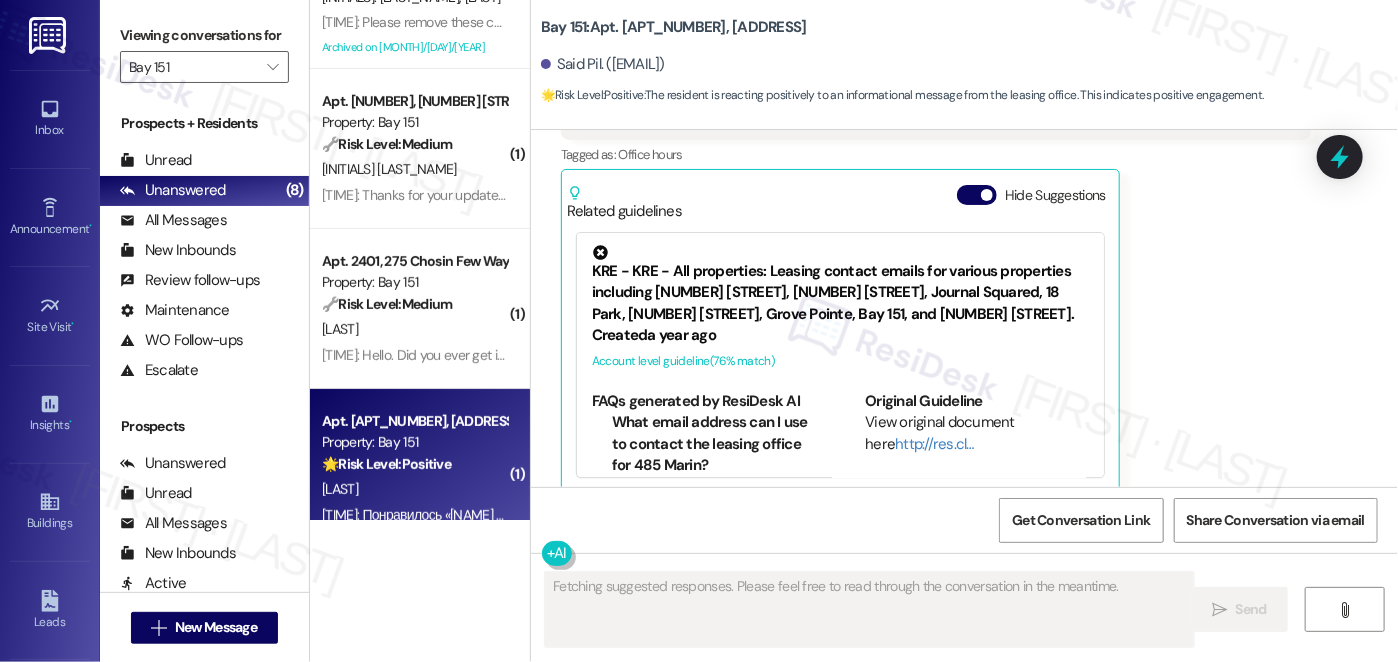 click on "K. King" at bounding box center [414, 329] 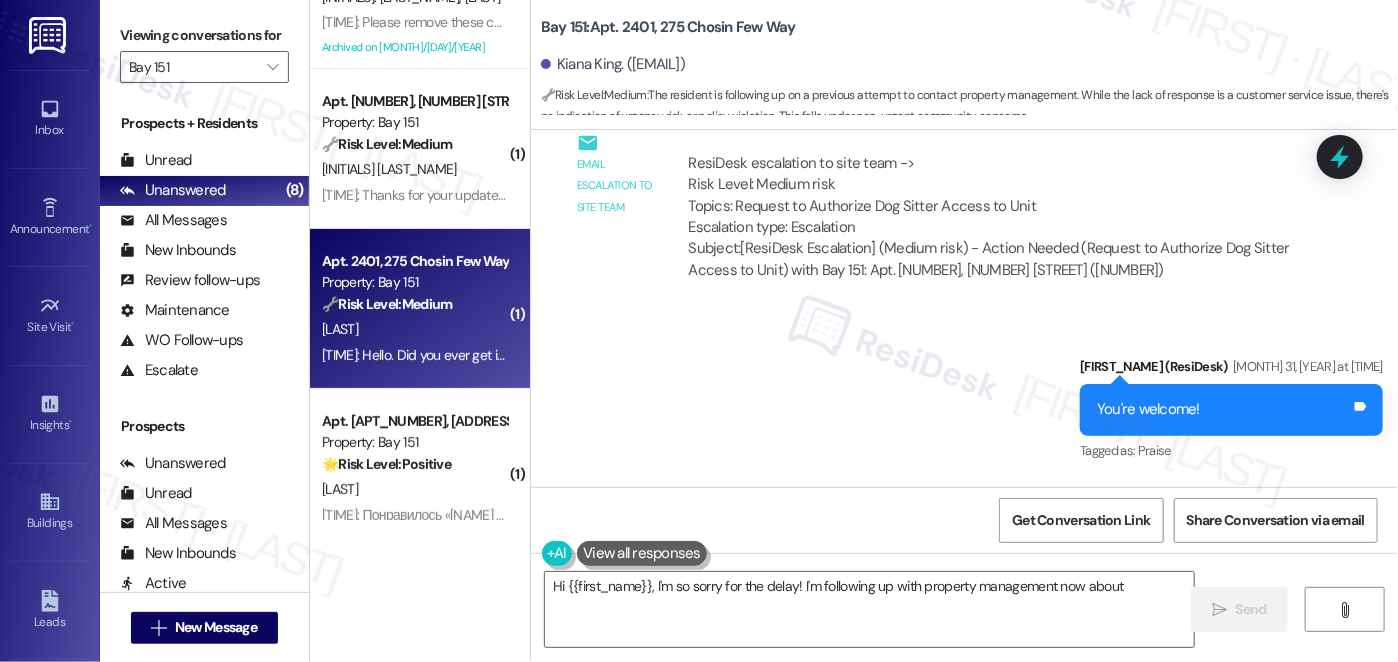 scroll, scrollTop: 55510, scrollLeft: 0, axis: vertical 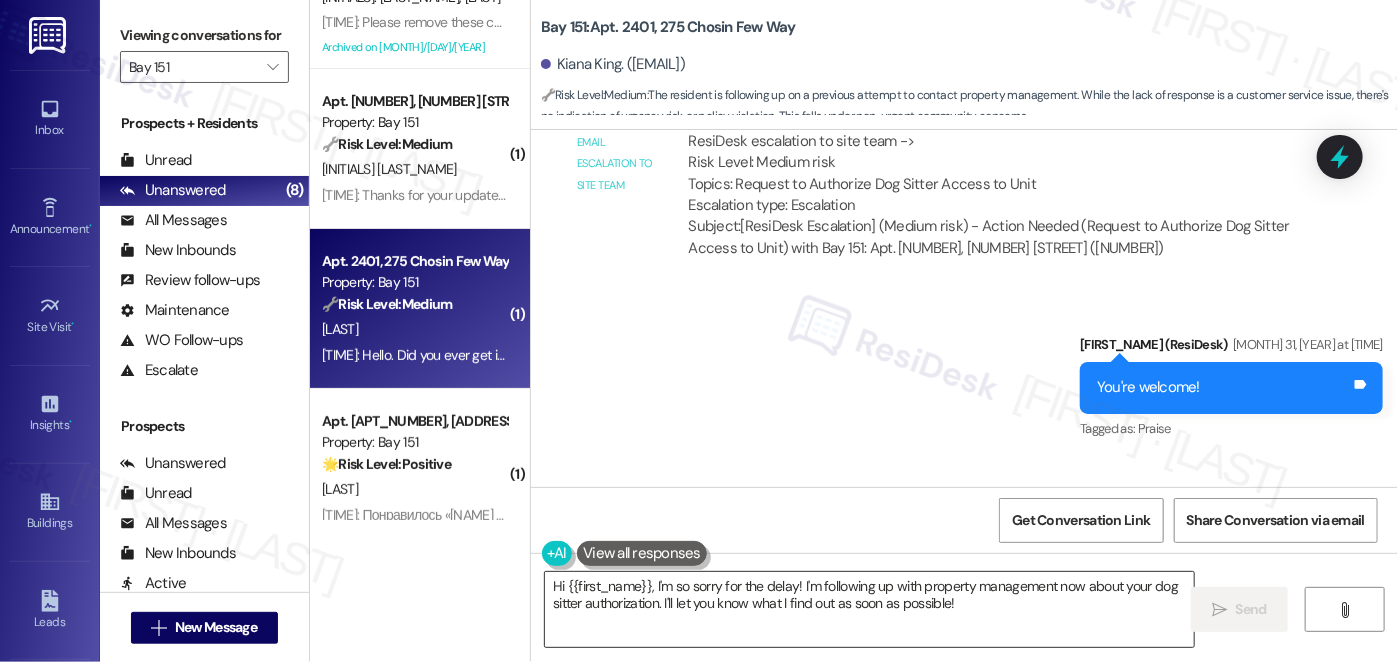 click on "Hi {{first_name}}, I'm so sorry for the delay! I'm following up with property management now about your dog sitter authorization. I'll let you know what I find out as soon as possible!" at bounding box center [869, 609] 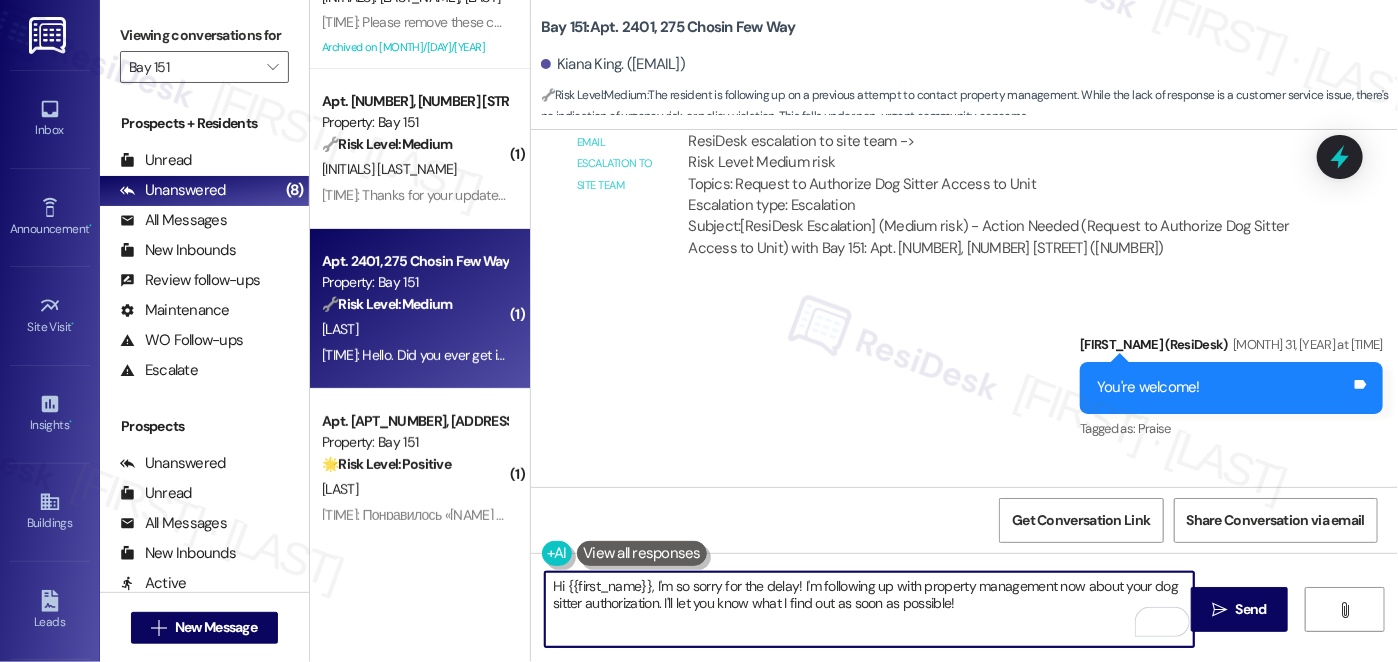 paste on "thanks for checking in. I haven't gotten a response from the team yet. I'll follow up with the site team again and will be in touch as soon as I get an update. I appreciate your patienc" 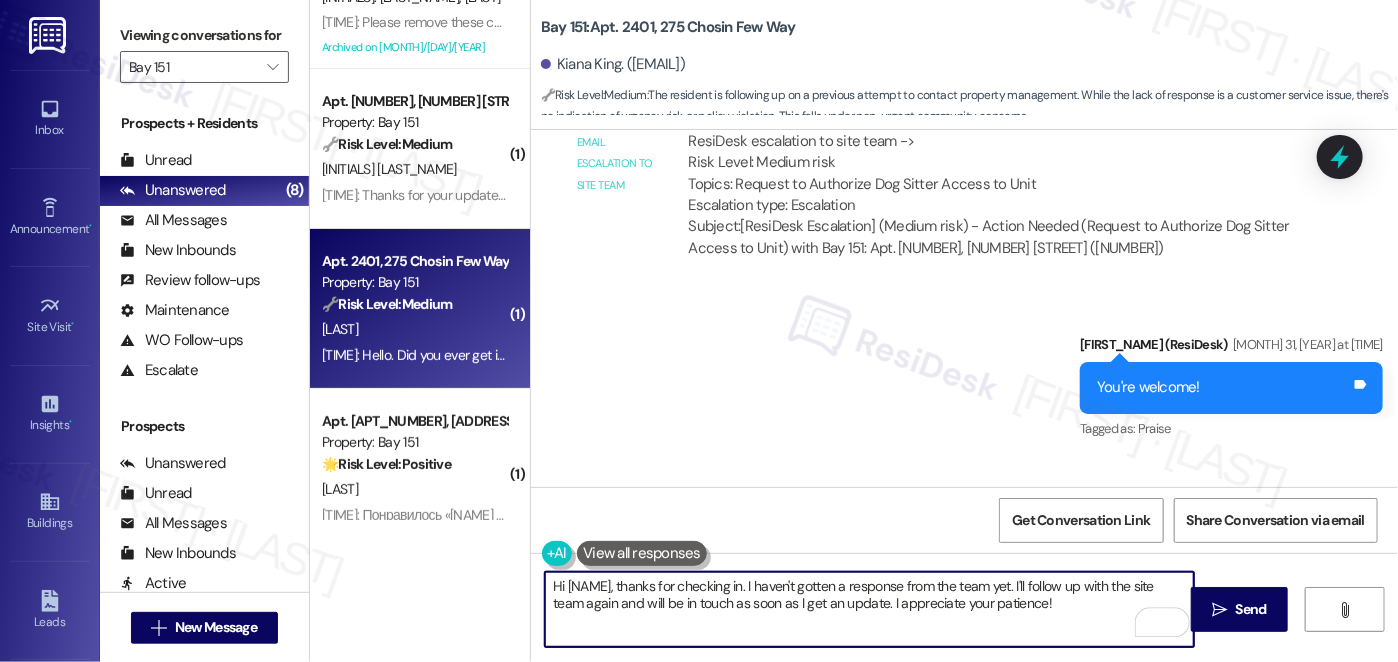 type on "Hi {{first_name}}, thanks for checking in. I haven't gotten a response from the team yet. I'll follow up with the site team again and will be in touch as soon as I get an update. I appreciate your patience!" 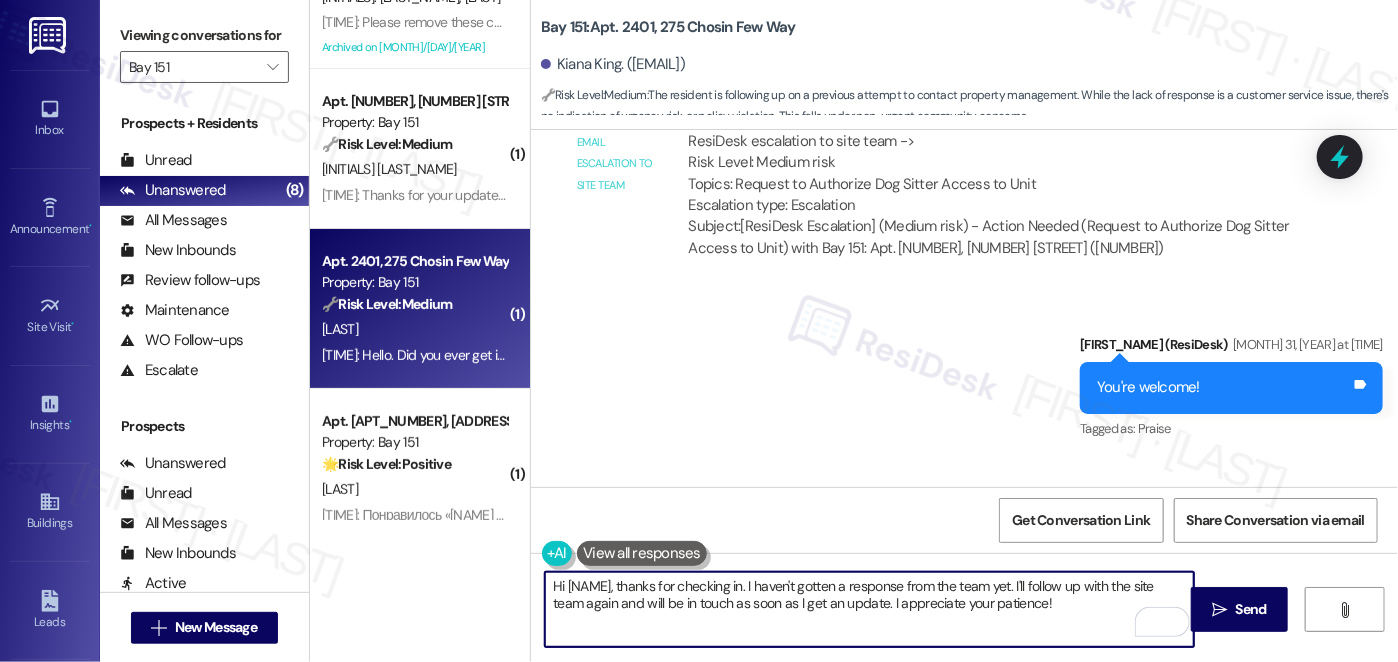 click on "Hi {{first_name}}, thanks for checking in. I haven't gotten a response from the team yet. I'll follow up with the site team again and will be in touch as soon as I get an update. I appreciate your patience!" at bounding box center [869, 609] 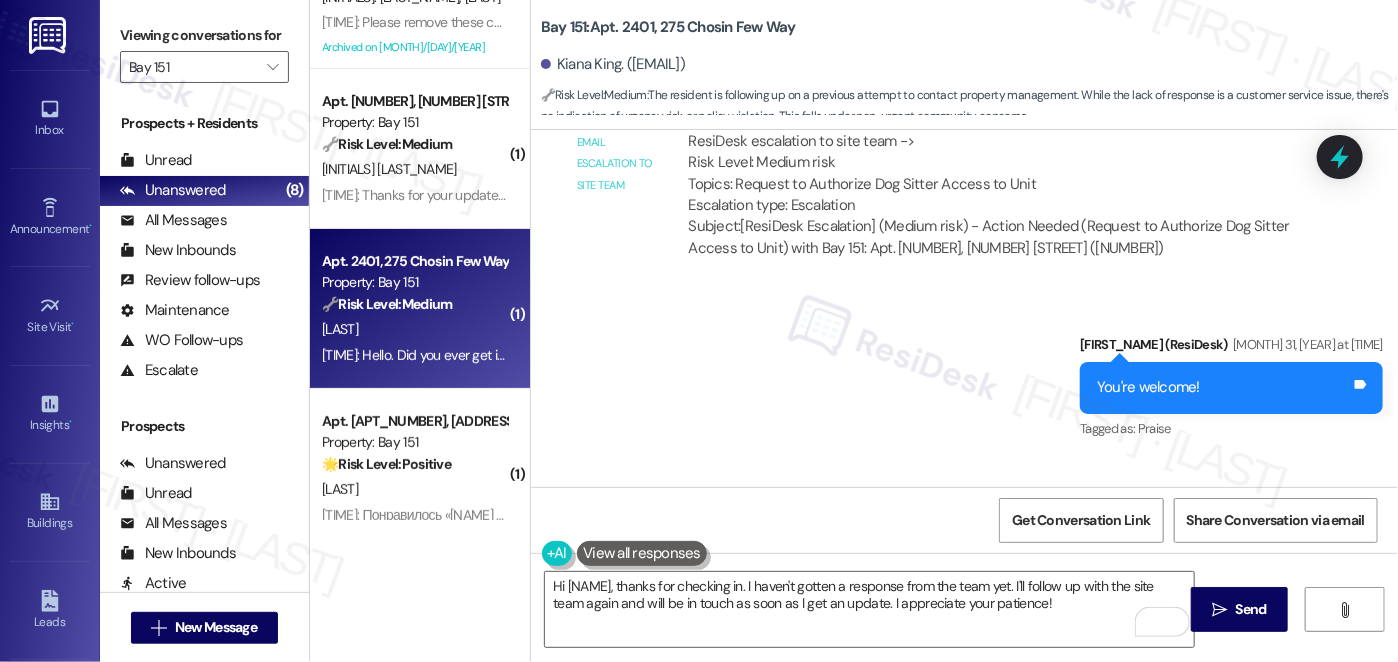 click on "Viewing conversations for" at bounding box center [204, 35] 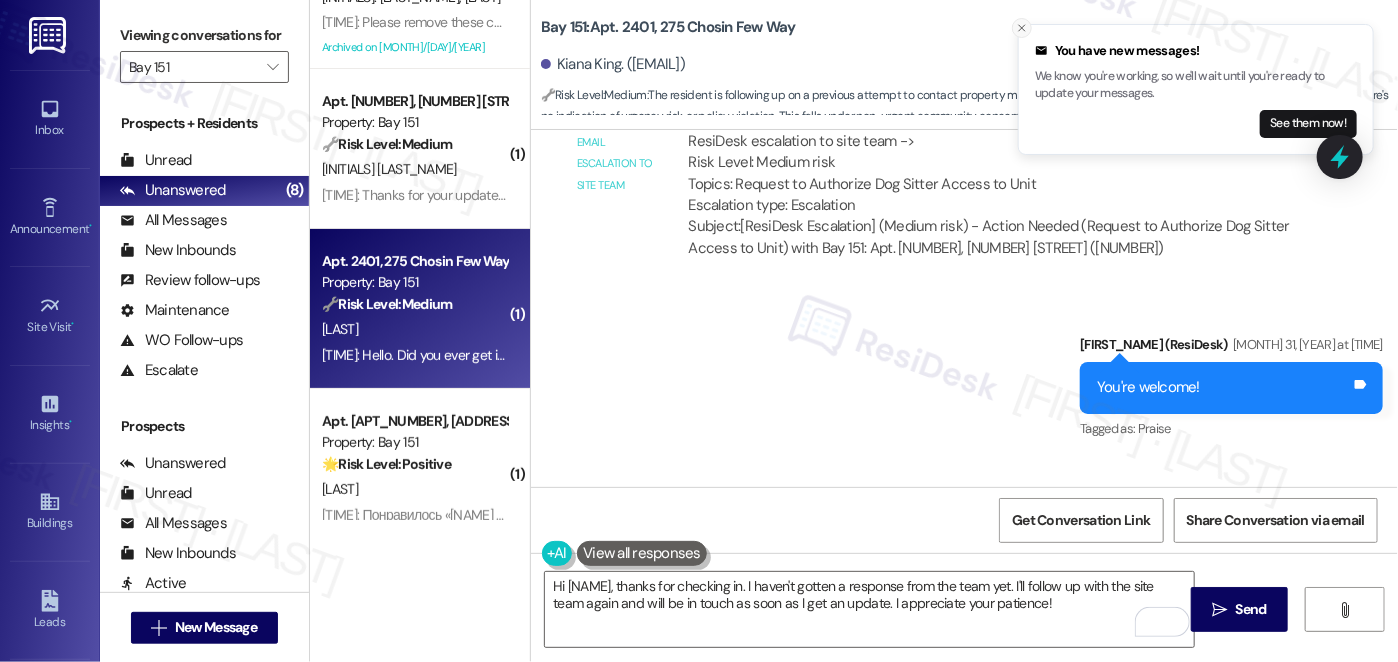 click 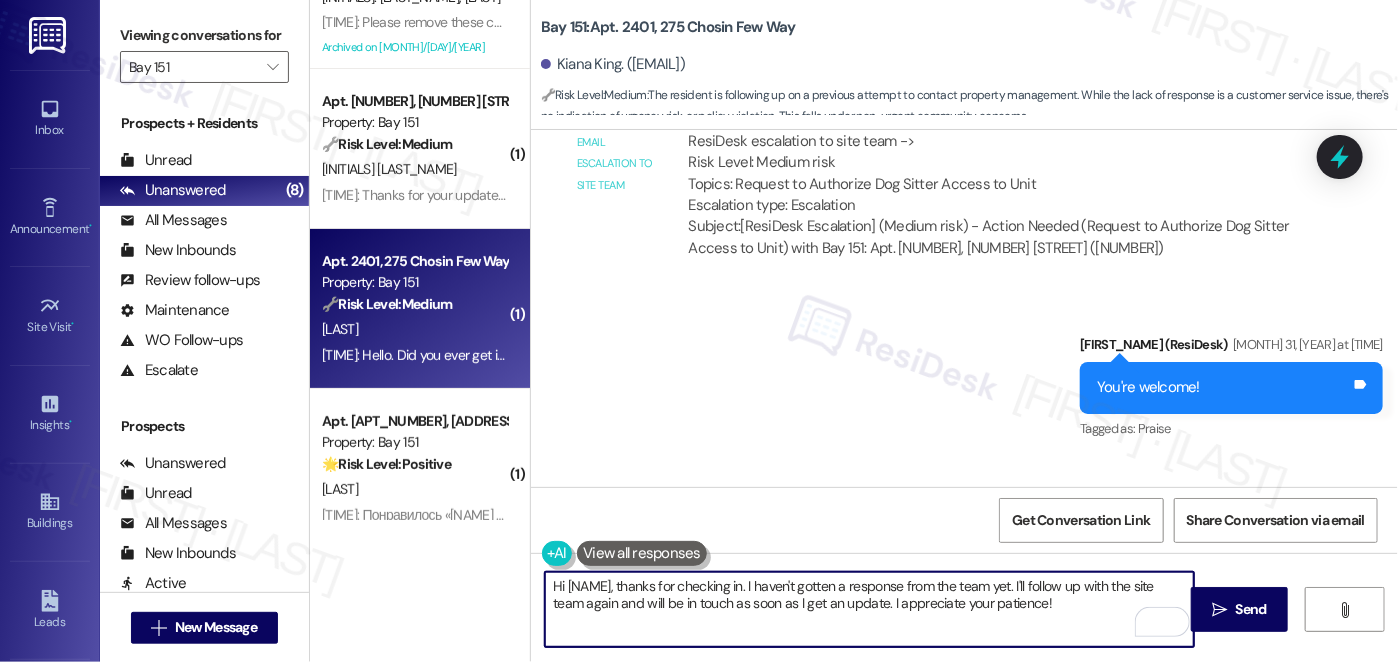 click on "Hi {{first_name}}, thanks for checking in. I haven't gotten a response from the team yet. I'll follow up with the site team again and will be in touch as soon as I get an update. I appreciate your patience!" at bounding box center [869, 609] 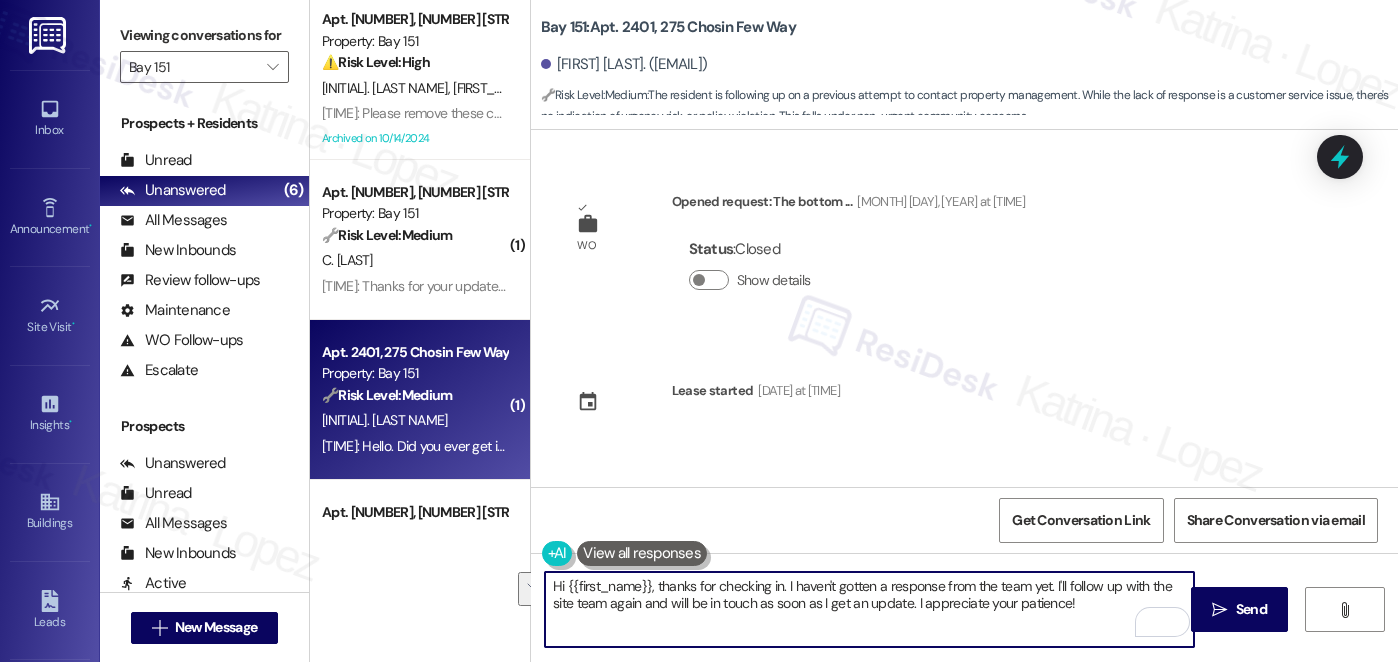 scroll, scrollTop: 0, scrollLeft: 0, axis: both 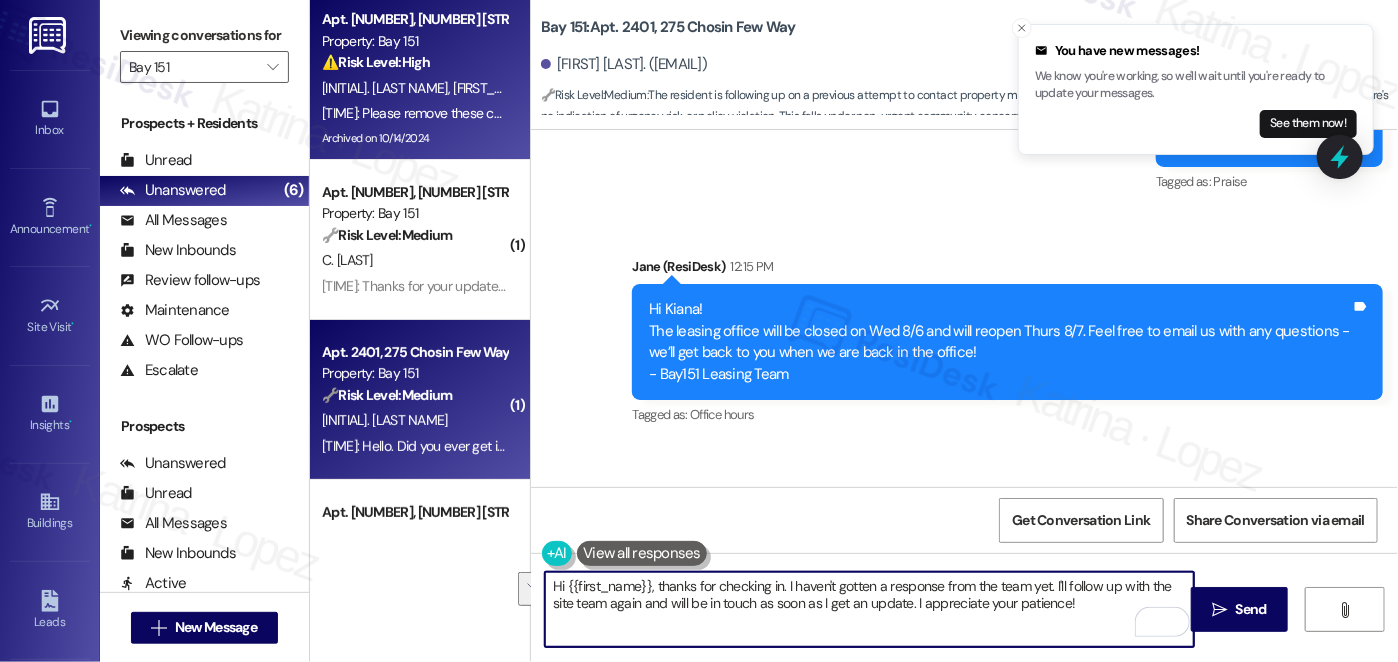 click on "[TIME]: Please remove these charges. I will send an email as well.  [TIME]: Please remove these charges. I will send an email as well." at bounding box center [506, 113] 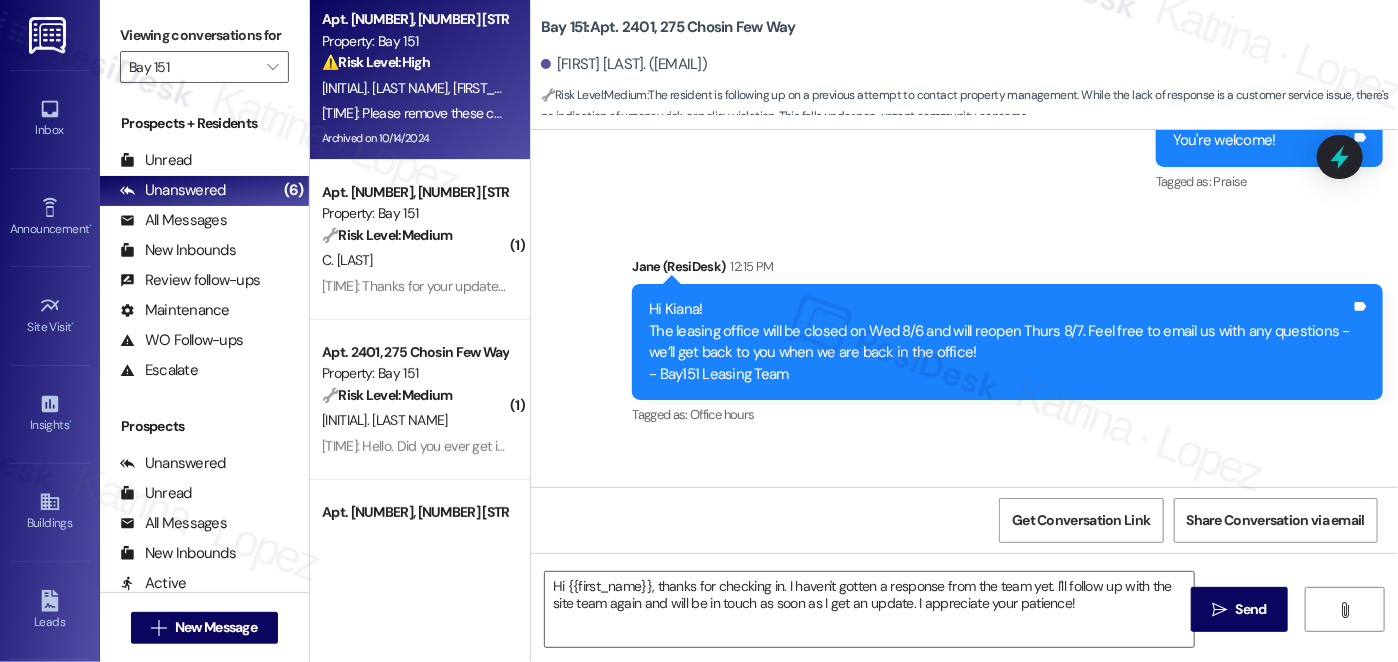 type on "Fetching suggested responses. Please feel free to read through the conversation in the meantime." 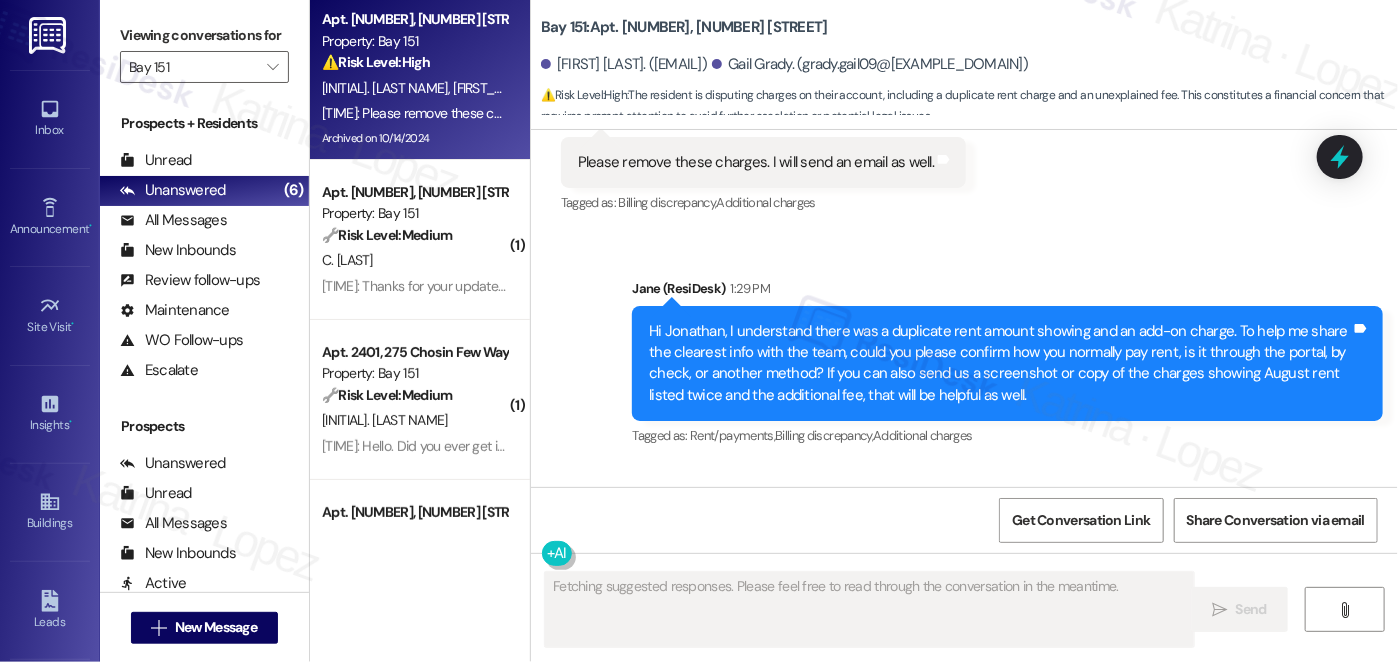 scroll, scrollTop: 60486, scrollLeft: 0, axis: vertical 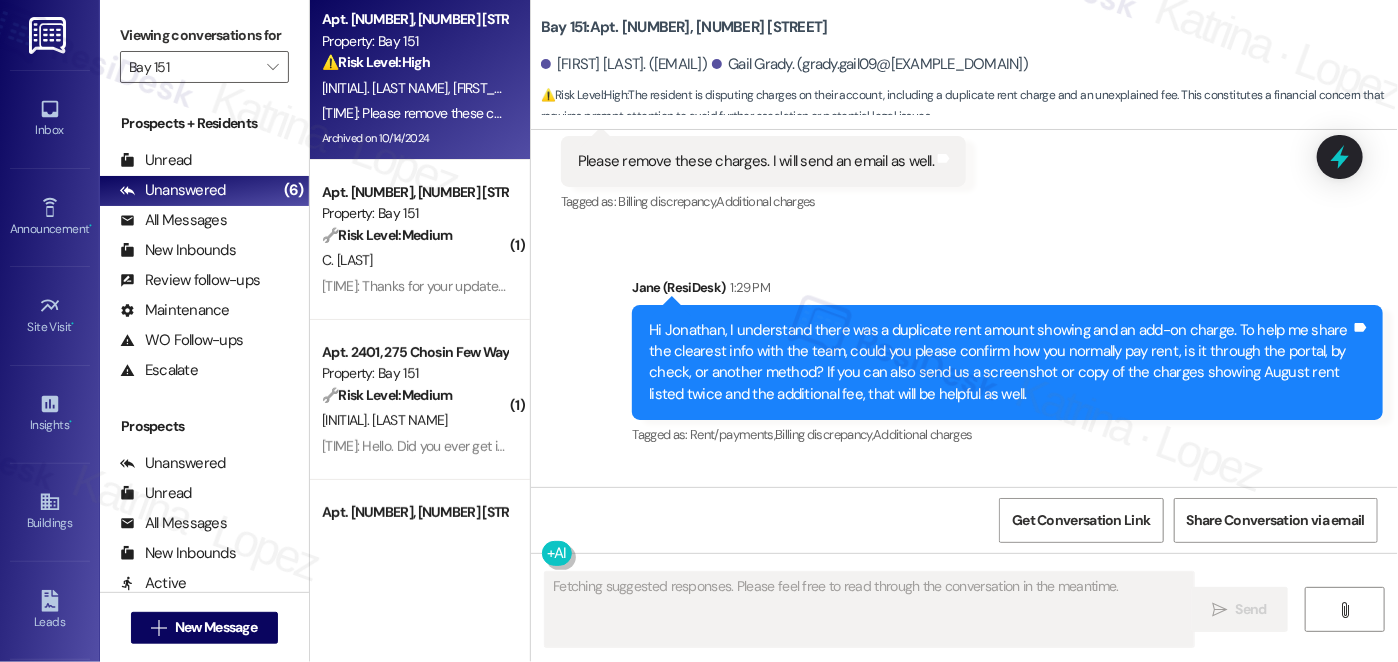 click on "I will email you the incorrect details later. The amount owed is not $6,032" at bounding box center [807, 774] 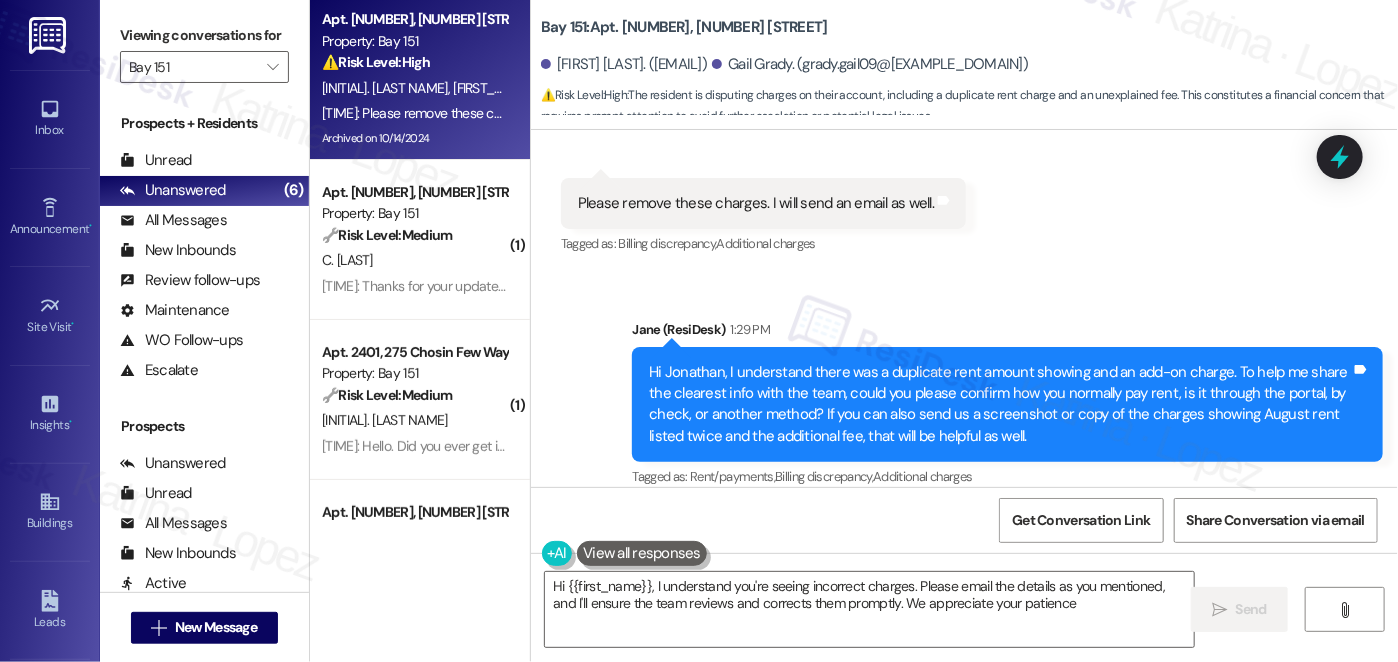 type on "Hi {{first_name}}, I understand you're seeing incorrect charges. Please email the details as you mentioned, and I'll ensure the team reviews and corrects them promptly. We appreciate your patience!" 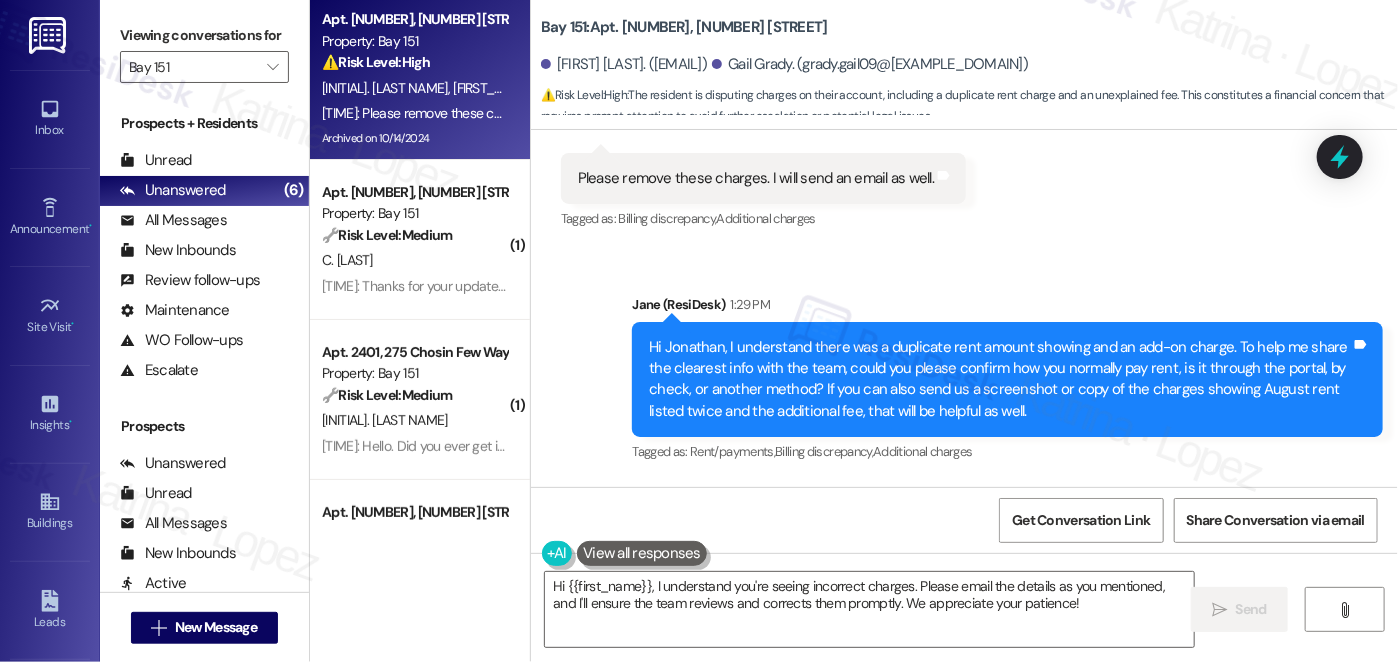 scroll, scrollTop: 60486, scrollLeft: 0, axis: vertical 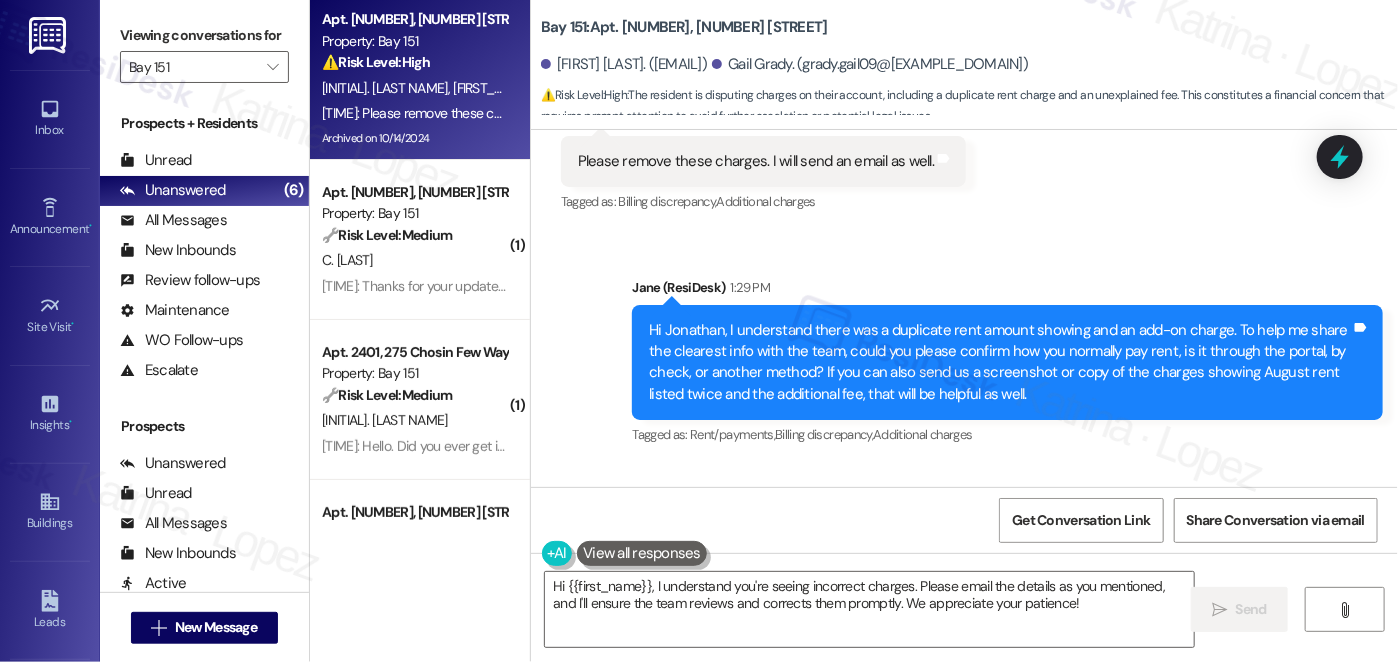 click on "I will email you the incorrect details later. The amount owed is not $6,032" at bounding box center [807, 774] 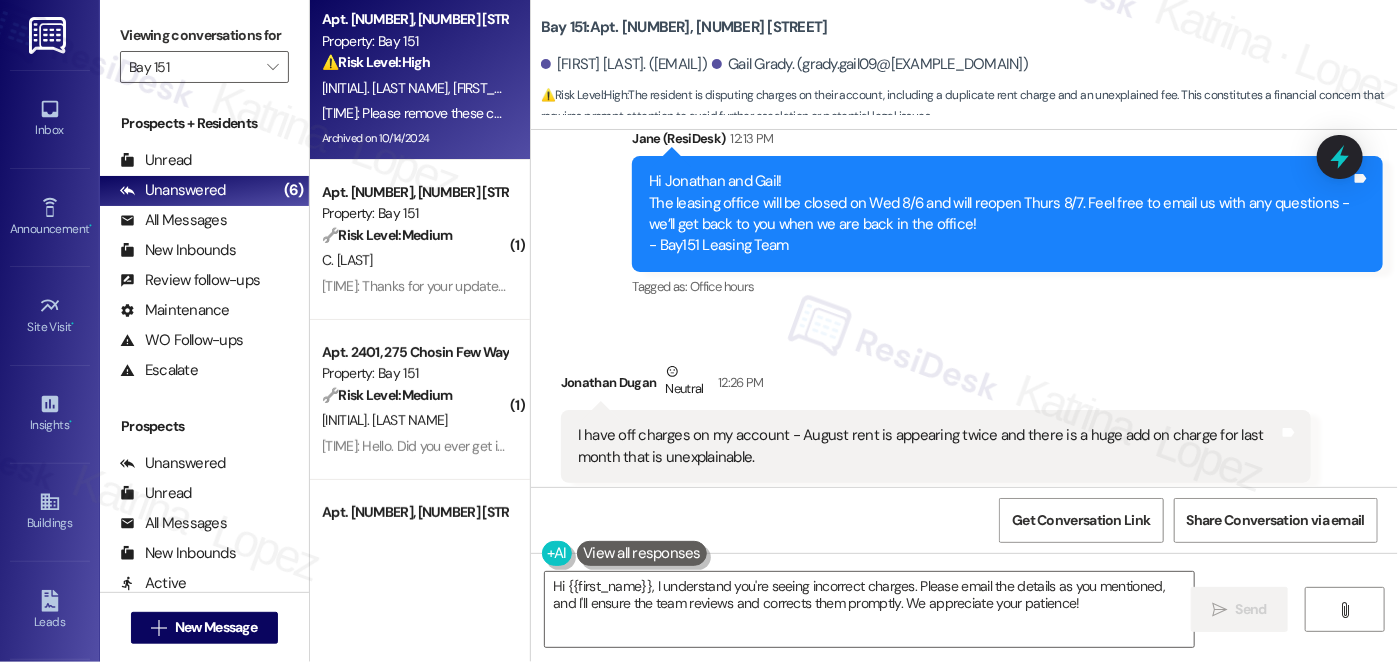 scroll, scrollTop: 59886, scrollLeft: 0, axis: vertical 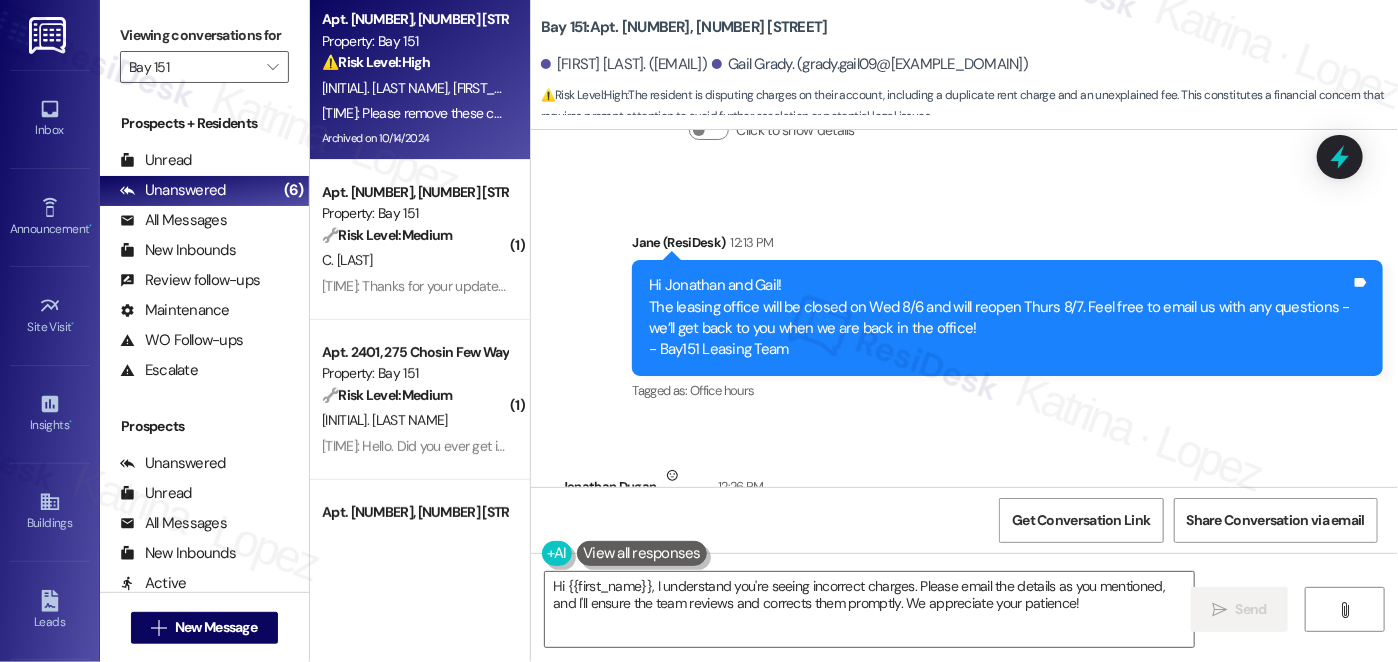 click on "Please remove these charges. I will send an email as well." at bounding box center (756, 761) 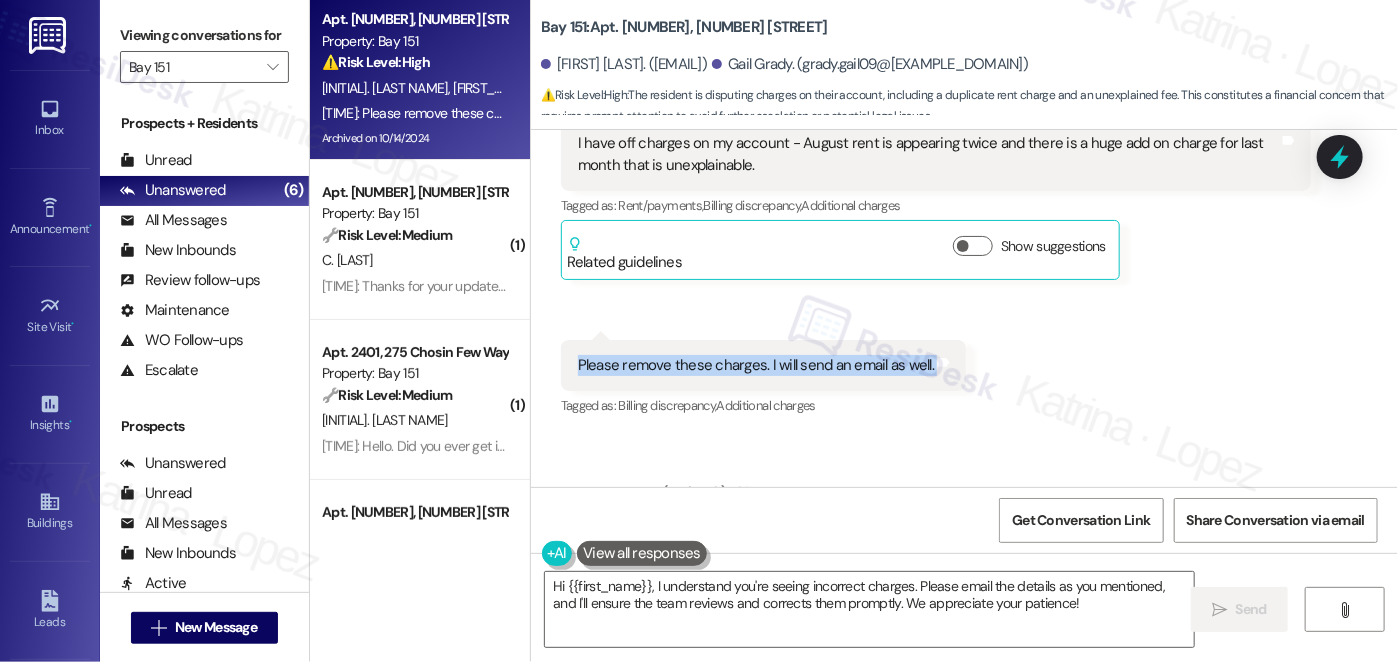 scroll, scrollTop: 60486, scrollLeft: 0, axis: vertical 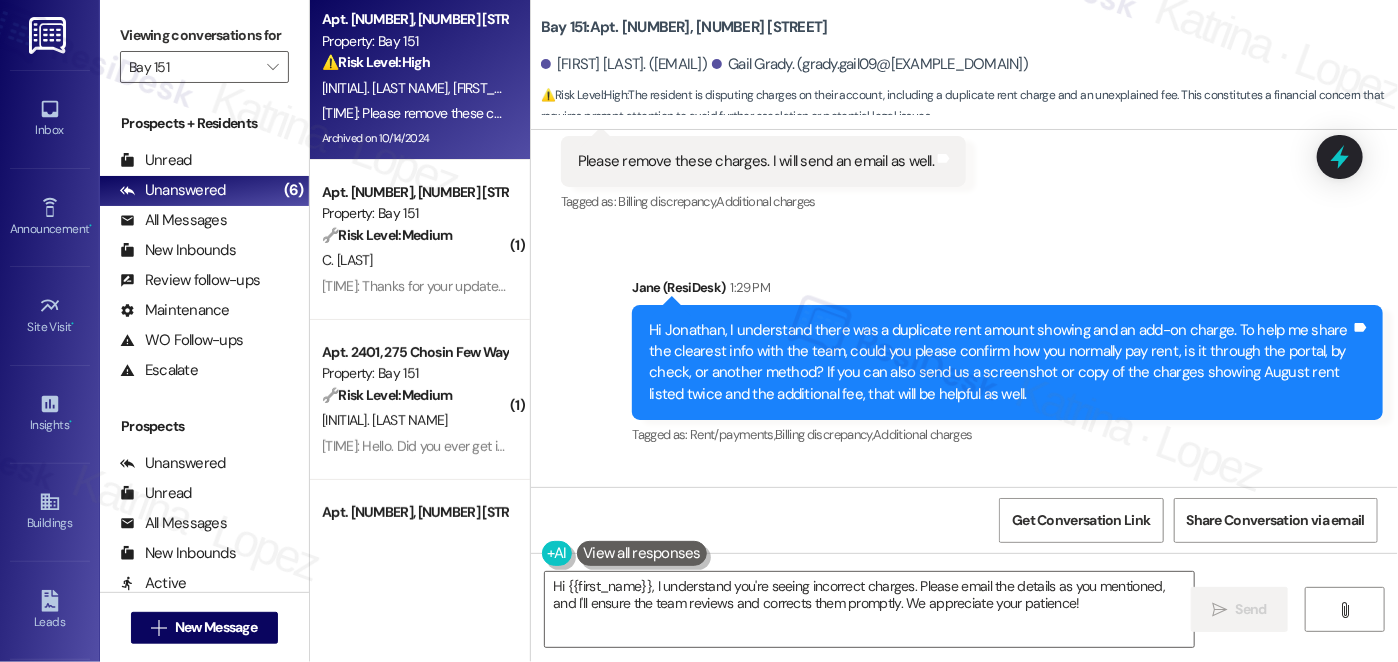 click on "Hi Jonathan and Gail, how are you? A friendly reminder that your rent is due and your current balance is {$6032.00}. Please be sure to post your payment before 5pm today or a $100 late fee will be added to your rental account. Please let us know if you have any questions! If you've already paid, thank you for your patience!" at bounding box center [1000, 585] 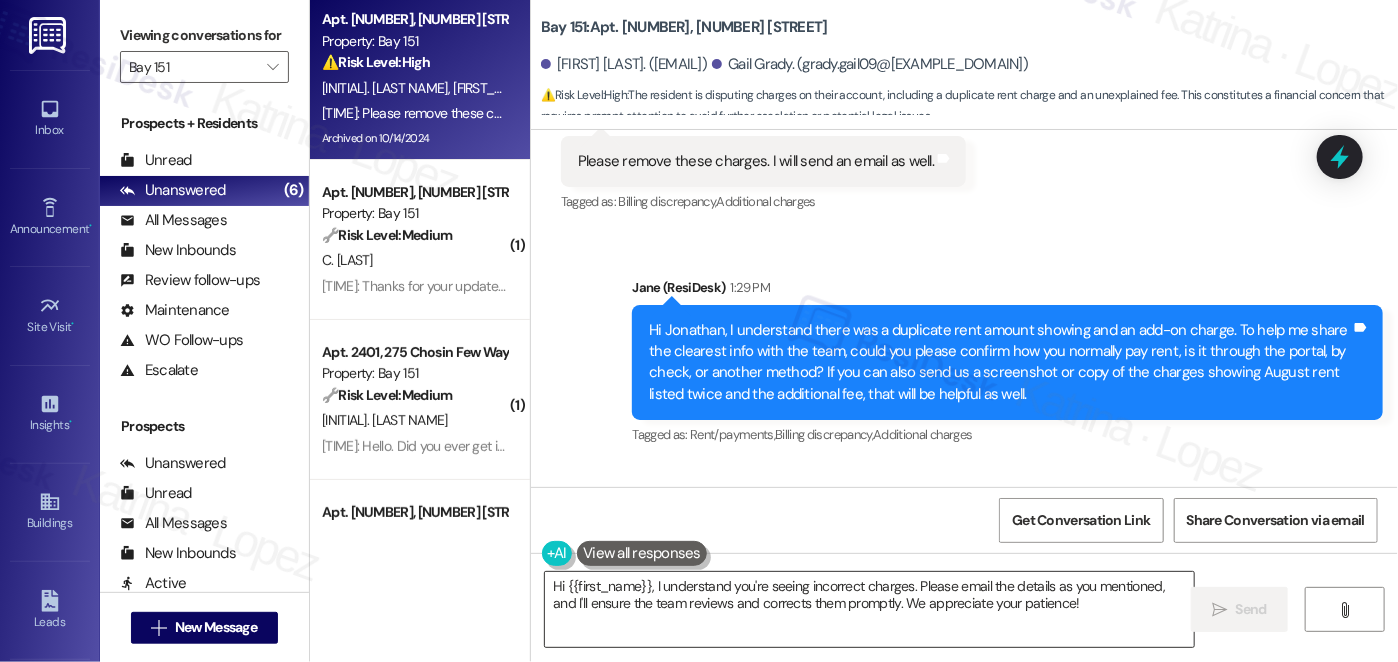 click on "Hi {{first_name}}, I understand you're seeing incorrect charges. Please email the details as you mentioned, and I'll ensure the team reviews and corrects them promptly. We appreciate your patience!" at bounding box center [869, 609] 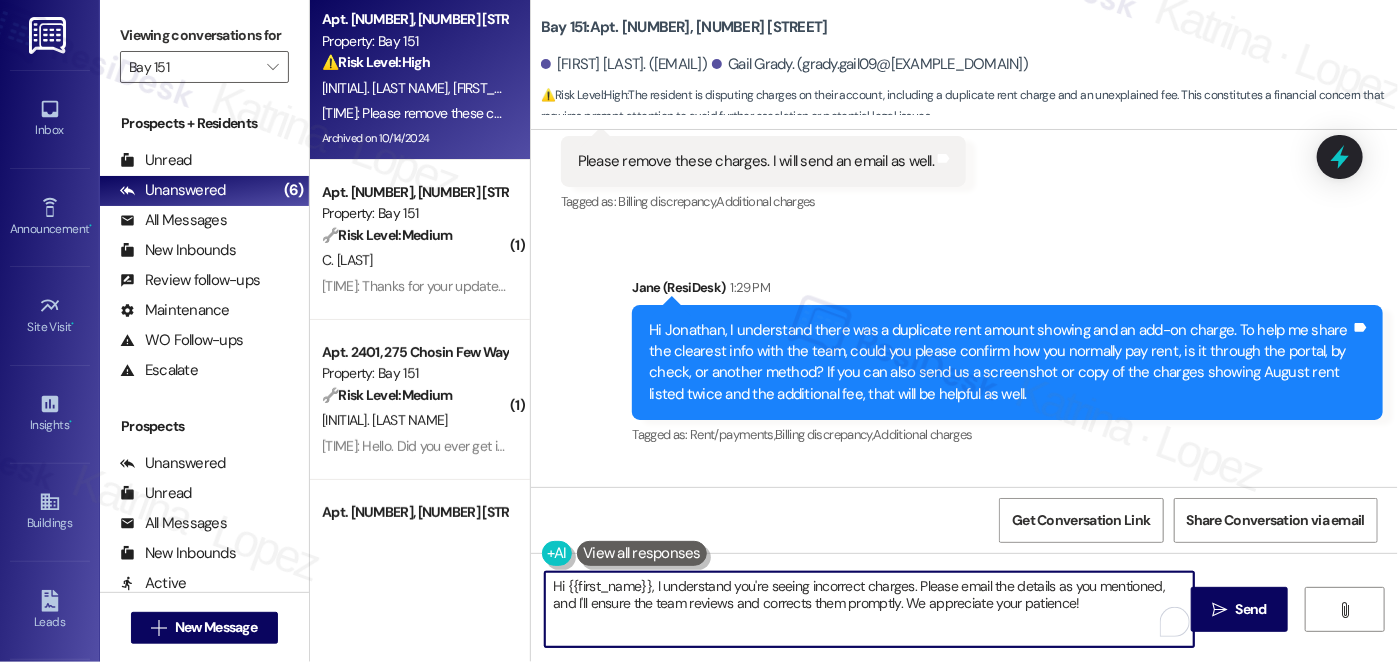 click on "Hi {{first_name}}, I understand you're seeing incorrect charges. Please email the details as you mentioned, and I'll ensure the team reviews and corrects them promptly. We appreciate your patience!" at bounding box center (869, 609) 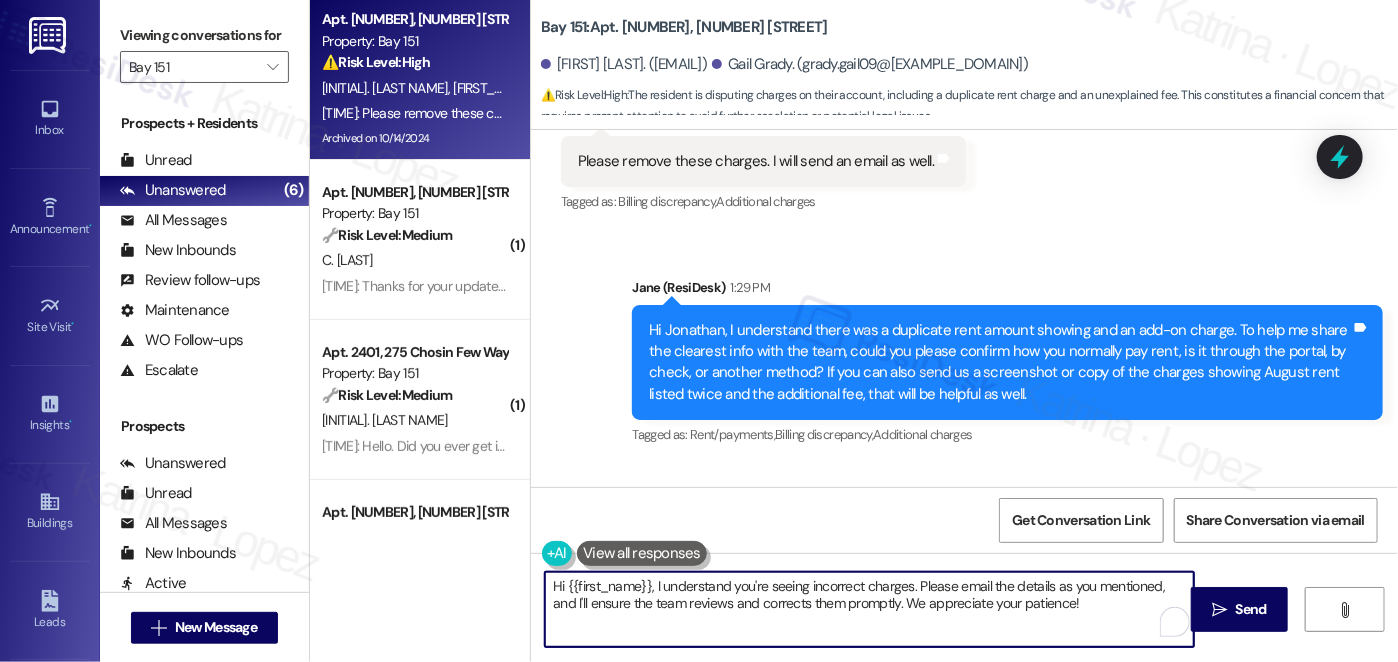click on "Hi {{first_name}}, I understand you're seeing incorrect charges. Please email the details as you mentioned, and I'll ensure the team reviews and corrects them promptly. We appreciate your patience!" at bounding box center (869, 609) 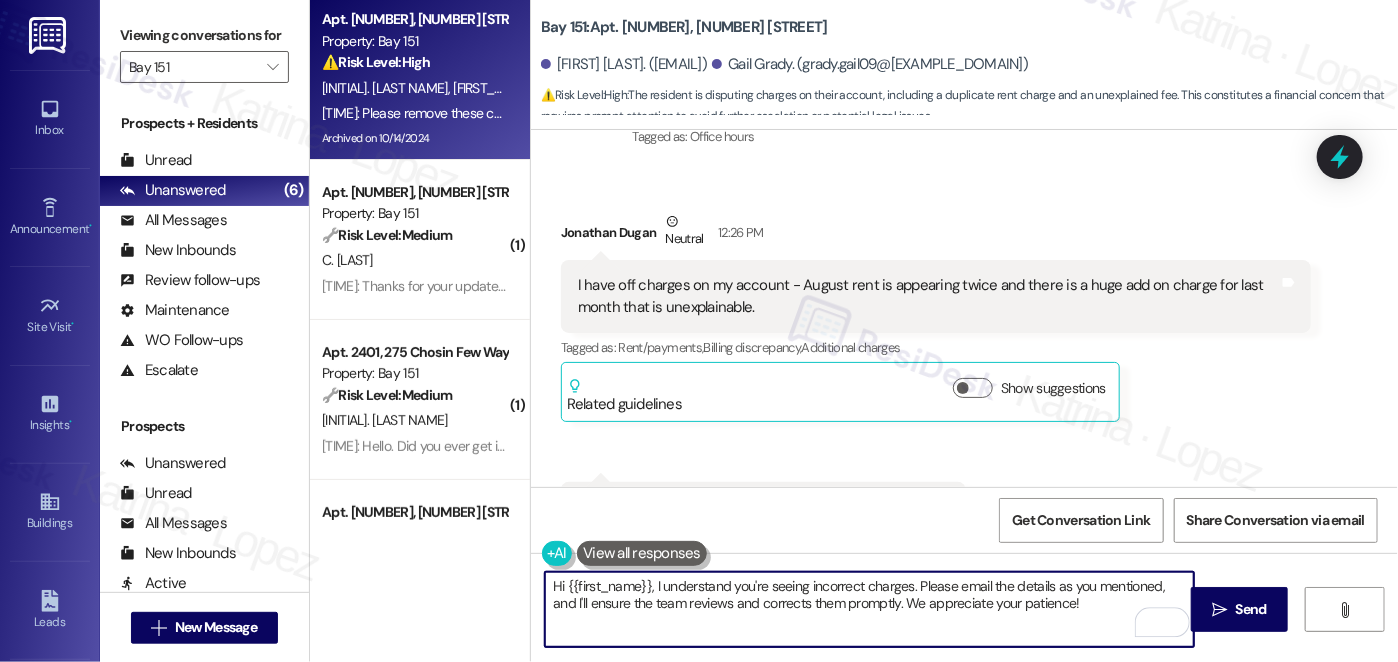 scroll, scrollTop: 60086, scrollLeft: 0, axis: vertical 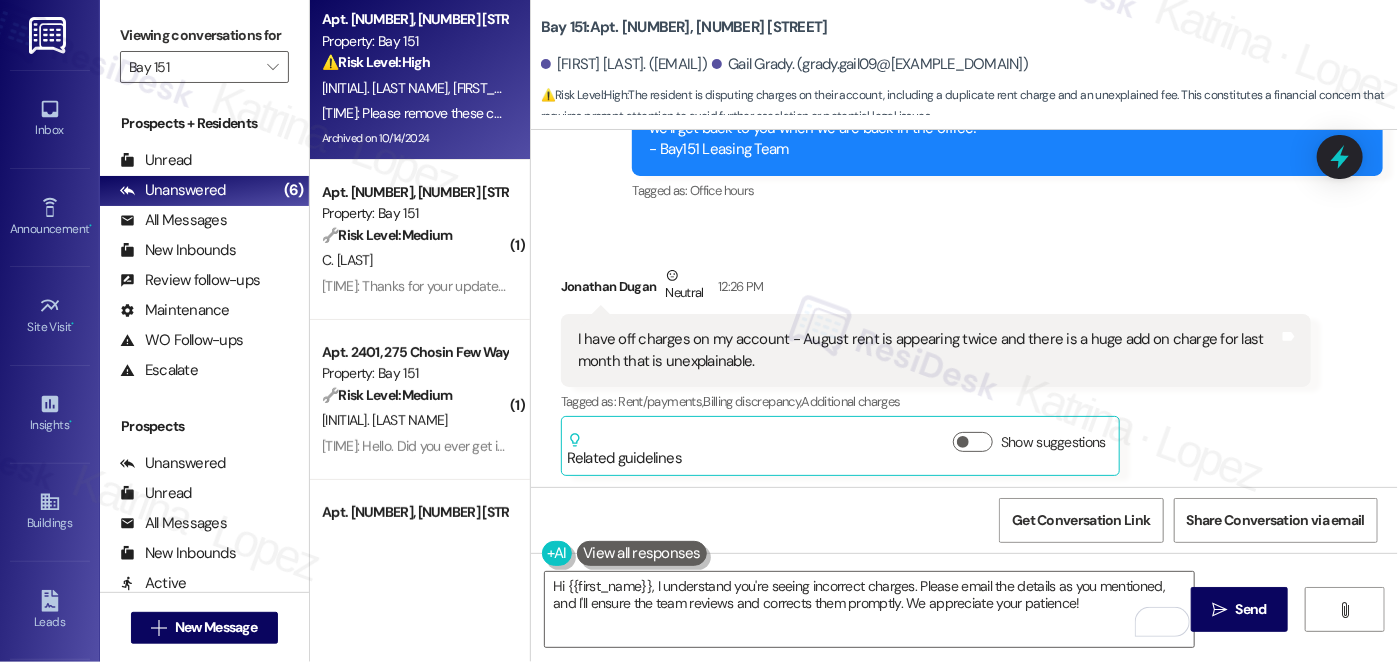 drag, startPoint x: 724, startPoint y: 369, endPoint x: 1100, endPoint y: 427, distance: 380.4471 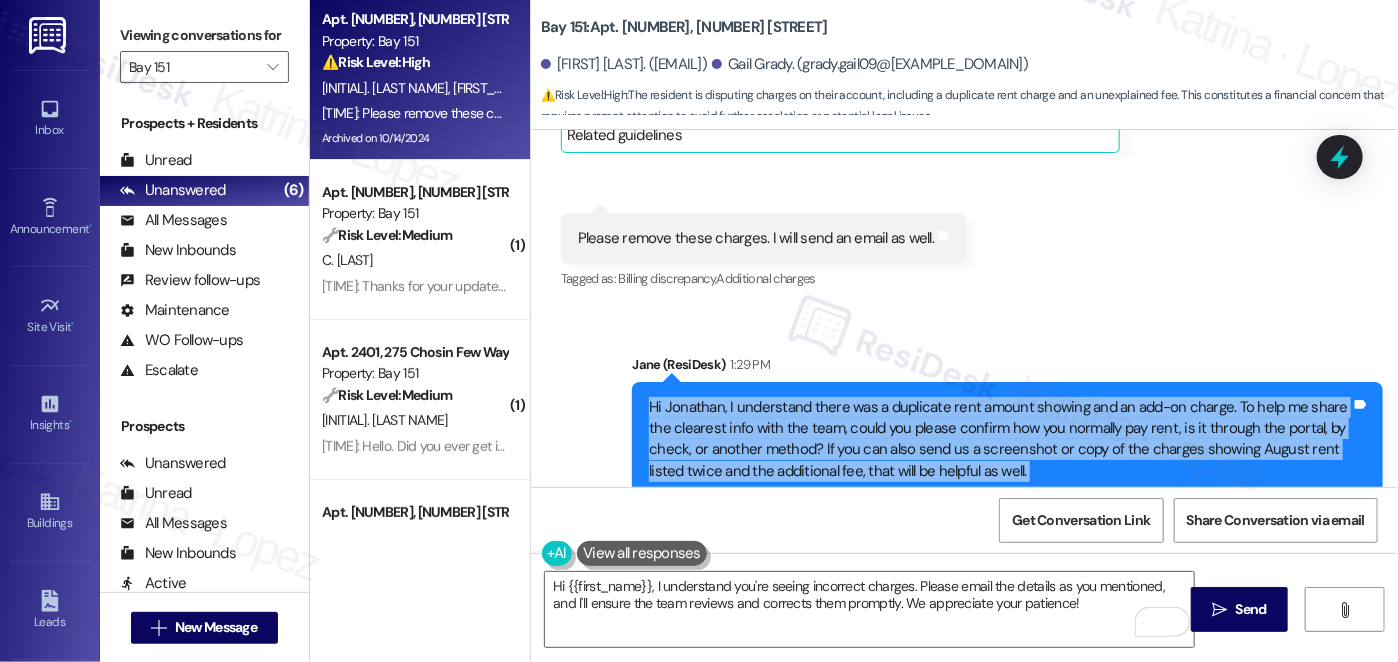 scroll, scrollTop: 60486, scrollLeft: 0, axis: vertical 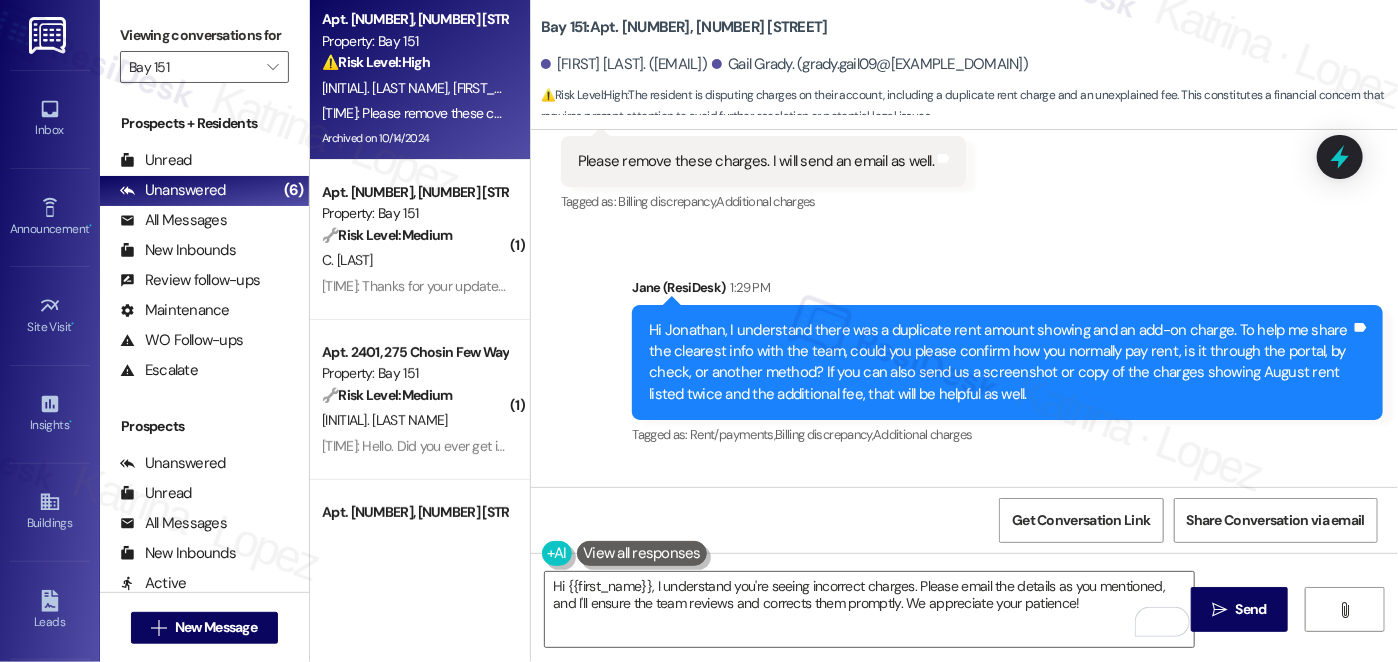 drag, startPoint x: 970, startPoint y: 352, endPoint x: 820, endPoint y: 151, distance: 250.80072 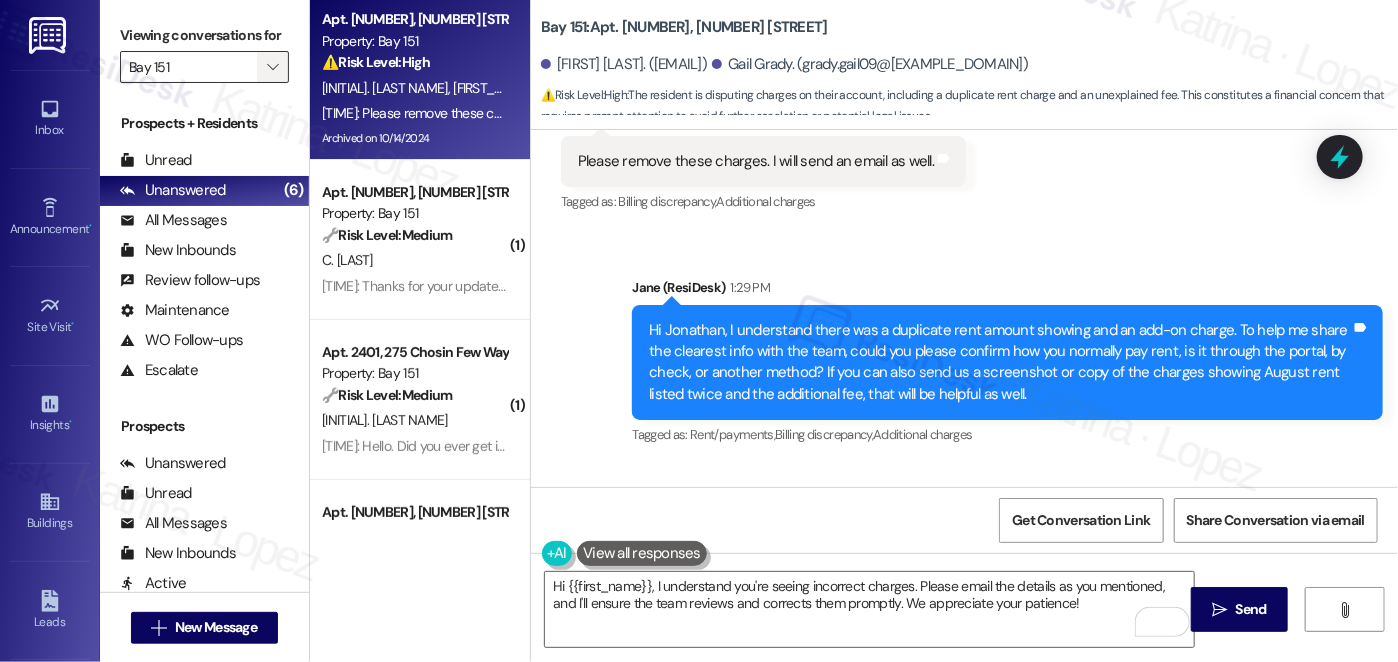 click on "" at bounding box center [272, 67] 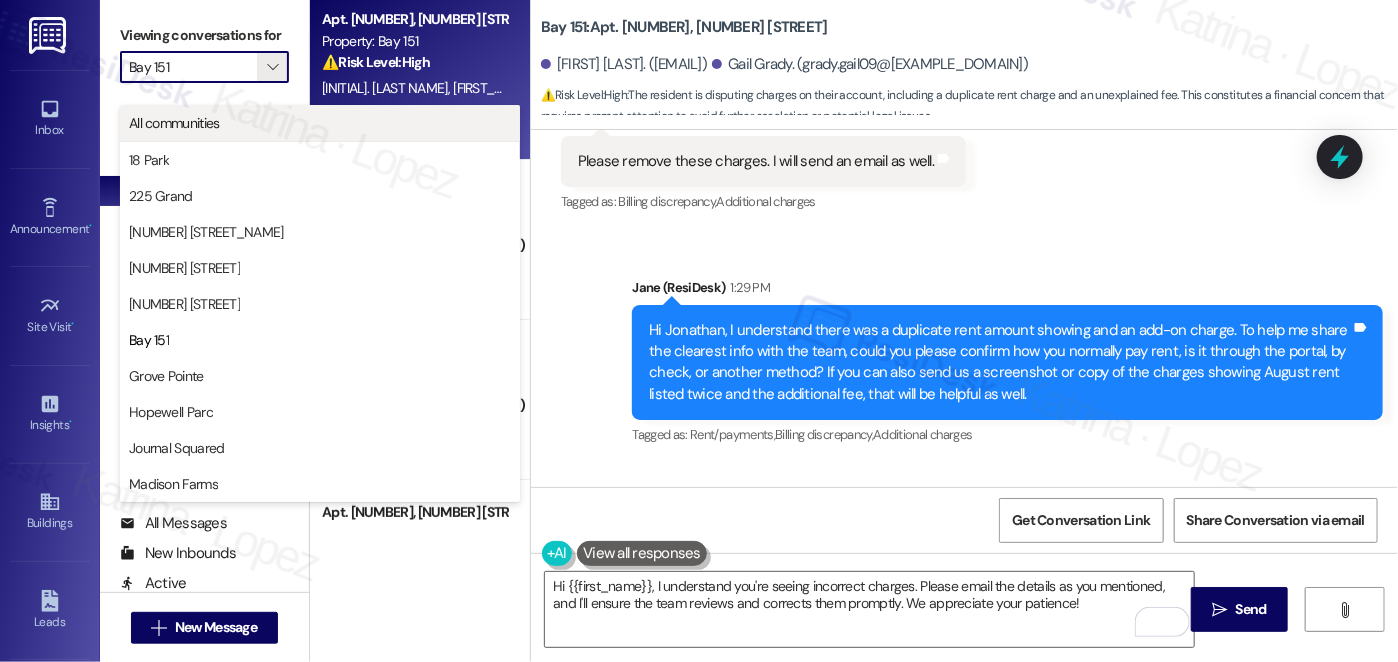 click on "All communities" at bounding box center (320, 123) 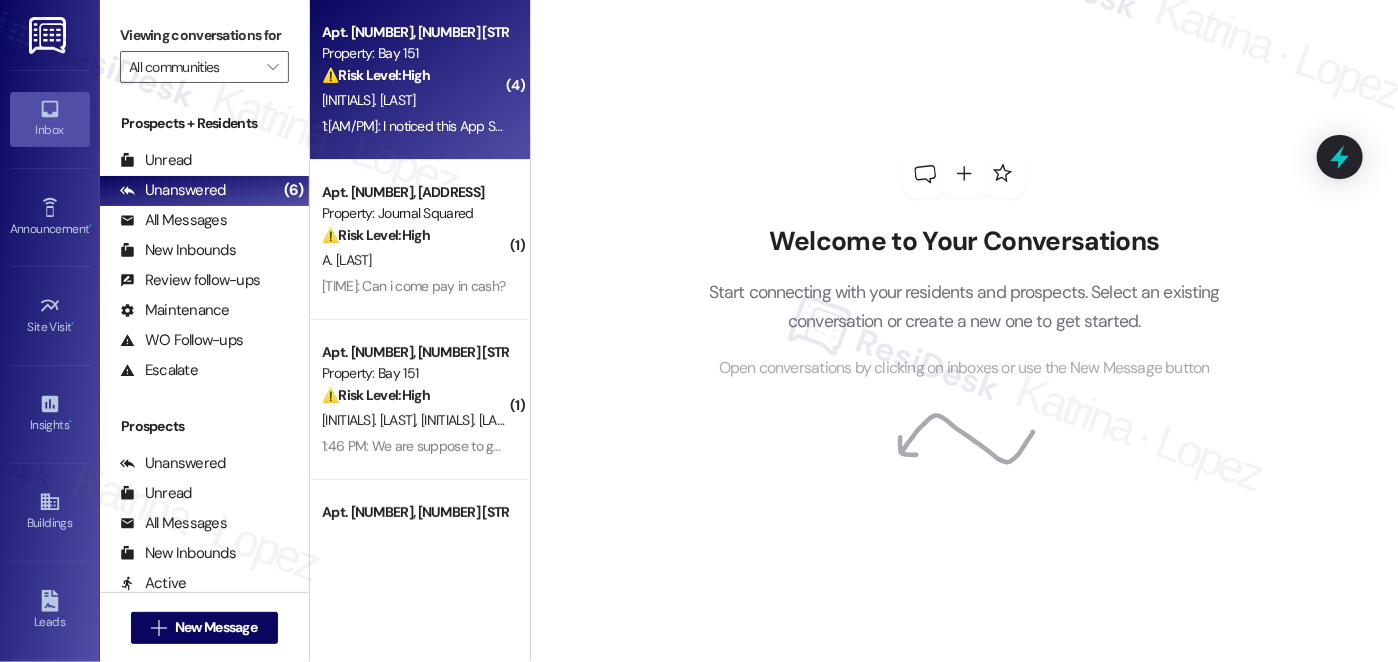 click on "[INITIALS]. [LAST]" at bounding box center (414, 100) 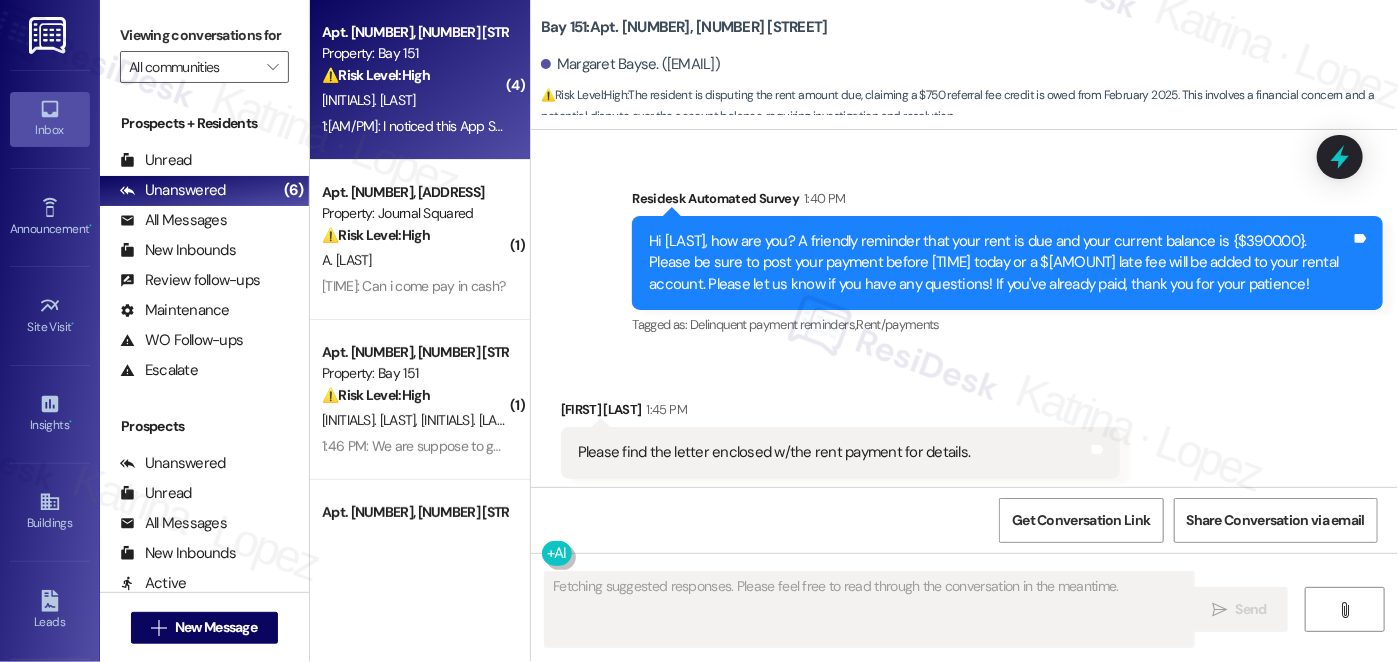 scroll, scrollTop: 29101, scrollLeft: 0, axis: vertical 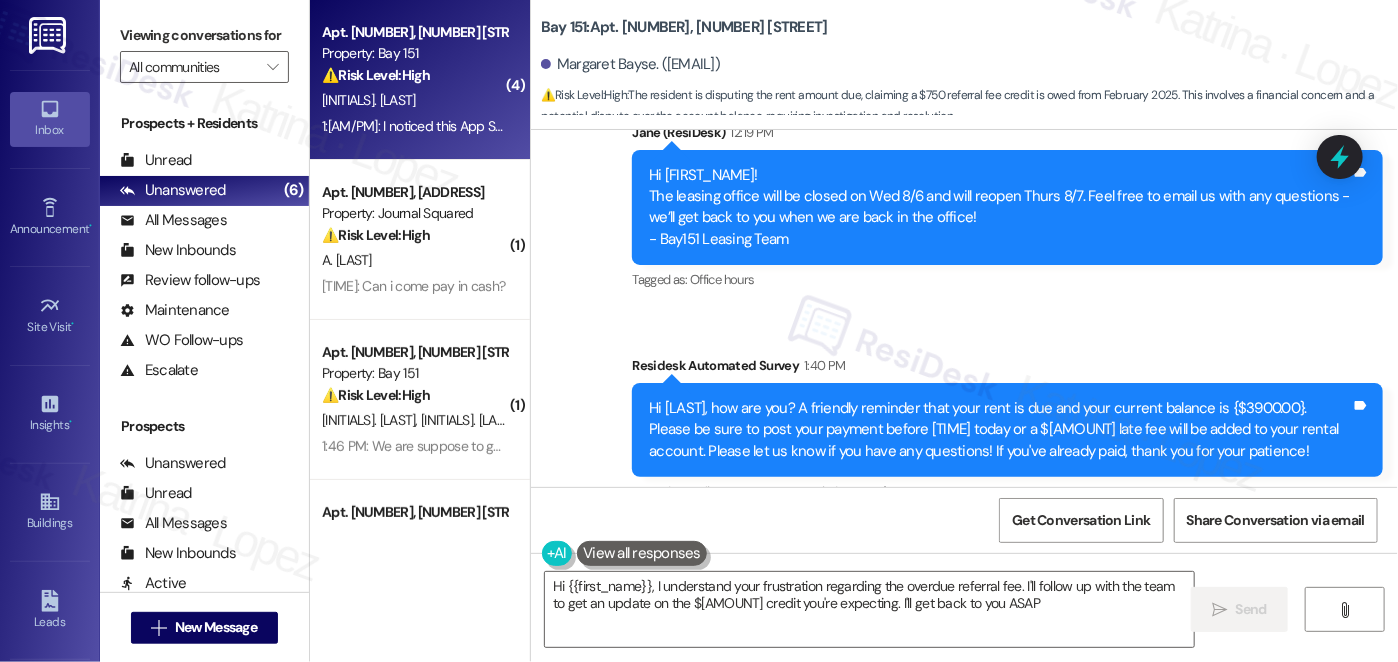 type on "Hi {{first_name}}, I understand your frustration regarding the overdue referral fee. I'll follow up with the team to get an update on the $750 credit you're expecting. I'll get back to you ASAP!" 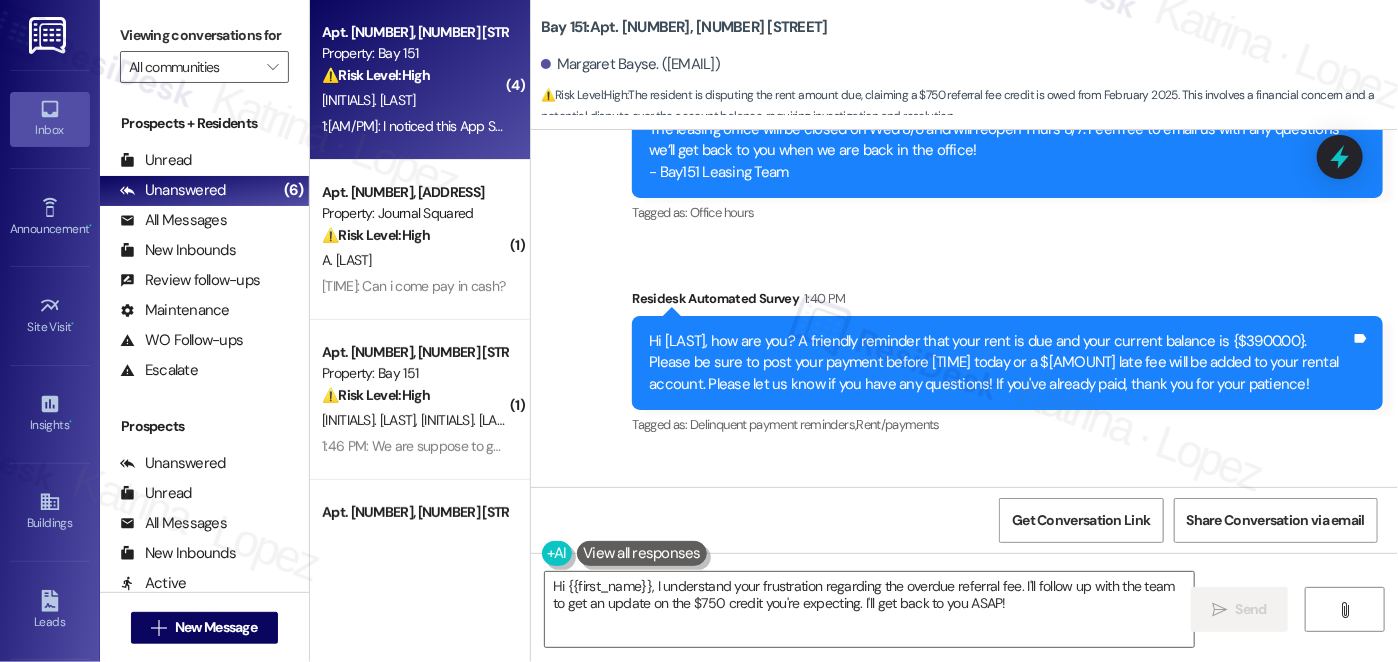 scroll, scrollTop: 29201, scrollLeft: 0, axis: vertical 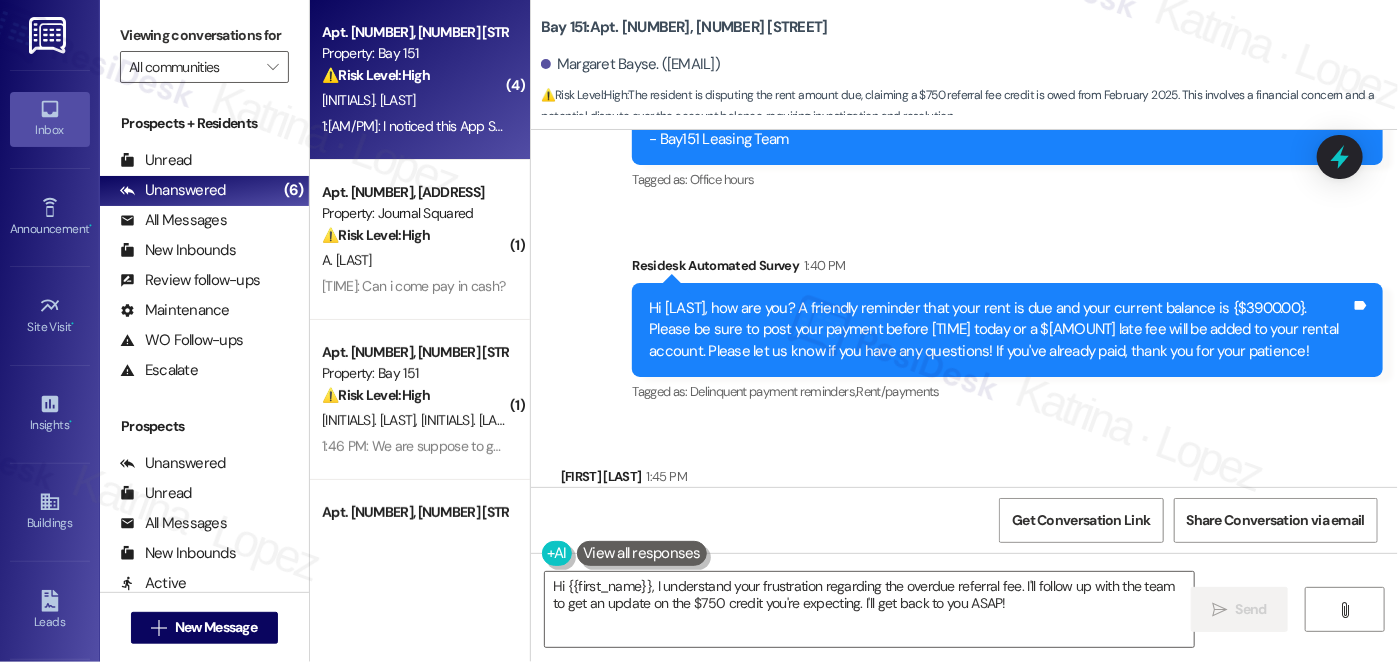 drag, startPoint x: 716, startPoint y: 382, endPoint x: 959, endPoint y: 388, distance: 243.07407 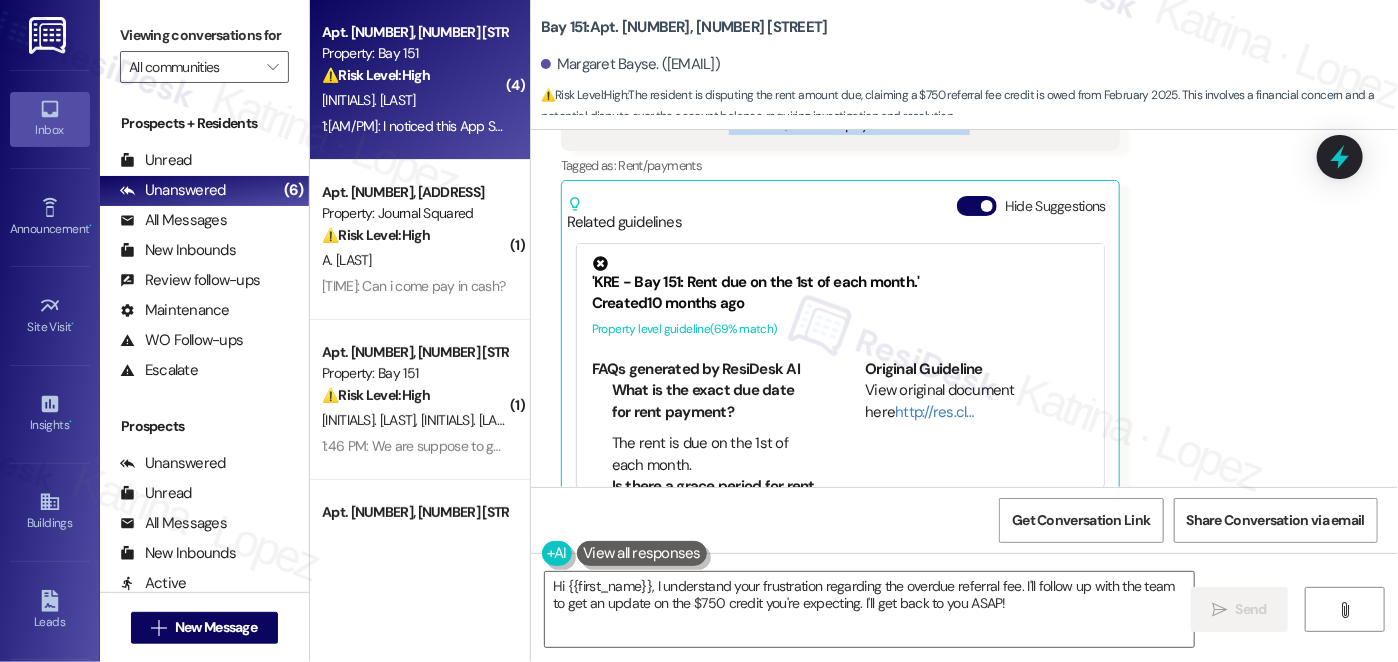 scroll, scrollTop: 29601, scrollLeft: 0, axis: vertical 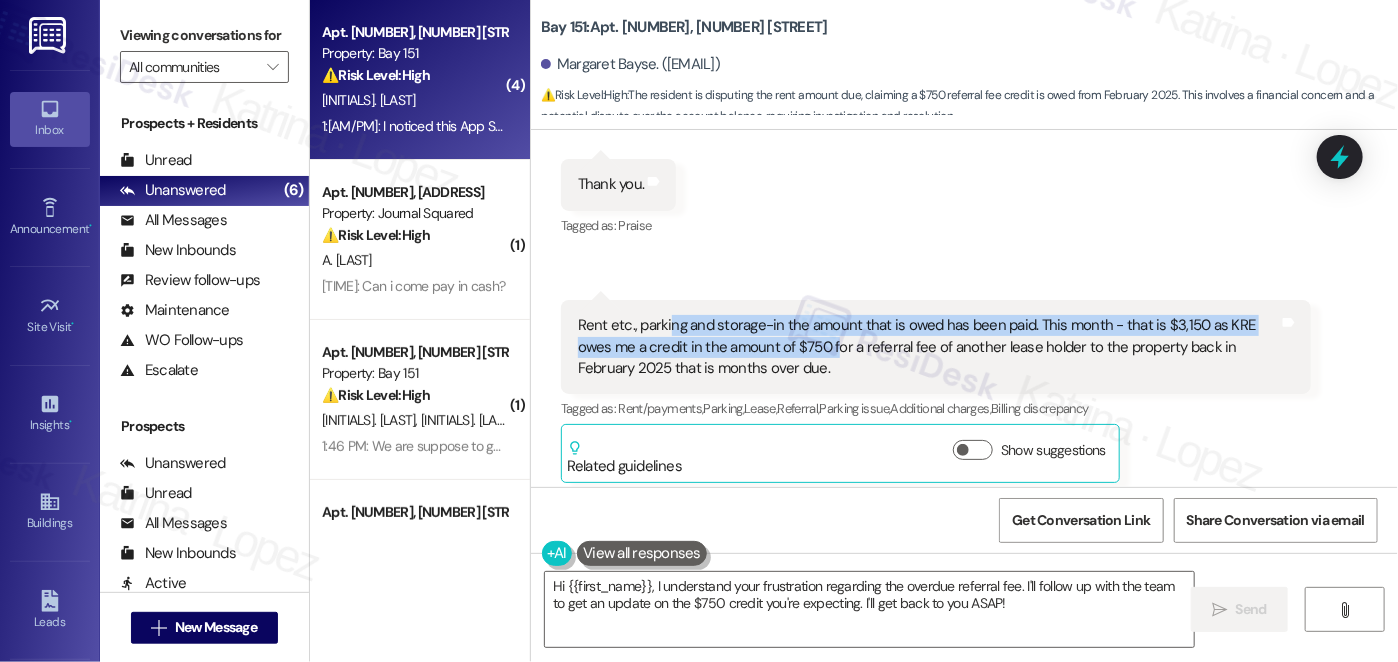 drag, startPoint x: 660, startPoint y: 191, endPoint x: 792, endPoint y: 224, distance: 136.06248 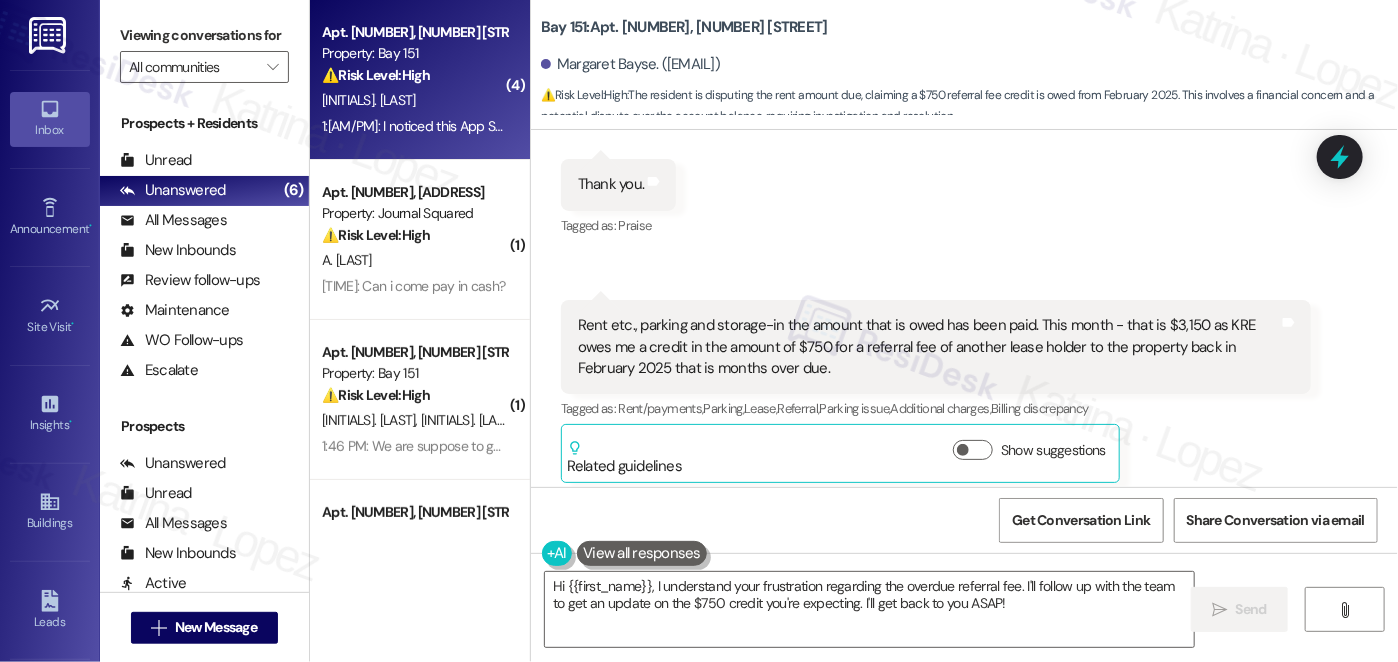 click on "Rent etc., parking and storage-in the amount that is owed has been paid. This month - that is $3,150 as KRE owes me a credit in the amount of $750 for a referral fee of another lease holder to the property back in February 2025 that is months over due." at bounding box center (929, 347) 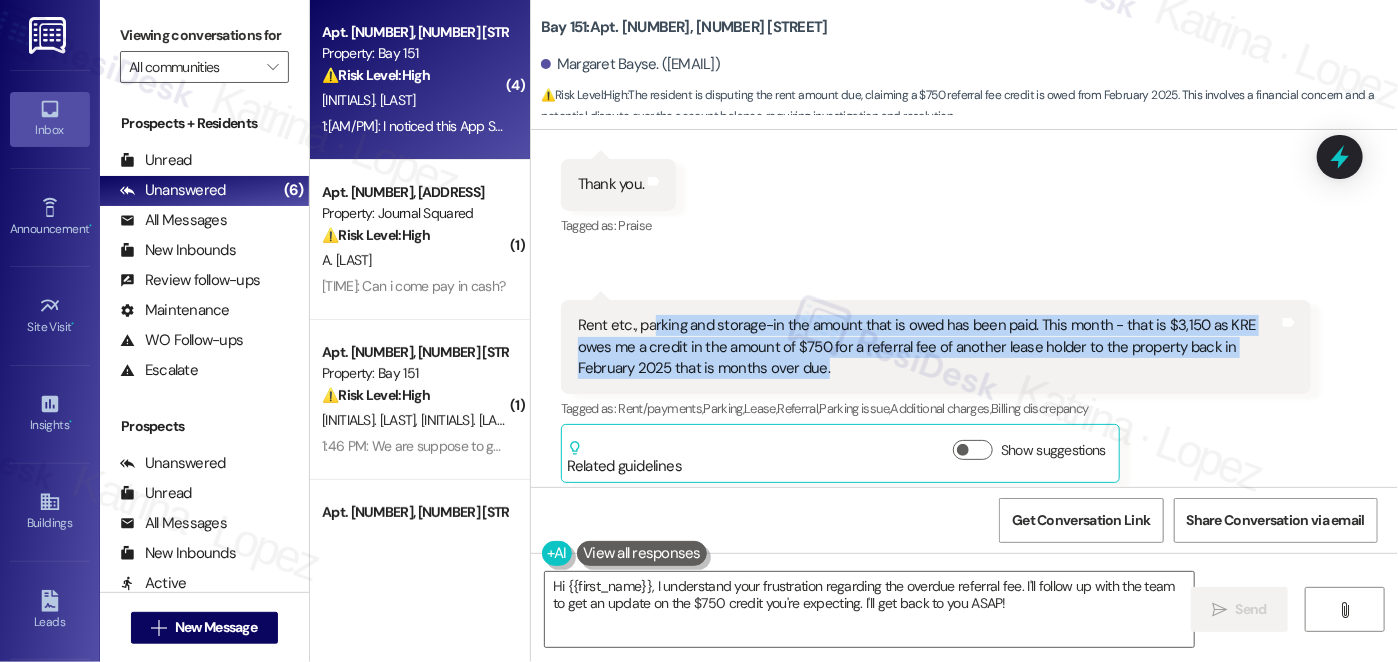 drag, startPoint x: 784, startPoint y: 232, endPoint x: 640, endPoint y: 197, distance: 148.19244 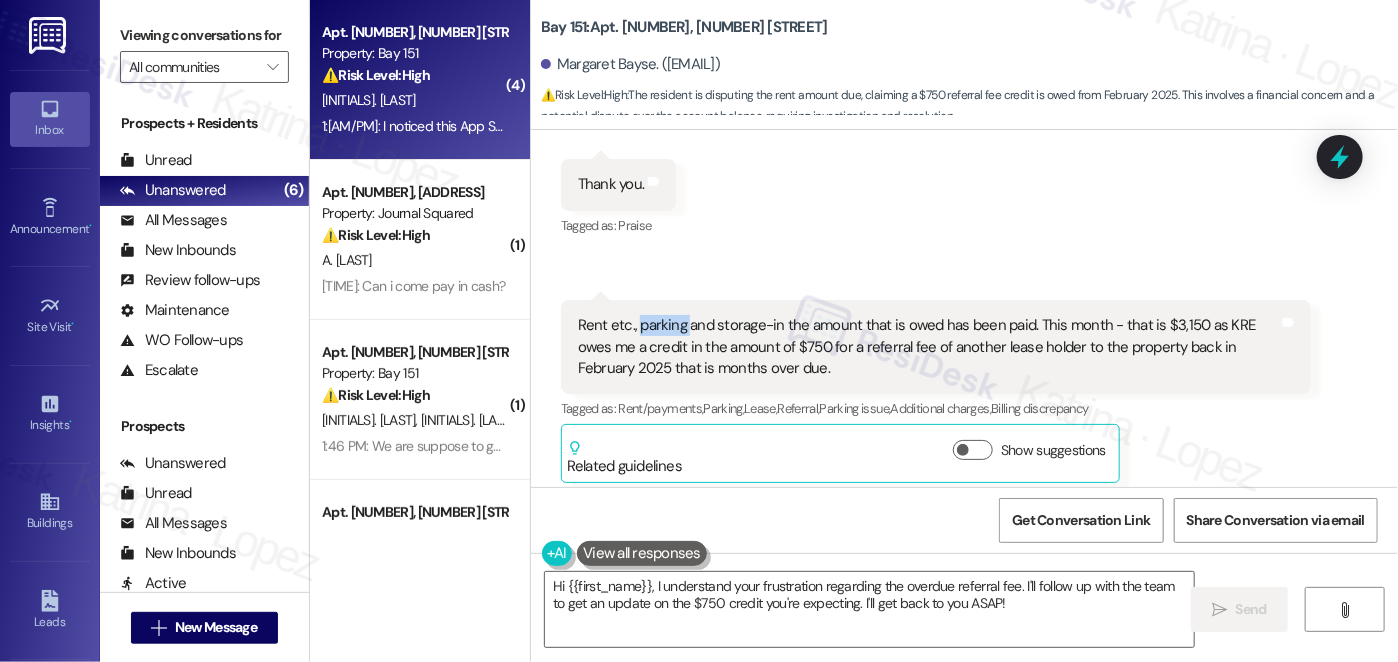 click on "Rent etc., parking and storage-in the amount that is owed has been paid. This month - that is $3,150 as KRE owes me a credit in the amount of $750 for a referral fee of another lease holder to the property back in February 2025 that is months over due." at bounding box center [929, 347] 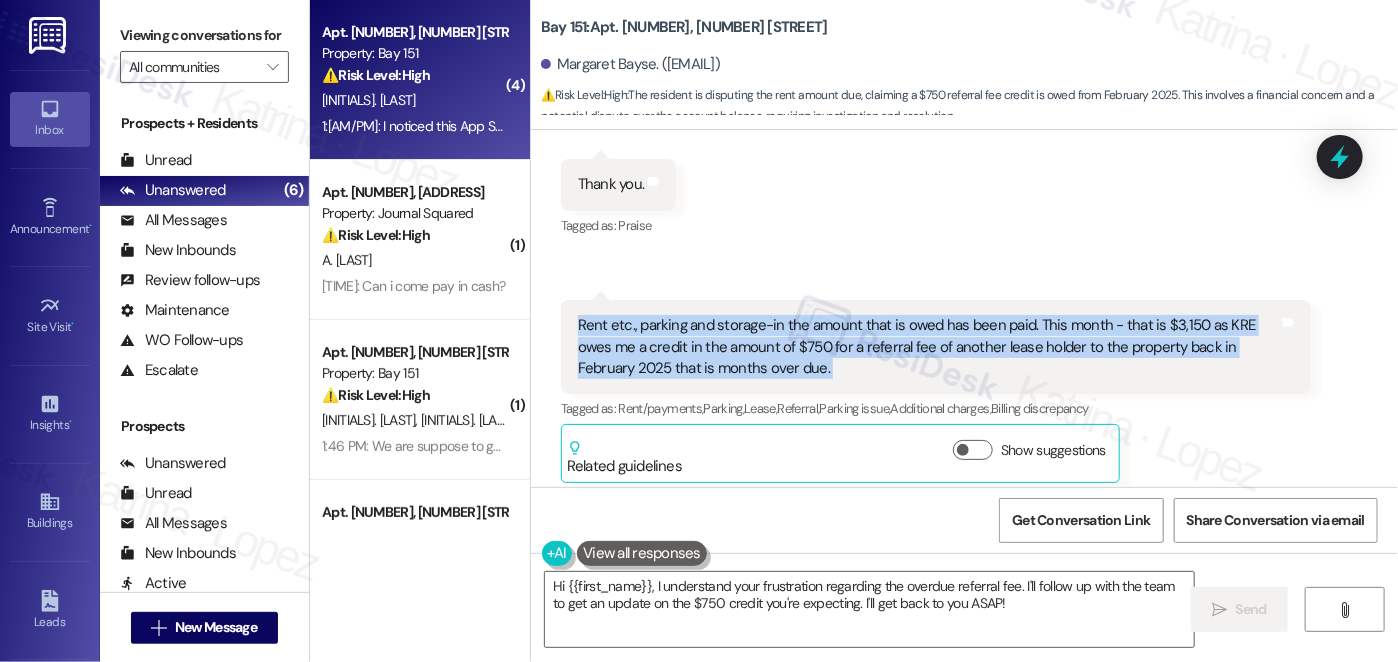 click on "Rent etc., parking and storage-in the amount that is owed has been paid. This month - that is $3,150 as KRE owes me a credit in the amount of $750 for a referral fee of another lease holder to the property back in February 2025 that is months over due." at bounding box center [929, 347] 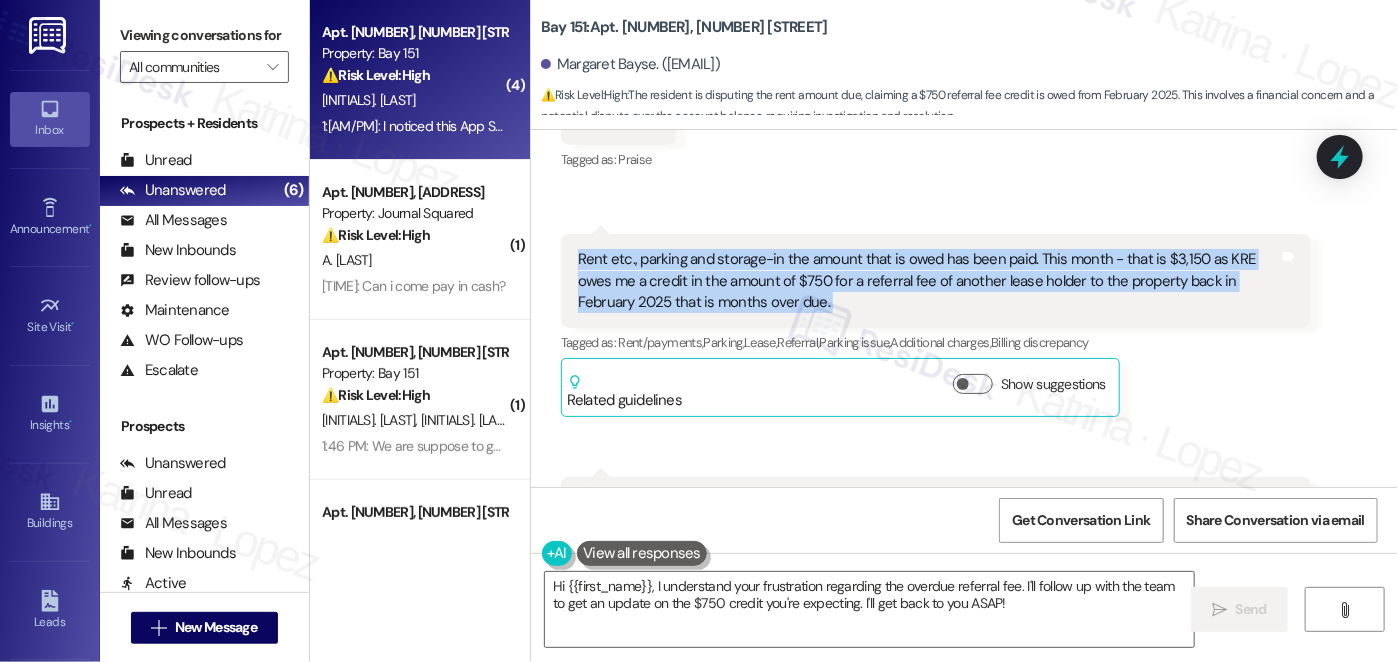 scroll, scrollTop: 30101, scrollLeft: 0, axis: vertical 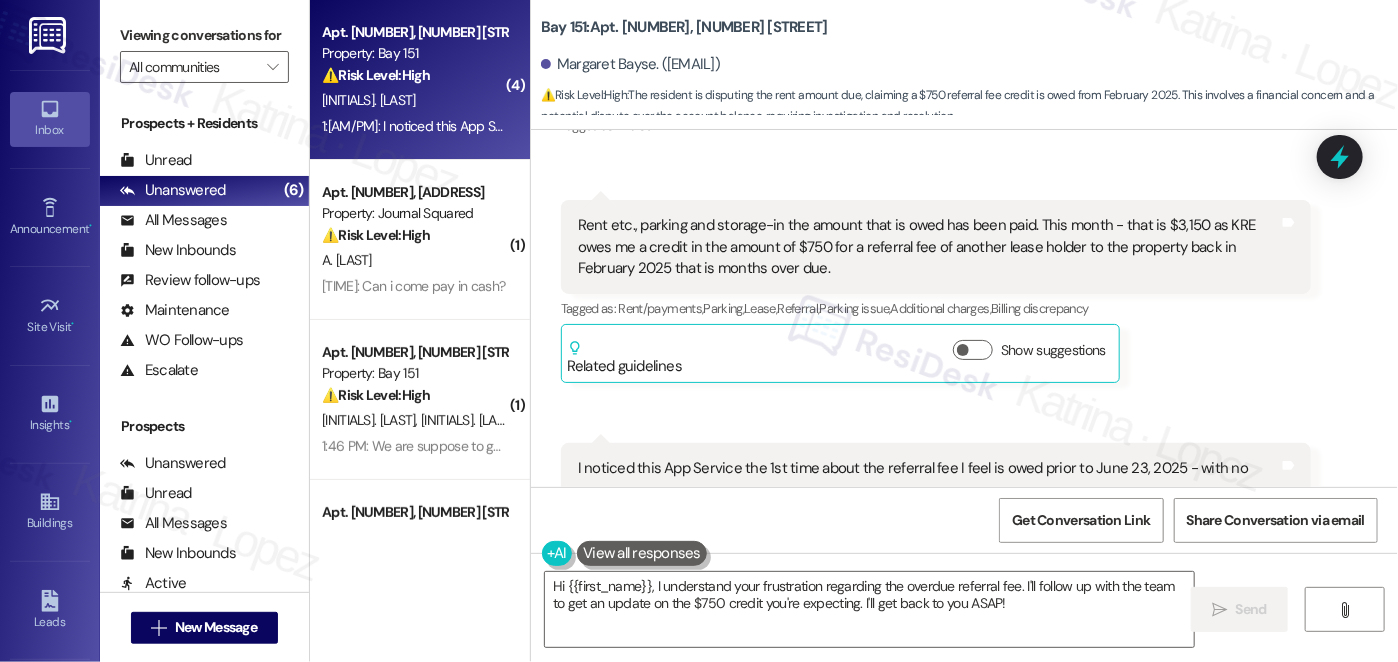 click on "I noticed this App Service the 1st time about the referral fee I feel is owed prior to June 23, 2025 - with no response." at bounding box center [929, 479] 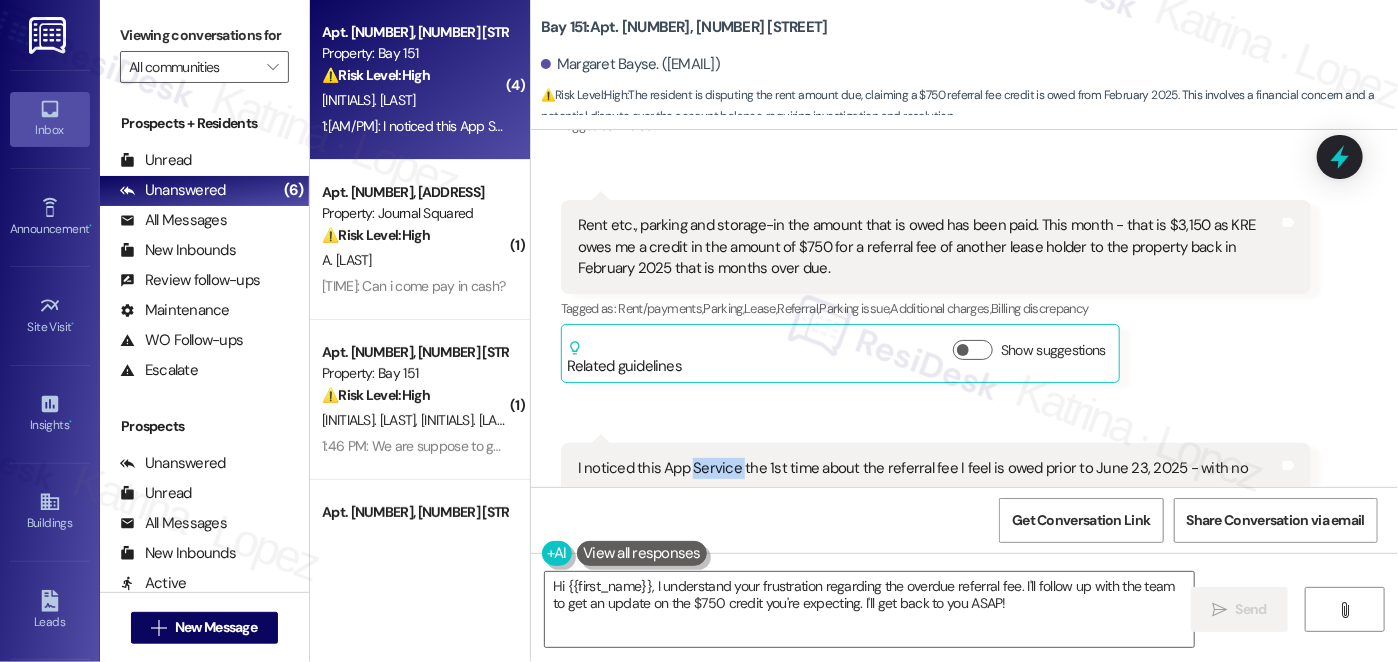 click on "I noticed this App Service the 1st time about the referral fee I feel is owed prior to June 23, 2025 - with no response." at bounding box center [929, 479] 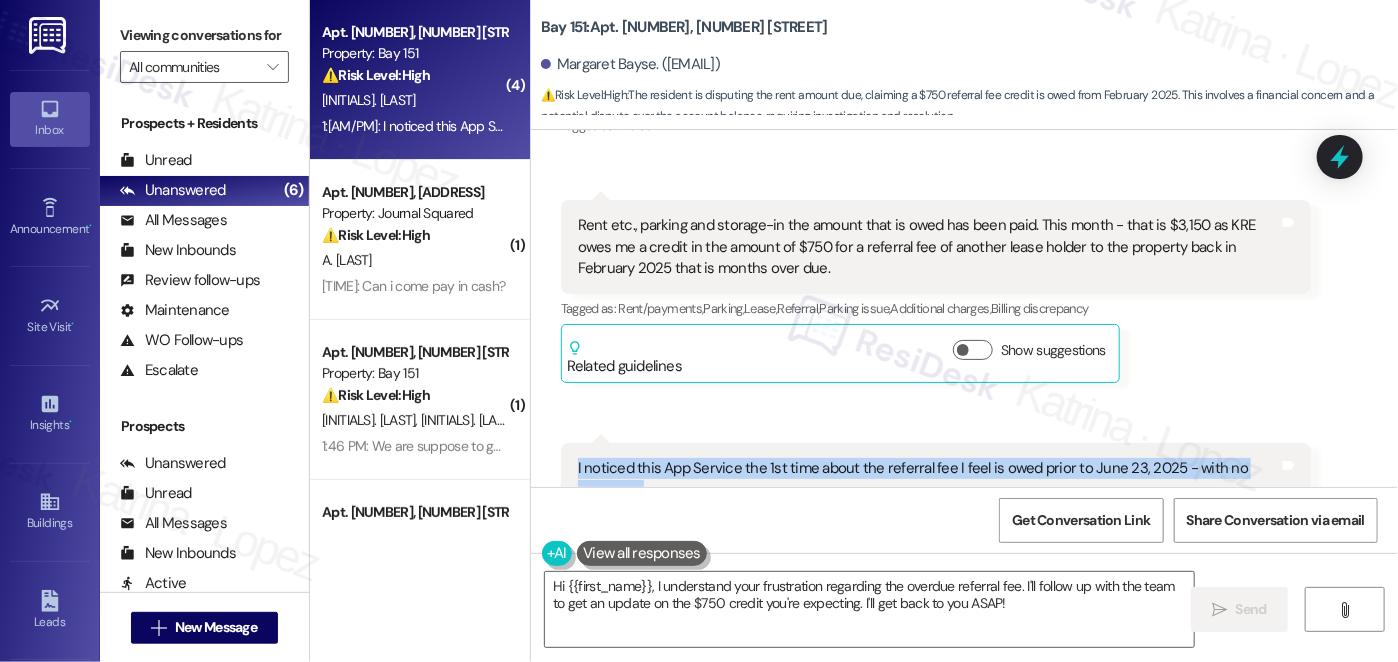 click on "I noticed this App Service the 1st time about the referral fee I feel is owed prior to June 23, 2025 - with no response." at bounding box center [929, 479] 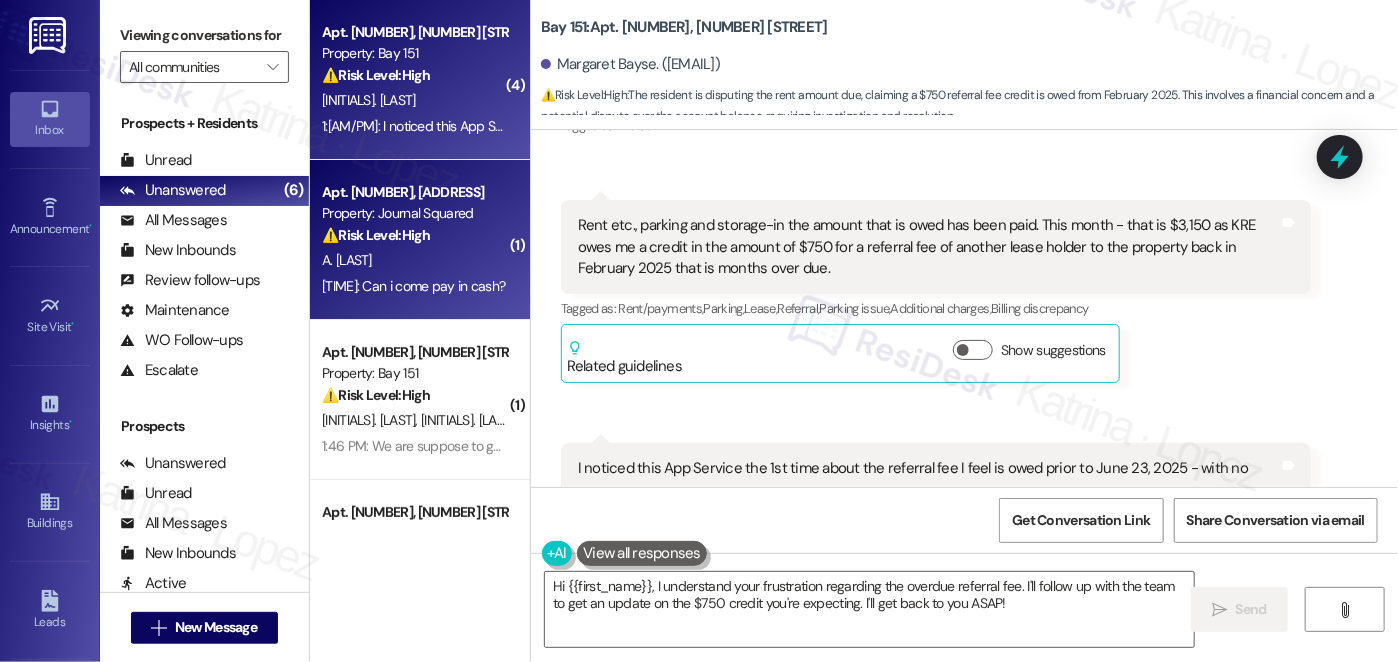 click on "[TIME]: Can i come pay in cash? [TIME]: Can i come pay in cash?" at bounding box center (413, 286) 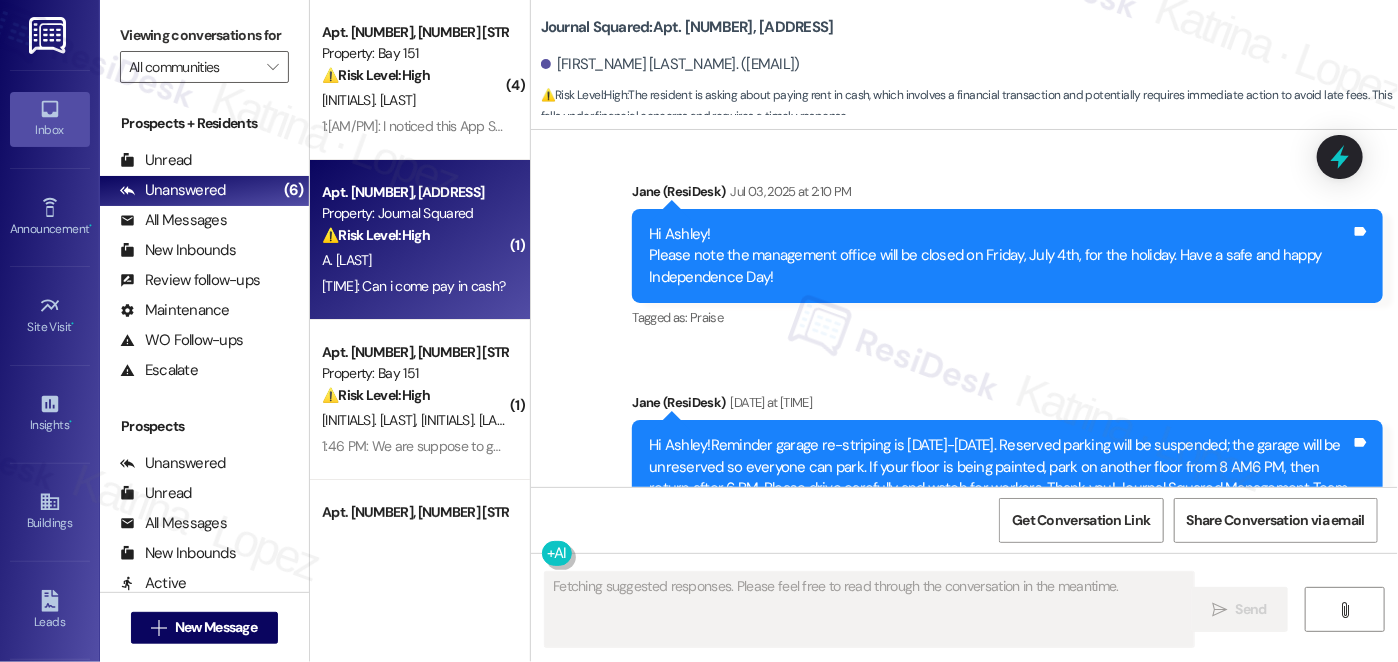 scroll, scrollTop: 12806, scrollLeft: 0, axis: vertical 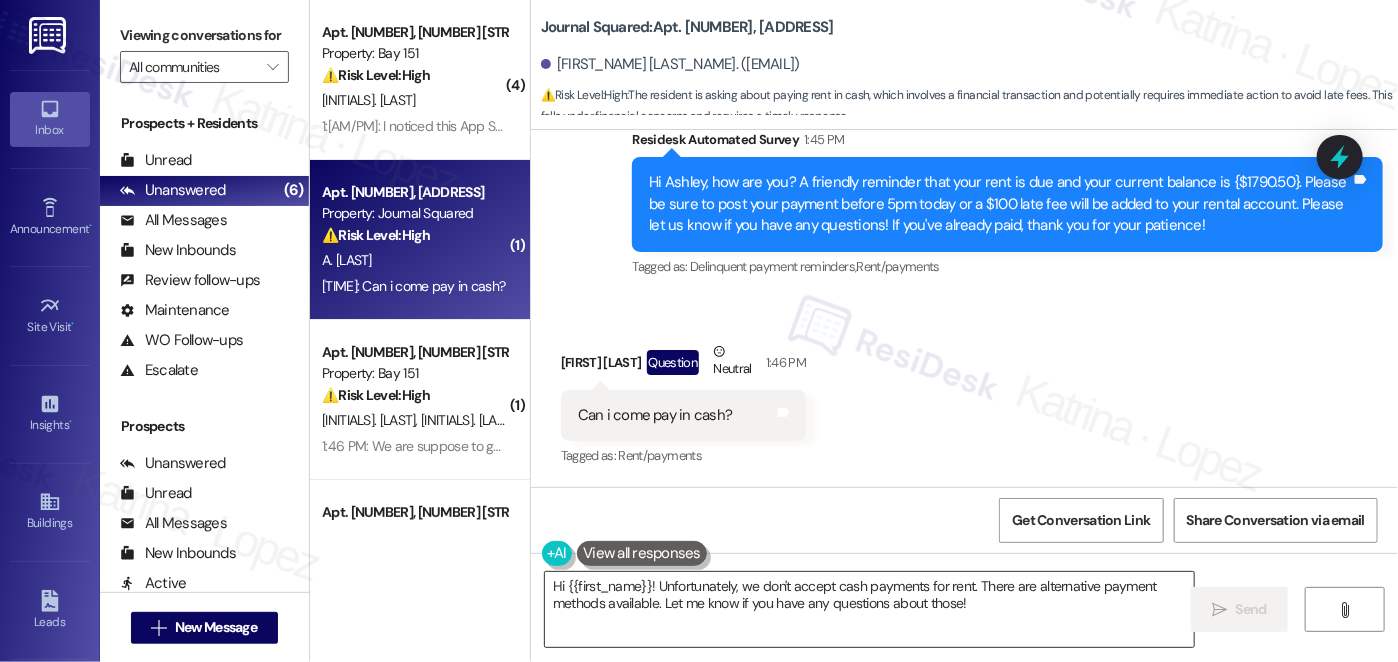 click on "Hi {{first_name}}! Unfortunately, we don't accept cash payments for rent. There are alternative payment methods available. Let me know if you have any questions about those!" at bounding box center [869, 609] 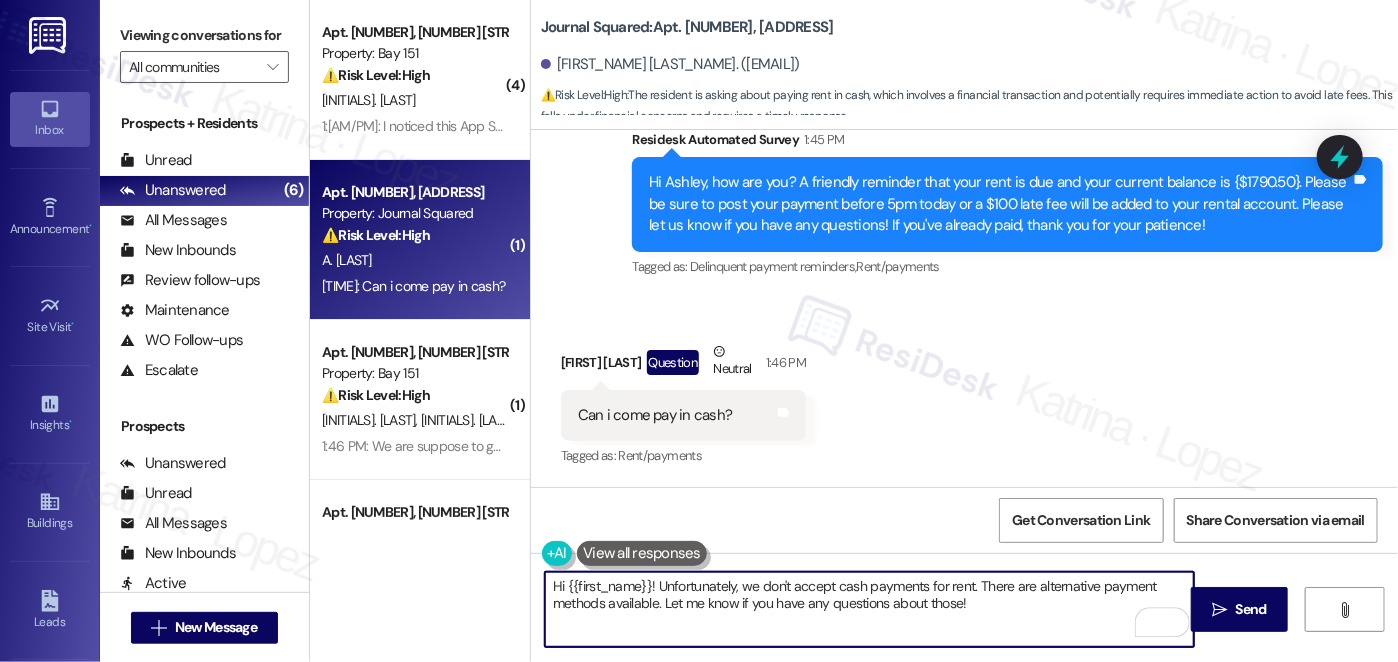 click on "Hi [FIRST] [LAST] Question Neutral [TIME]" at bounding box center (684, 365) 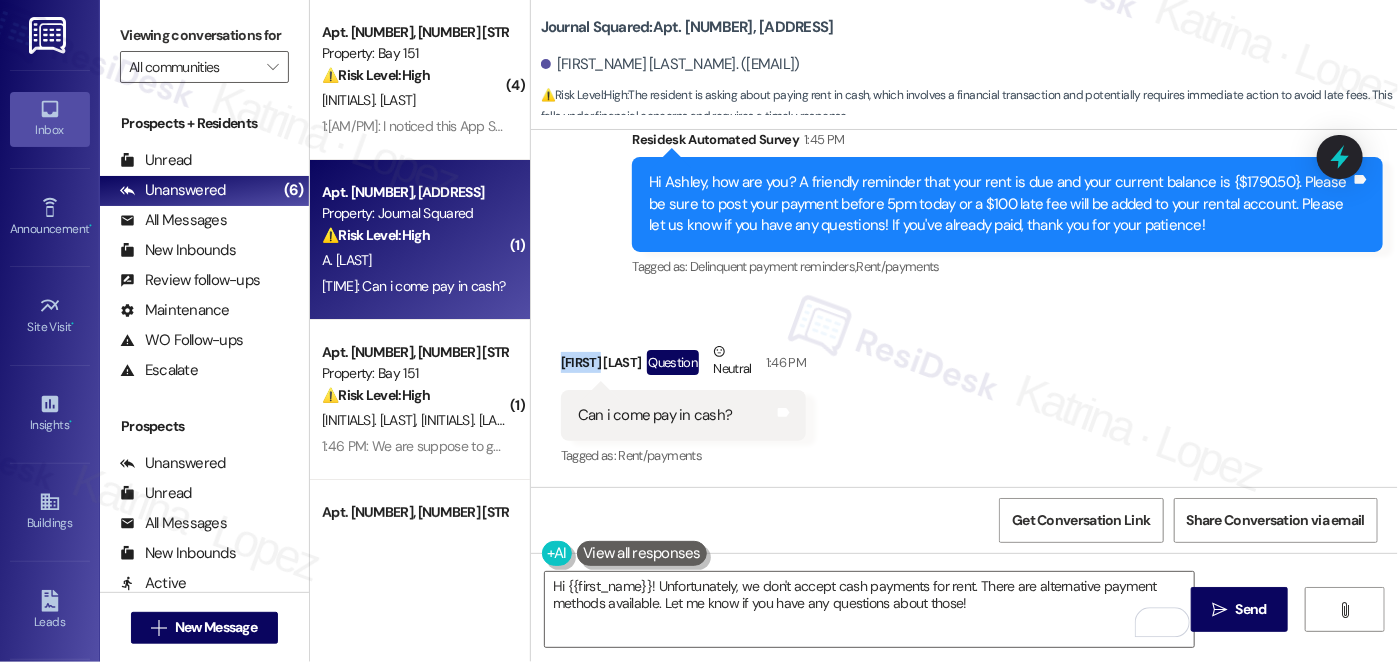 click on "Hi [FIRST] [LAST] Question Neutral [TIME]" at bounding box center [684, 365] 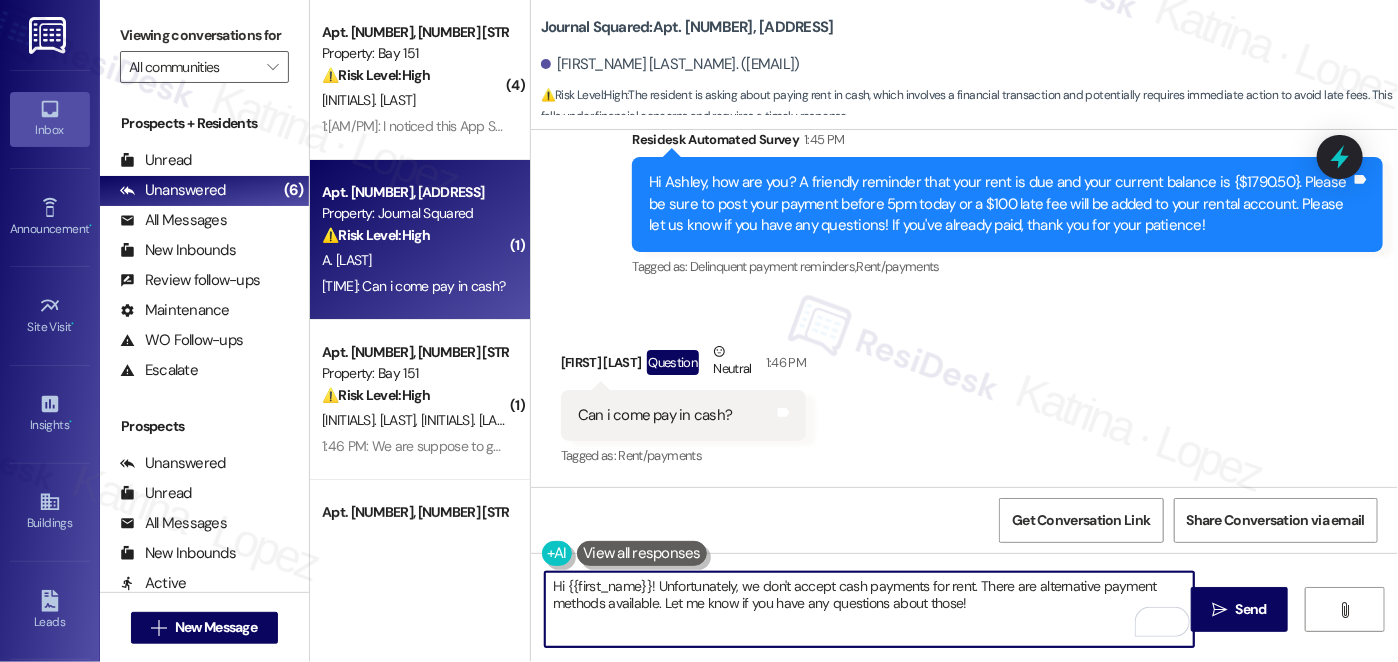 drag, startPoint x: 972, startPoint y: 585, endPoint x: 988, endPoint y: 598, distance: 20.615528 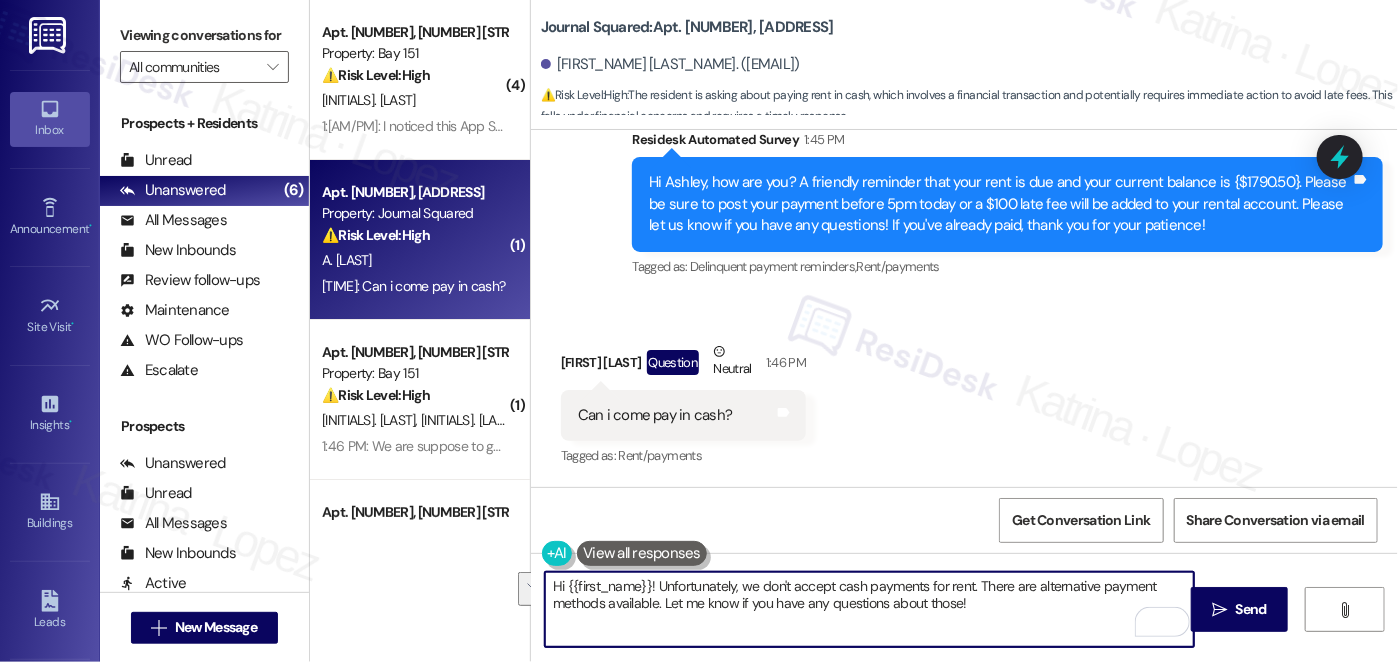 click on "Hi {{first_name}}! Unfortunately, we don't accept cash payments for rent. There are alternative payment methods available. Let me know if you have any questions about those!" at bounding box center [869, 609] 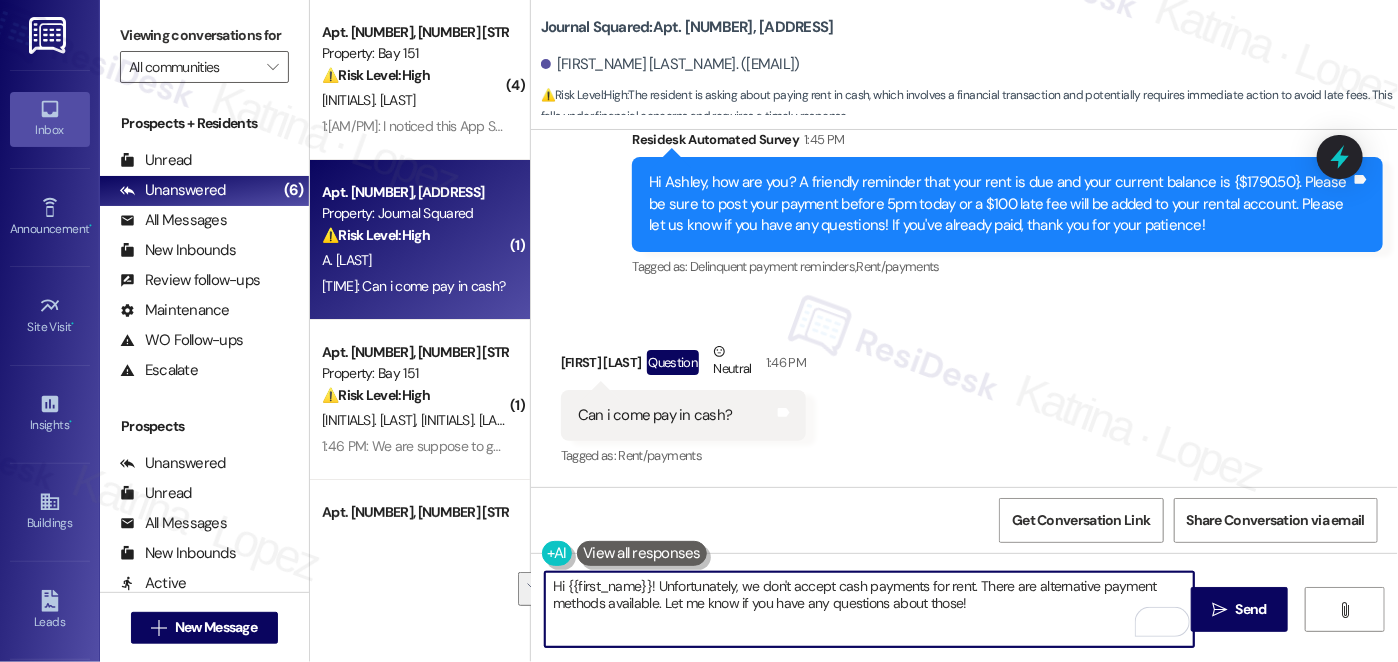 drag, startPoint x: 1020, startPoint y: 602, endPoint x: 971, endPoint y: 587, distance: 51.24451 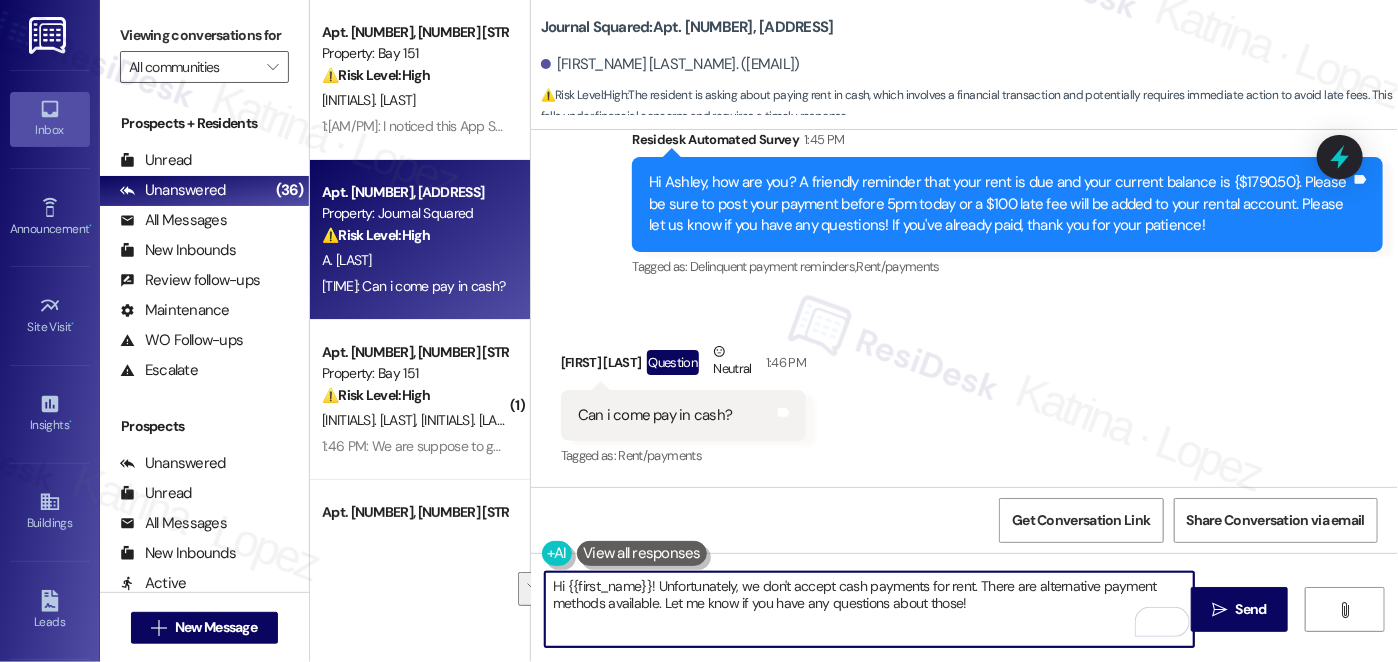 scroll, scrollTop: 12807, scrollLeft: 0, axis: vertical 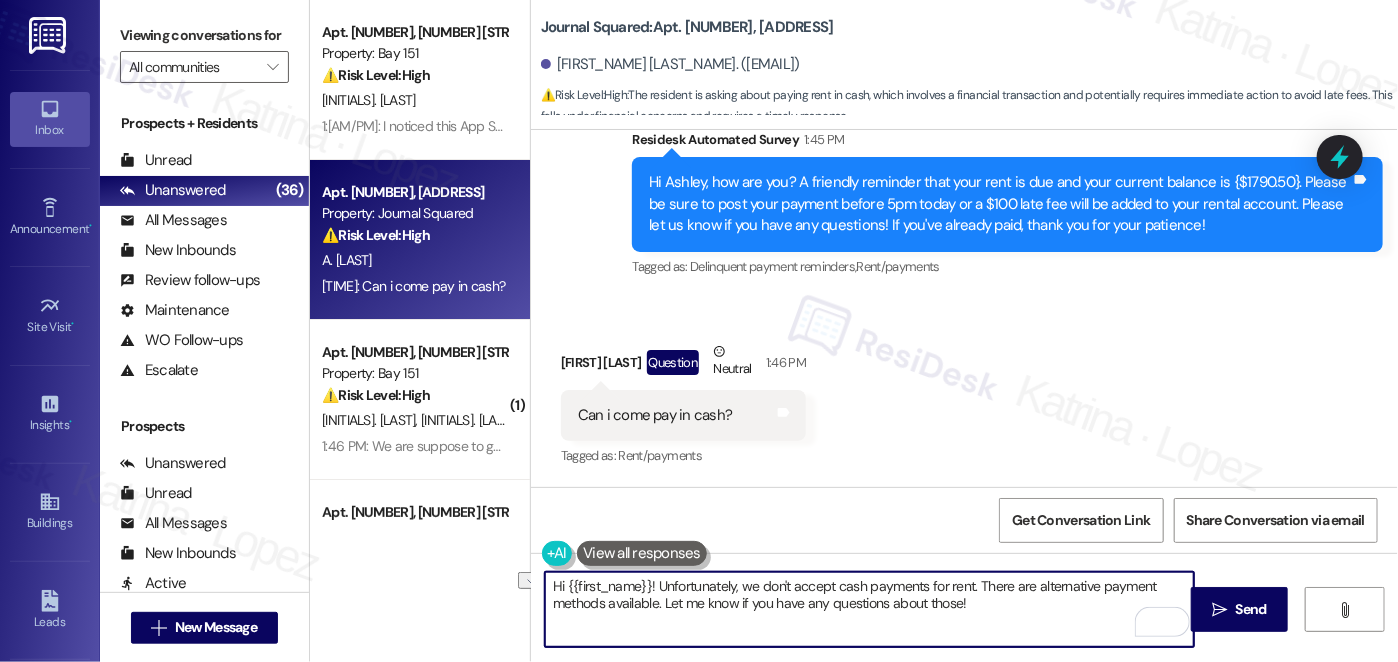 drag, startPoint x: 1009, startPoint y: 607, endPoint x: 646, endPoint y: 610, distance: 363.0124 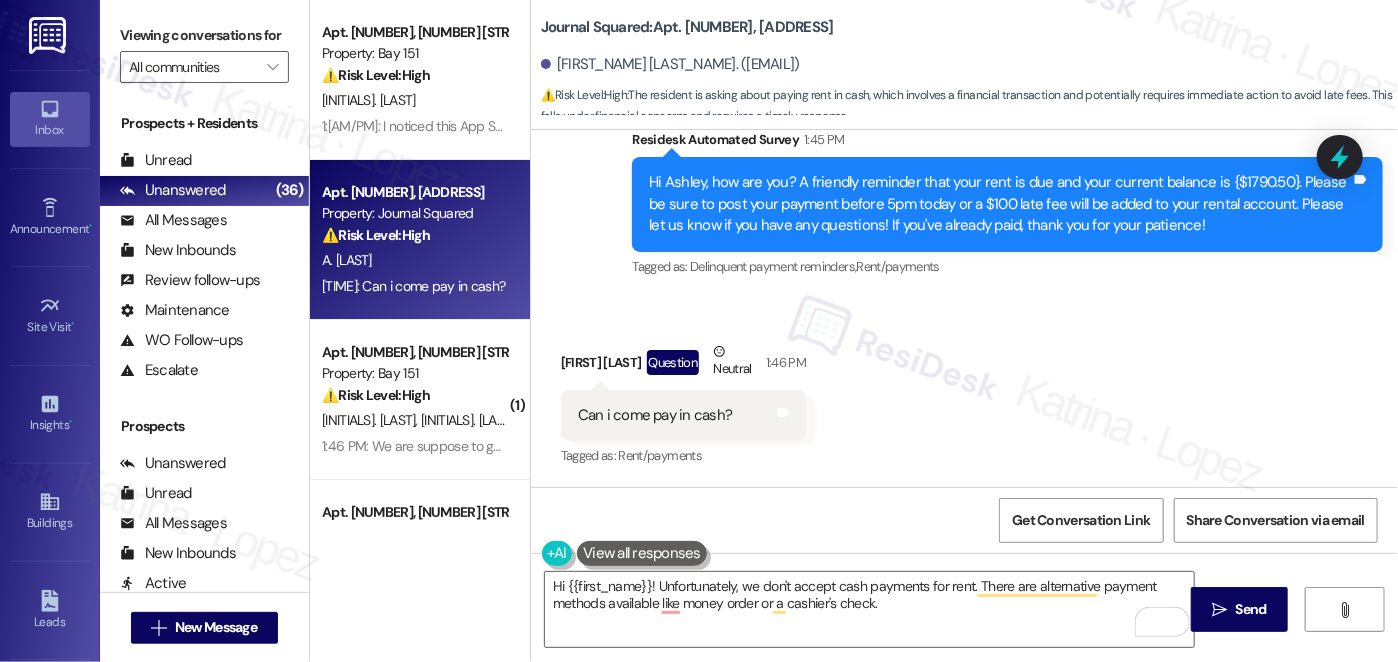 click on "Viewing conversations for" at bounding box center (204, 35) 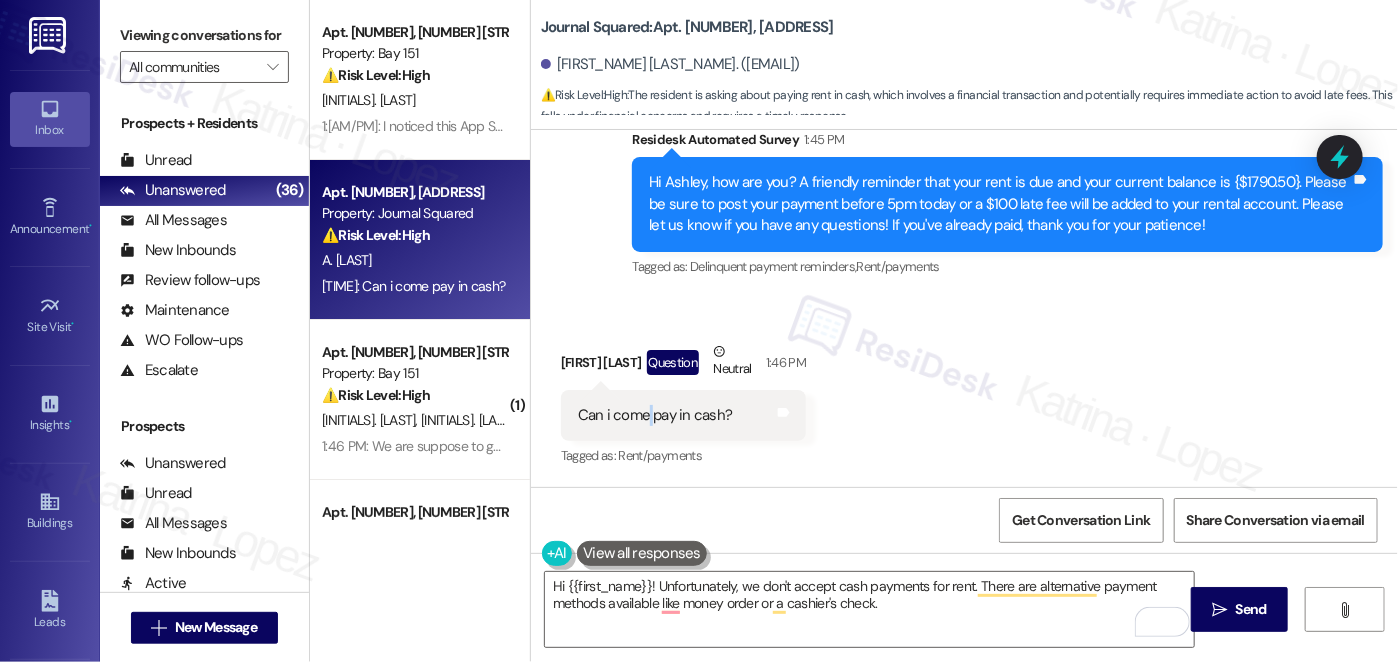 click on "Can i come pay in cash? Tags and notes" at bounding box center (684, 415) 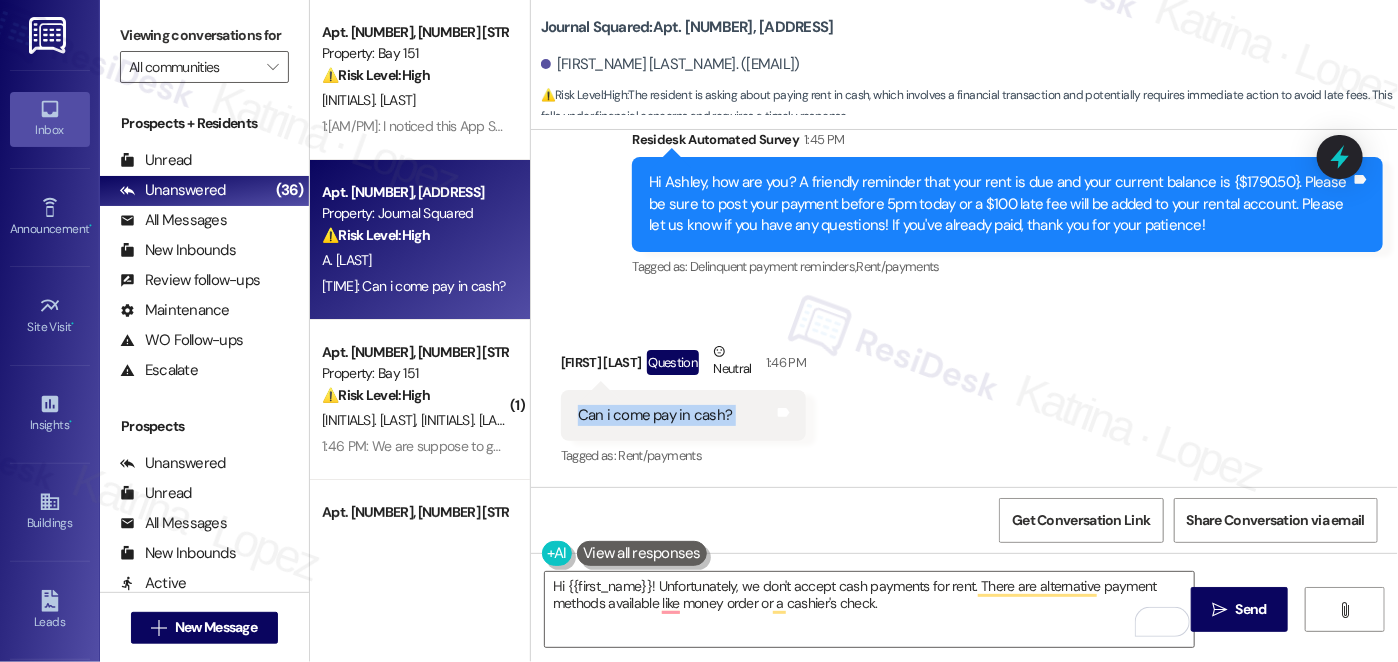 click on "Can i come pay in cash? Tags and notes" at bounding box center [684, 415] 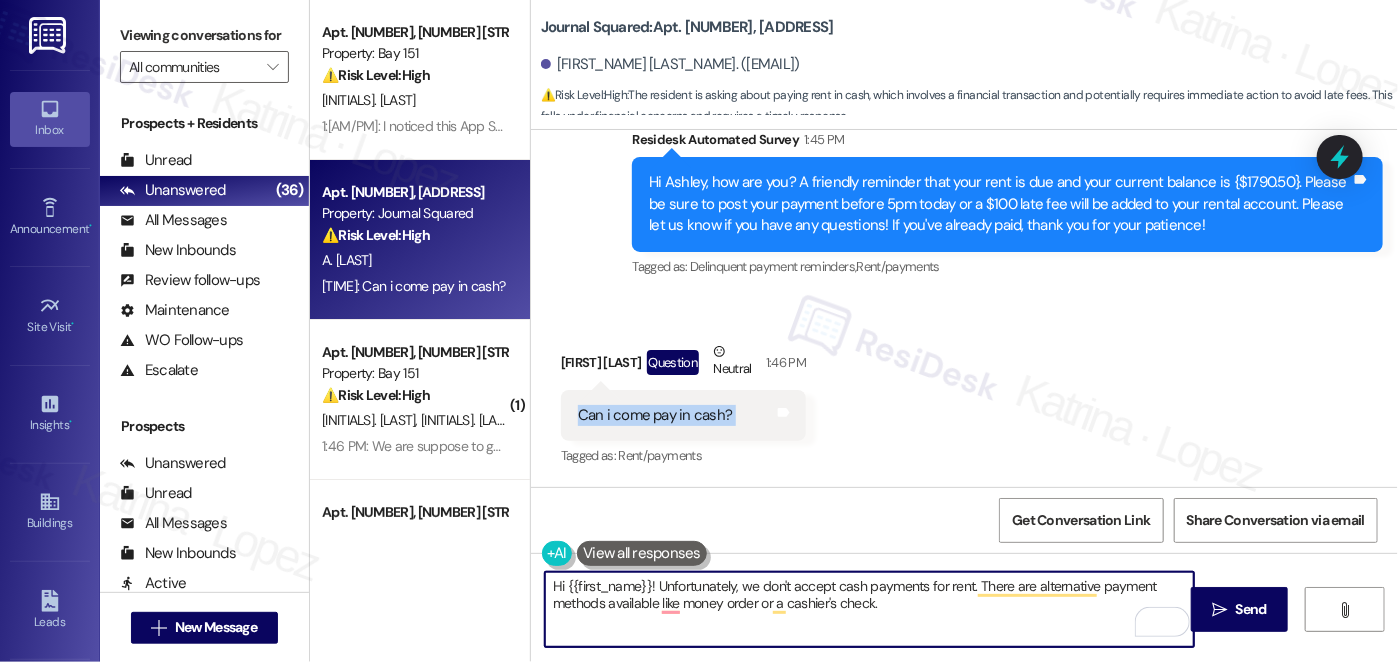 click on "Hi {{first_name}}! Unfortunately, we don't accept cash payments for rent. There are alternative payment methods available like money order or a cashier's check." at bounding box center [869, 609] 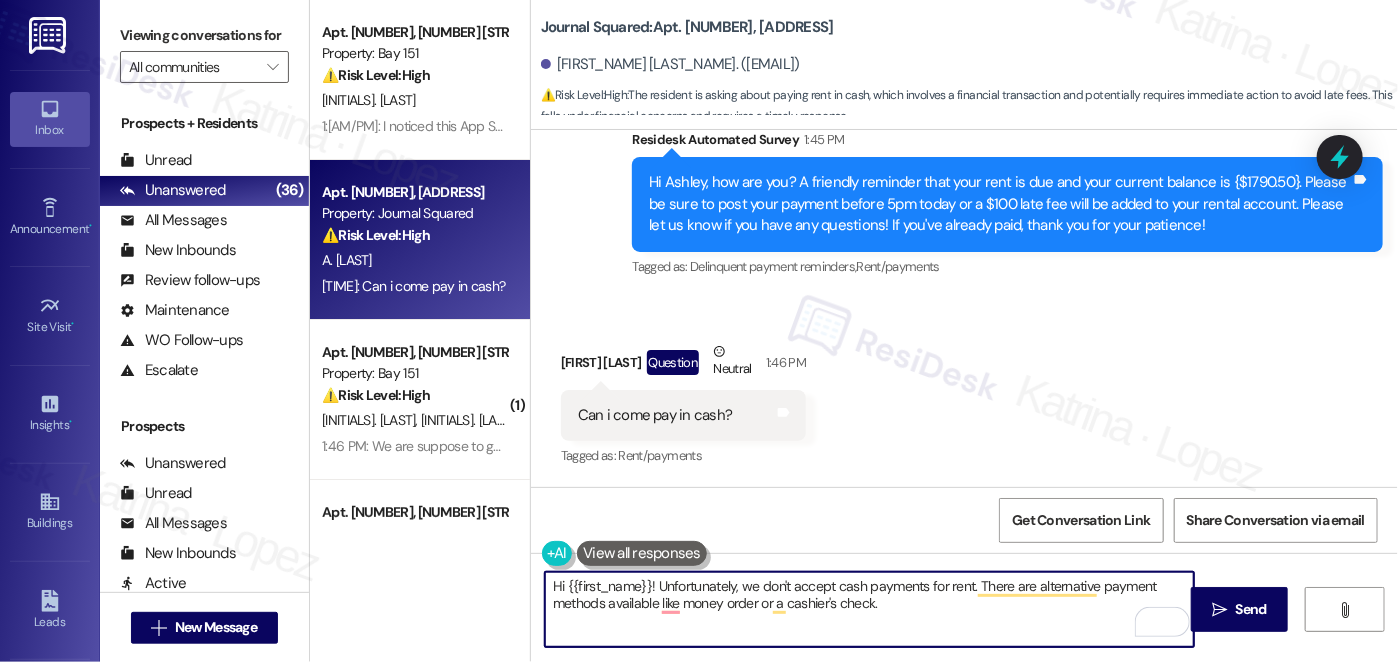click on "Hi {{first_name}}! Unfortunately, we don't accept cash payments for rent. There are alternative payment methods available like money order or a cashier's check." at bounding box center [869, 609] 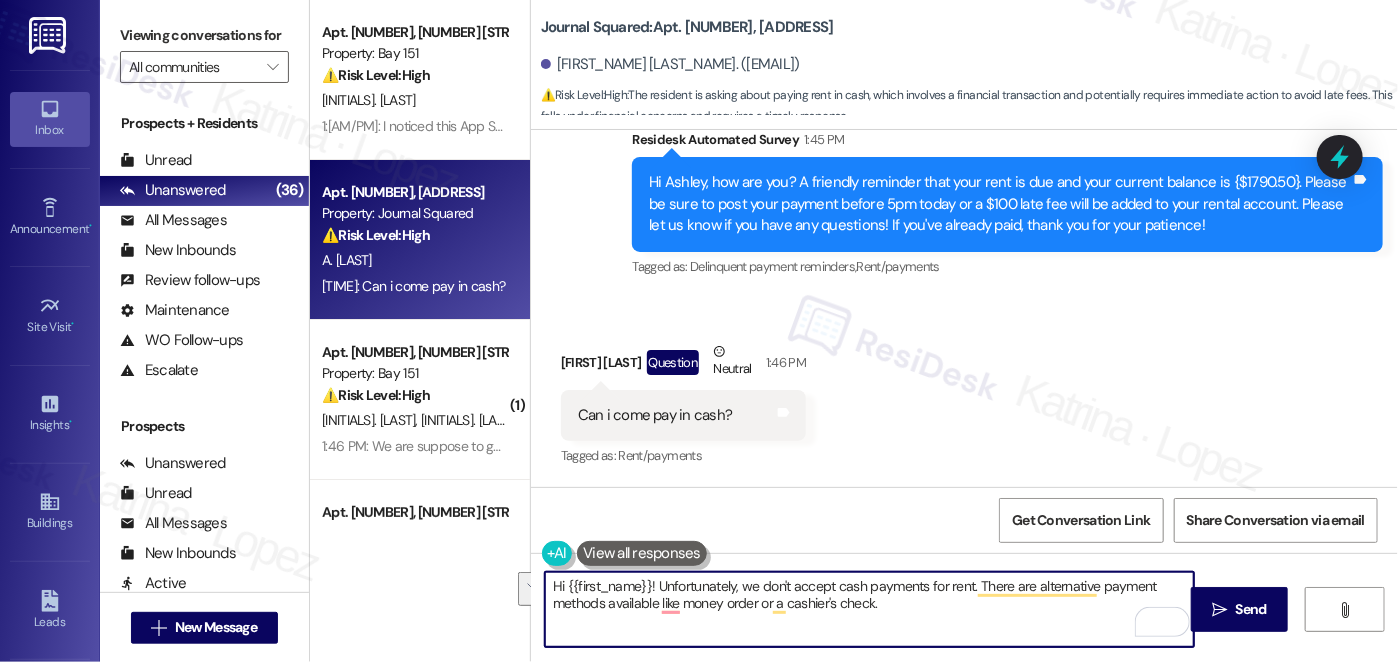 click on "Hi {{first_name}}! Unfortunately, we don't accept cash payments for rent. There are alternative payment methods available like money order or a cashier's check." at bounding box center [869, 609] 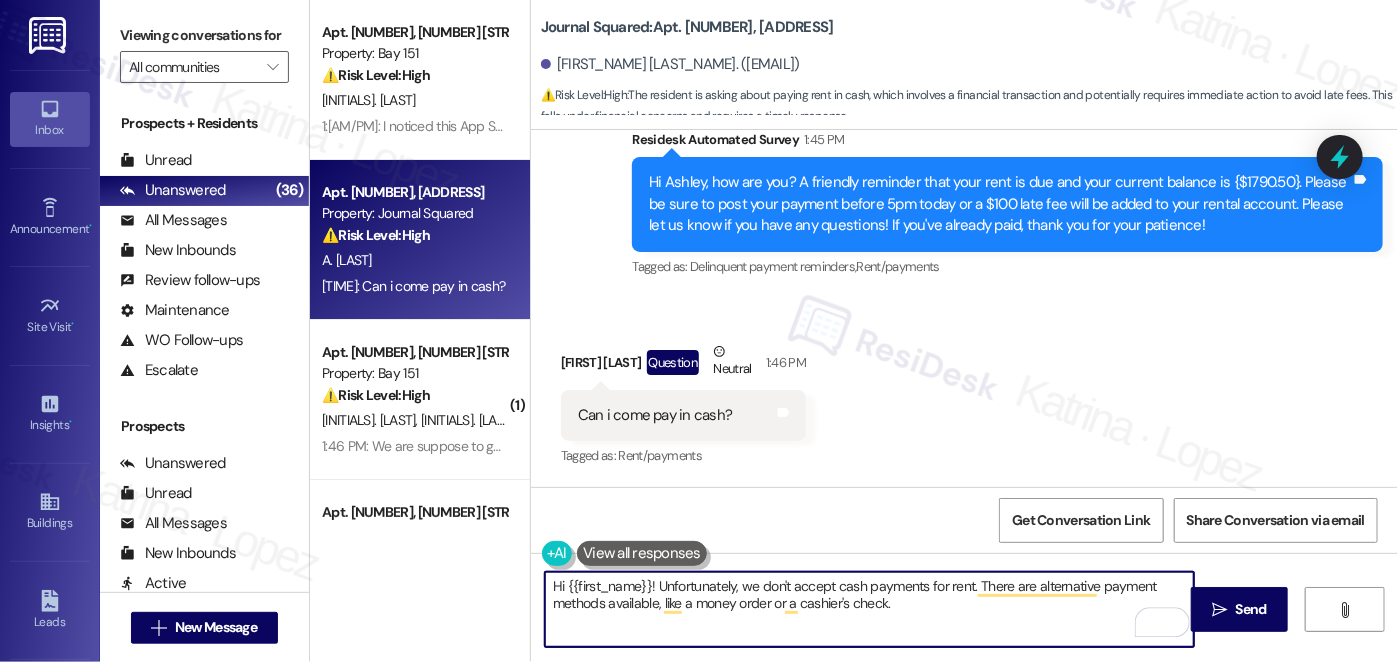 click on "Hi {{first_name}}! Unfortunately, we don't accept cash payments for rent. There are alternative payment methods available, like a money order or a cashier's check." at bounding box center (869, 609) 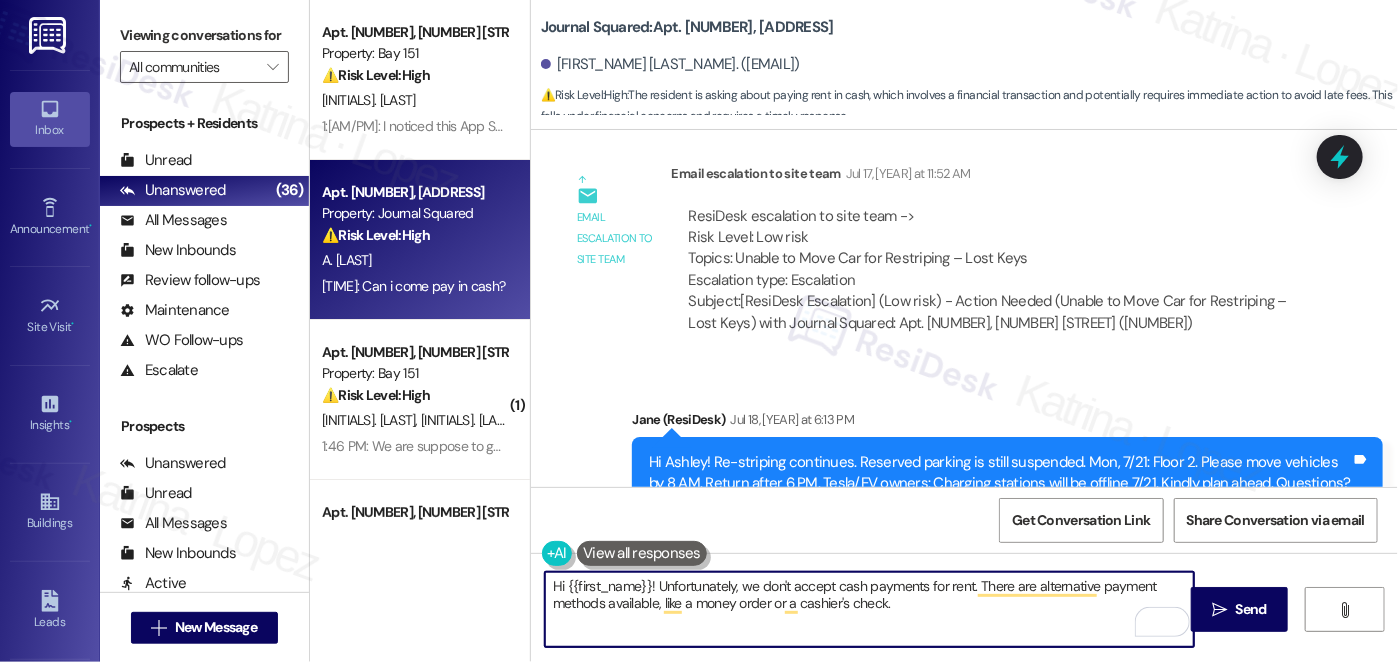 scroll, scrollTop: 12107, scrollLeft: 0, axis: vertical 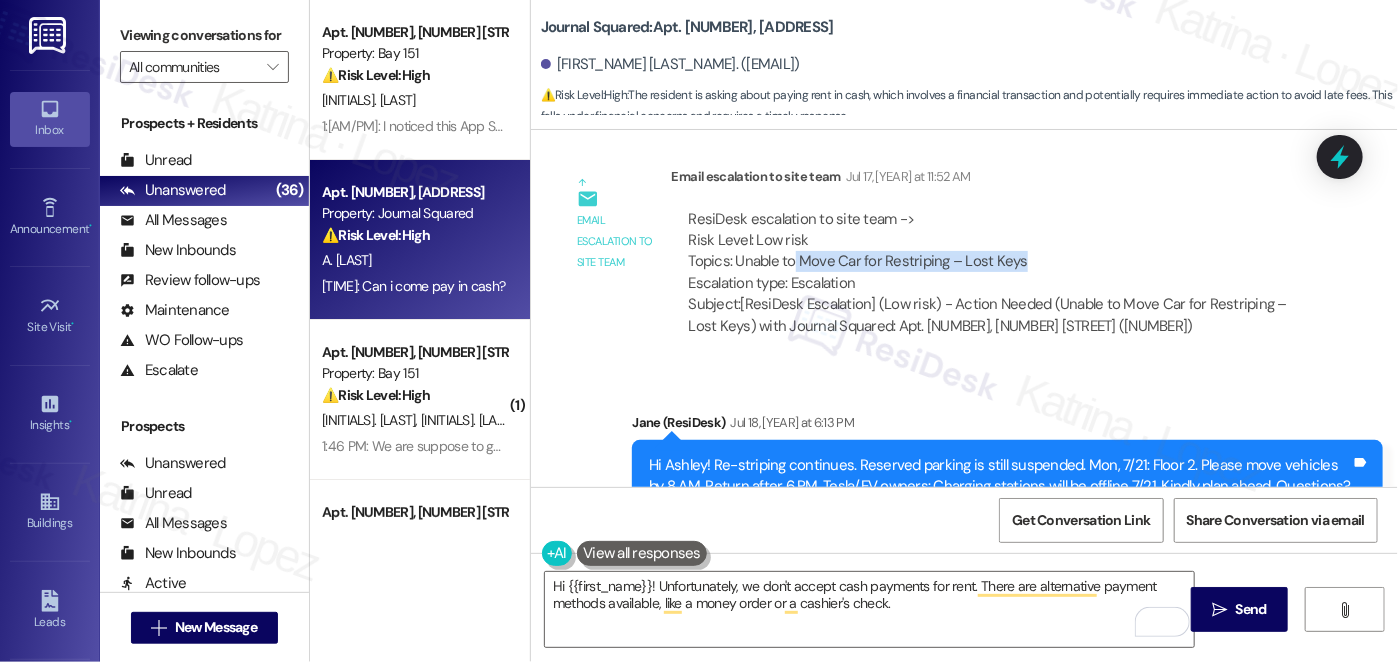 drag, startPoint x: 785, startPoint y: 280, endPoint x: 1006, endPoint y: 280, distance: 221 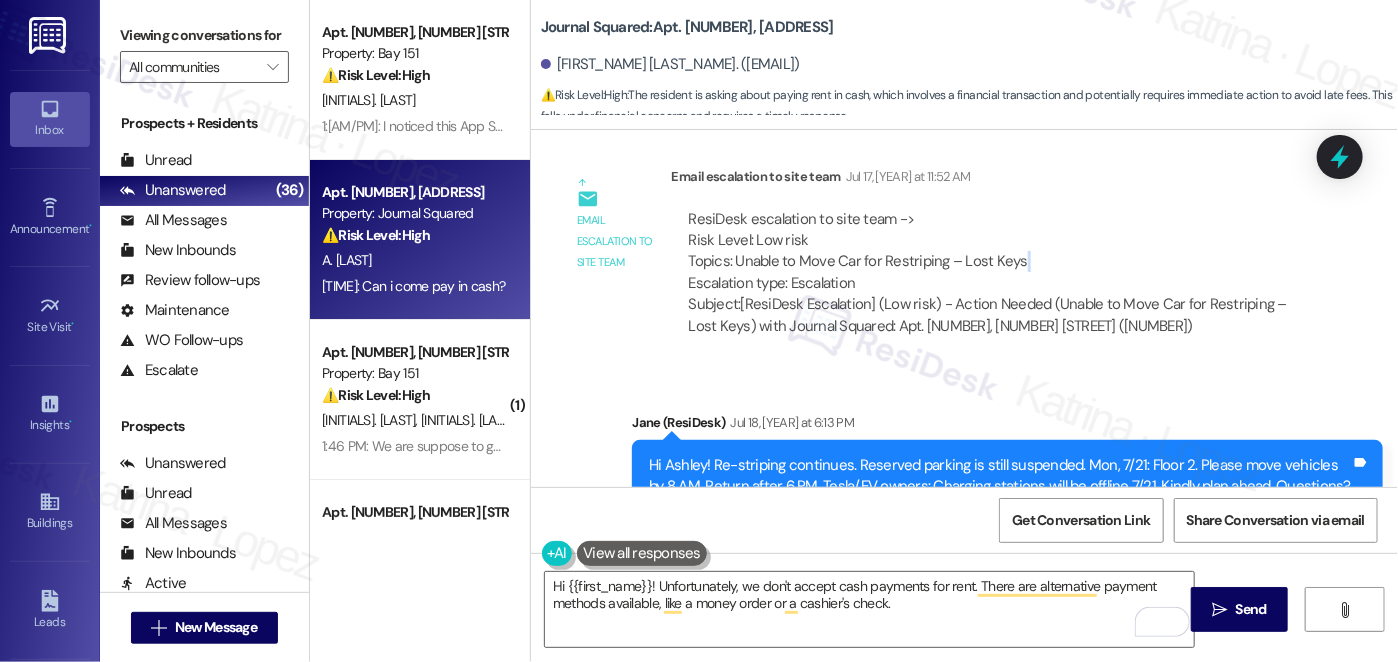 click on "ResiDesk escalation to site team ->
Risk Level: Low risk
Topics: Unable to Move Car for Restriping – Lost Keys
Escalation type: Escalation" at bounding box center [992, 252] 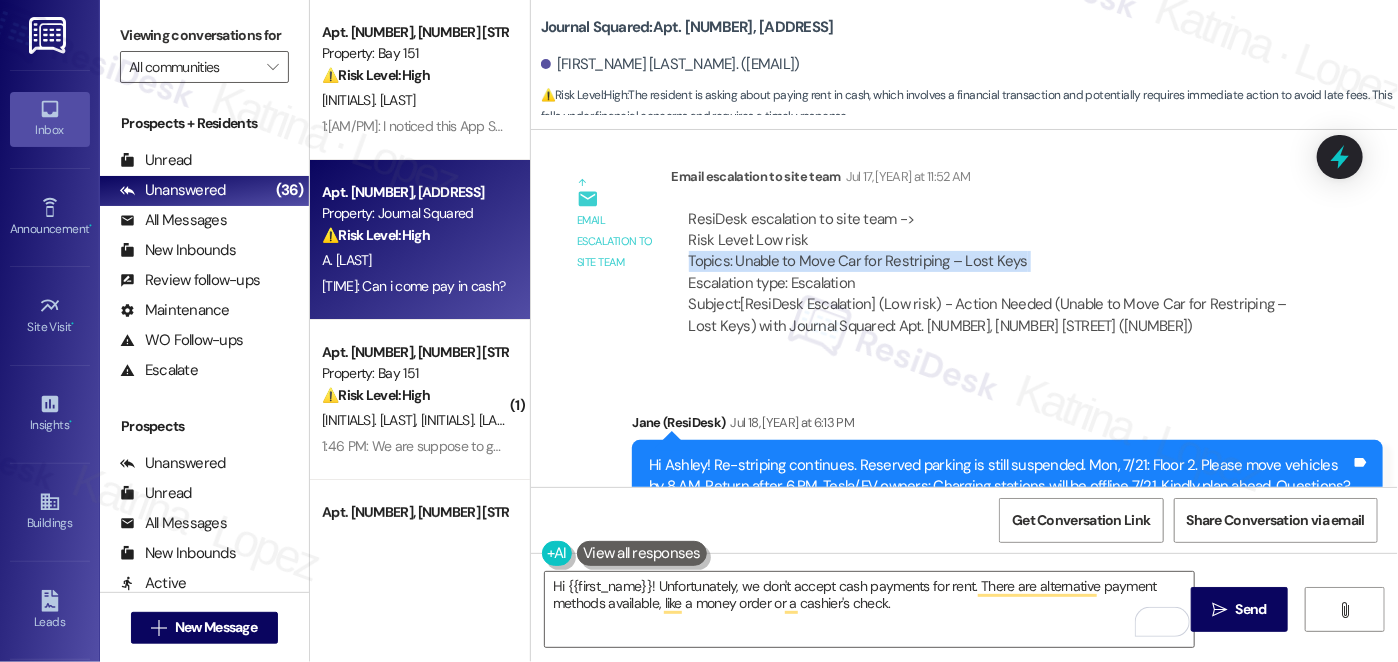 click on "ResiDesk escalation to site team ->
Risk Level: Low risk
Topics: Unable to Move Car for Restriping – Lost Keys
Escalation type: Escalation" at bounding box center [992, 252] 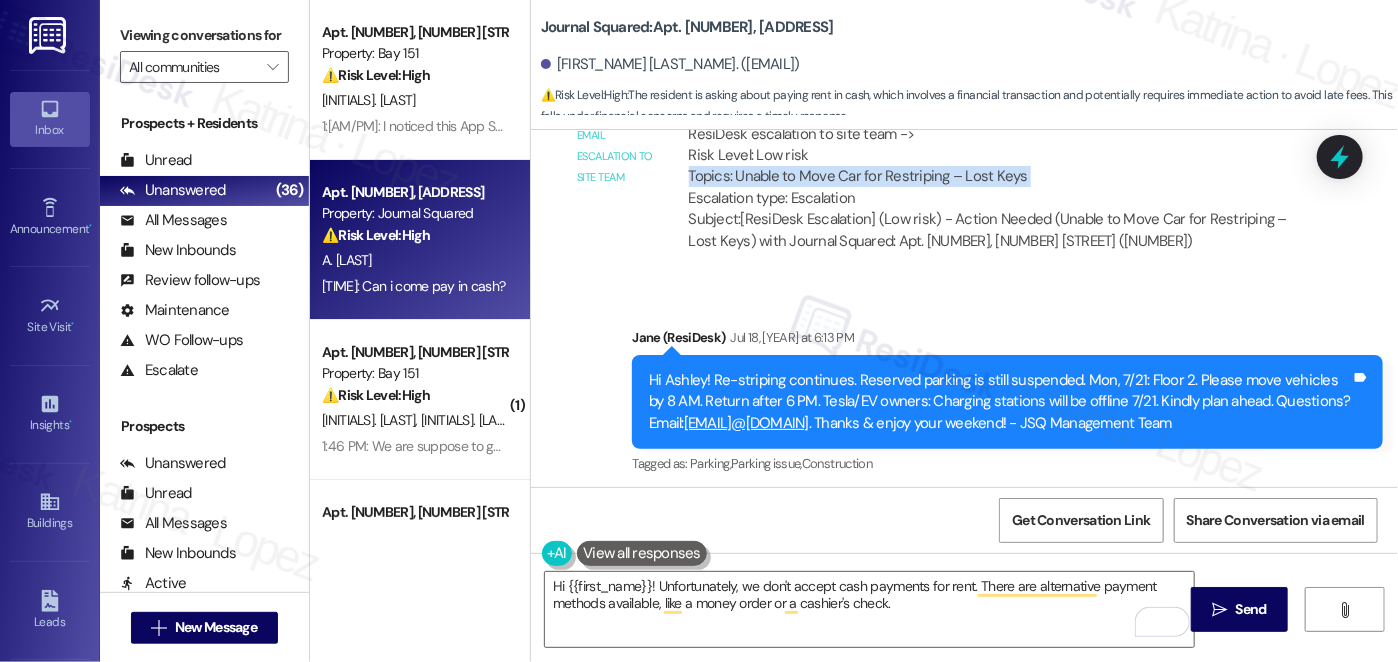 scroll, scrollTop: 12307, scrollLeft: 0, axis: vertical 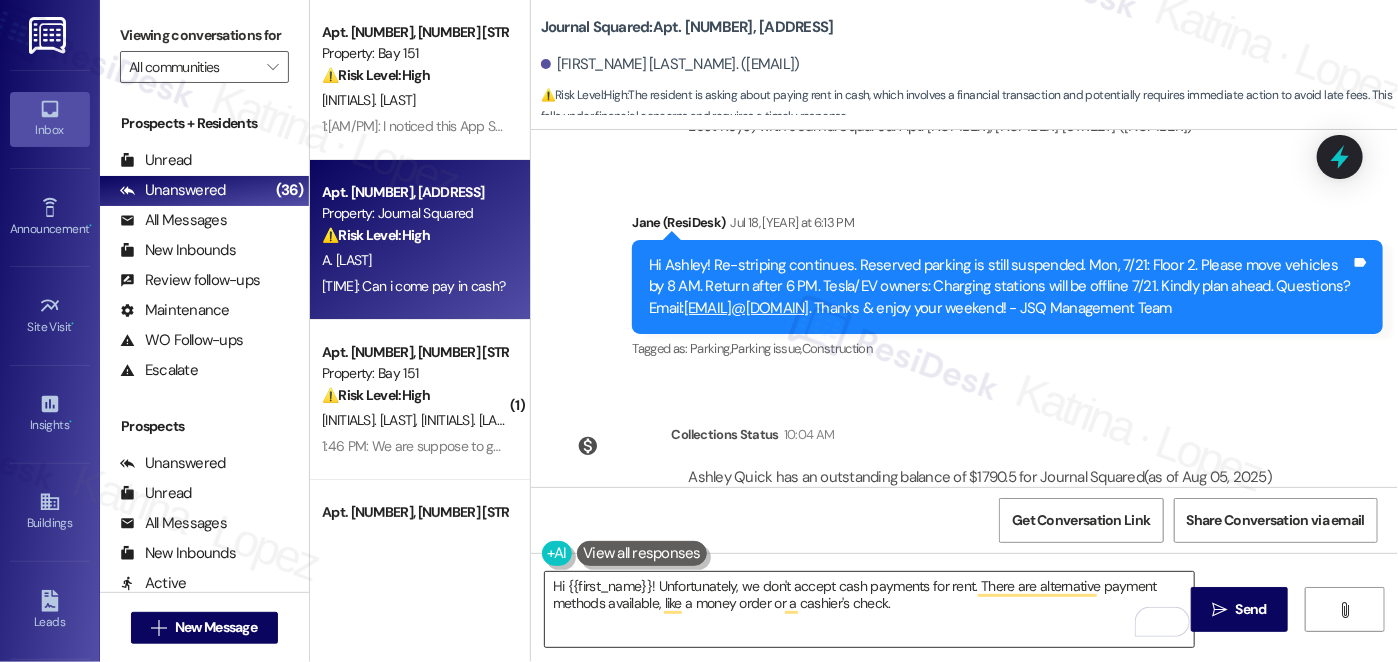 click on "Hi {{first_name}}! Unfortunately, we don't accept cash payments for rent. There are alternative payment methods available, like a money order or a cashier's check." at bounding box center [869, 609] 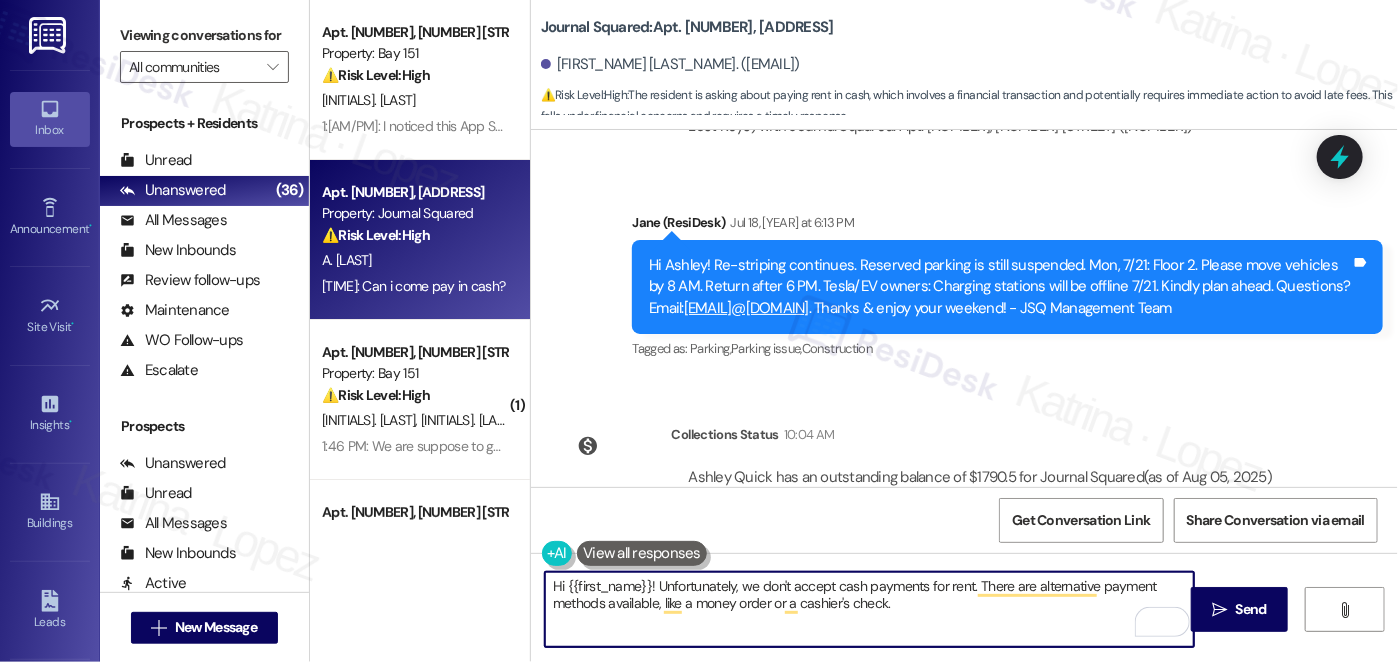 click on "Hi {{first_name}}! Unfortunately, we don't accept cash payments for rent. There are alternative payment methods available, like a money order or a cashier's check." at bounding box center (869, 609) 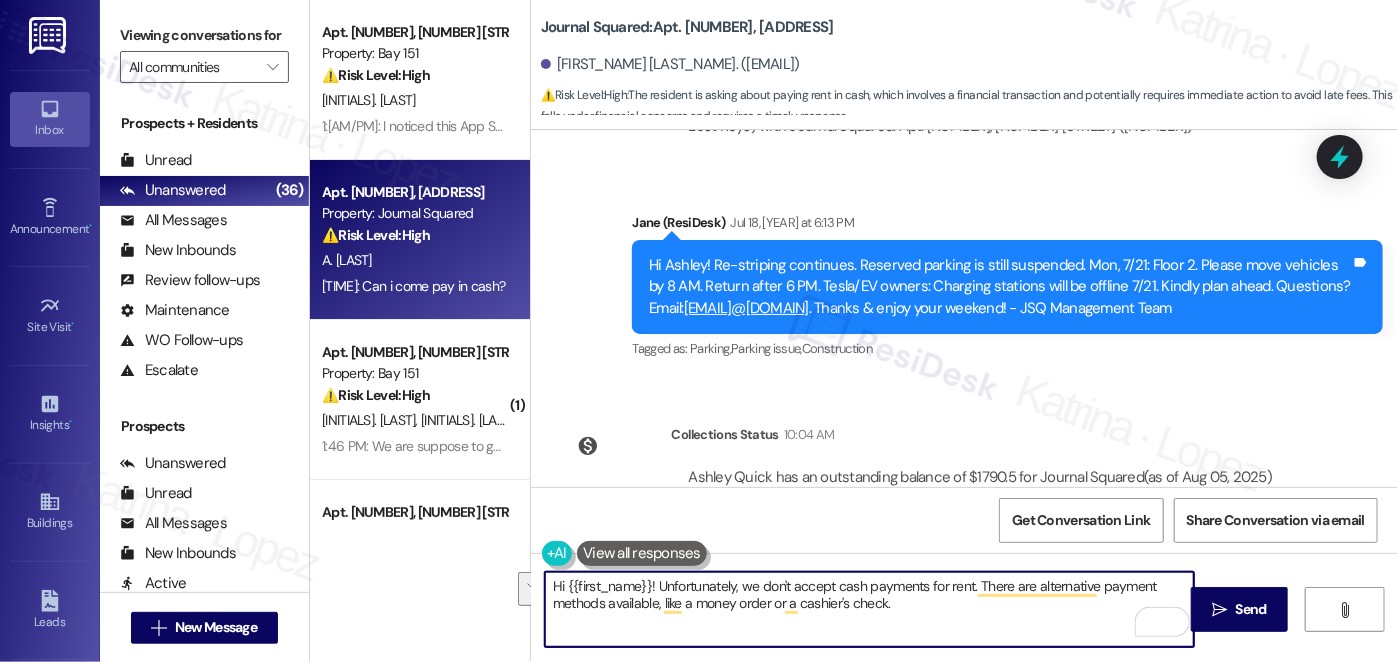 click on "Hi {{first_name}}! Unfortunately, we don't accept cash payments for rent. There are alternative payment methods available, like a money order or a cashier's check." at bounding box center [869, 609] 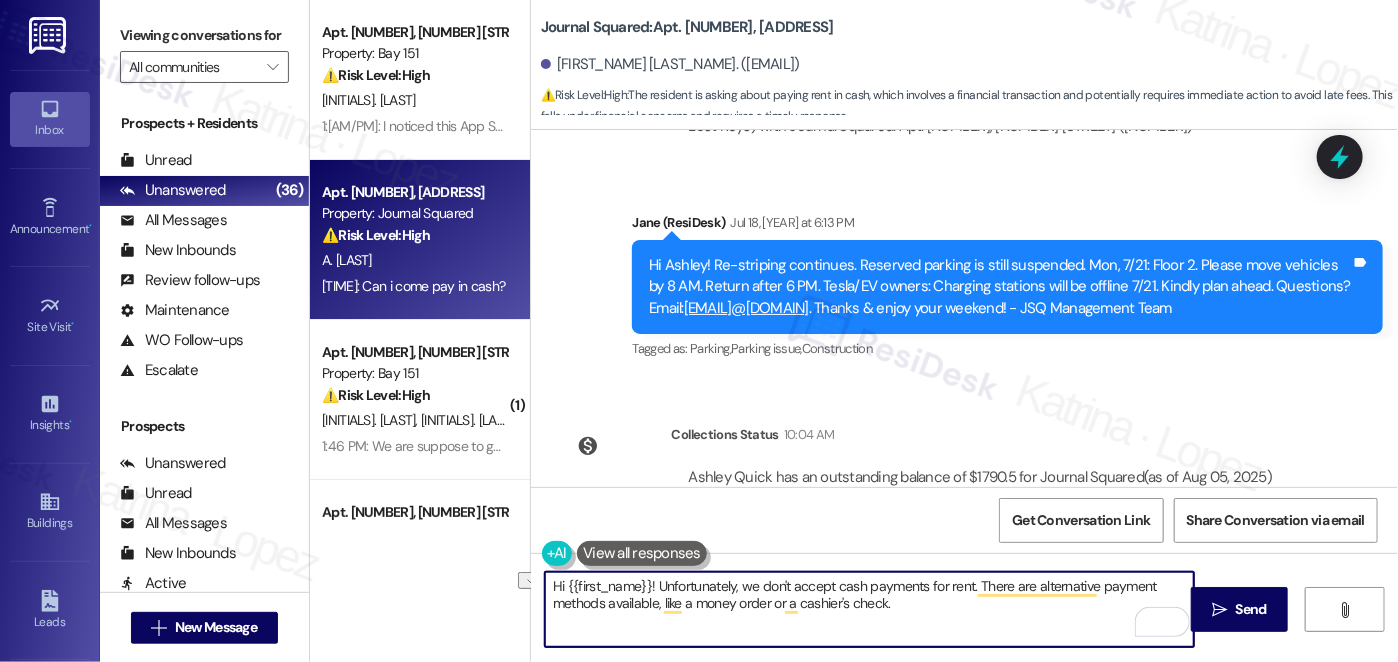 drag, startPoint x: 921, startPoint y: 608, endPoint x: 625, endPoint y: 607, distance: 296.00168 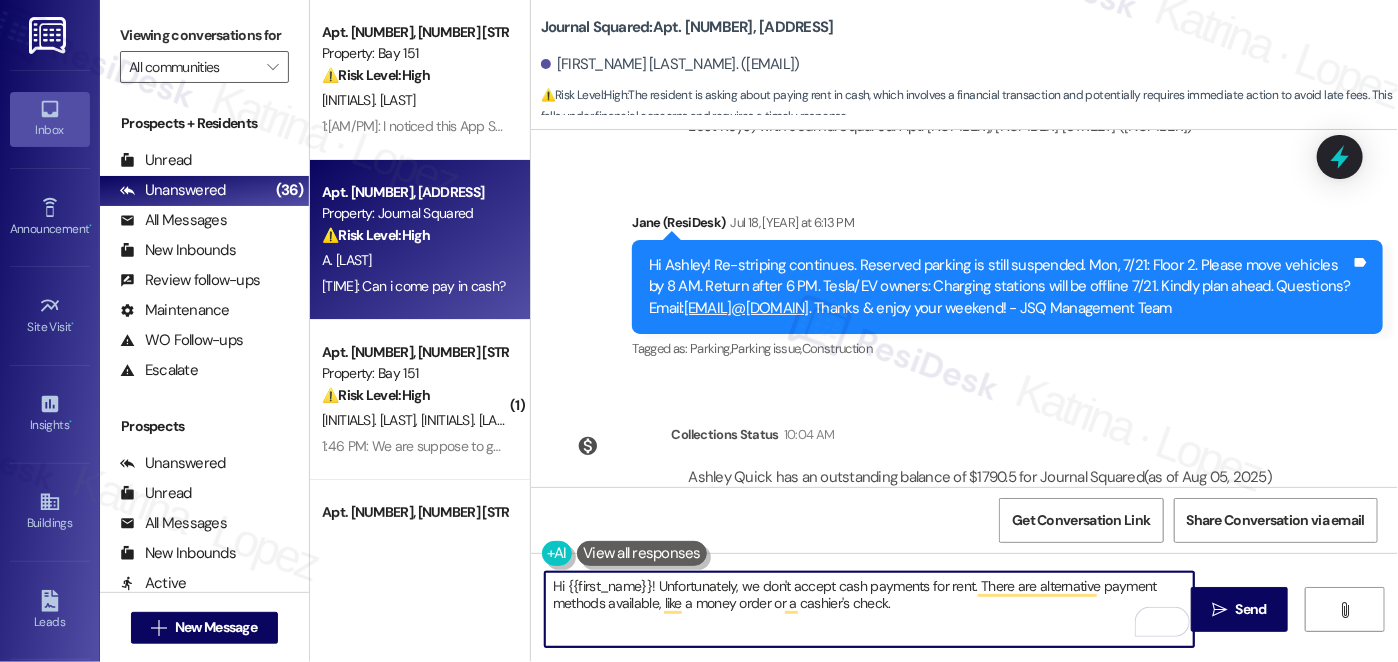click on "Hi {{first_name}}! Unfortunately, we don't accept cash payments for rent. There are alternative payment methods available, like a money order or a cashier's check." at bounding box center (869, 609) 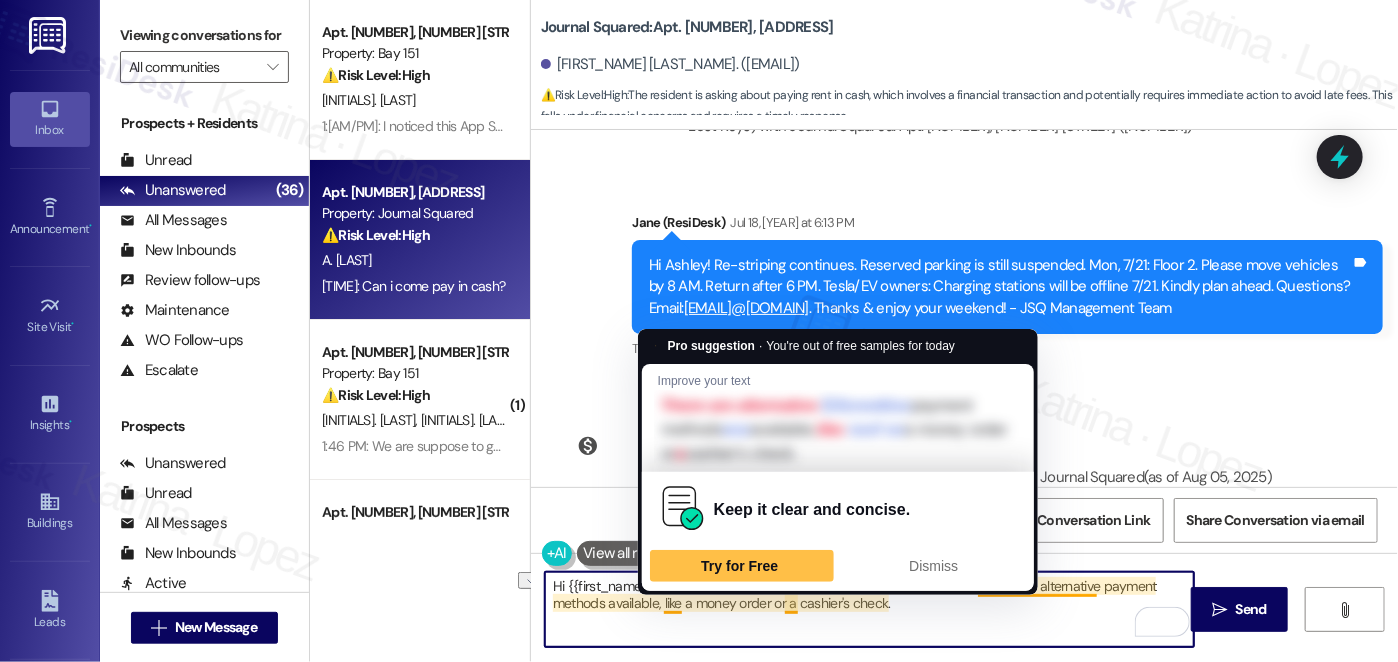 drag, startPoint x: 933, startPoint y: 611, endPoint x: 653, endPoint y: 603, distance: 280.11426 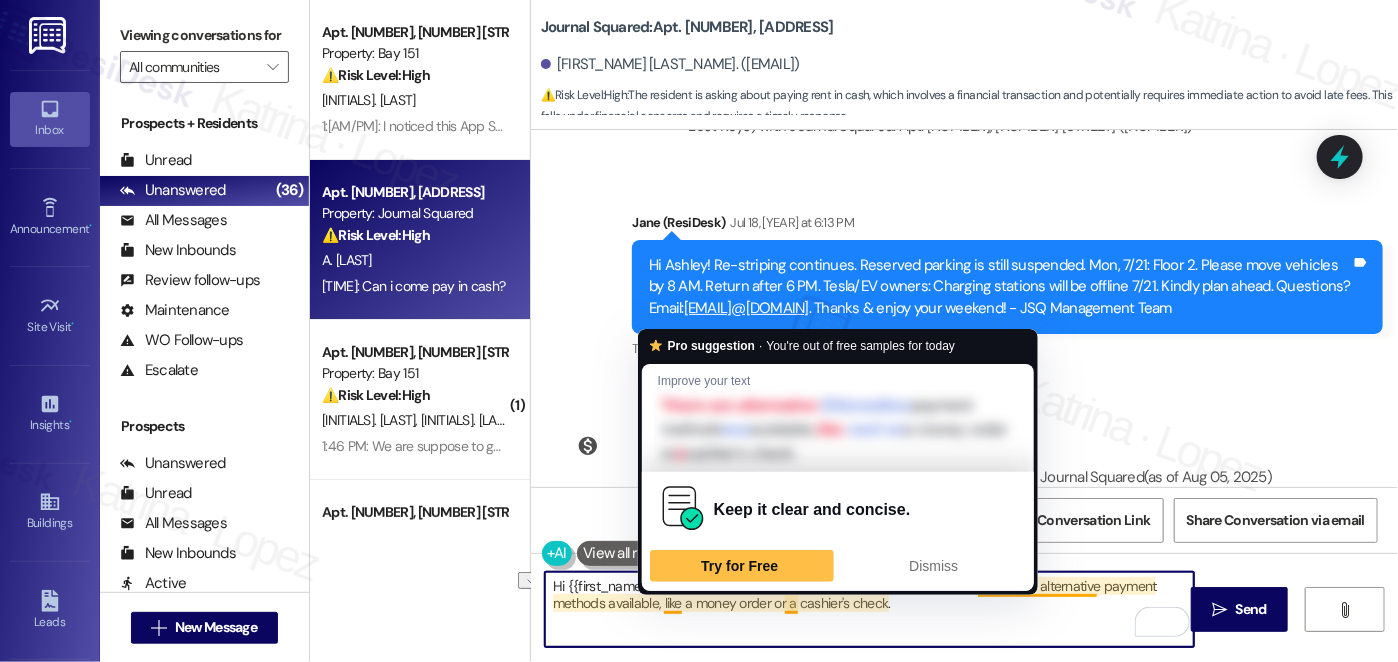 click on "Hi {{first_name}}! Unfortunately, we don't accept cash payments for rent. There are alternative payment methods available, like a money order or a cashier's check." at bounding box center (869, 609) 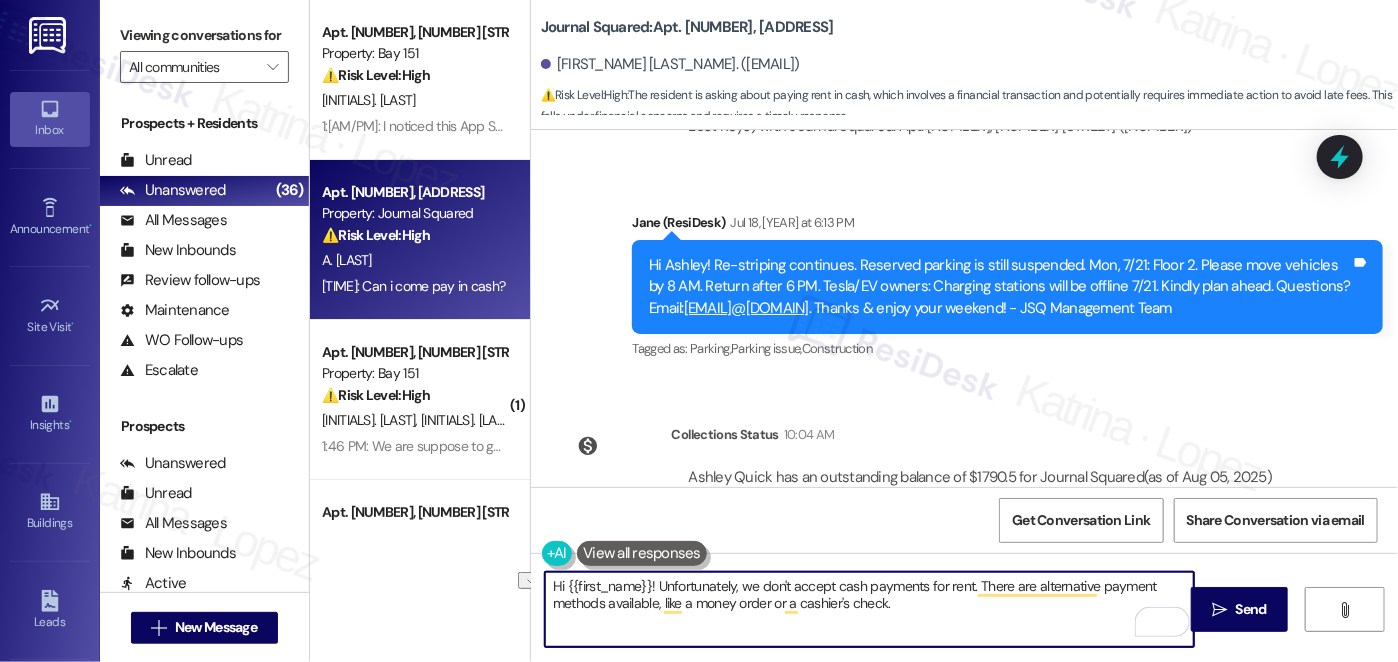 paste on "you can drop off a money order or certified check at the office to make a payment." 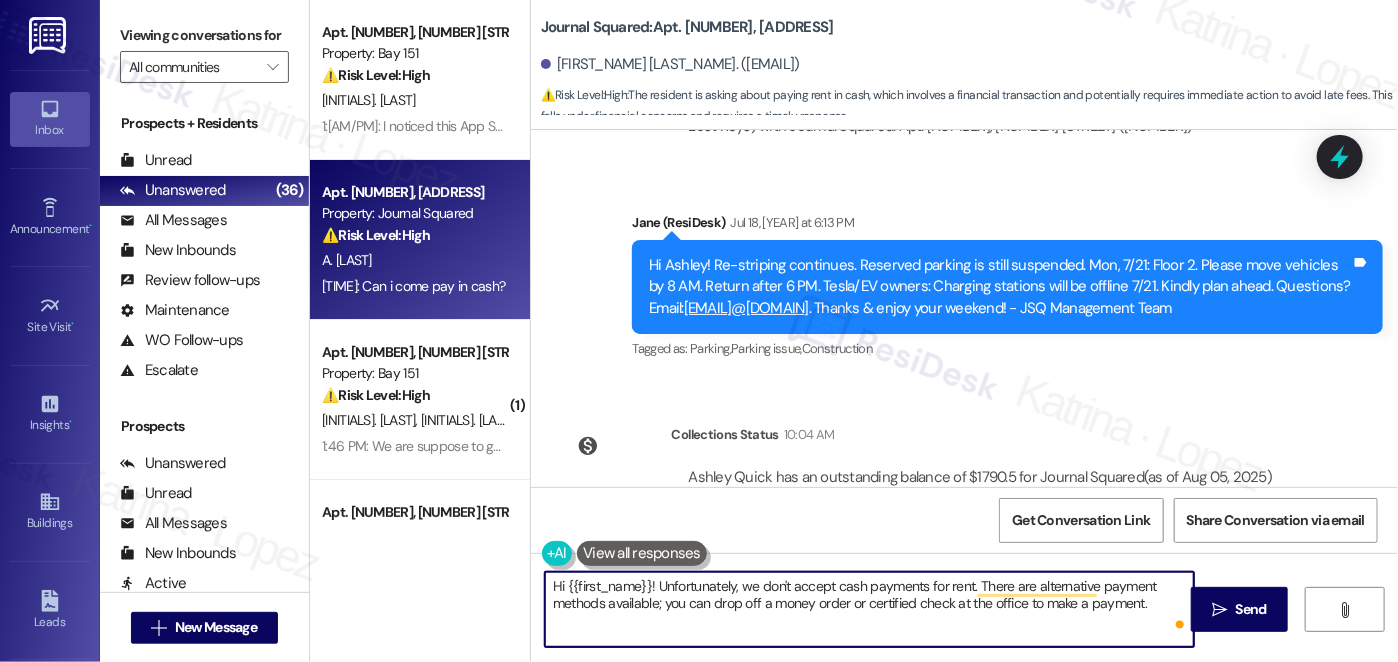 click on "Hi {{first_name}}! Unfortunately, we don't accept cash payments for rent. There are alternative payment methods available; you can drop off a money order or certified check at the office to make a payment." at bounding box center [869, 609] 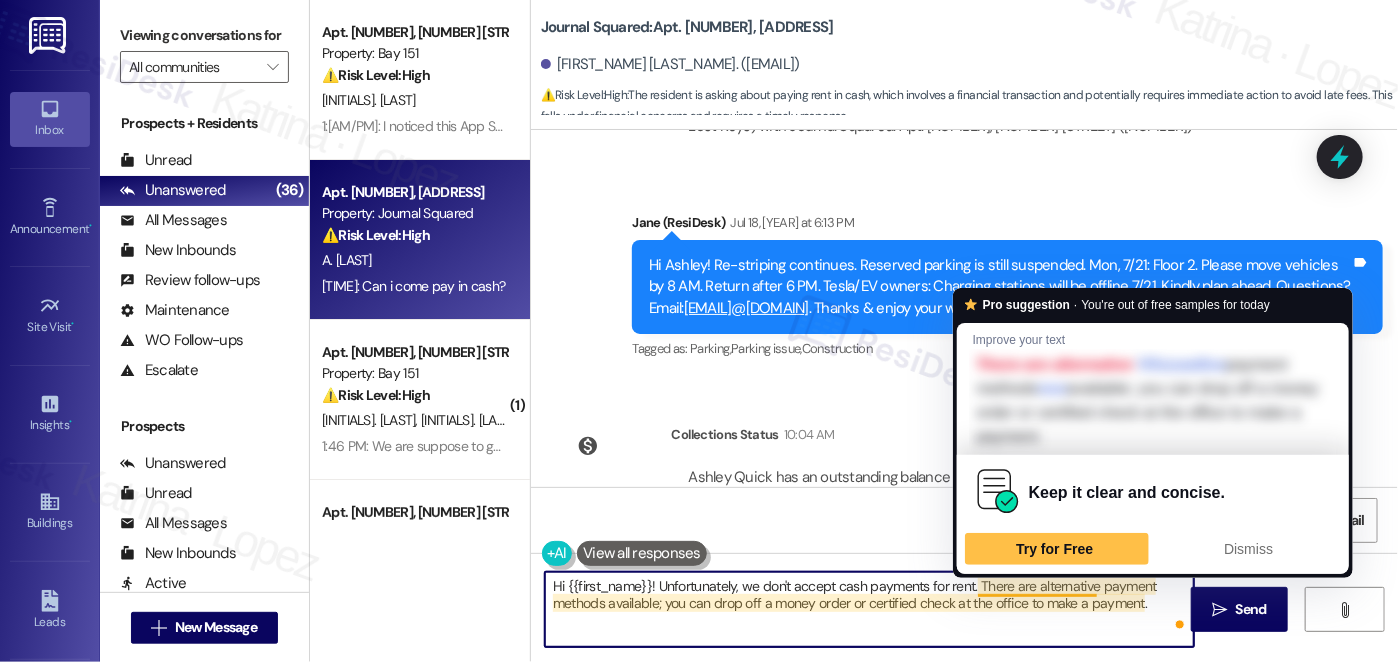 click on "Hi {{first_name}}! Unfortunately, we don't accept cash payments for rent. There are alternative payment methods available; you can drop off a money order or certified check at the office to make a payment." at bounding box center (869, 609) 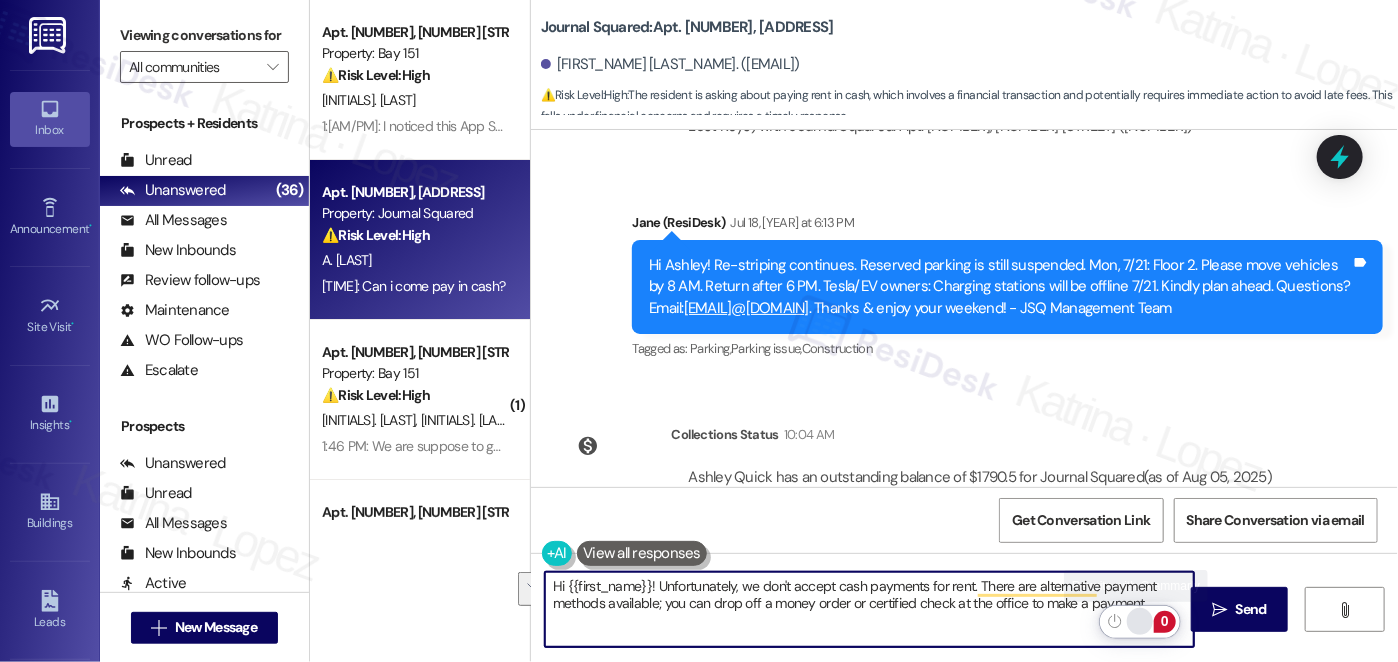 type on "Hi {{first_name}}! Unfortunately, we don't accept cash payments for rent. There are alternative payment methods available; you can drop off a money order or certified check at the office to make a payment." 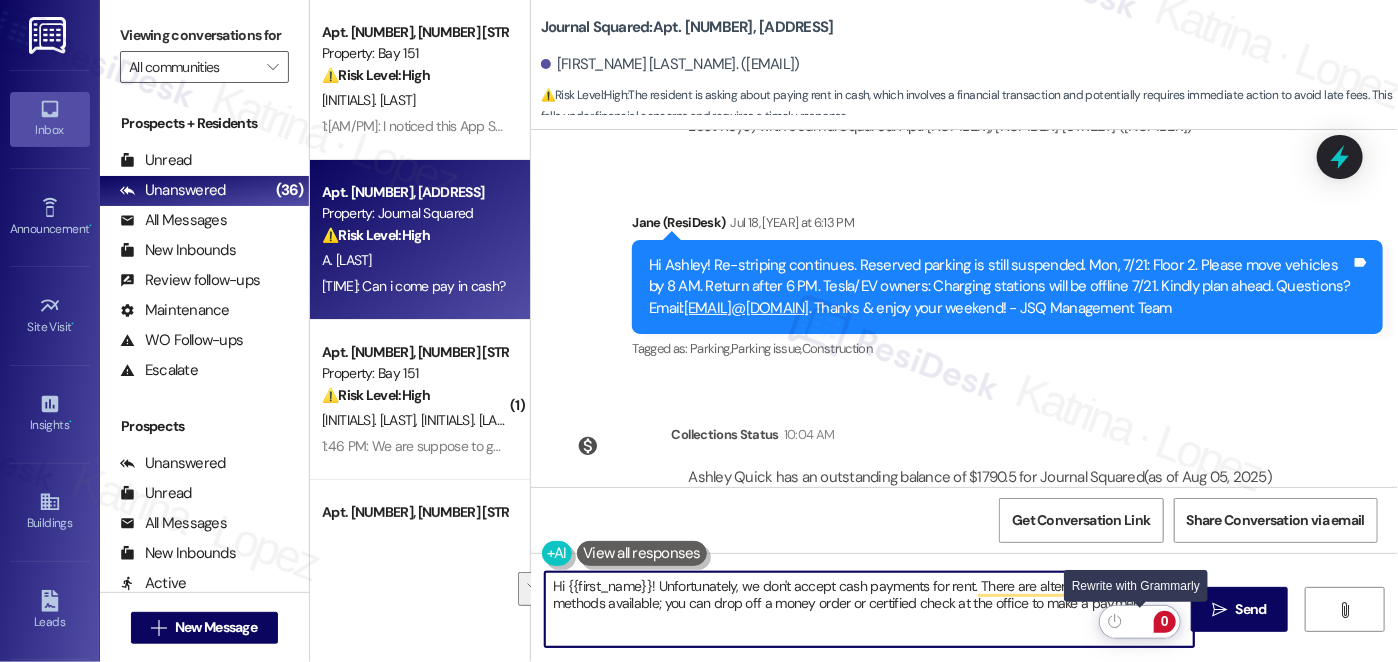 click 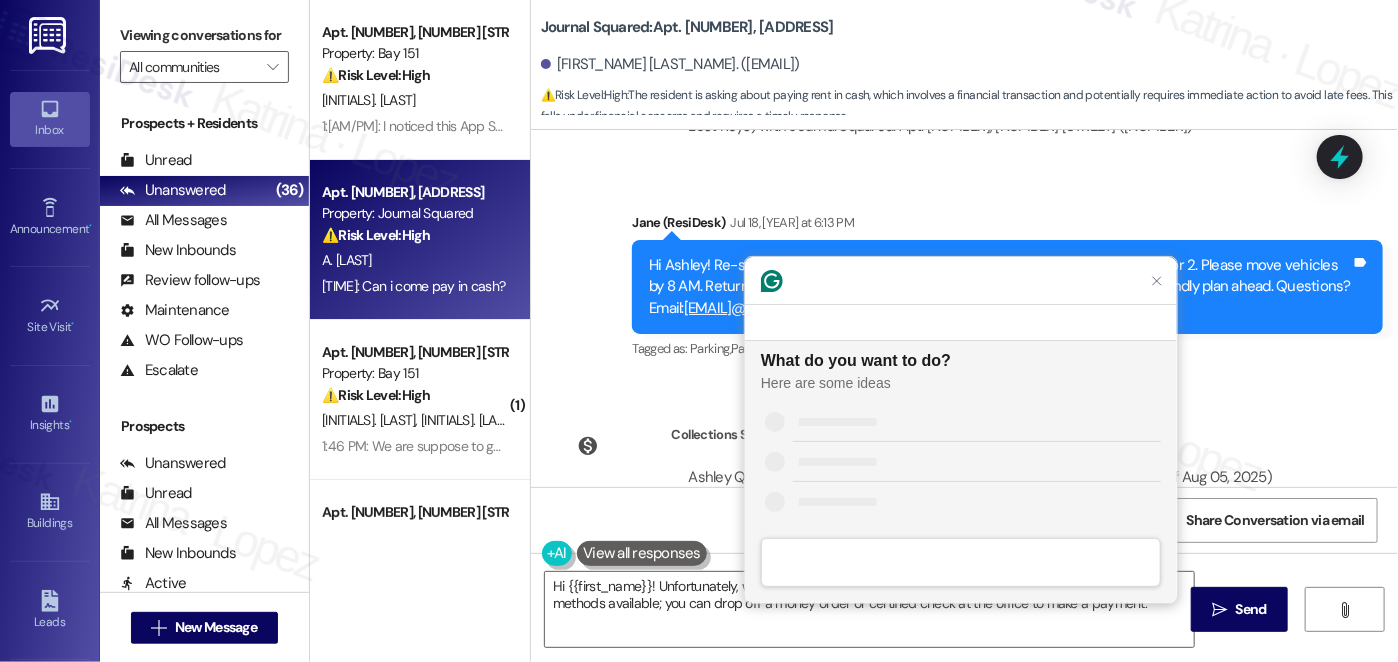 scroll, scrollTop: 0, scrollLeft: 0, axis: both 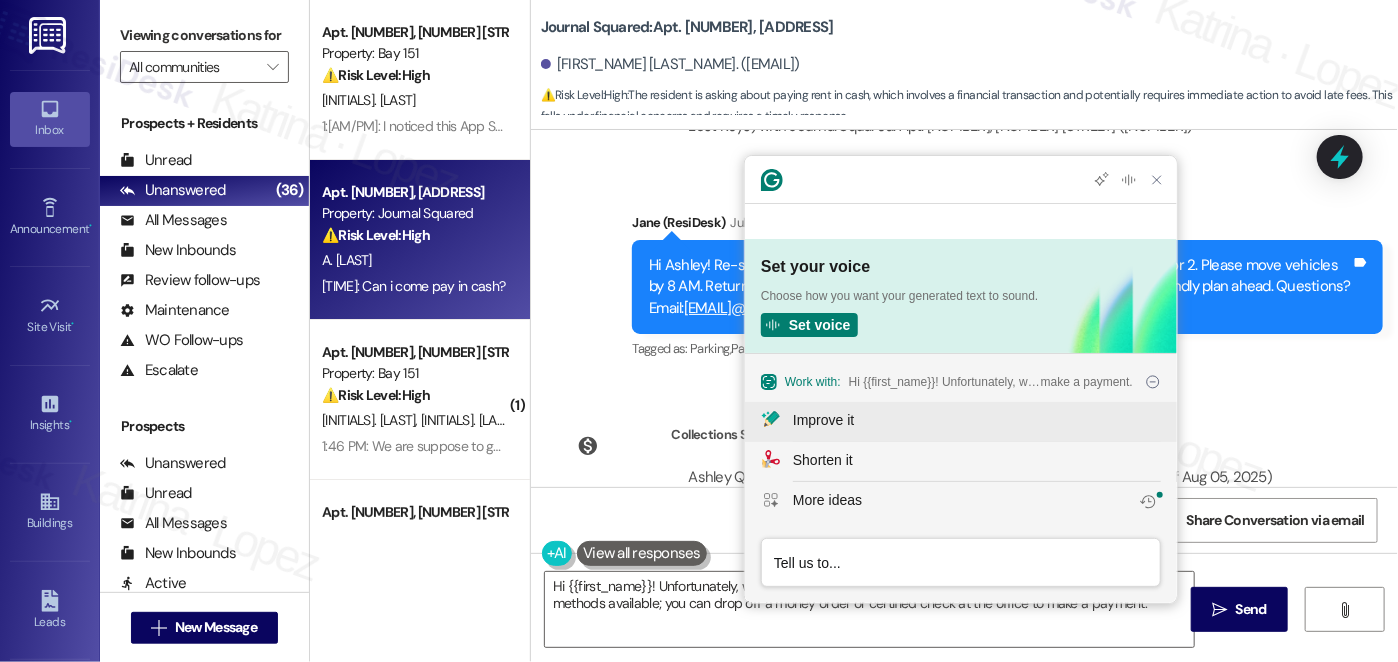 click on "Improve it" 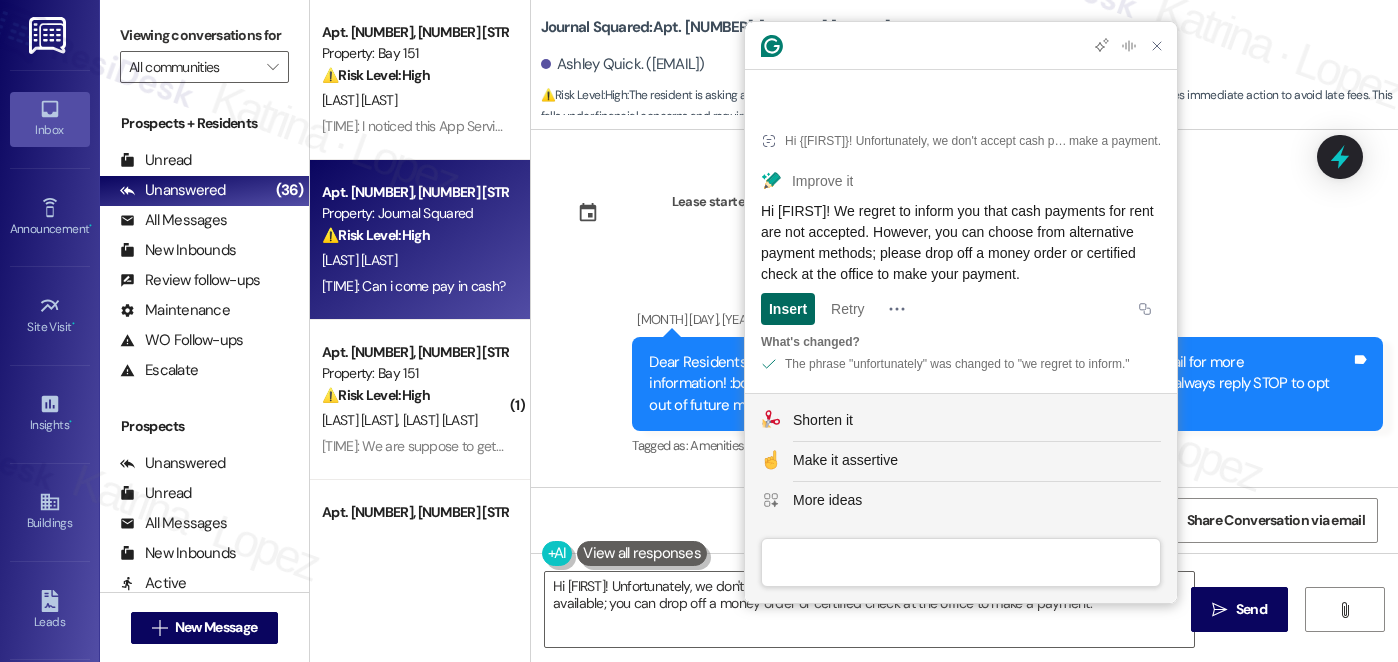 click on "Insert" 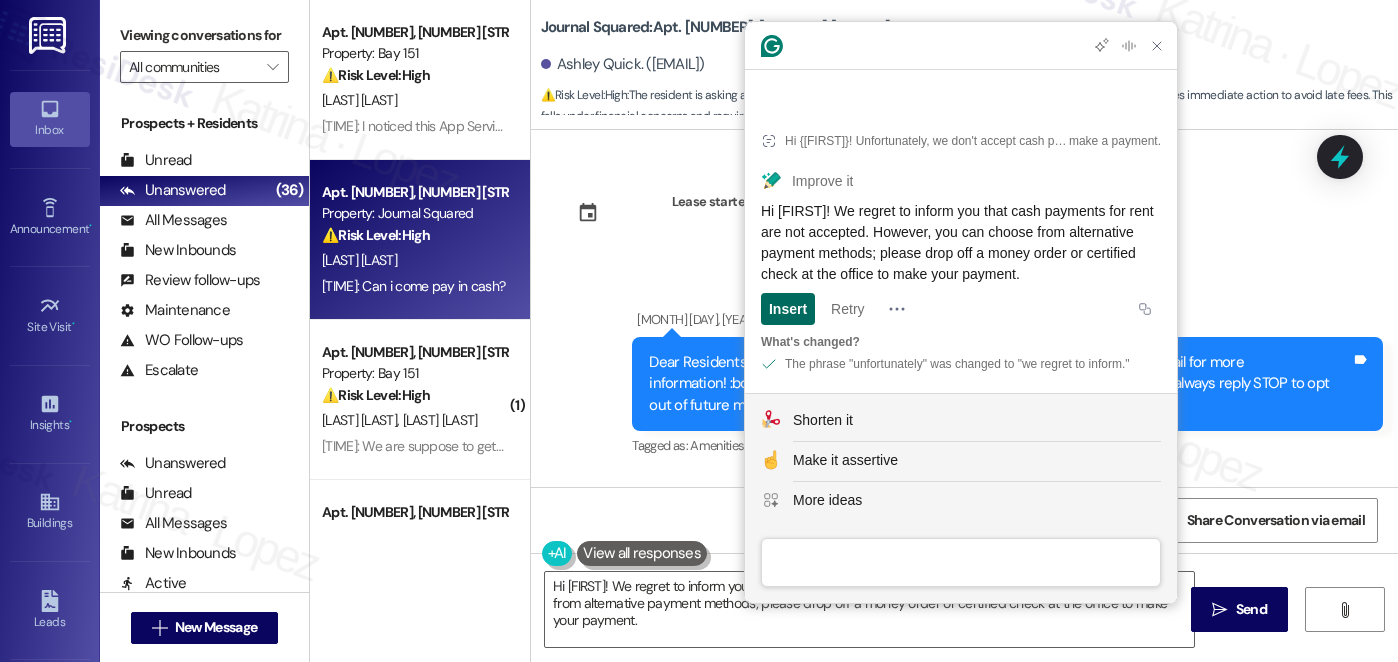scroll, scrollTop: 0, scrollLeft: 0, axis: both 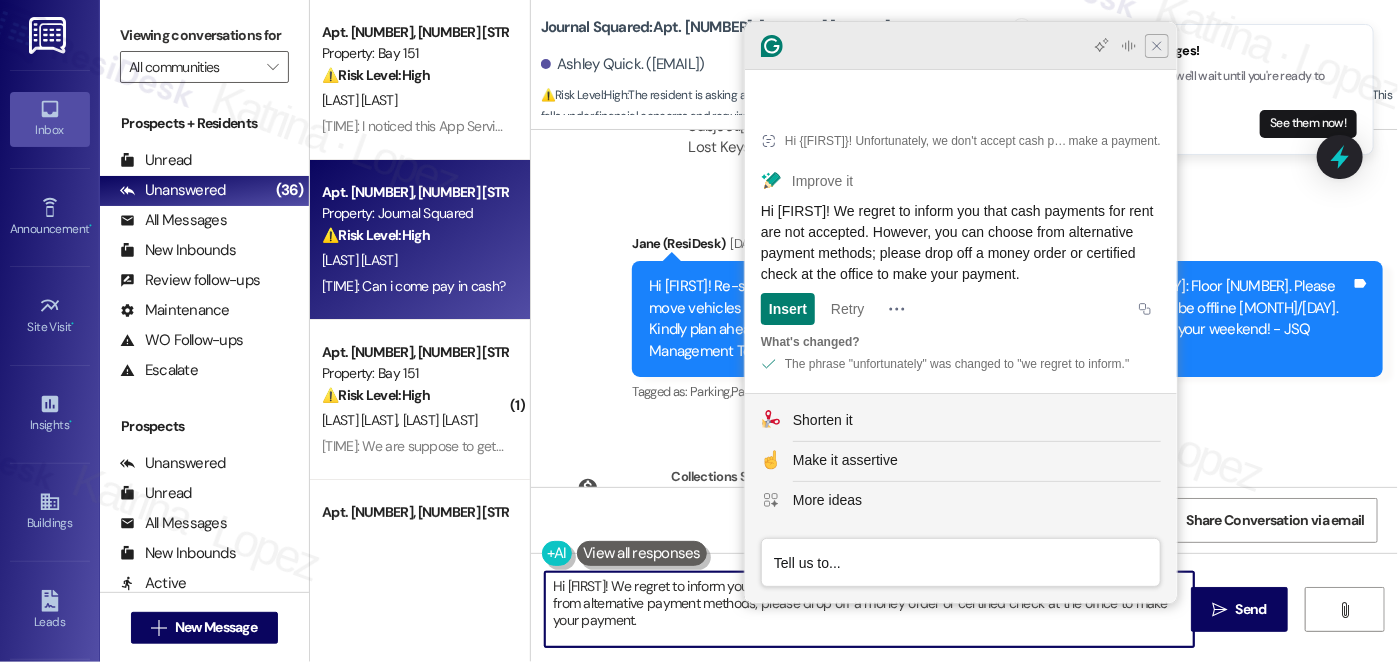type on "Hi {{first_name}}! We regret to inform you that cash payments for rent are not accepted. However, you can choose from alternative payment methods; please drop off a money order or certified check at the office to make your payment." 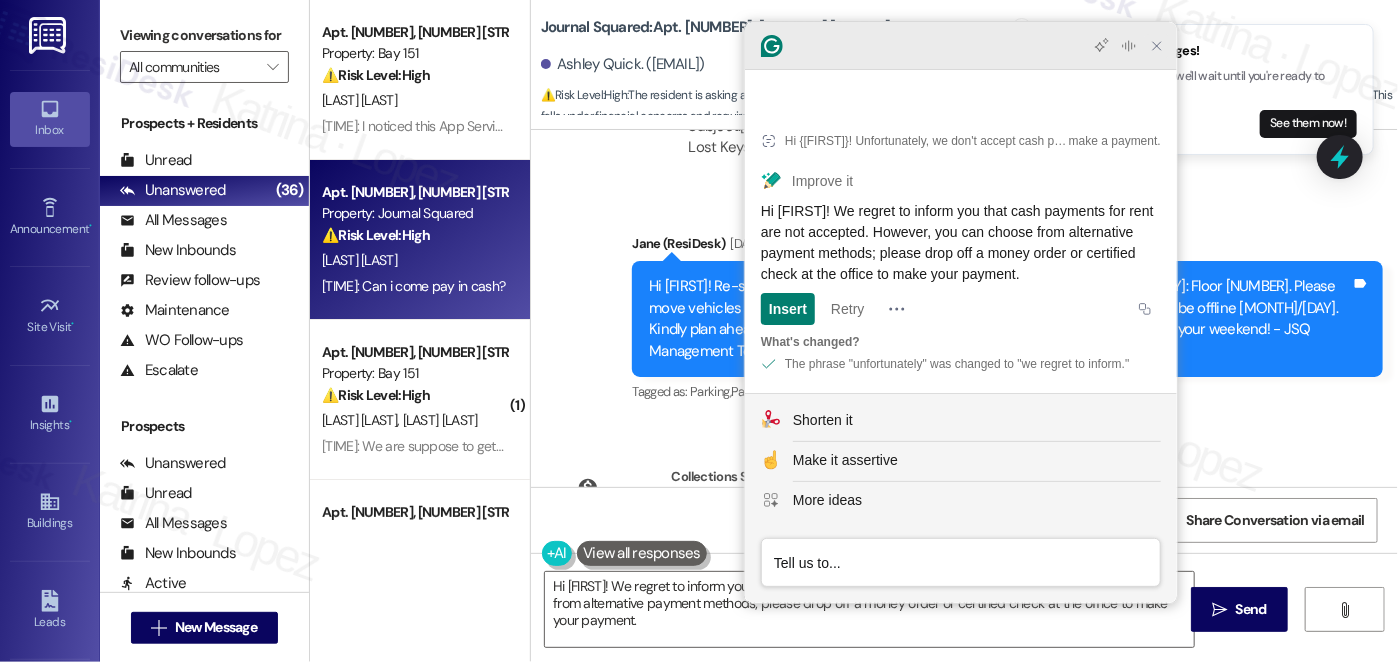 click 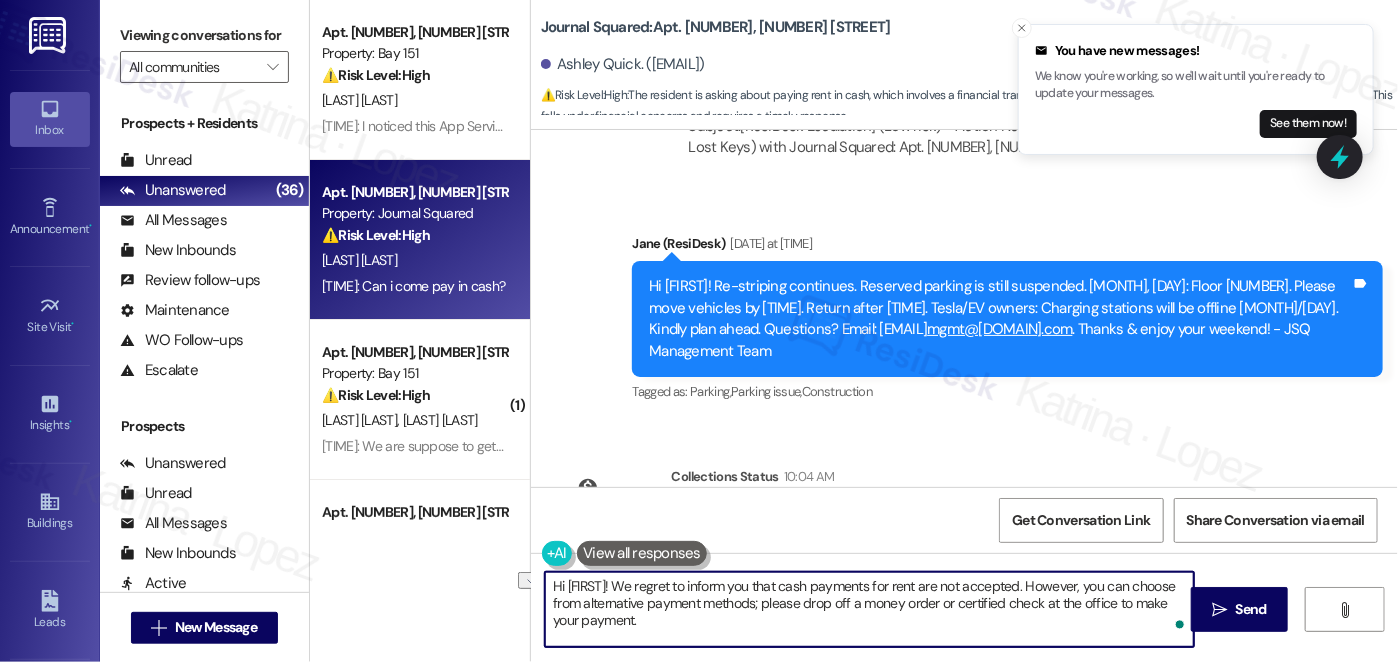drag, startPoint x: 651, startPoint y: 585, endPoint x: 812, endPoint y: 583, distance: 161.01242 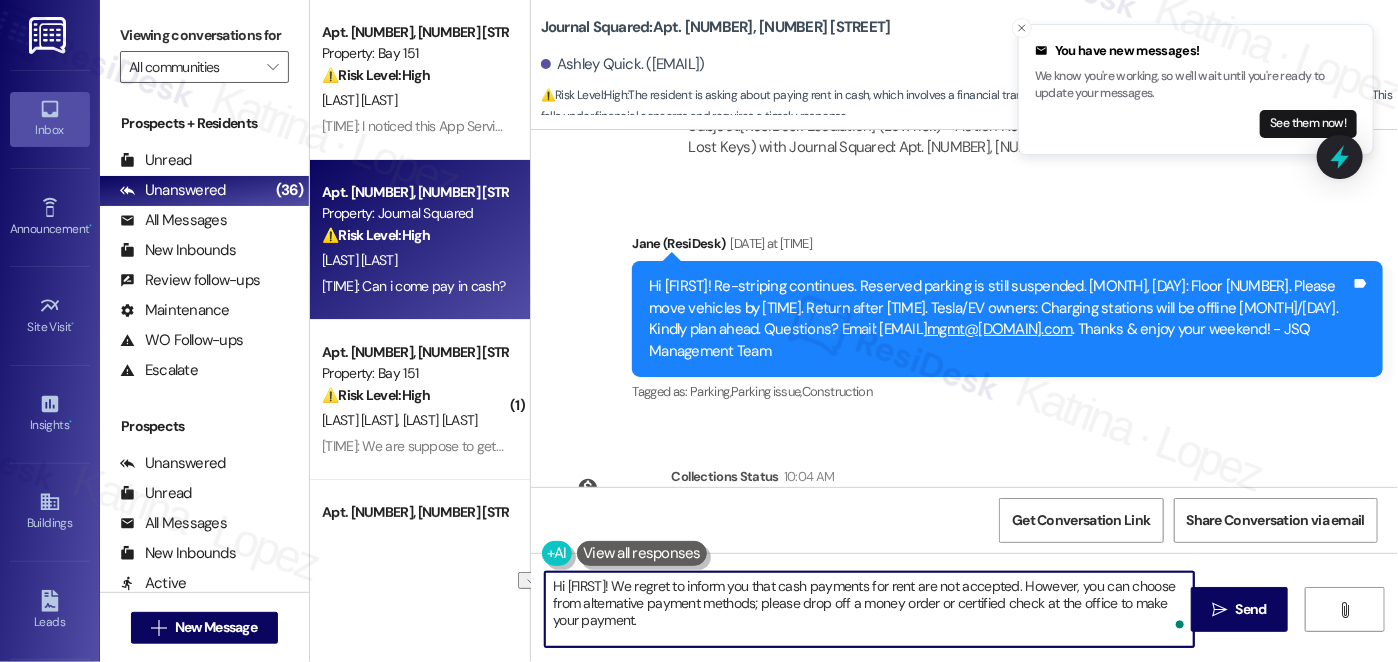 click at bounding box center [642, 553] 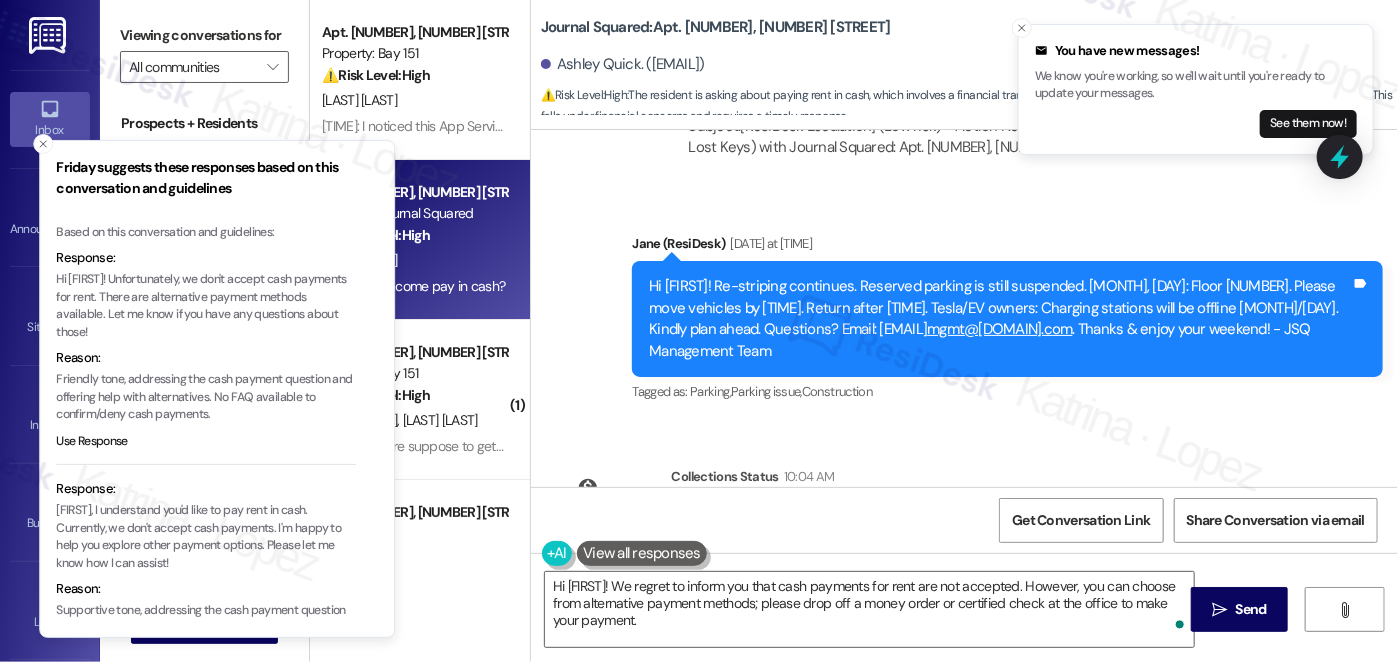 drag, startPoint x: 134, startPoint y: 279, endPoint x: 231, endPoint y: 292, distance: 97.867256 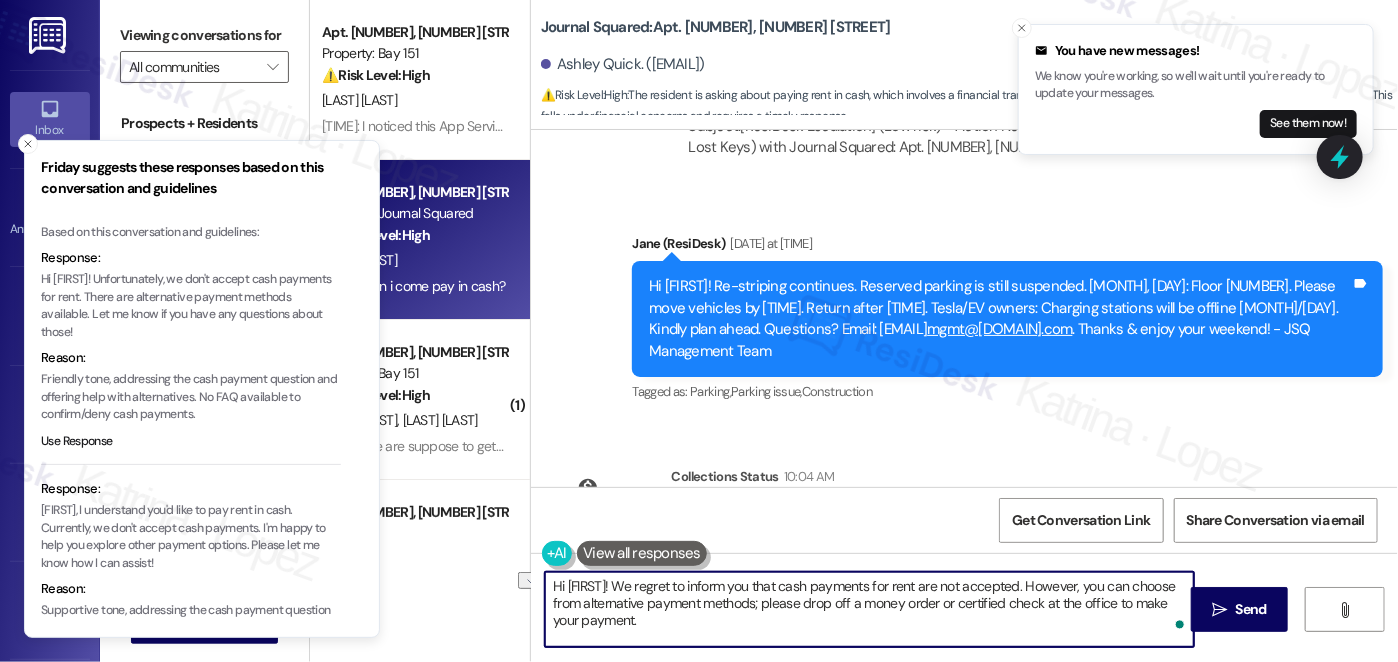 drag, startPoint x: 650, startPoint y: 587, endPoint x: 772, endPoint y: 582, distance: 122.10242 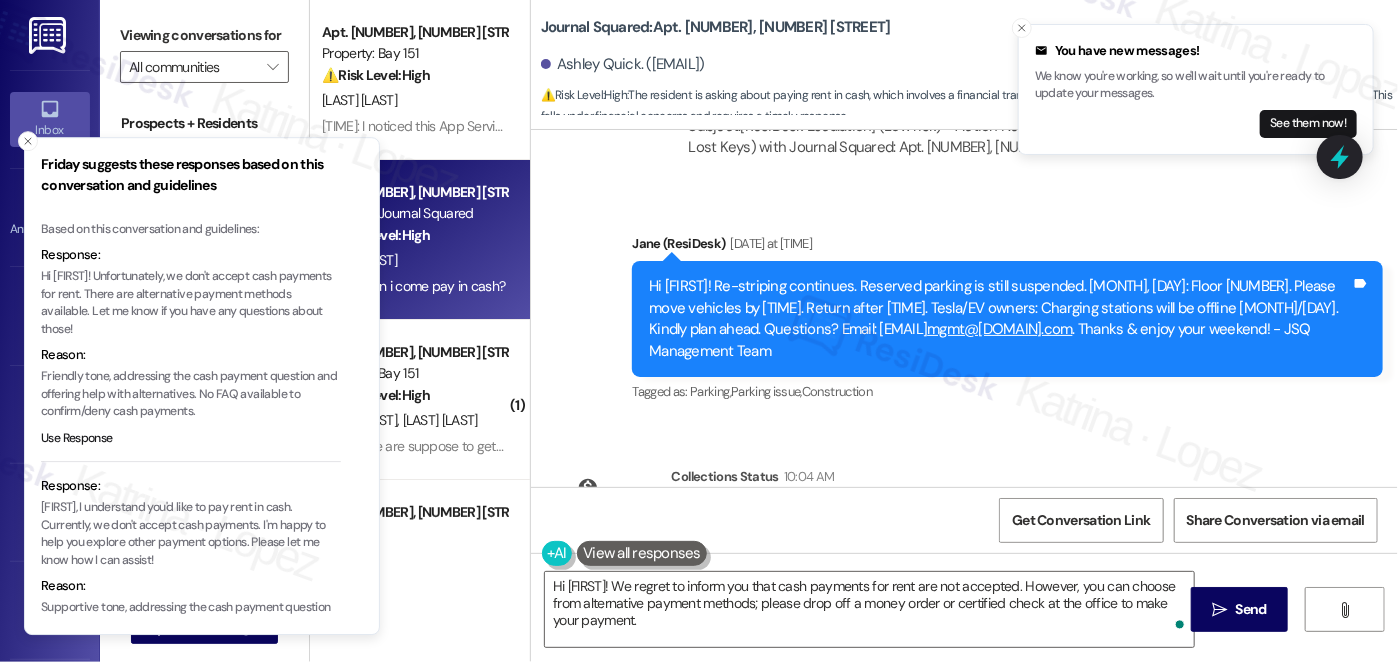 drag, startPoint x: 134, startPoint y: 278, endPoint x: 149, endPoint y: 273, distance: 15.811388 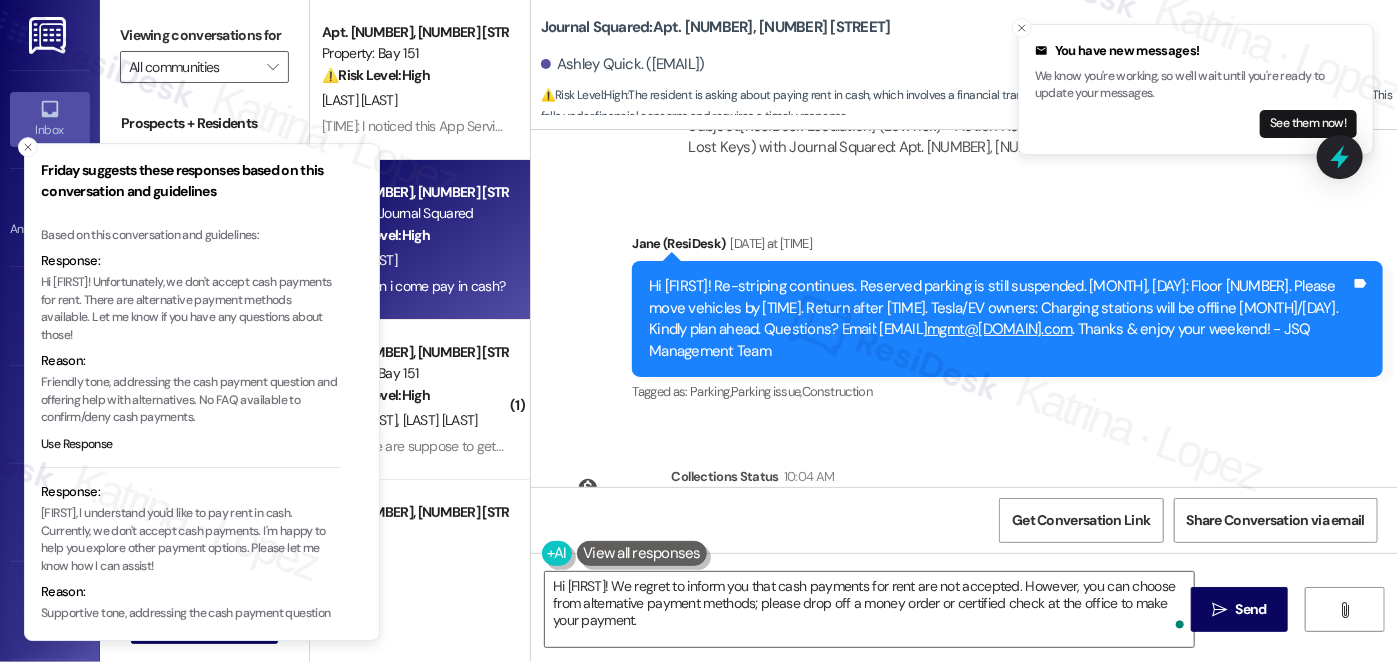 click on "Hi {{first_name}}! Unfortunately, we don't accept cash payments for rent. There are alternative payment methods available. Let me know if you have any questions about those!" at bounding box center (191, 310) 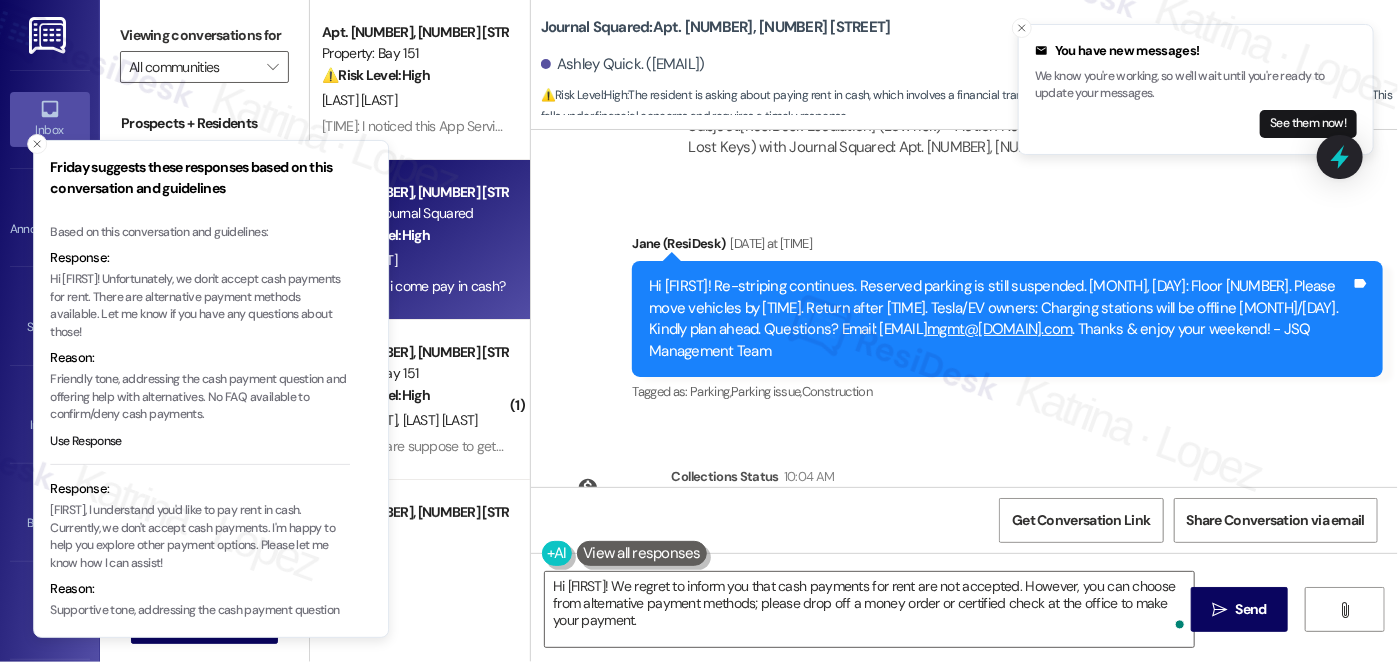drag, startPoint x: 135, startPoint y: 278, endPoint x: 160, endPoint y: 278, distance: 25 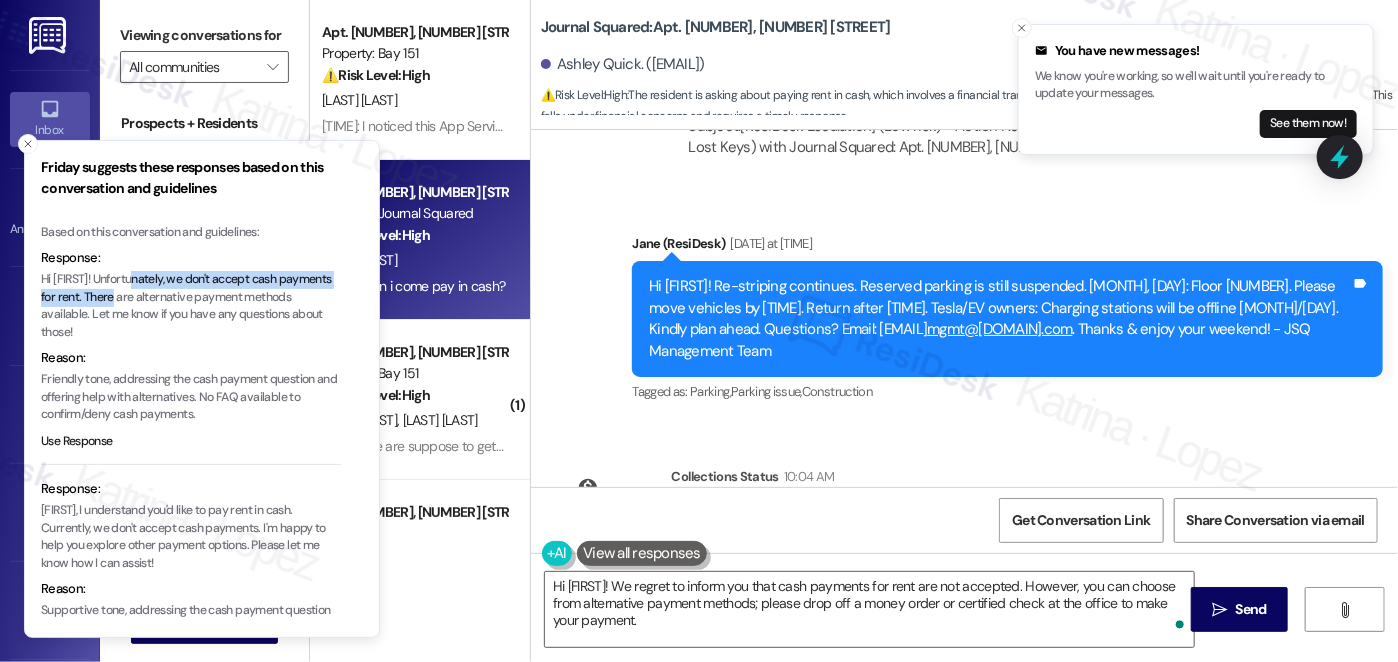 type 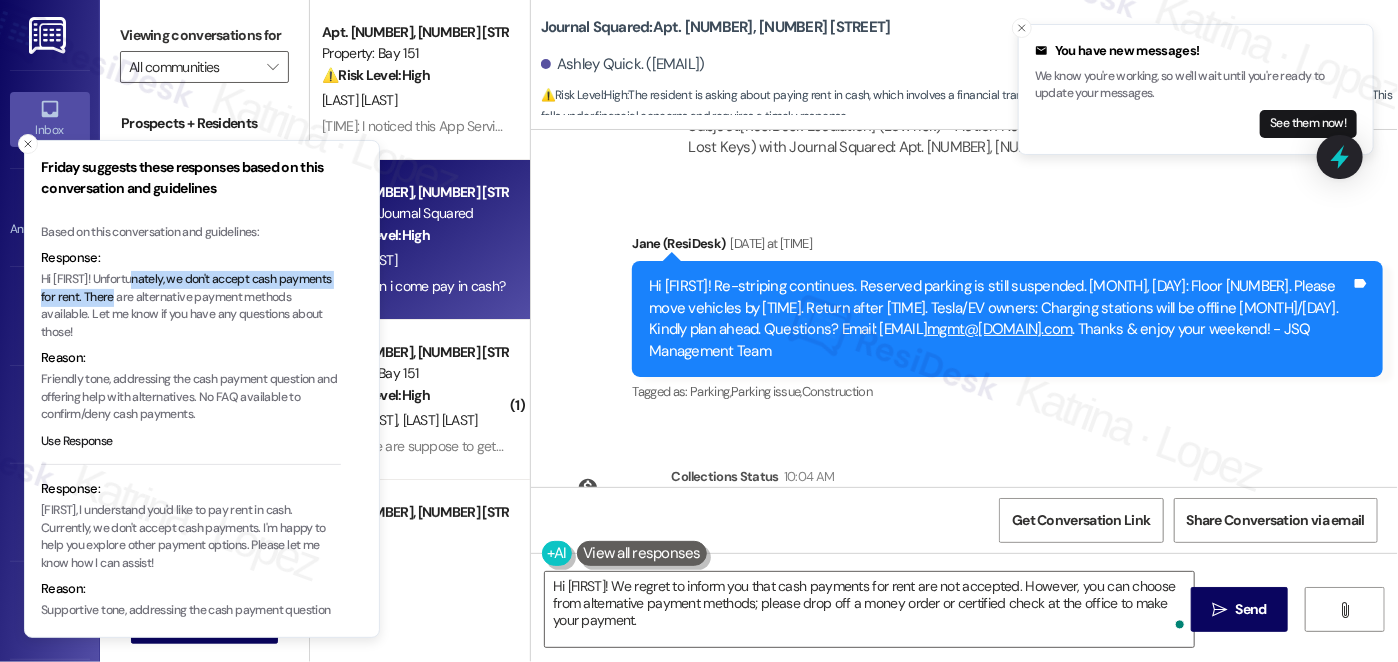 copy on "Unfortunately, we don't accept cash payments for rent" 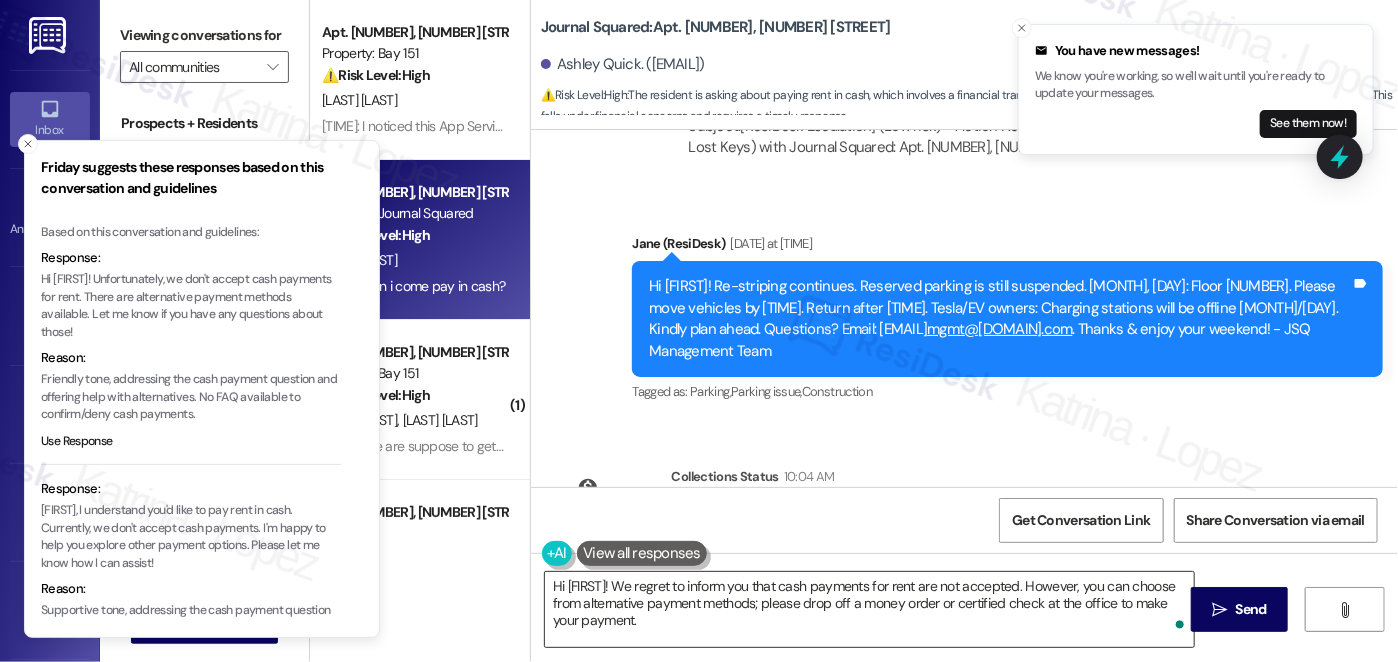 click on "Hi {{first_name}}! We regret to inform you that cash payments for rent are not accepted. However, you can choose from alternative payment methods; please drop off a money order or certified check at the office to make your payment." at bounding box center (869, 609) 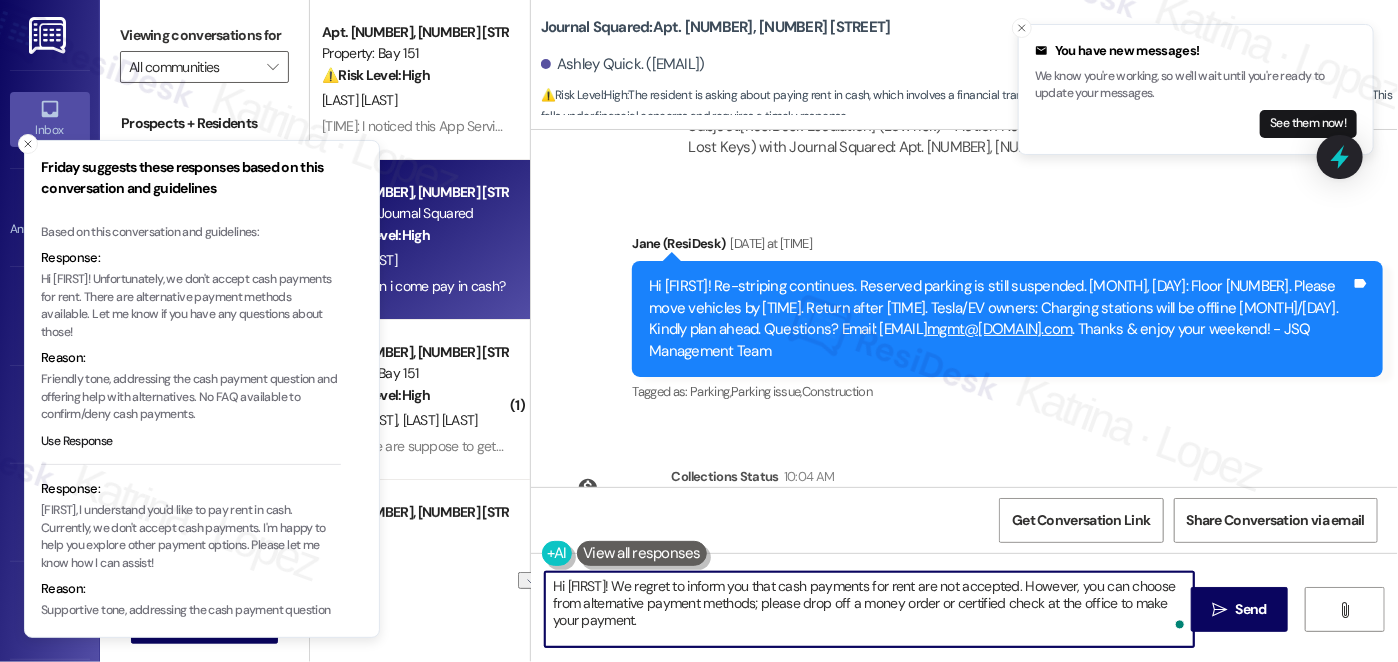 click on "Hi {{first_name}}! We regret to inform you that cash payments for rent are not accepted. However, you can choose from alternative payment methods; please drop off a money order or certified check at the office to make your payment." at bounding box center [869, 609] 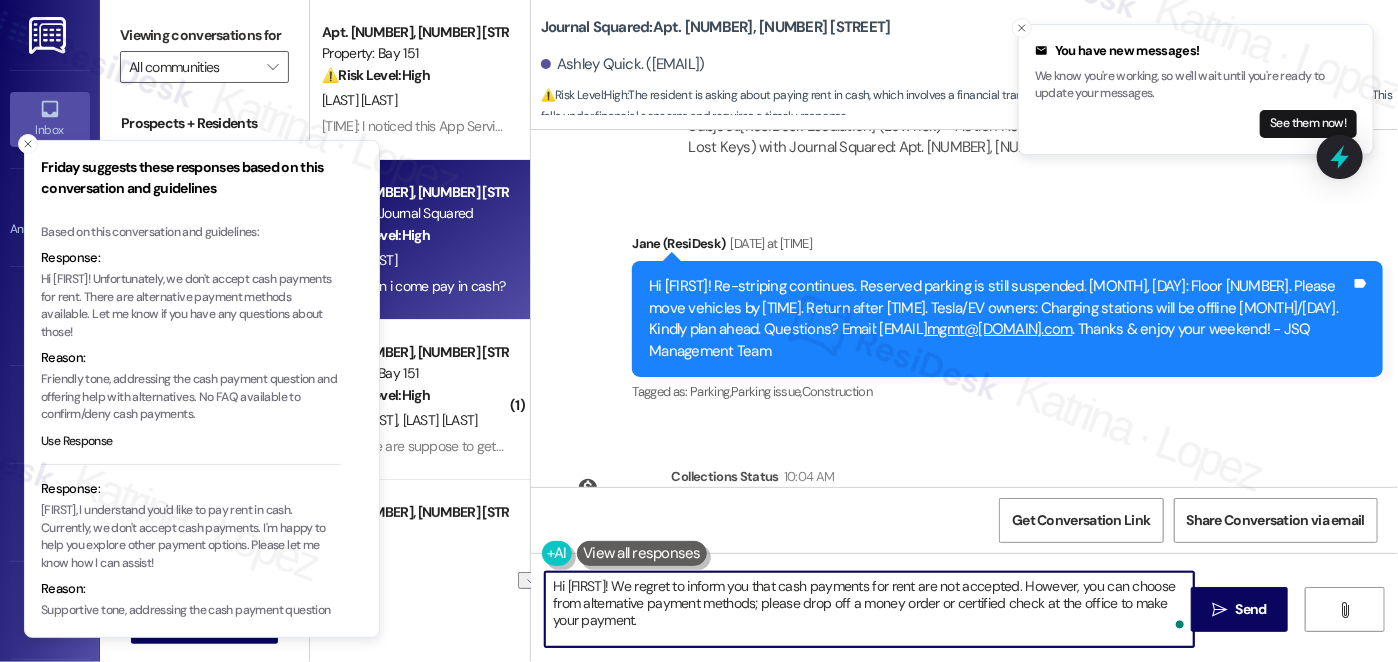 drag, startPoint x: 651, startPoint y: 585, endPoint x: 1057, endPoint y: 585, distance: 406 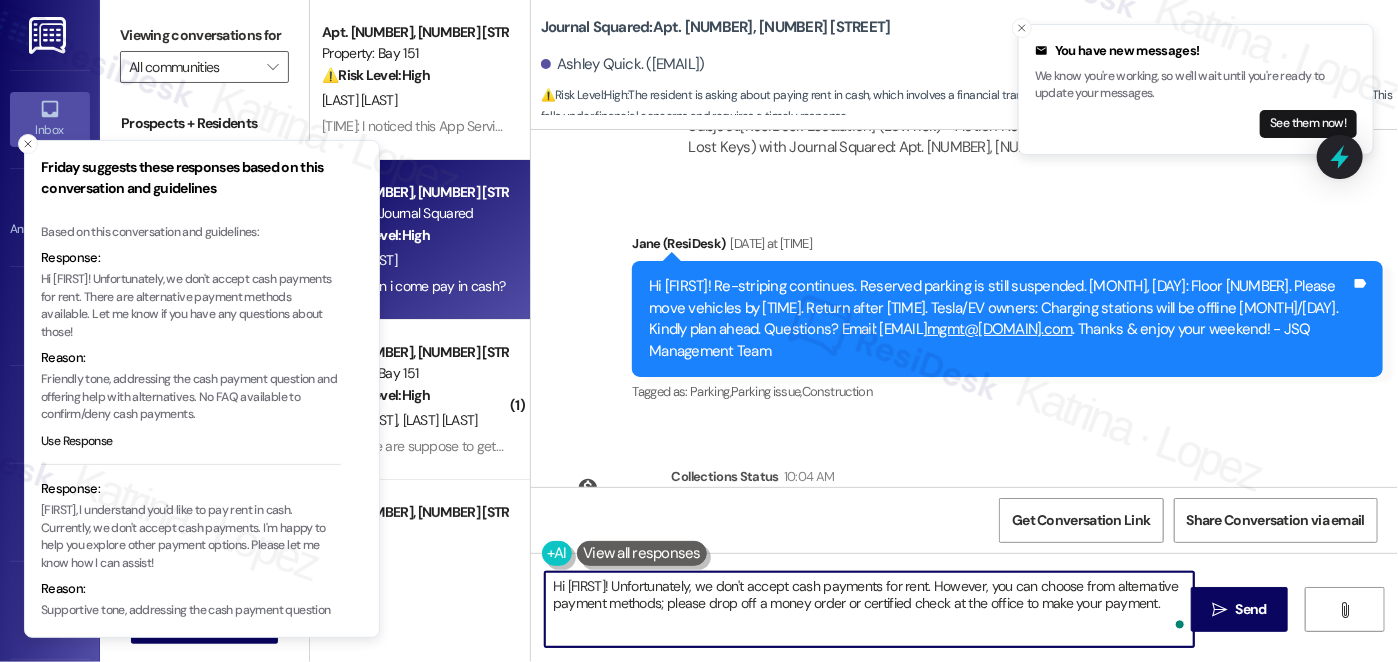 click on "Hi {{first_name}}! Unfortunately, we don't accept cash payments for rent. However, you can choose from alternative payment methods; please drop off a money order or certified check at the office to make your payment." at bounding box center [869, 609] 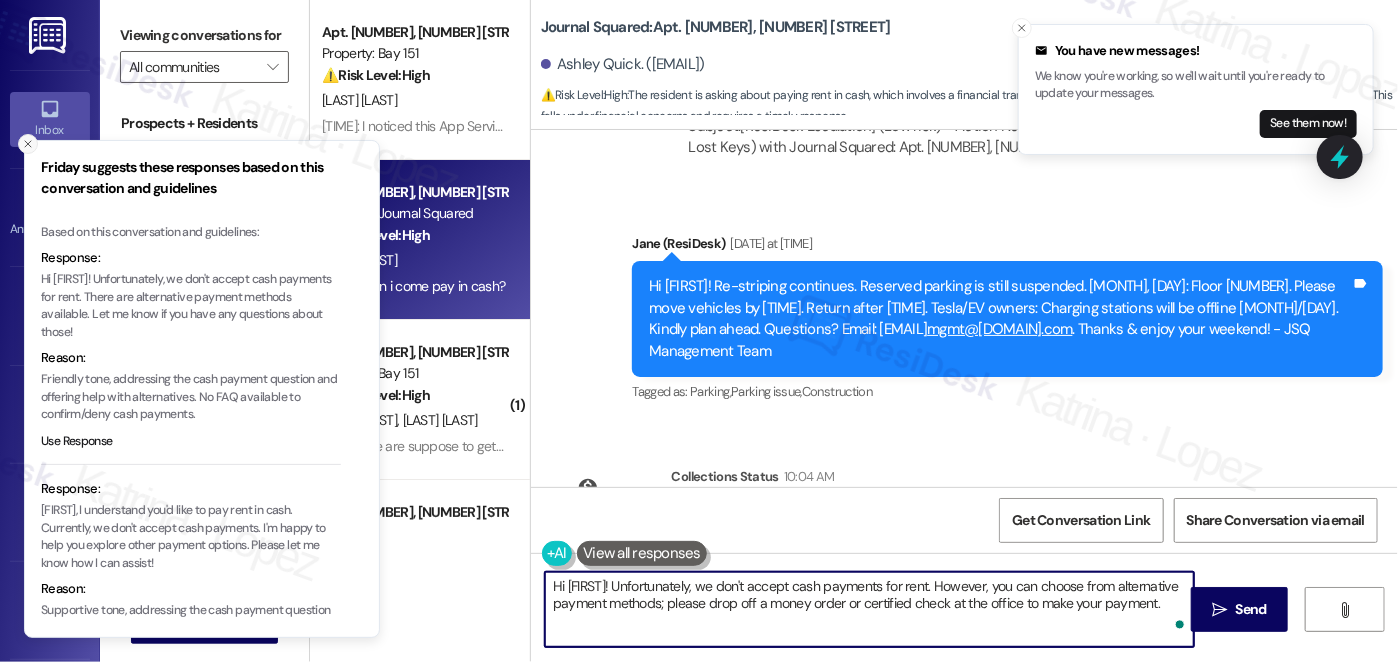 type on "Hi {{first_name}}! Unfortunately, we don't accept cash payments for rent. However, you can choose from alternative payment methods; please drop off a money order or certified check at the office to make your payment." 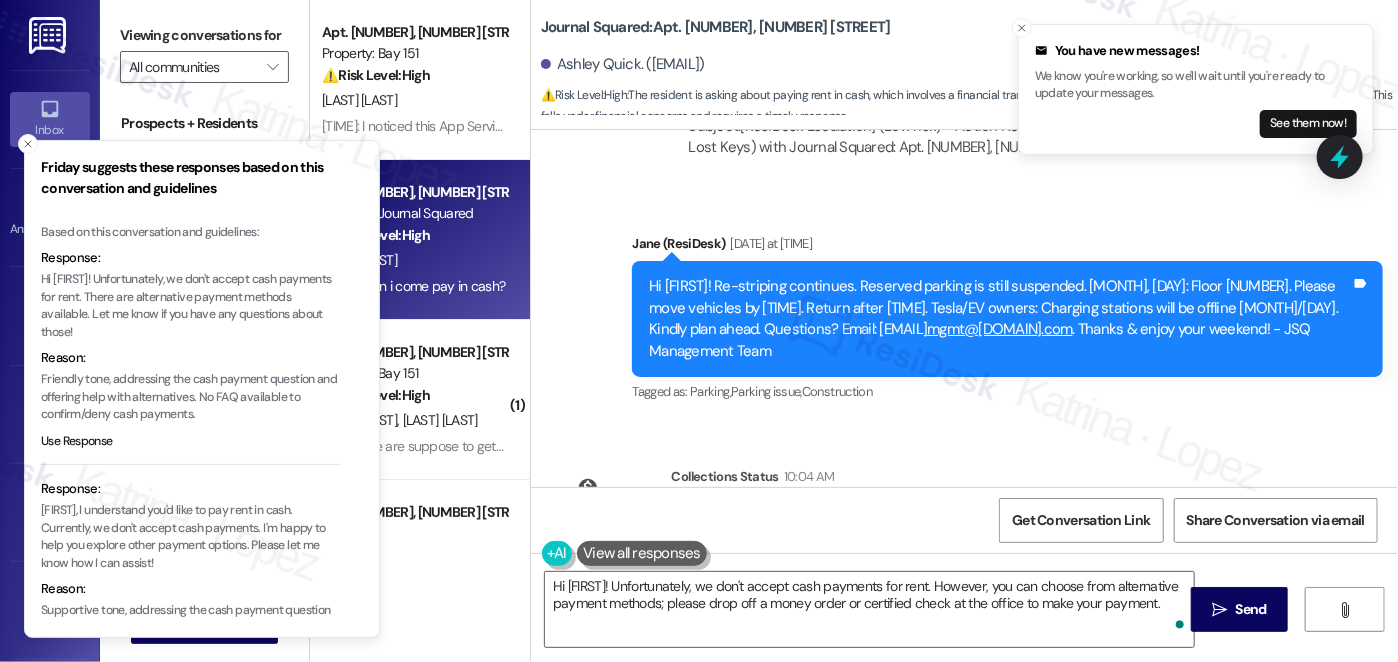 click 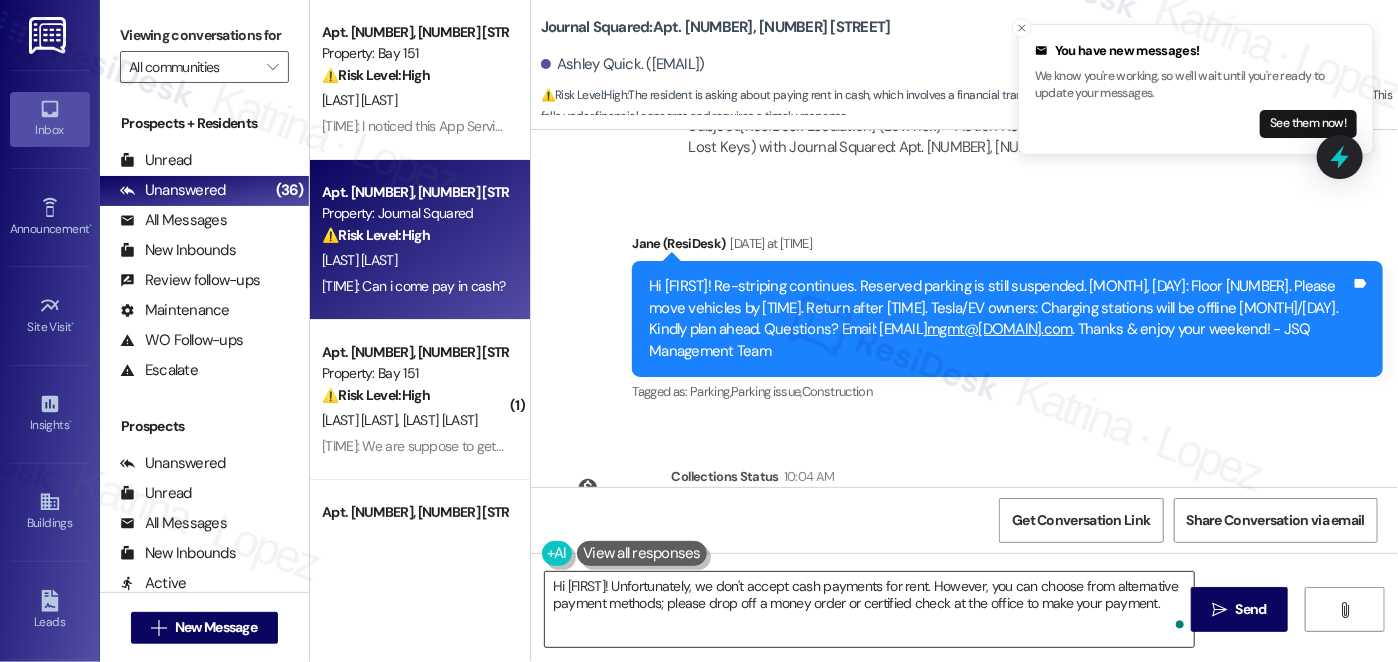 click on "Hi {{first_name}}! Unfortunately, we don't accept cash payments for rent. However, you can choose from alternative payment methods; please drop off a money order or certified check at the office to make your payment." at bounding box center (869, 609) 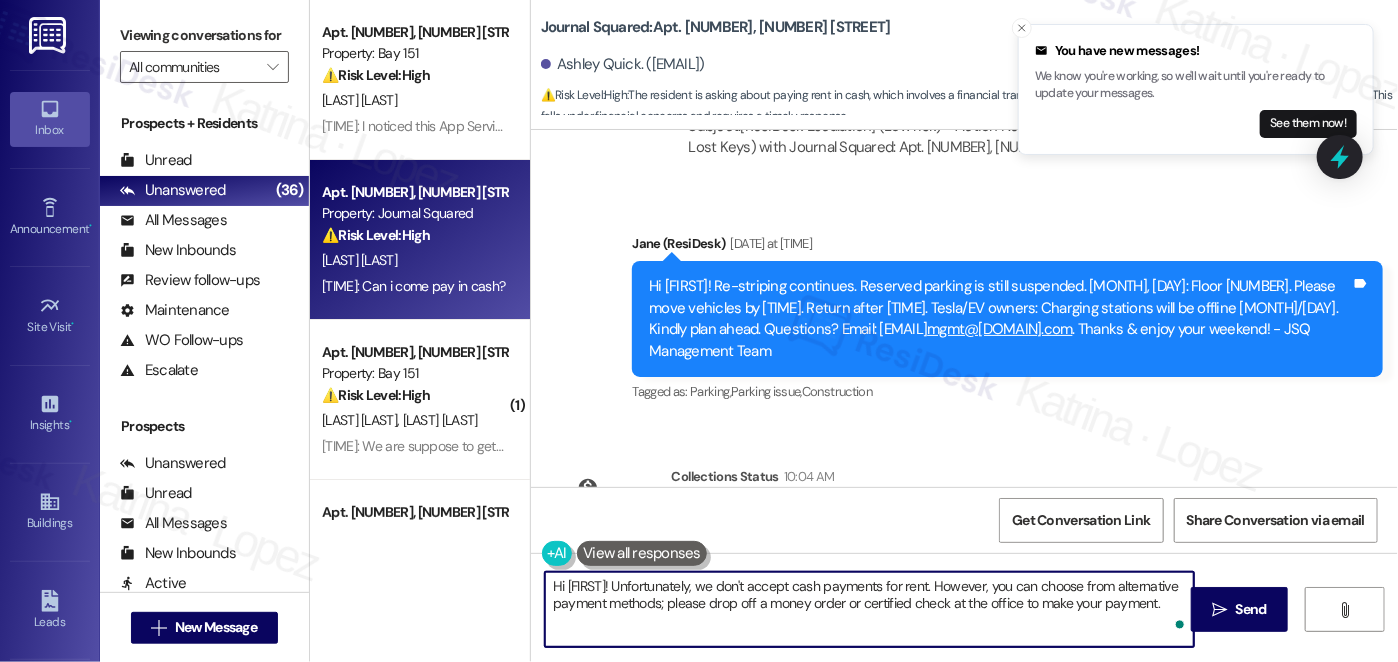 click on "Hi {{first_name}}! Unfortunately, we don't accept cash payments for rent. However, you can choose from alternative payment methods; please drop off a money order or certified check at the office to make your payment." at bounding box center (869, 609) 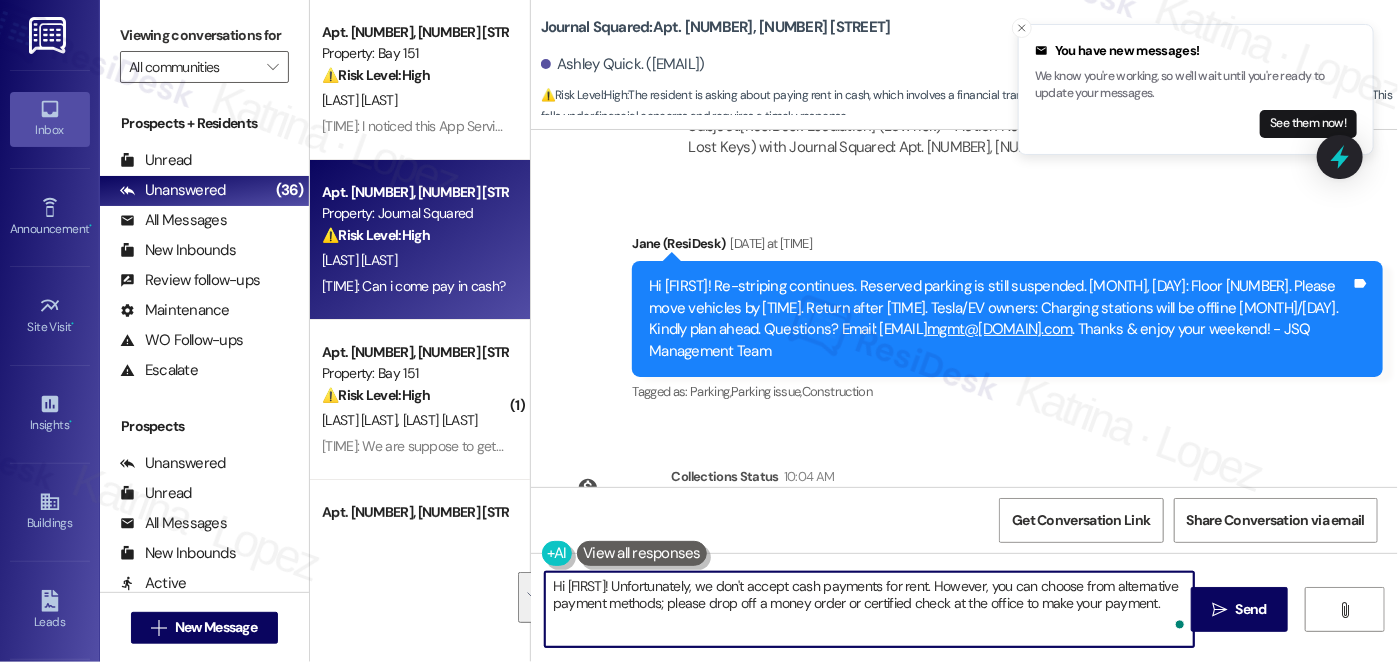 click on "Hi {{first_name}}! Unfortunately, we don't accept cash payments for rent. However, you can choose from alternative payment methods; please drop off a money order or certified check at the office to make your payment." at bounding box center (869, 609) 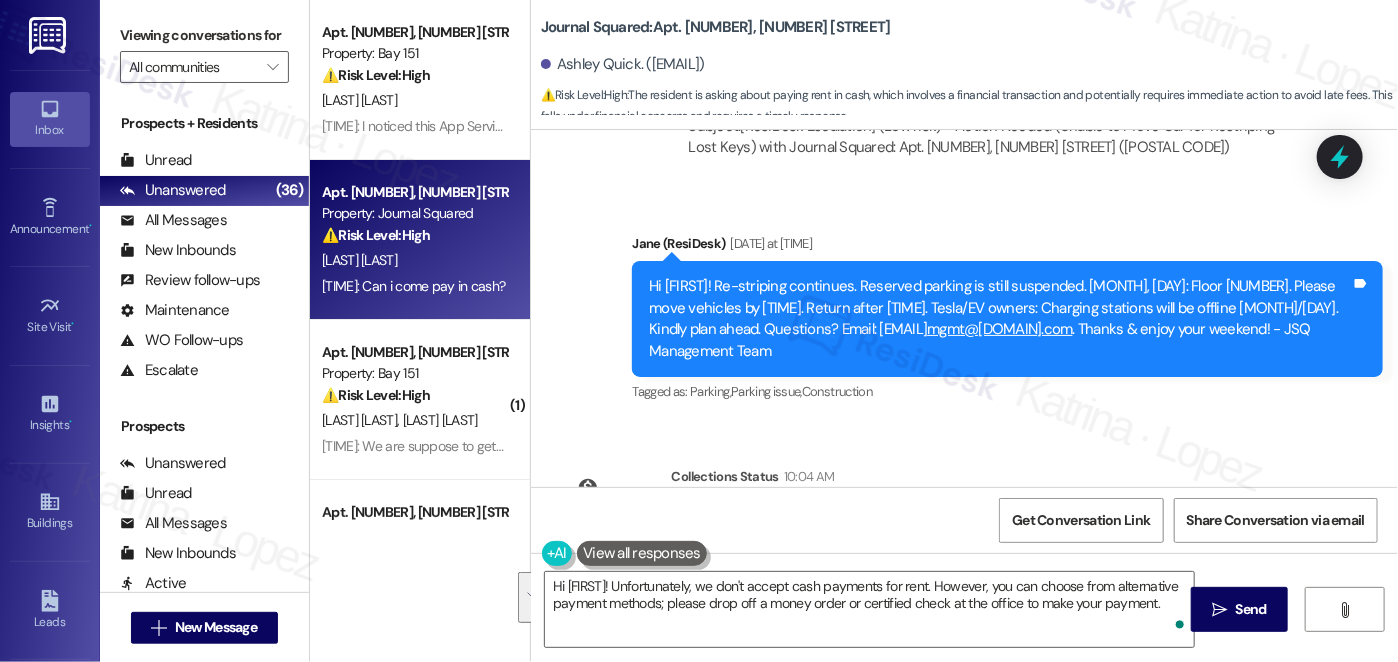 click on "Viewing conversations for" at bounding box center [204, 35] 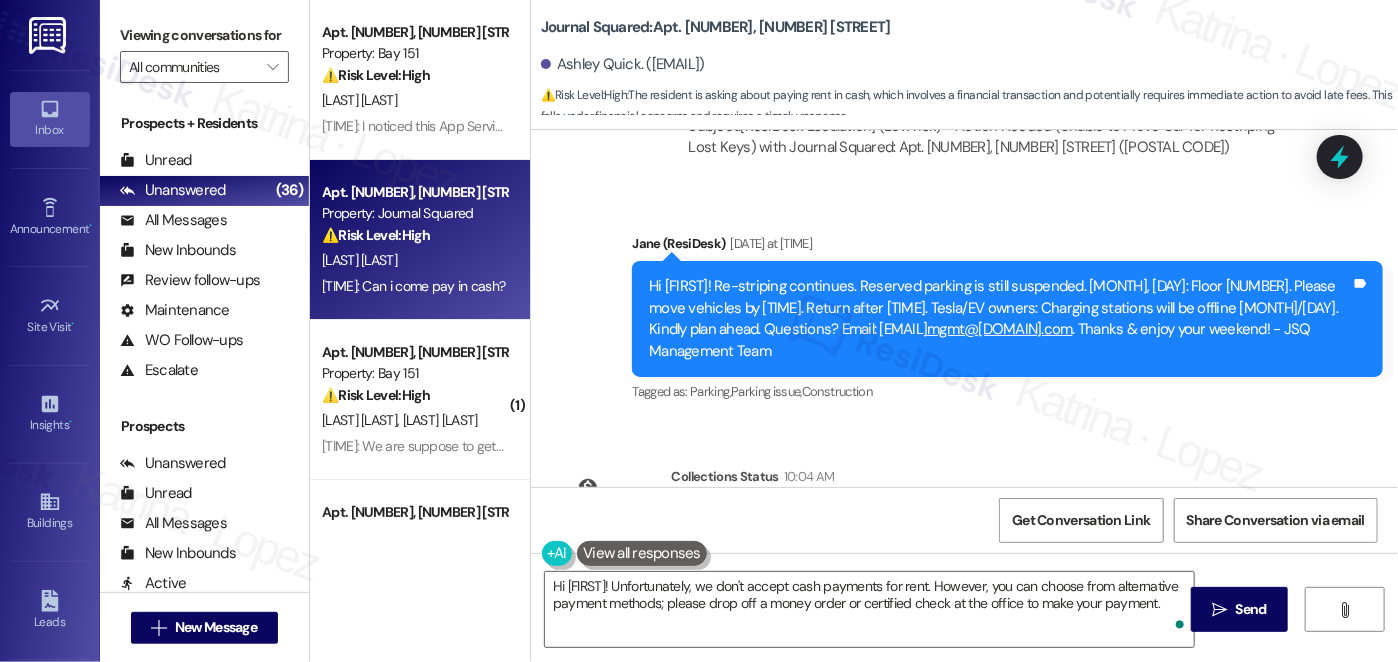click on "Viewing conversations for" at bounding box center (204, 35) 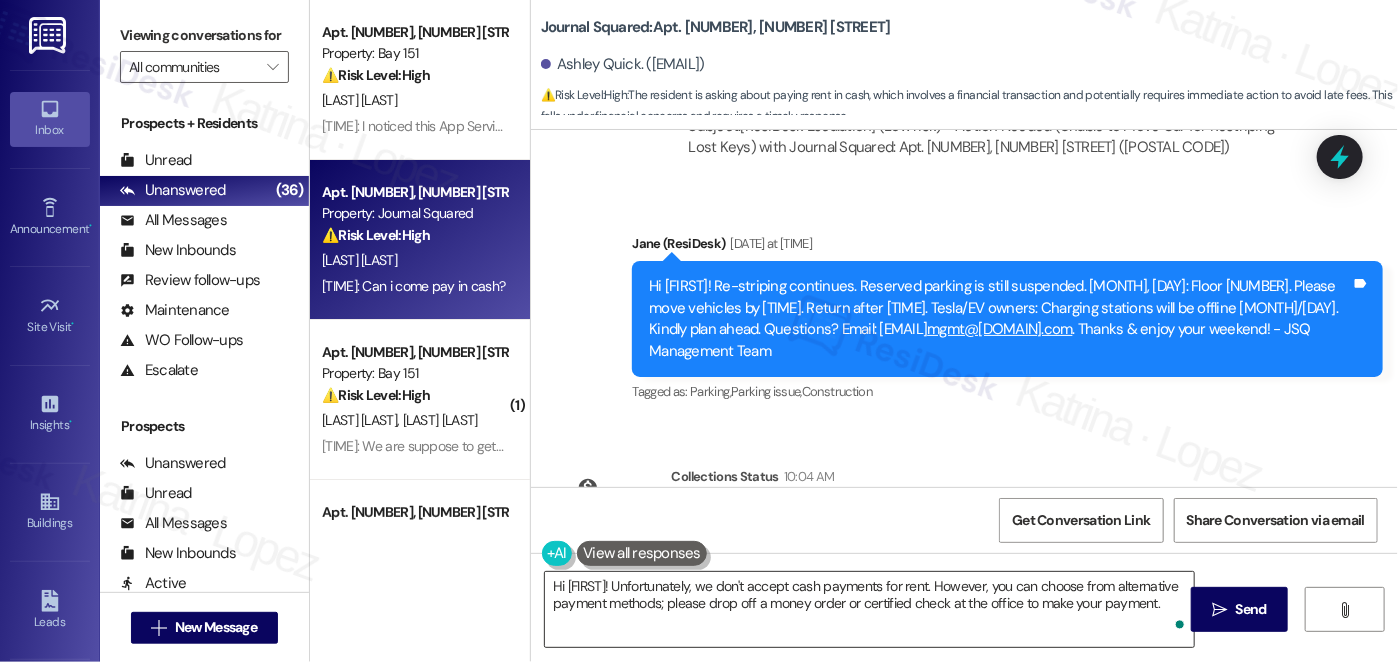 click on "Hi {{first_name}}! Unfortunately, we don't accept cash payments for rent. However, you can choose from alternative payment methods; please drop off a money order or certified check at the office to make your payment." at bounding box center (869, 609) 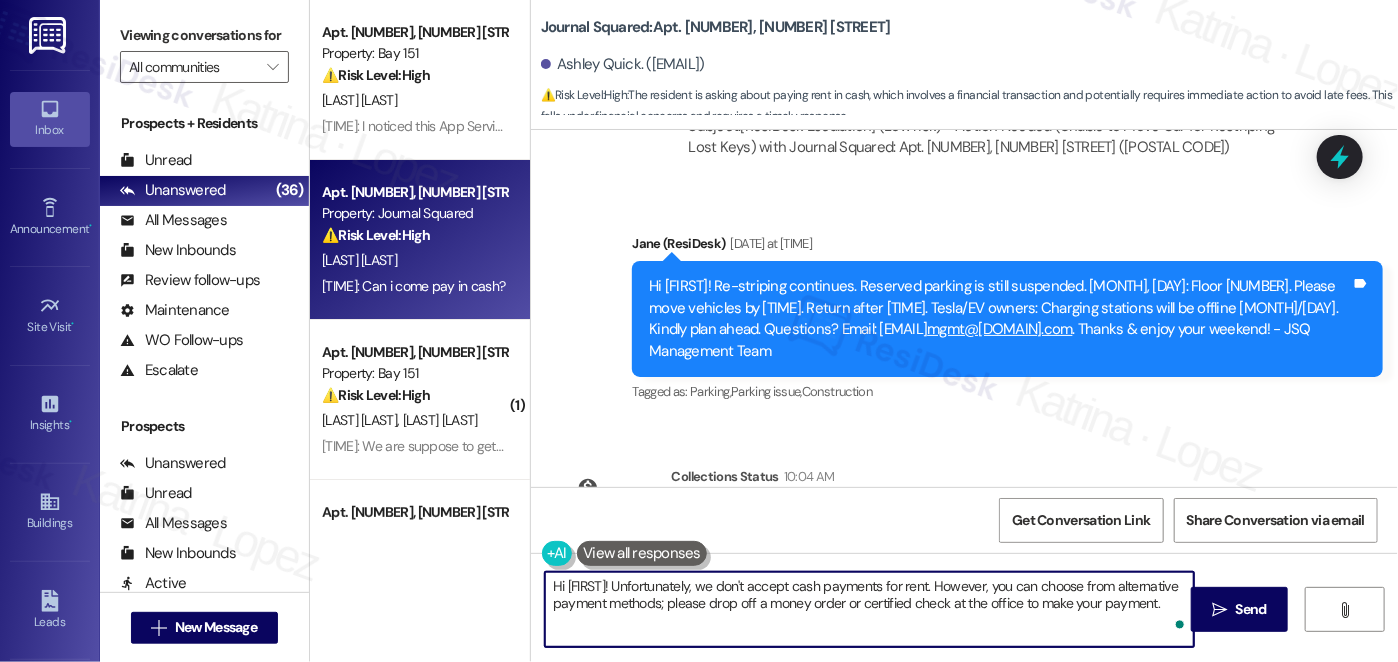 click on "Hi {{first_name}}! Unfortunately, we don't accept cash payments for rent. However, you can choose from alternative payment methods; please drop off a money order or certified check at the office to make your payment." at bounding box center (869, 609) 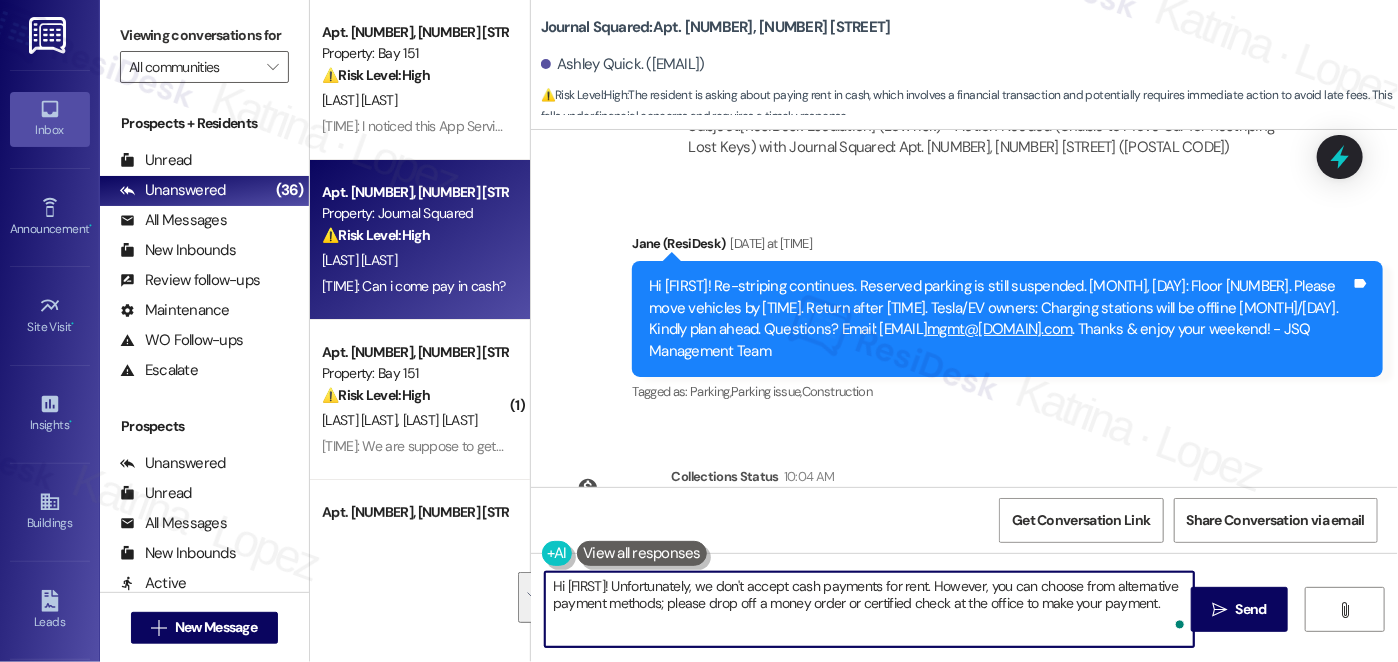 click on "Hi {{first_name}}! Unfortunately, we don't accept cash payments for rent. However, you can choose from alternative payment methods; please drop off a money order or certified check at the office to make your payment." at bounding box center [869, 609] 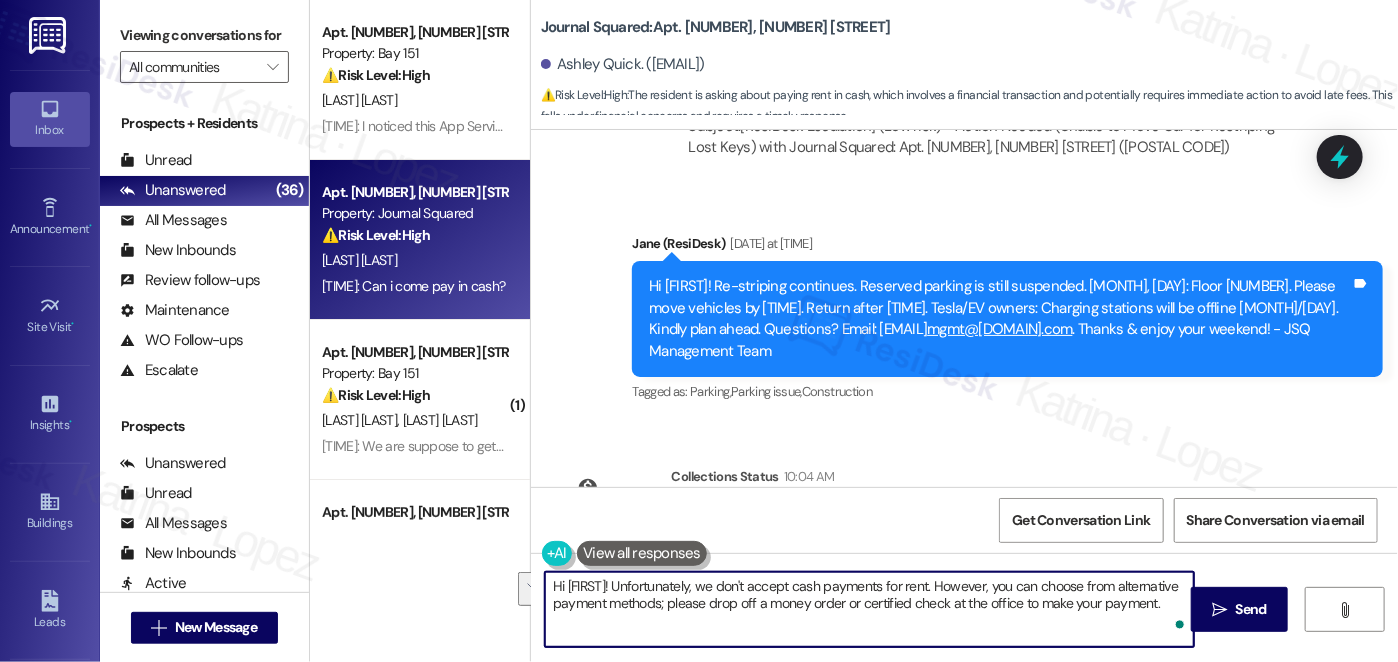 drag, startPoint x: 747, startPoint y: 604, endPoint x: 797, endPoint y: 622, distance: 53.14132 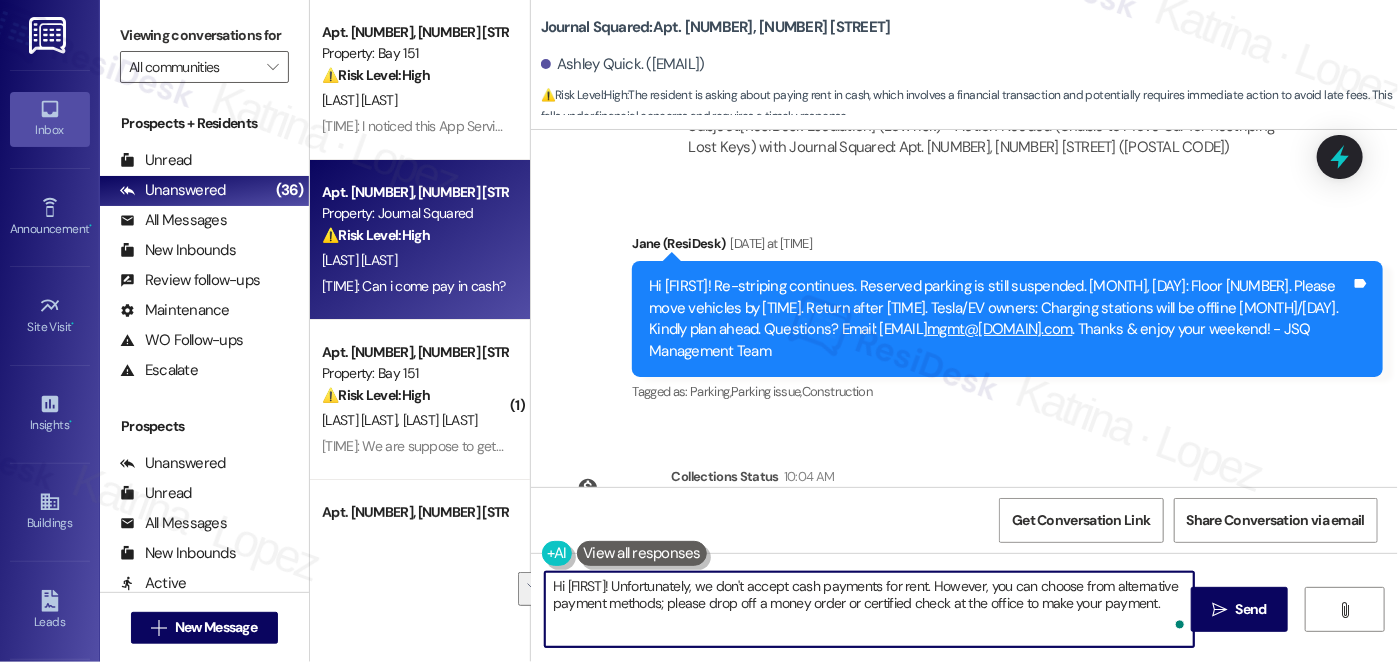 drag, startPoint x: 922, startPoint y: 600, endPoint x: 942, endPoint y: 631, distance: 36.891735 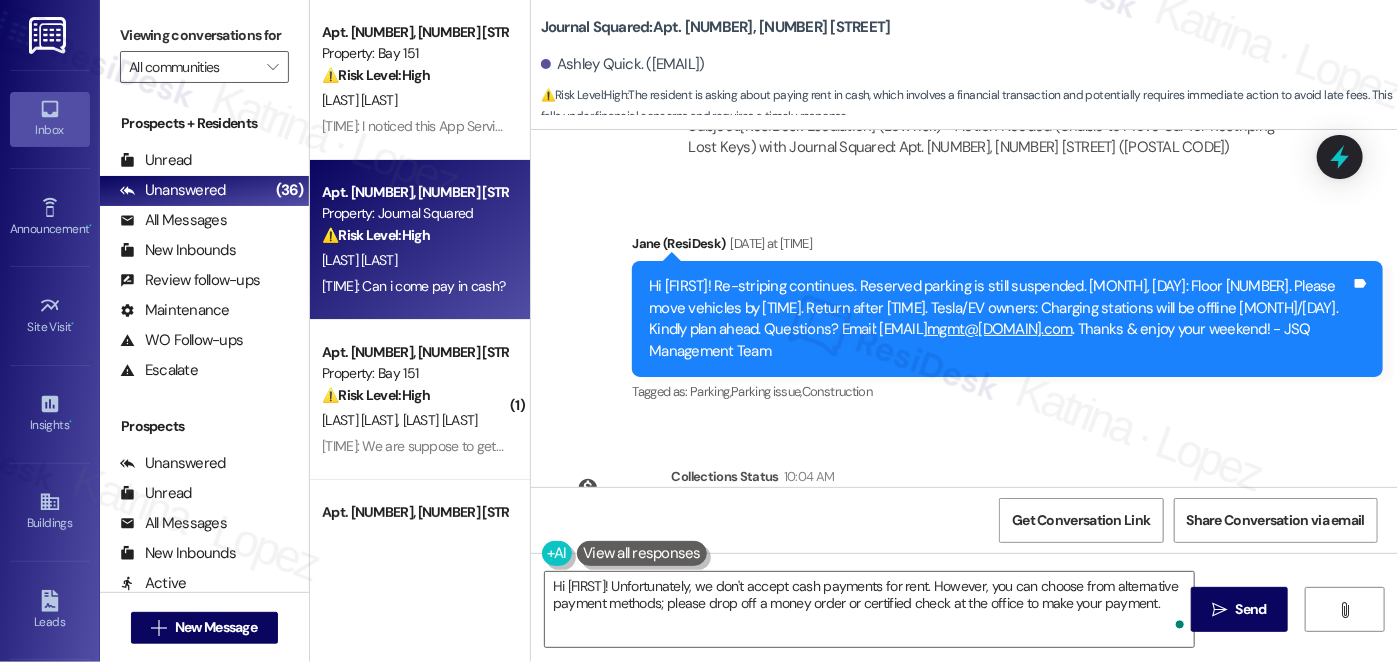 click on "Viewing conversations for" at bounding box center (204, 35) 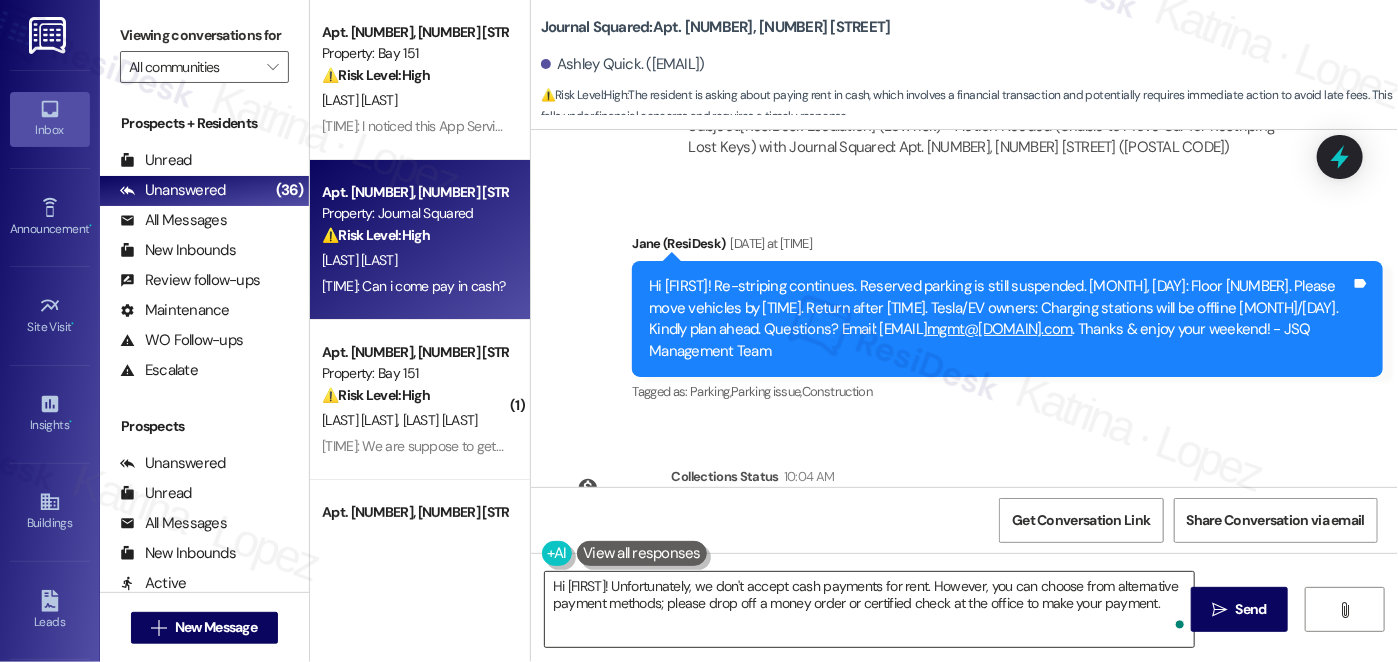 click on "Hi {{first_name}}! Unfortunately, we don't accept cash payments for rent. However, you can choose from alternative payment methods; please drop off a money order or certified check at the office to make your payment." at bounding box center (869, 609) 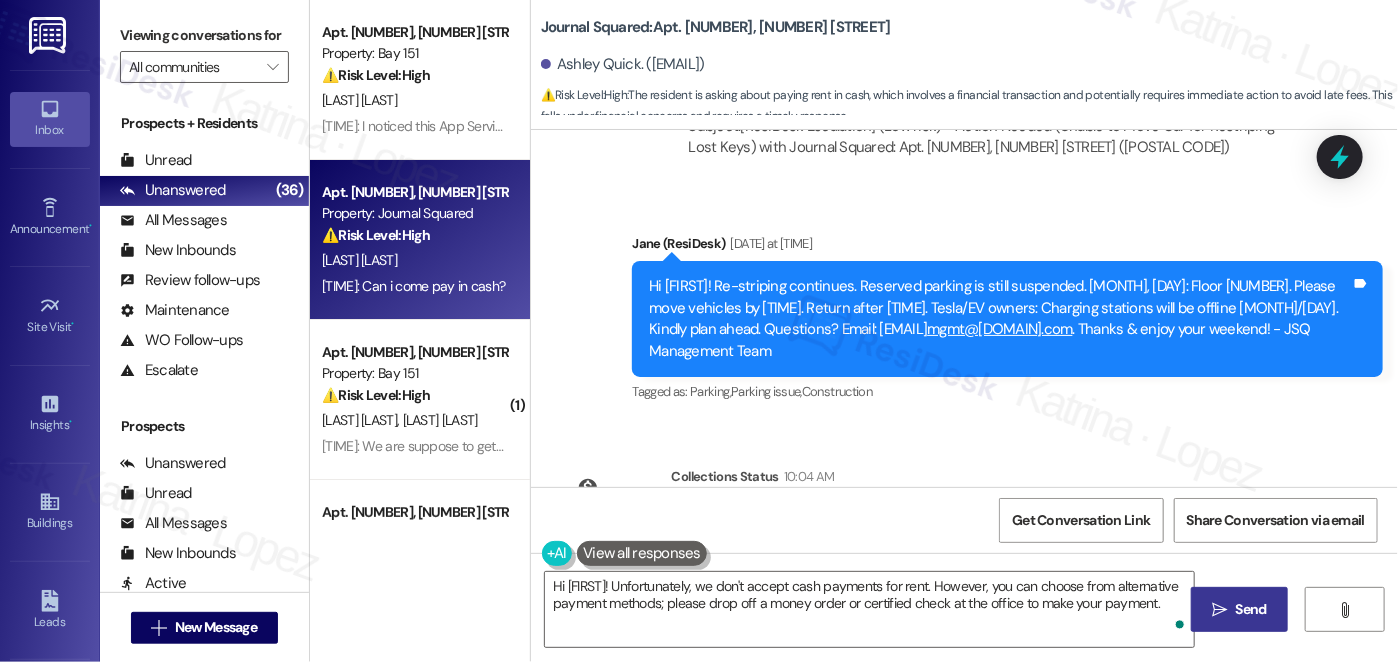 click on "" at bounding box center (1219, 610) 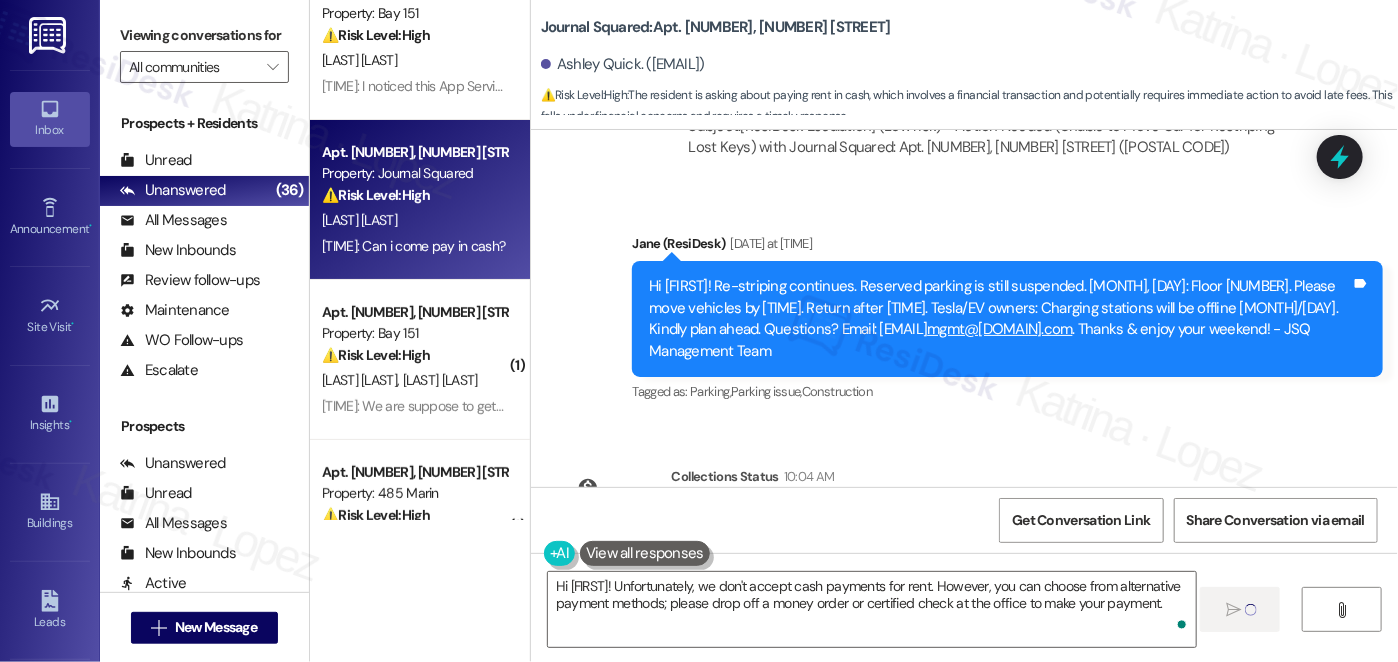 scroll, scrollTop: 100, scrollLeft: 0, axis: vertical 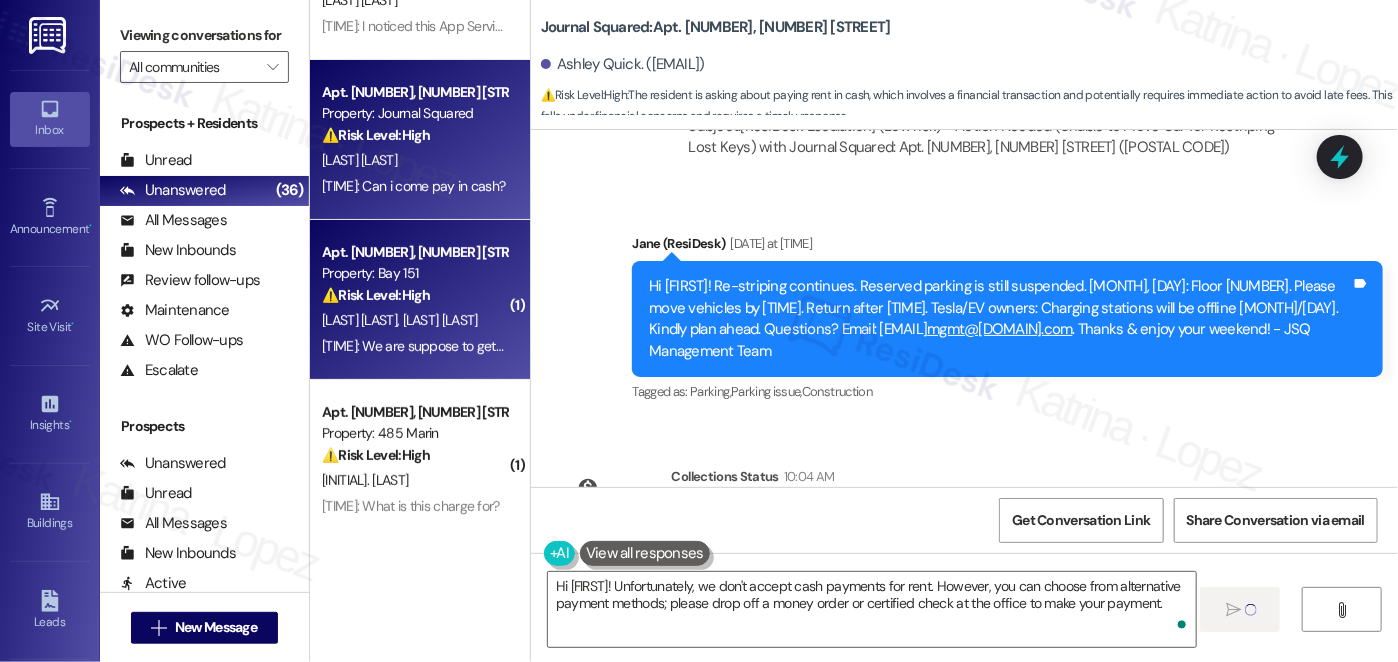 click on "⚠️  Risk Level:  High" at bounding box center (376, 295) 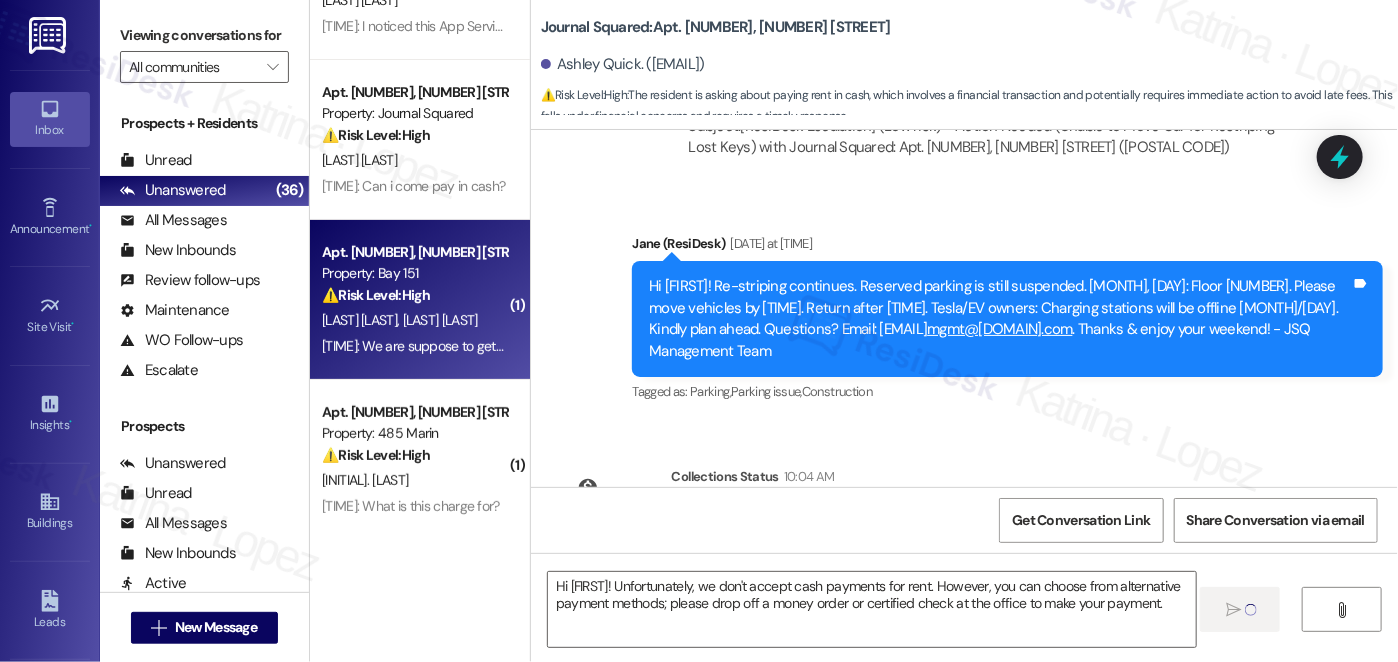type on "Fetching suggested responses. Please feel free to read through the conversation in the meantime." 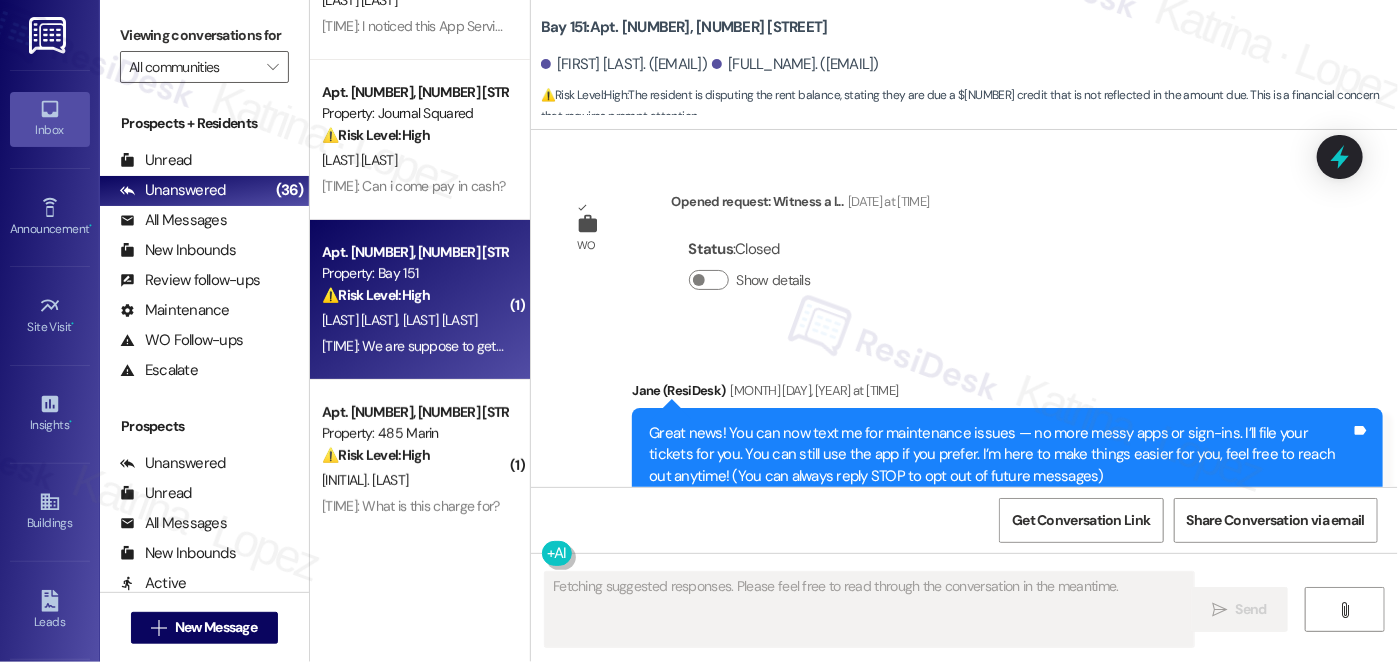 scroll, scrollTop: 57391, scrollLeft: 0, axis: vertical 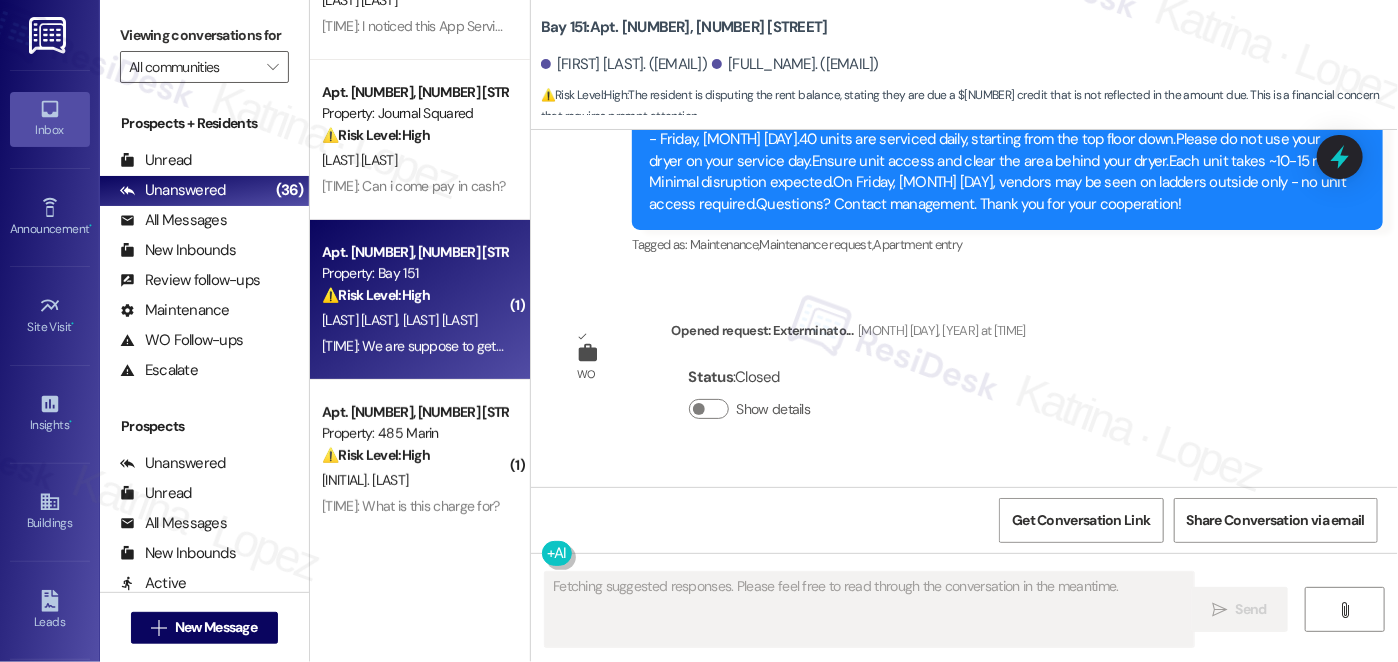 click on "We are suppose to get a credit of $250 which is not reflected in this #" at bounding box center [802, 1006] 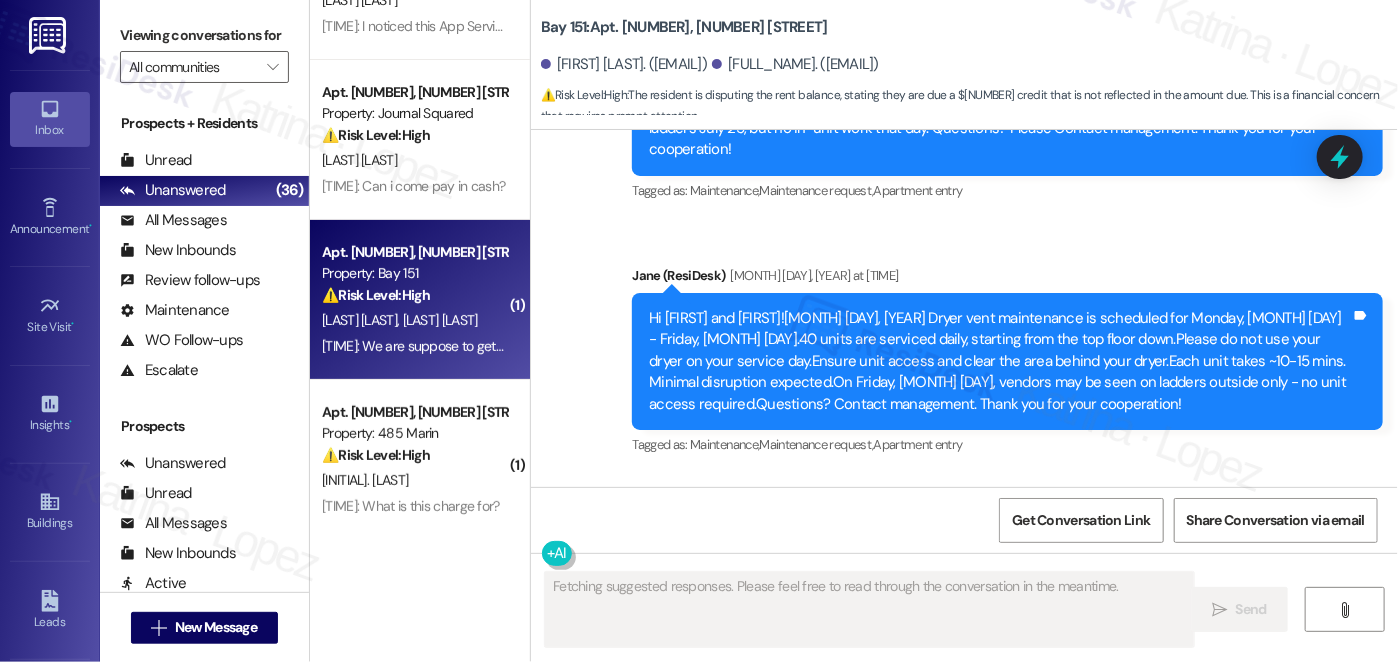 click on "Hi Kendy and Natalie, how are you? A friendly reminder that your rent is due and your current balance is {$2765.00}. Please be sure to post your payment before 5pm today or a $100 late fee will be added to your rental account. Please let us know if you have any questions! If you've already paid, thank you for your patience!" at bounding box center [1000, 1016] 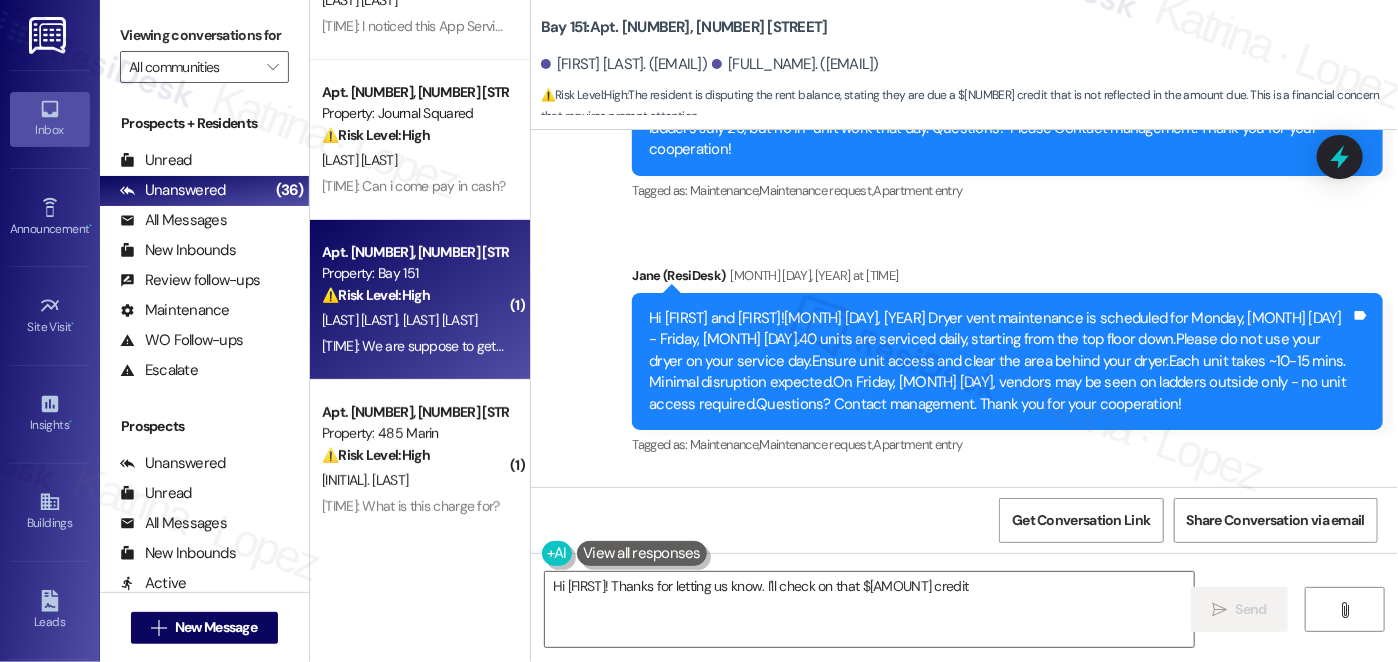 click on "Hi Kendy and Natalie, how are you? A friendly reminder that your rent is due and your current balance is {$2765.00}. Please be sure to post your payment before 5pm today or a $100 late fee will be added to your rental account. Please let us know if you have any questions! If you've already paid, thank you for your patience!" at bounding box center [1000, 1016] 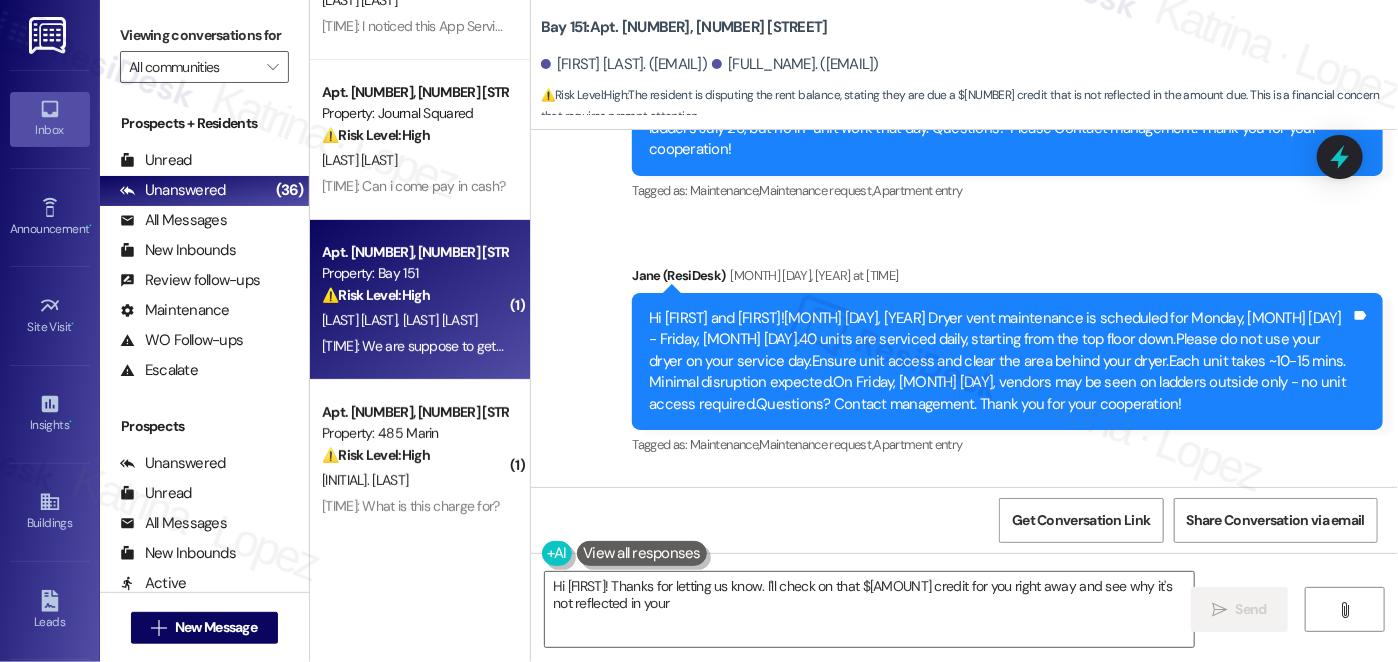 click on "Hi Kendy and Natalie, how are you? A friendly reminder that your rent is due and your current balance is {$2765.00}. Please be sure to post your payment before 5pm today or a $100 late fee will be added to your rental account. Please let us know if you have any questions! If you've already paid, thank you for your patience!" at bounding box center (1000, 1016) 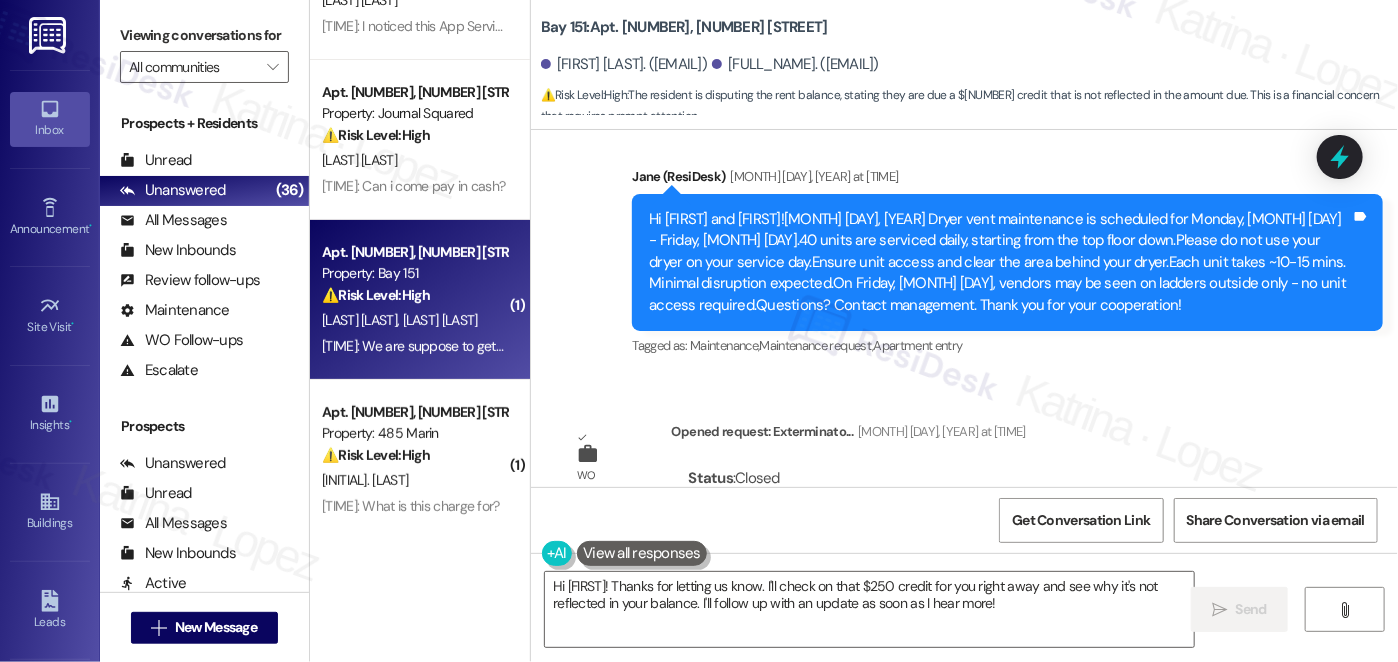 scroll, scrollTop: 57391, scrollLeft: 0, axis: vertical 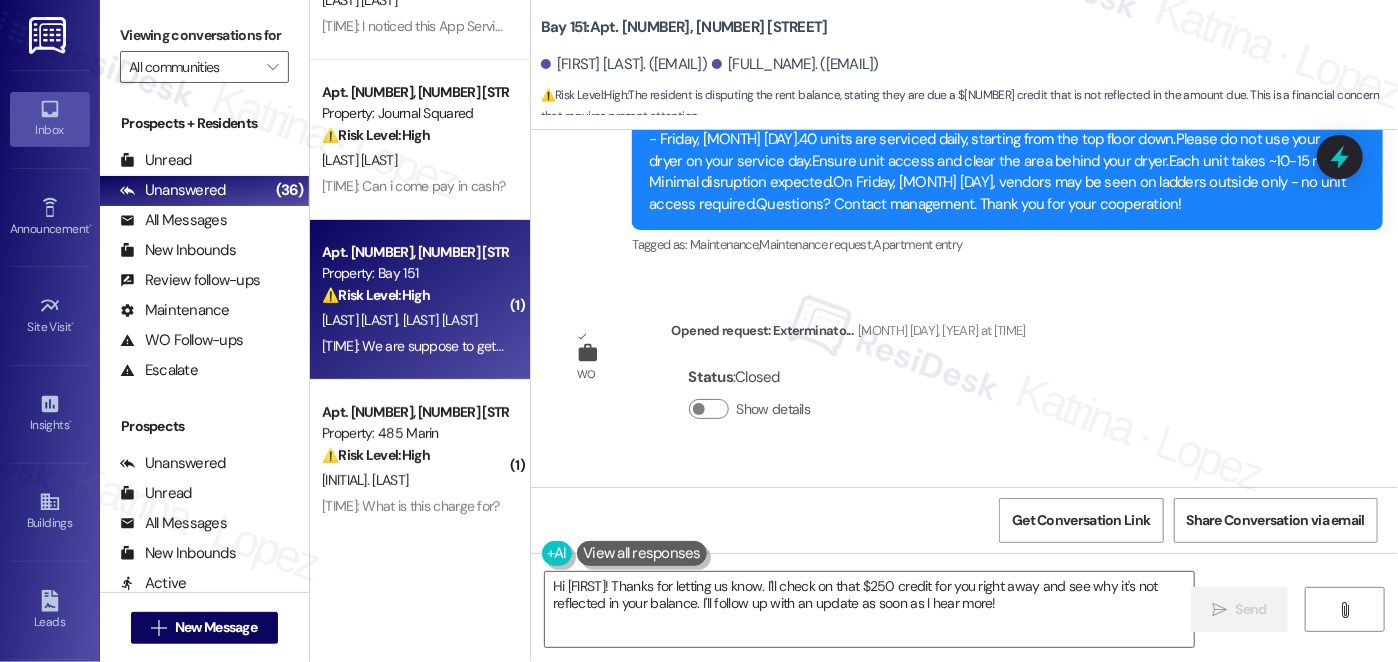 drag, startPoint x: 708, startPoint y: 413, endPoint x: 980, endPoint y: 411, distance: 272.00735 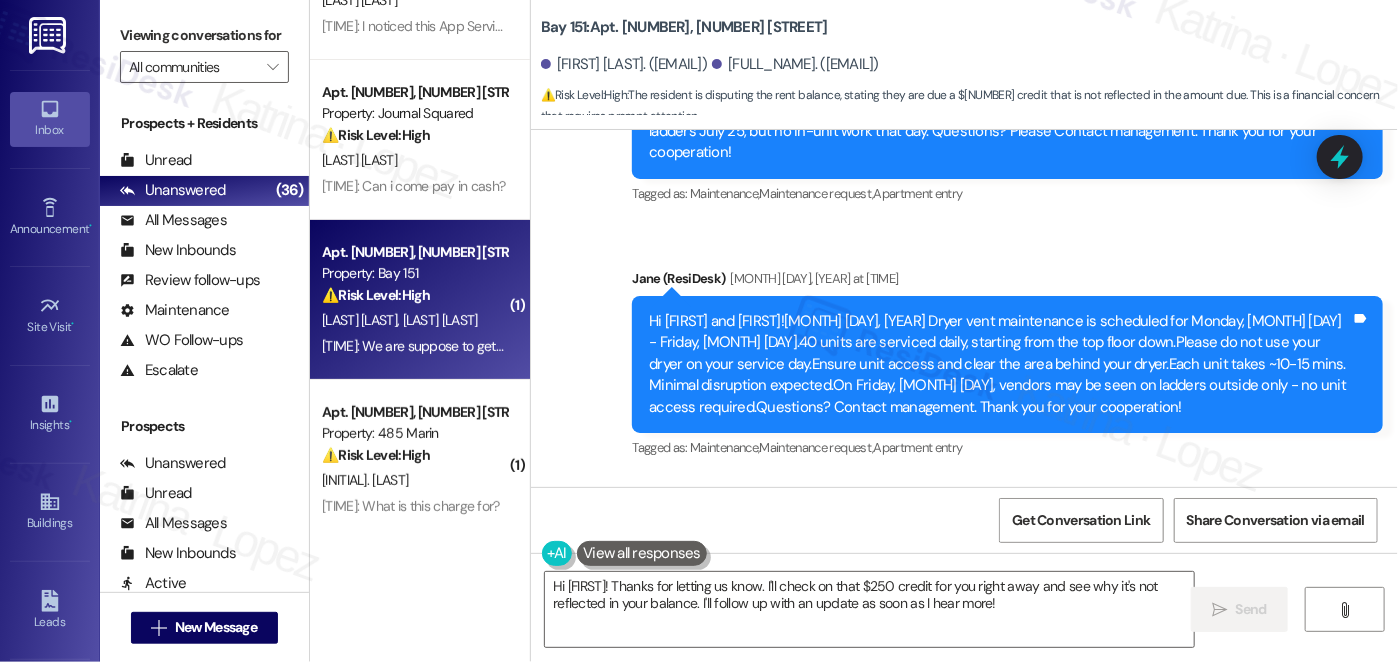 scroll, scrollTop: 57391, scrollLeft: 0, axis: vertical 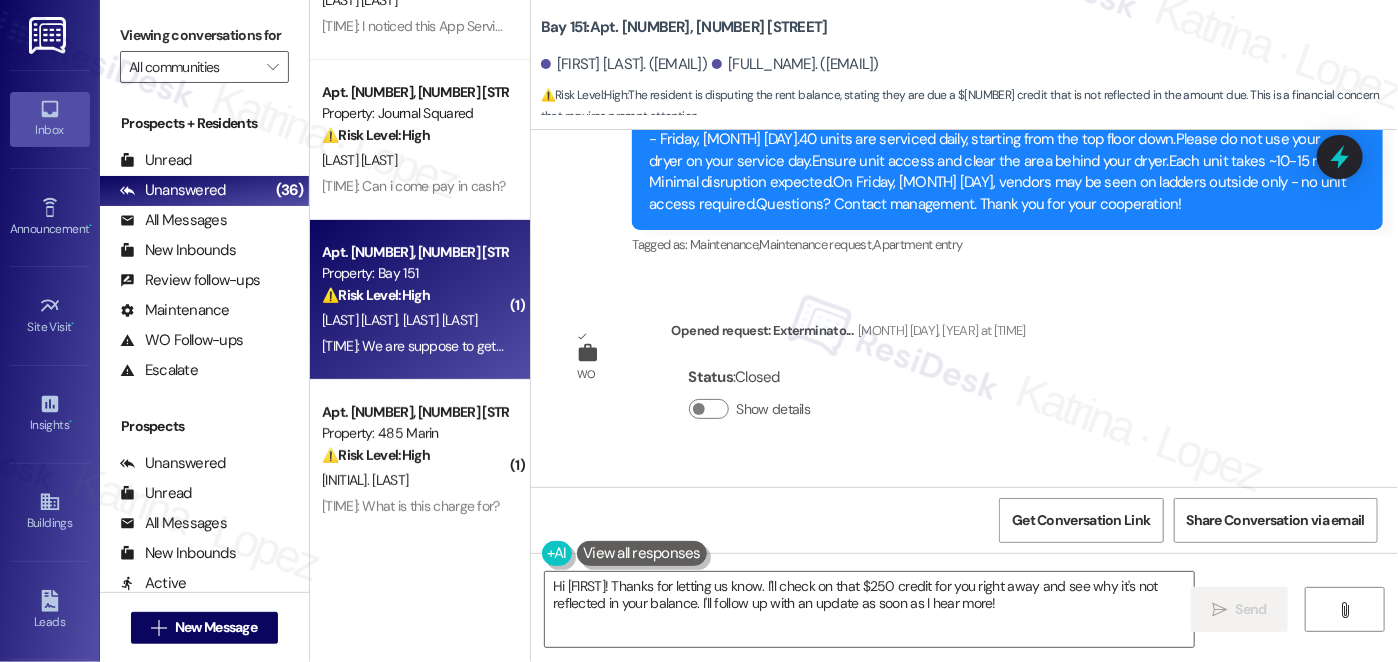 click on "We are suppose to get a credit of $250 which is not reflected in this #  Tags and notes" at bounding box center (810, 1006) 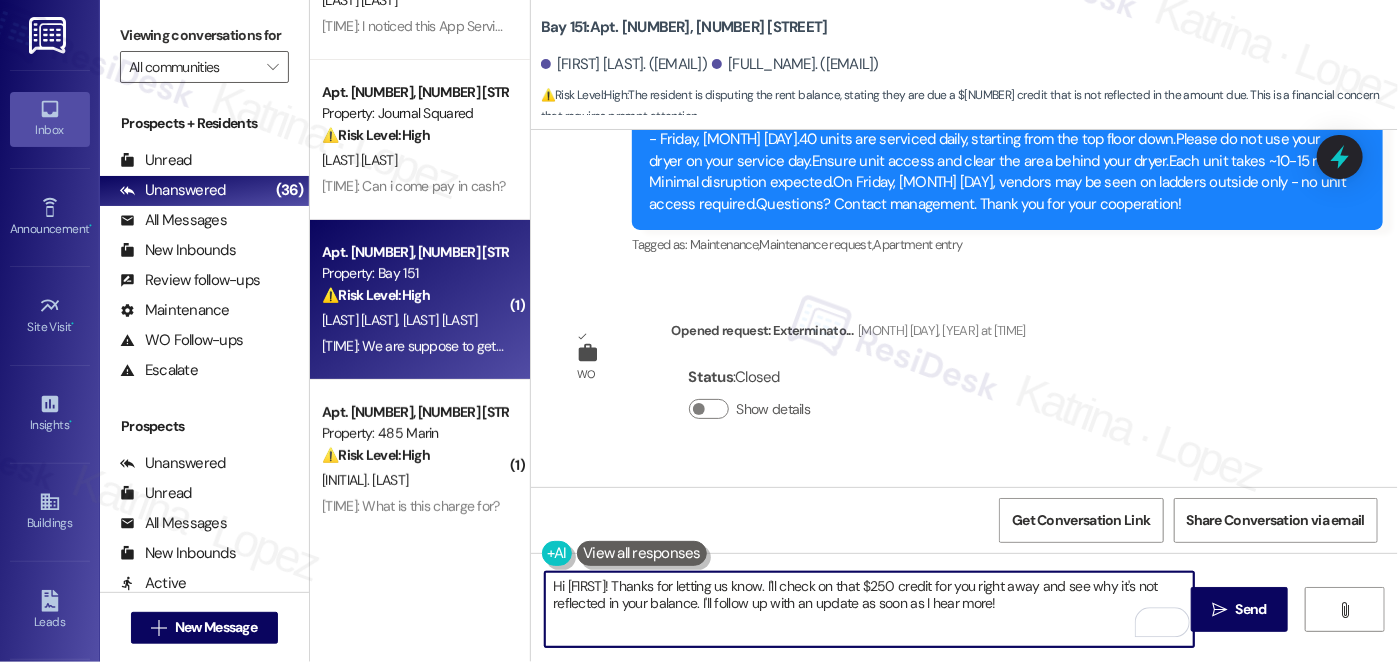 drag, startPoint x: 560, startPoint y: 582, endPoint x: 643, endPoint y: 578, distance: 83.09633 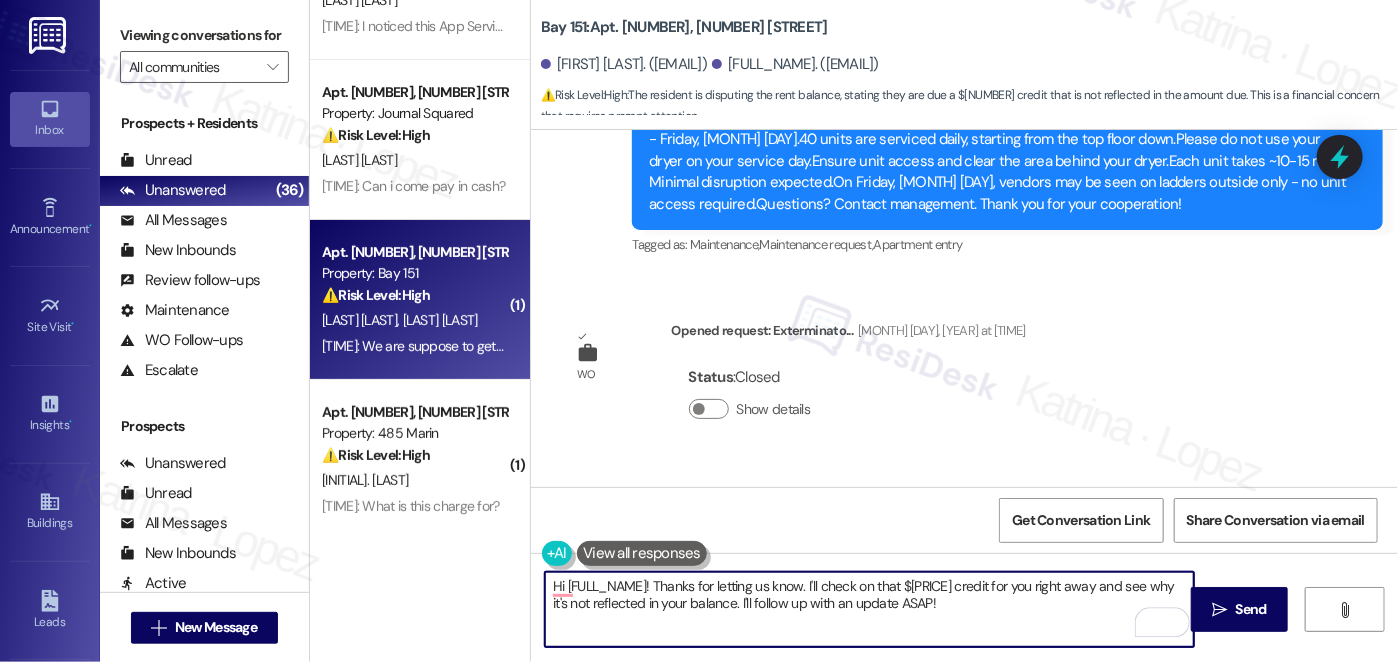 click on "Hi {Natalie! Thanks for letting us know. I'll check on that $250 credit for you right away and see why it's not reflected in your balance. I'll follow up with an update ASAP!" at bounding box center [869, 609] 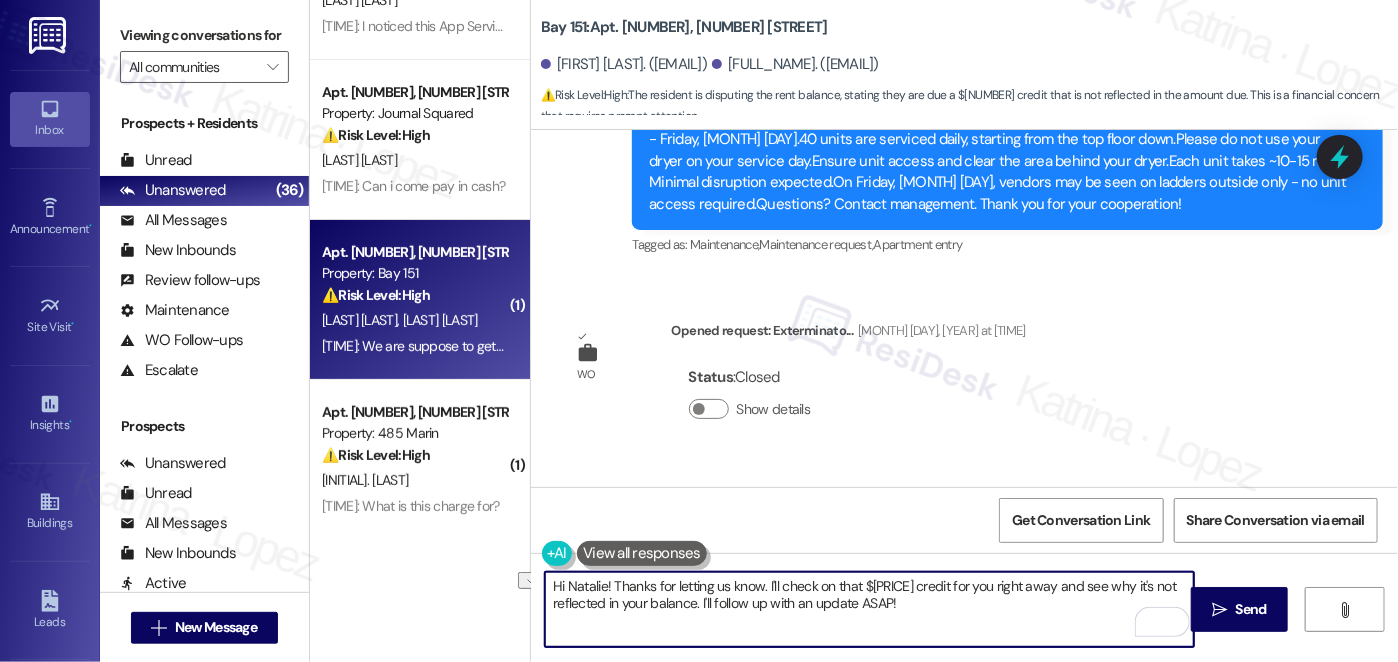 drag, startPoint x: 988, startPoint y: 611, endPoint x: 692, endPoint y: 603, distance: 296.1081 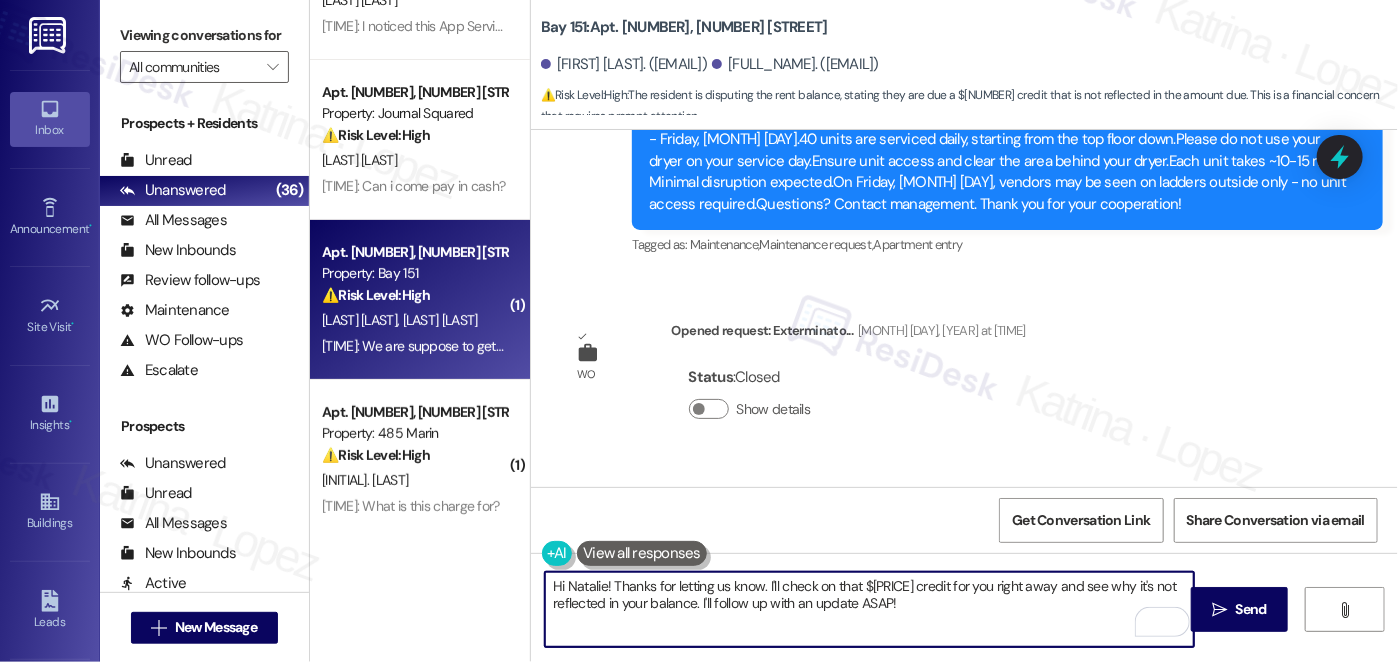 click on "Hi Natalie! Thanks for letting us know. I'll check on that $250 credit for you right away and see why it's not reflected in your balance. I'll follow up with an update ASAP!" at bounding box center (869, 609) 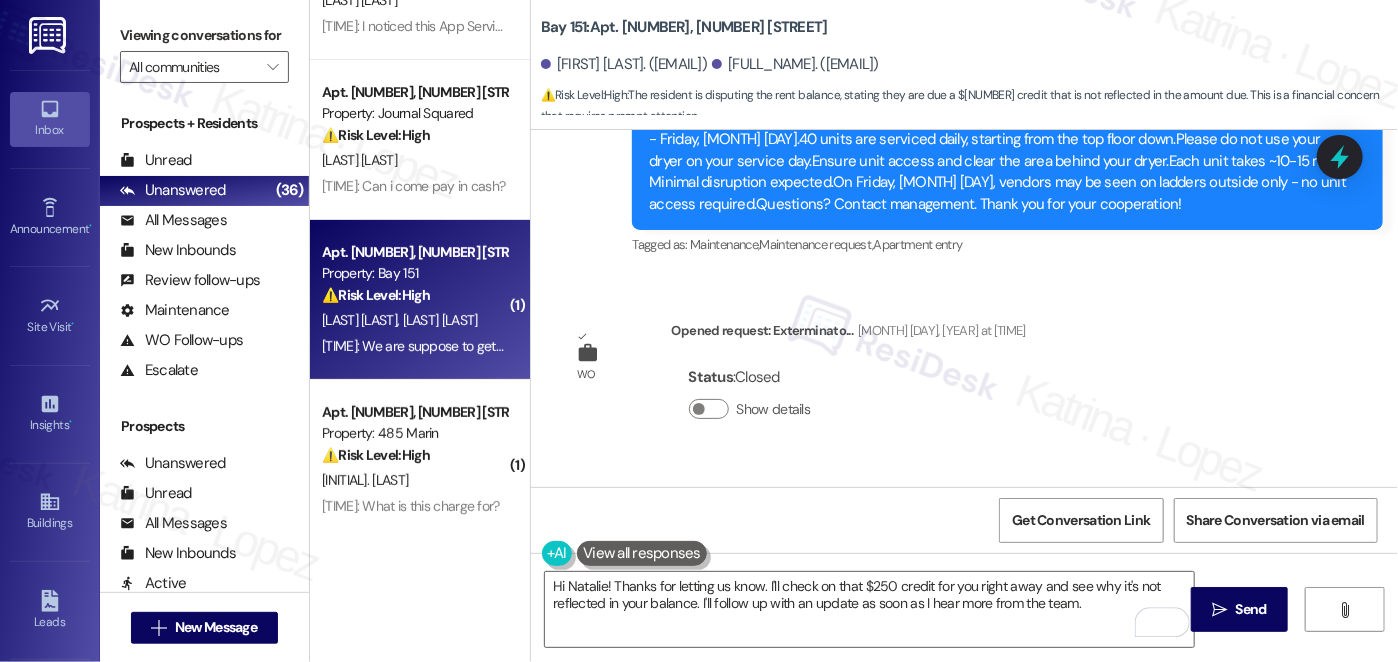 click on "We are suppose to get a credit of $250 which is not reflected in this #" at bounding box center (802, 1006) 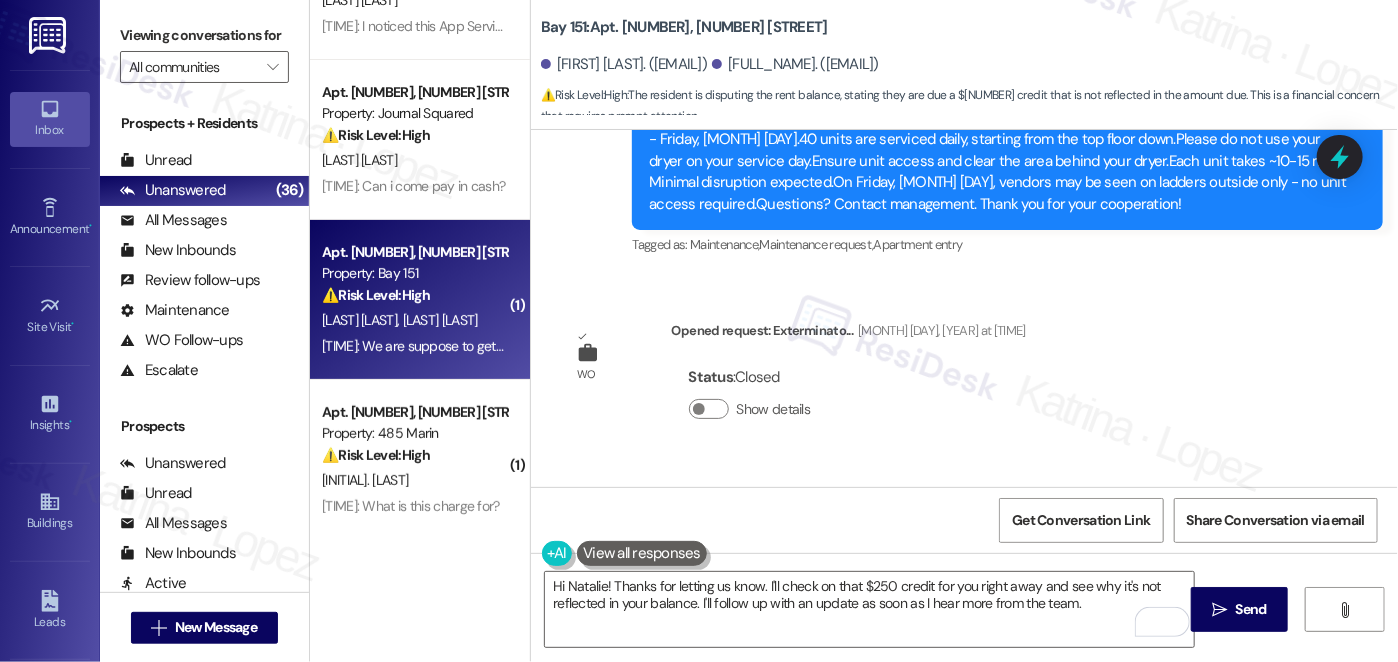 copy on "We are suppose to get a credit of $250 which is not reflected in this #  Tags and notes" 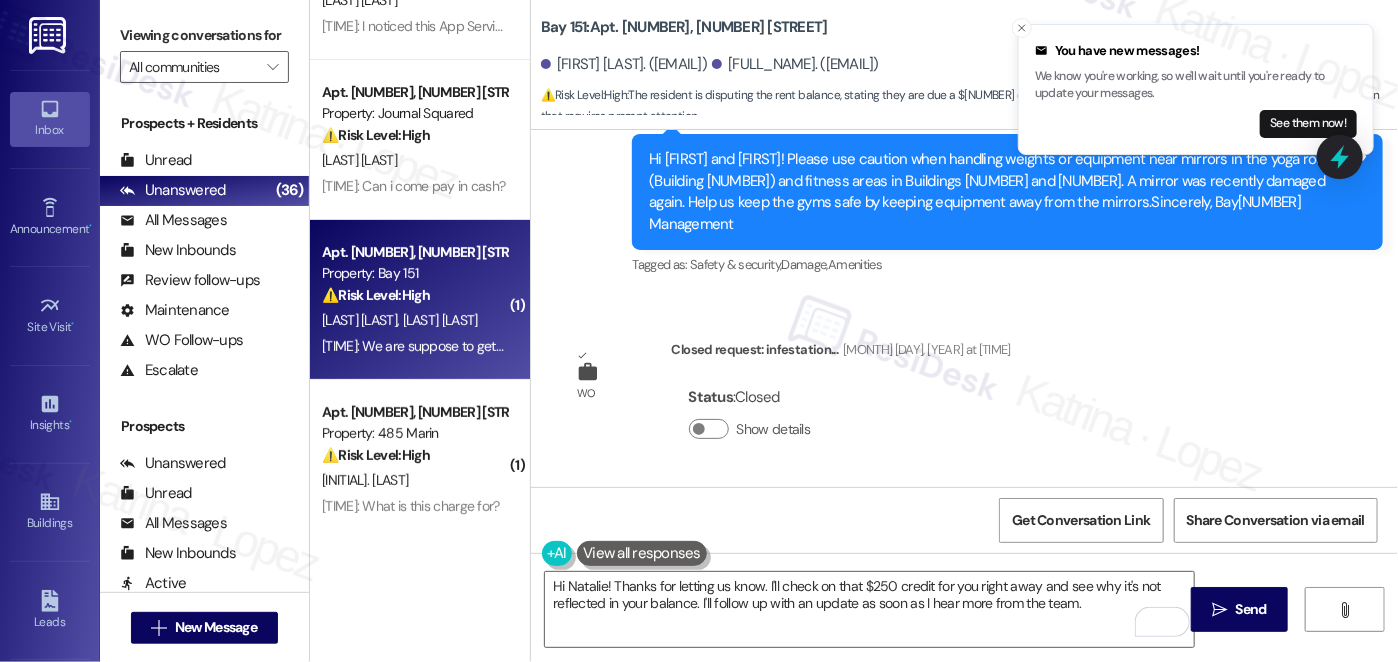 scroll, scrollTop: 55191, scrollLeft: 0, axis: vertical 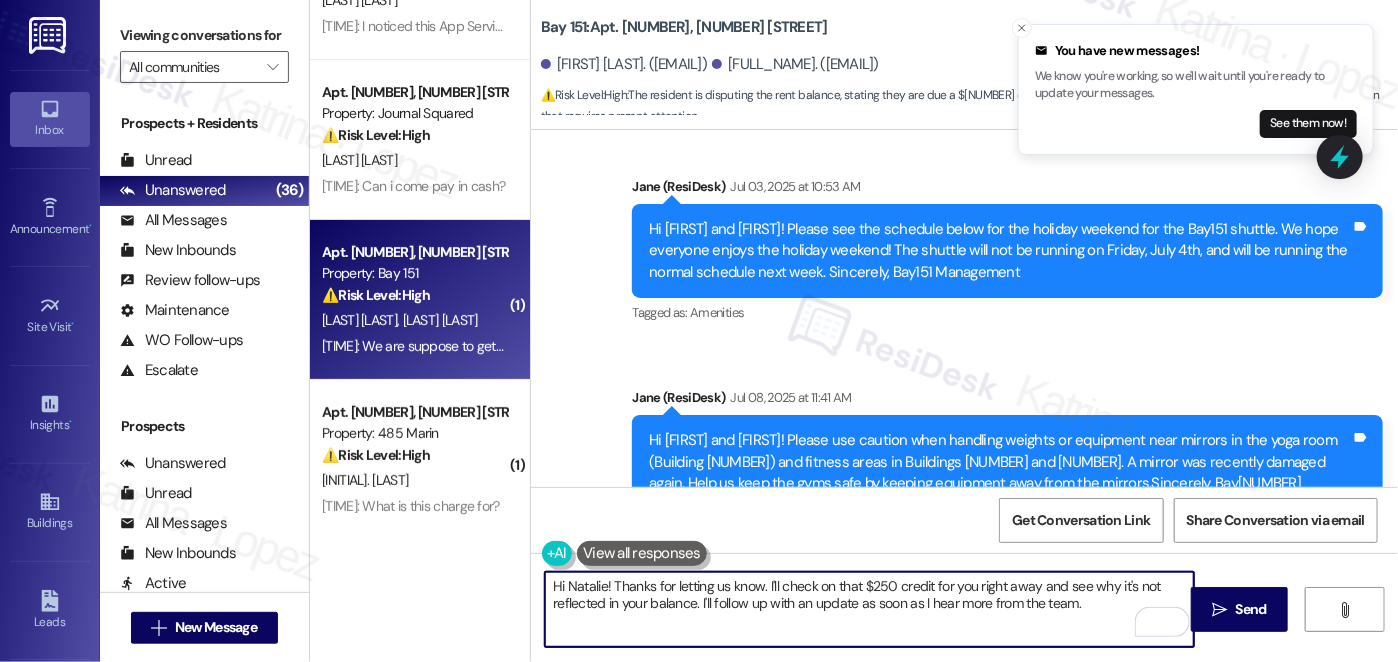 drag, startPoint x: 650, startPoint y: 587, endPoint x: 865, endPoint y: 587, distance: 215 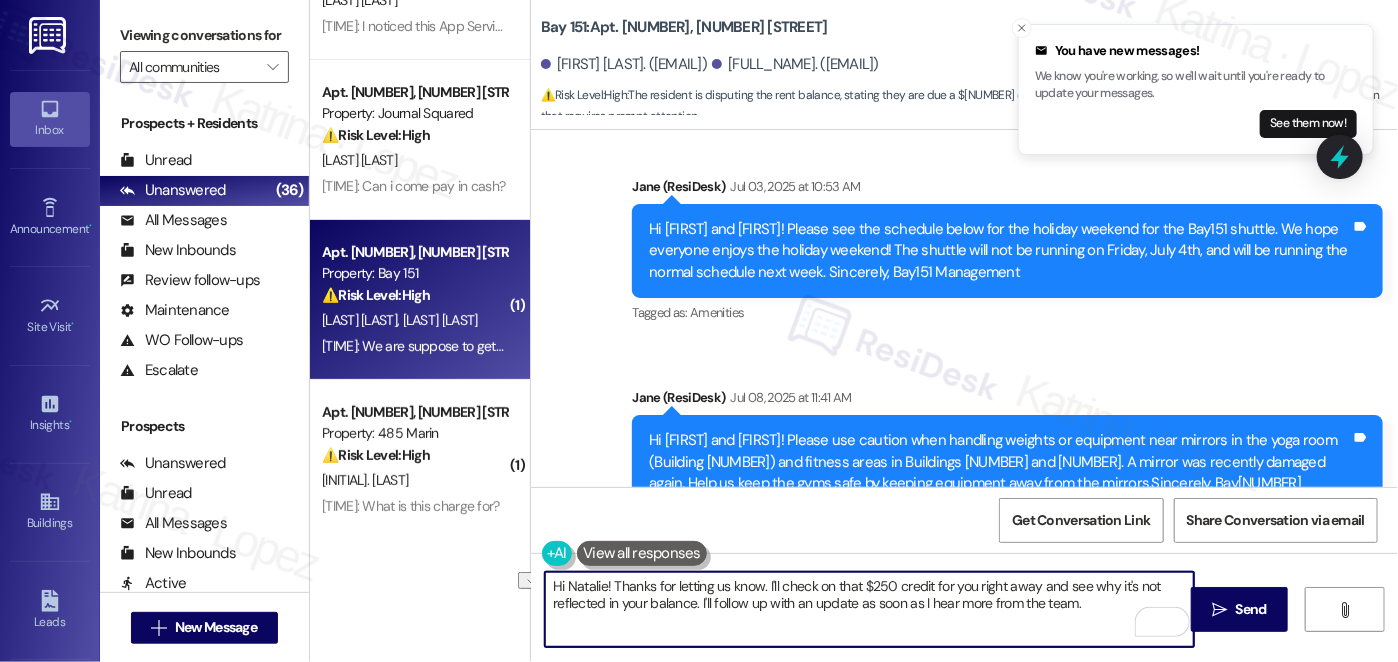drag, startPoint x: 853, startPoint y: 582, endPoint x: 1017, endPoint y: 589, distance: 164.14932 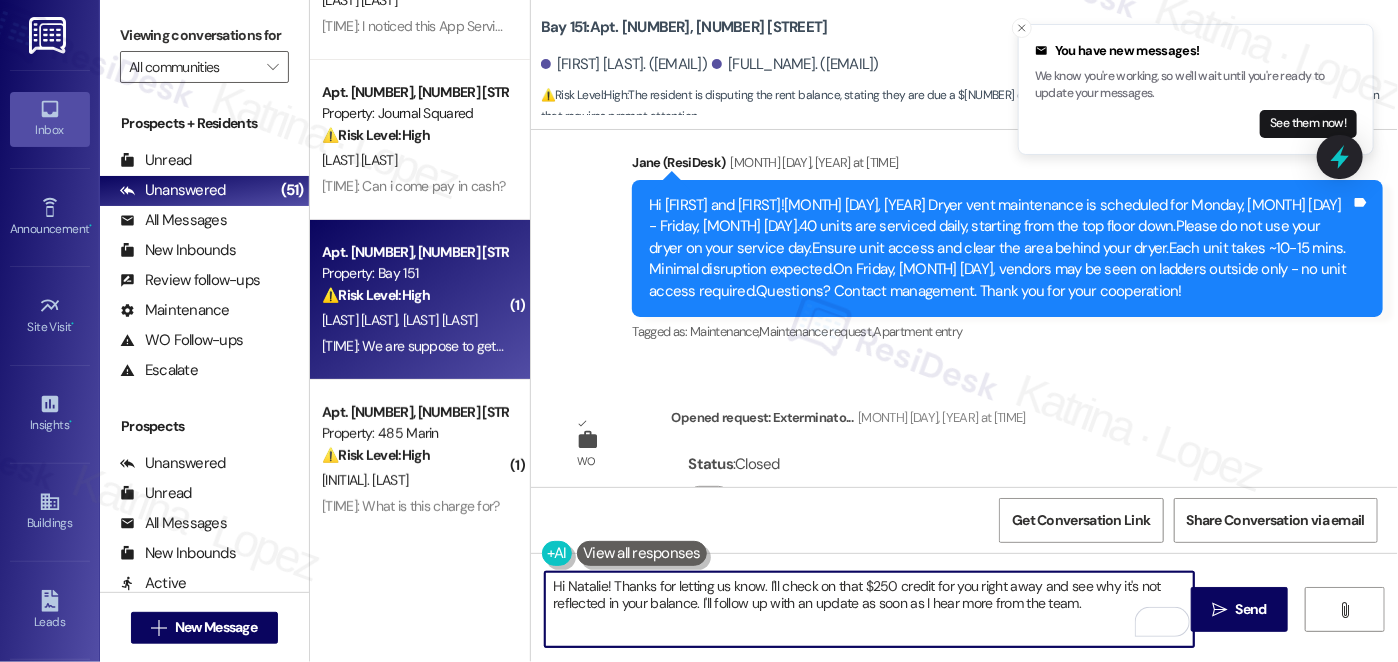 scroll, scrollTop: 57391, scrollLeft: 0, axis: vertical 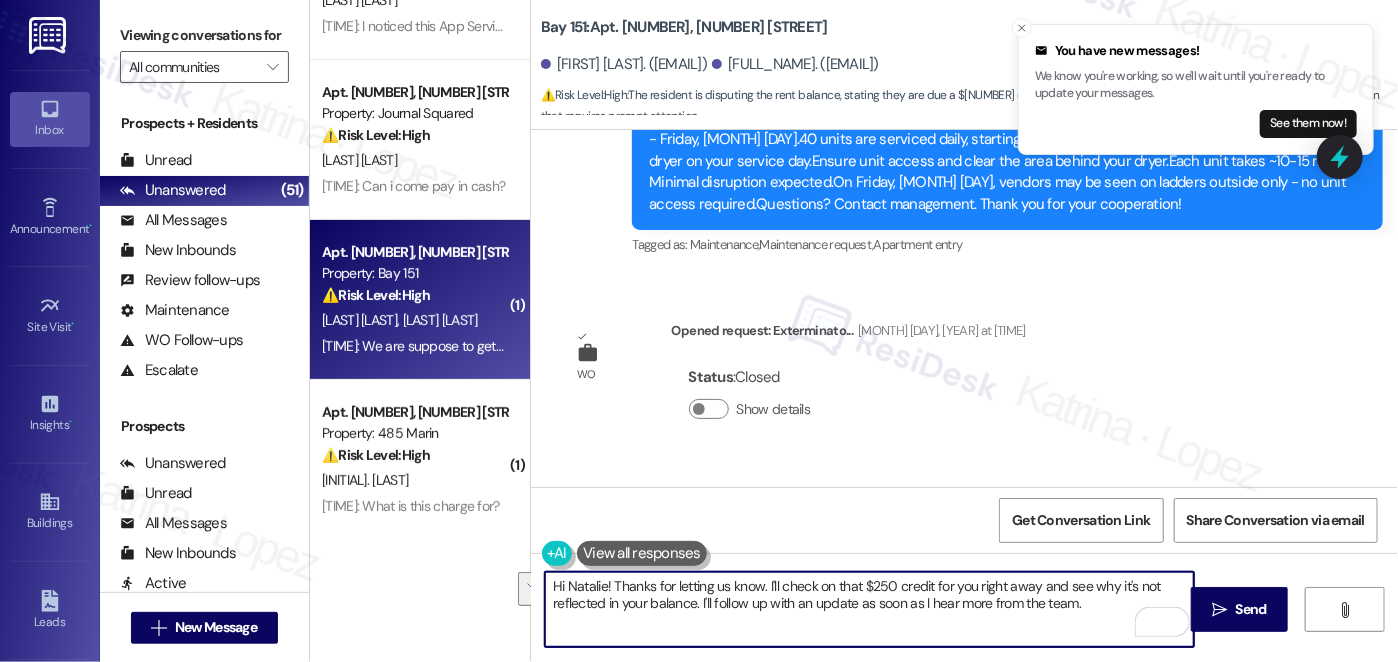 drag, startPoint x: 964, startPoint y: 583, endPoint x: 688, endPoint y: 599, distance: 276.46338 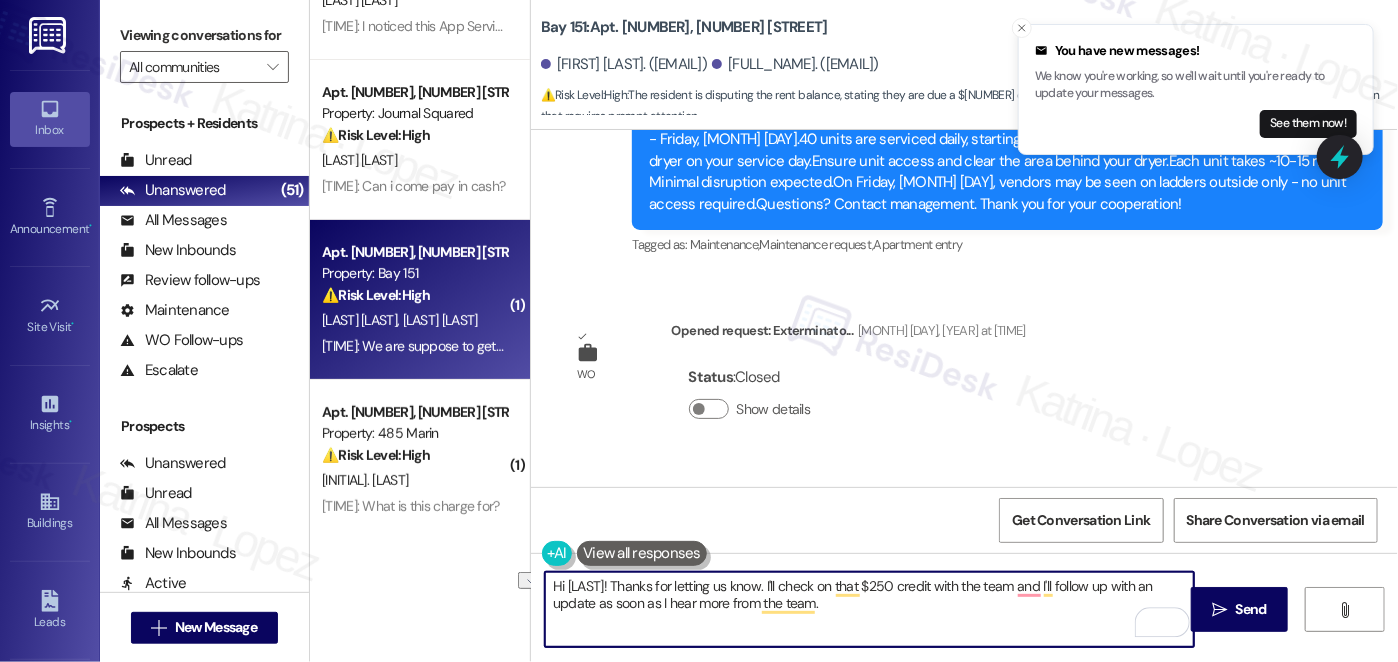 drag, startPoint x: 827, startPoint y: 606, endPoint x: 719, endPoint y: 605, distance: 108.00463 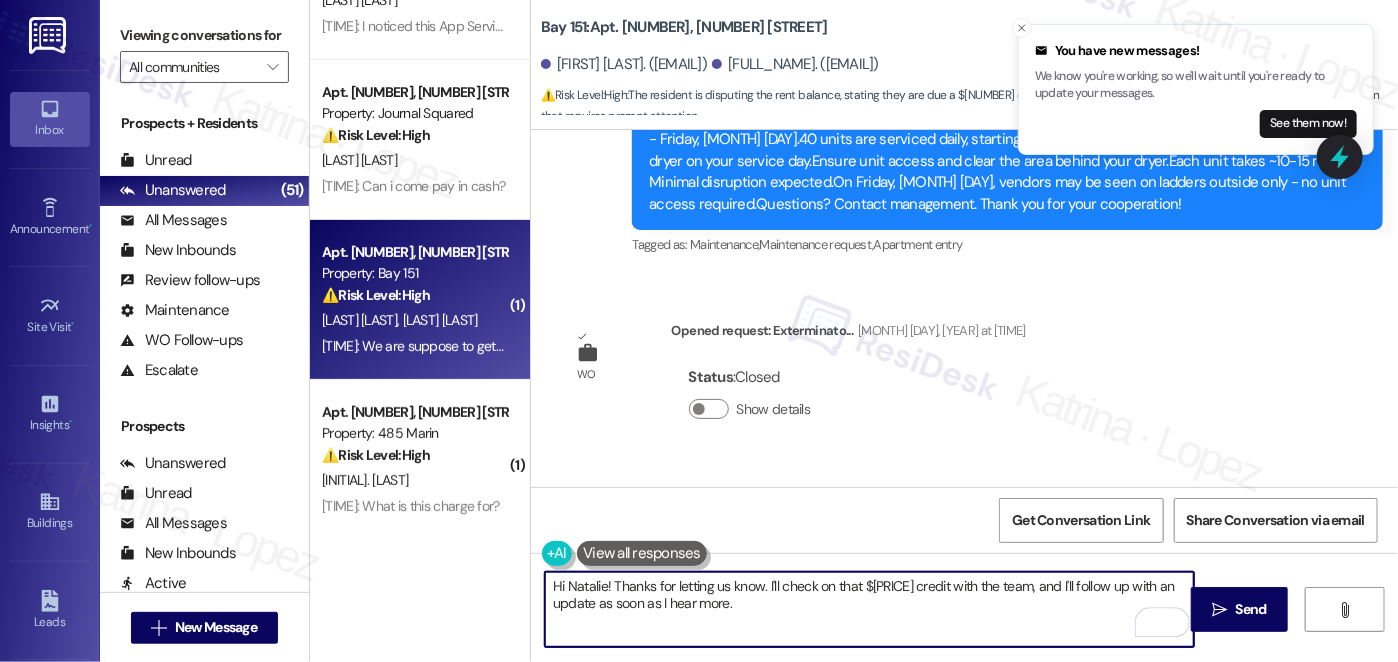 click on "Hi Natalie! Thanks for letting us know. I'll check on that $250 credit with the team, and I'll follow up with an update as soon as I hear more." at bounding box center [869, 609] 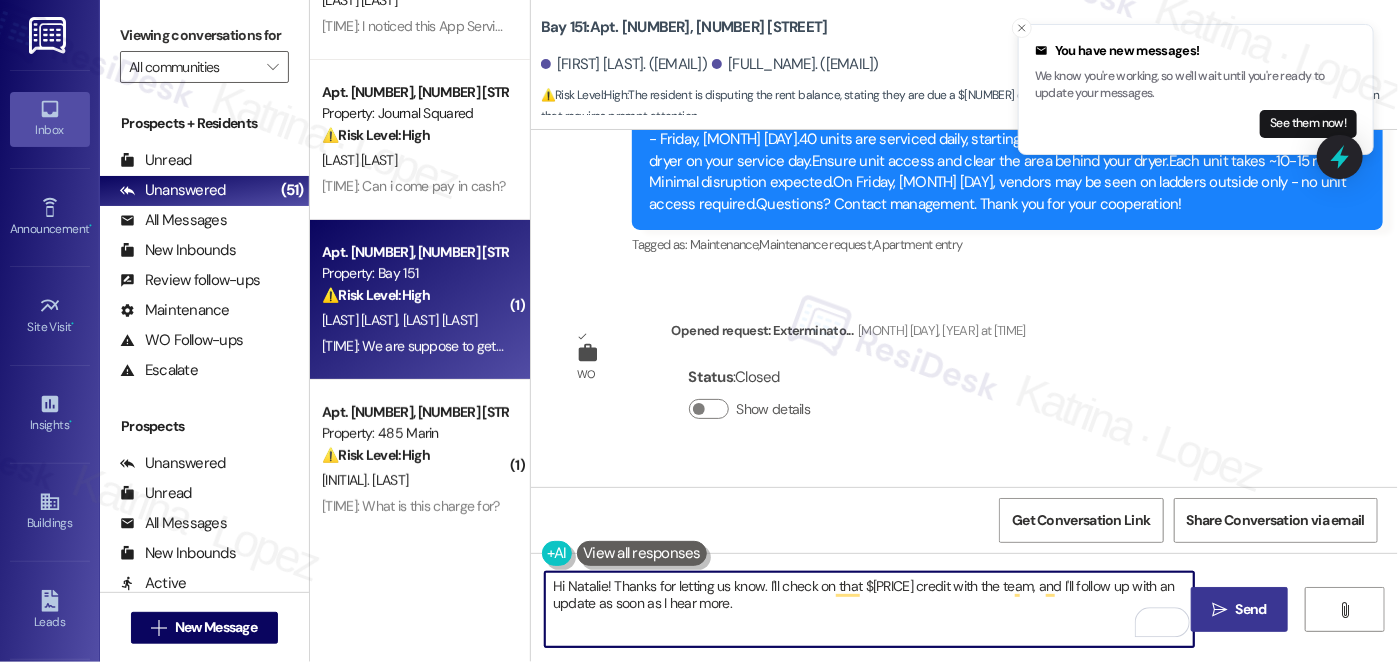 type on "Hi Natalie! Thanks for letting us know. I'll check on that $250 credit with the team, and I'll follow up with an update as soon as I hear more." 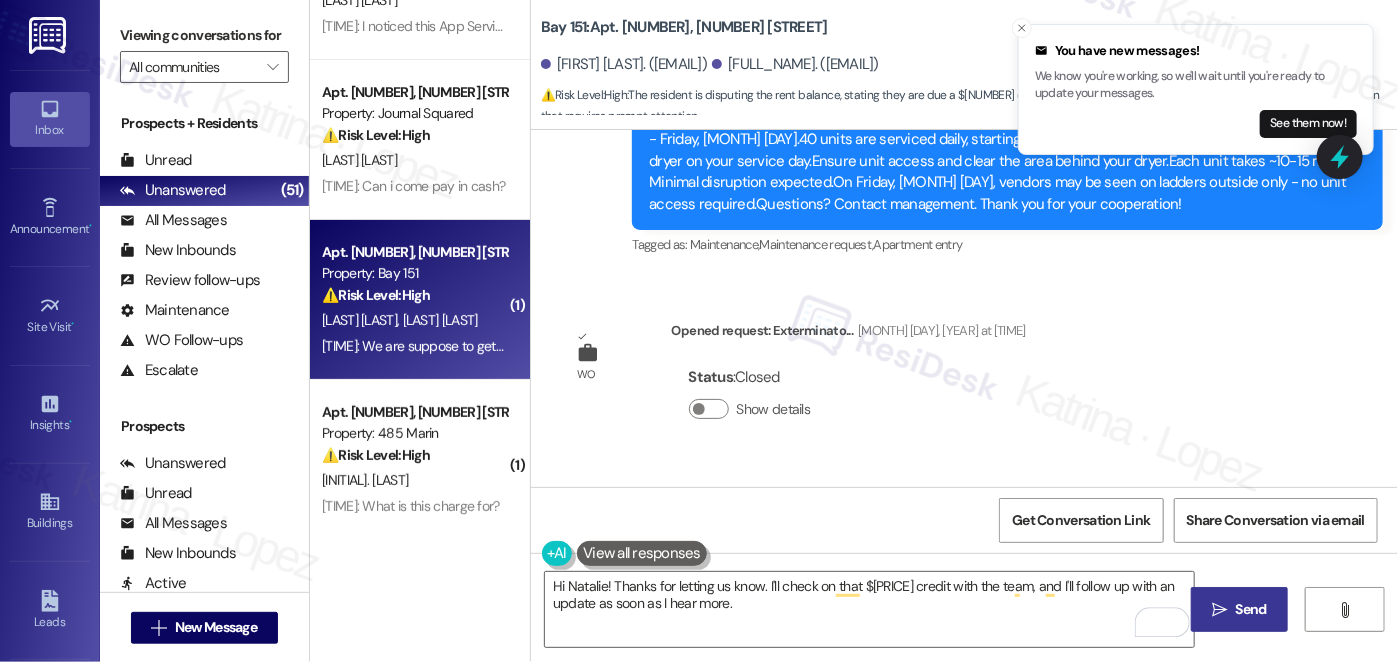 click on " Send" at bounding box center [1239, 609] 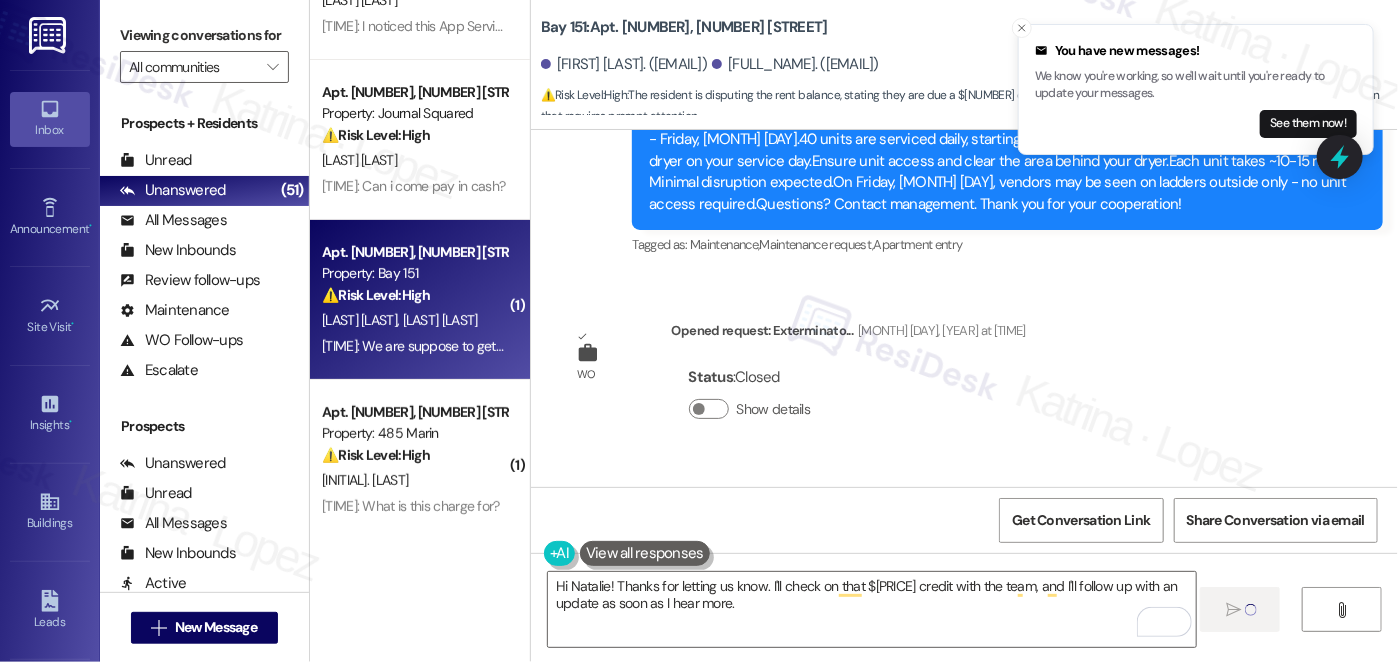 type 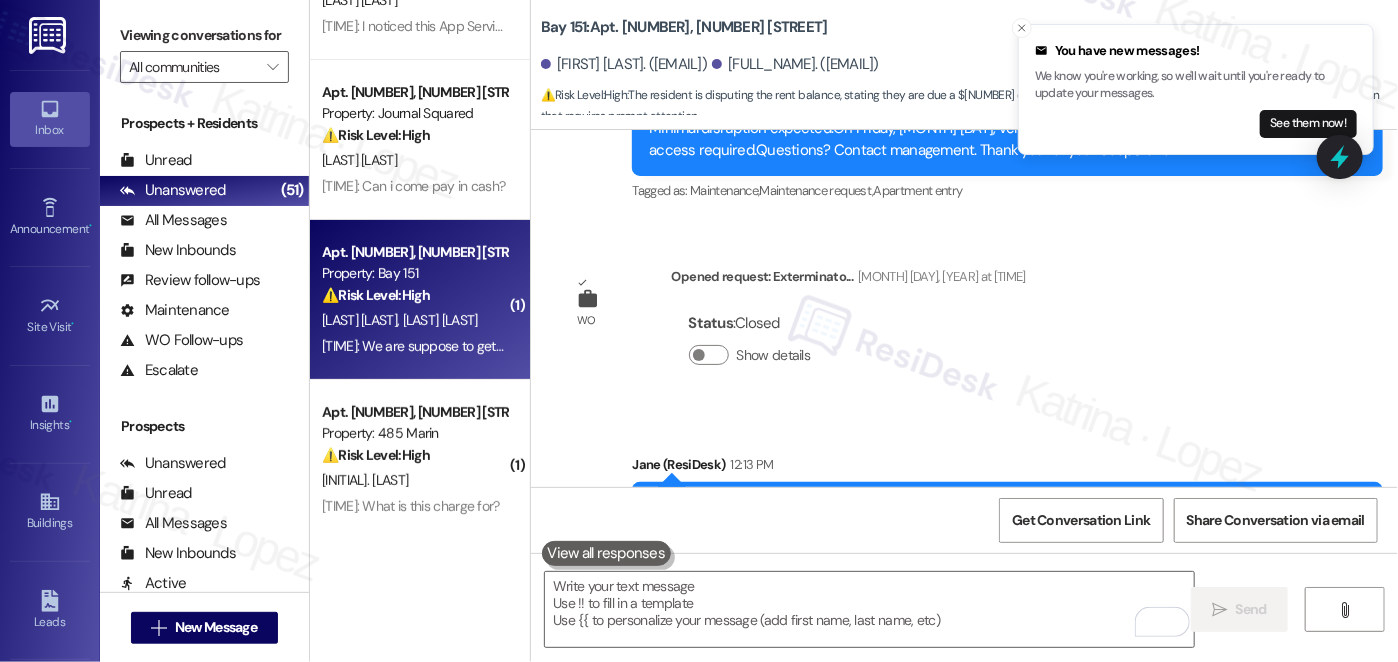 scroll, scrollTop: 57552, scrollLeft: 0, axis: vertical 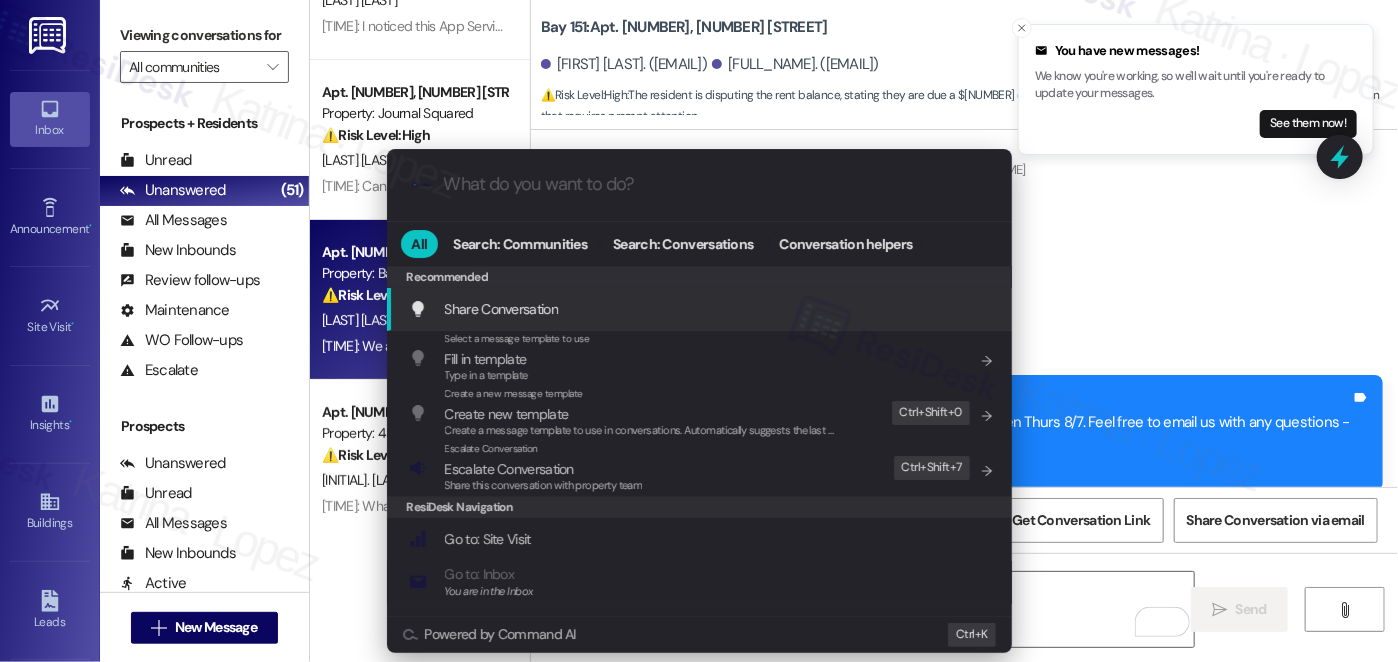 click on ".cls-1{fill:#0a055f;}.cls-2{fill:#0cc4c4;} resideskLogoBlueOrange All Search: Communities Search: Conversations Conversation helpers Recommended Recommended Share Conversation Add shortcut Select a message template to use Fill in template Type in a template Add shortcut Create a new message template Create new template Create a message template to use in conversations. Automatically suggests the last message you sent. Edit Ctrl+ Shift+ 0 Escalate Conversation Escalate Conversation Share this conversation with property team Edit Ctrl+ Shift+ 7 ResiDesk Navigation Go to: Site Visit Add shortcut Go to: Inbox You are in the Inbox Add shortcut Go to: Settings Add shortcut Go to: Message Templates Add shortcut Go to: Buildings Add shortcut Help Getting Started: What you can do with ResiDesk Add shortcut Settings Powered by Command AI Ctrl+ K" at bounding box center (699, 331) 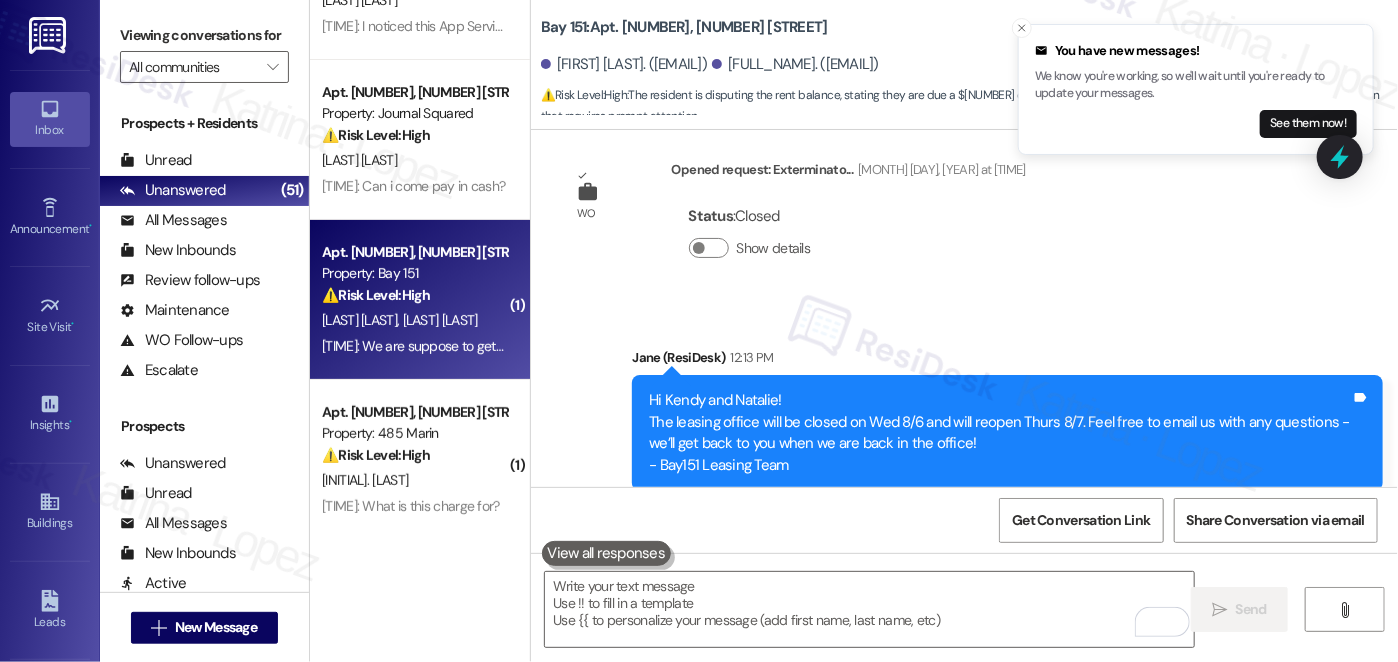 drag, startPoint x: 722, startPoint y: 252, endPoint x: 825, endPoint y: 252, distance: 103 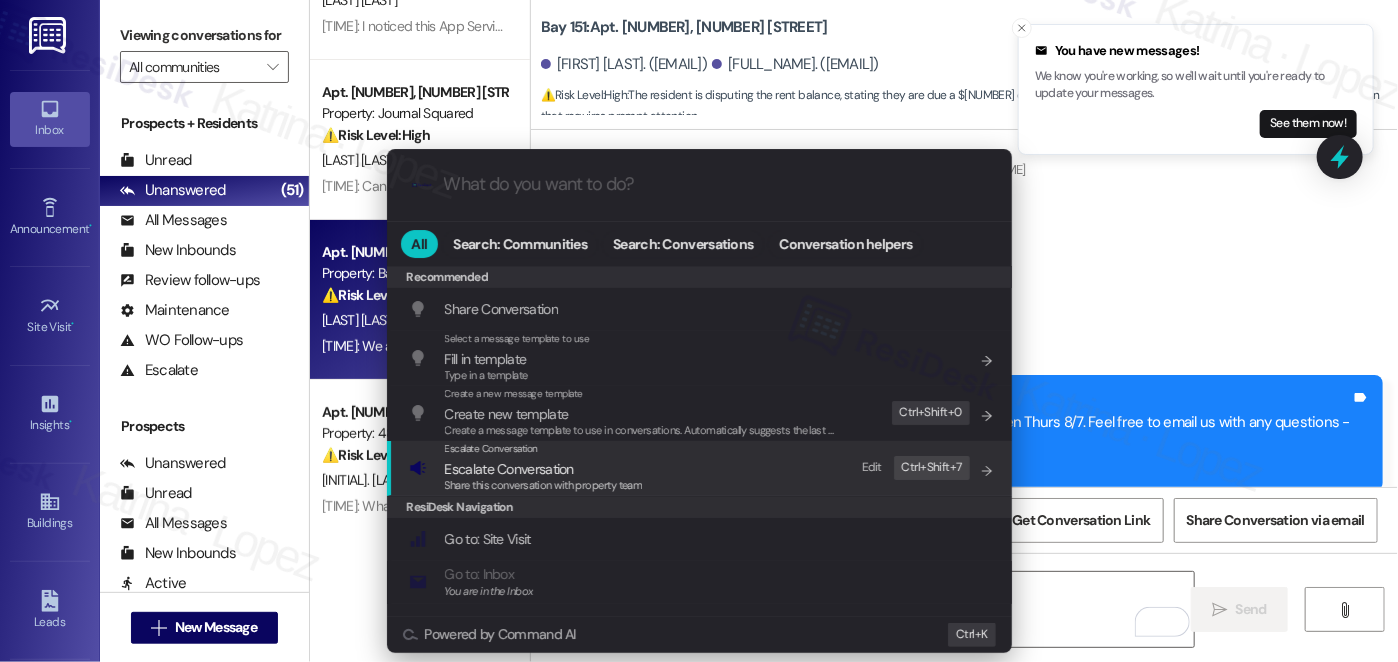 click on "Escalate Conversation Escalate Conversation Share this conversation with property team Edit Ctrl+ Shift+ 7" at bounding box center (701, 468) 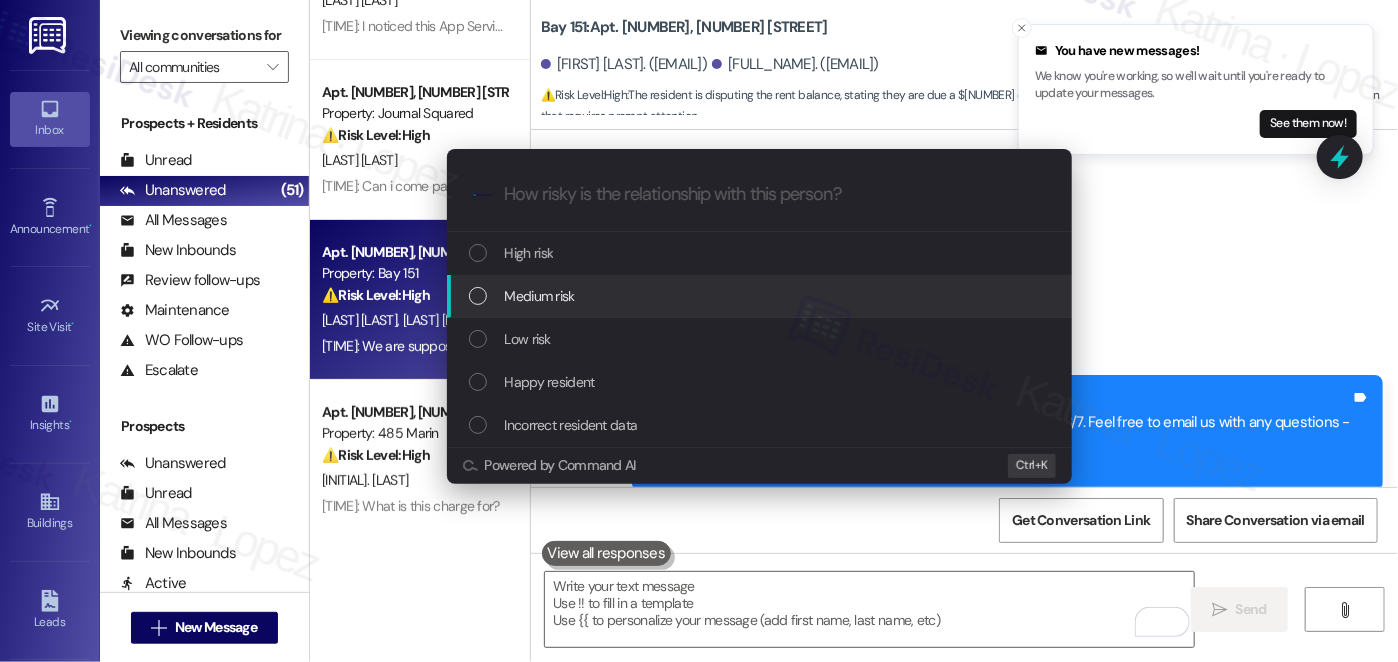 click on "Medium risk" at bounding box center (540, 296) 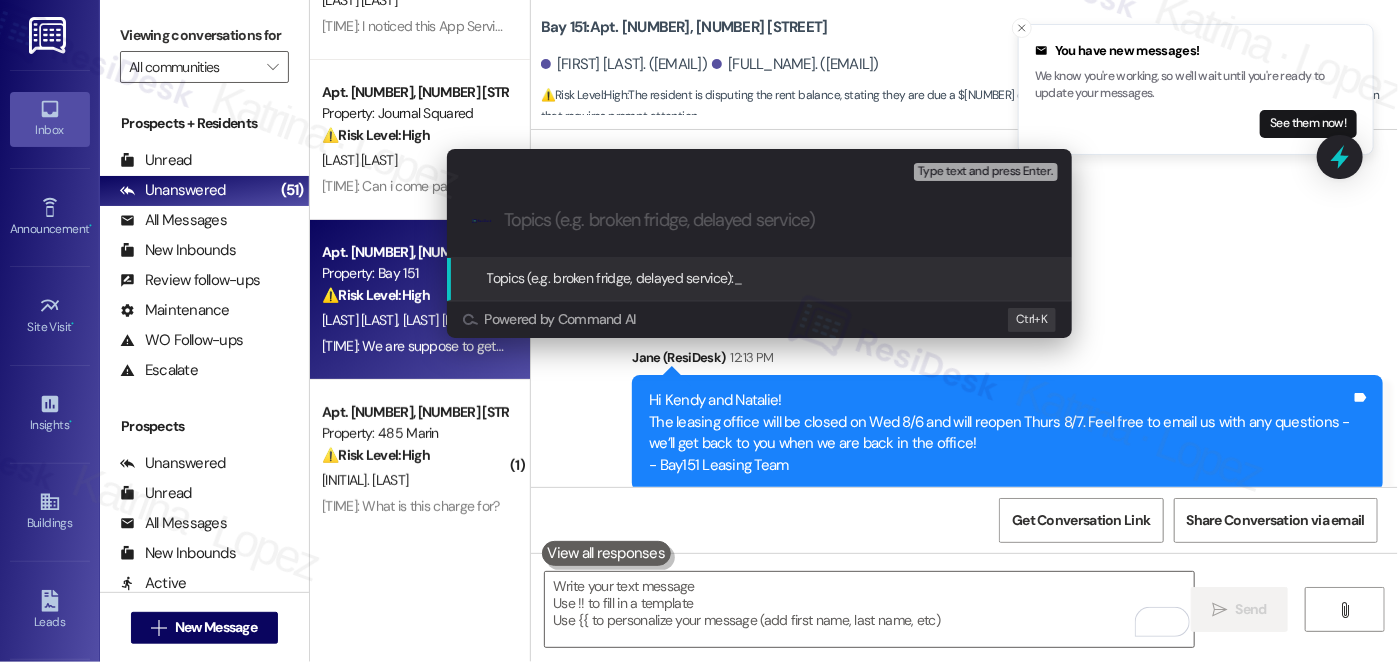 paste on "Missing $250 Credit on Account" 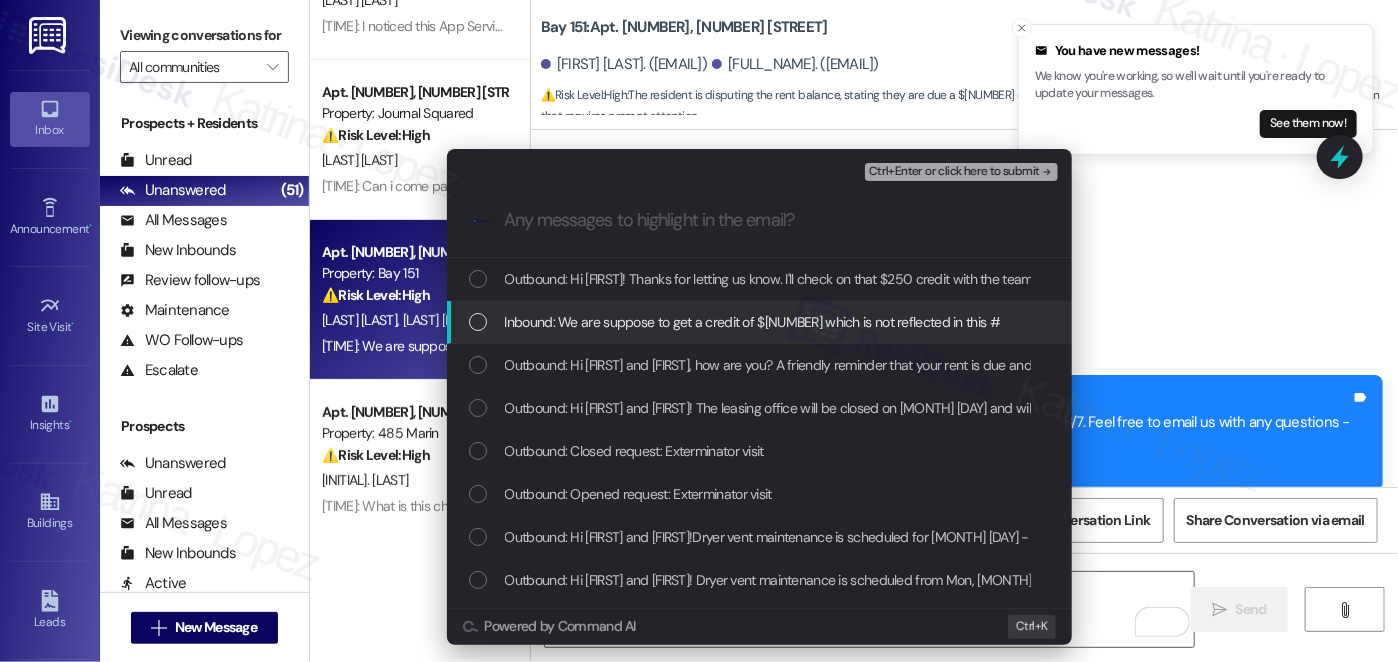 click on "Inbound: We are suppose to get a credit of $250 which is not reflected in this #" at bounding box center [753, 322] 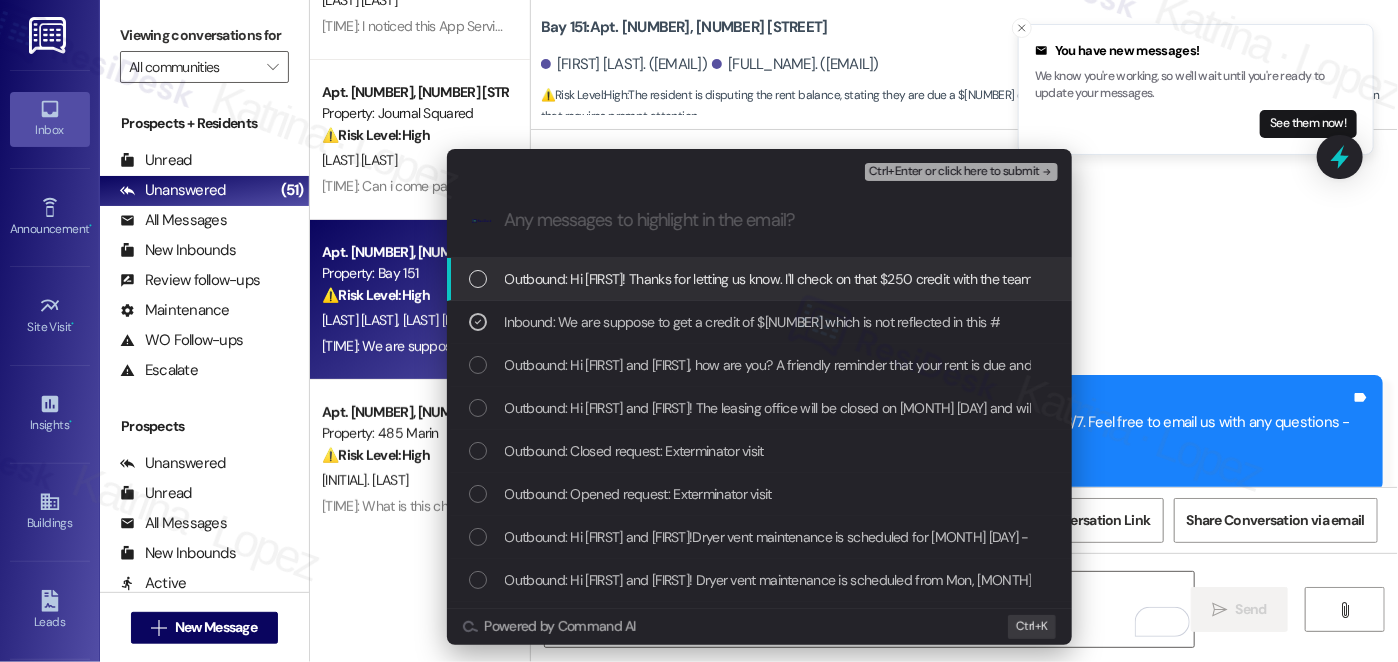 click on "Ctrl+Enter or click here to submit" at bounding box center [954, 172] 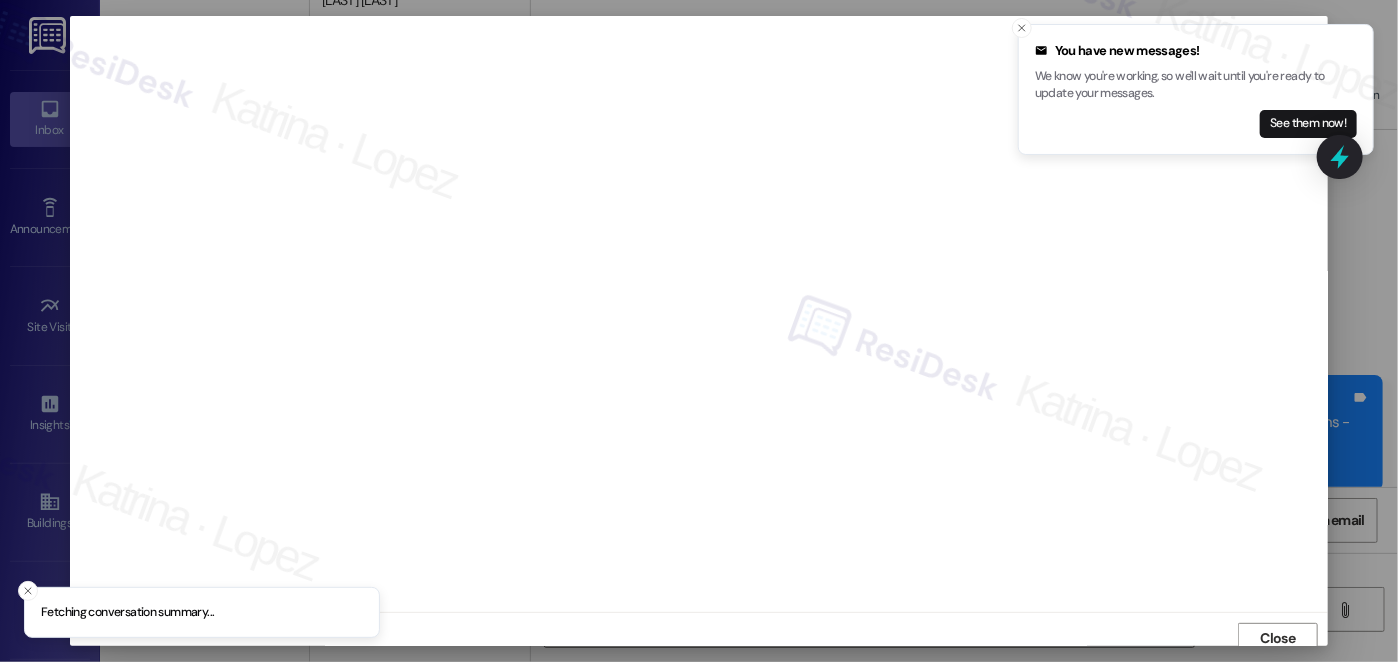 scroll, scrollTop: 8, scrollLeft: 0, axis: vertical 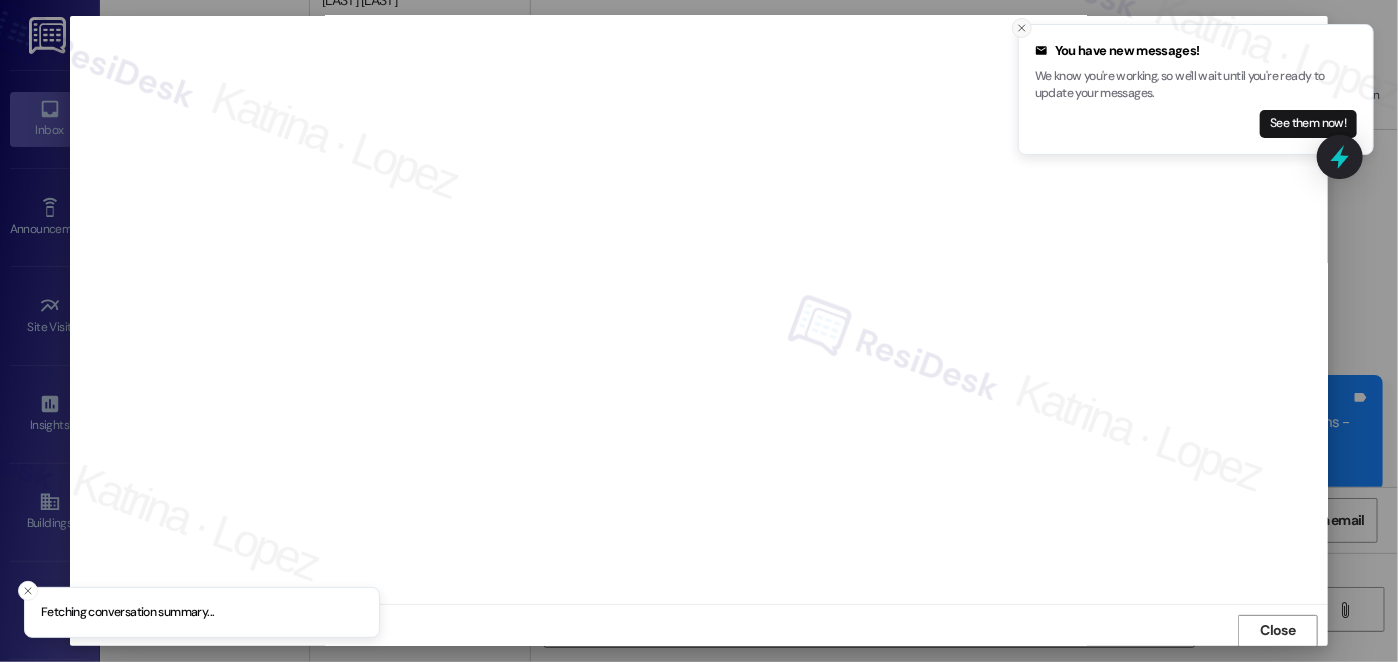 click 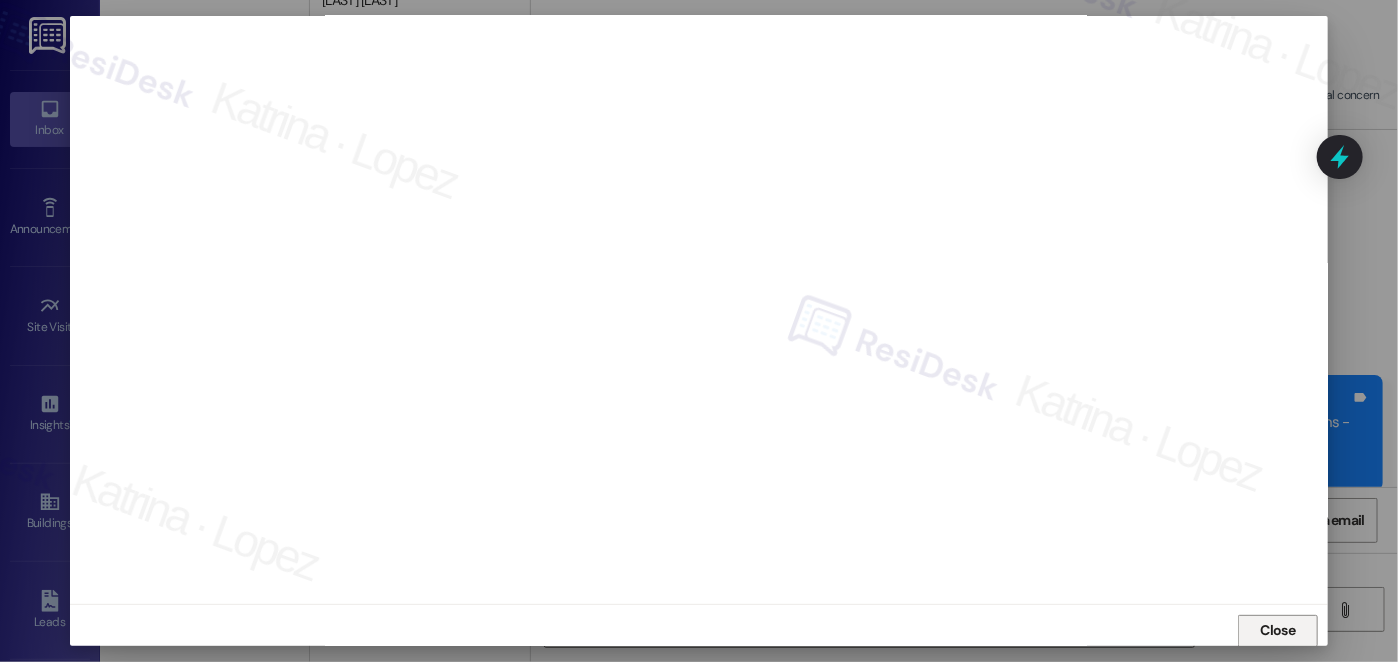 click on "Close" at bounding box center [1278, 630] 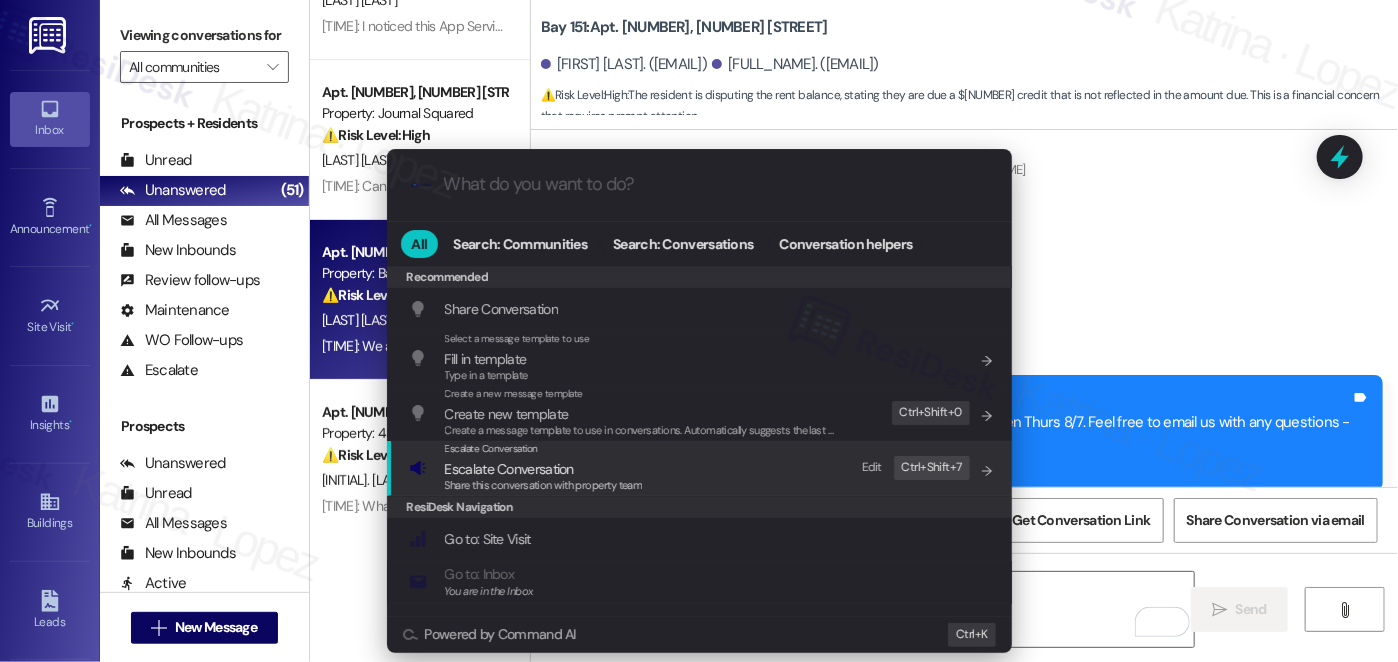 click on "Escalate Conversation" at bounding box center (544, 449) 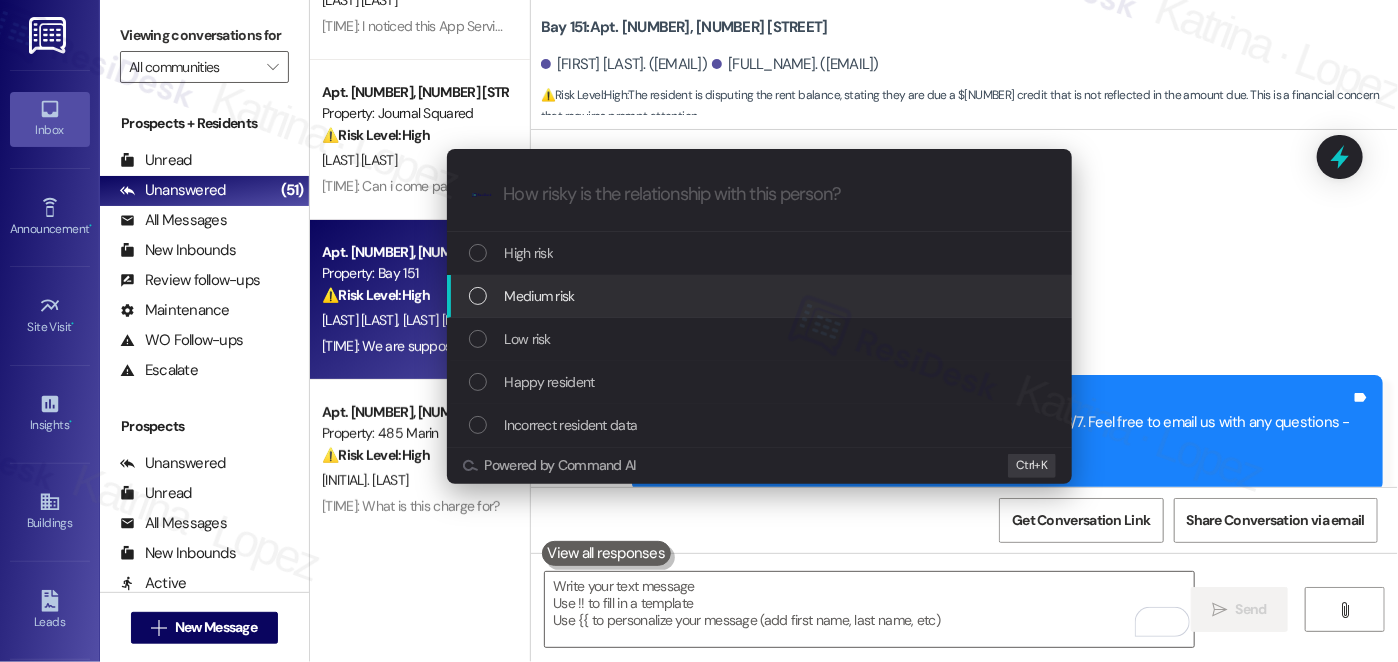 click on "Medium risk" at bounding box center (540, 296) 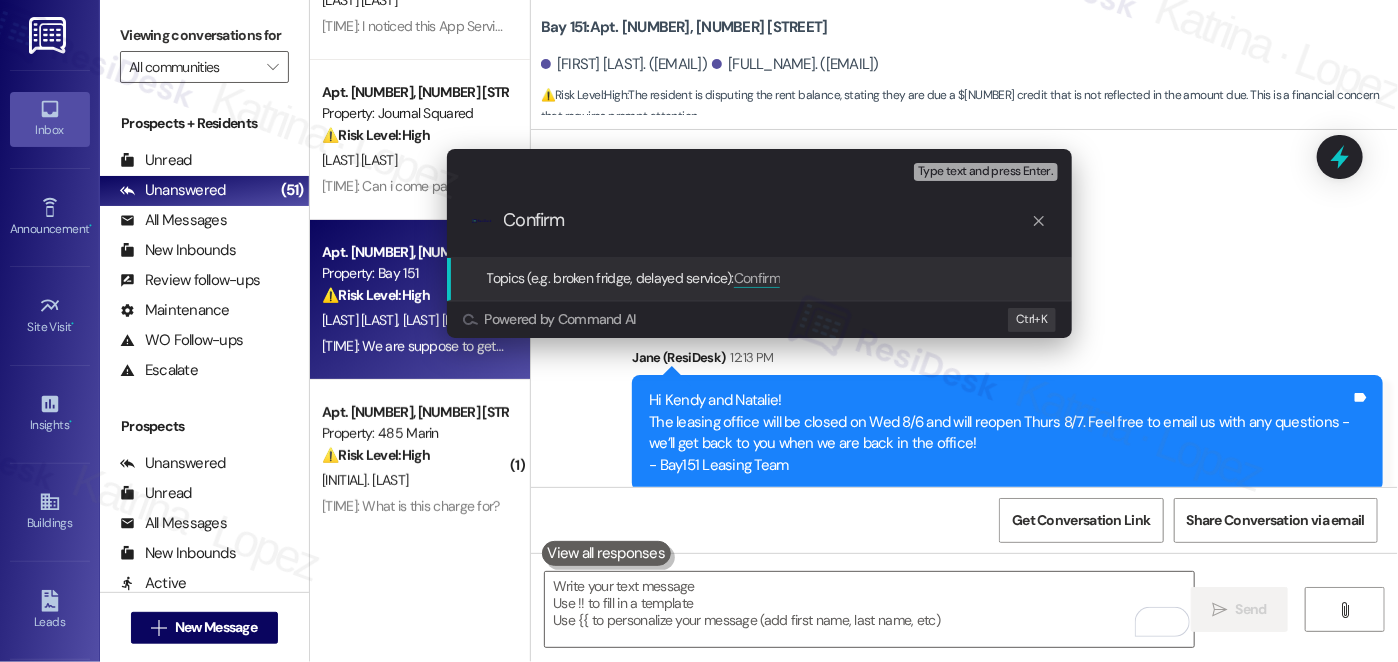 paste on "Missing $250 Credit on Account" 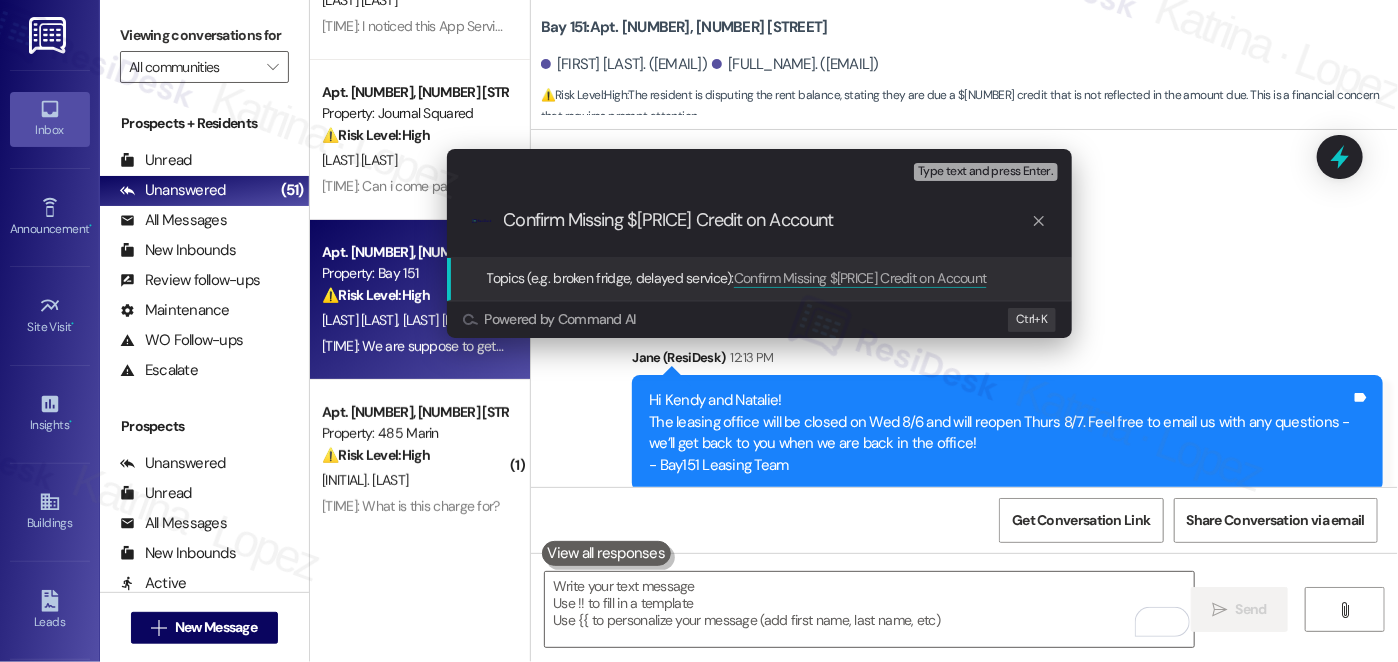 click on "Confirm Missing $250 Credit on Account" at bounding box center [767, 220] 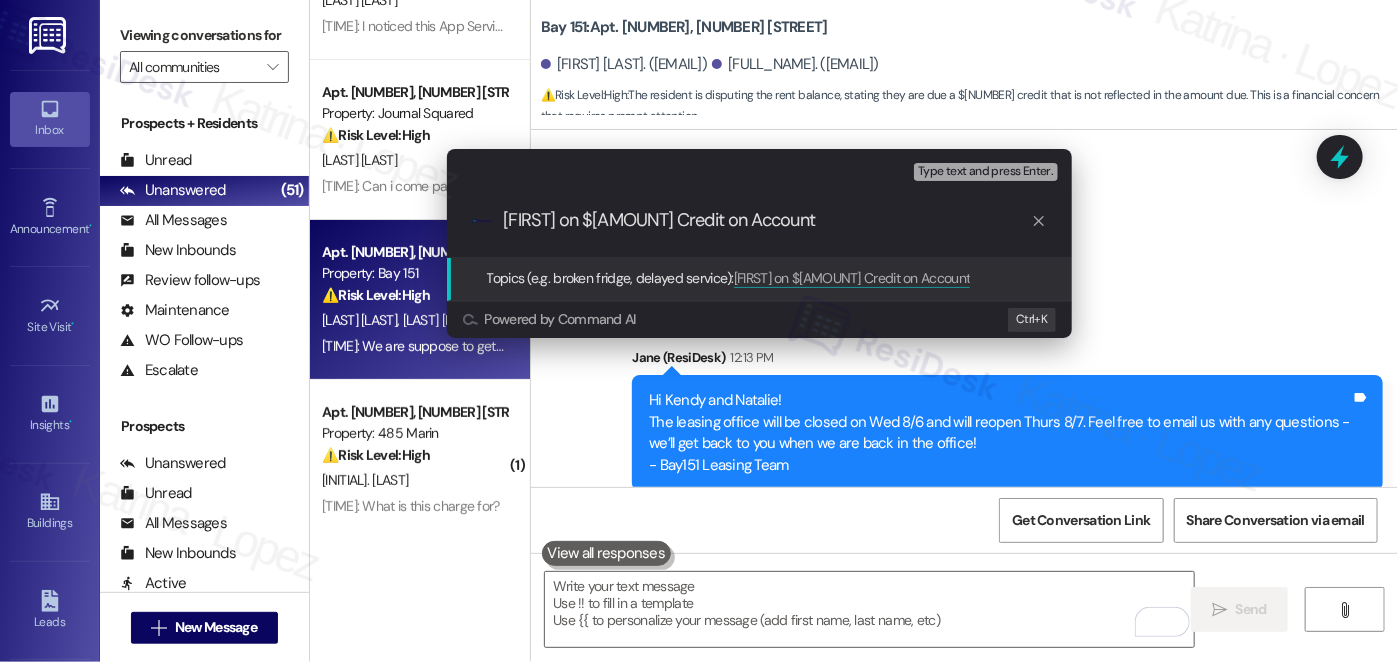 click on "Clairification on $250 Credit on Account" at bounding box center (767, 220) 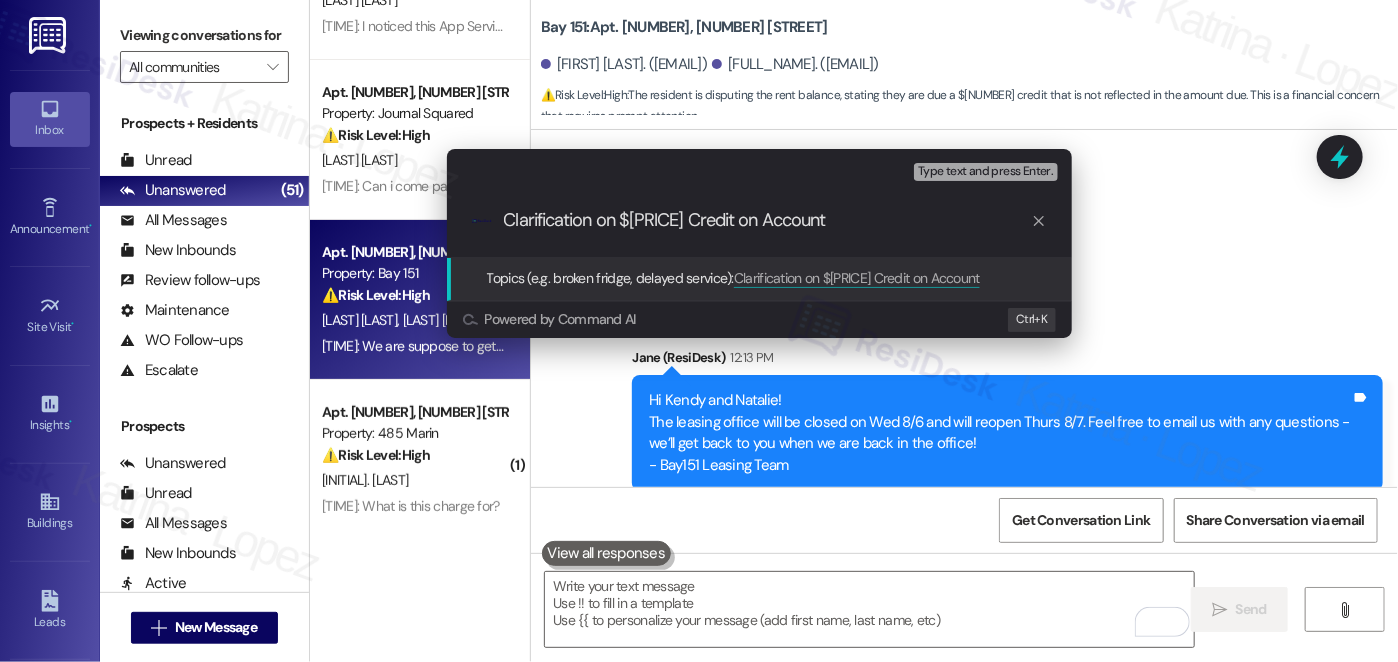 click on "Clarification on $250 Credit on Account" at bounding box center [767, 220] 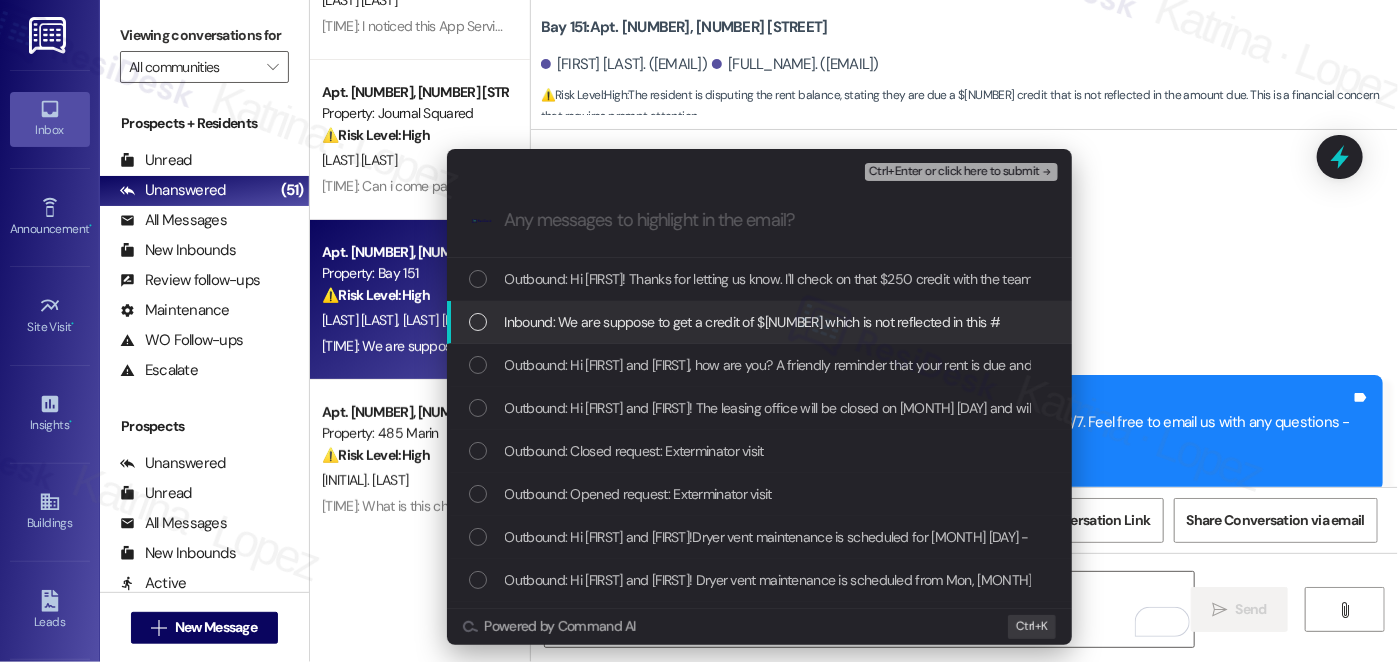 click on "Inbound: We are suppose to get a credit of $250 which is not reflected in this #" at bounding box center (753, 322) 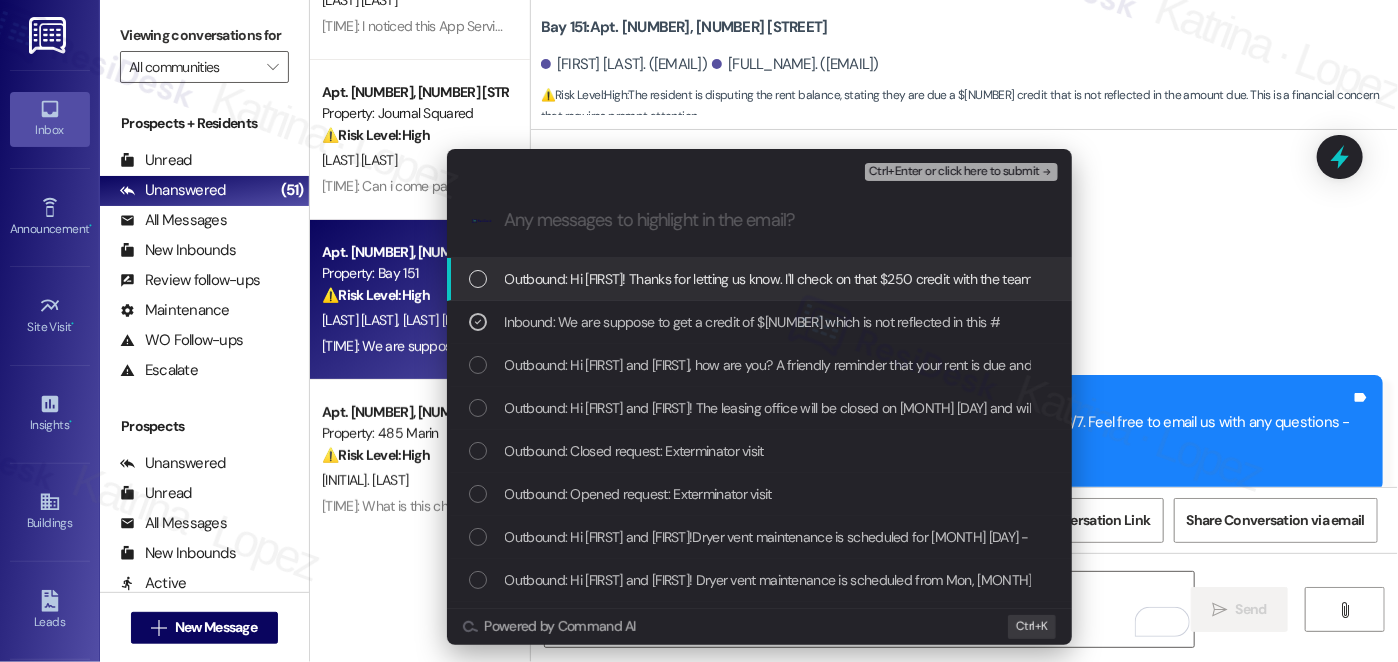 click on "Ctrl+Enter or click here to submit" at bounding box center [954, 172] 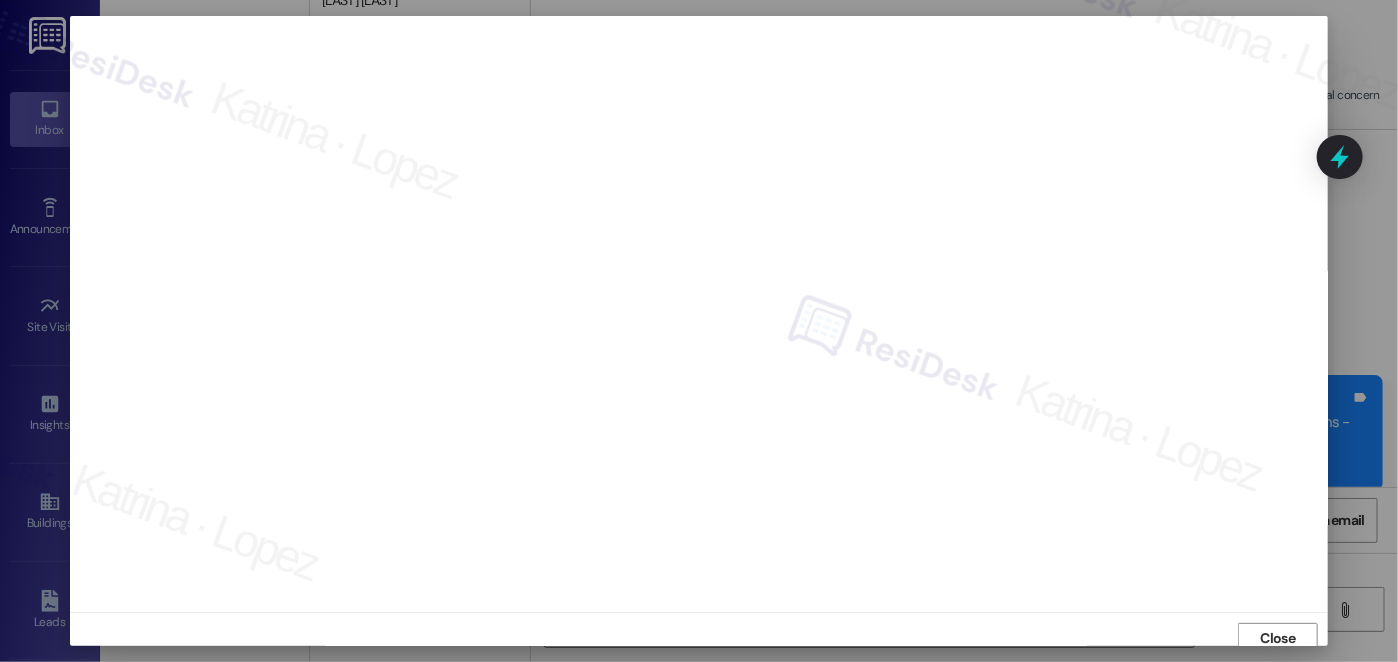 scroll, scrollTop: 8, scrollLeft: 0, axis: vertical 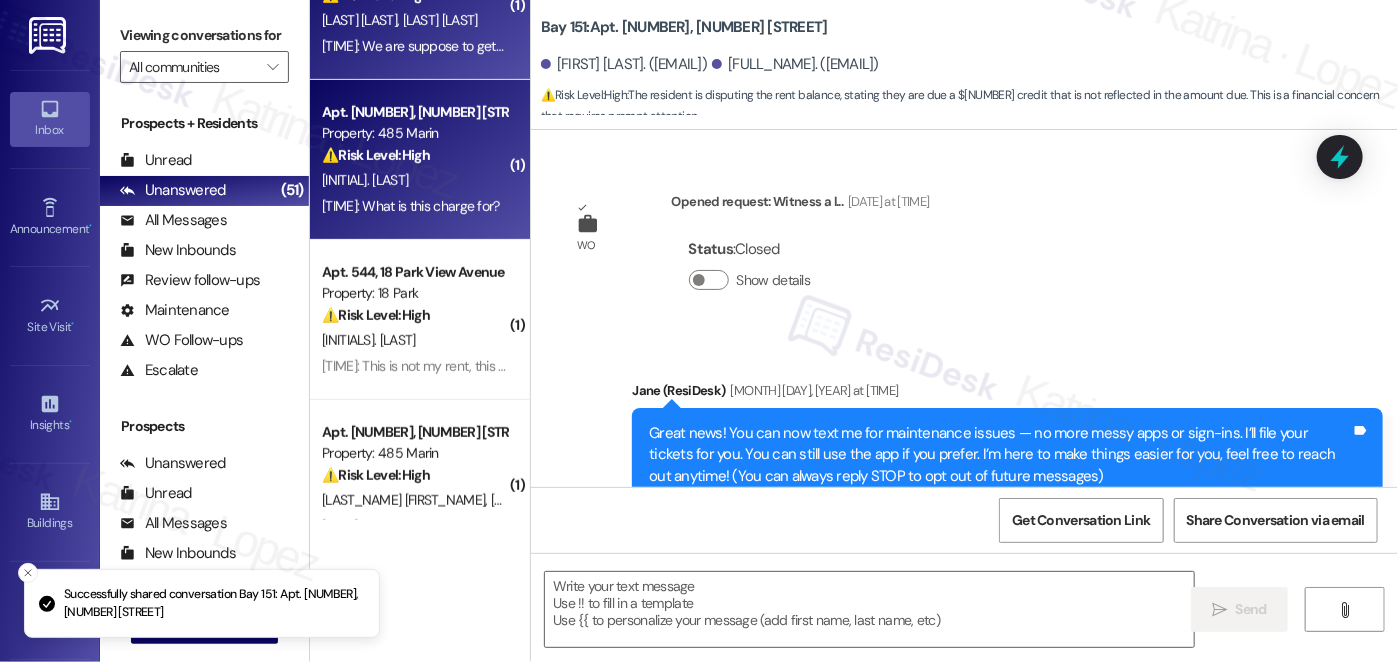 click on "1:46 PM: What is this charge for? 1:46 PM: What is this charge for?" at bounding box center (411, 206) 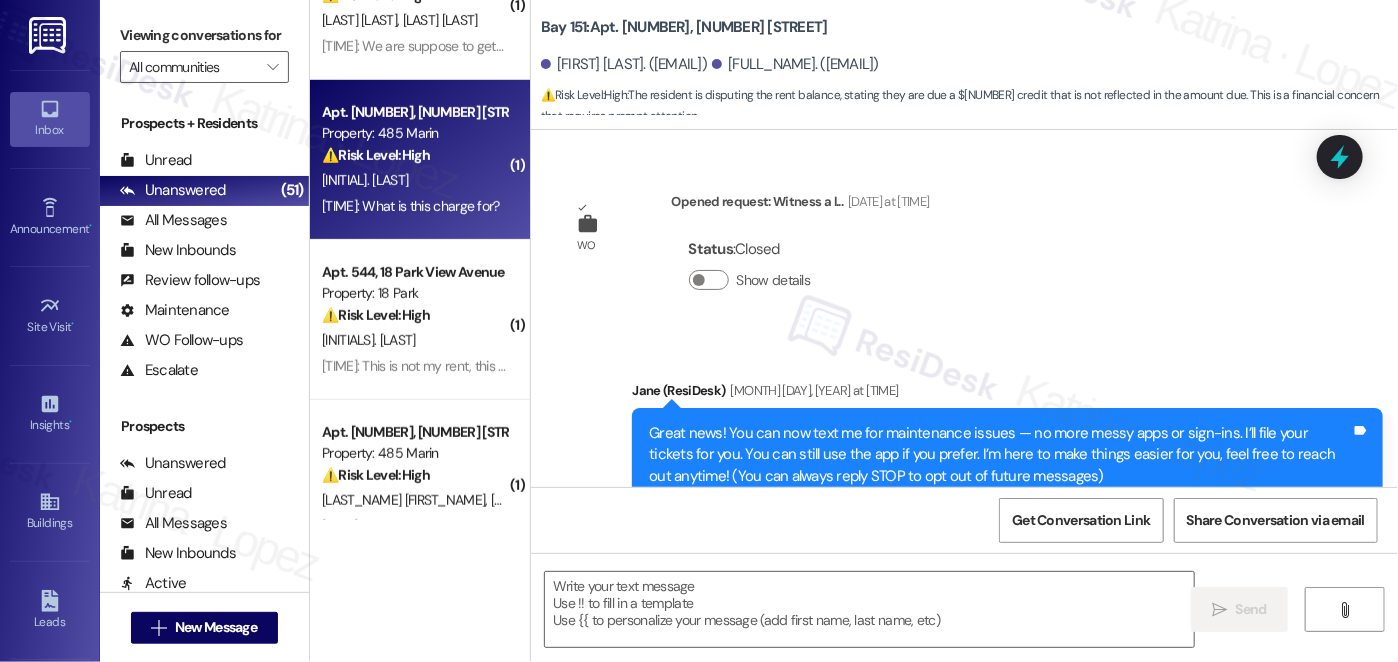 scroll, scrollTop: 0, scrollLeft: 0, axis: both 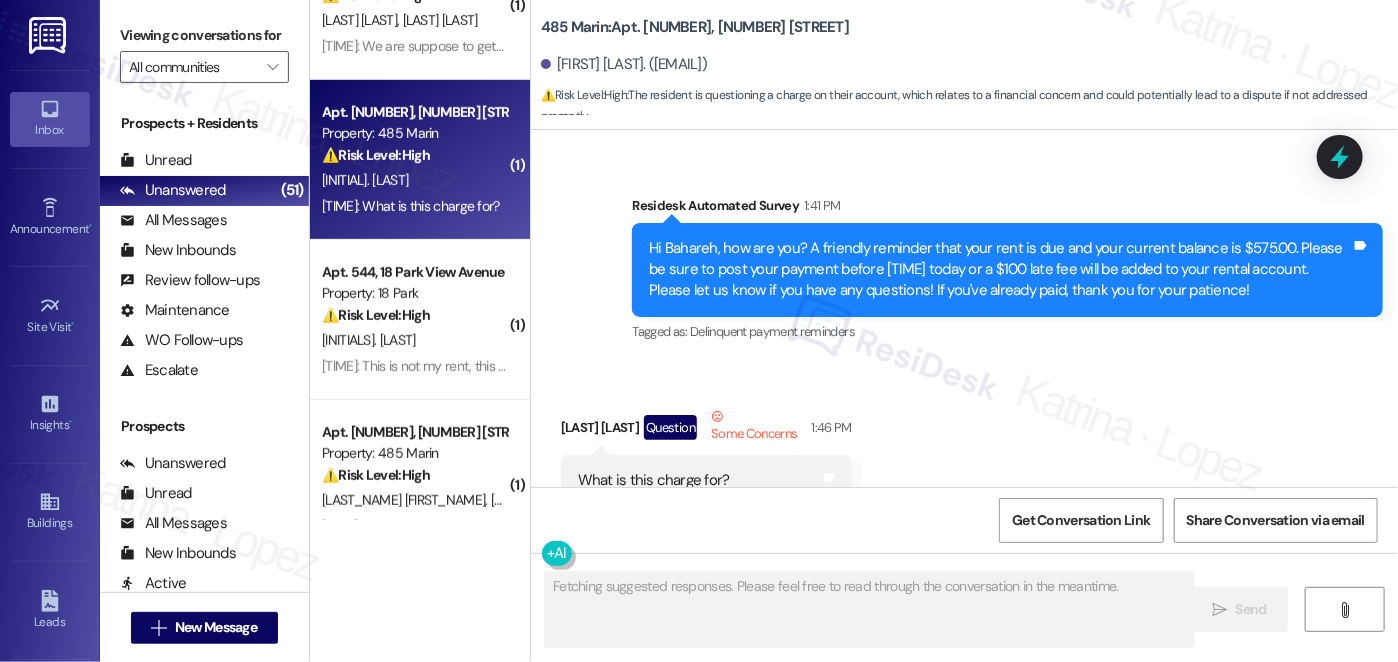 click on "Hi [FIRST], how are you? A friendly reminder that your rent is due and your current balance is $[NUMBER]. Please be sure to post your payment before 5pm today or a $[NUMBER] late fee will be added to your rental account. Please let us know if you have any questions! If you've already paid, thank you for your patience!" at bounding box center (1000, 270) 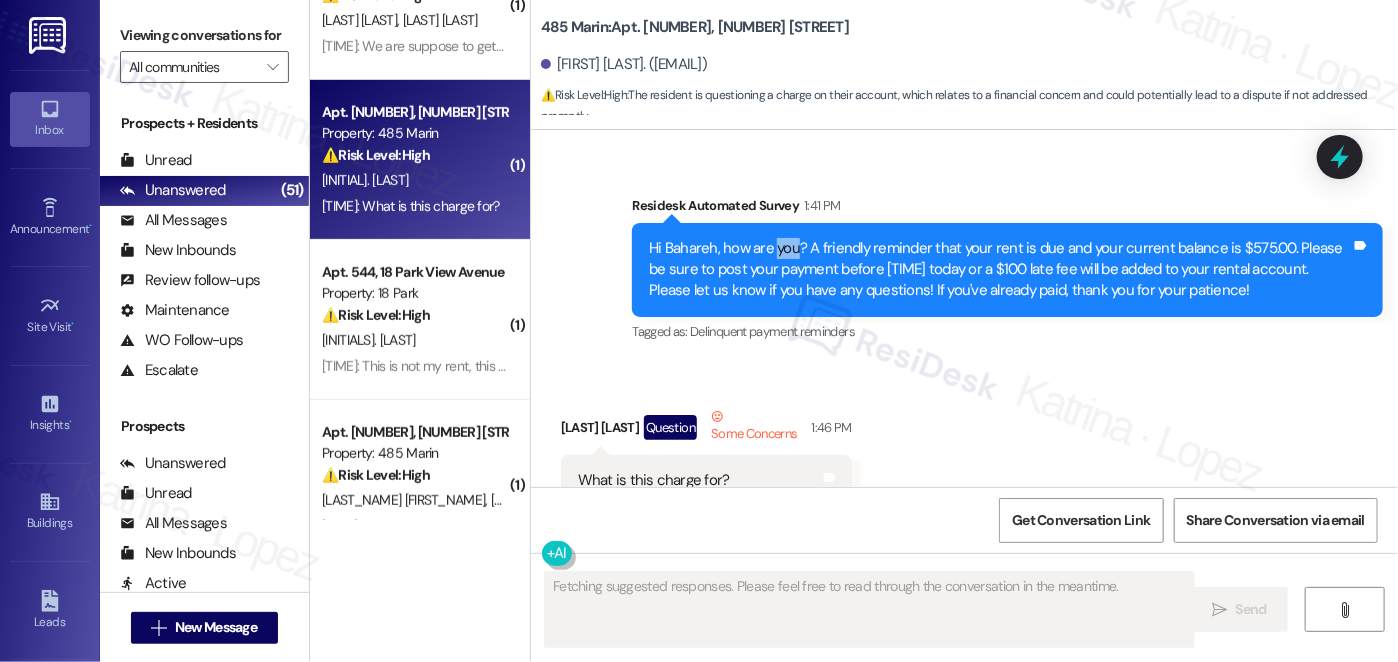 click on "Hi [FIRST], how are you? A friendly reminder that your rent is due and your current balance is $[NUMBER]. Please be sure to post your payment before 5pm today or a $[NUMBER] late fee will be added to your rental account. Please let us know if you have any questions! If you've already paid, thank you for your patience!" at bounding box center [1000, 270] 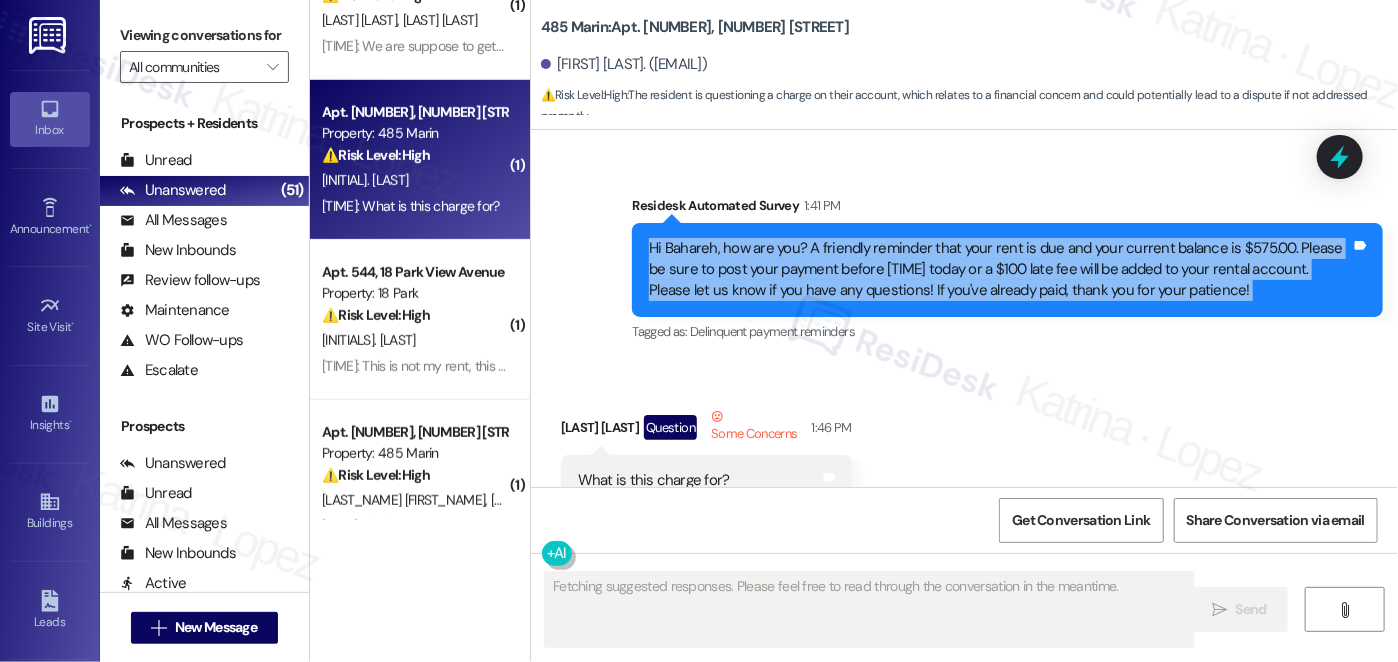 click on "Hi [FIRST], how are you? A friendly reminder that your rent is due and your current balance is $[NUMBER]. Please be sure to post your payment before 5pm today or a $[NUMBER] late fee will be added to your rental account. Please let us know if you have any questions! If you've already paid, thank you for your patience!" at bounding box center [1000, 270] 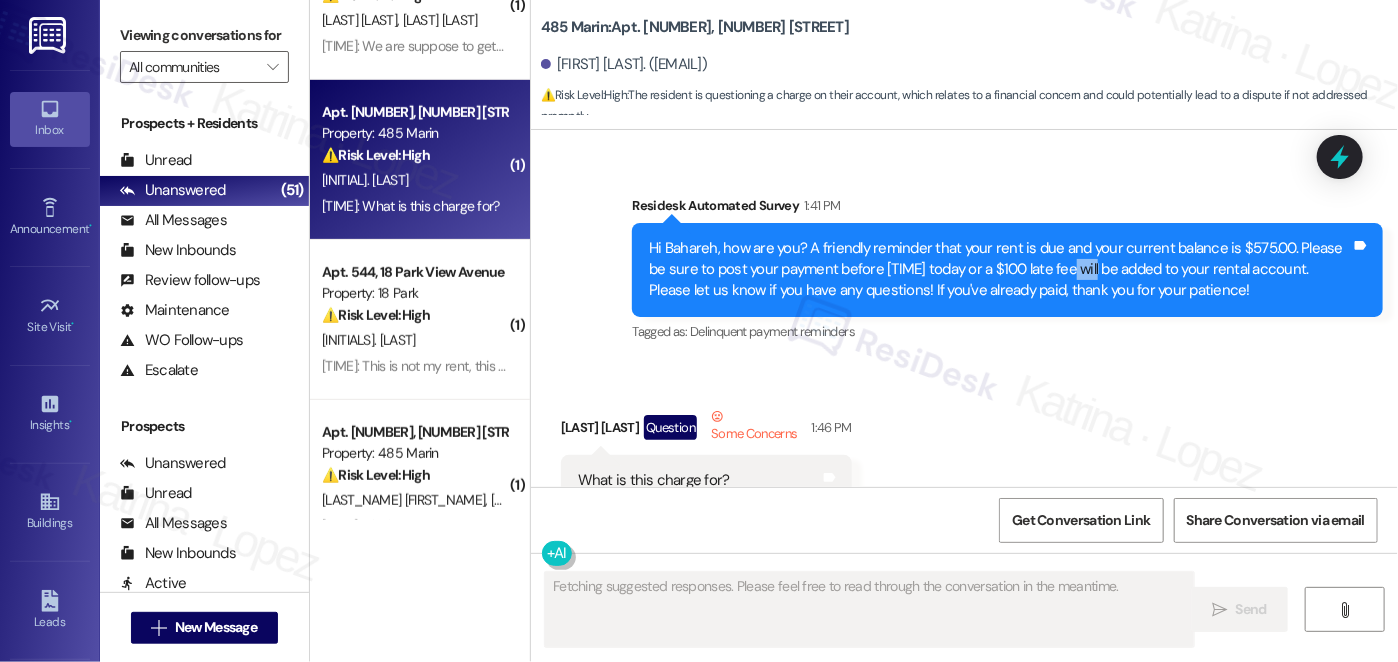 click on "Hi [FIRST], how are you? A friendly reminder that your rent is due and your current balance is $[NUMBER]. Please be sure to post your payment before 5pm today or a $[NUMBER] late fee will be added to your rental account. Please let us know if you have any questions! If you've already paid, thank you for your patience!" at bounding box center [1000, 270] 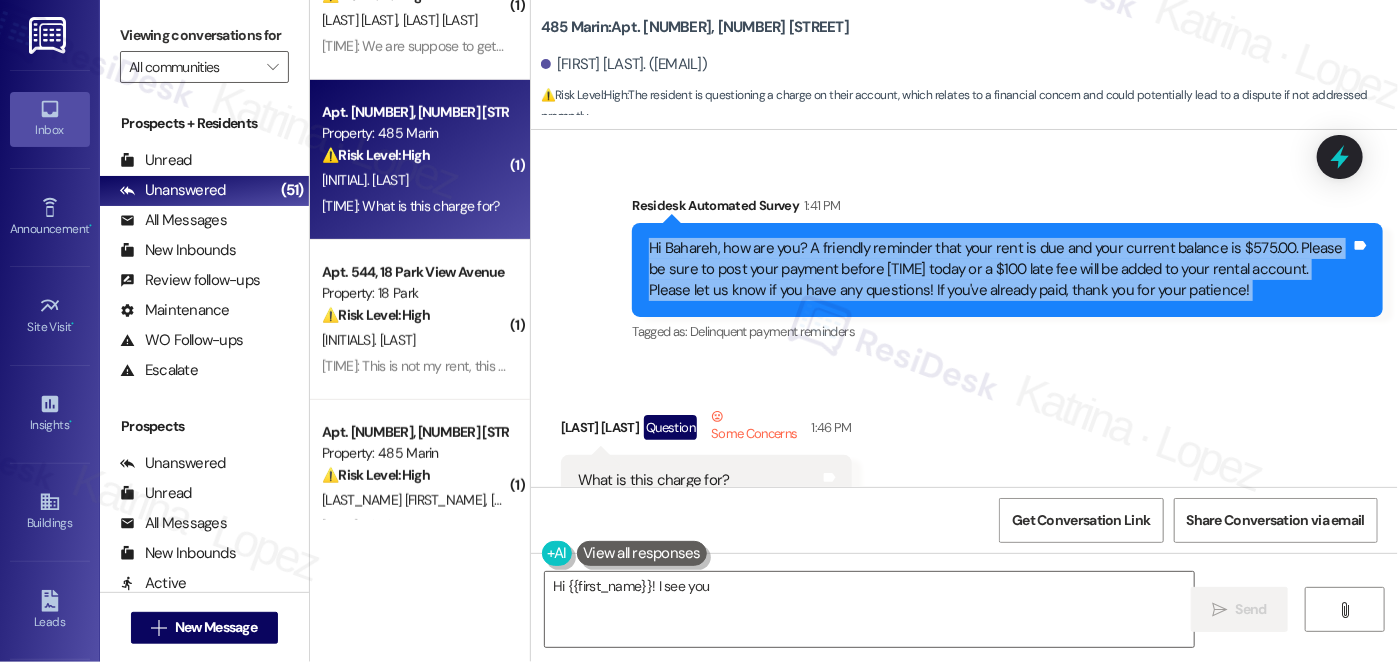 click on "Hi [FIRST], how are you? A friendly reminder that your rent is due and your current balance is $[NUMBER]. Please be sure to post your payment before 5pm today or a $[NUMBER] late fee will be added to your rental account. Please let us know if you have any questions! If you've already paid, thank you for your patience!" at bounding box center (1000, 270) 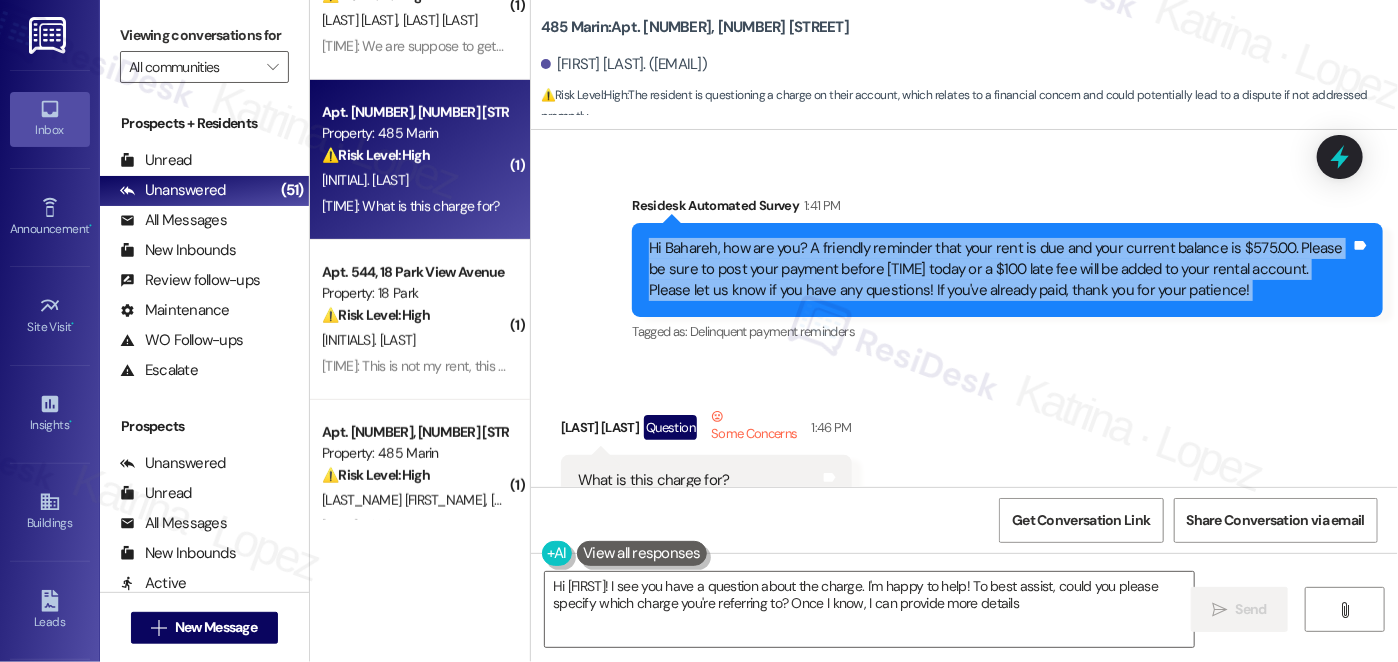 type on "Hi [FIRST]! I see you have a question about the charge. I'm happy to help! To best assist, could you please specify which charge you're referring to? Once I know, I can provide more details." 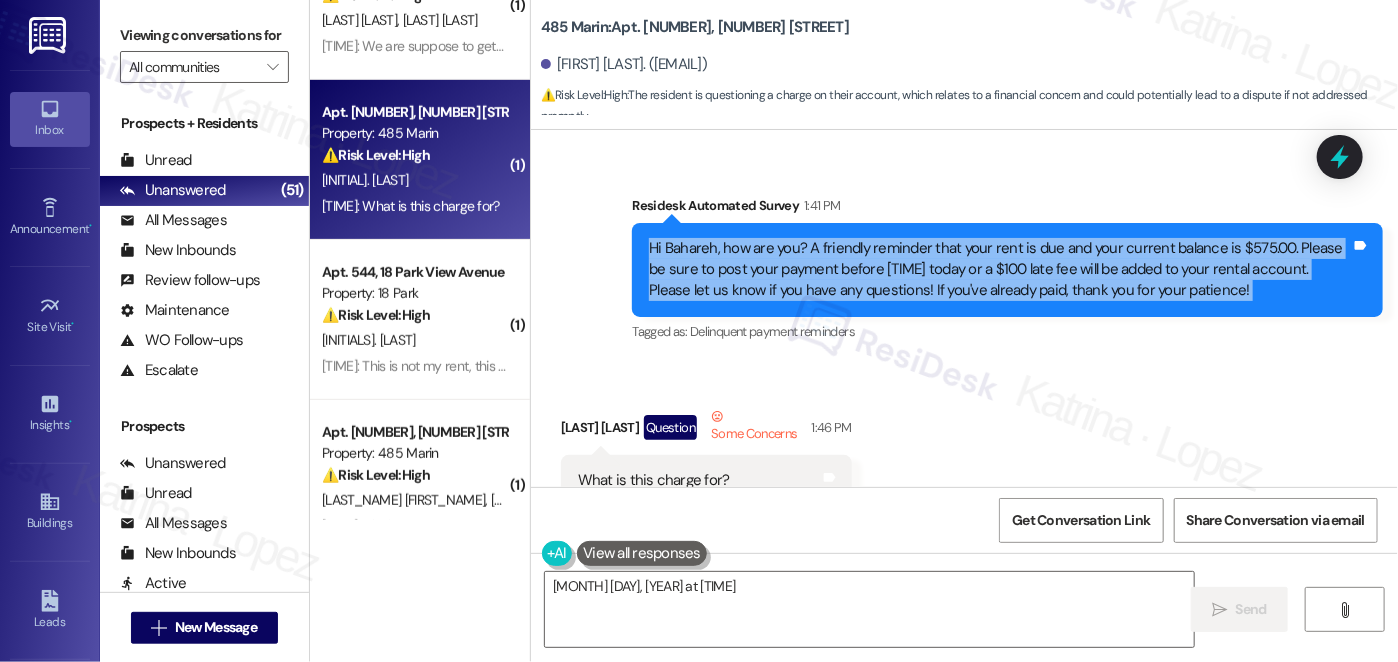 scroll, scrollTop: 8283, scrollLeft: 0, axis: vertical 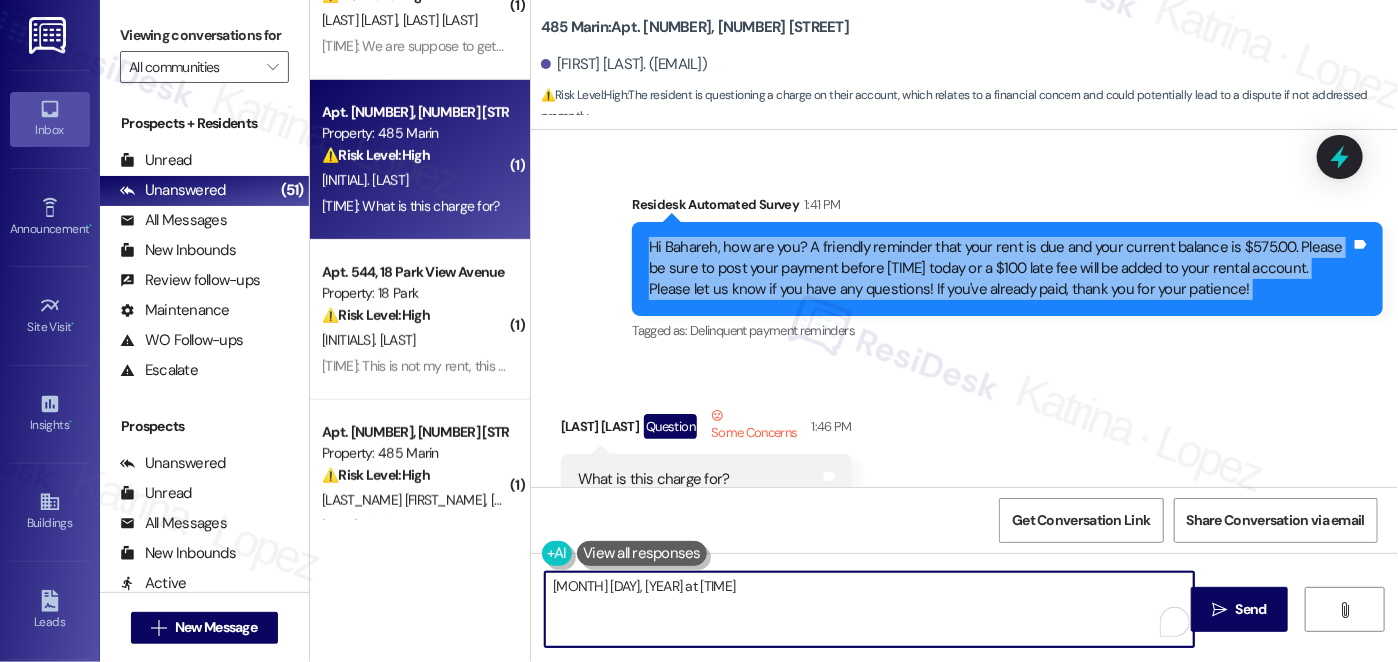 click on "Hi [FIRST]! I see you have a question about the charge. I'm happy to help! To best assist, could you please specify which charge you're referring to? Once I know, I can provide more details." at bounding box center [869, 609] 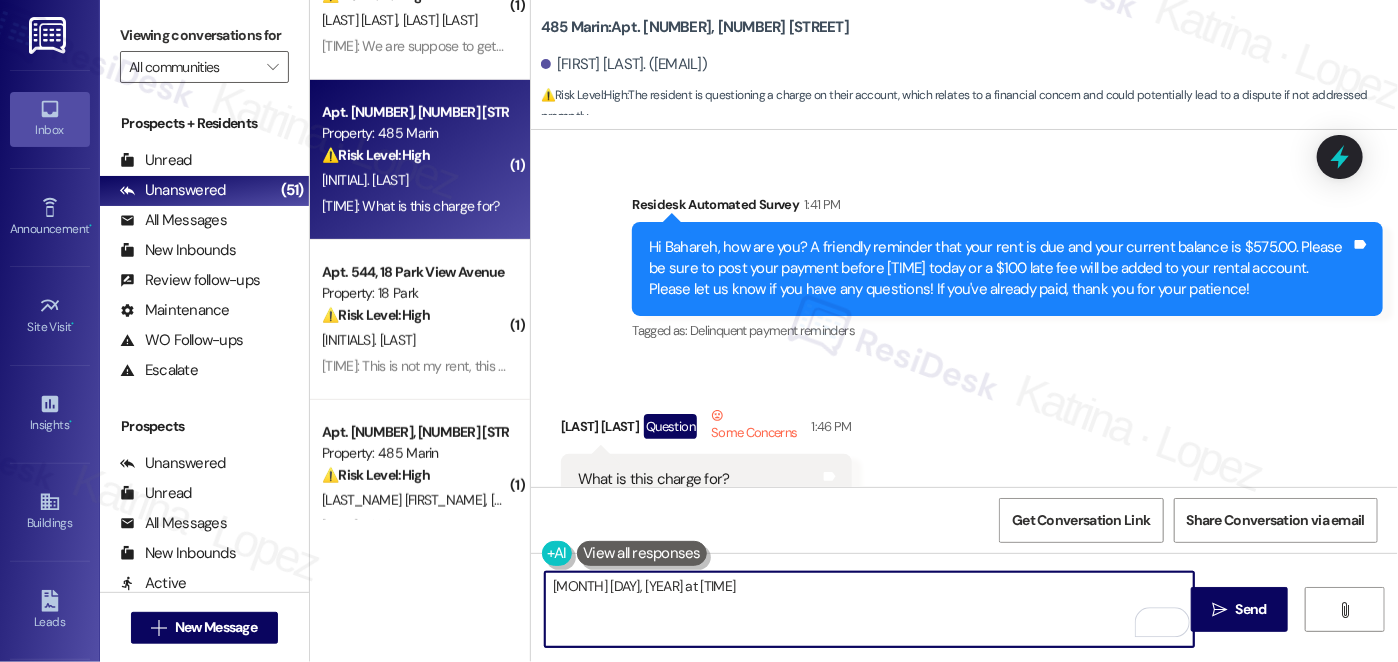 drag, startPoint x: 1024, startPoint y: 603, endPoint x: 676, endPoint y: 594, distance: 348.11636 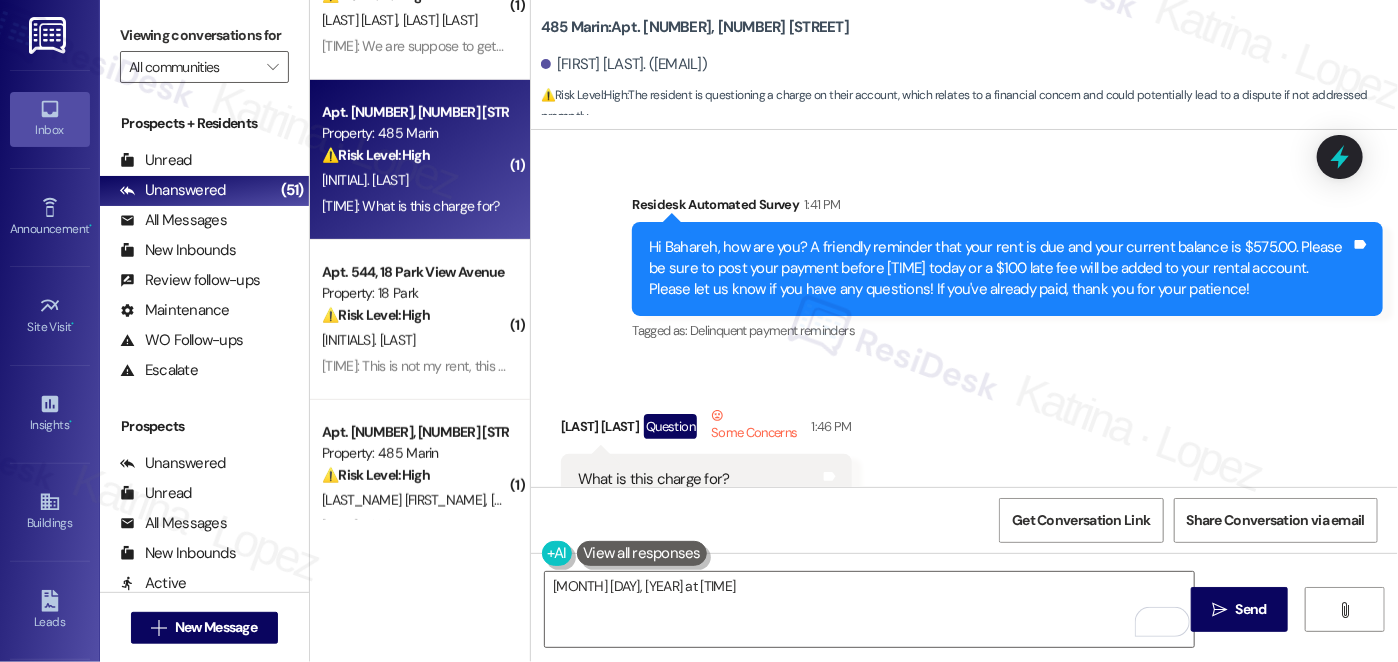 click on "Hi [FIRST], how are you? A friendly reminder that your rent is due and your current balance is $[NUMBER]. Please be sure to post your payment before 5pm today or a $[NUMBER] late fee will be added to your rental account. Please let us know if you have any questions! If you've already paid, thank you for your patience!" at bounding box center (1000, 269) 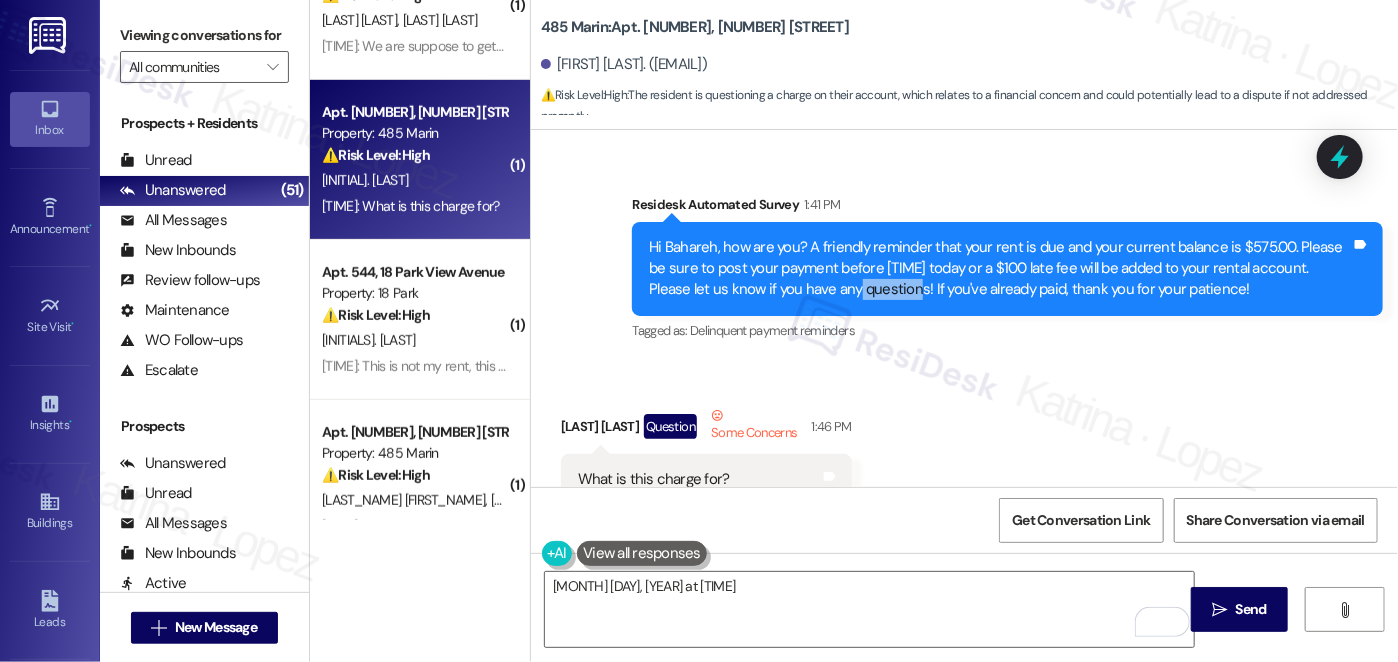 click on "Hi [FIRST], how are you? A friendly reminder that your rent is due and your current balance is $[NUMBER]. Please be sure to post your payment before 5pm today or a $[NUMBER] late fee will be added to your rental account. Please let us know if you have any questions! If you've already paid, thank you for your patience!" at bounding box center [1000, 269] 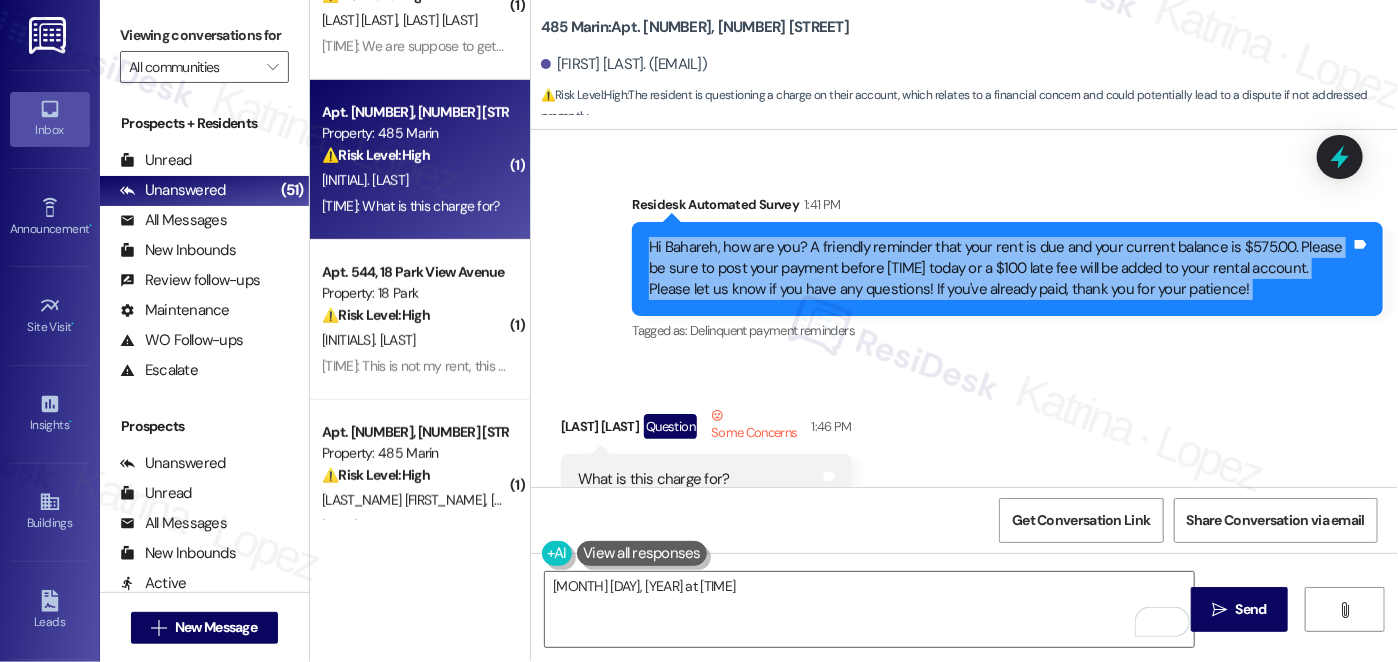 click on "Hi [FIRST], how are you? A friendly reminder that your rent is due and your current balance is $[NUMBER]. Please be sure to post your payment before 5pm today or a $[NUMBER] late fee will be added to your rental account. Please let us know if you have any questions! If you've already paid, thank you for your patience!" at bounding box center [1000, 269] 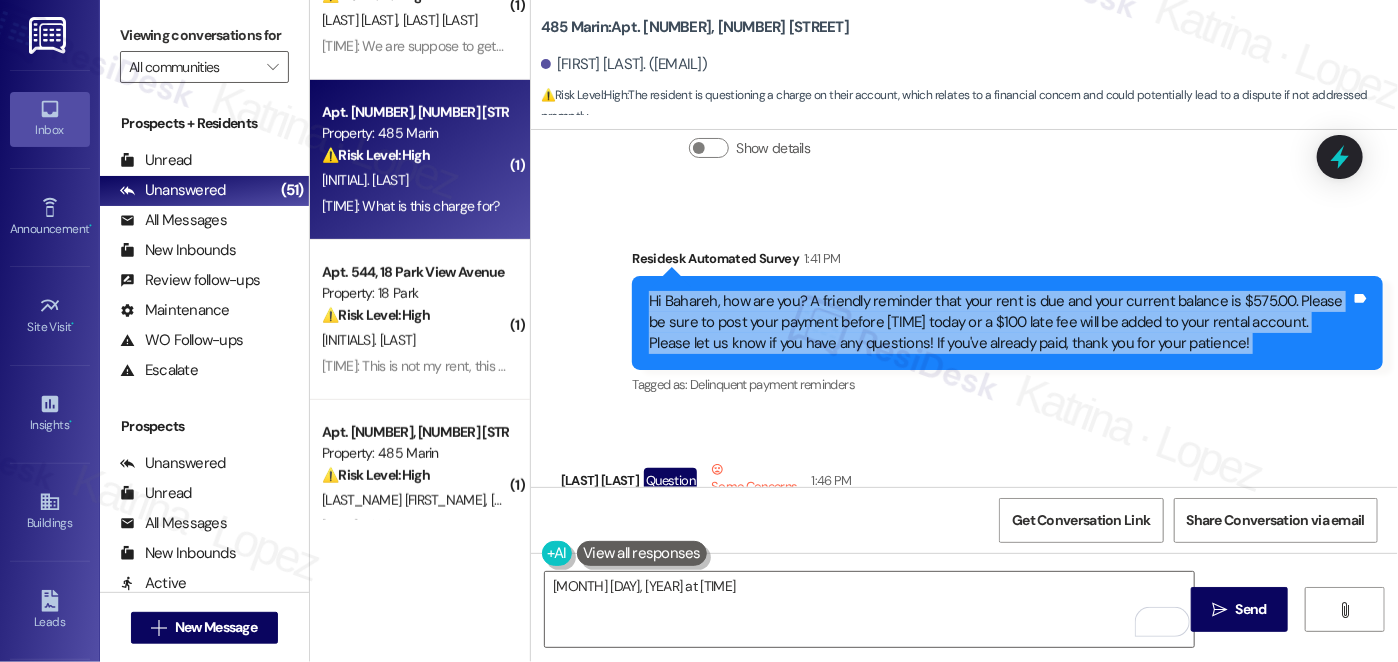 scroll, scrollTop: 8083, scrollLeft: 0, axis: vertical 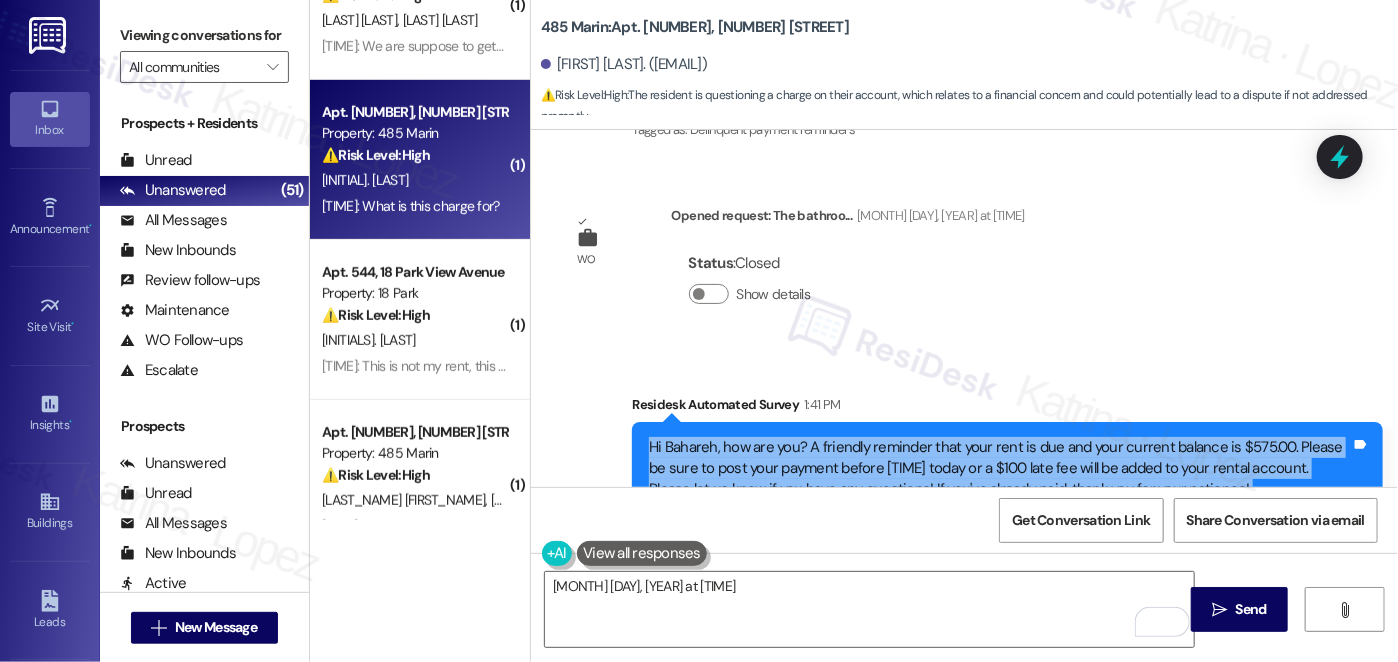 click on "Hi [FIRST], how are you? A friendly reminder that your rent is due and your current balance is $[NUMBER]. Please be sure to post your payment before 5pm today or a $[NUMBER] late fee will be added to your rental account. Please let us know if you have any questions! If you've already paid, thank you for your patience!" at bounding box center (1000, 469) 